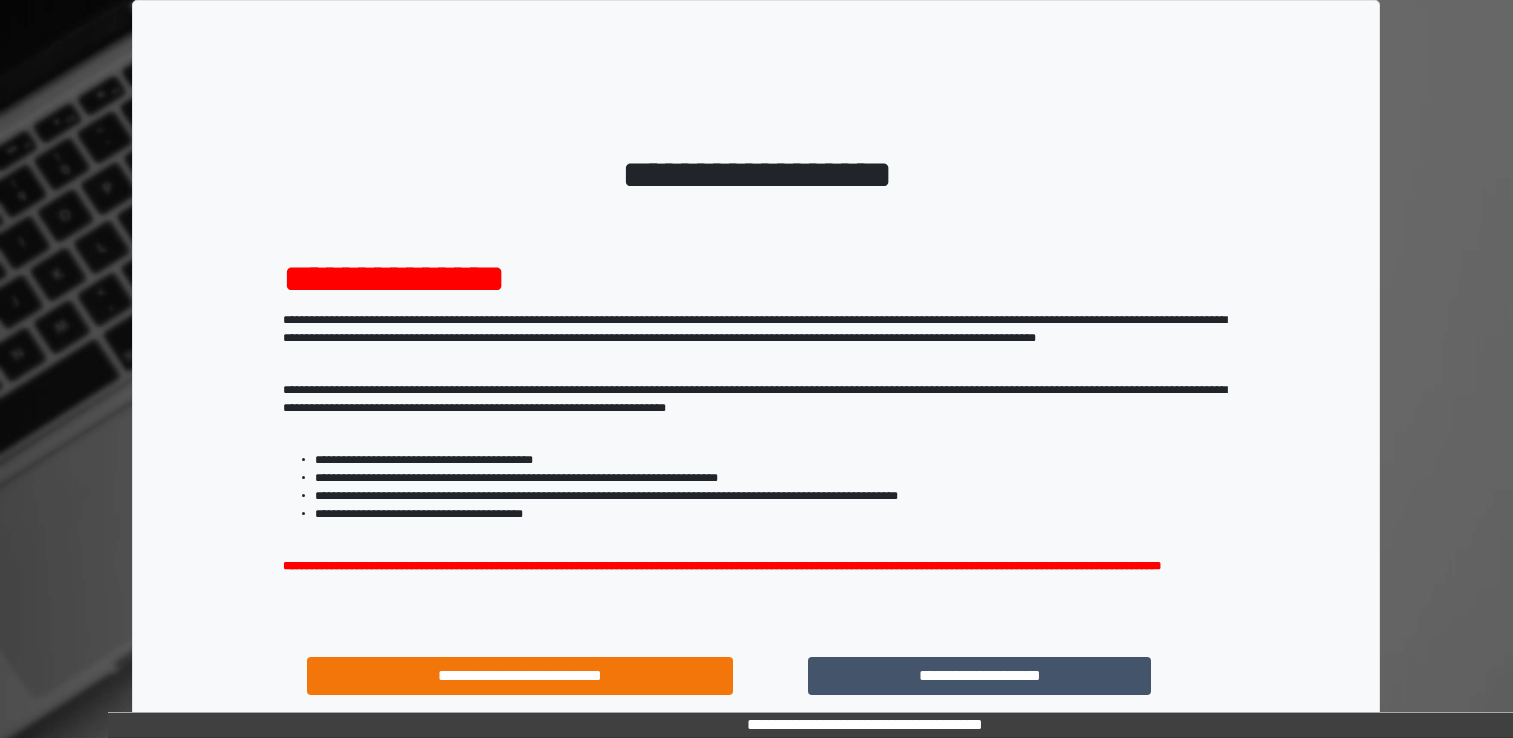 scroll, scrollTop: 0, scrollLeft: 0, axis: both 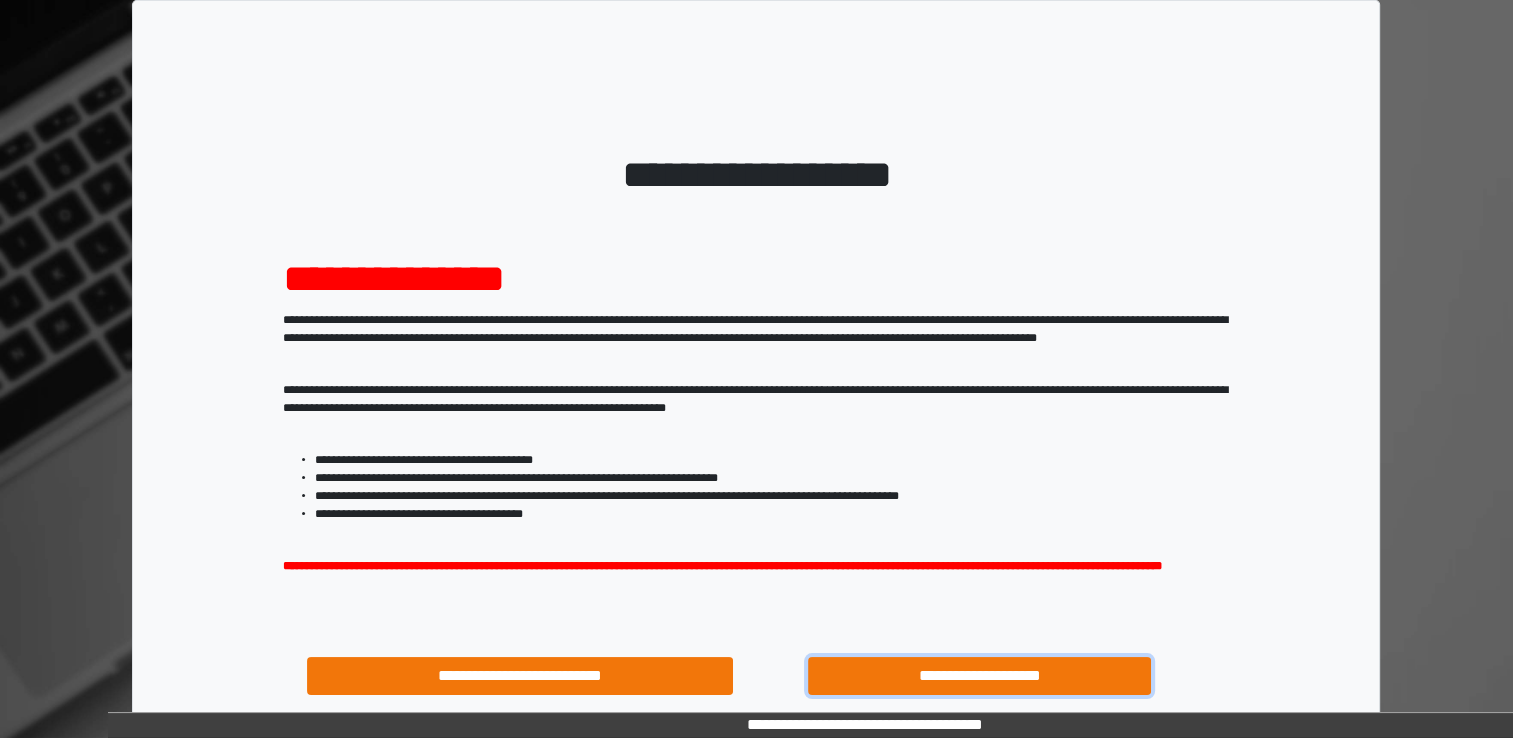 click on "**********" at bounding box center [980, 676] 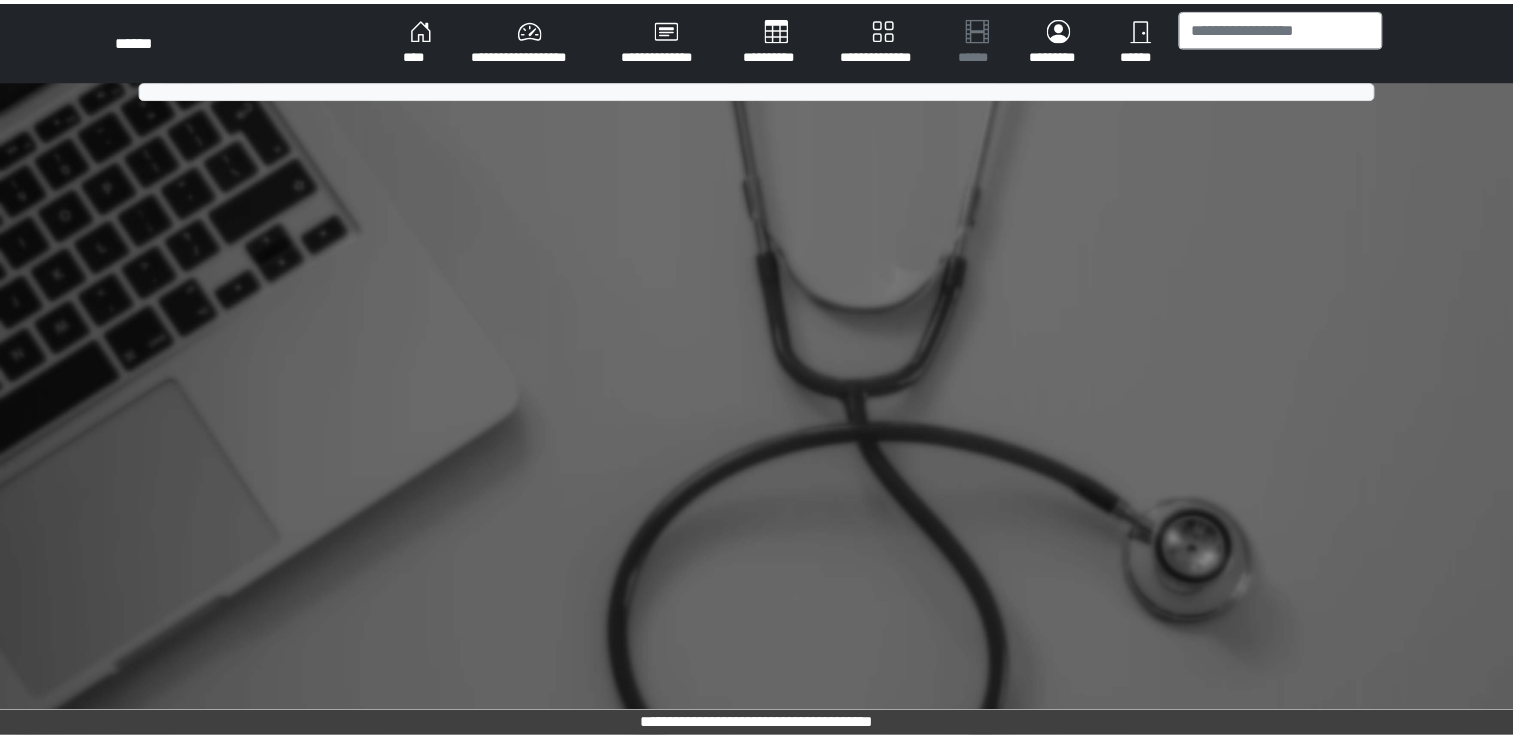 scroll, scrollTop: 0, scrollLeft: 0, axis: both 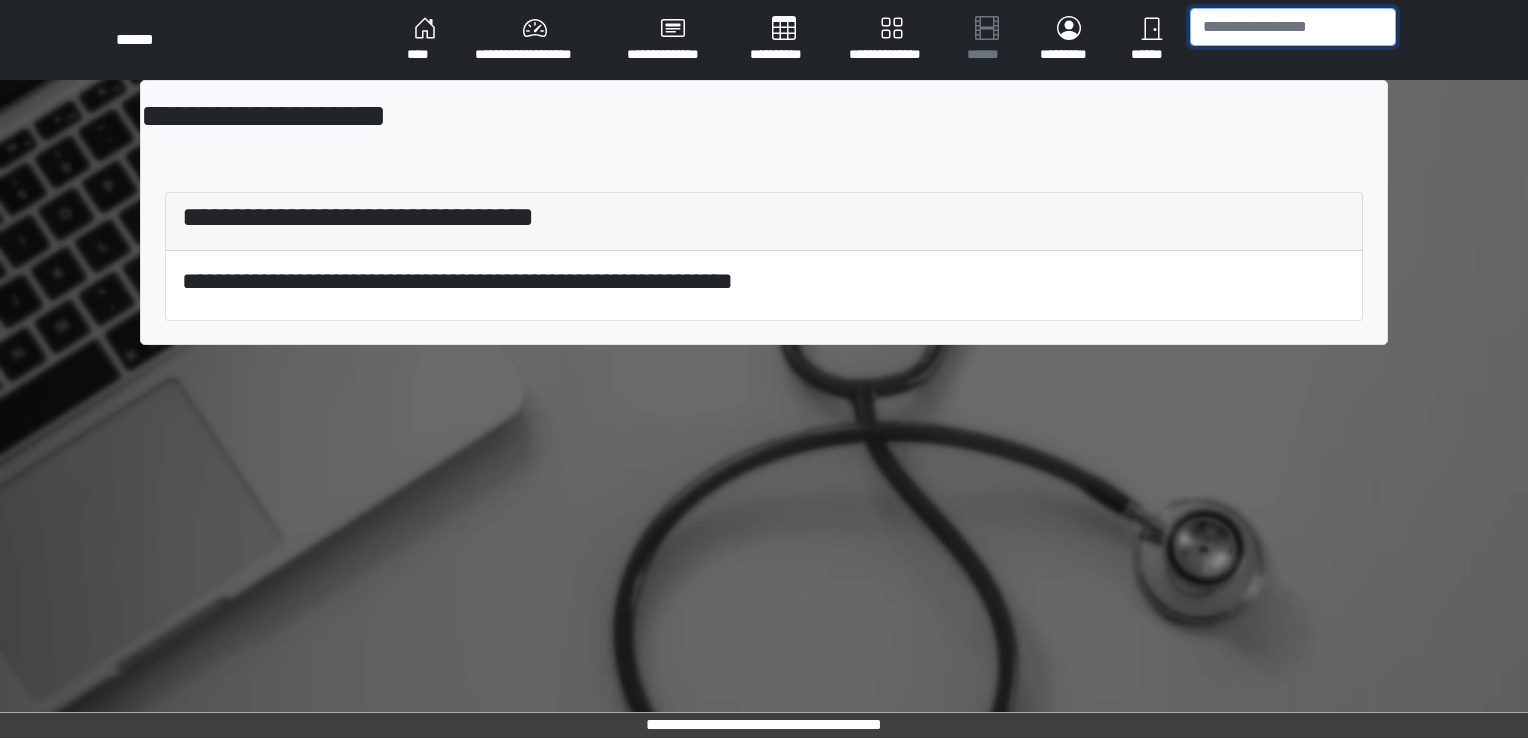click at bounding box center [1293, 27] 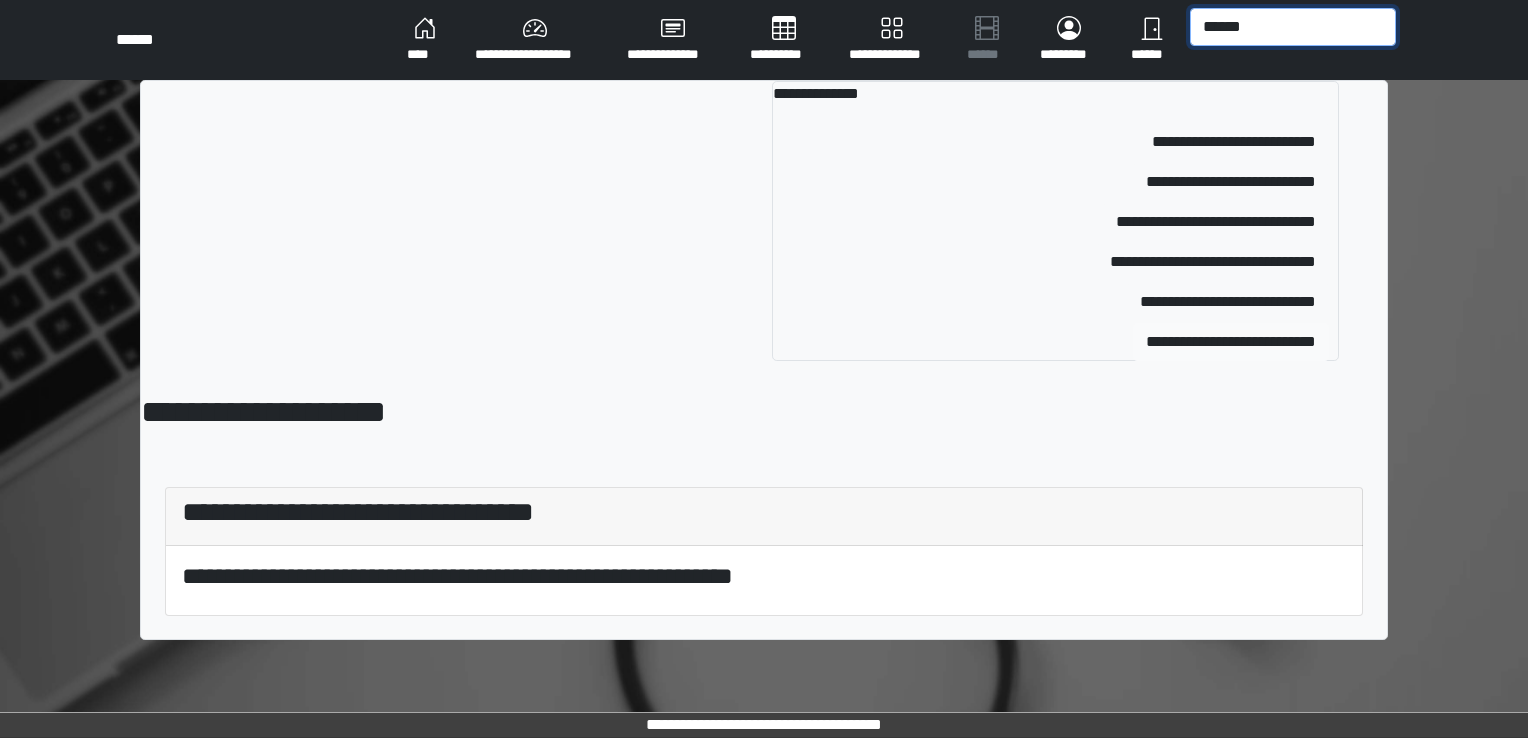 type on "******" 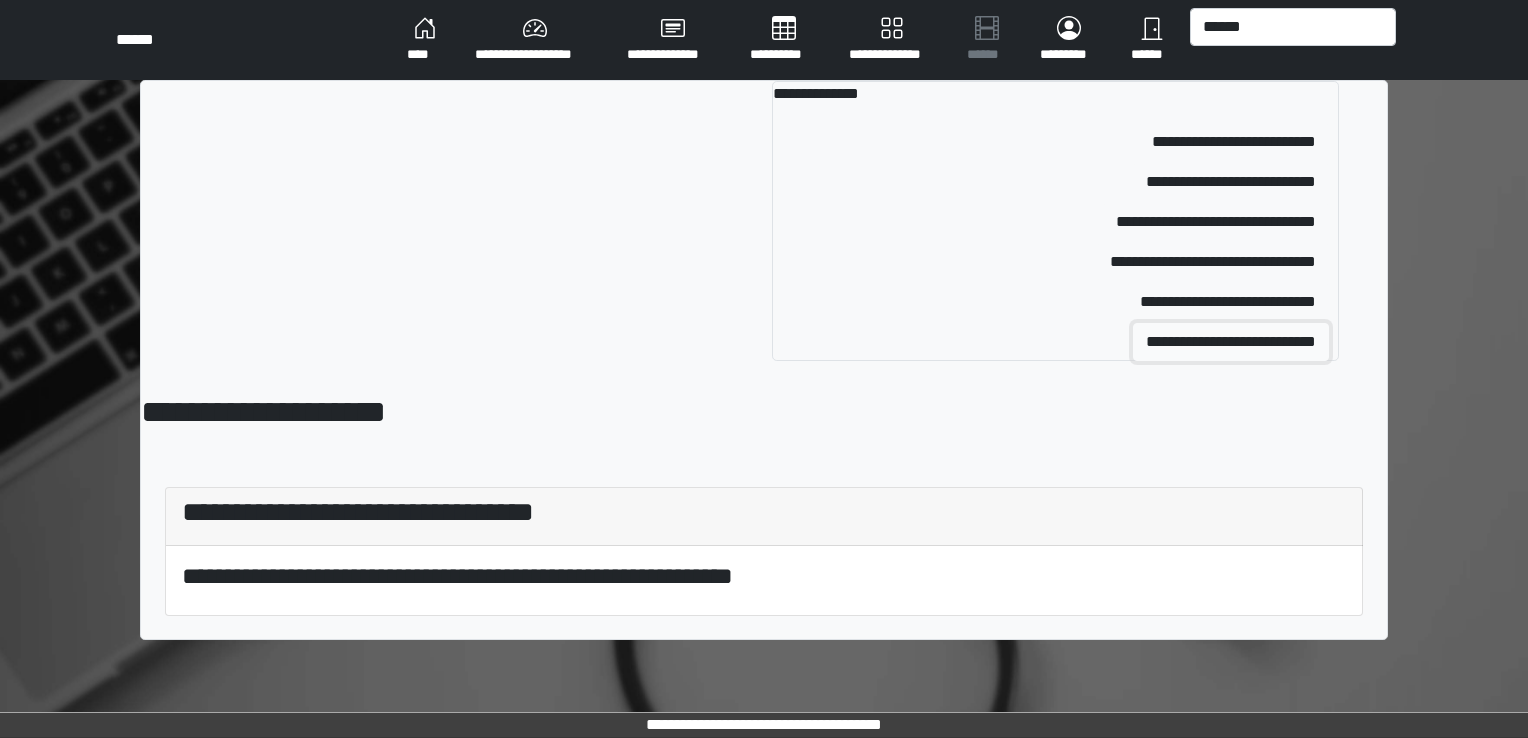 click on "**********" at bounding box center (1231, 342) 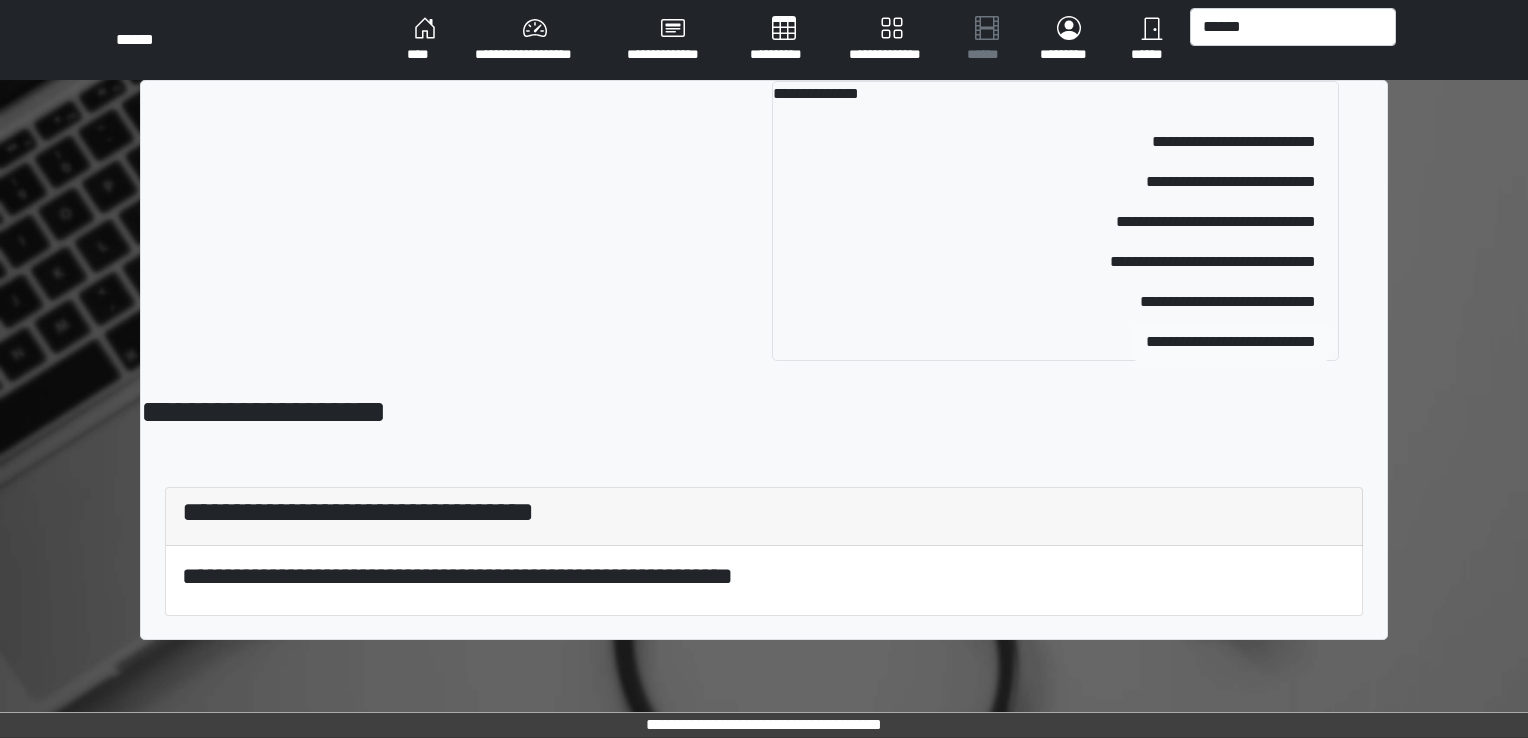type 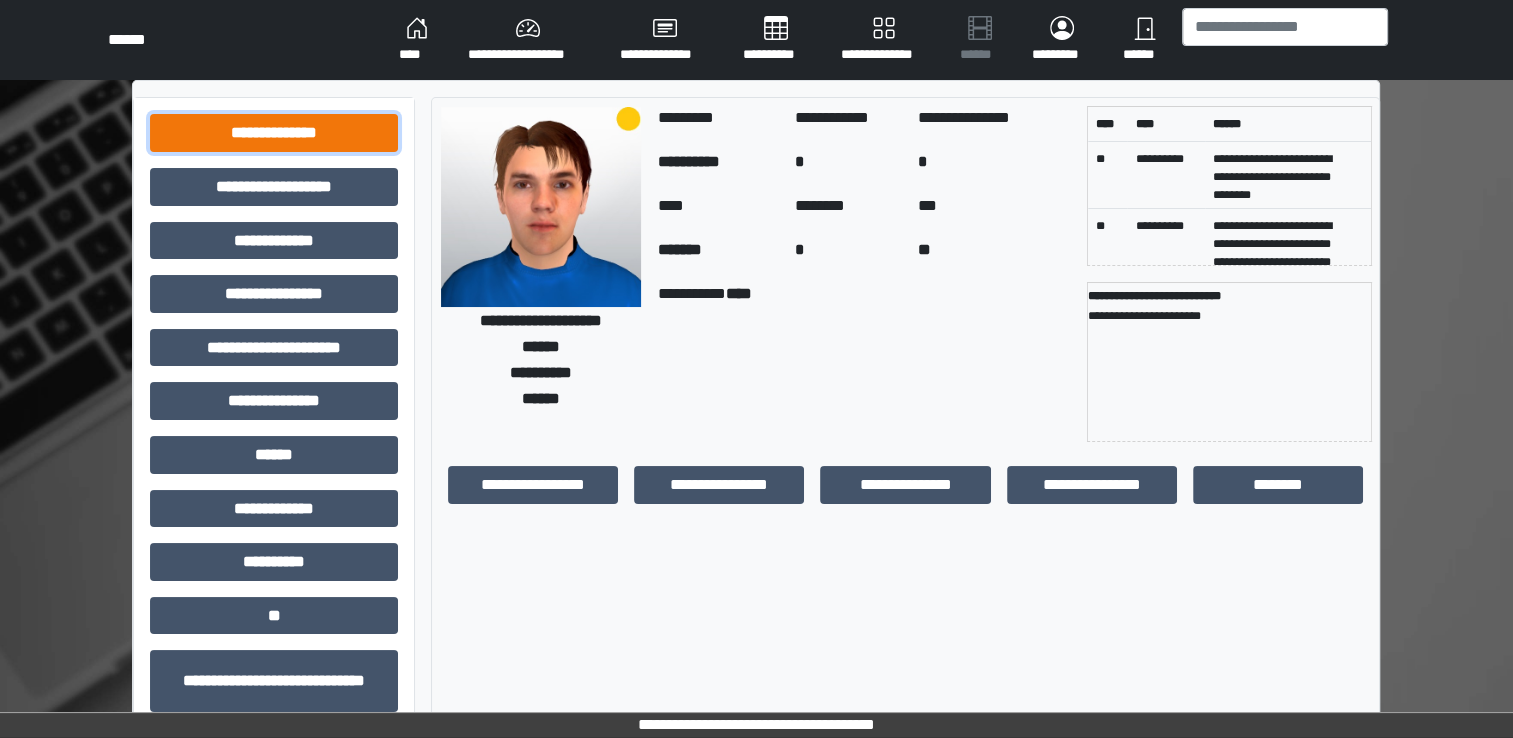 click on "**********" at bounding box center (274, 133) 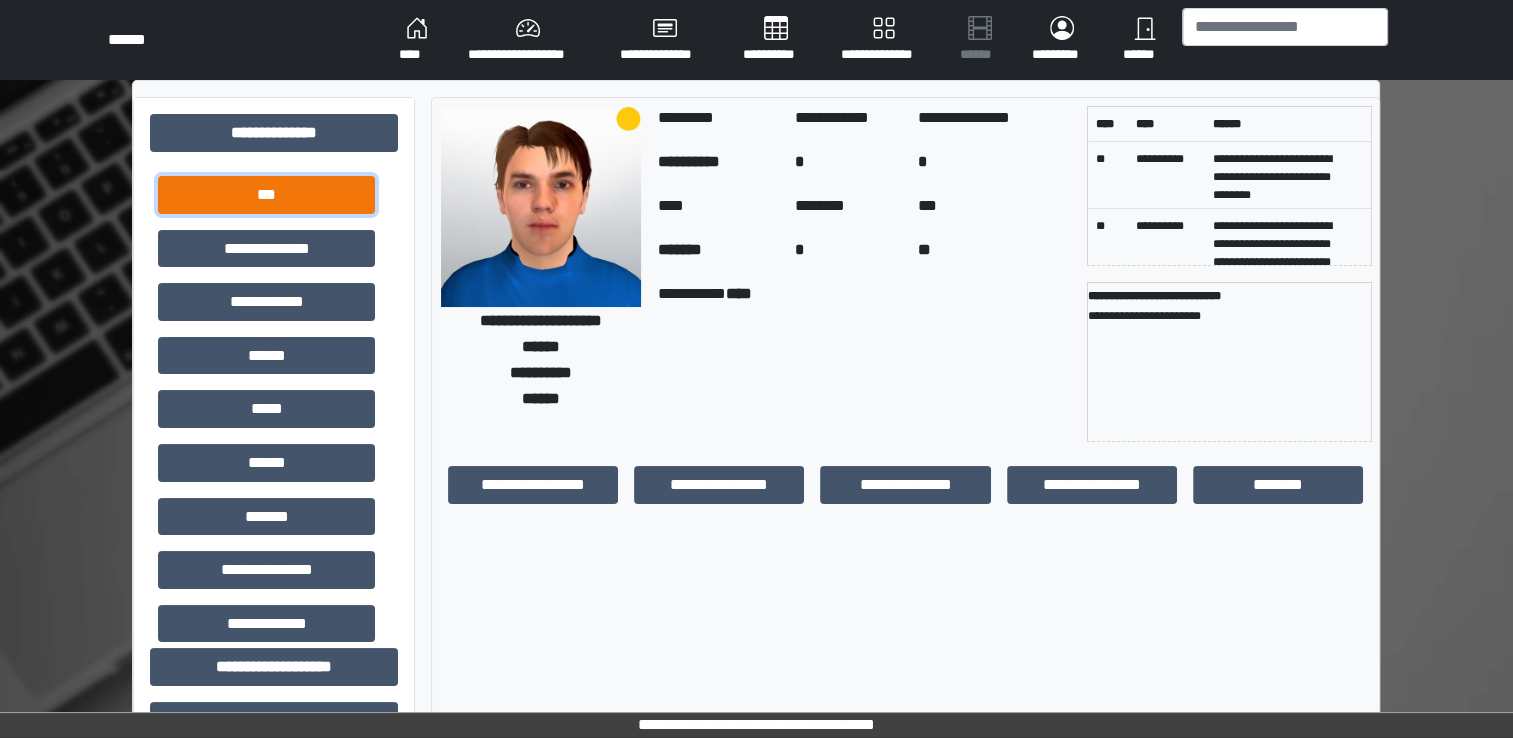 click on "***" at bounding box center (266, 195) 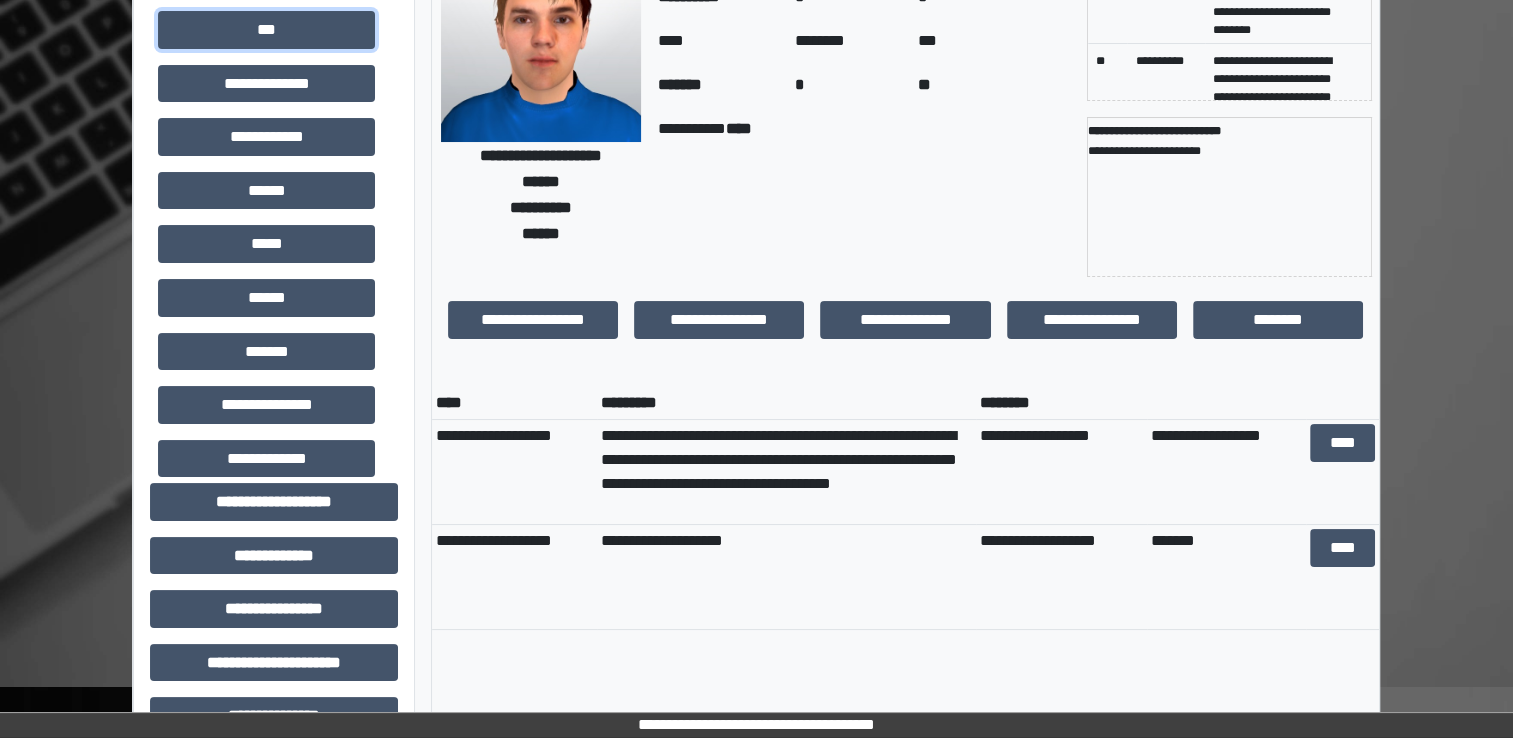 scroll, scrollTop: 200, scrollLeft: 0, axis: vertical 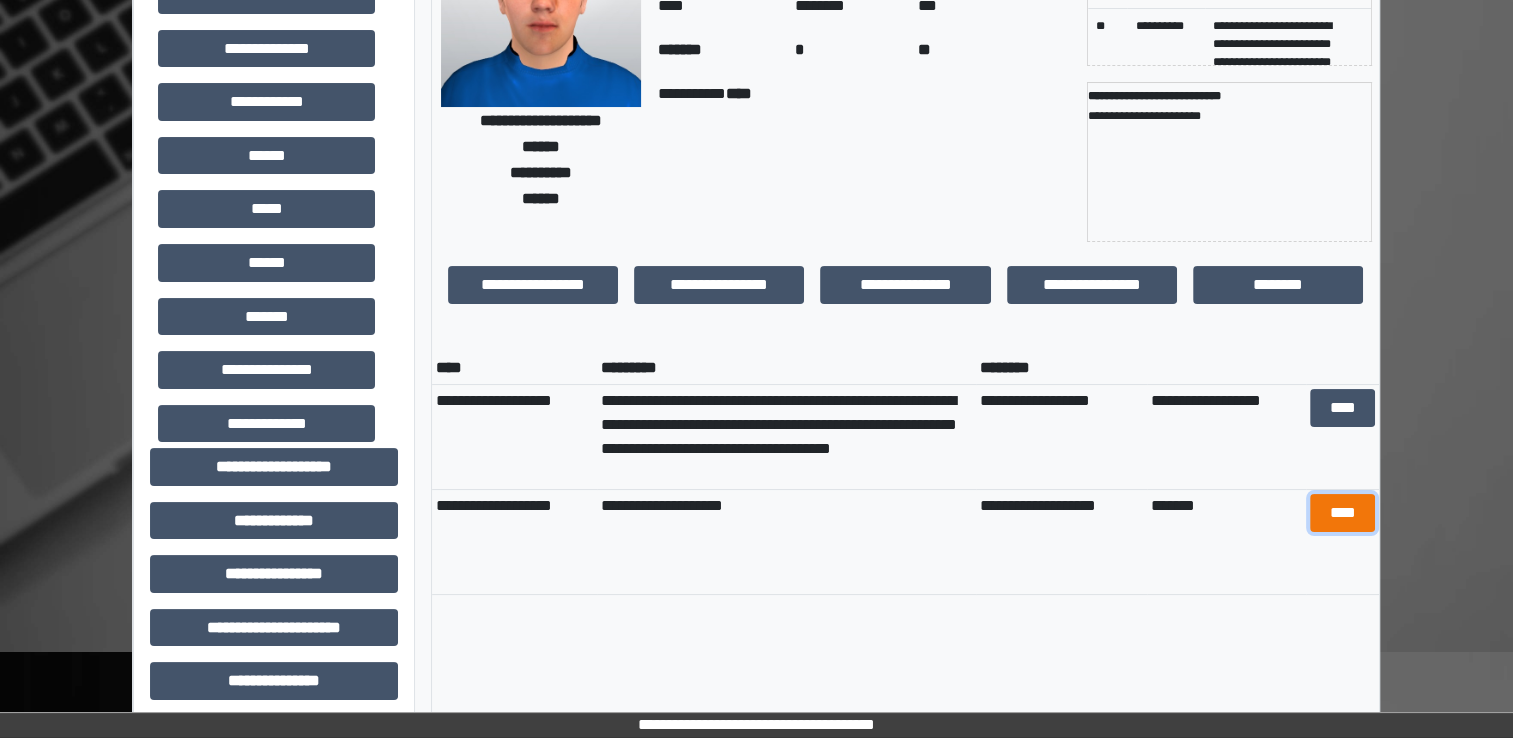 click on "****" at bounding box center [1342, 513] 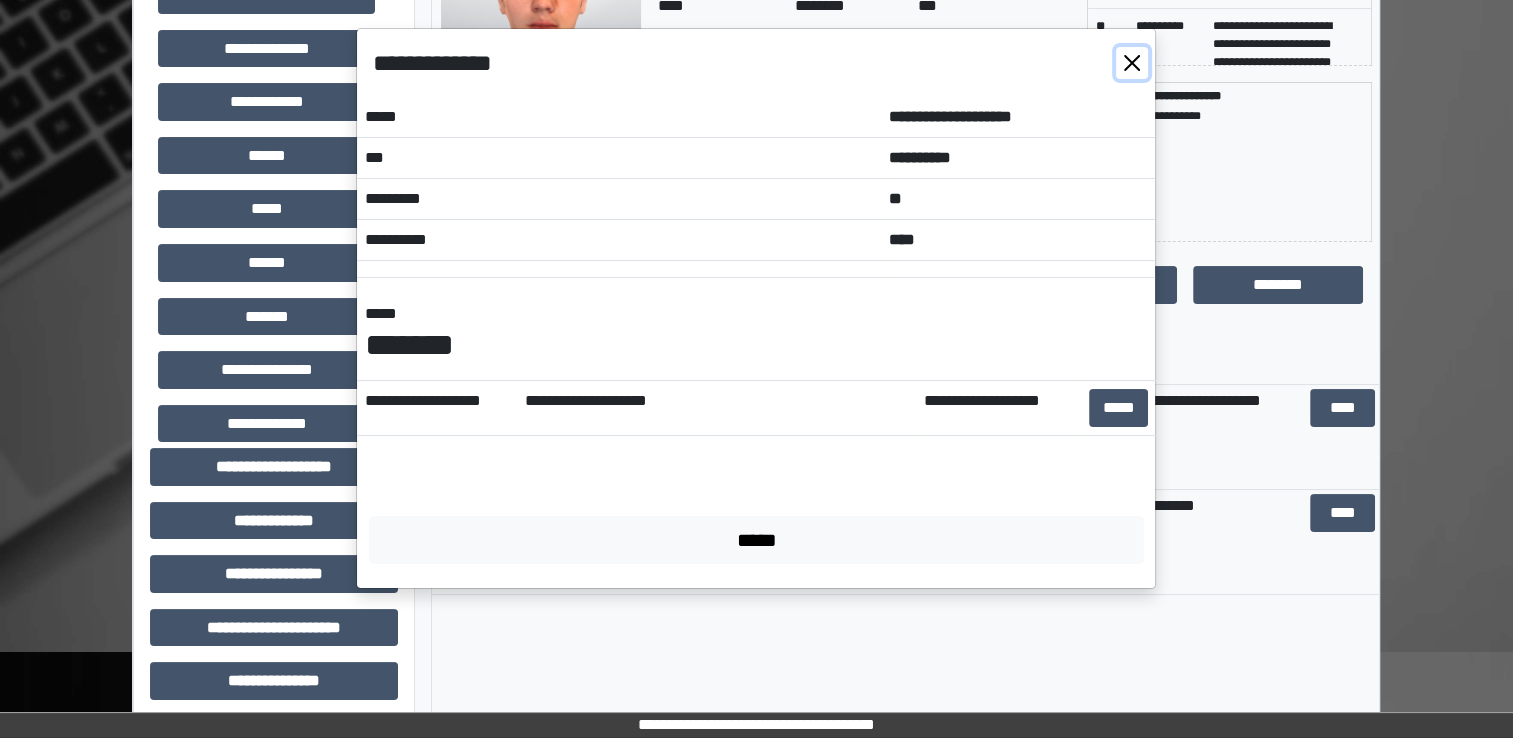 click at bounding box center [1132, 63] 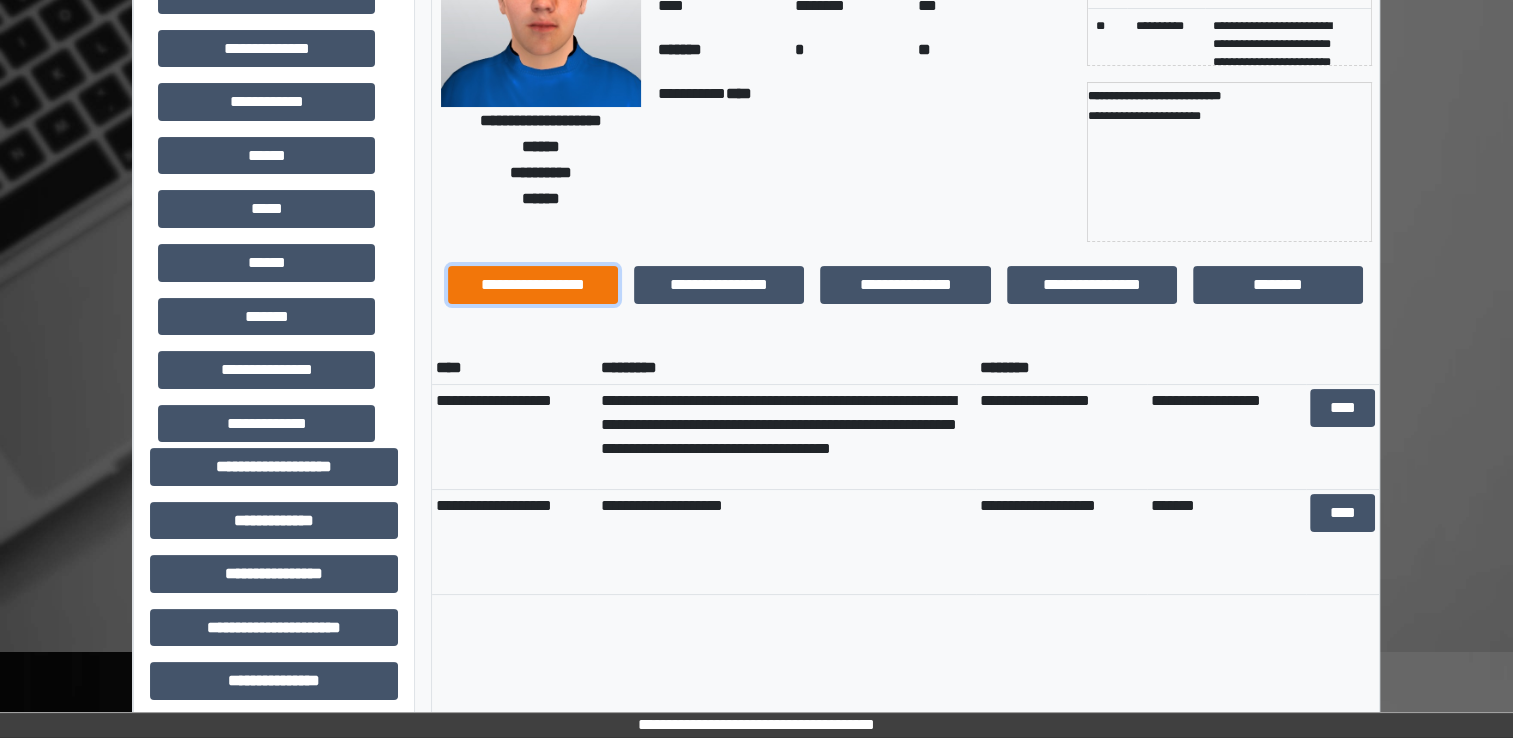 click on "**********" at bounding box center [533, 285] 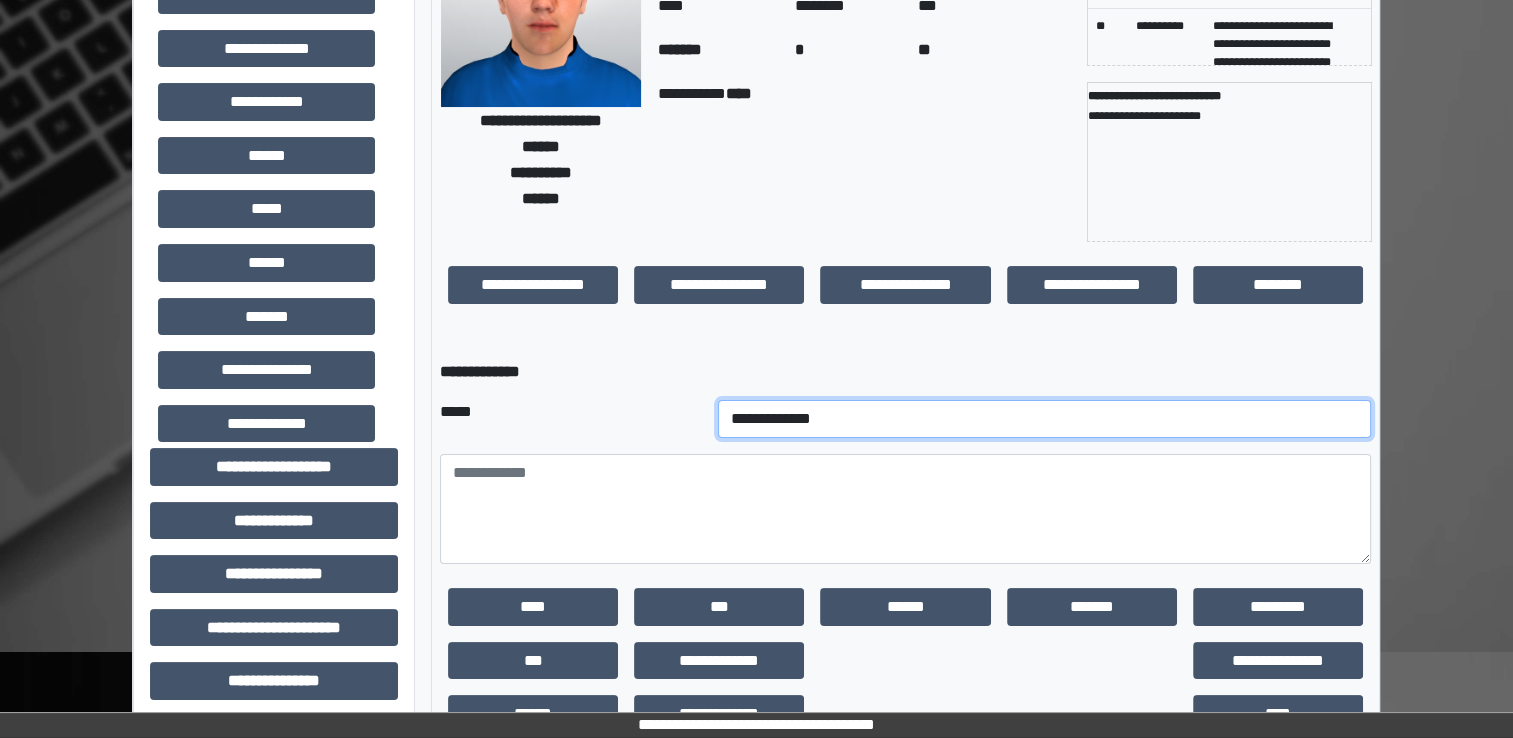click on "**********" at bounding box center [1045, 419] 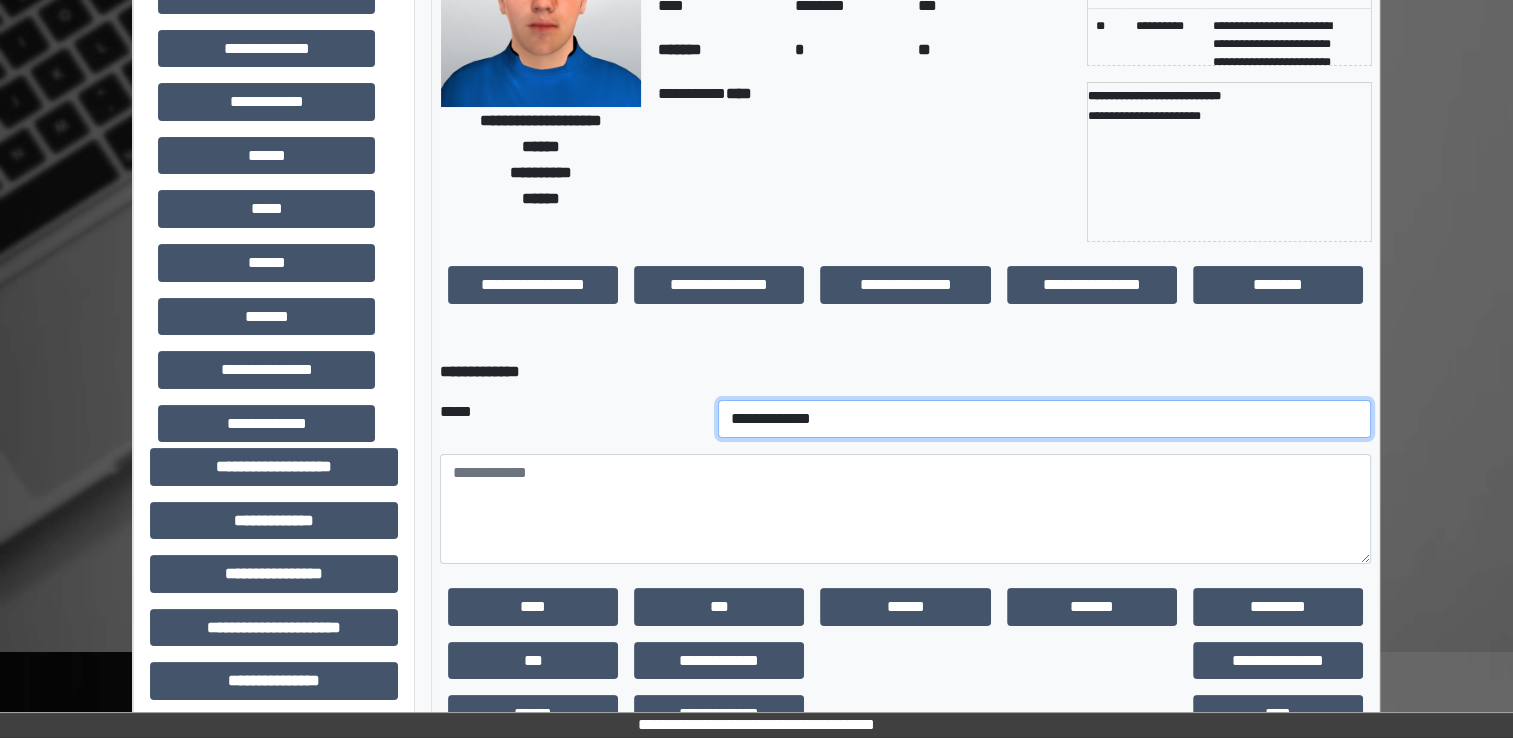 select on "*" 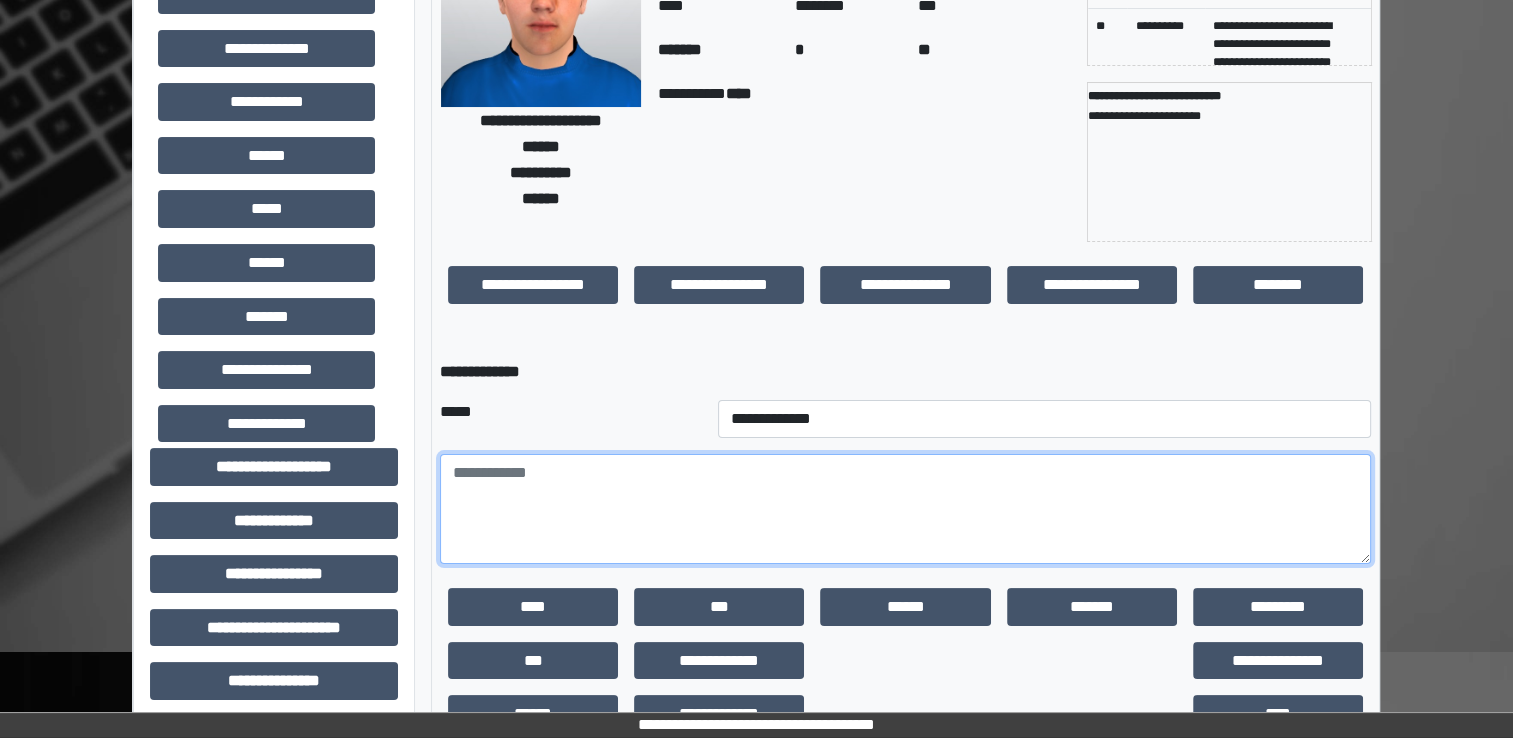 click at bounding box center (905, 509) 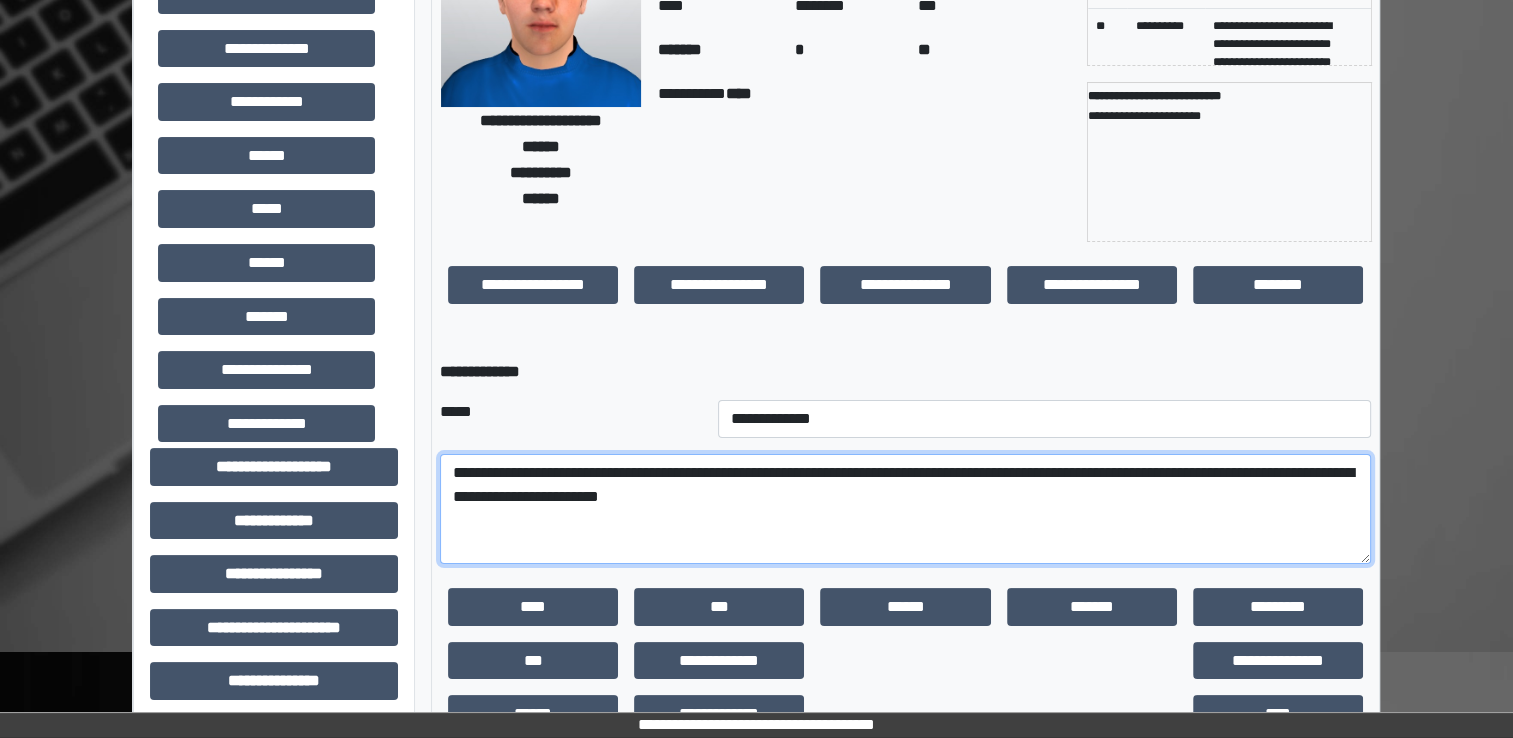 click on "**********" at bounding box center [905, 509] 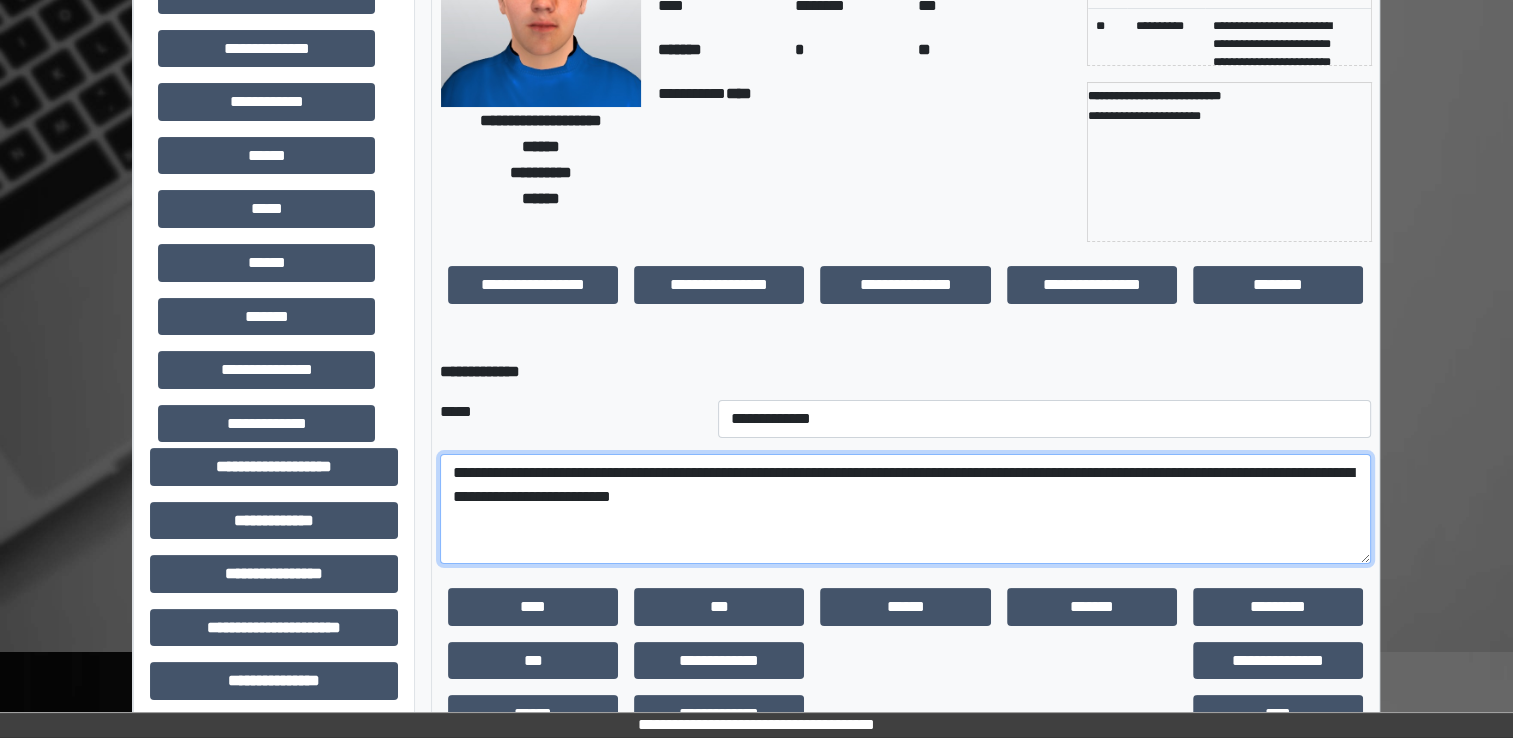 click on "**********" at bounding box center [905, 509] 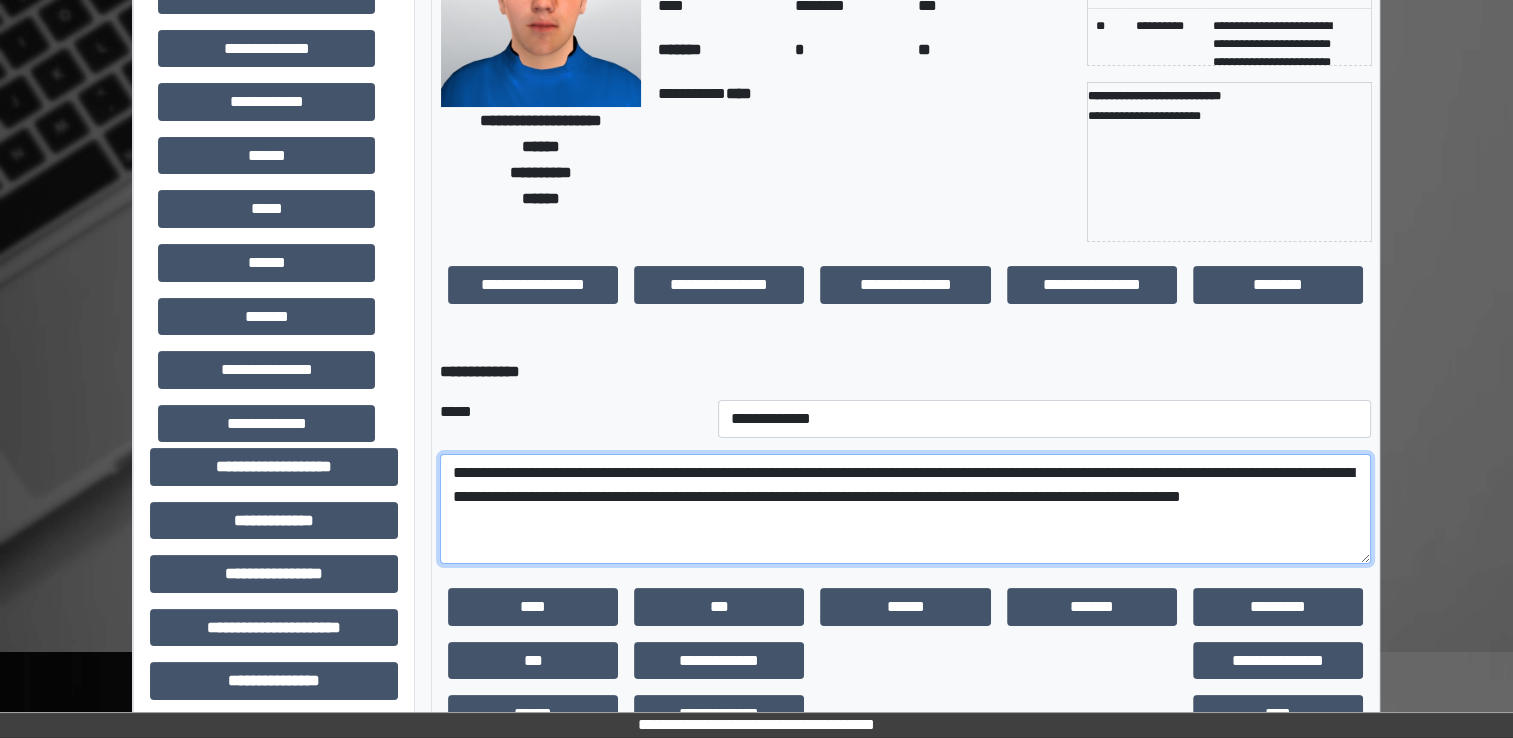 click on "**********" at bounding box center (905, 509) 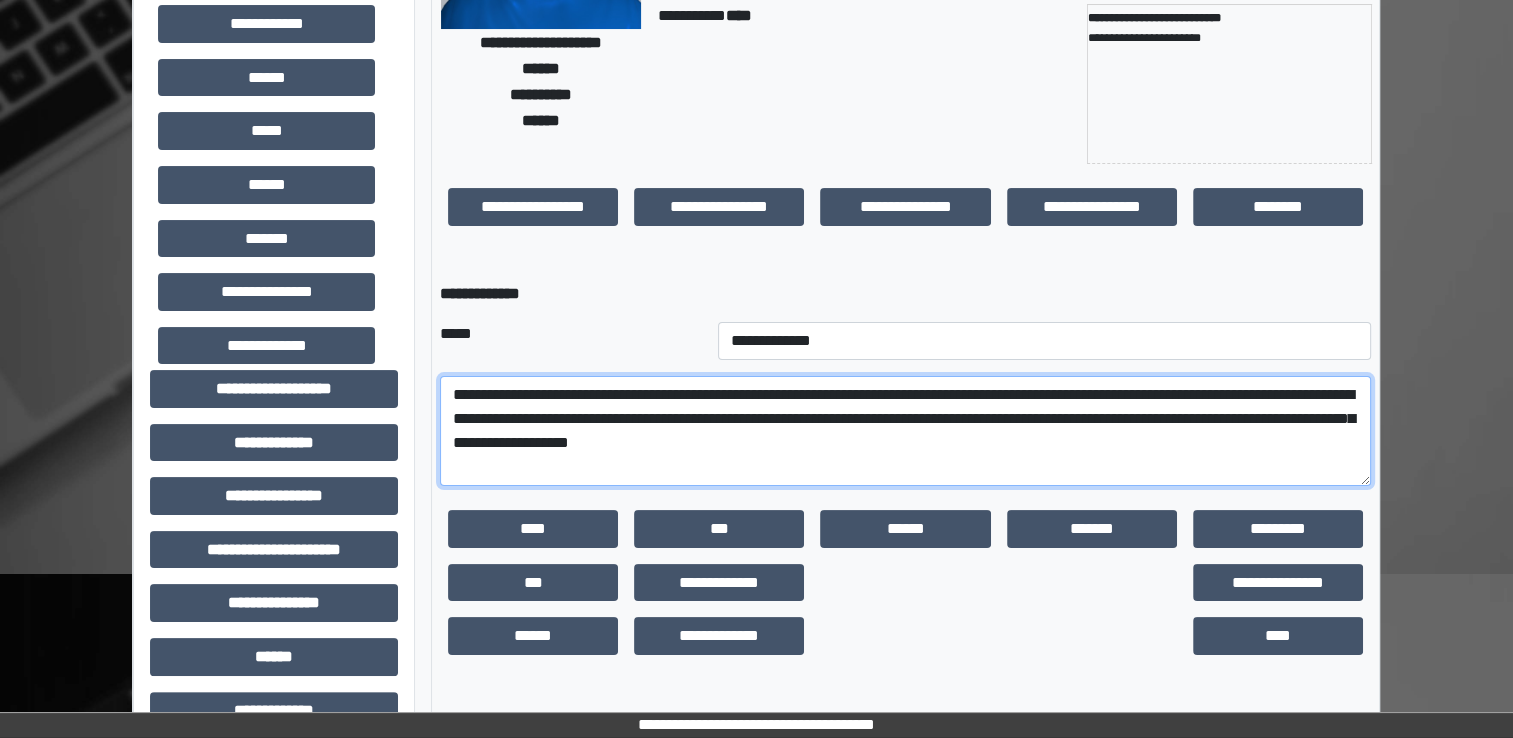 scroll, scrollTop: 300, scrollLeft: 0, axis: vertical 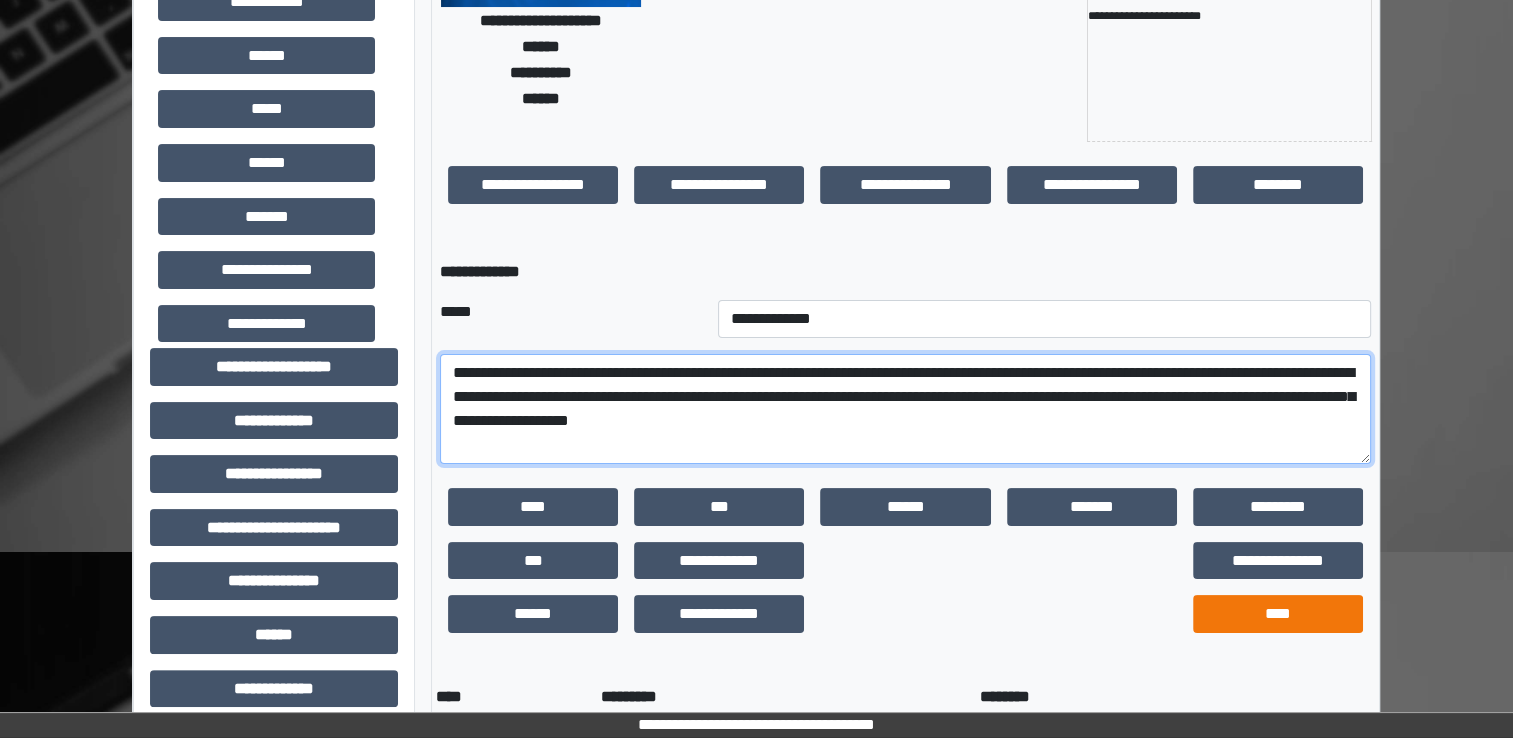 type on "**********" 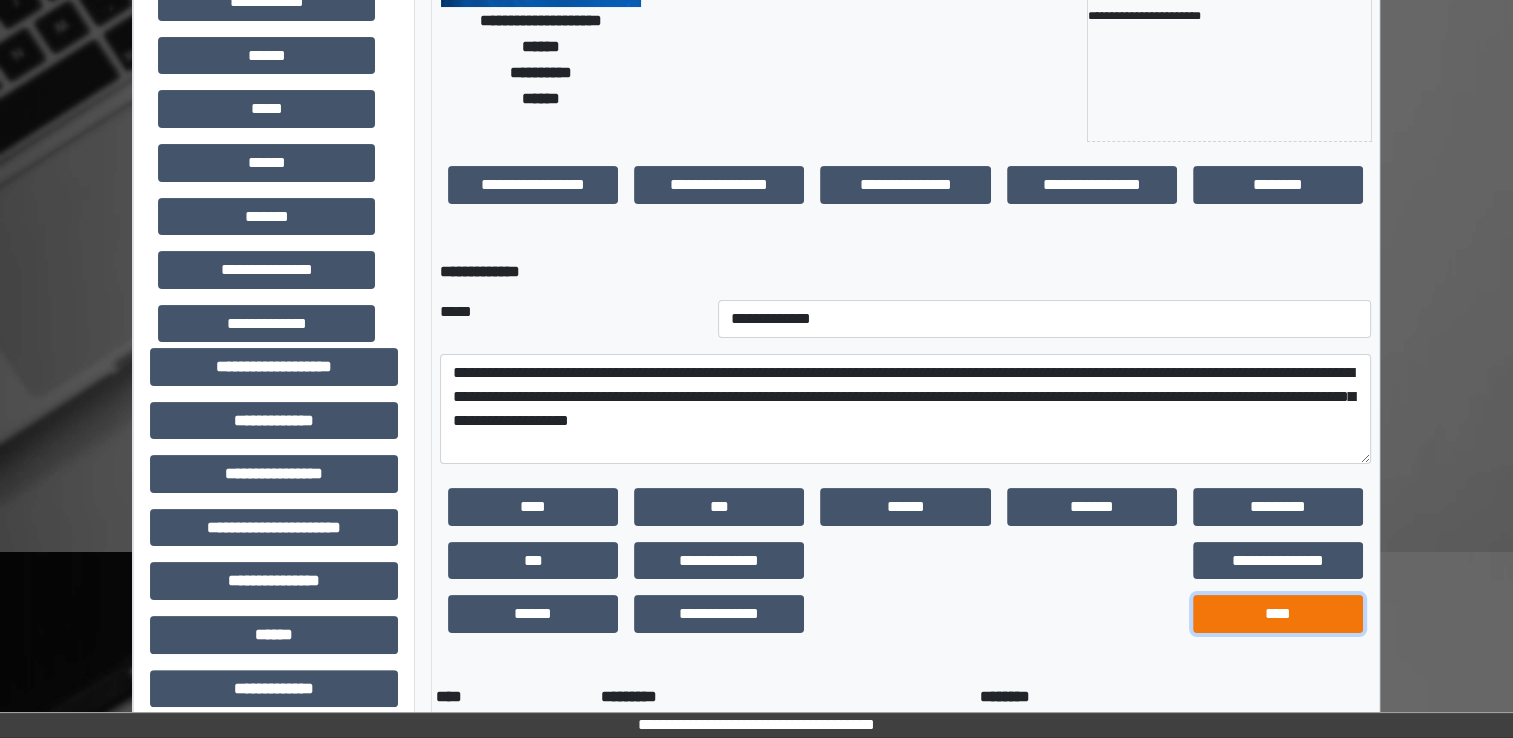 click on "****" at bounding box center [1278, 614] 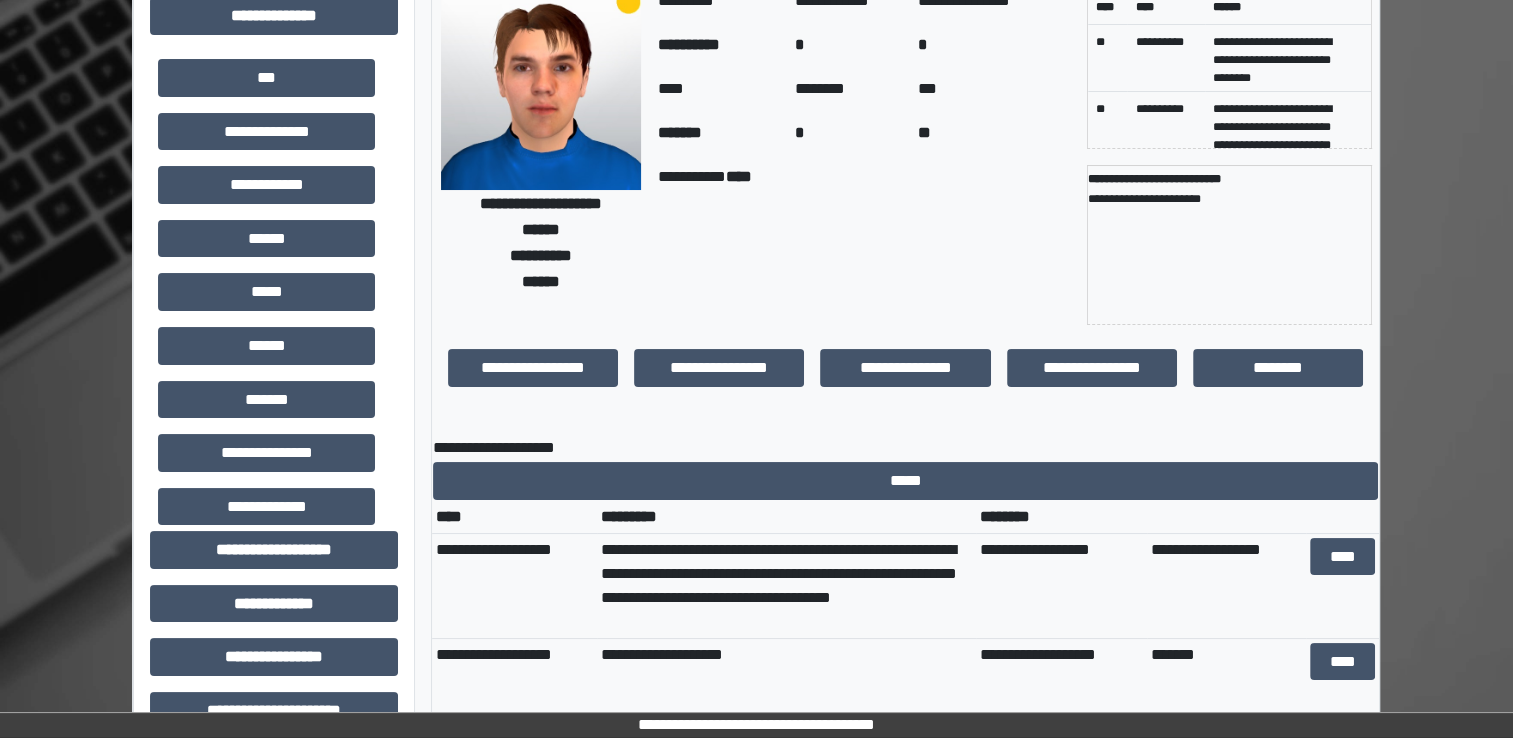 scroll, scrollTop: 0, scrollLeft: 0, axis: both 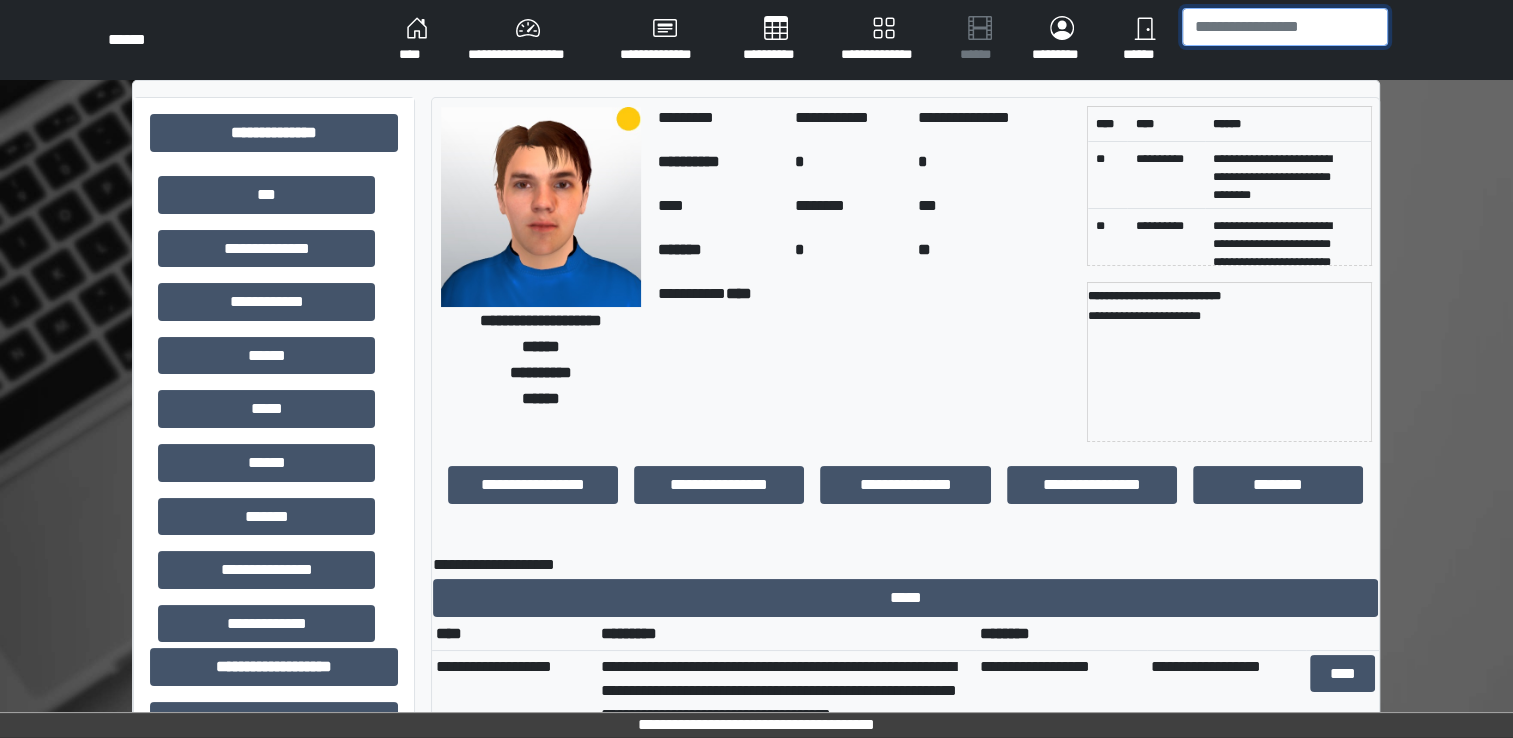 click at bounding box center [1285, 27] 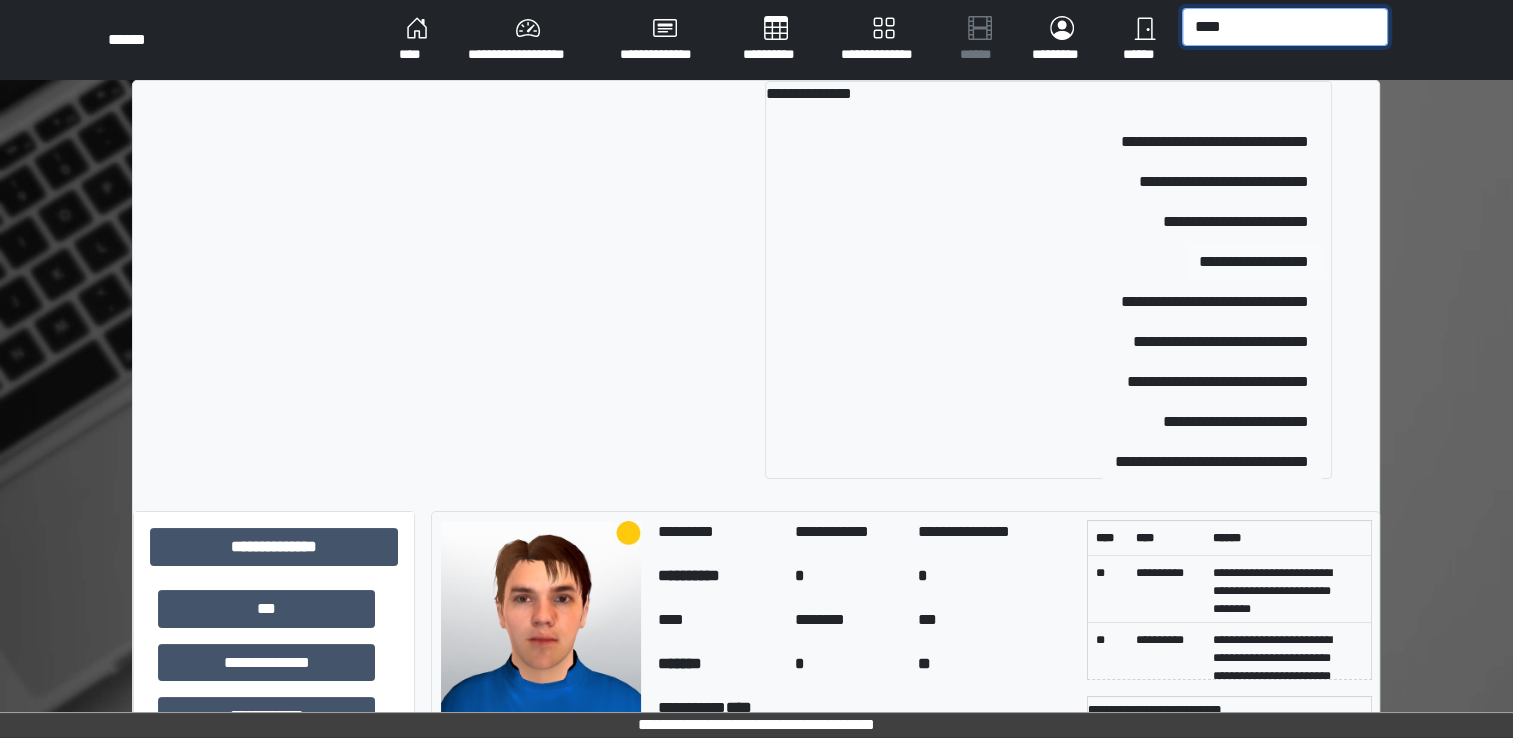 type on "****" 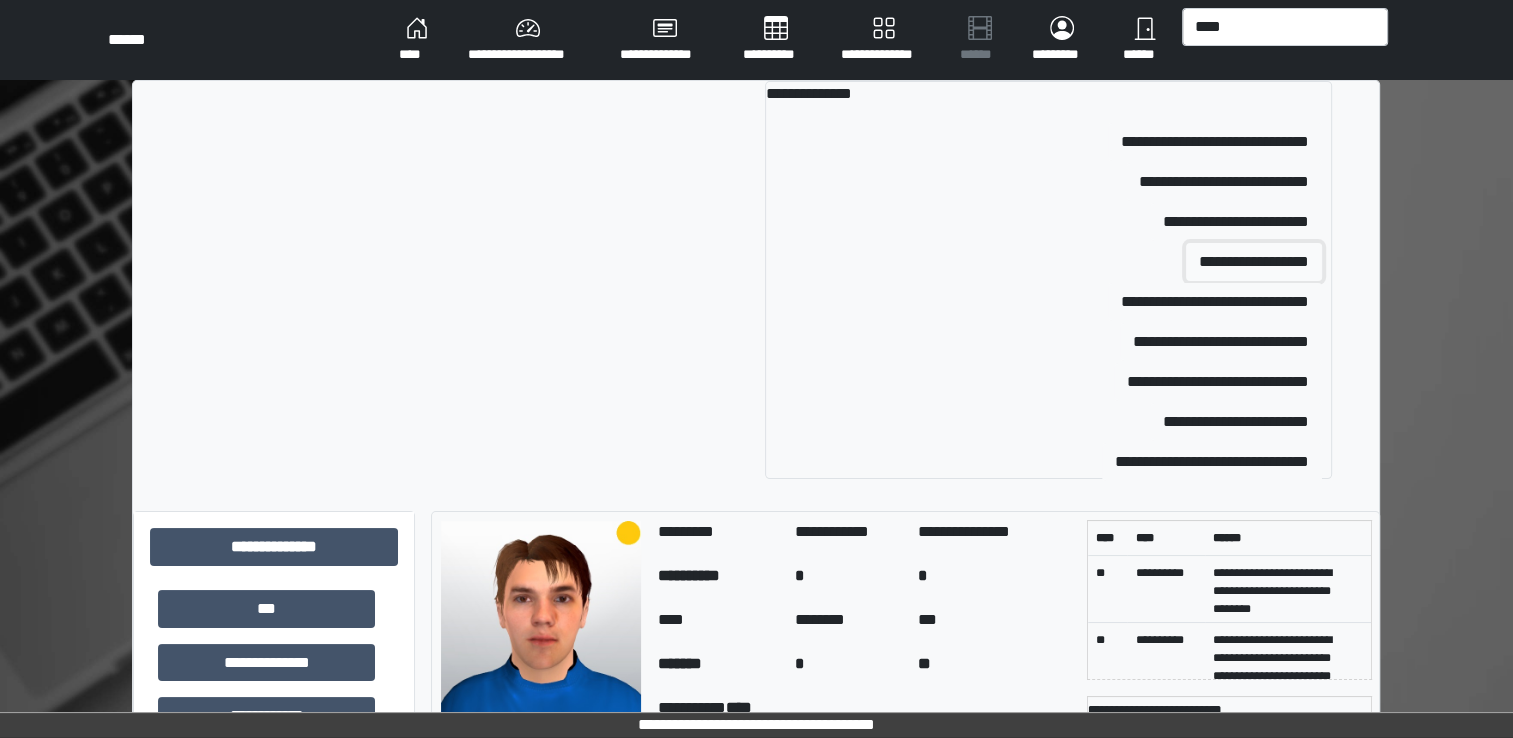 click on "**********" at bounding box center (1254, 262) 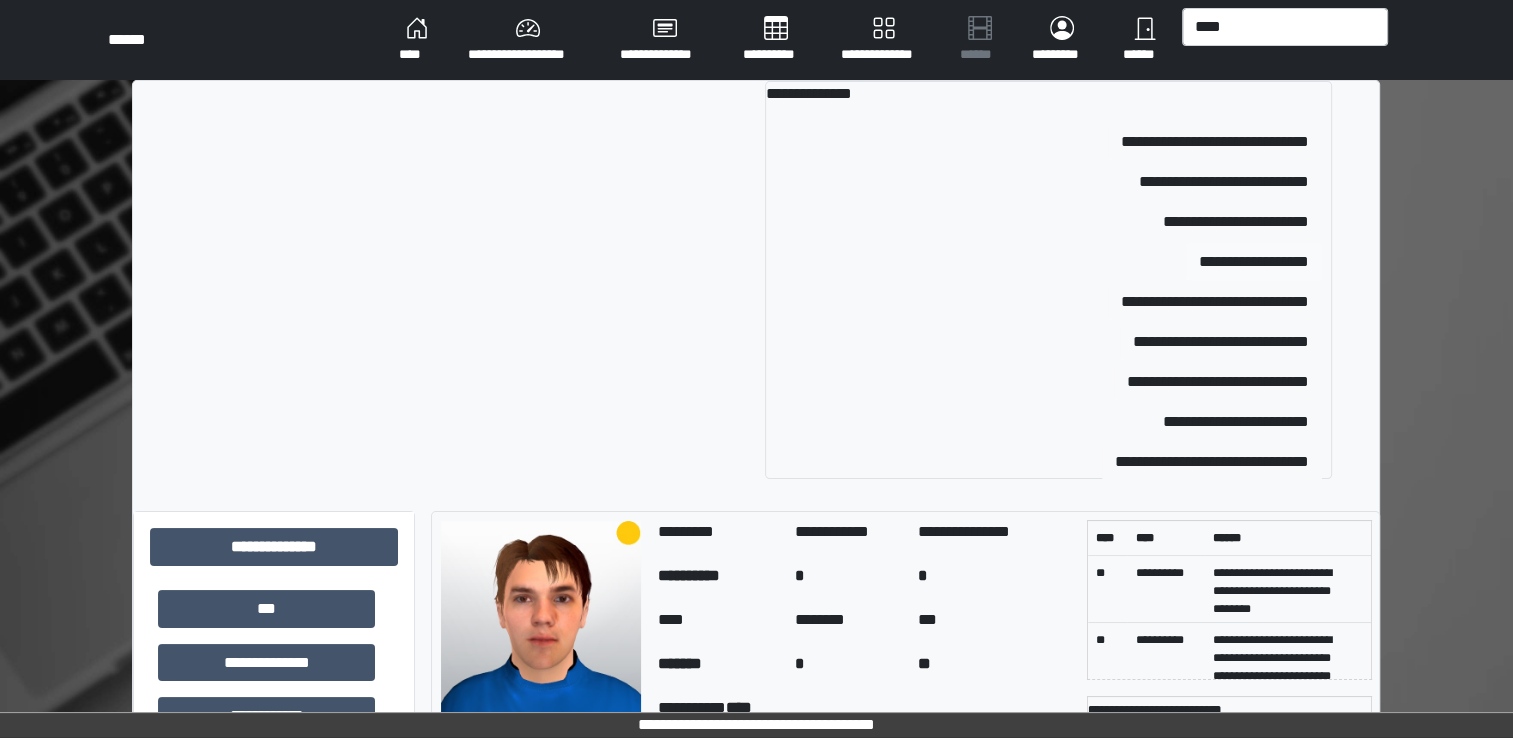 type 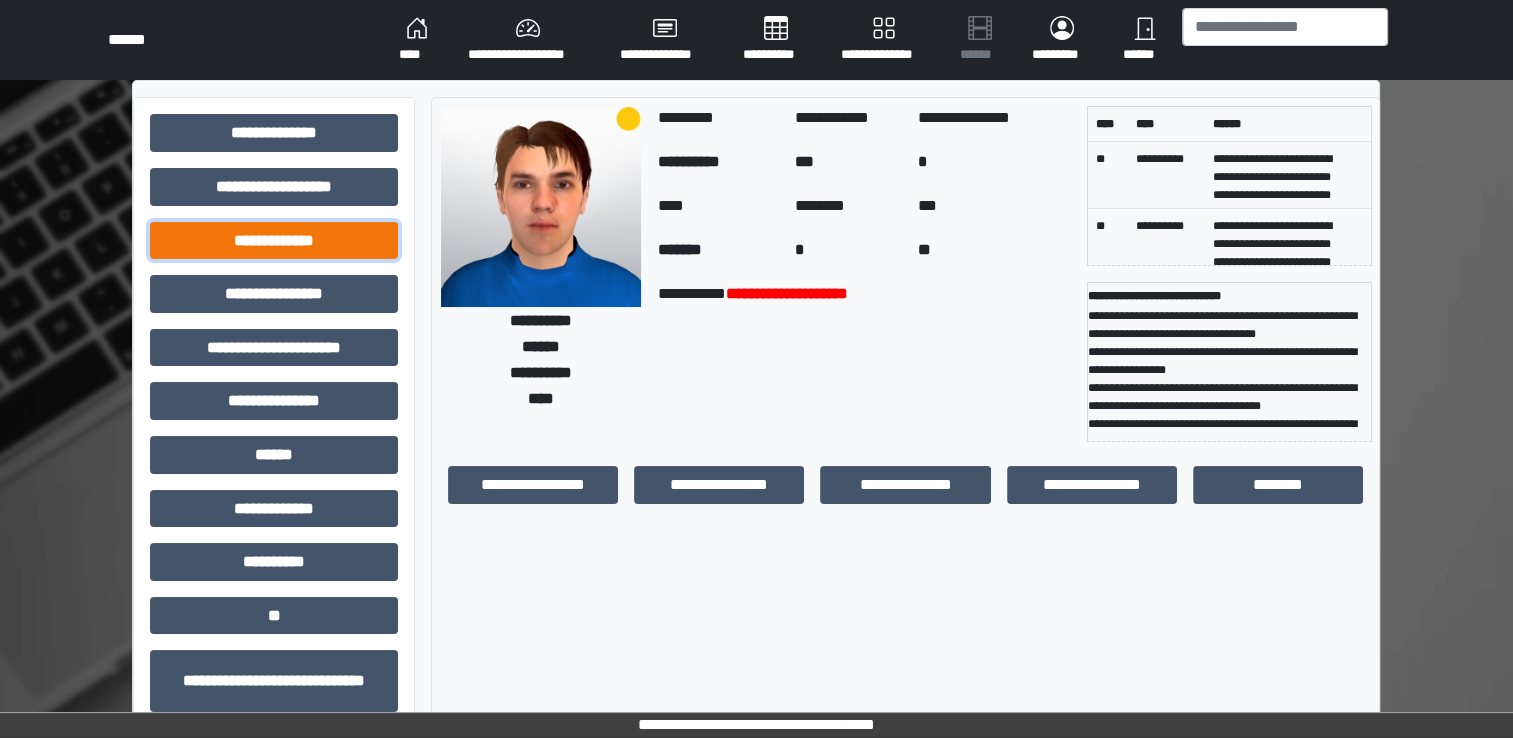 click on "**********" at bounding box center (274, 241) 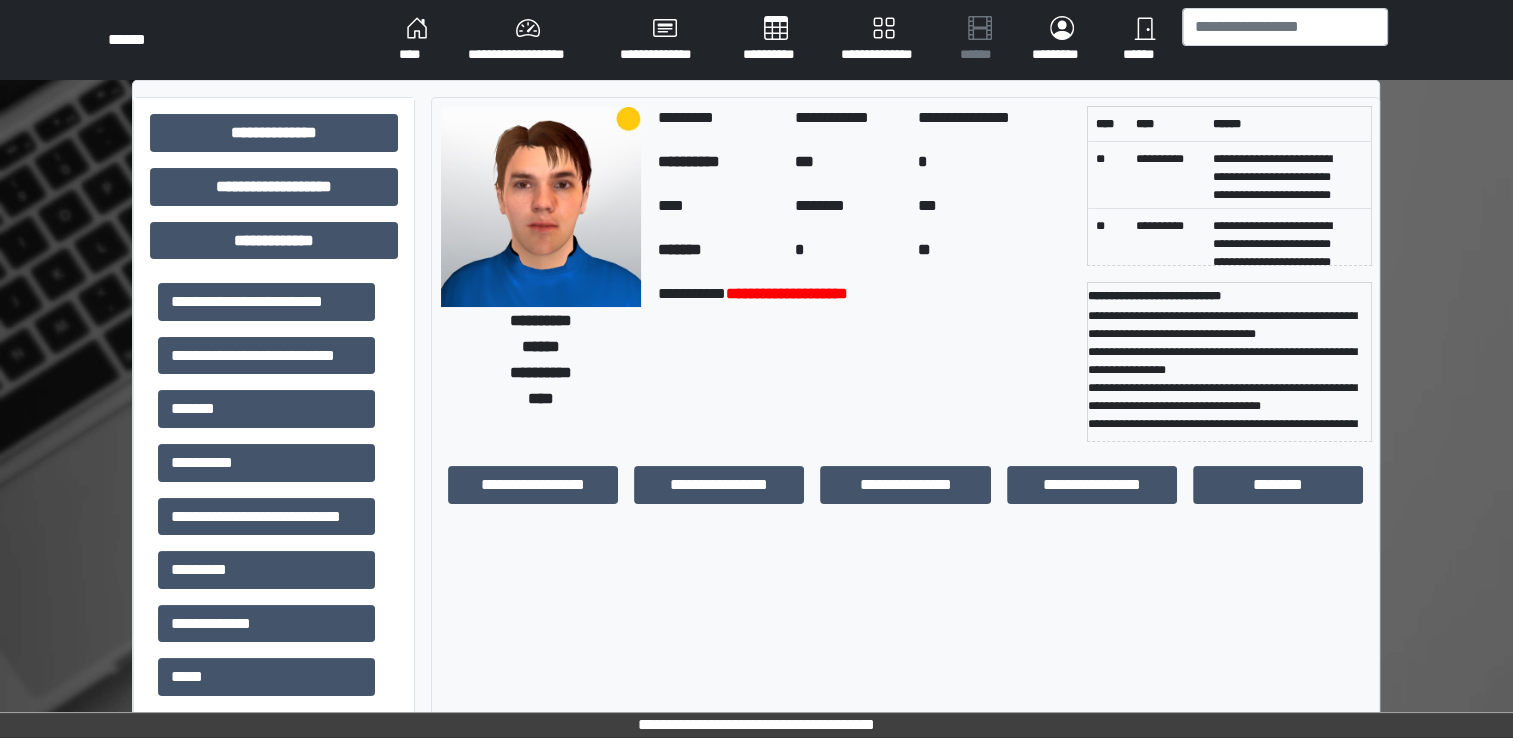 click on "****" at bounding box center [541, 399] 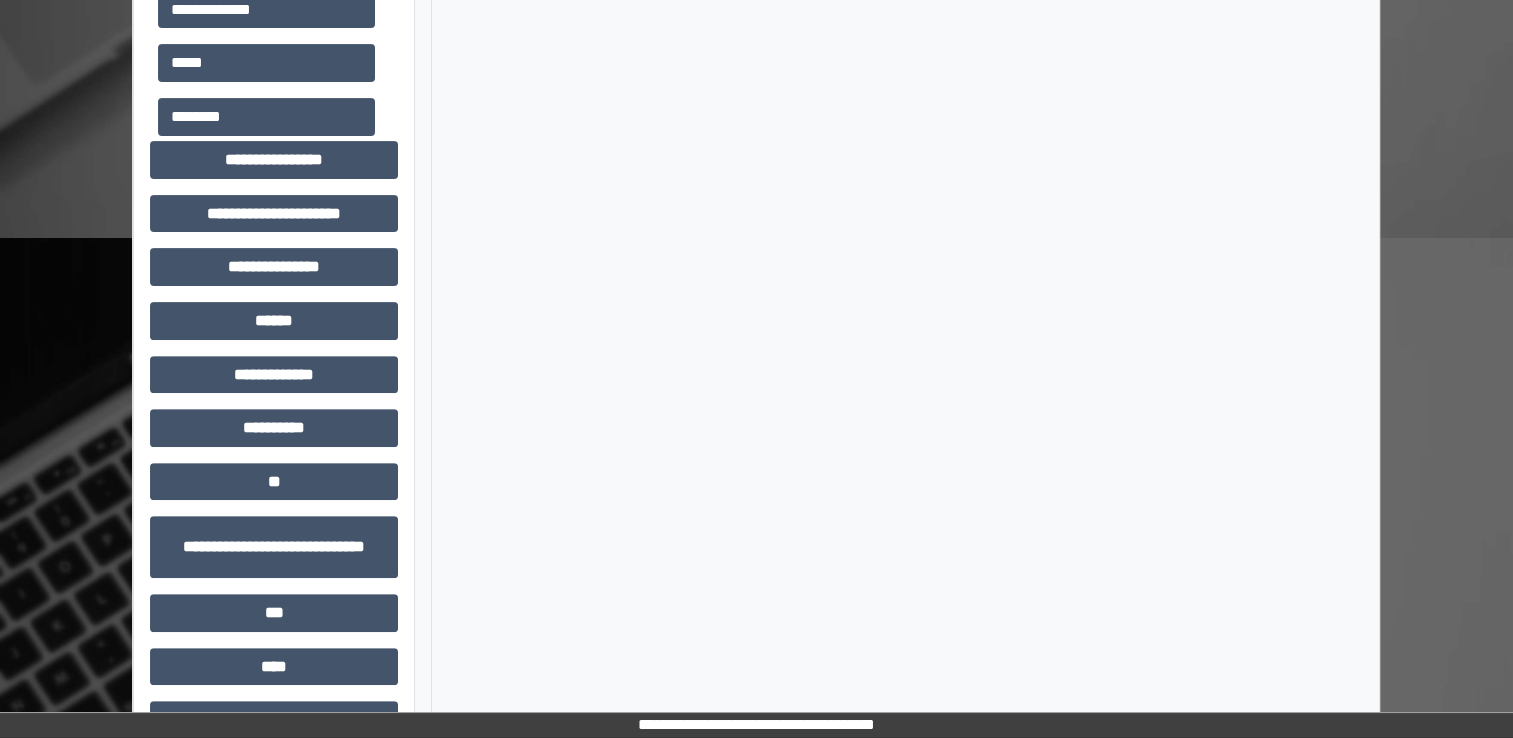 scroll, scrollTop: 664, scrollLeft: 0, axis: vertical 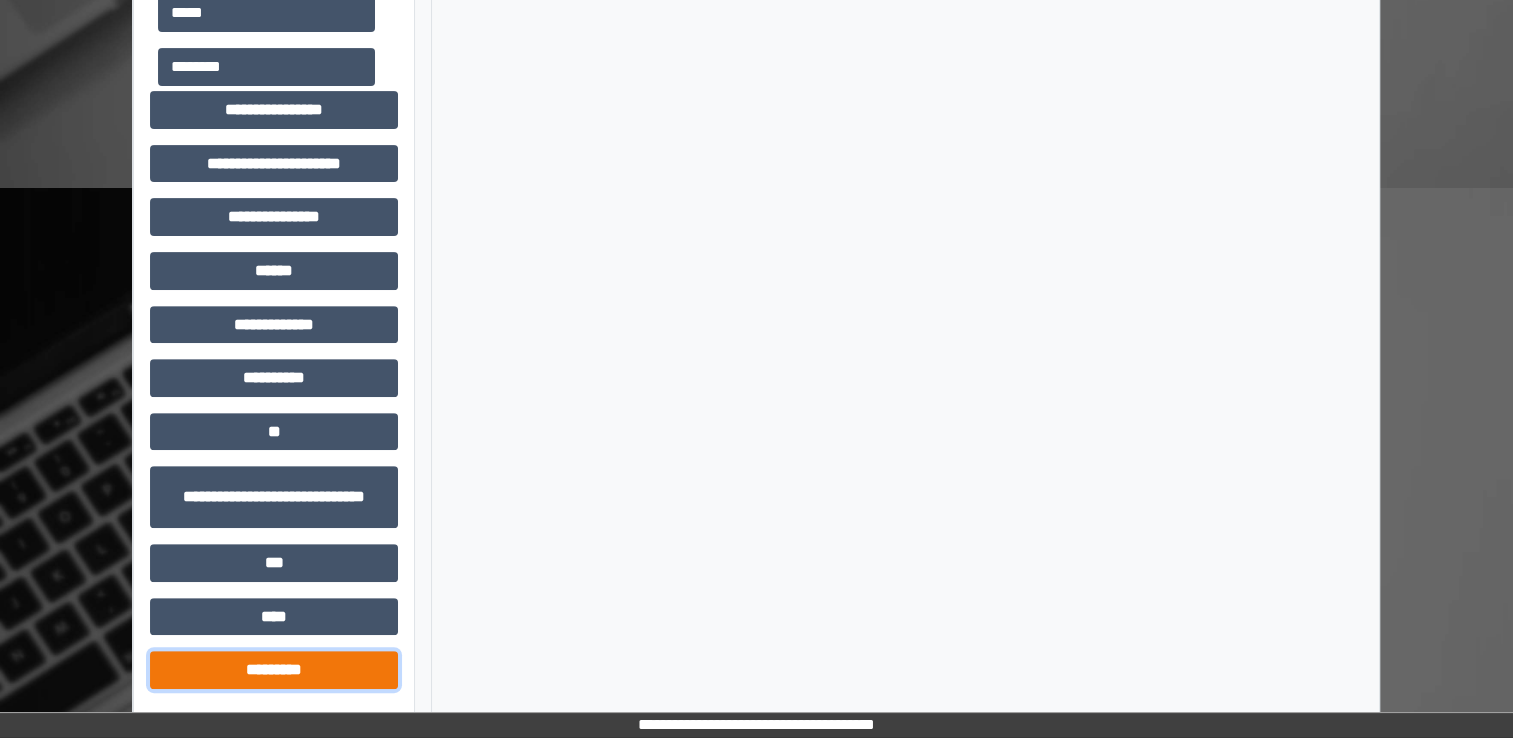 drag, startPoint x: 292, startPoint y: 670, endPoint x: 314, endPoint y: 651, distance: 29.068884 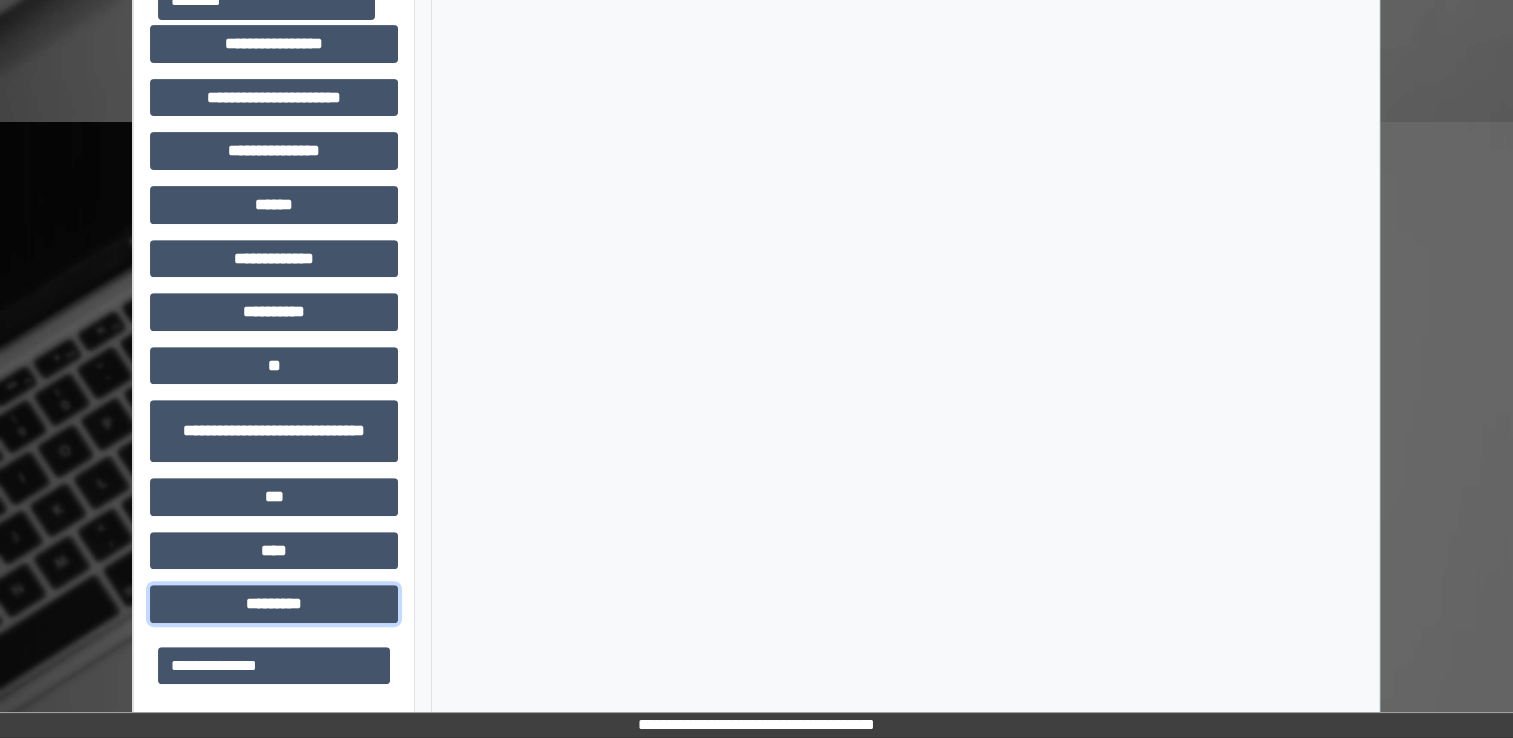 scroll, scrollTop: 733, scrollLeft: 0, axis: vertical 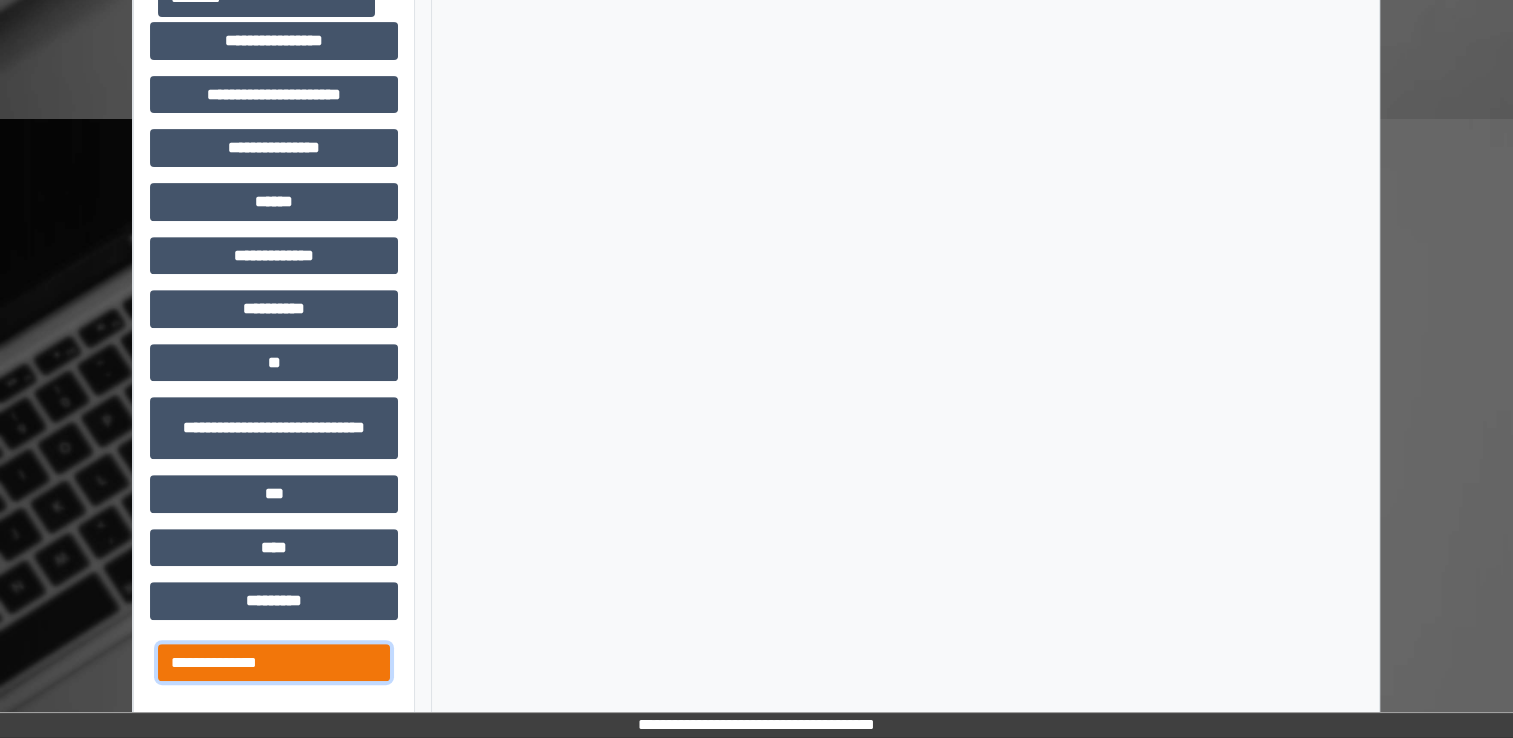 click on "**********" at bounding box center (274, 663) 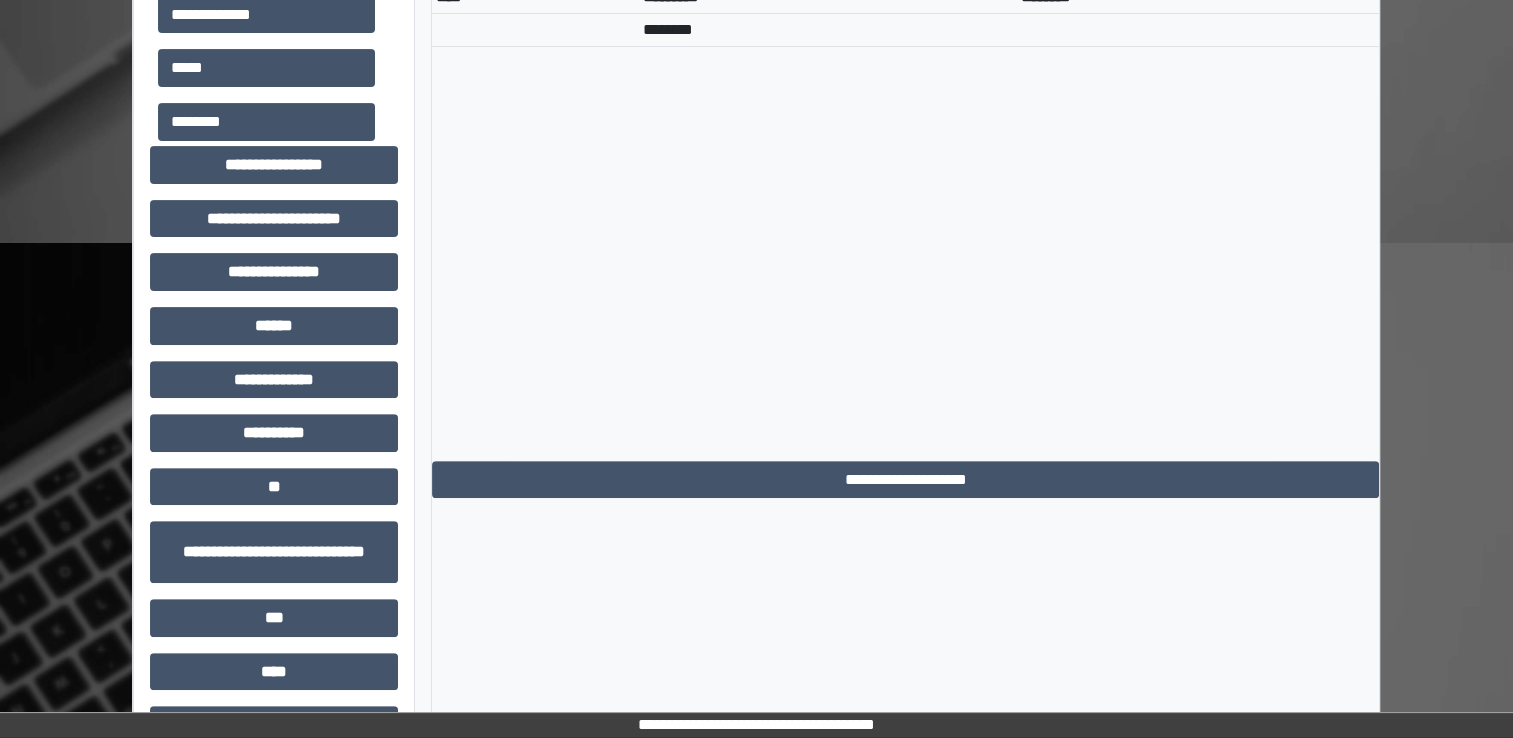 scroll, scrollTop: 533, scrollLeft: 0, axis: vertical 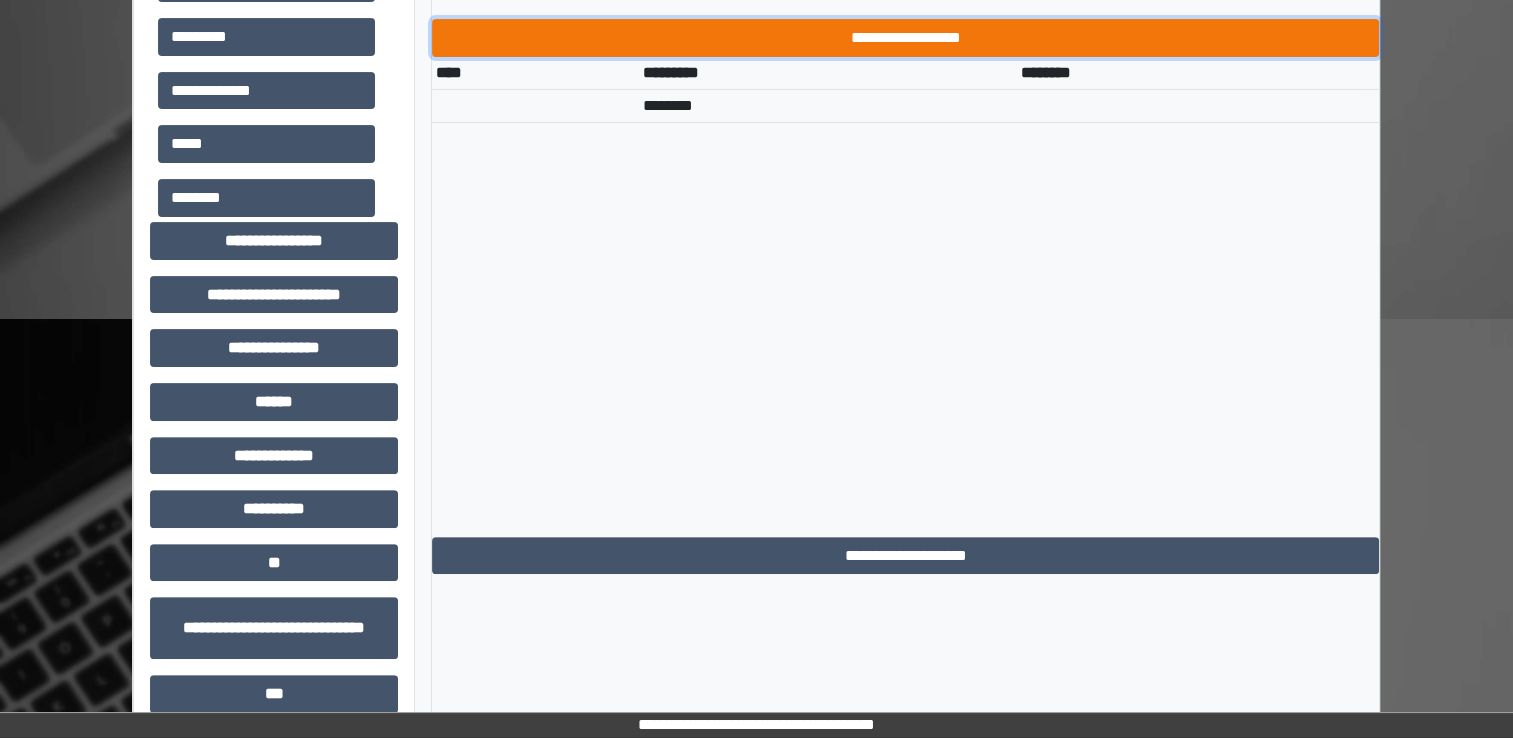 click on "**********" at bounding box center (905, 38) 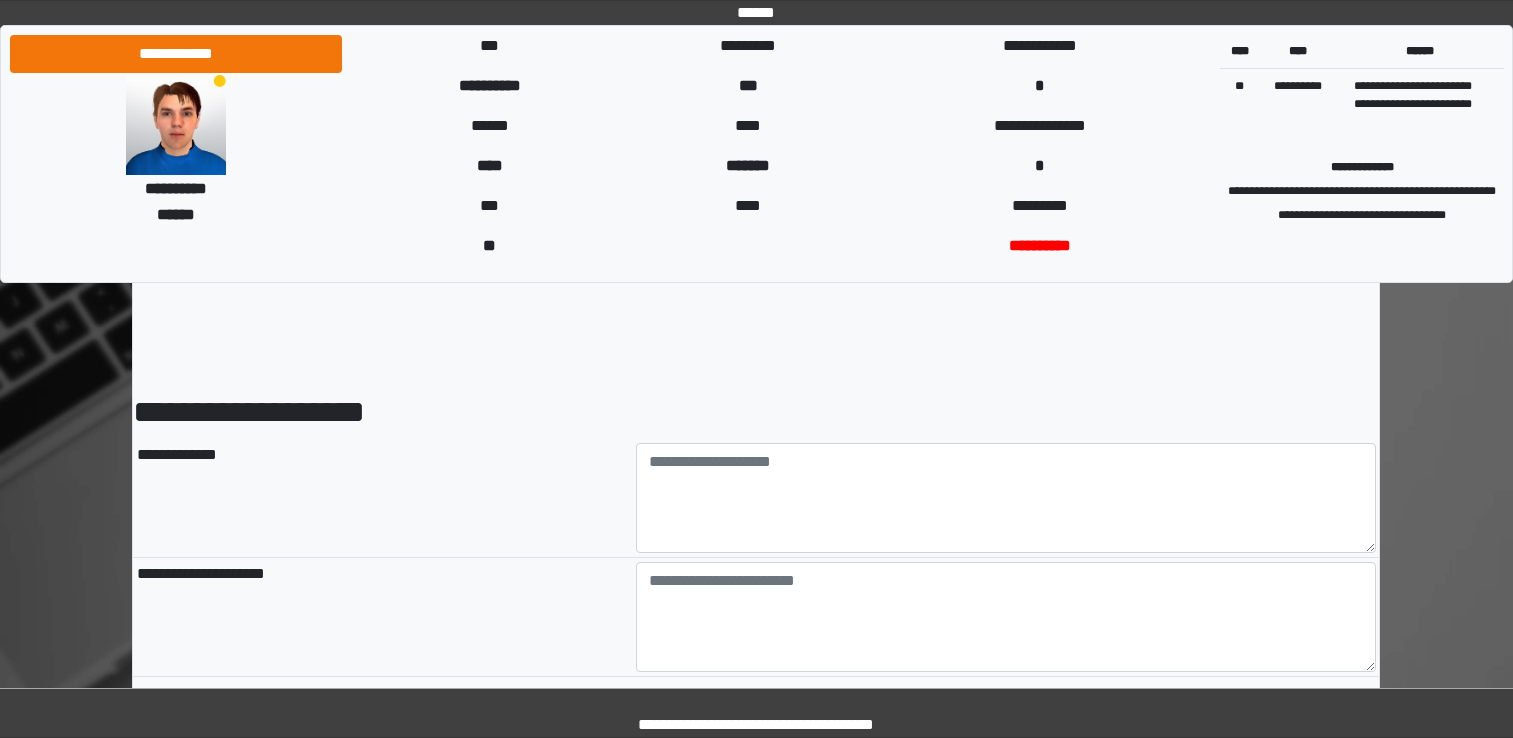 scroll, scrollTop: 100, scrollLeft: 0, axis: vertical 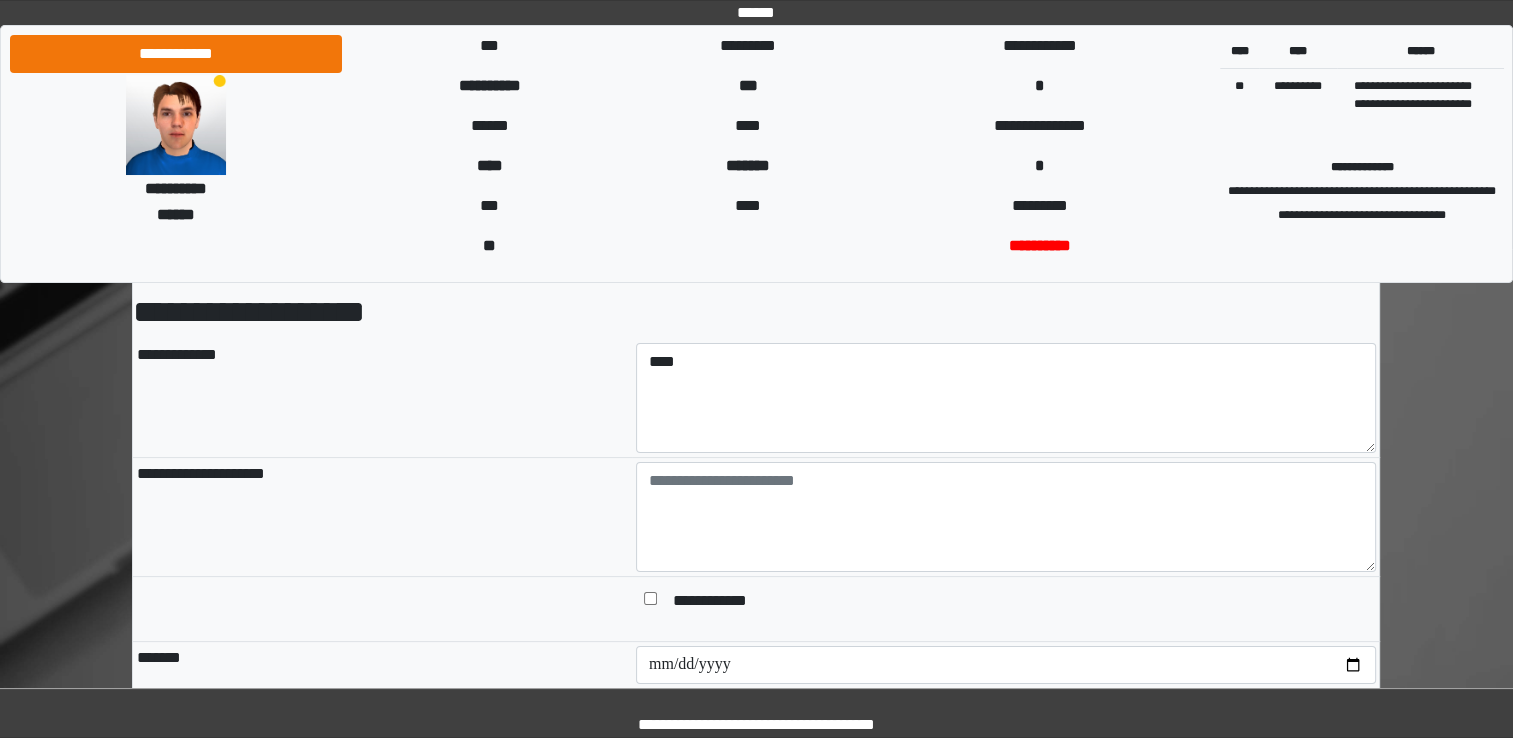 type on "****" 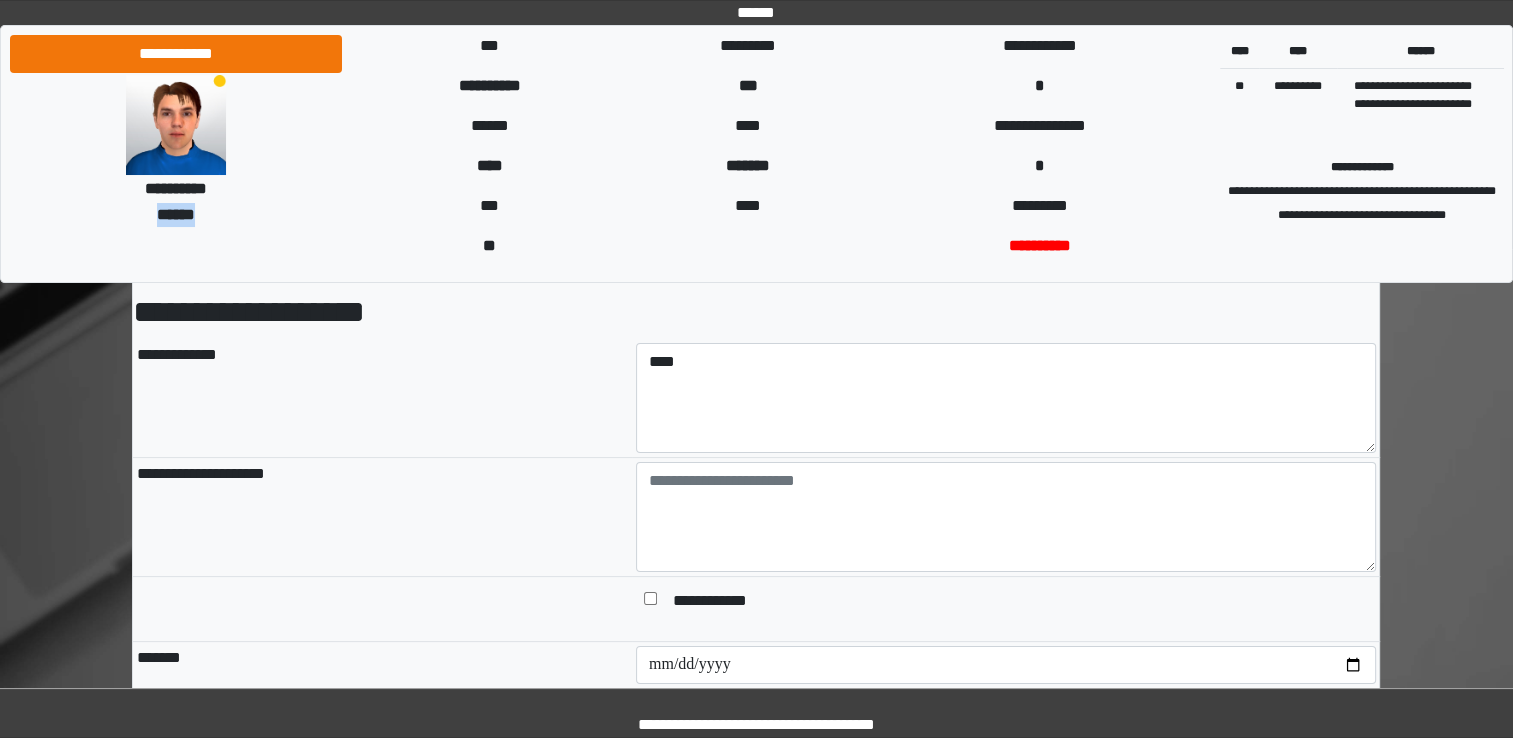 drag, startPoint x: 144, startPoint y: 211, endPoint x: 202, endPoint y: 215, distance: 58.137768 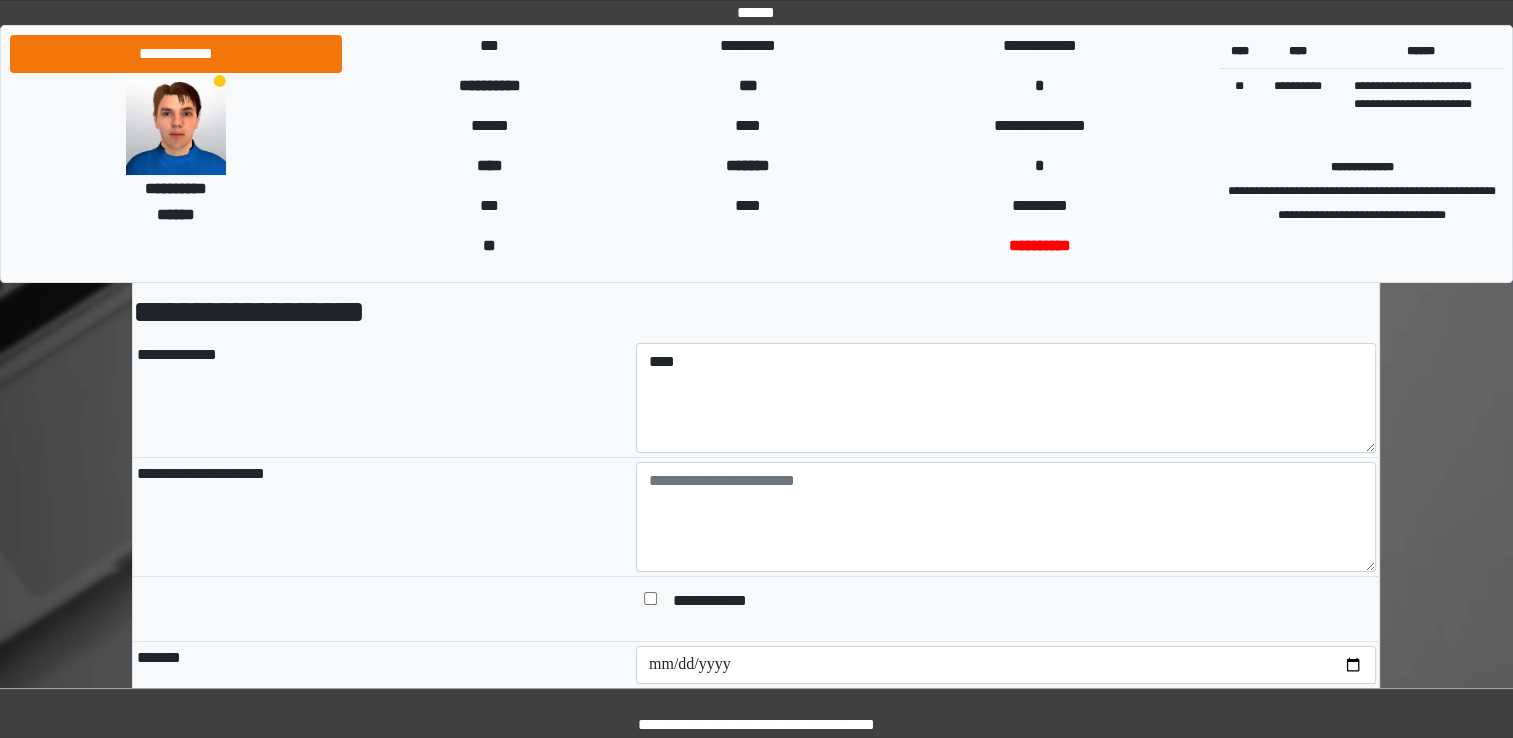 click on "**********" at bounding box center [382, 517] 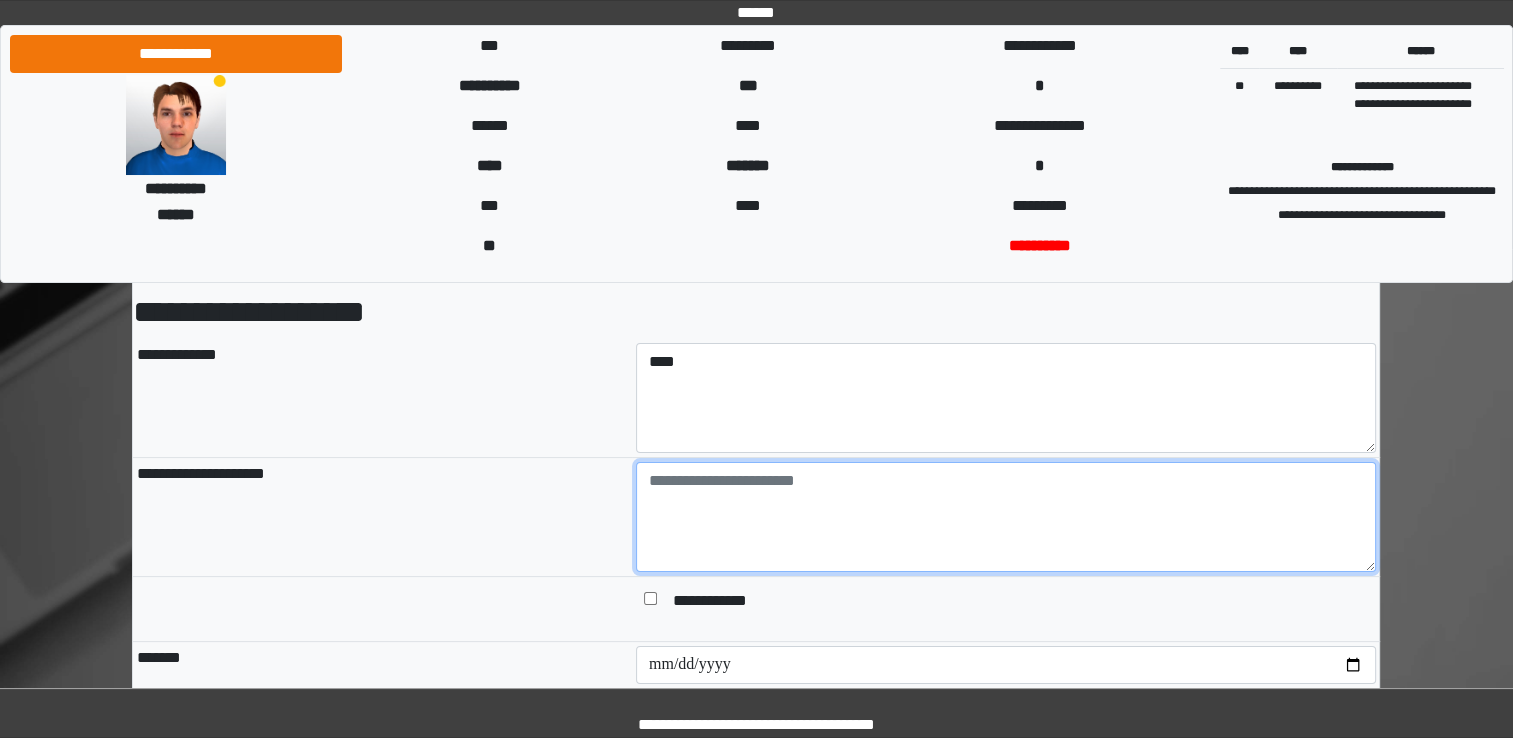 click at bounding box center [1006, 517] 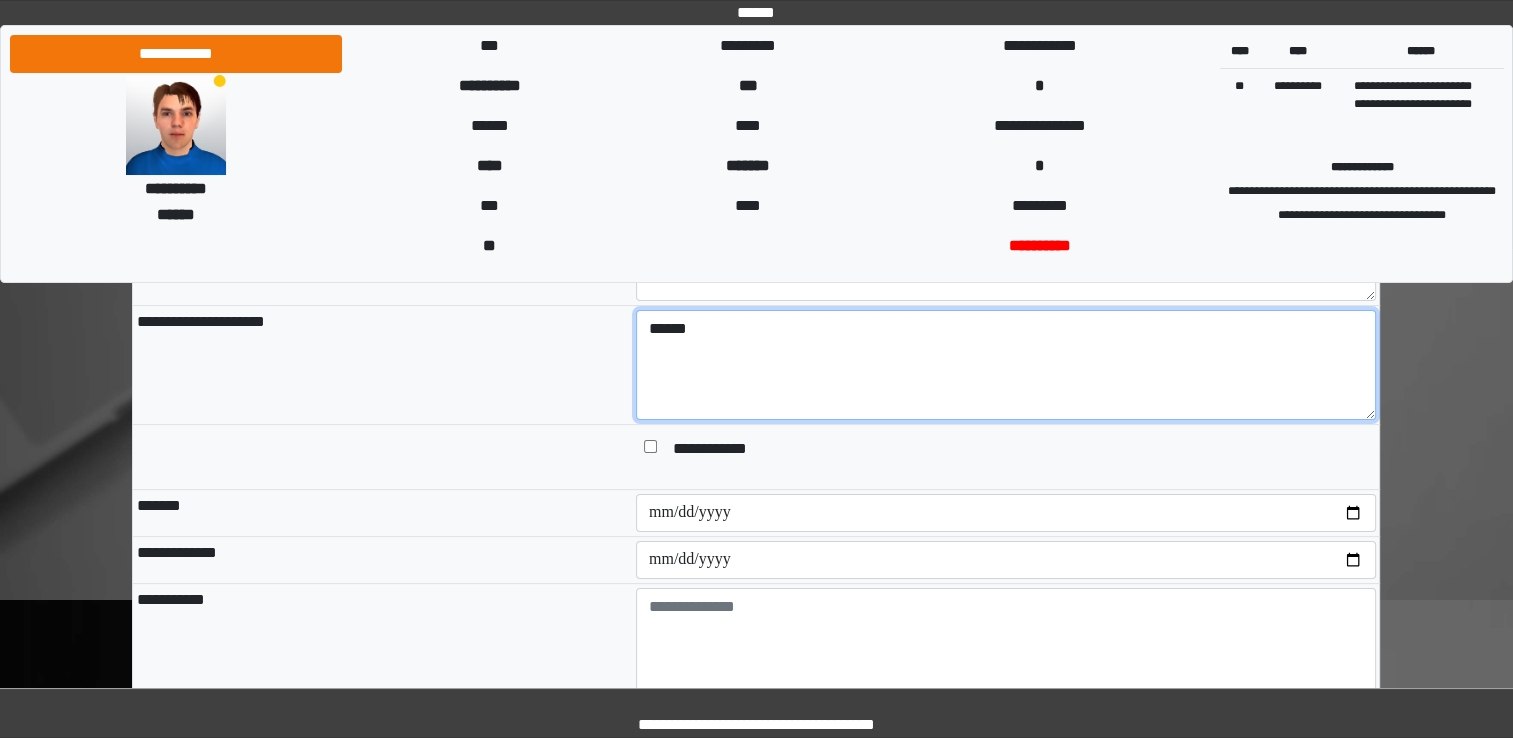 scroll, scrollTop: 300, scrollLeft: 0, axis: vertical 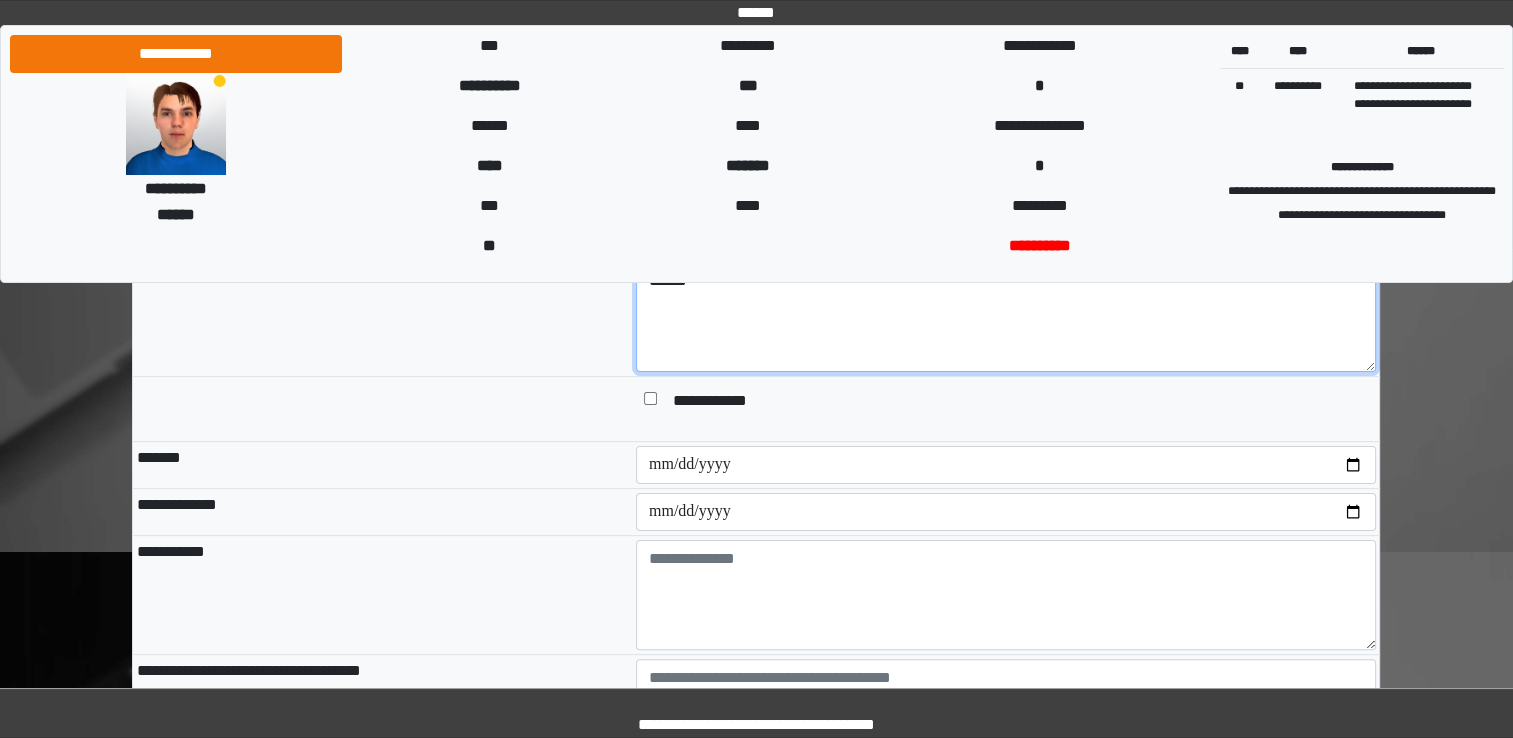 type on "******" 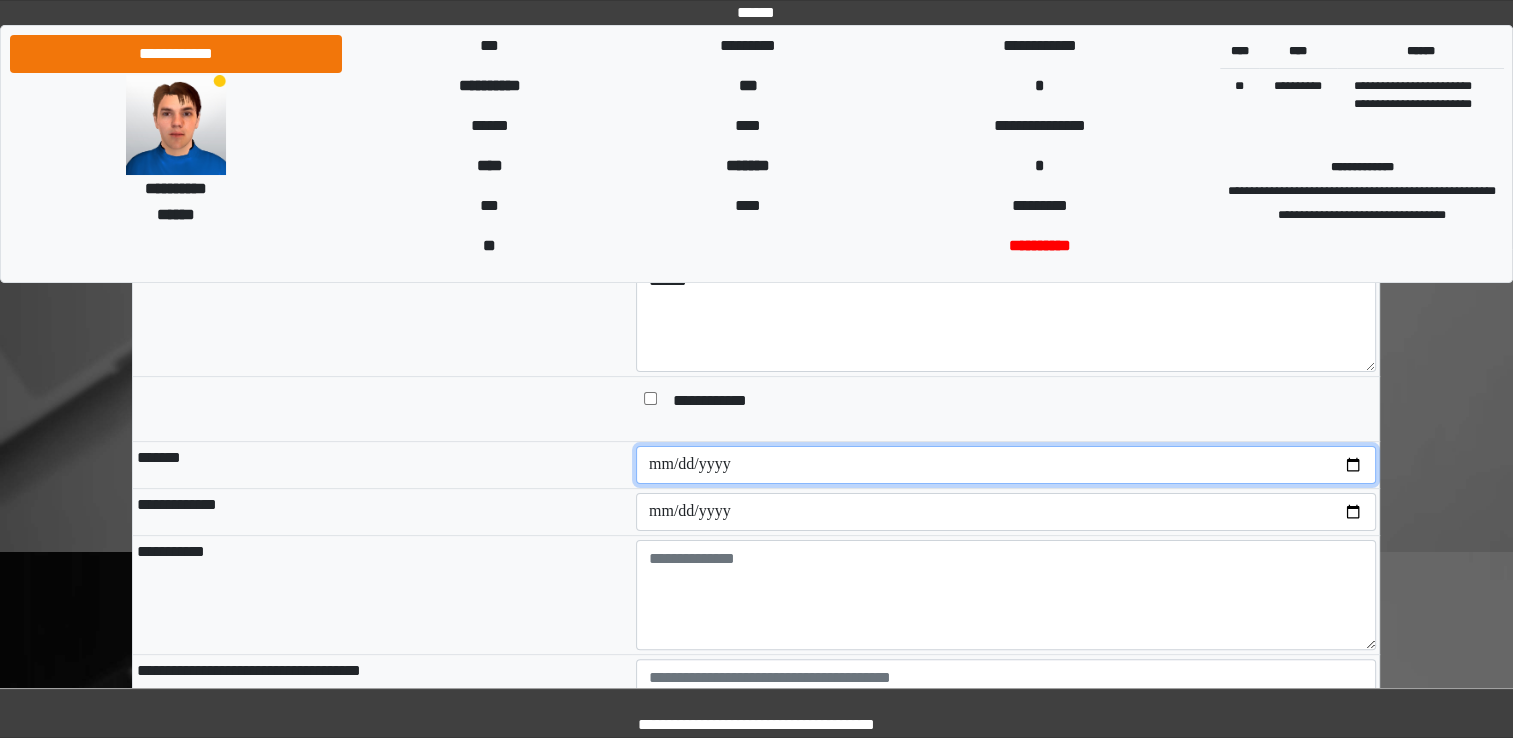 click at bounding box center (1006, 465) 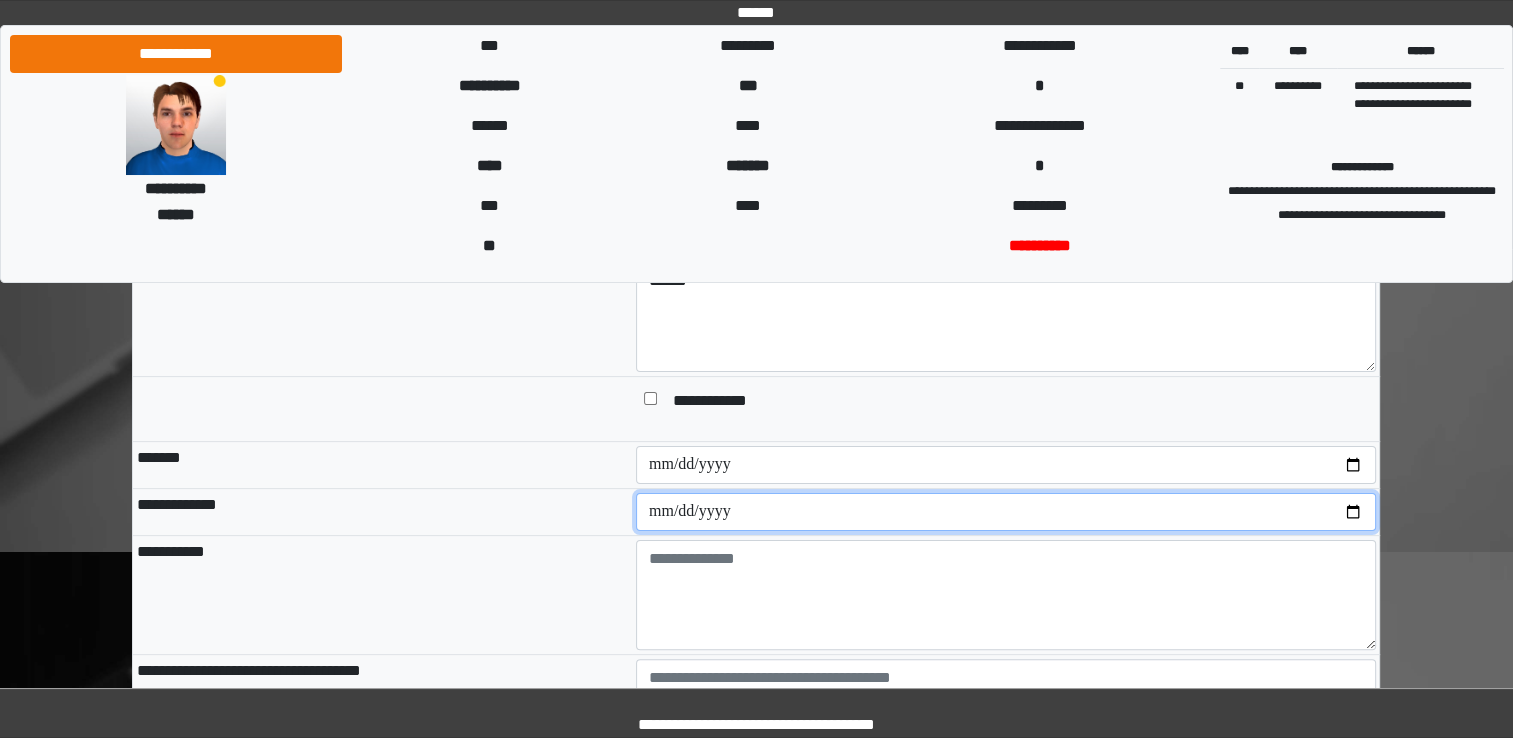 click at bounding box center (1006, 512) 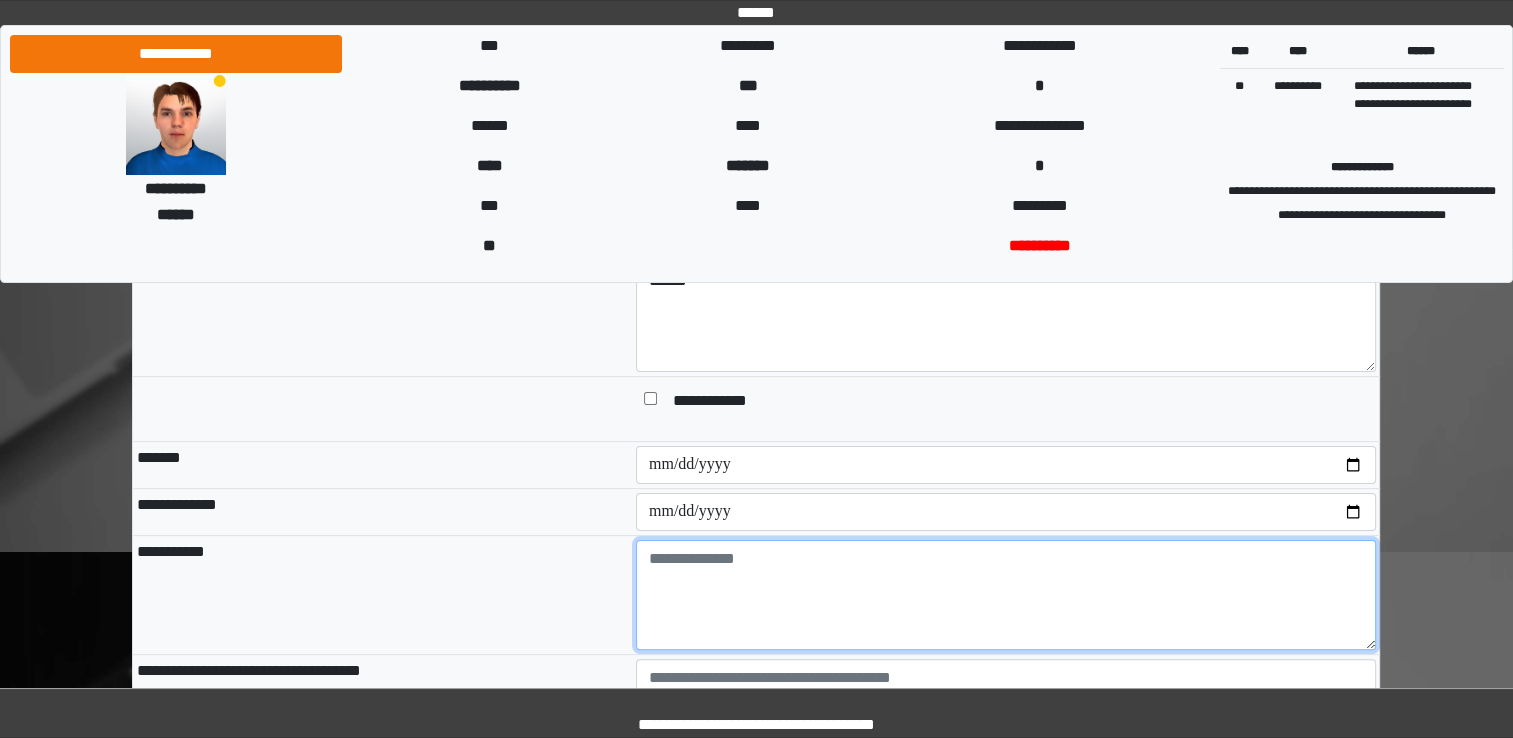 click at bounding box center [1006, 595] 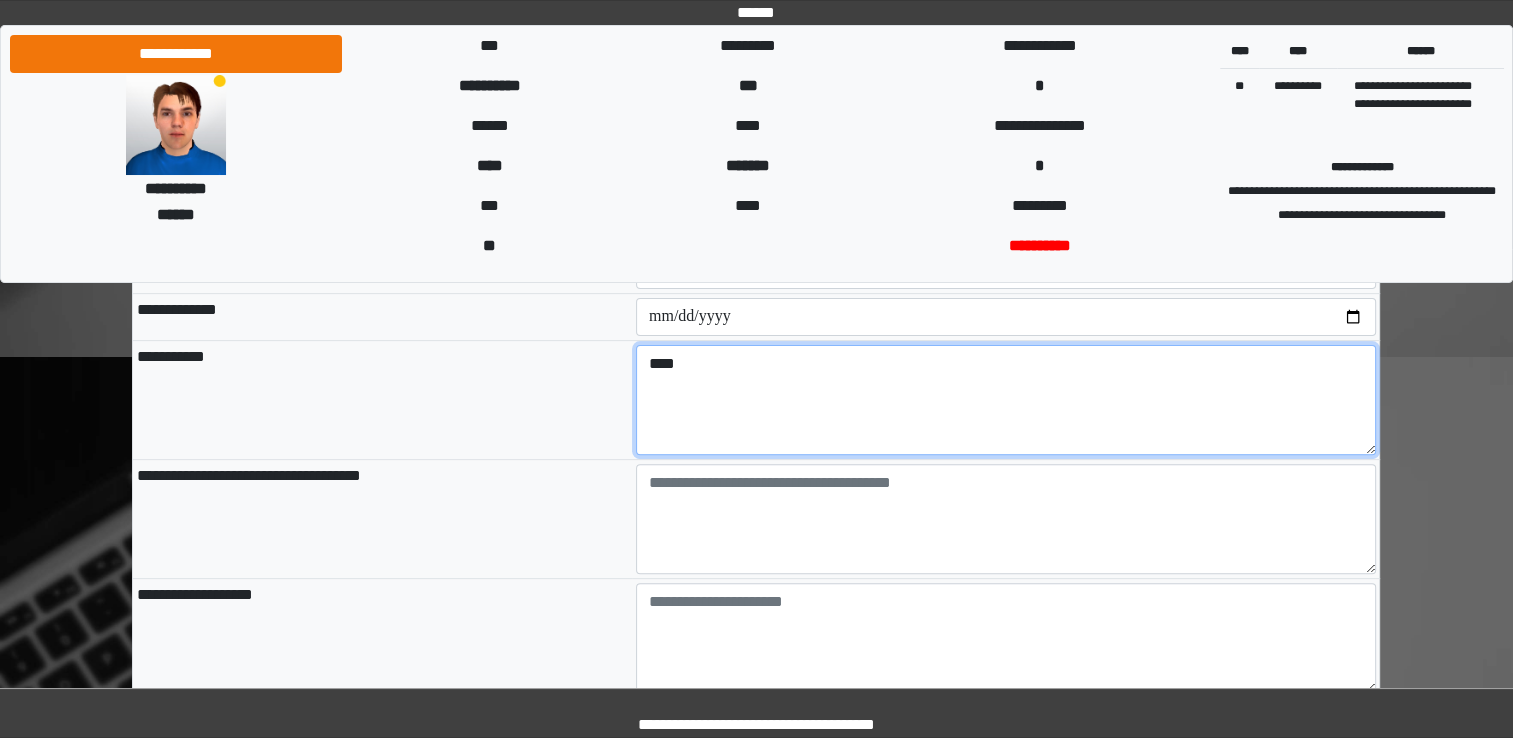 scroll, scrollTop: 500, scrollLeft: 0, axis: vertical 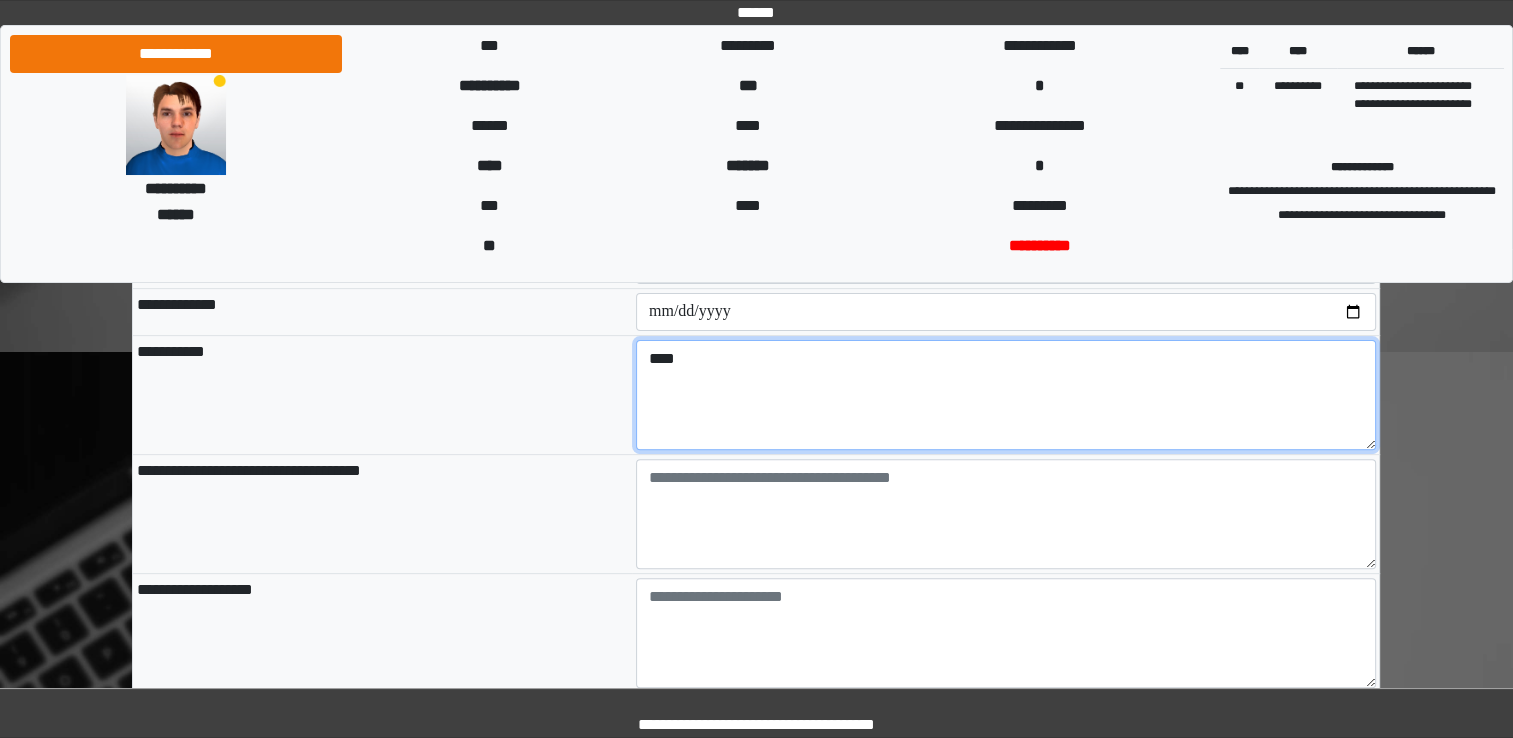 type on "****" 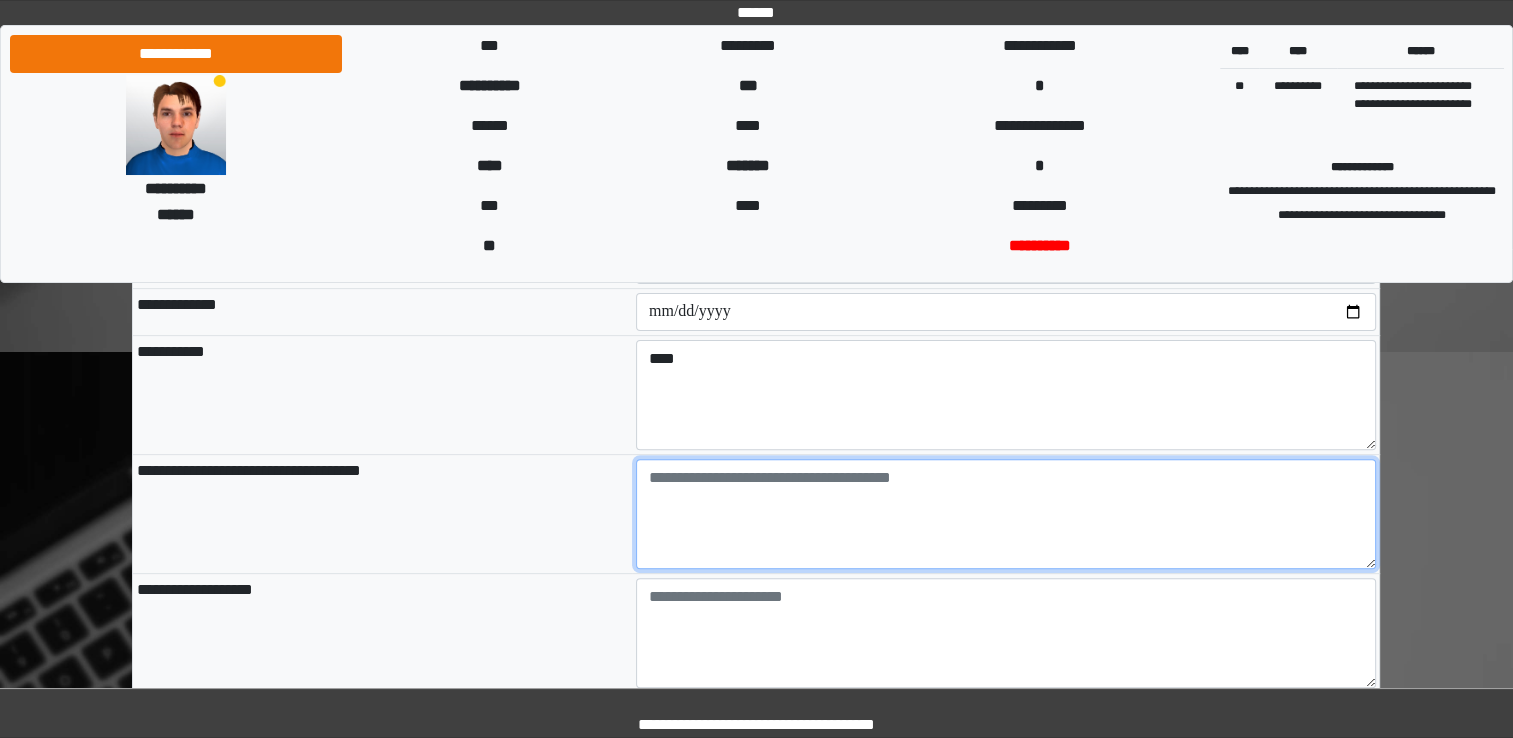 click at bounding box center [1006, 514] 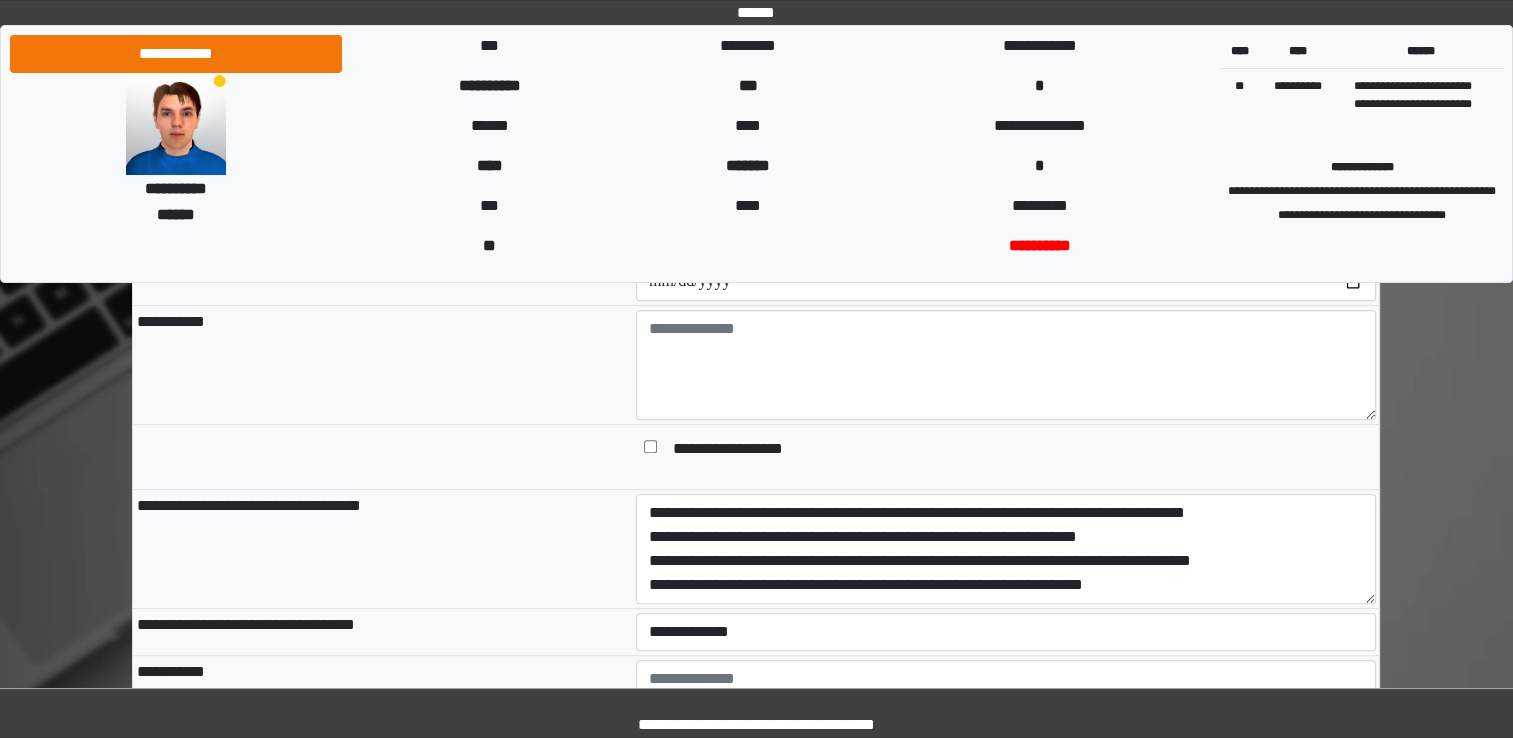 scroll, scrollTop: 1000, scrollLeft: 0, axis: vertical 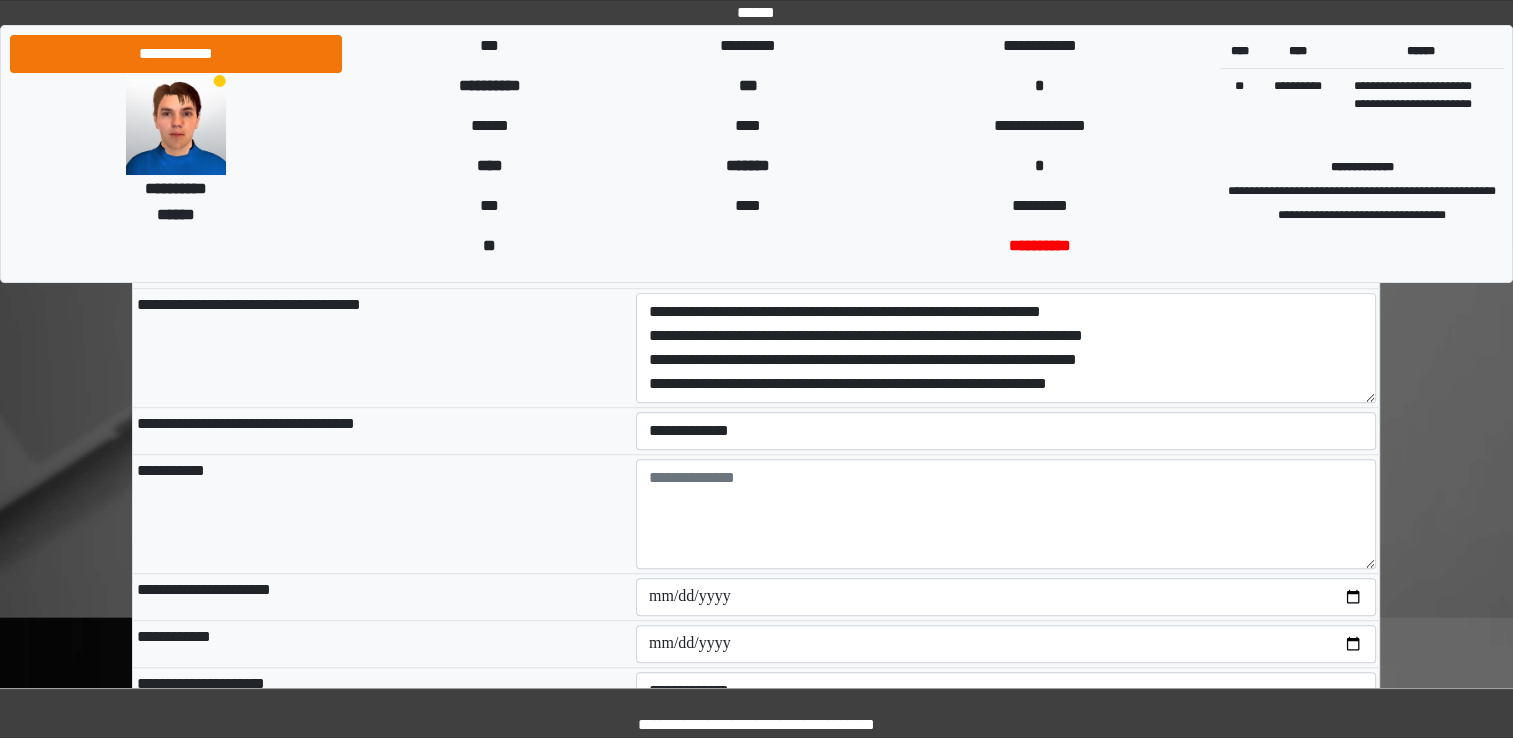 type on "**********" 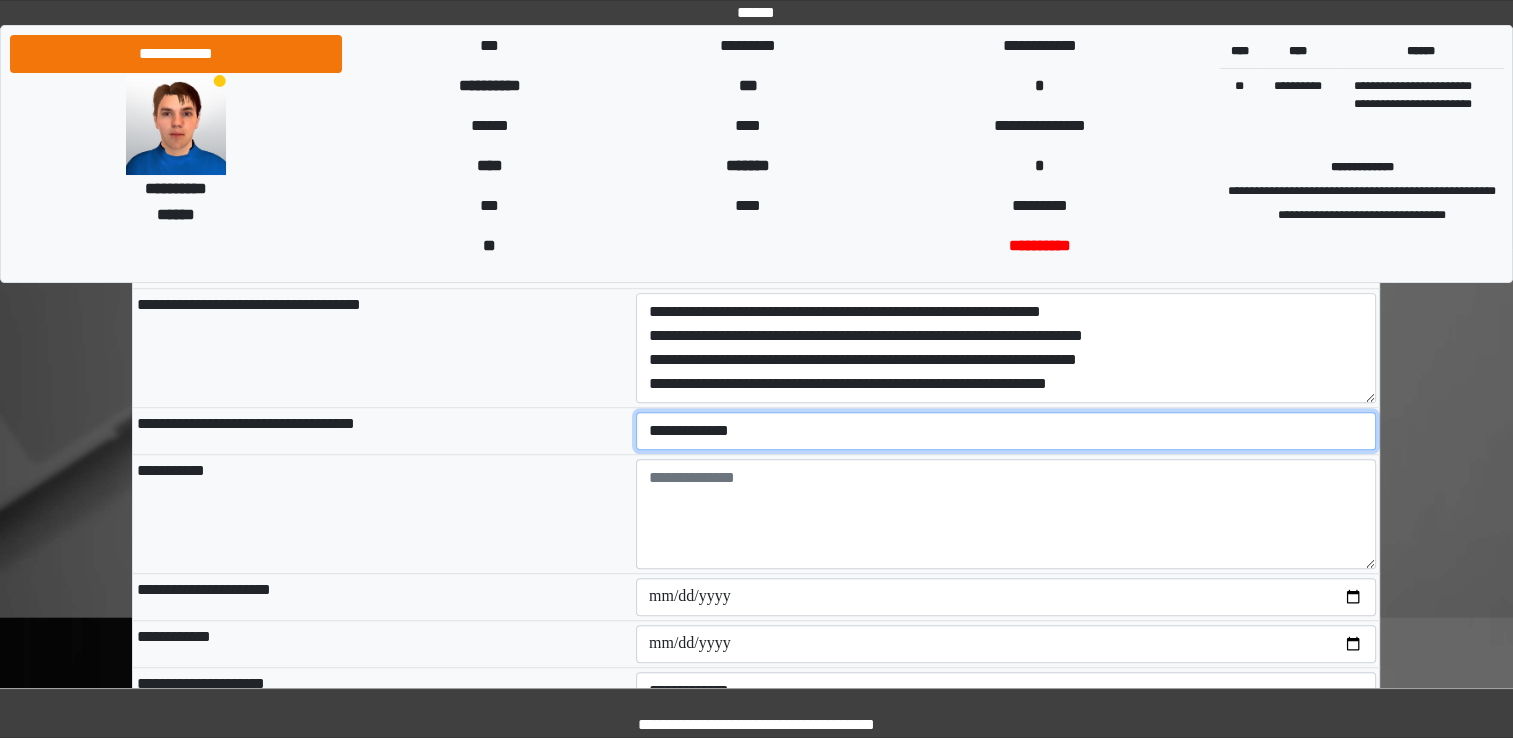 click on "**********" at bounding box center (1006, 431) 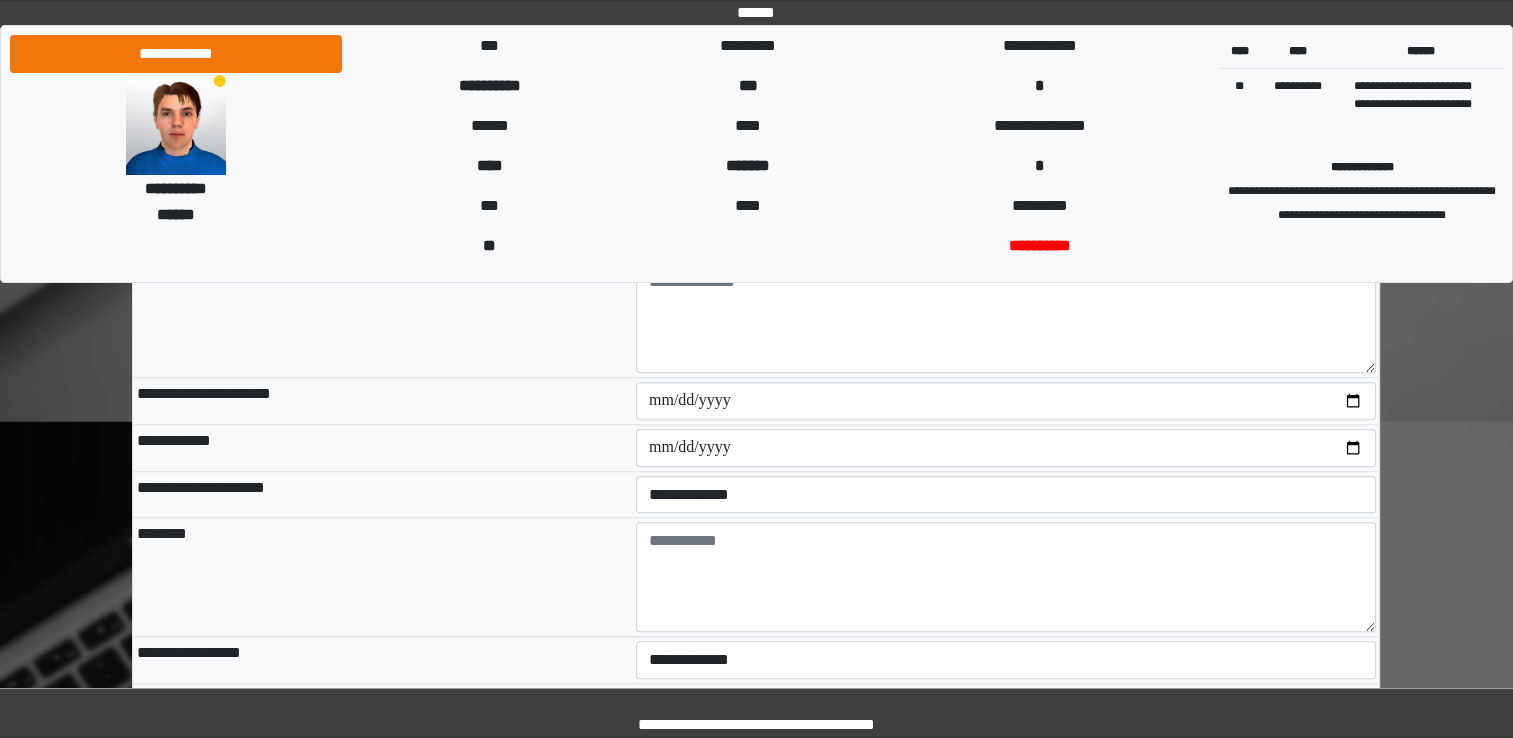 scroll, scrollTop: 1400, scrollLeft: 0, axis: vertical 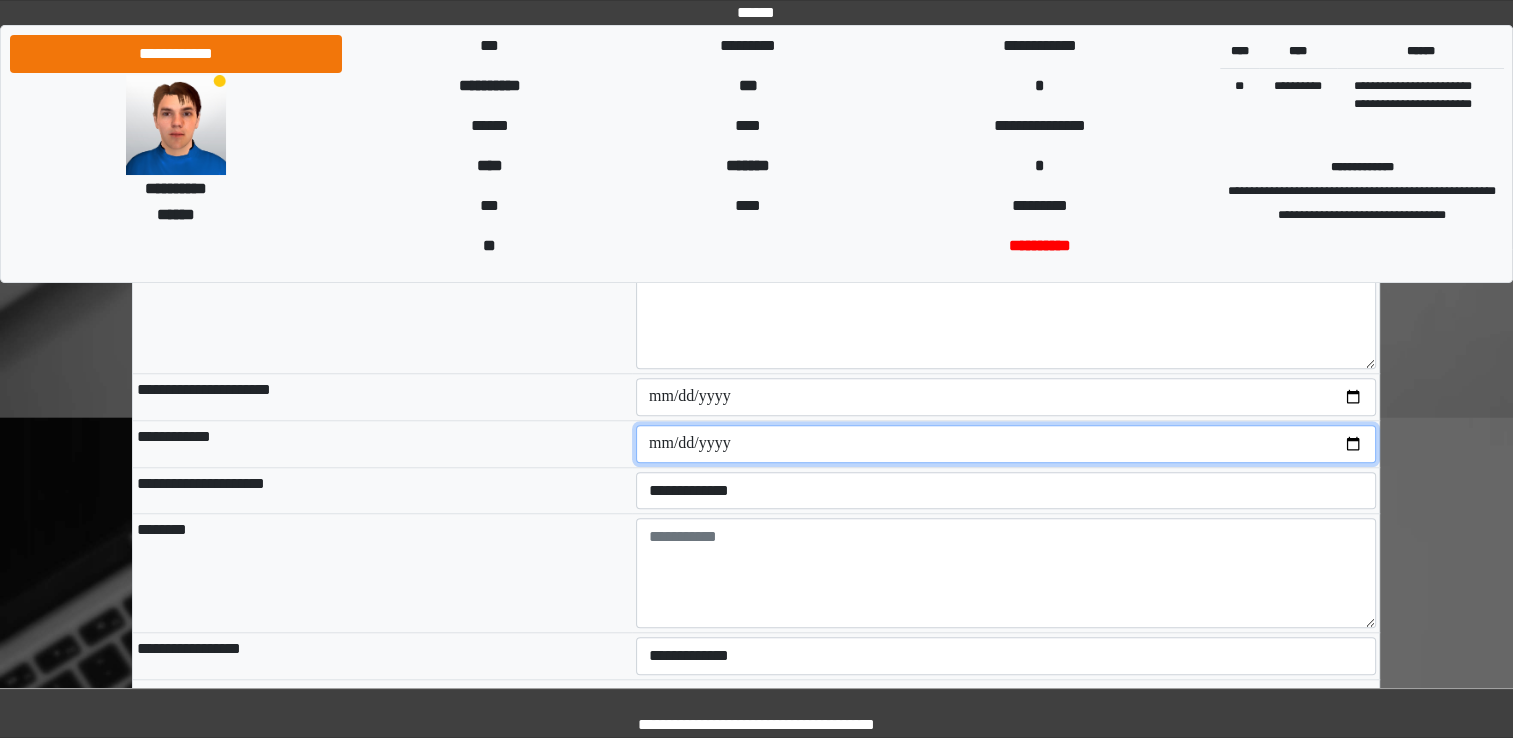 click at bounding box center (1006, 444) 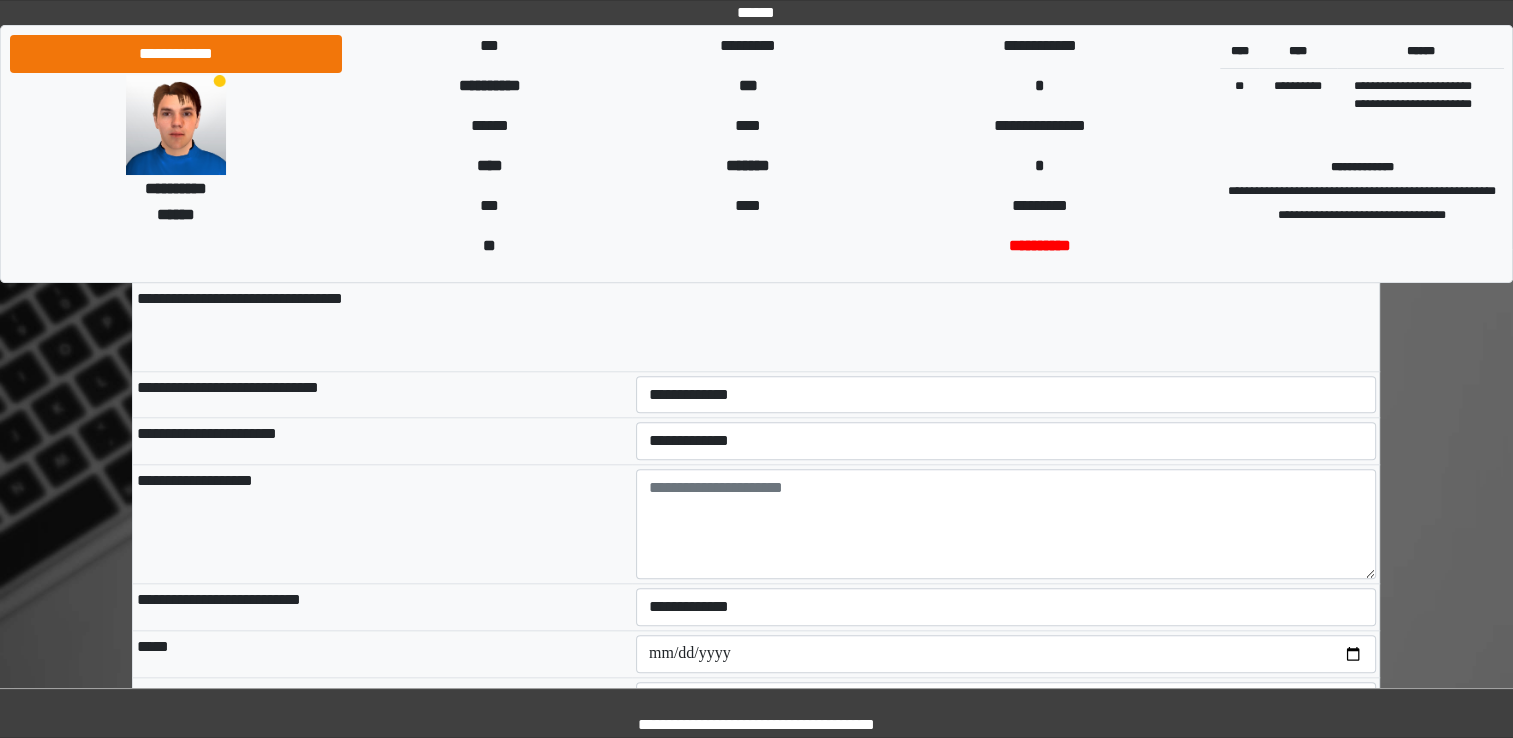 scroll, scrollTop: 1800, scrollLeft: 0, axis: vertical 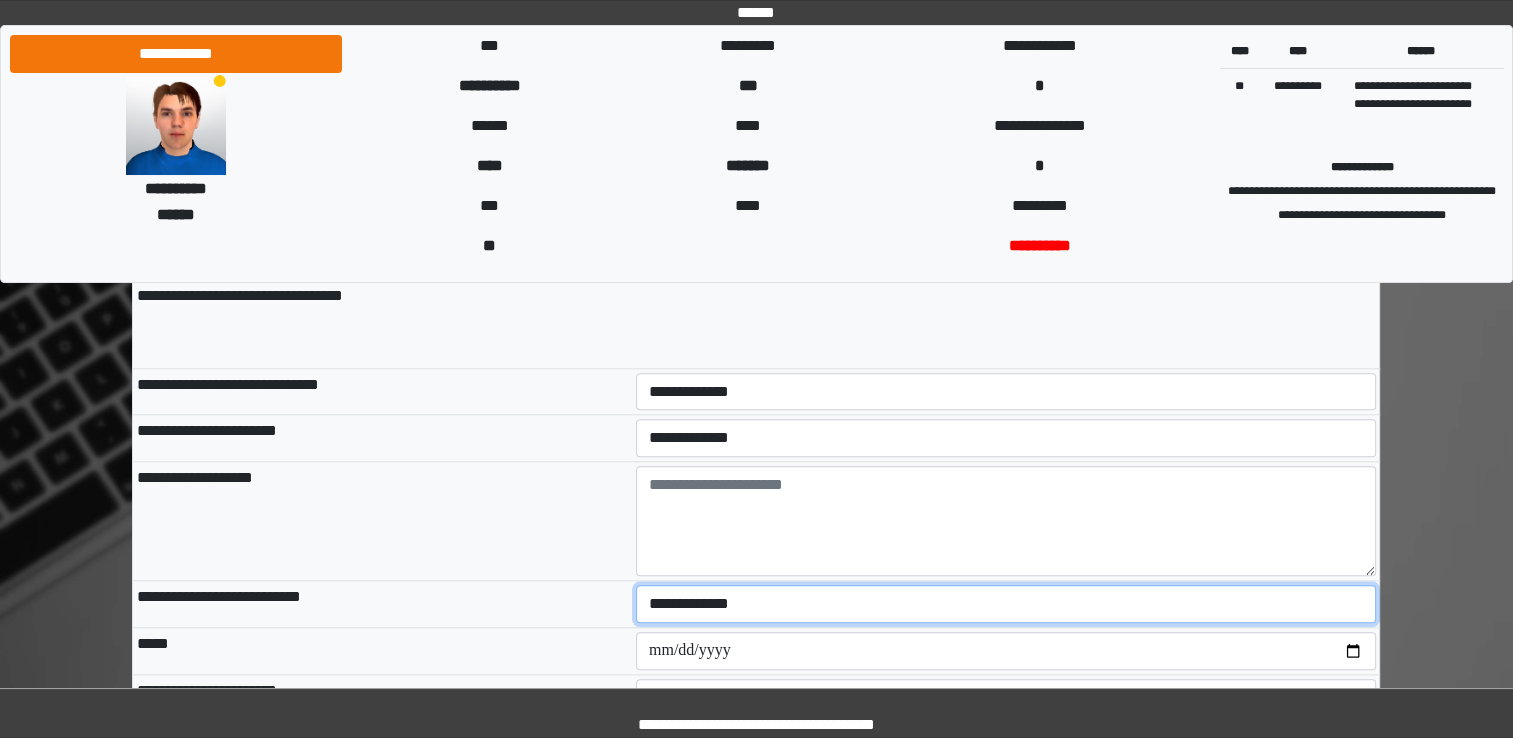 click on "**********" at bounding box center (1006, 604) 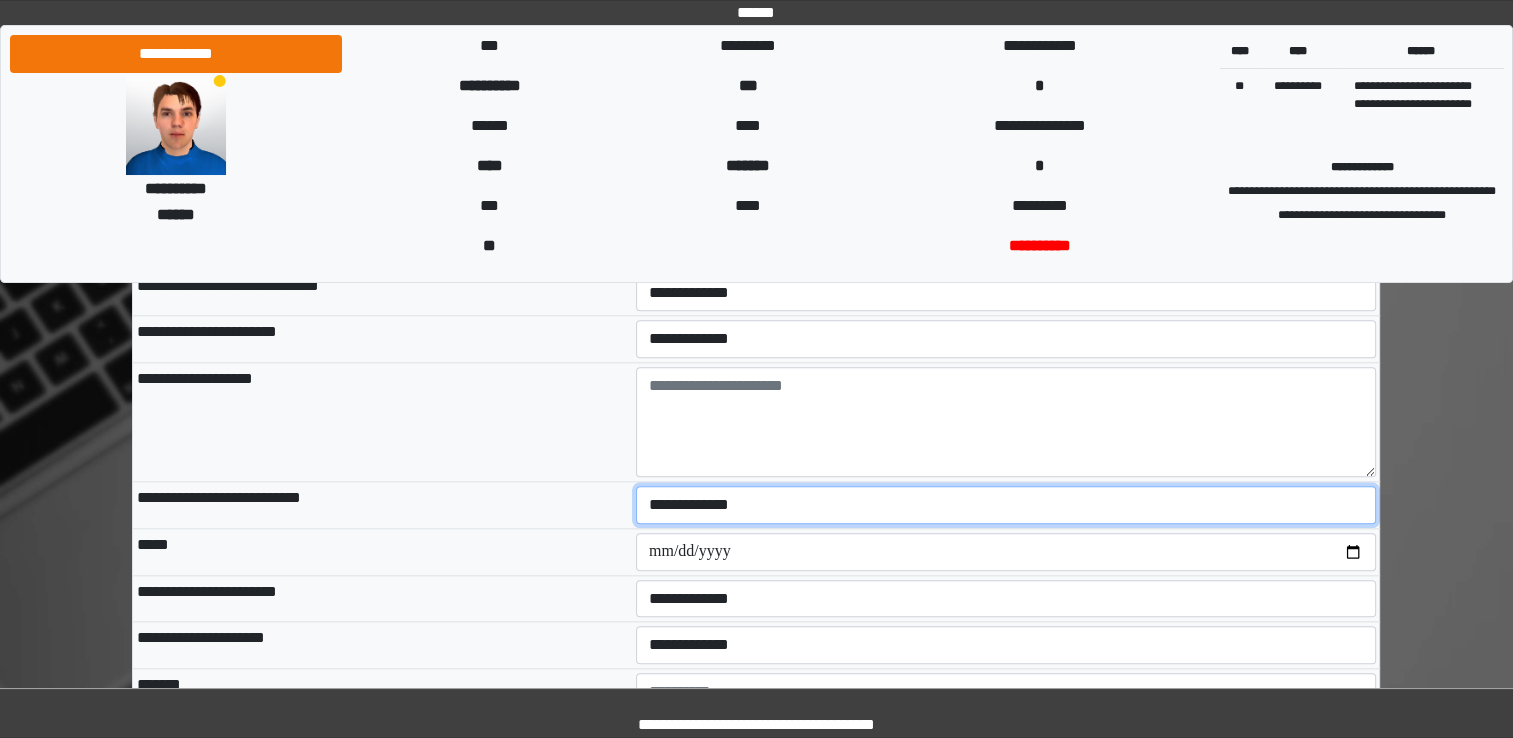 scroll, scrollTop: 1900, scrollLeft: 0, axis: vertical 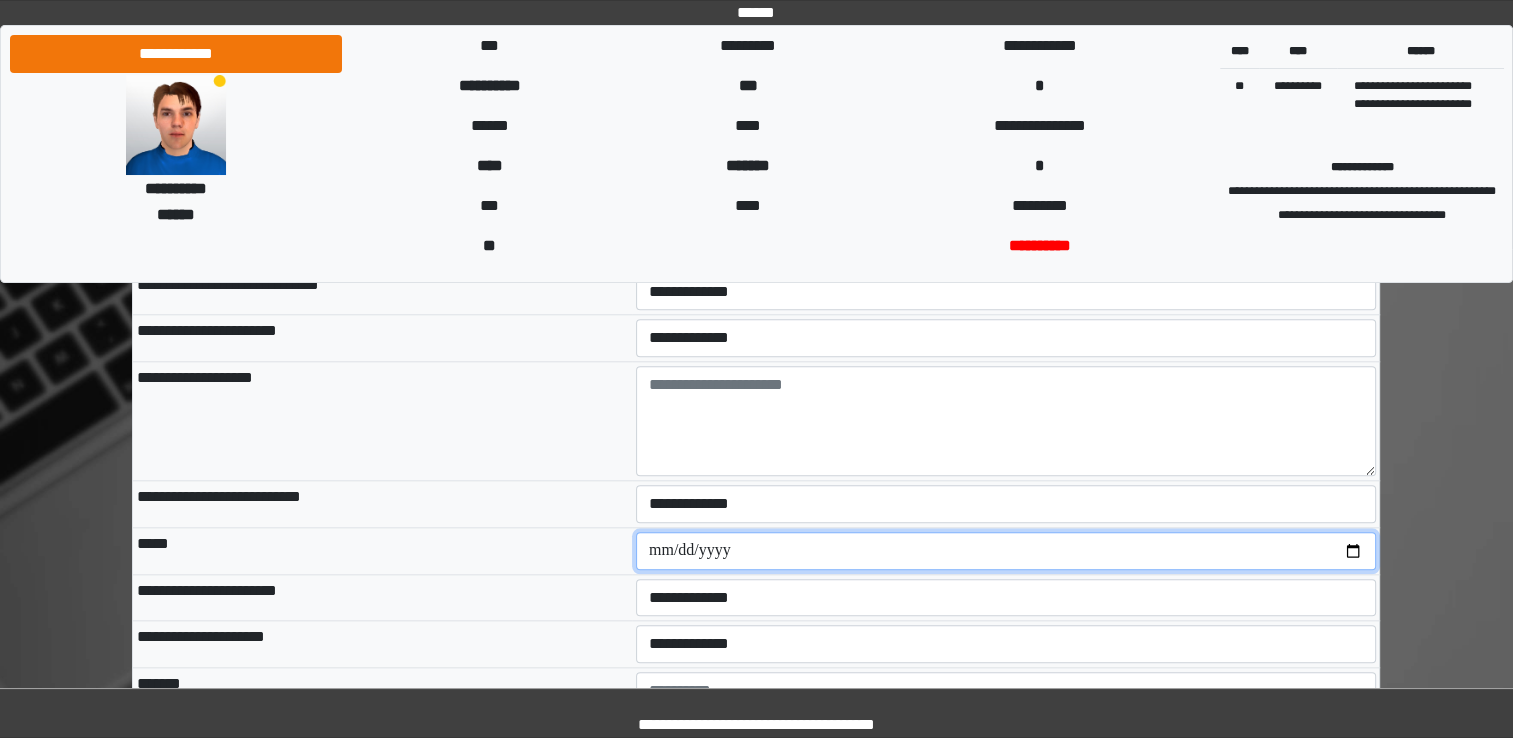 click at bounding box center [1006, 551] 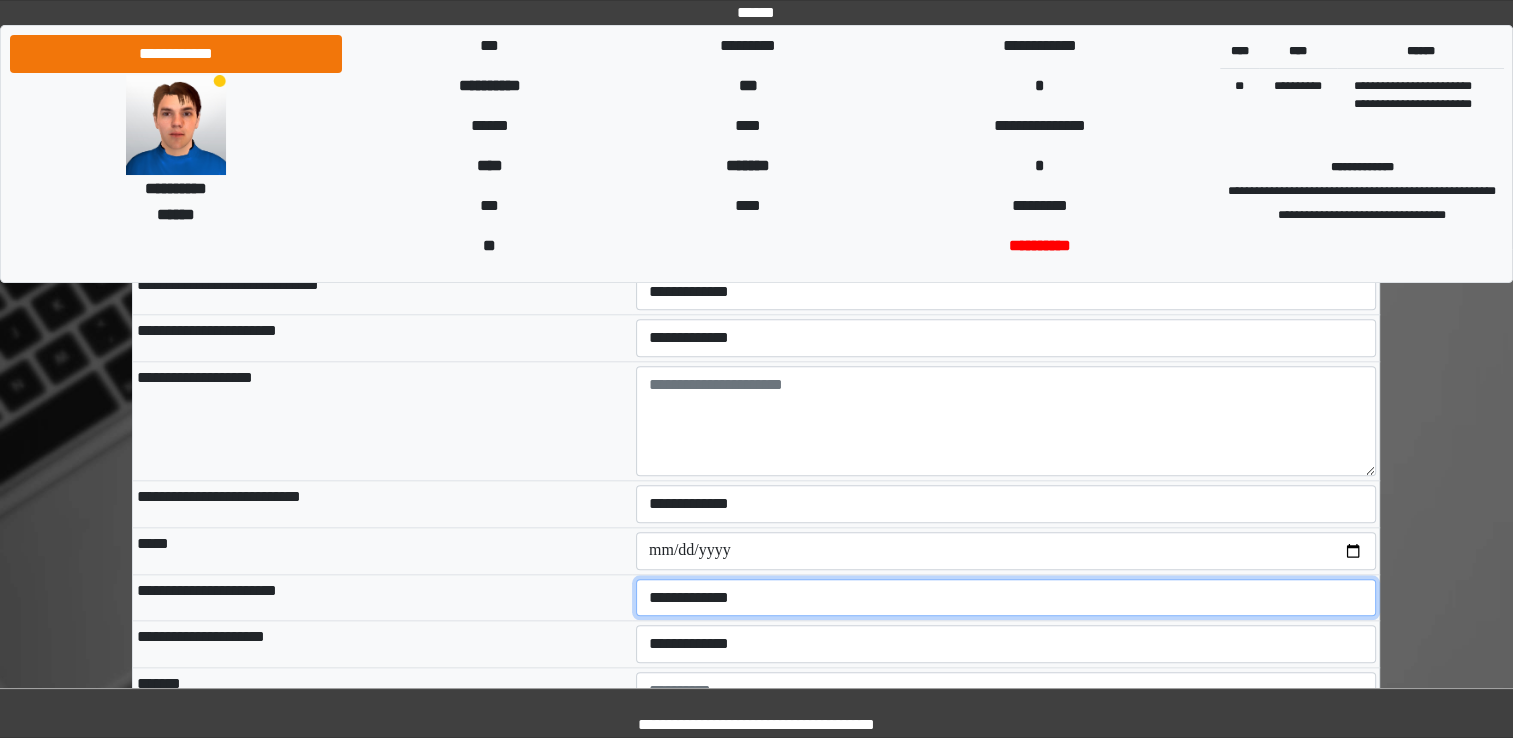 click on "**********" at bounding box center [1006, 598] 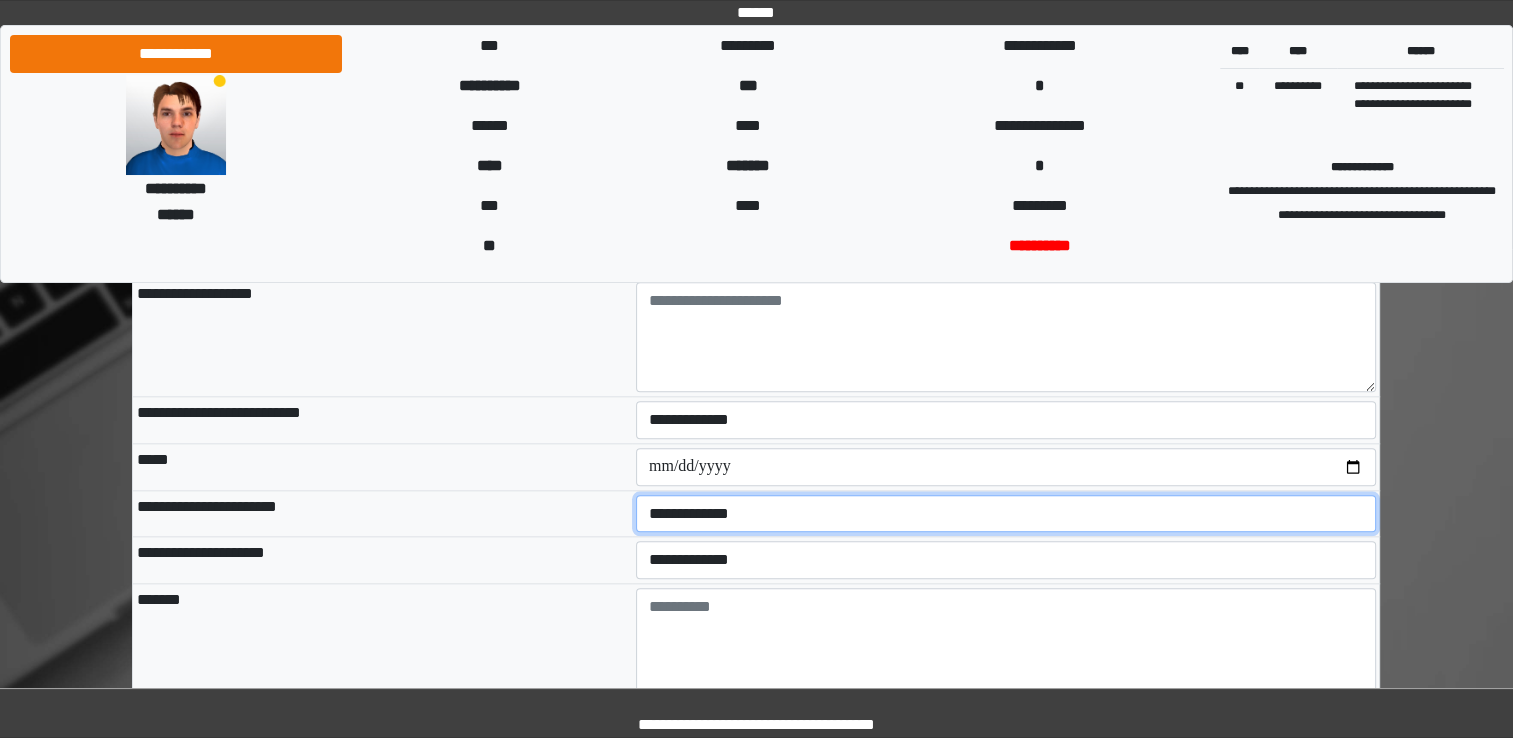 scroll, scrollTop: 2000, scrollLeft: 0, axis: vertical 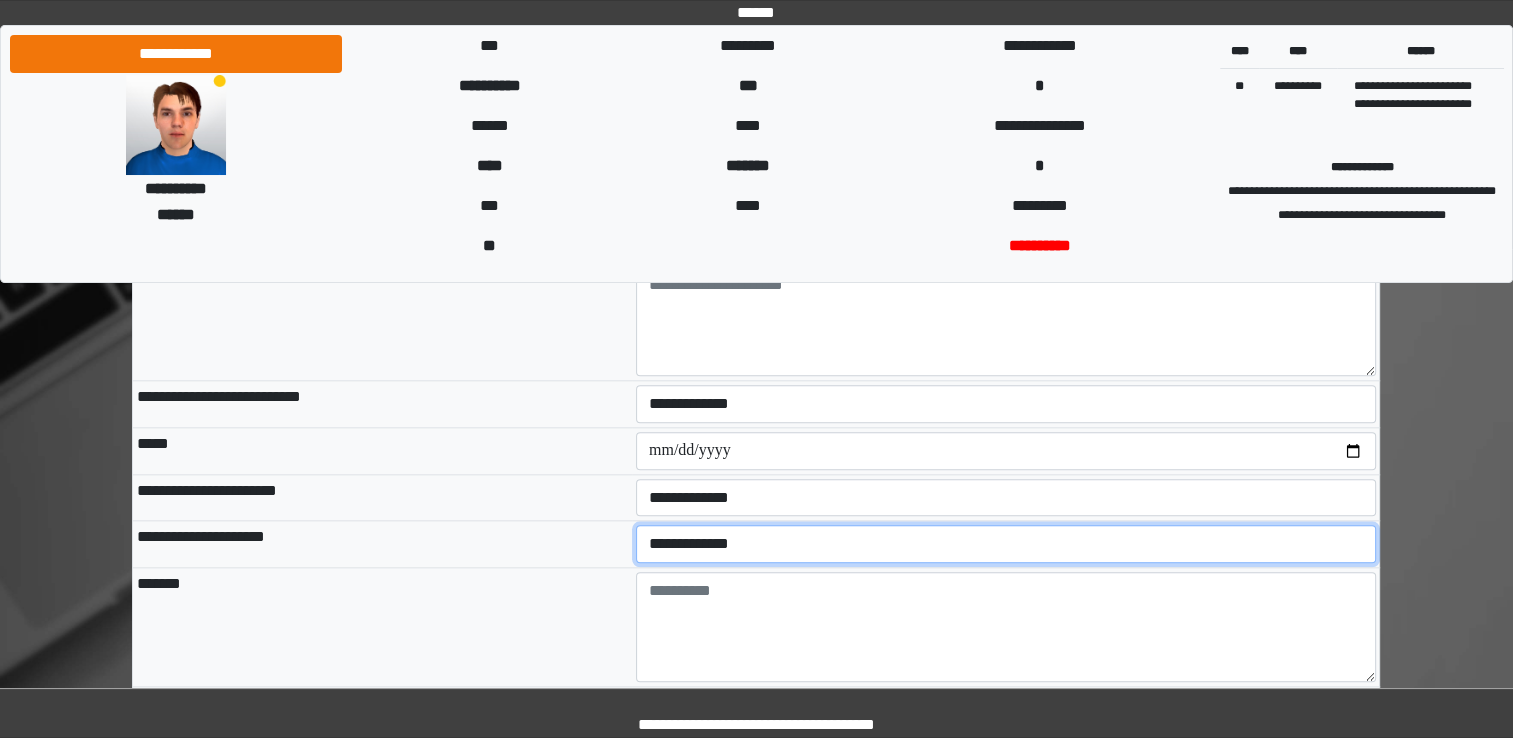 click on "**********" at bounding box center (1006, 544) 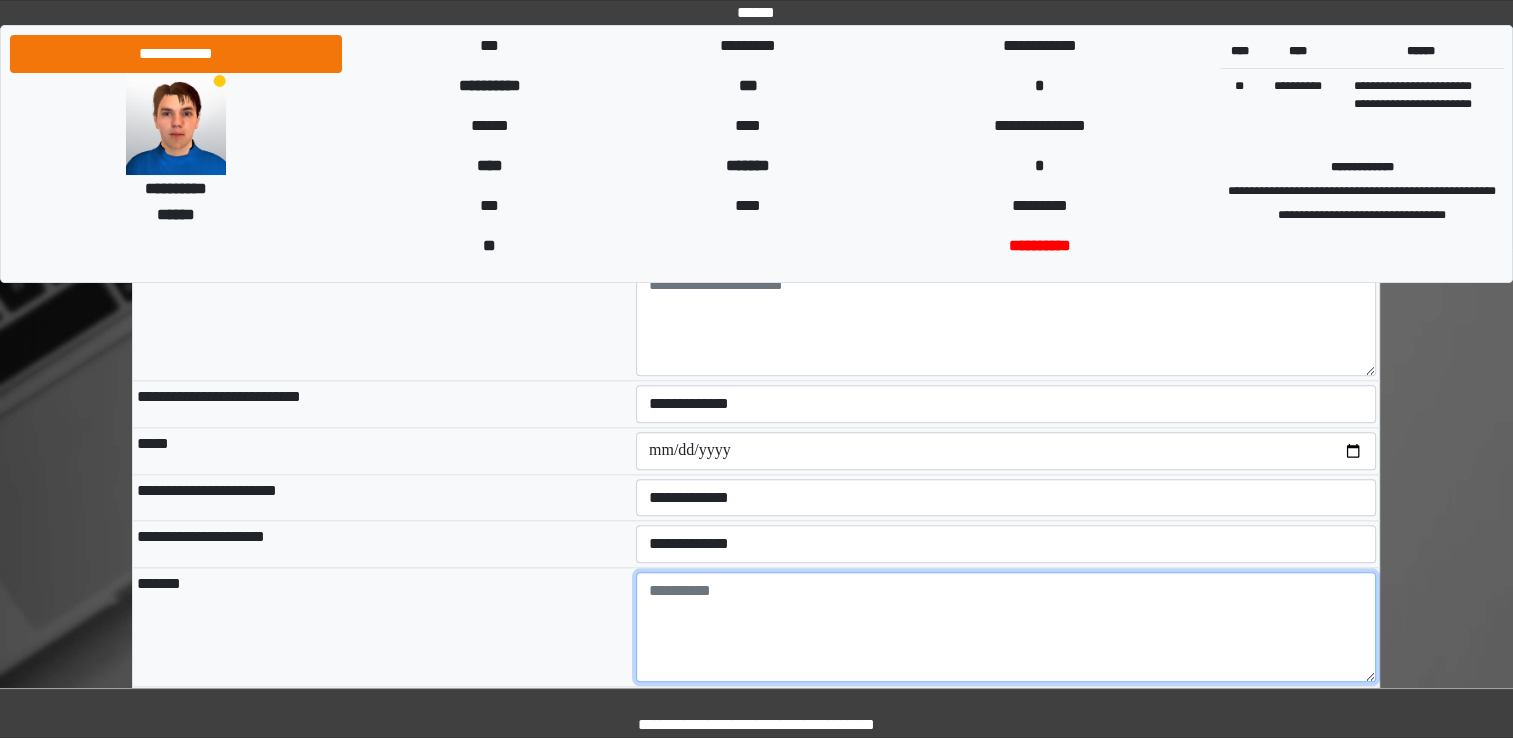 click at bounding box center [1006, 627] 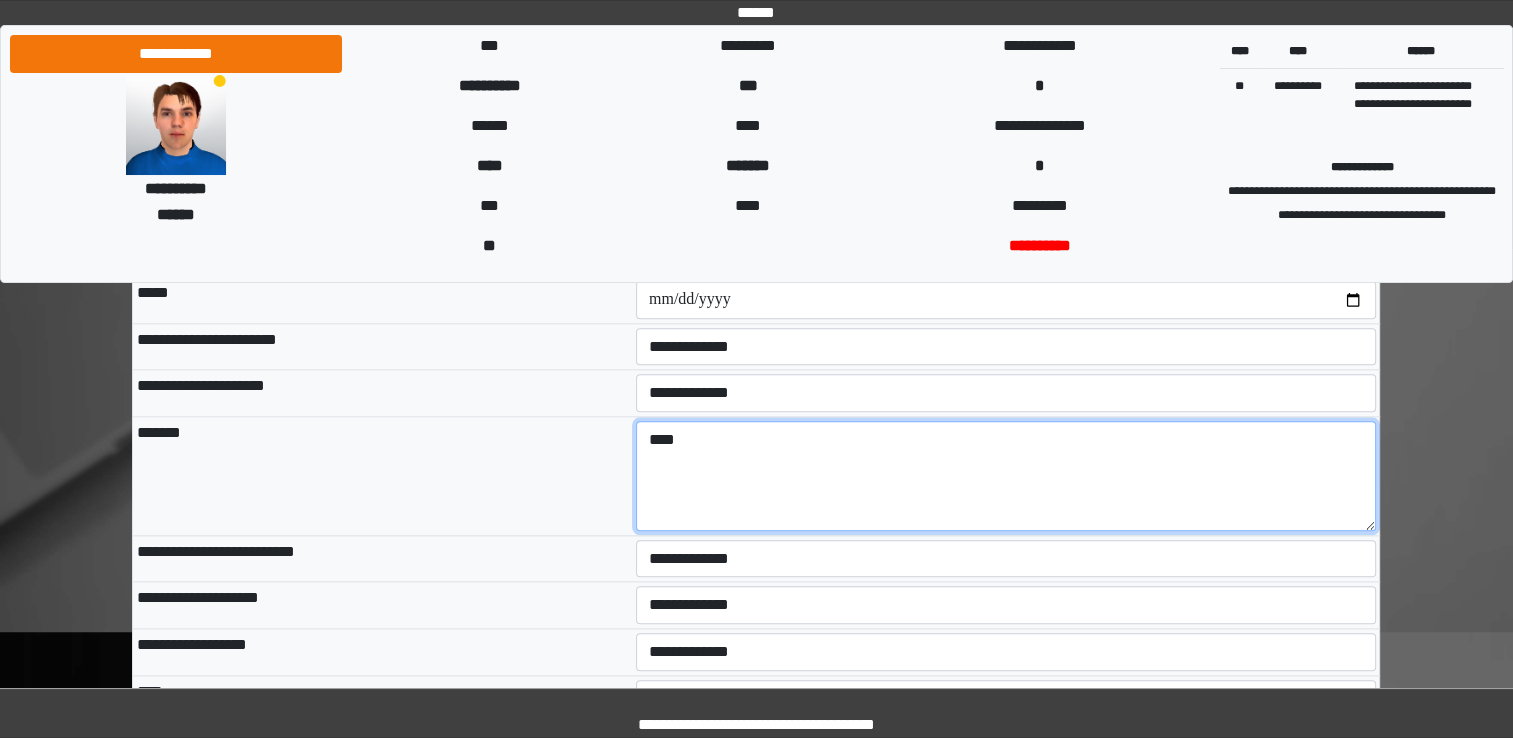 scroll, scrollTop: 2200, scrollLeft: 0, axis: vertical 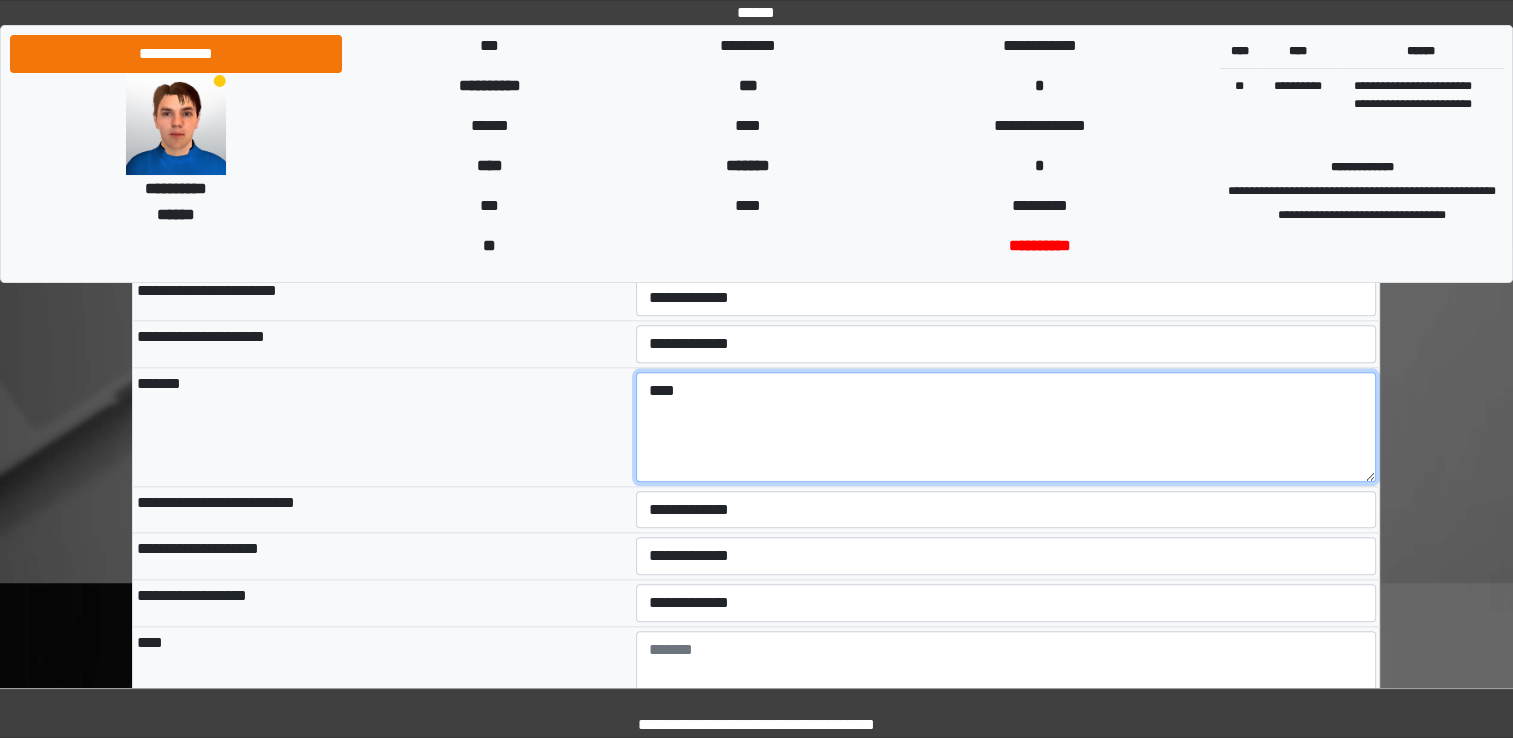 type on "****" 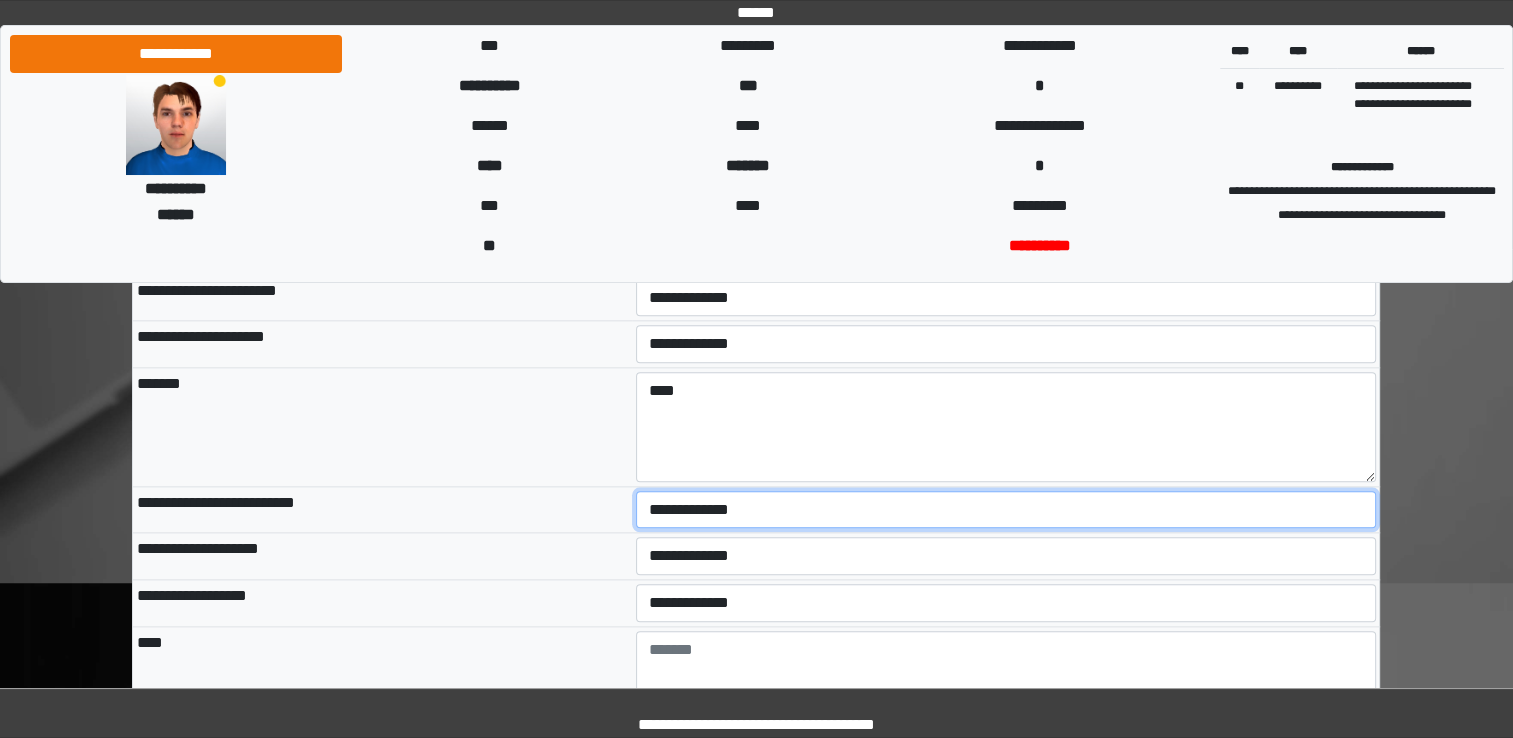 click on "**********" at bounding box center [1006, 510] 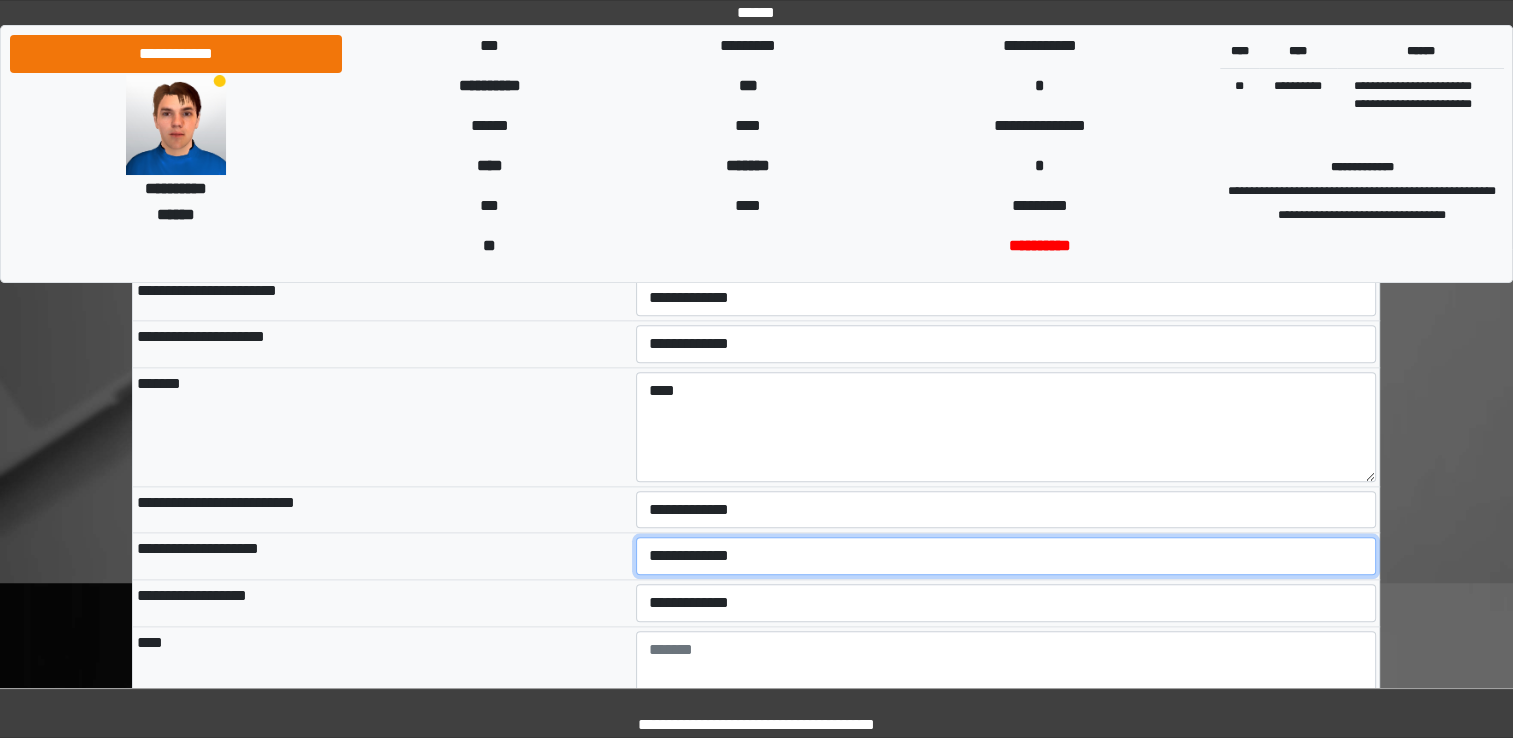 drag, startPoint x: 693, startPoint y: 541, endPoint x: 692, endPoint y: 564, distance: 23.021729 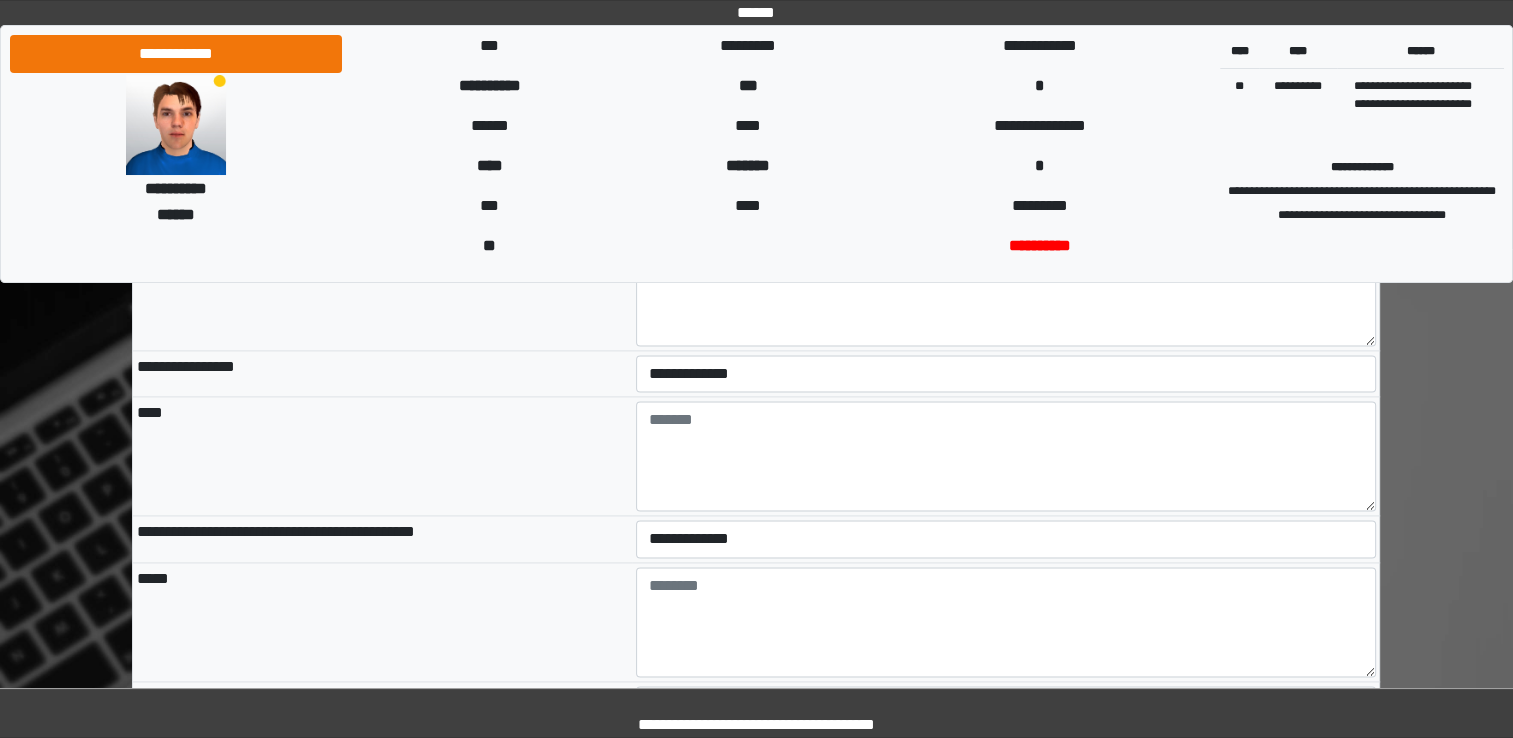 scroll, scrollTop: 2600, scrollLeft: 0, axis: vertical 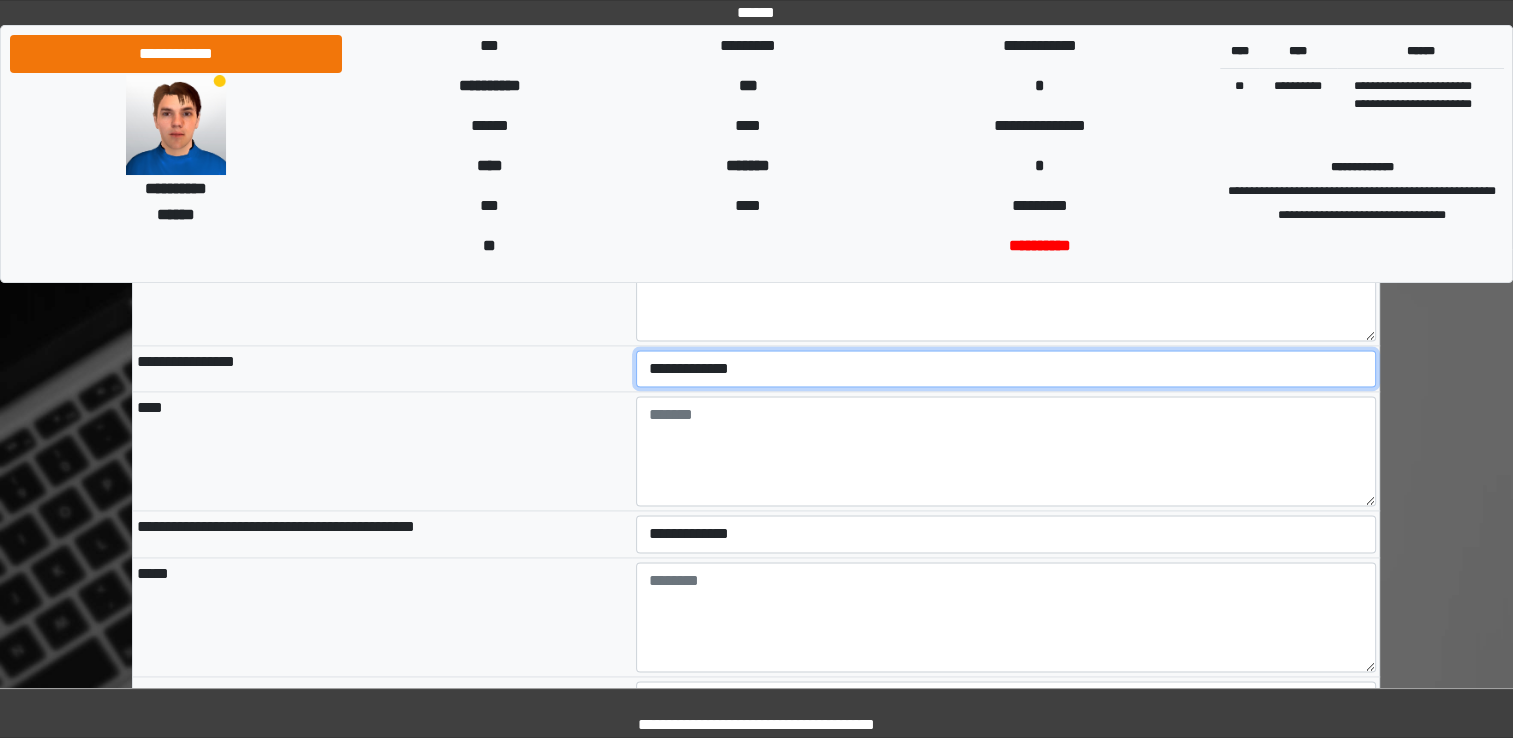 click on "**********" at bounding box center [1006, 369] 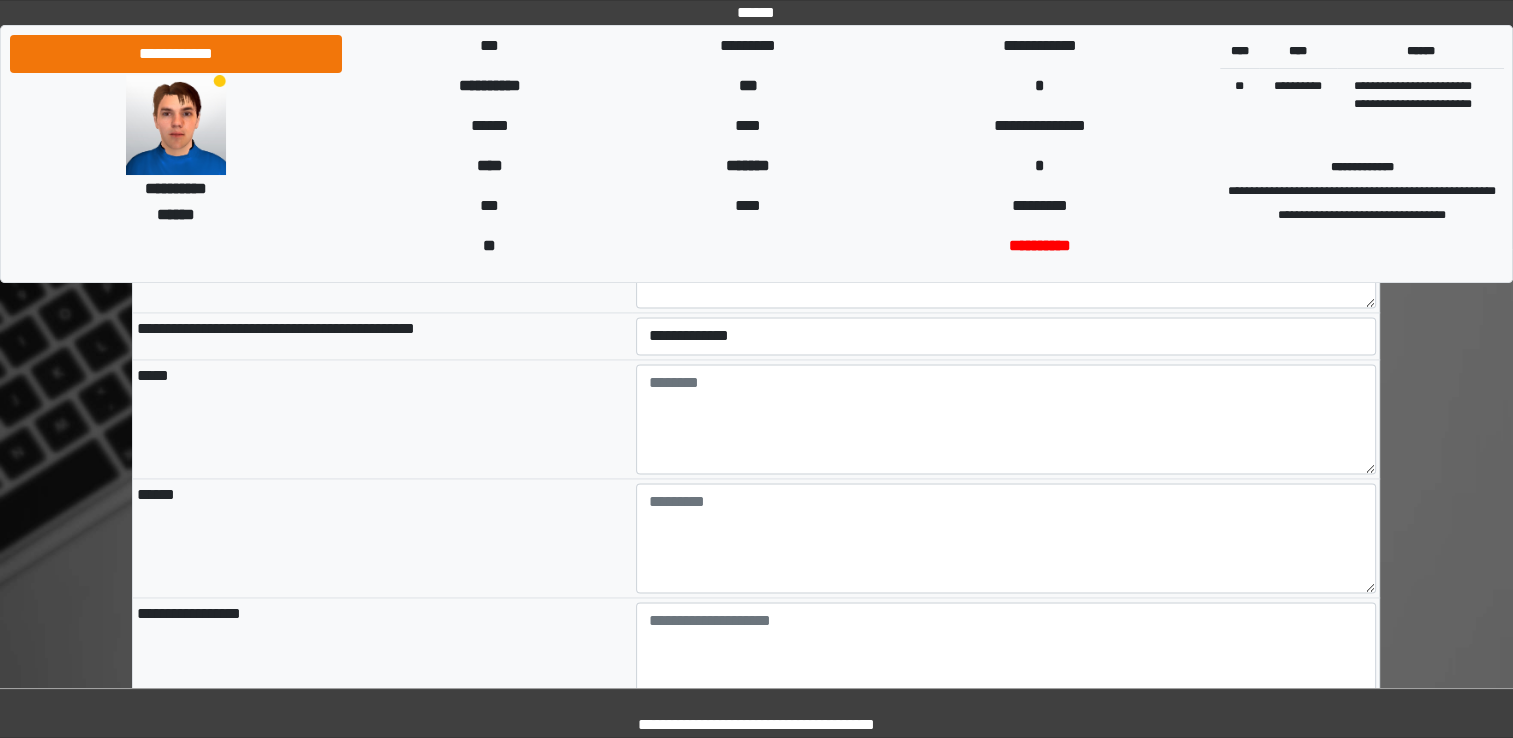 scroll, scrollTop: 2800, scrollLeft: 0, axis: vertical 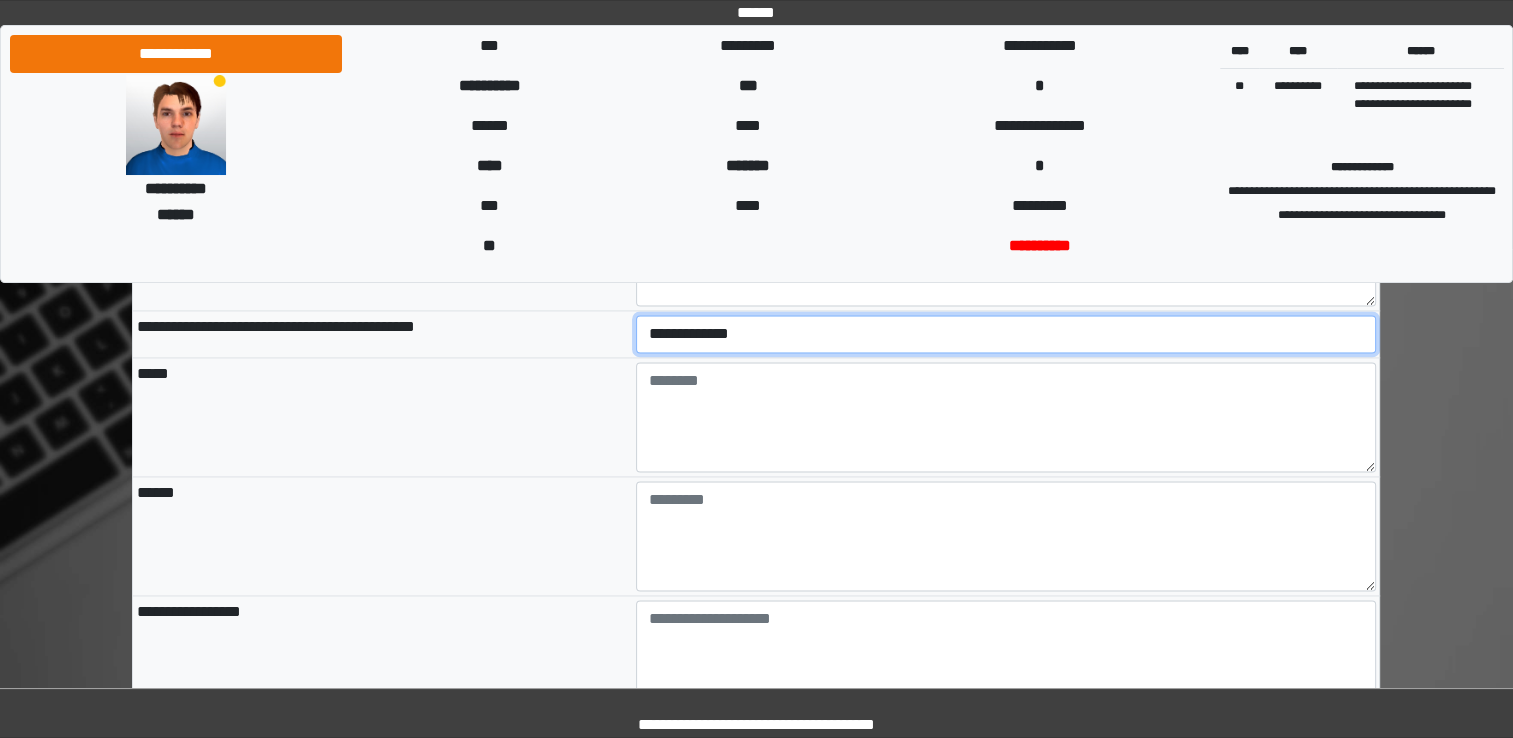 click on "**********" at bounding box center [1006, 334] 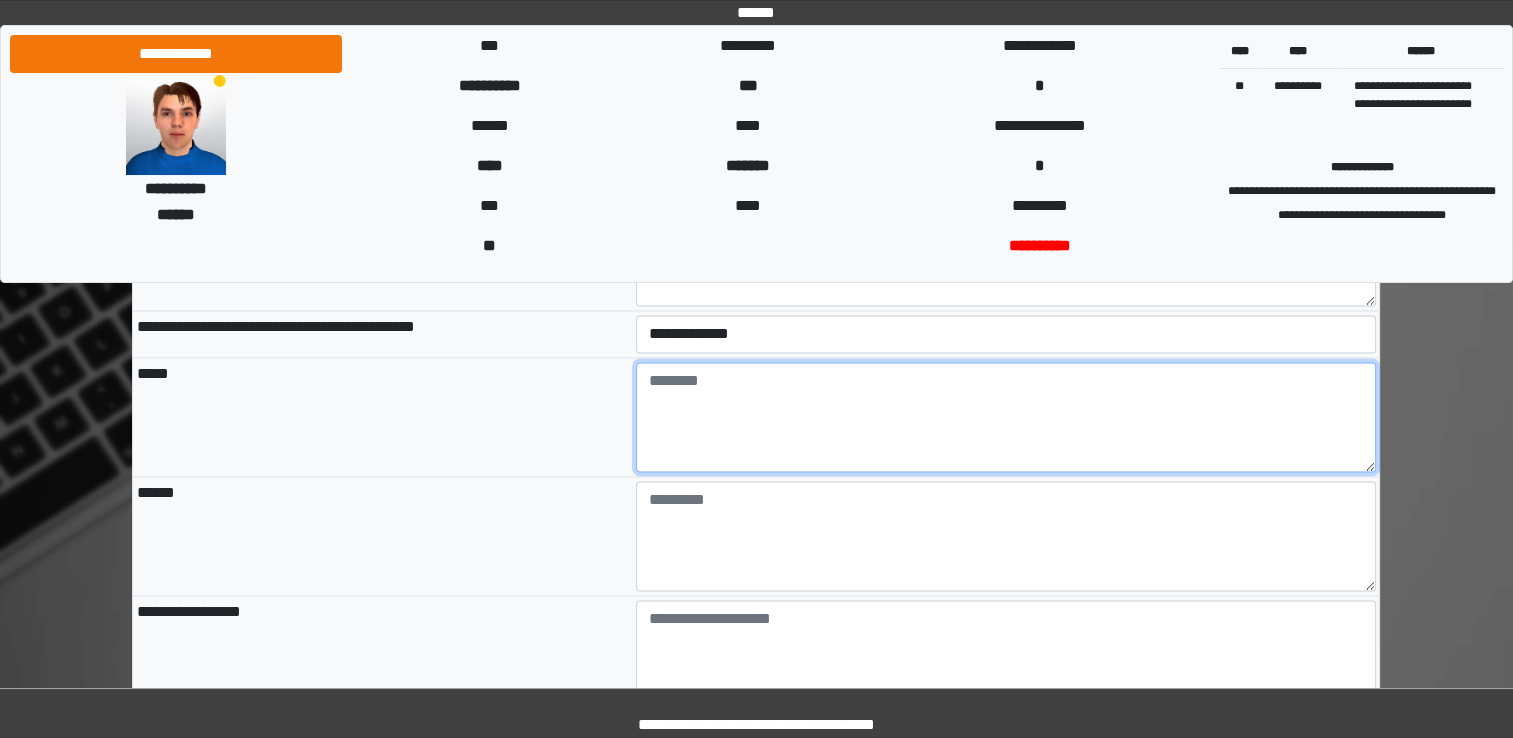 click at bounding box center (1006, 417) 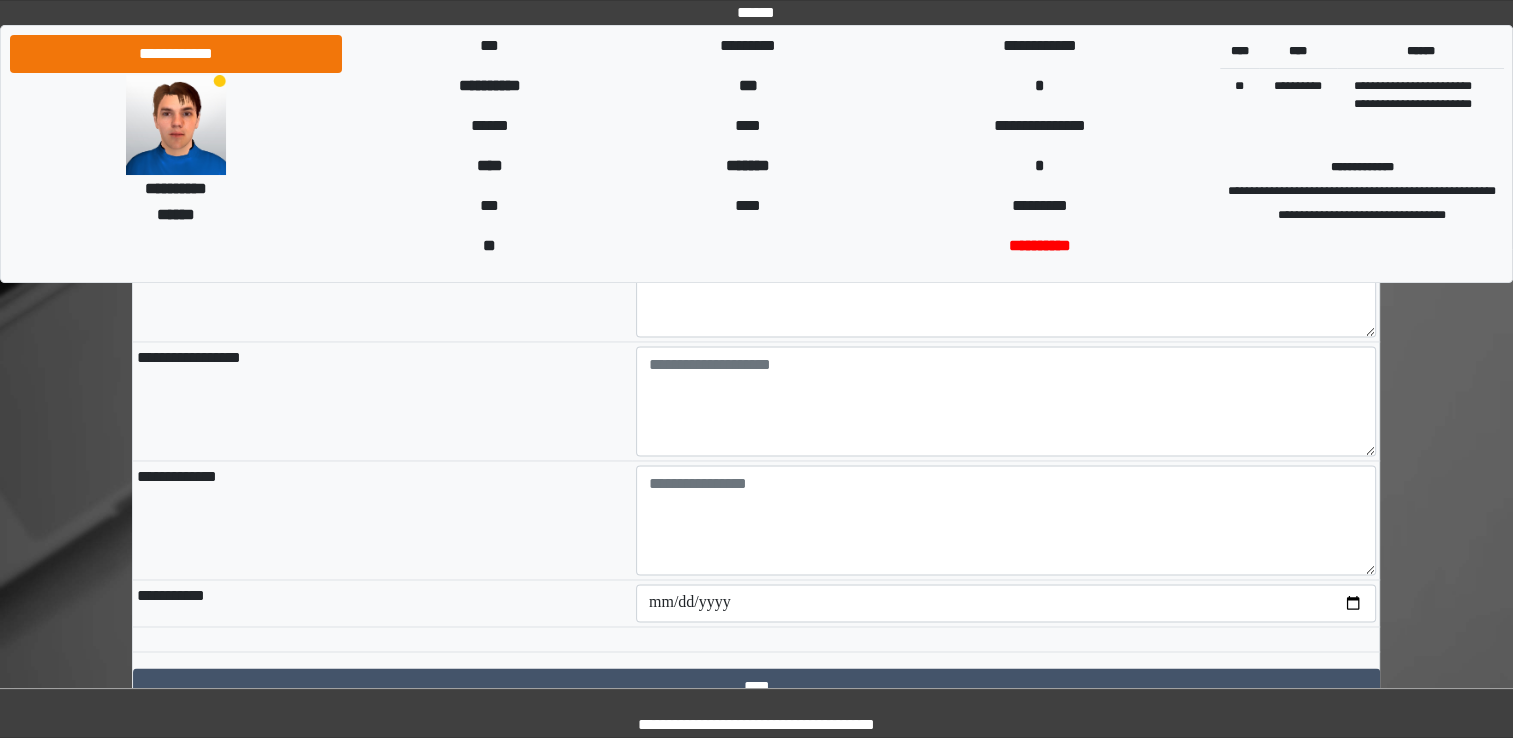 scroll, scrollTop: 3100, scrollLeft: 0, axis: vertical 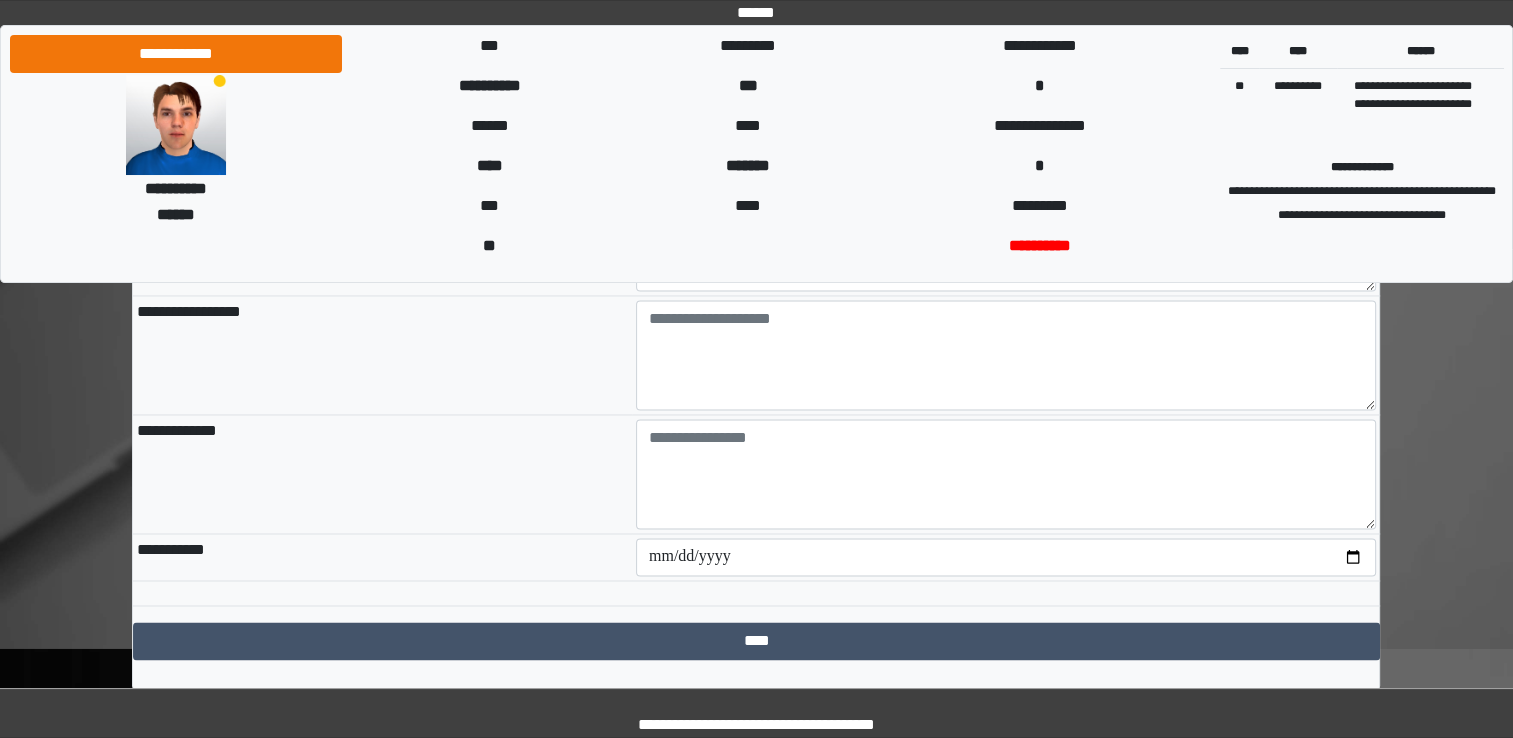 type on "*******" 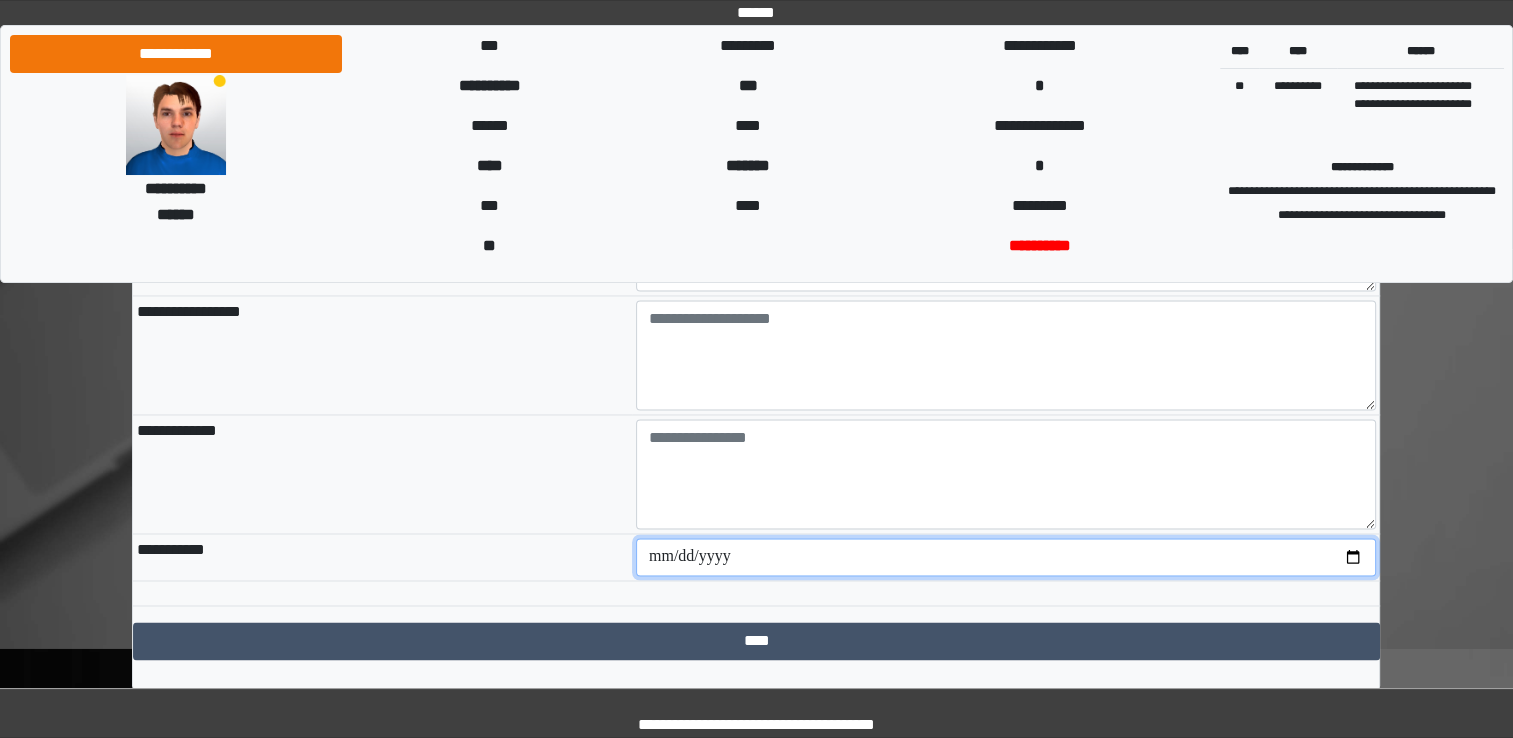 click at bounding box center (1006, 557) 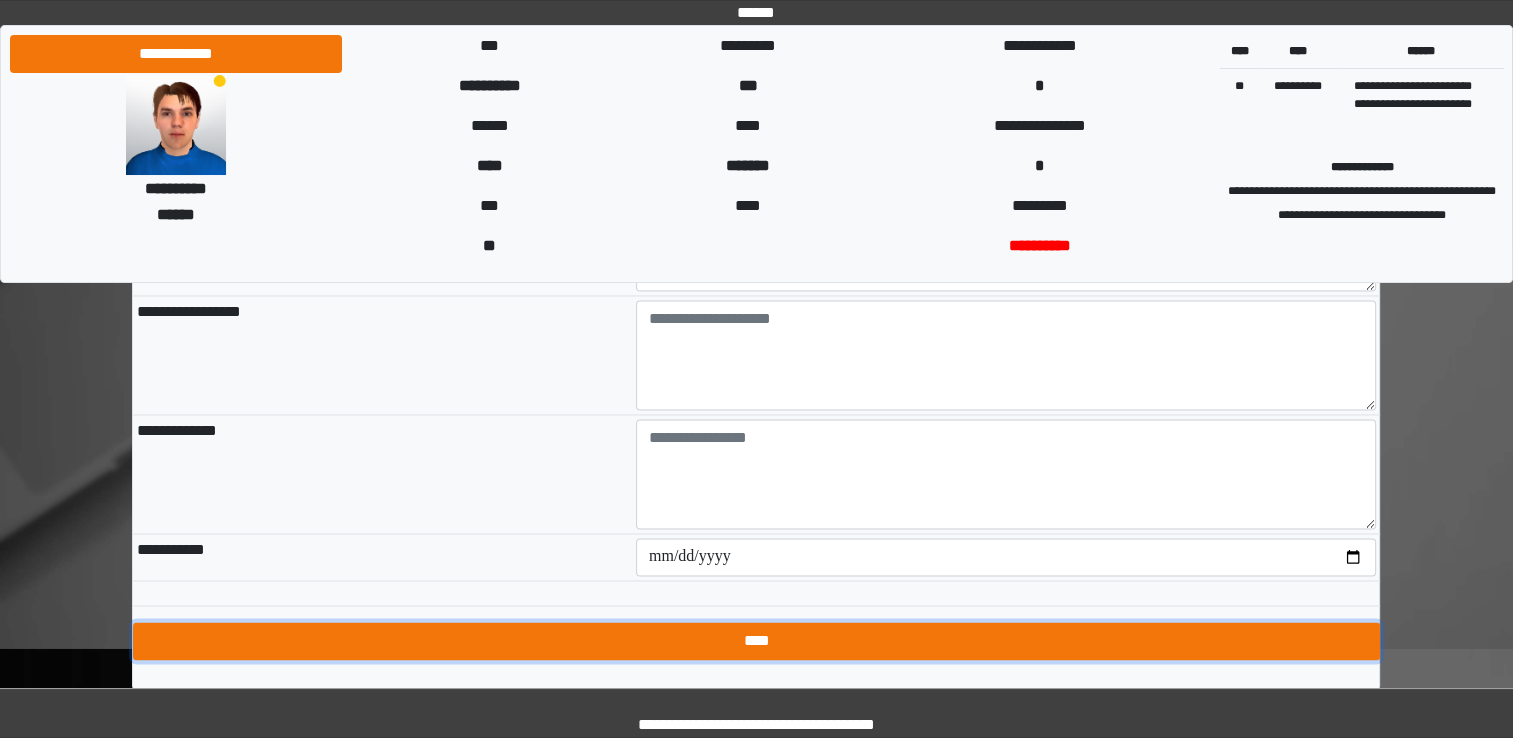 click on "****" at bounding box center (756, 641) 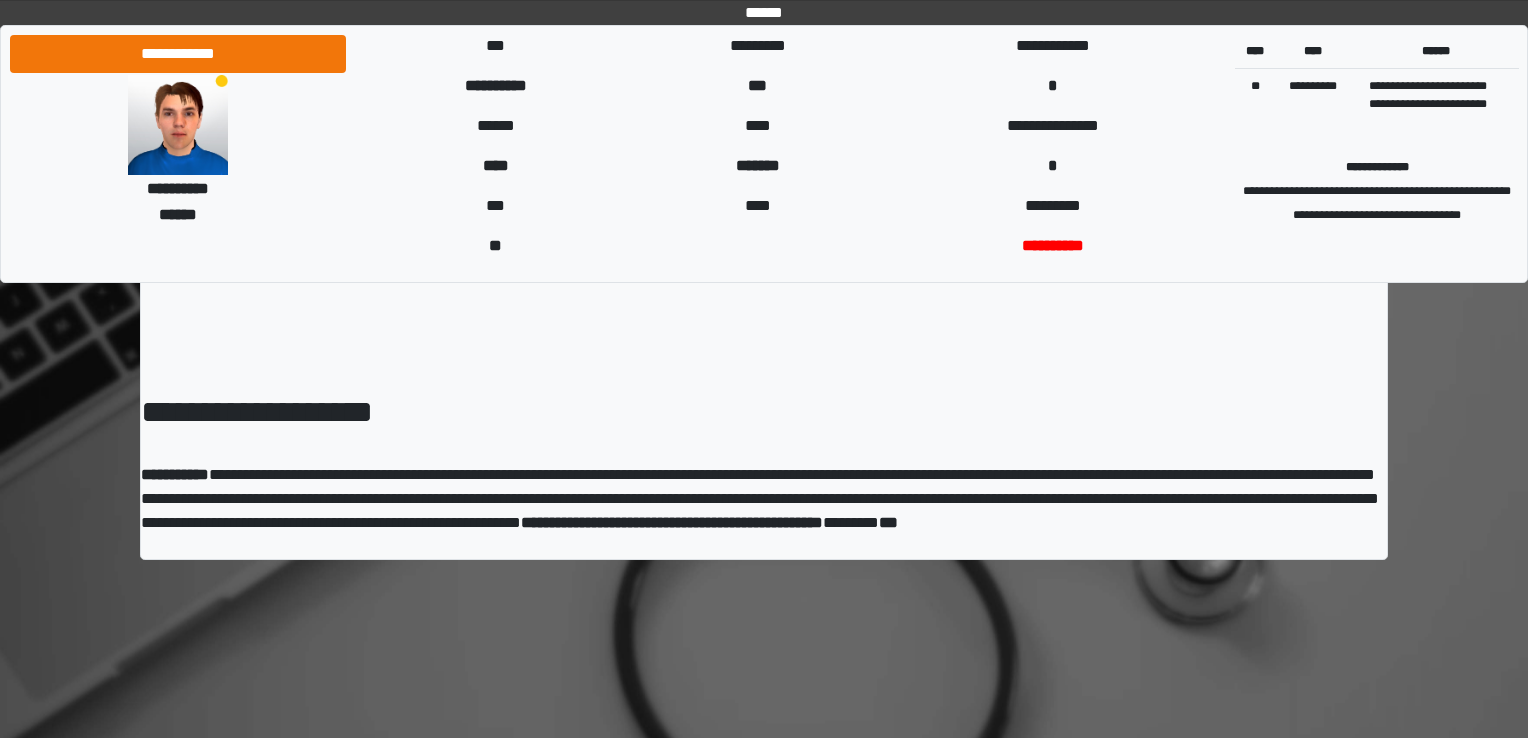 scroll, scrollTop: 0, scrollLeft: 0, axis: both 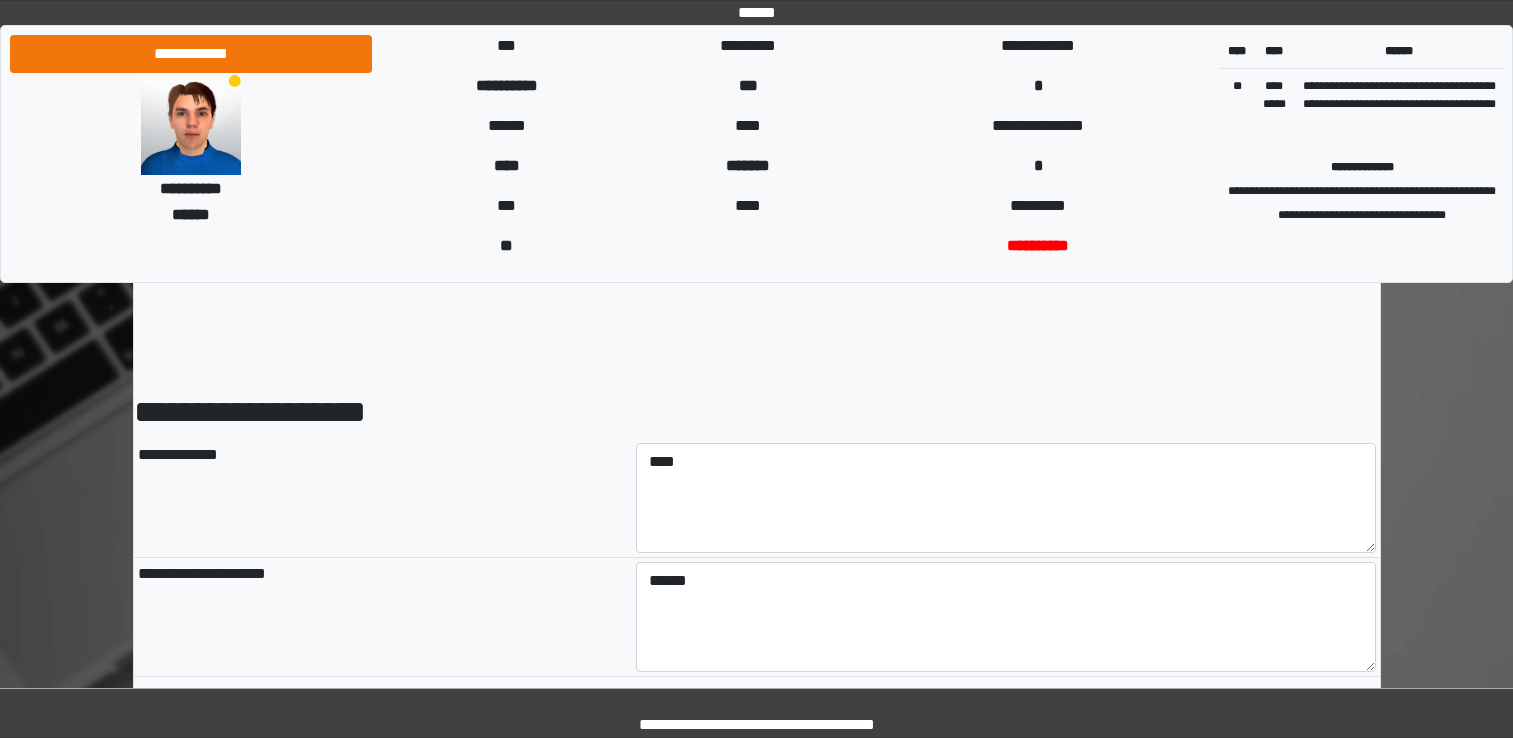 select on "*" 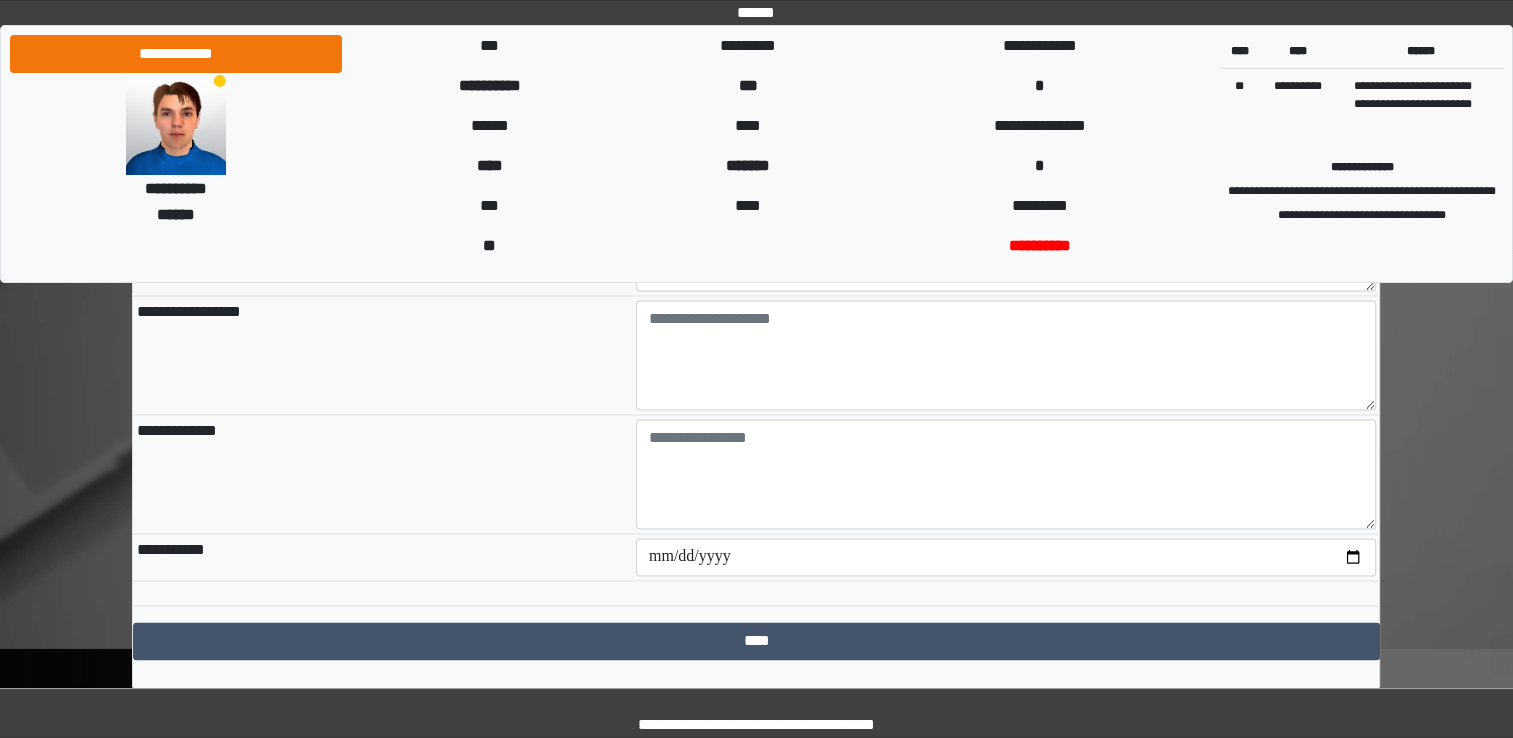 scroll, scrollTop: 3100, scrollLeft: 0, axis: vertical 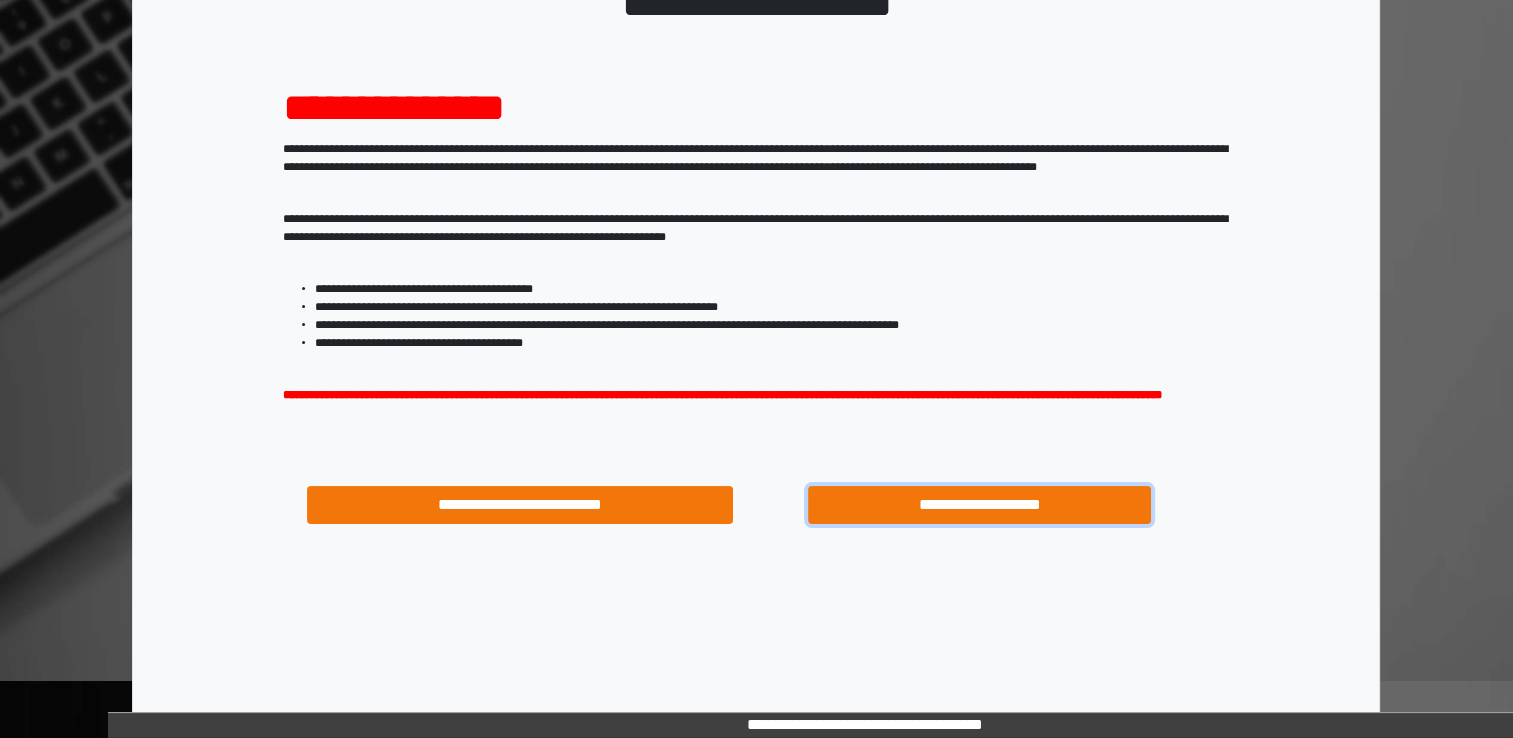 click on "**********" at bounding box center [980, 505] 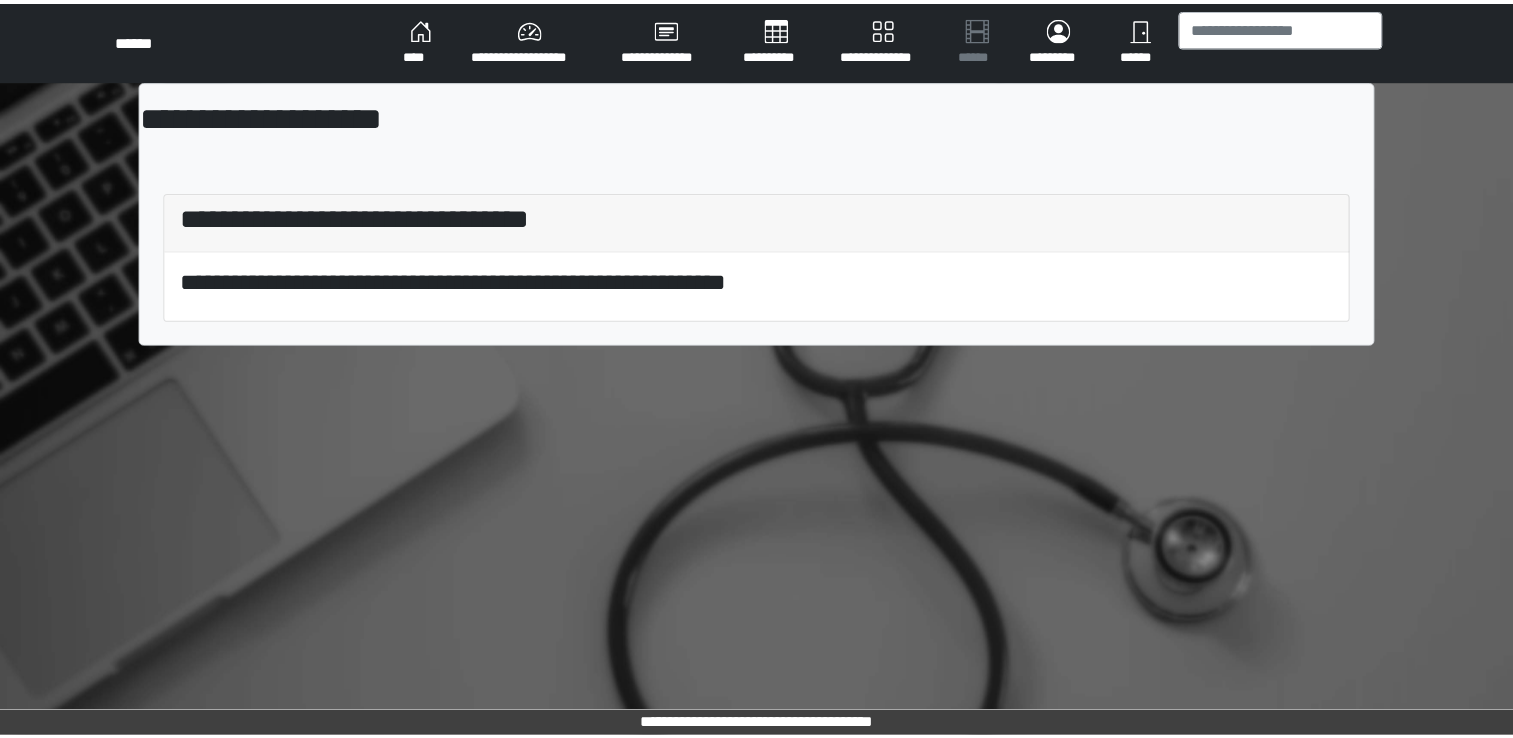 scroll, scrollTop: 0, scrollLeft: 0, axis: both 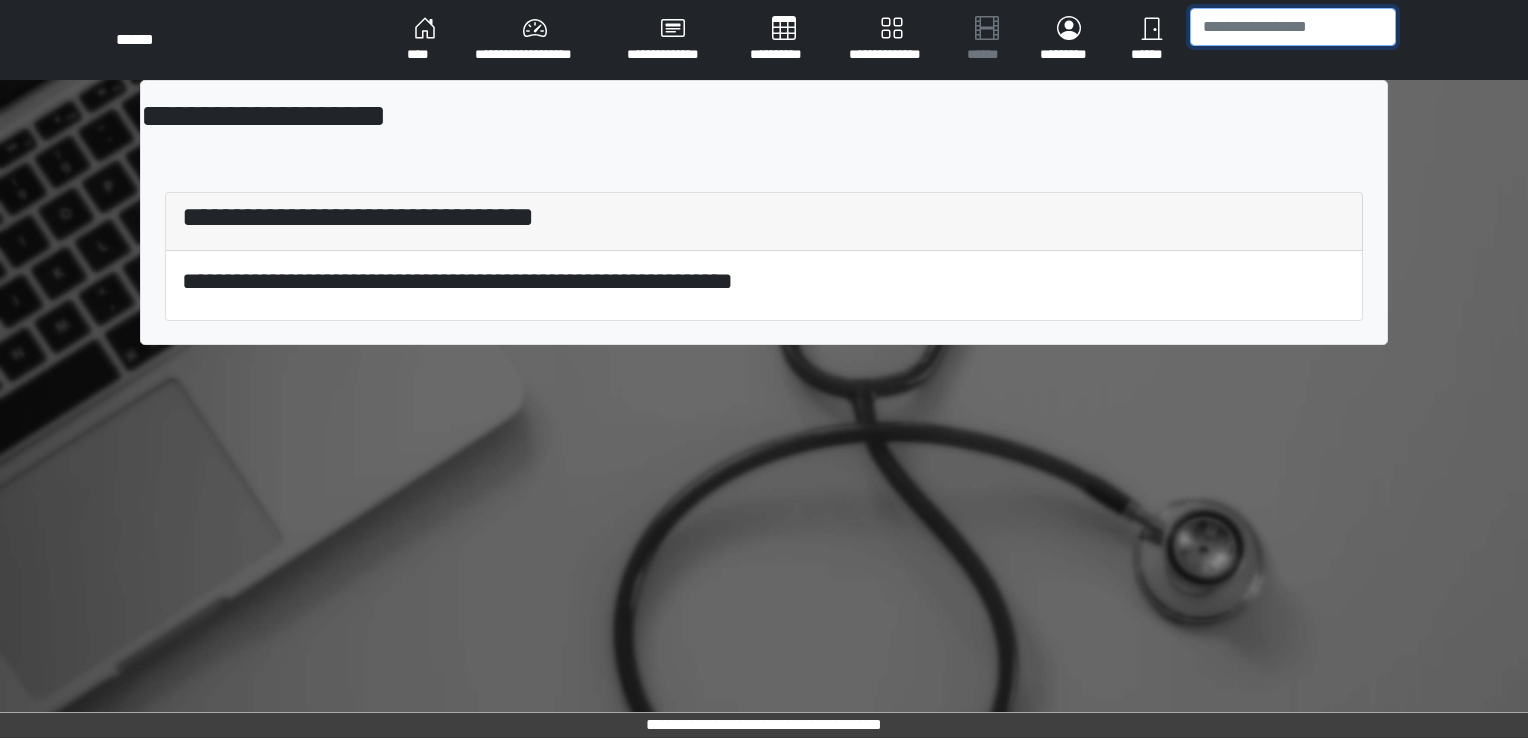 click at bounding box center (1293, 27) 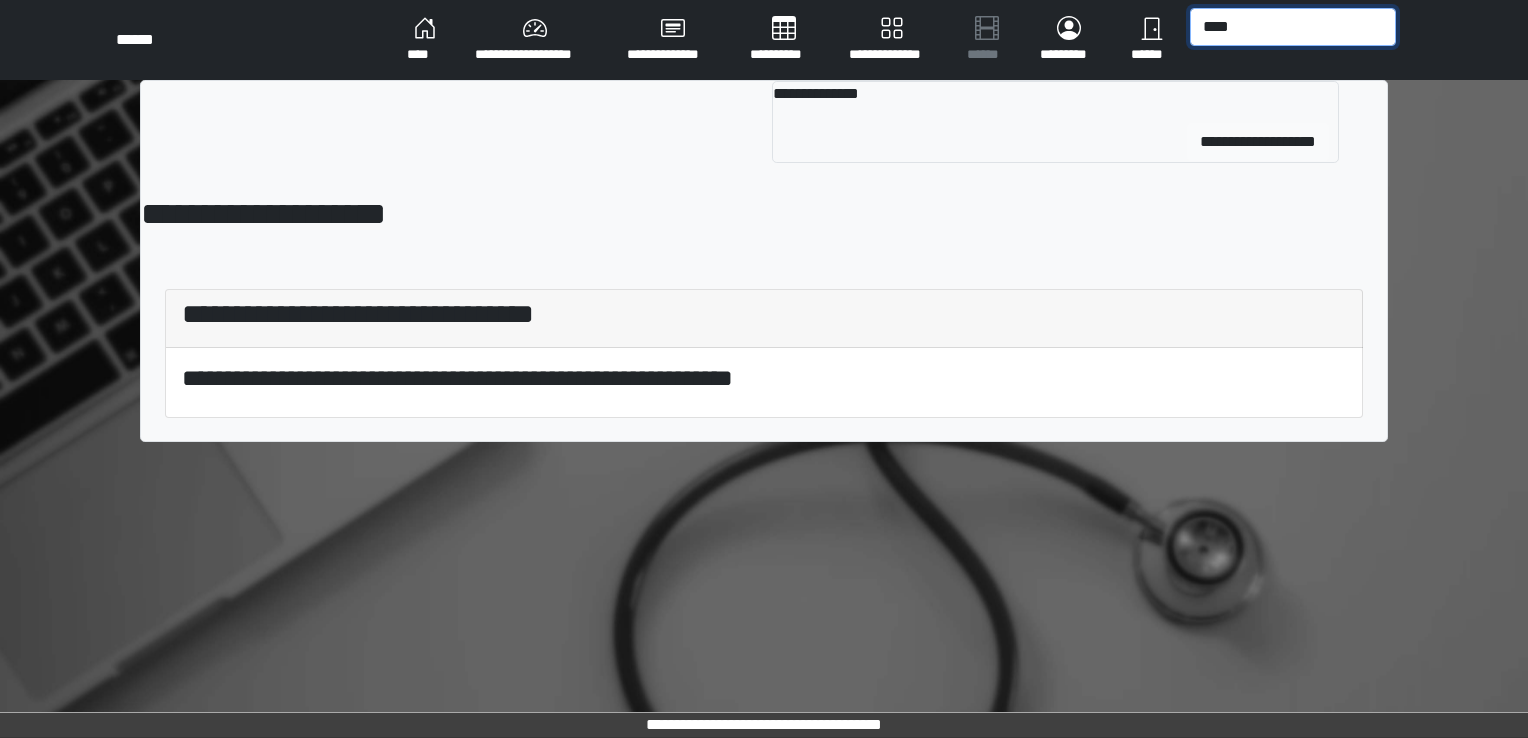 type on "****" 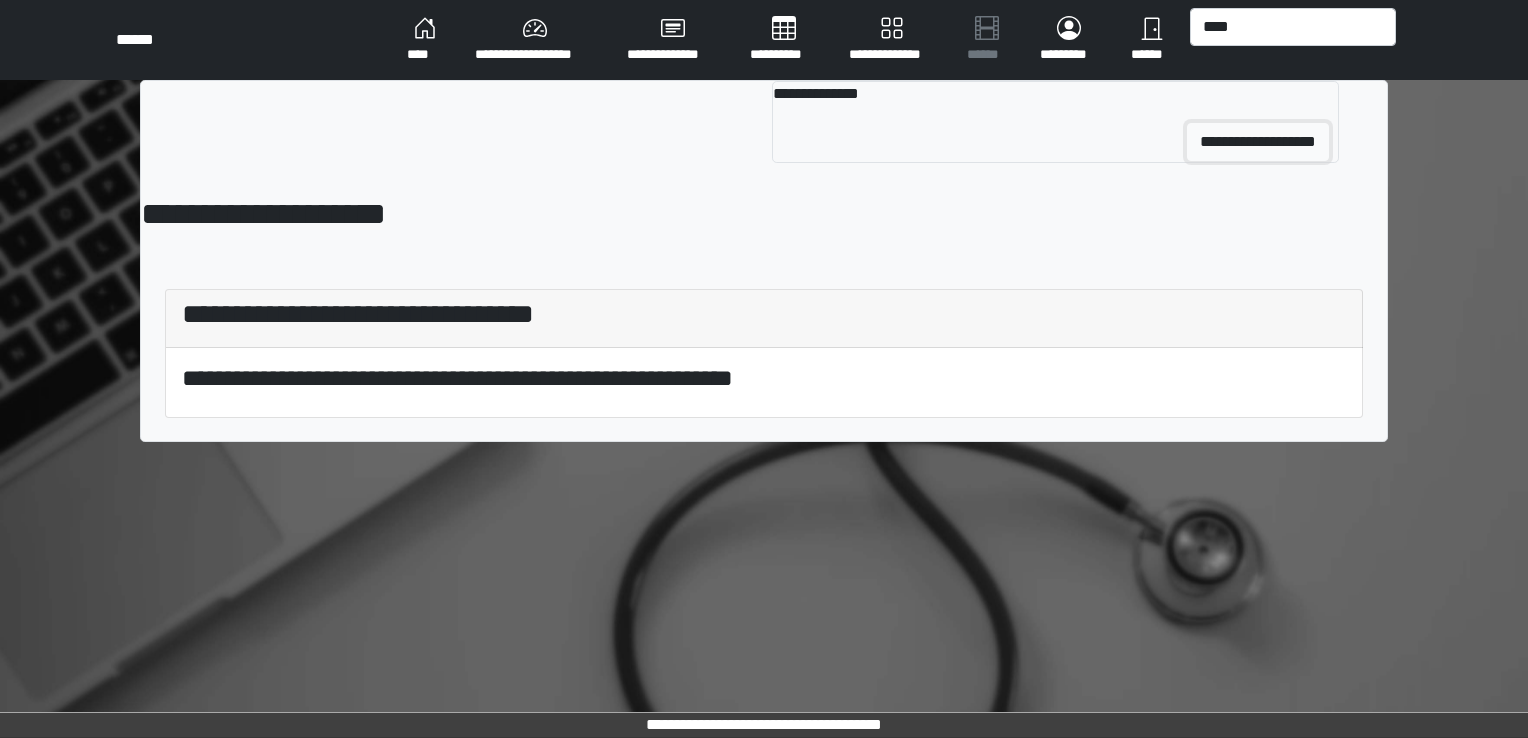 click on "**********" at bounding box center [1258, 142] 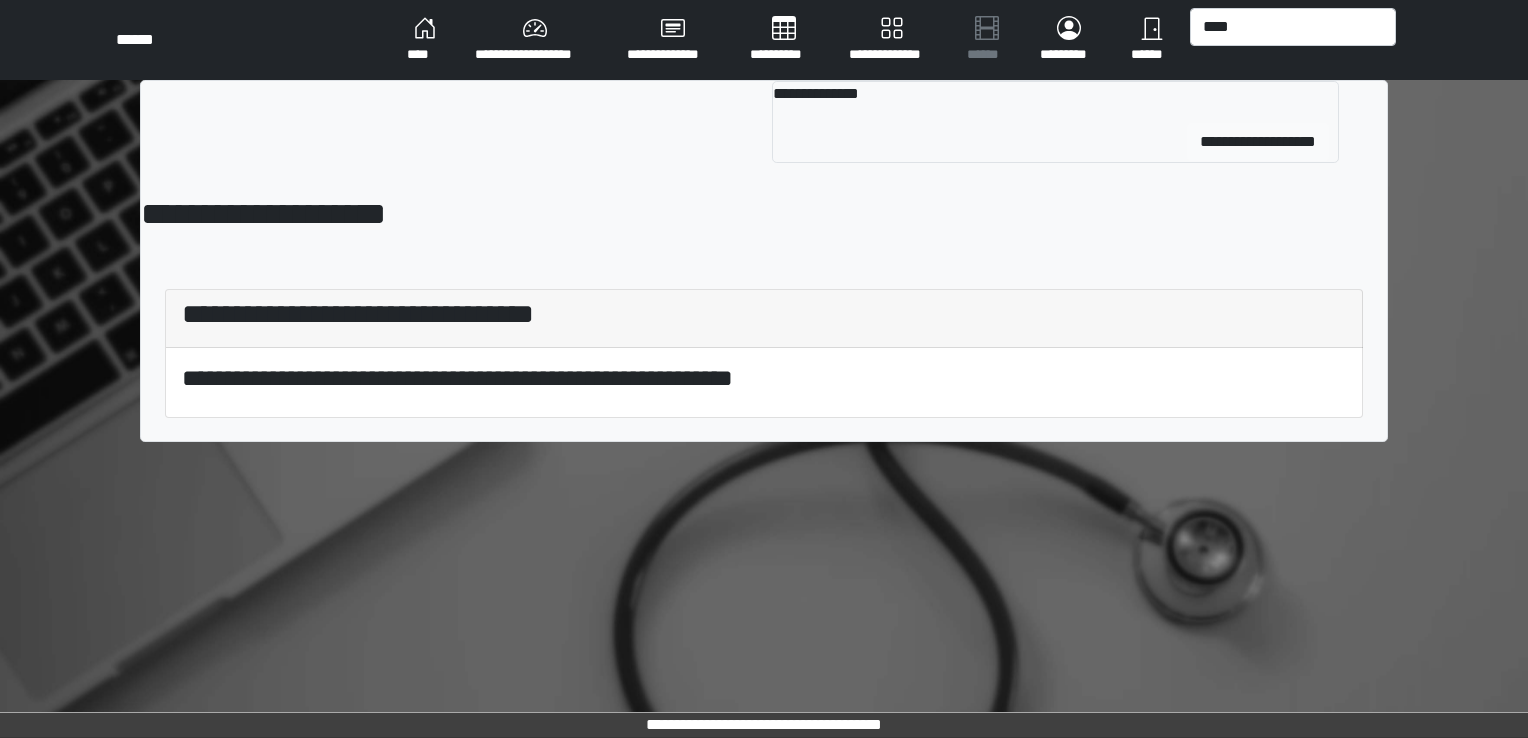 type 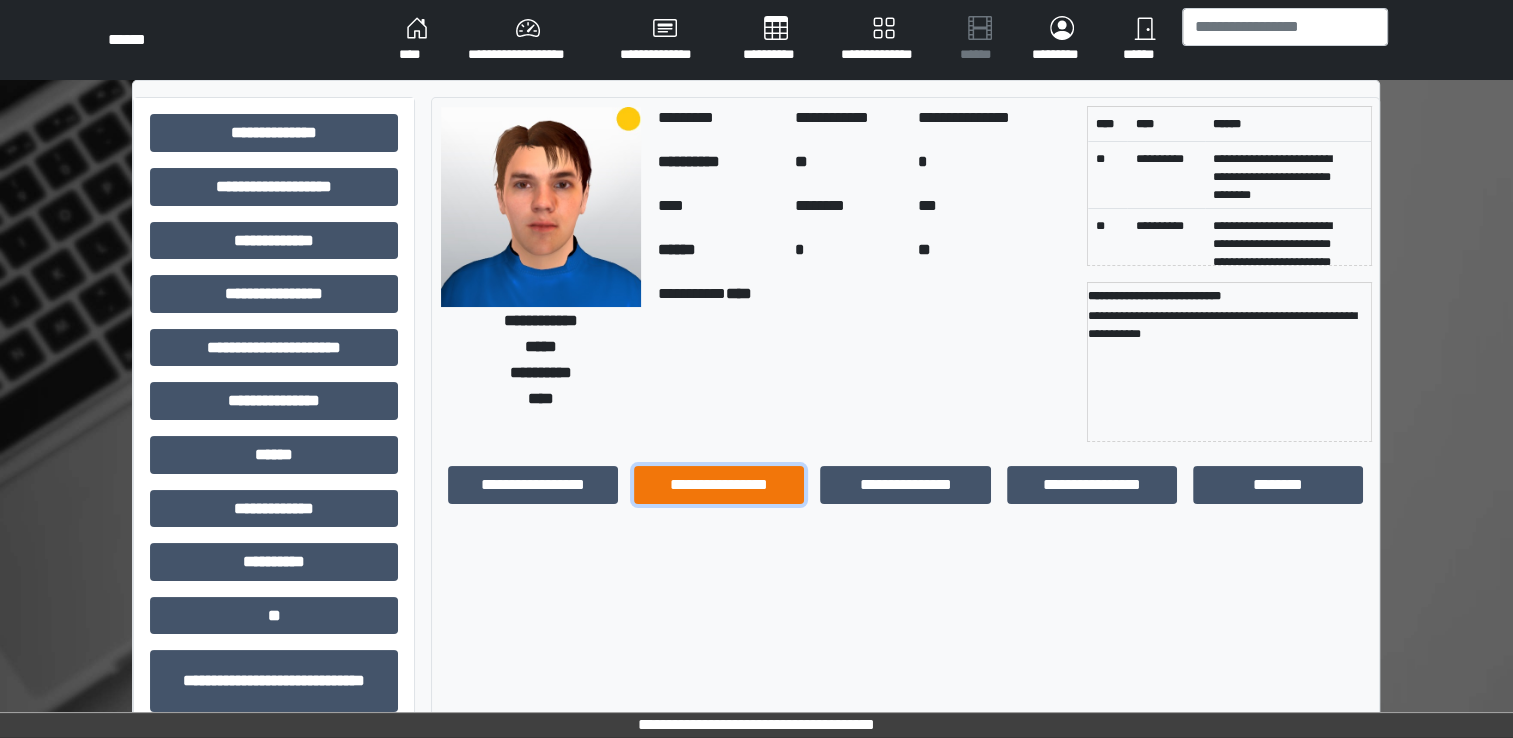 click on "**********" at bounding box center (719, 485) 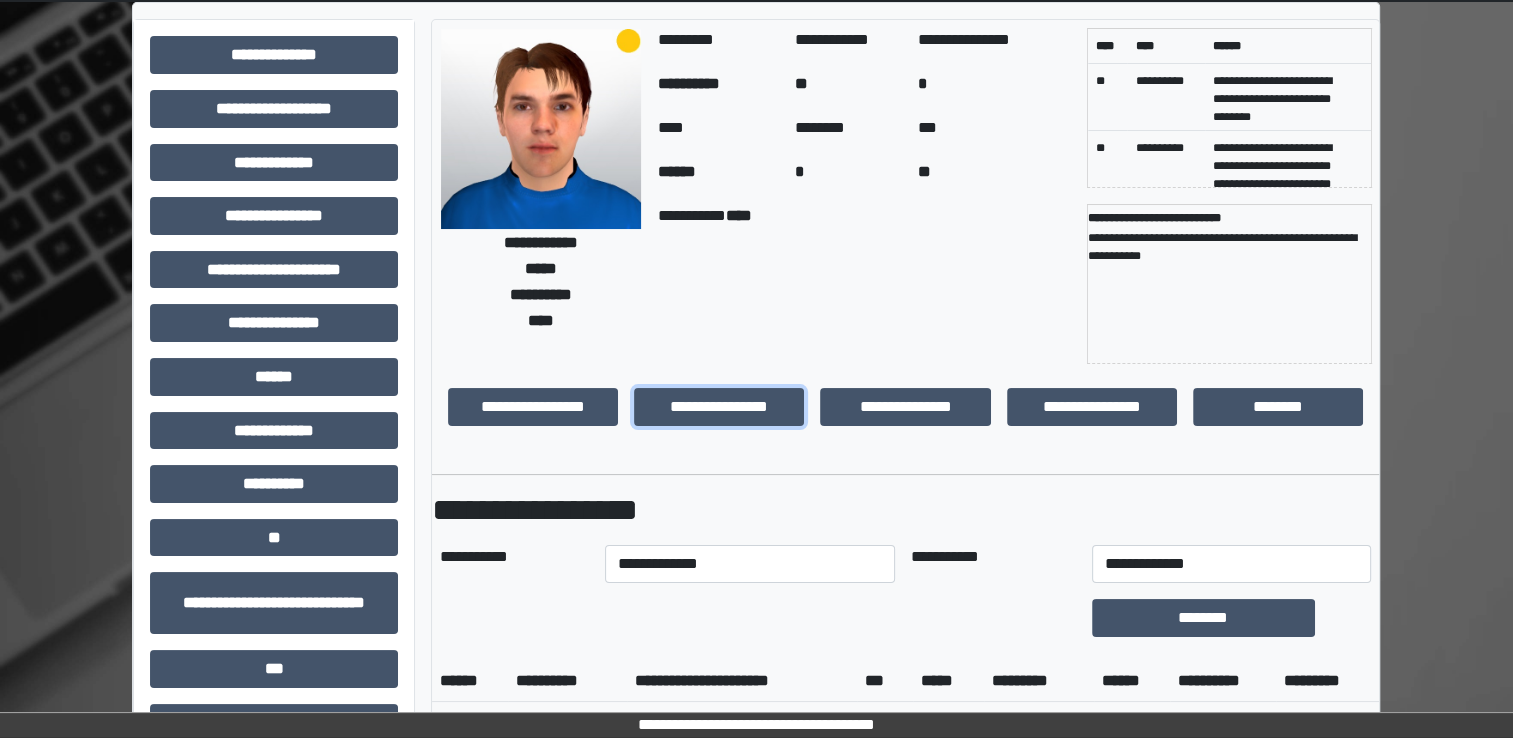 scroll, scrollTop: 100, scrollLeft: 0, axis: vertical 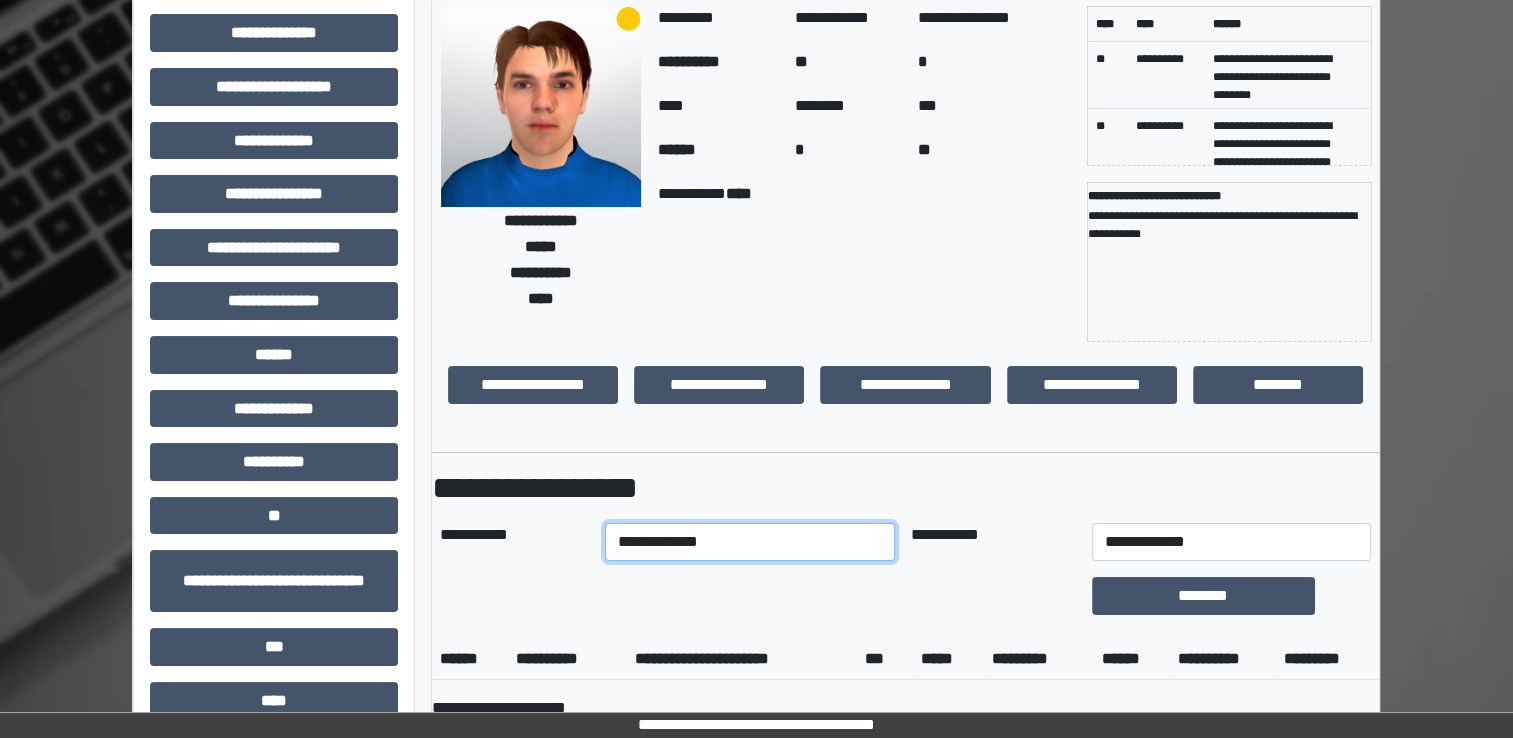 click on "**********" at bounding box center (750, 542) 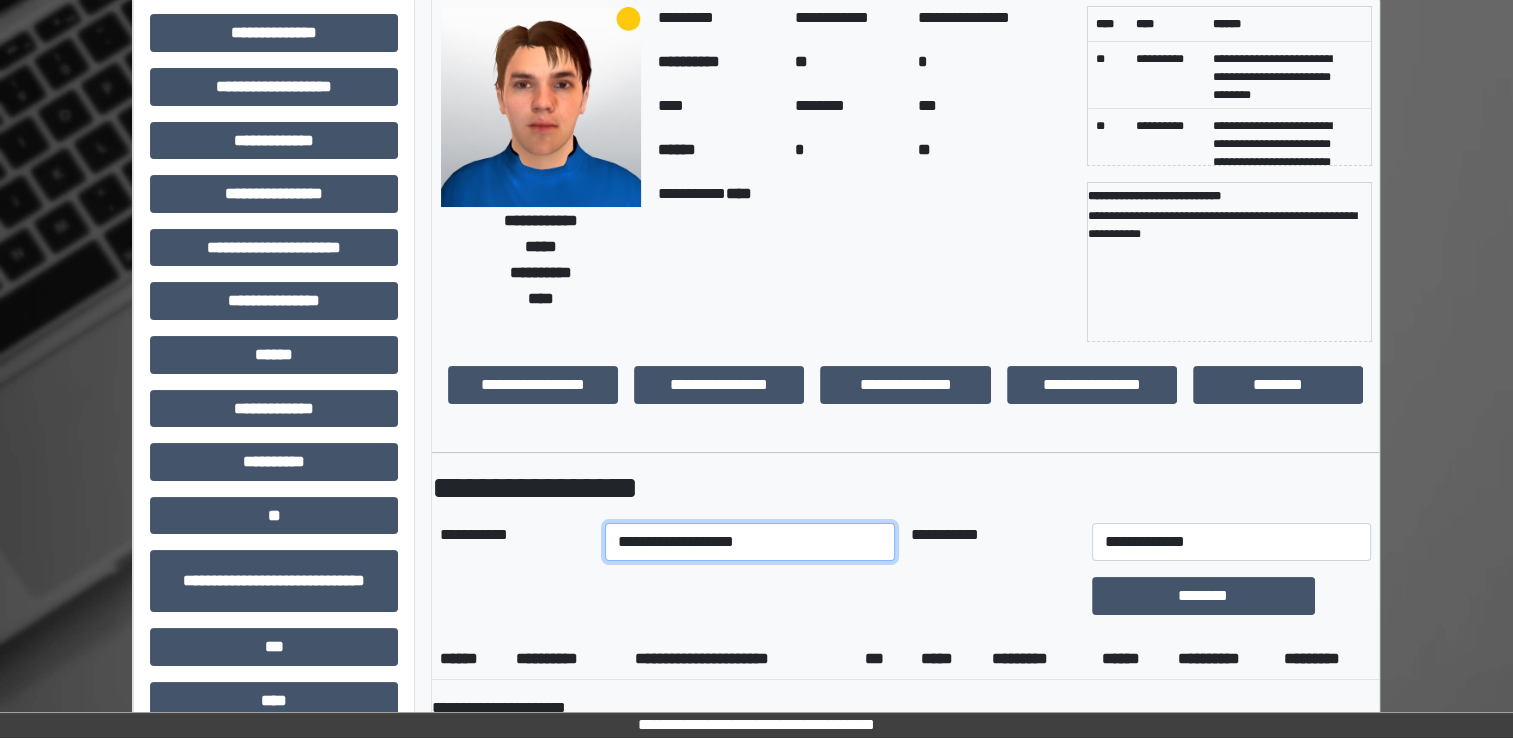 click on "**********" at bounding box center [750, 542] 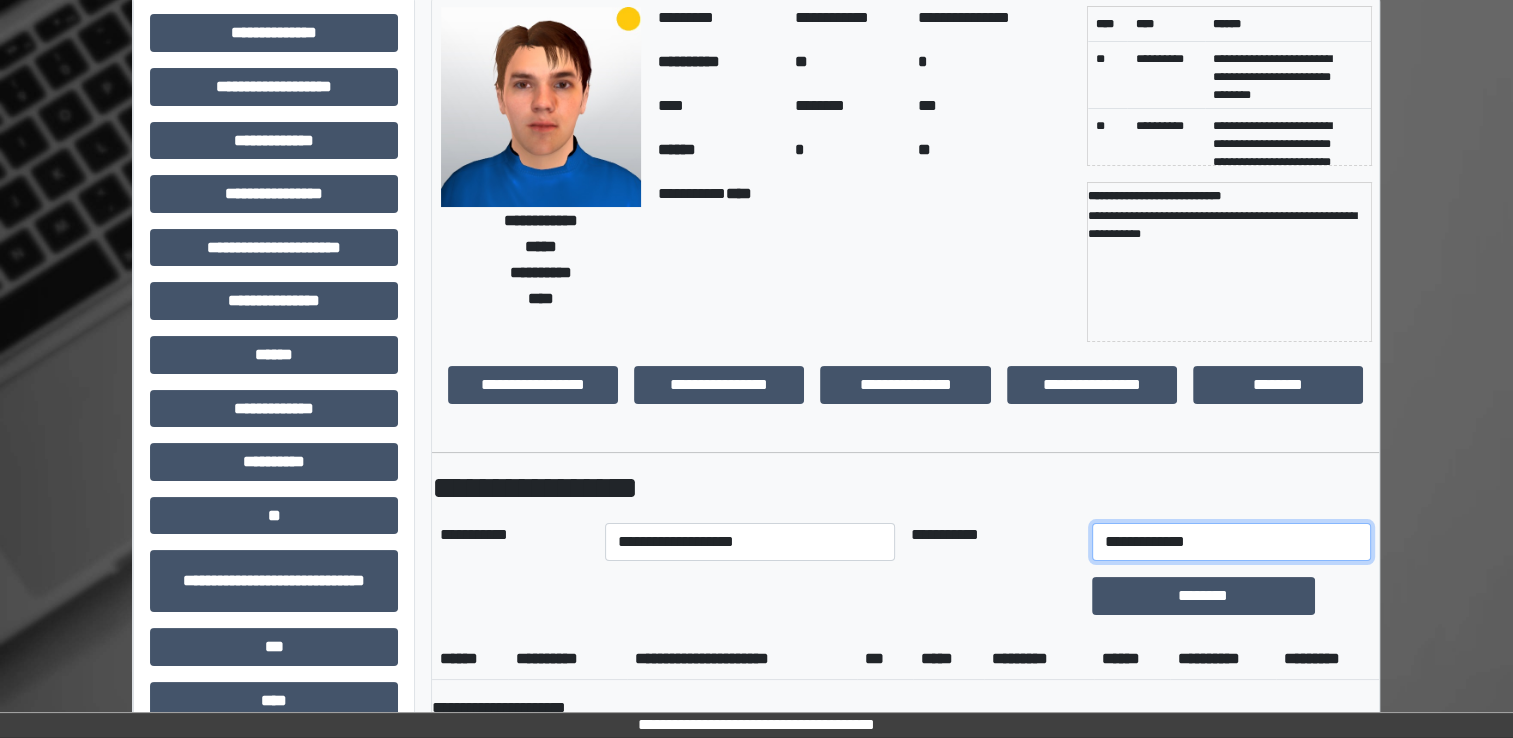 click on "**********" at bounding box center [1231, 542] 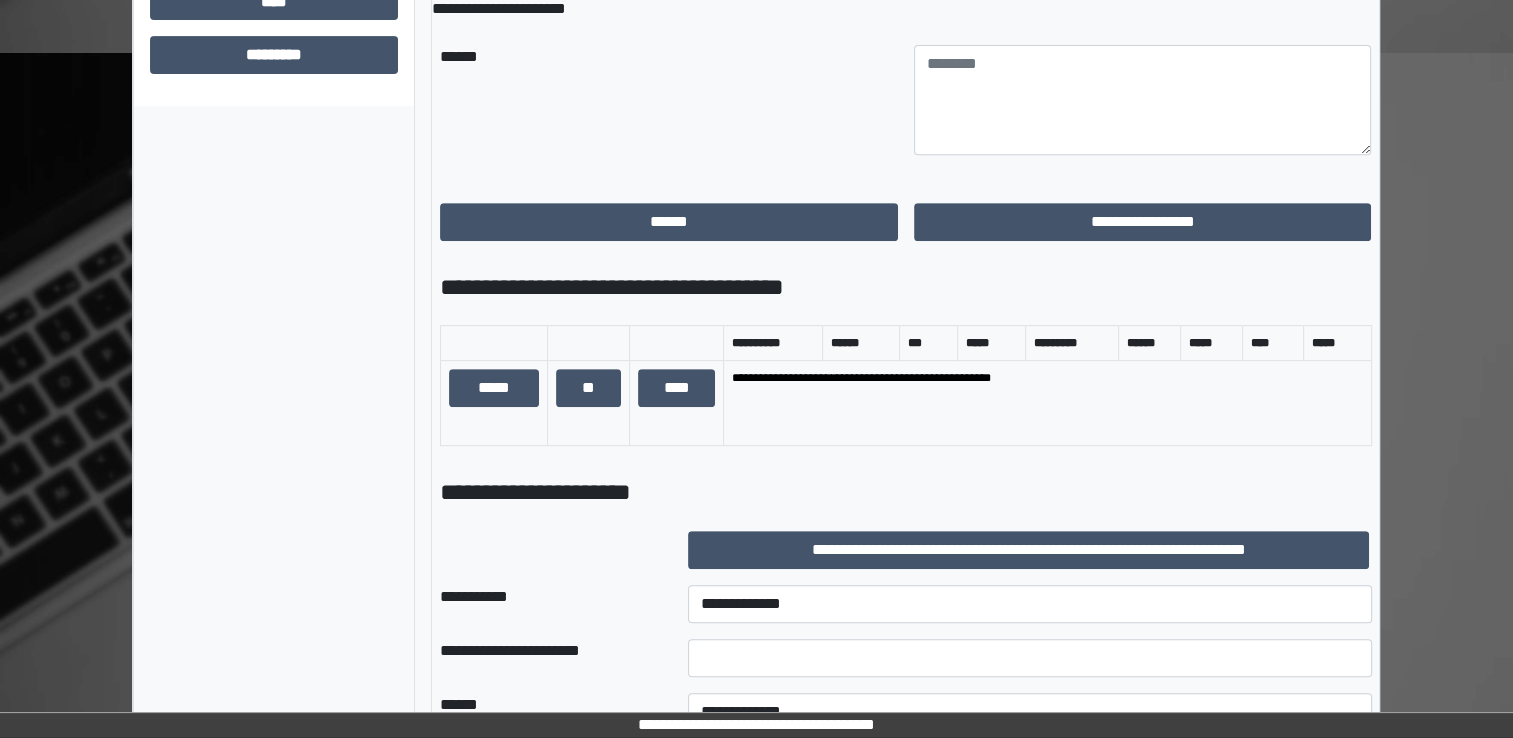 scroll, scrollTop: 800, scrollLeft: 0, axis: vertical 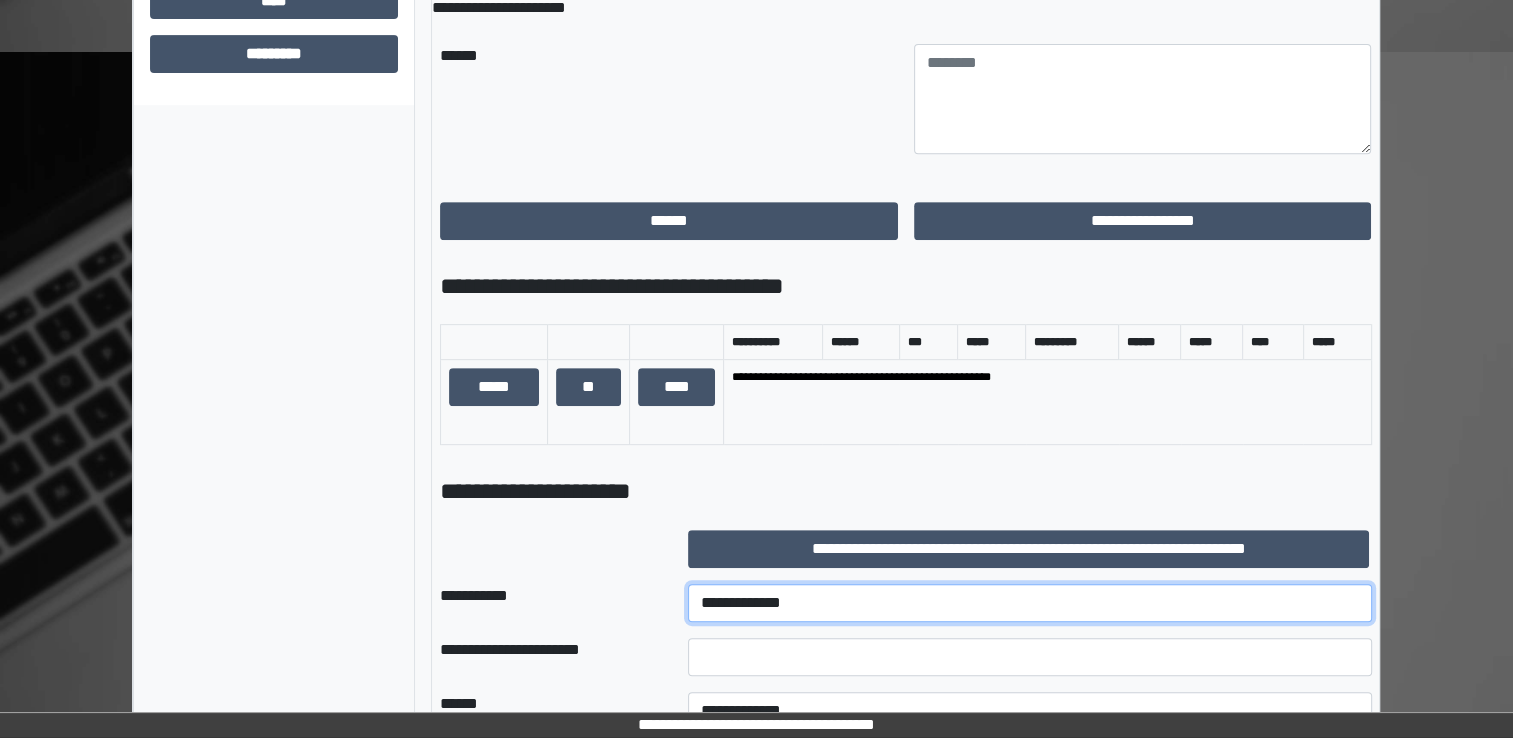 click on "**********" at bounding box center [1030, 603] 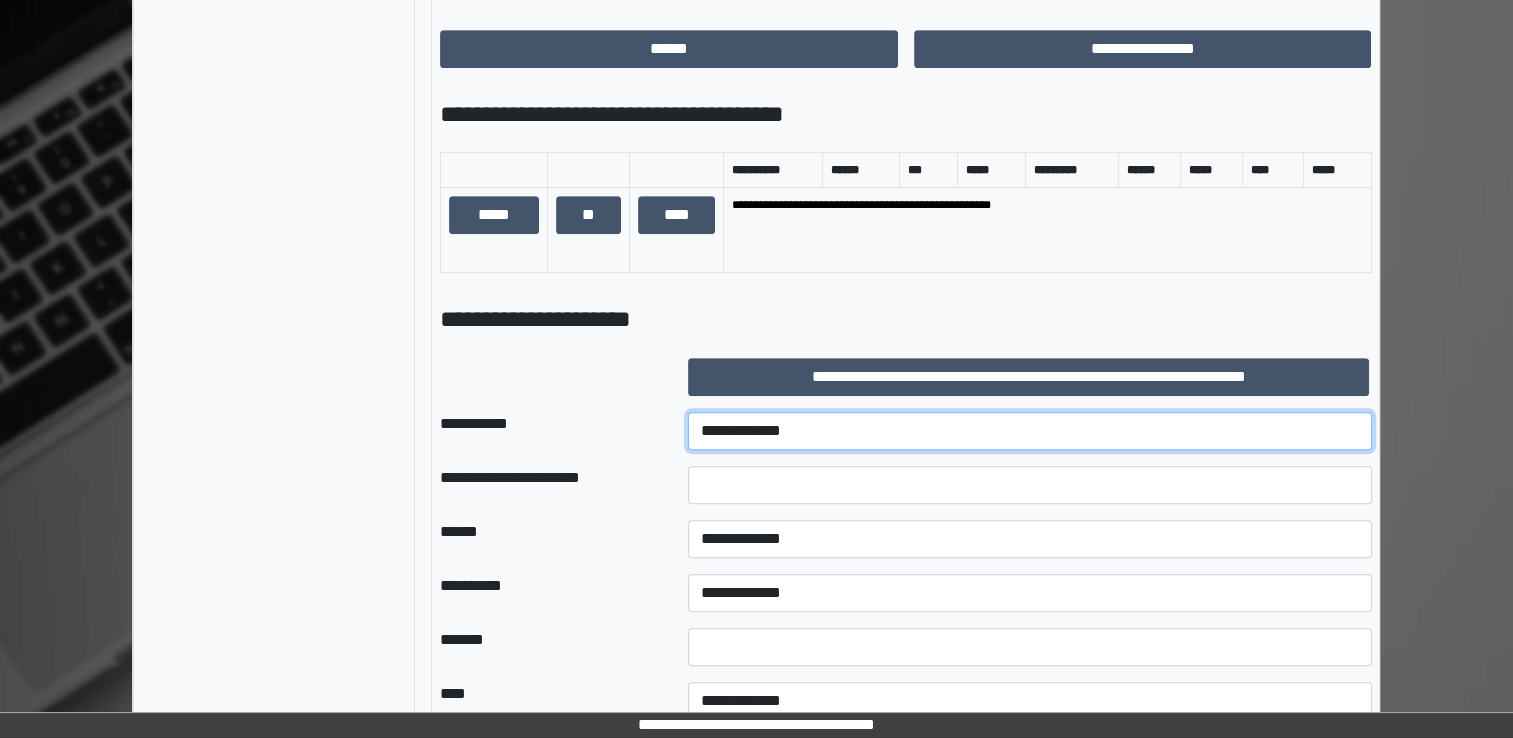 scroll, scrollTop: 1000, scrollLeft: 0, axis: vertical 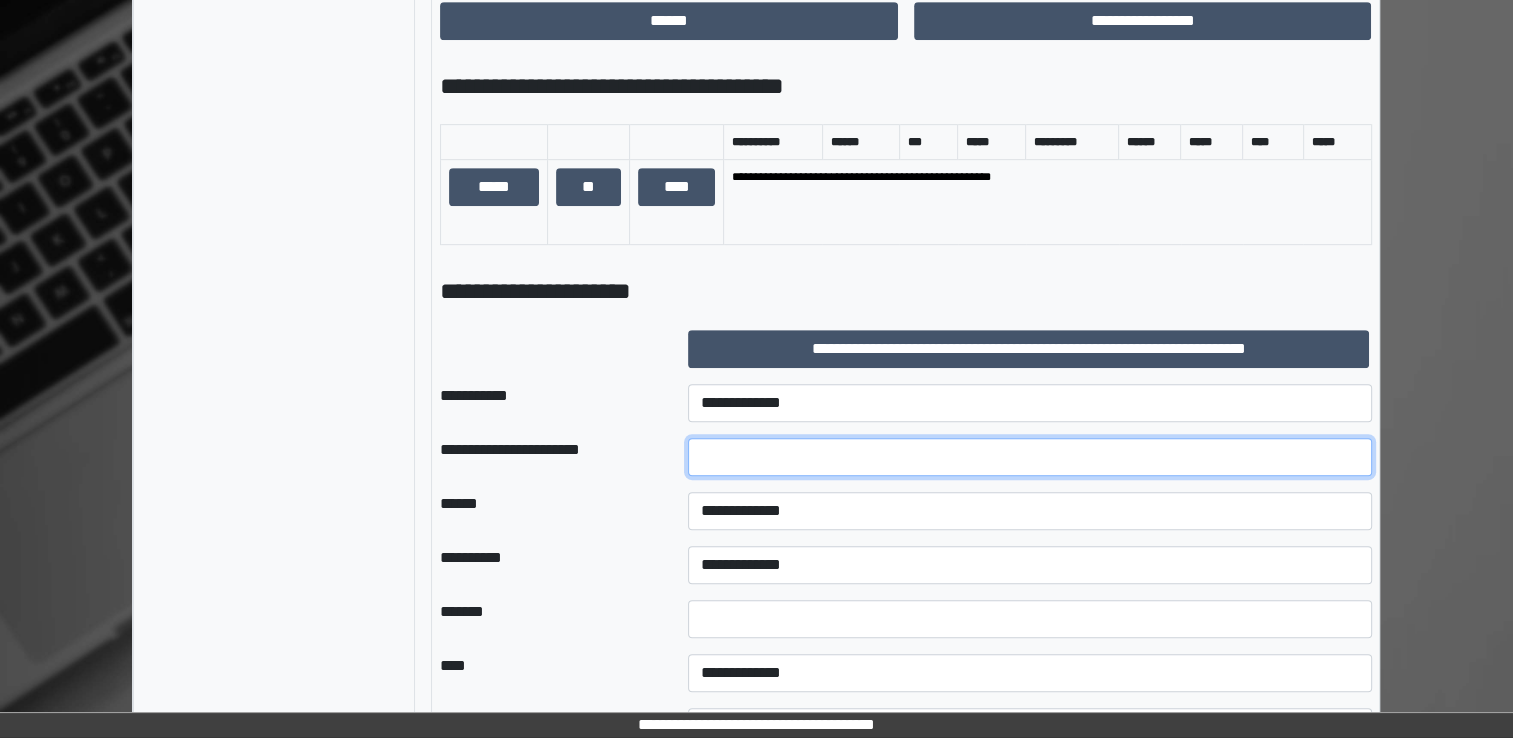 click at bounding box center (1030, 457) 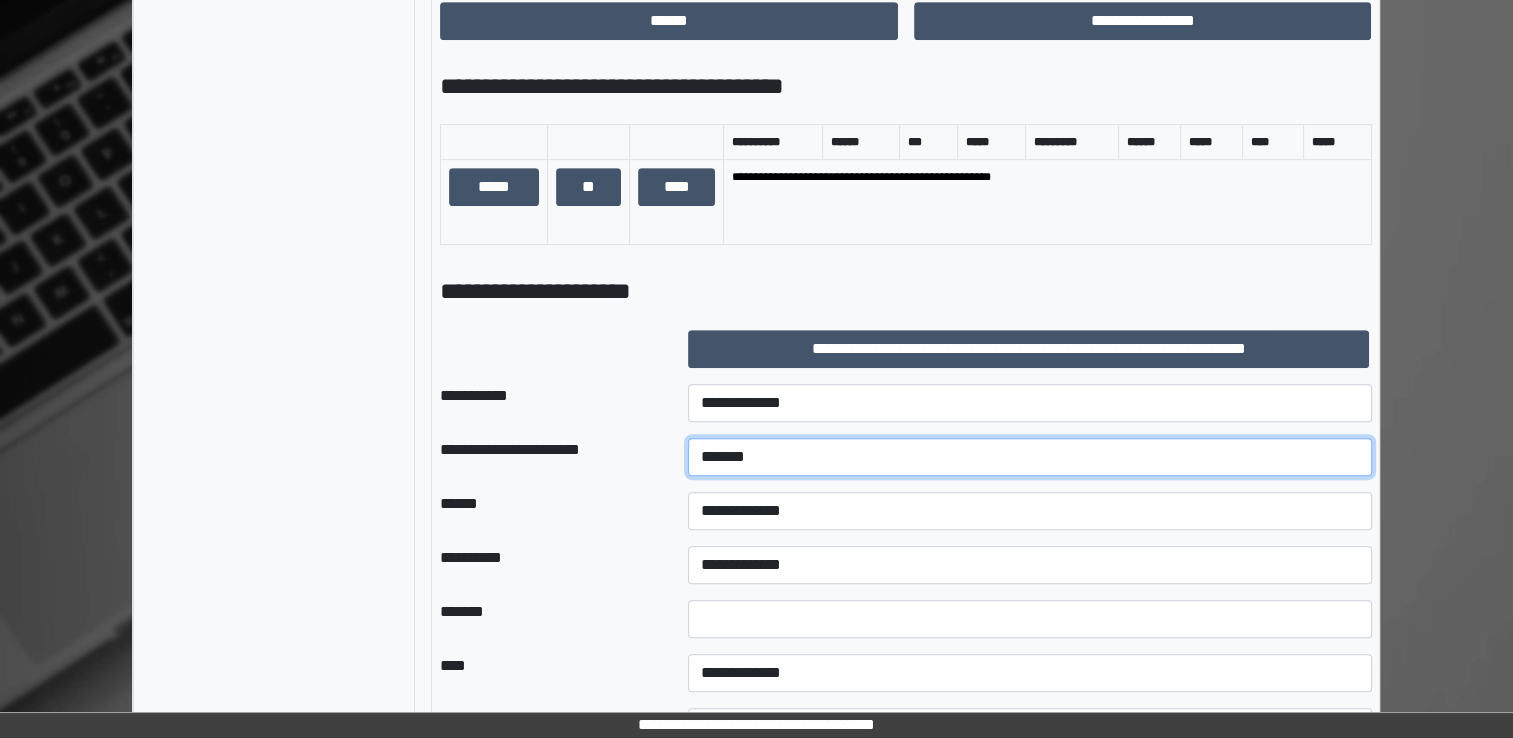 type on "*******" 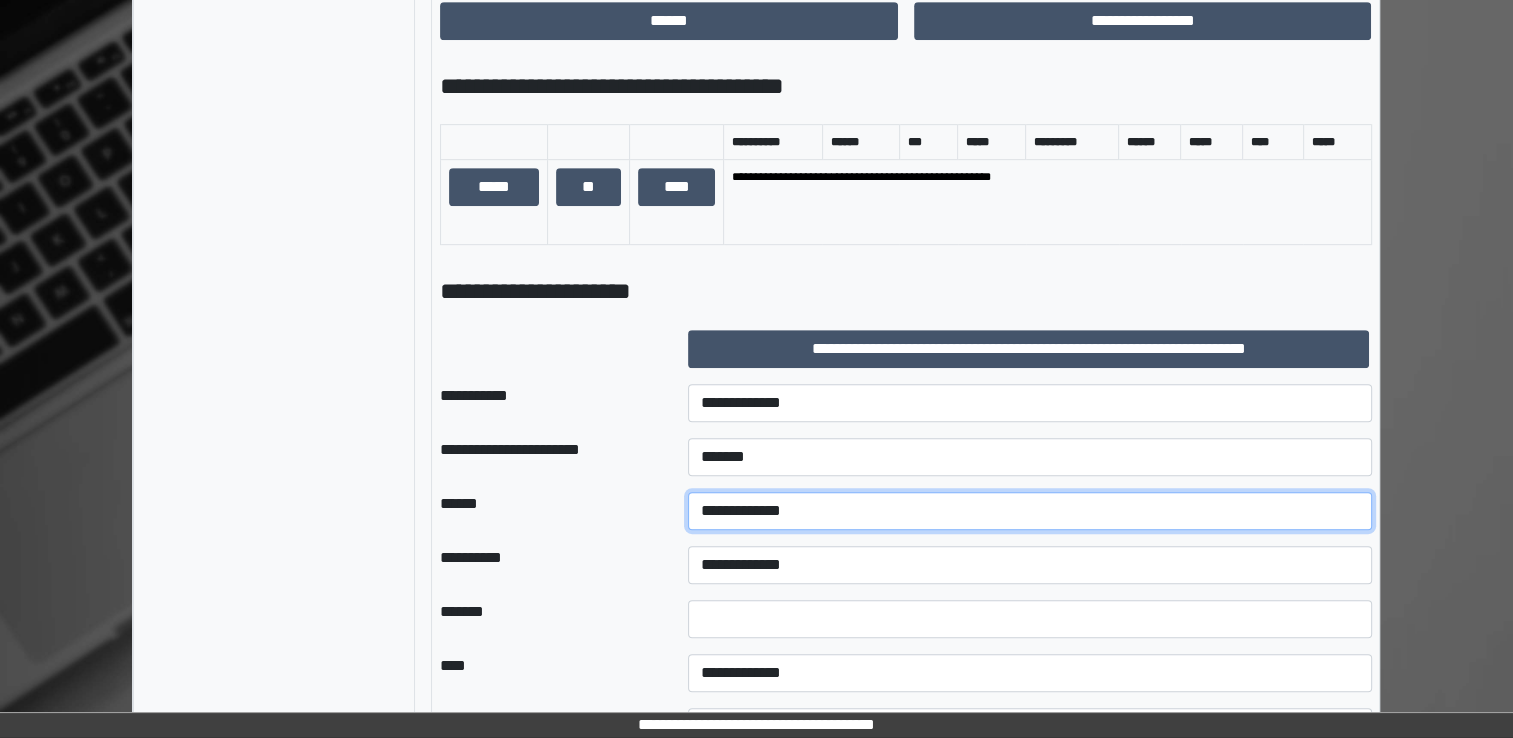 click on "**********" at bounding box center (1030, 511) 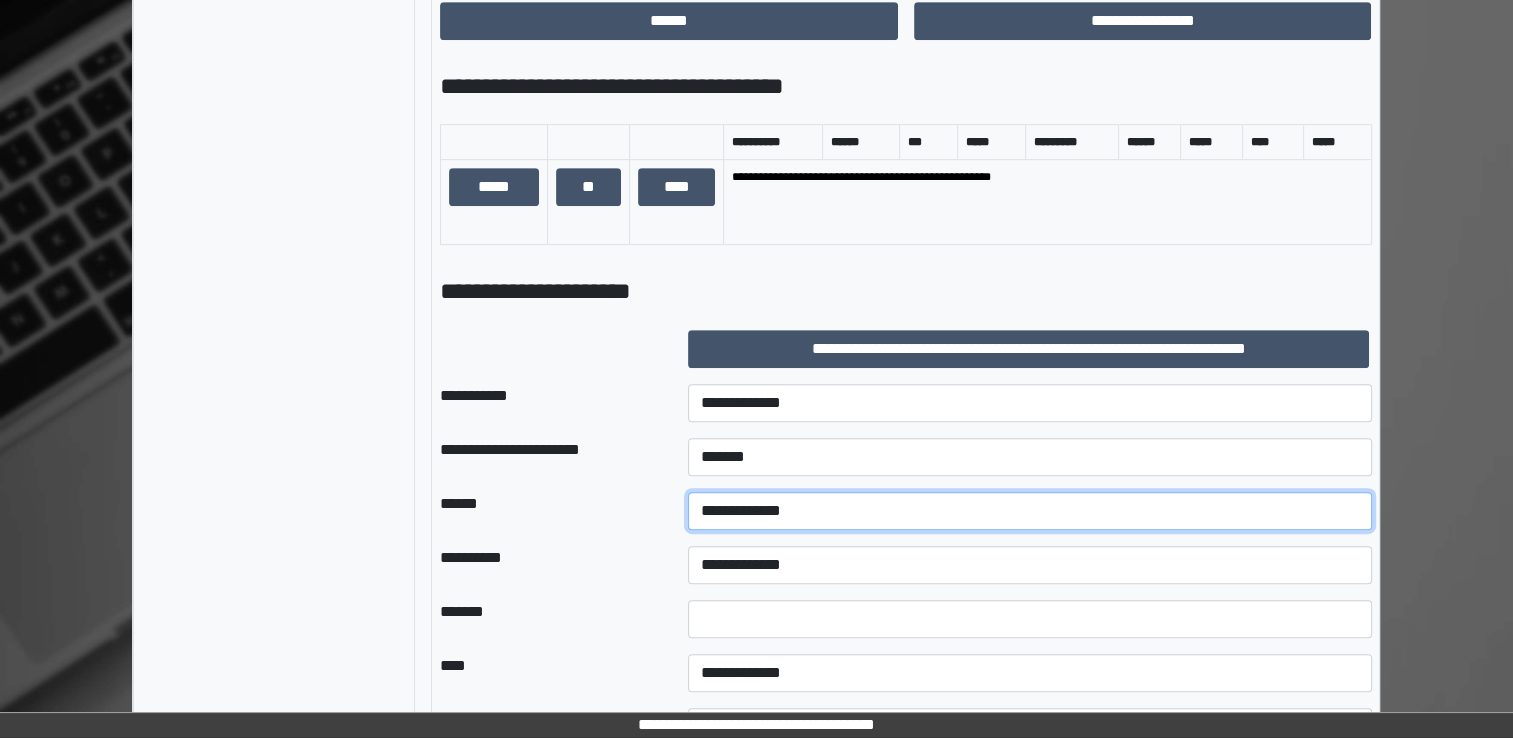 select on "*" 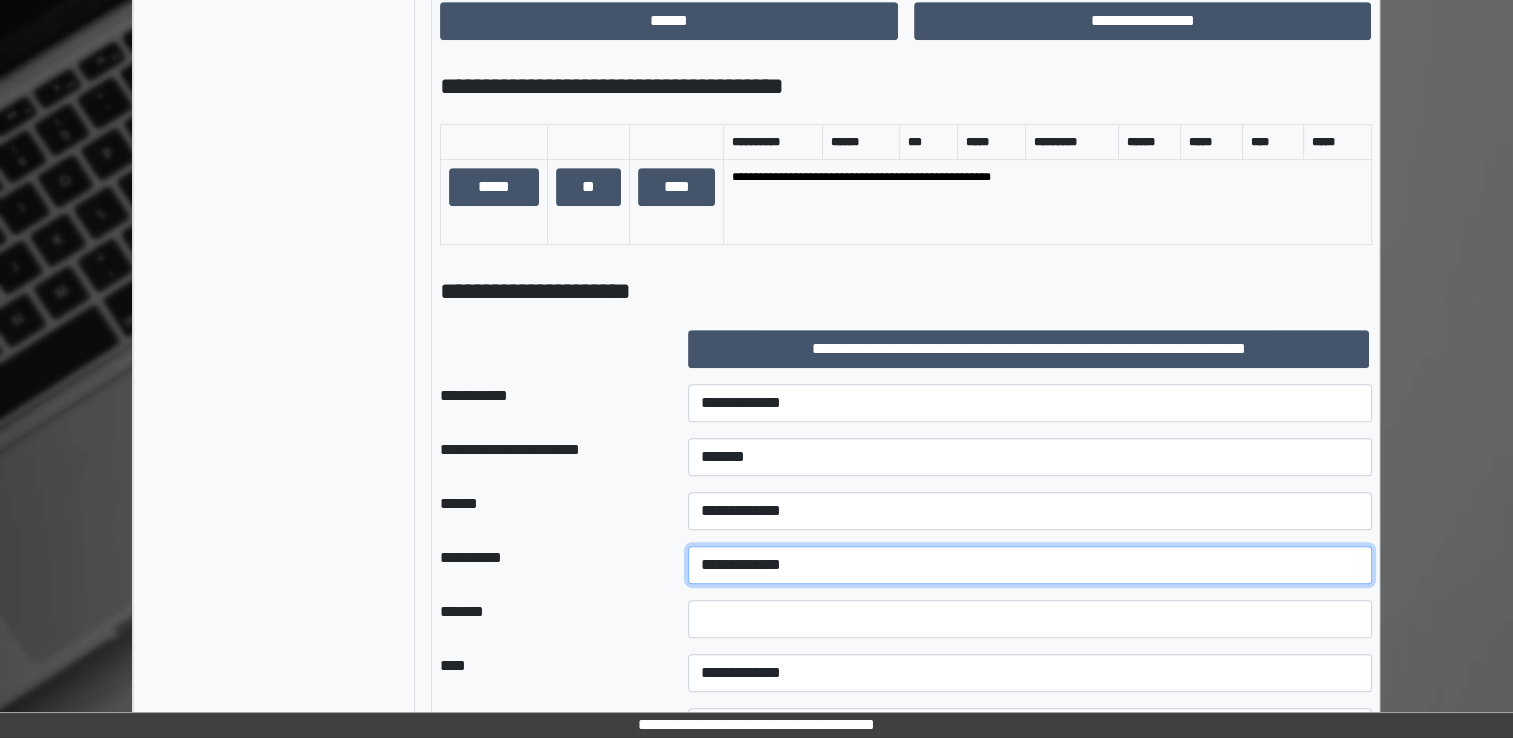 click on "**********" at bounding box center [1030, 565] 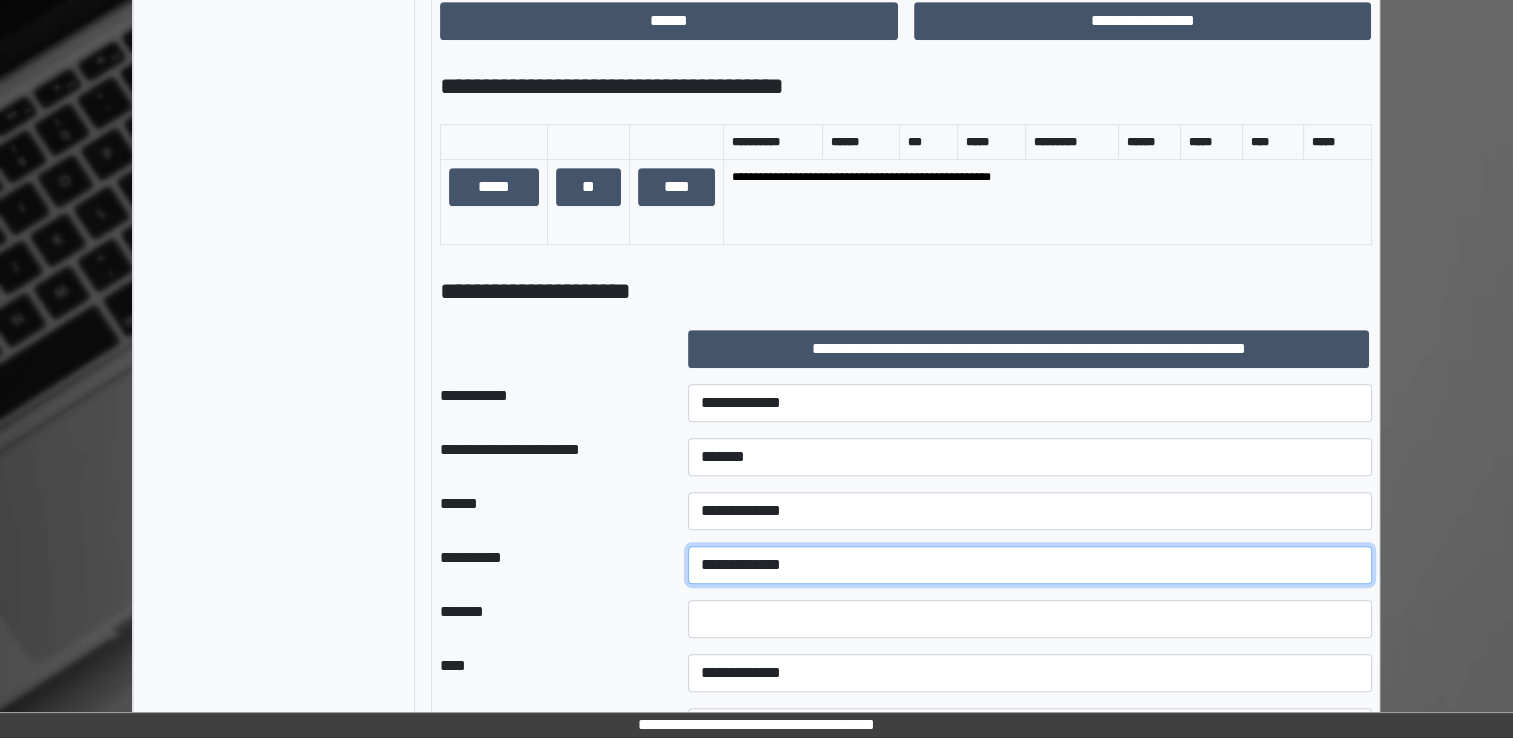 select on "**" 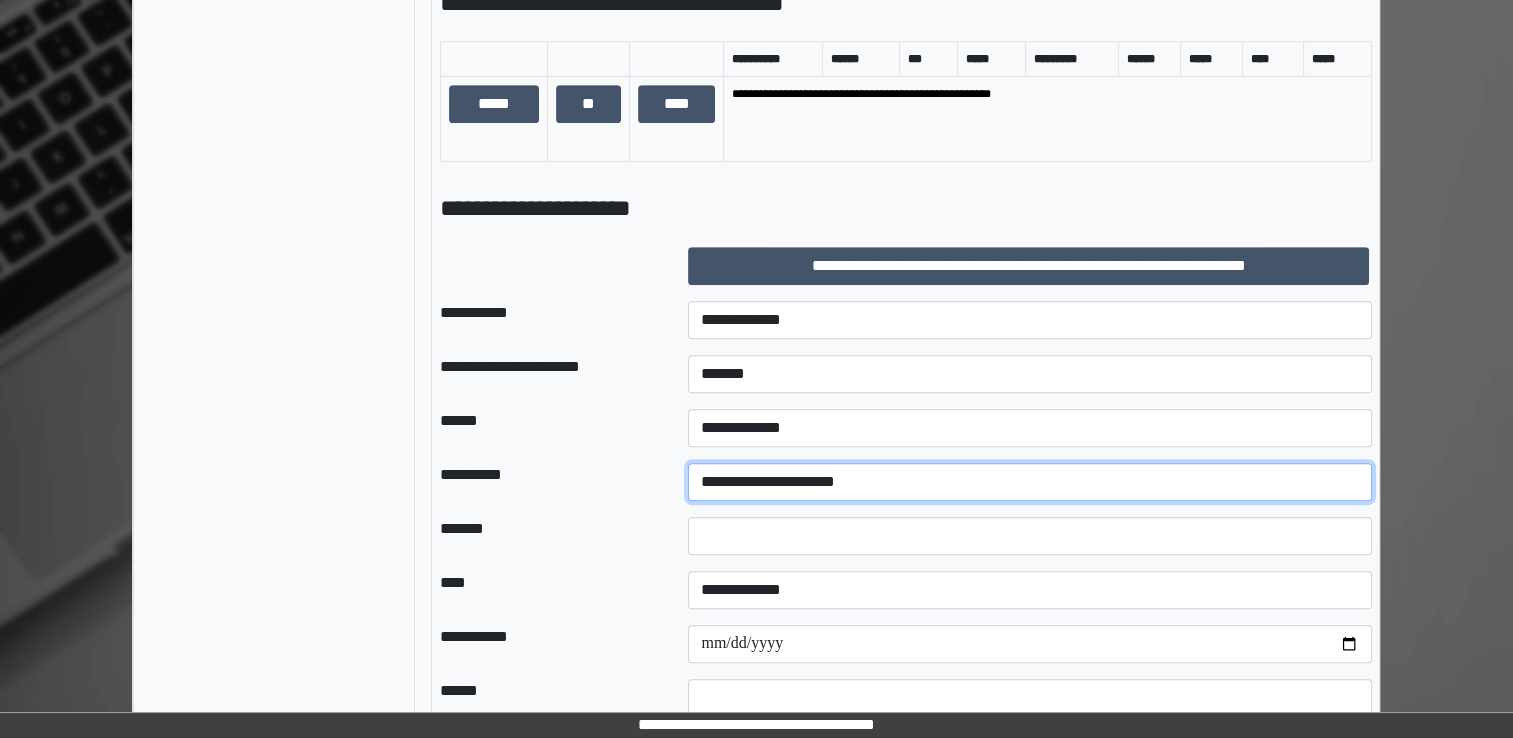 scroll, scrollTop: 1100, scrollLeft: 0, axis: vertical 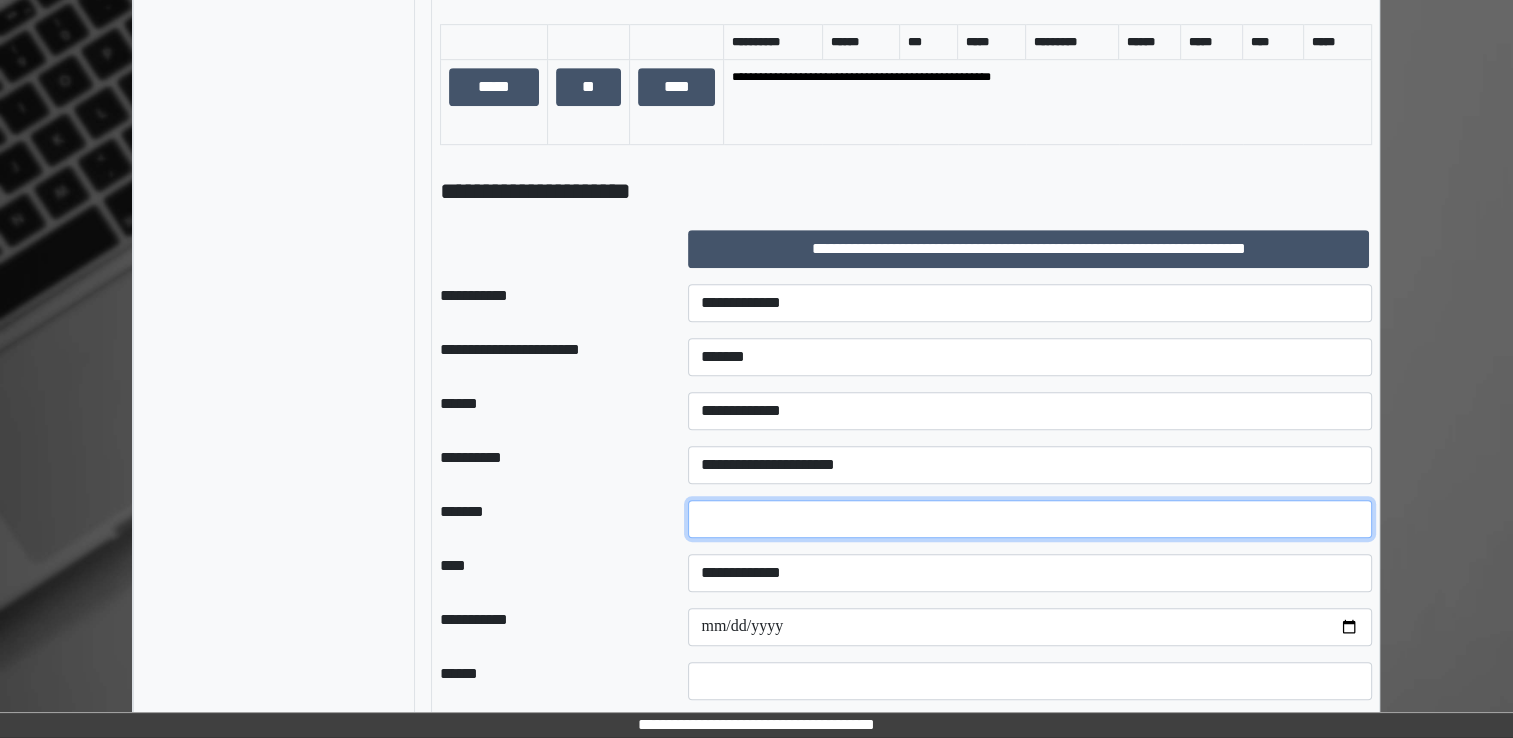 click at bounding box center [1030, 519] 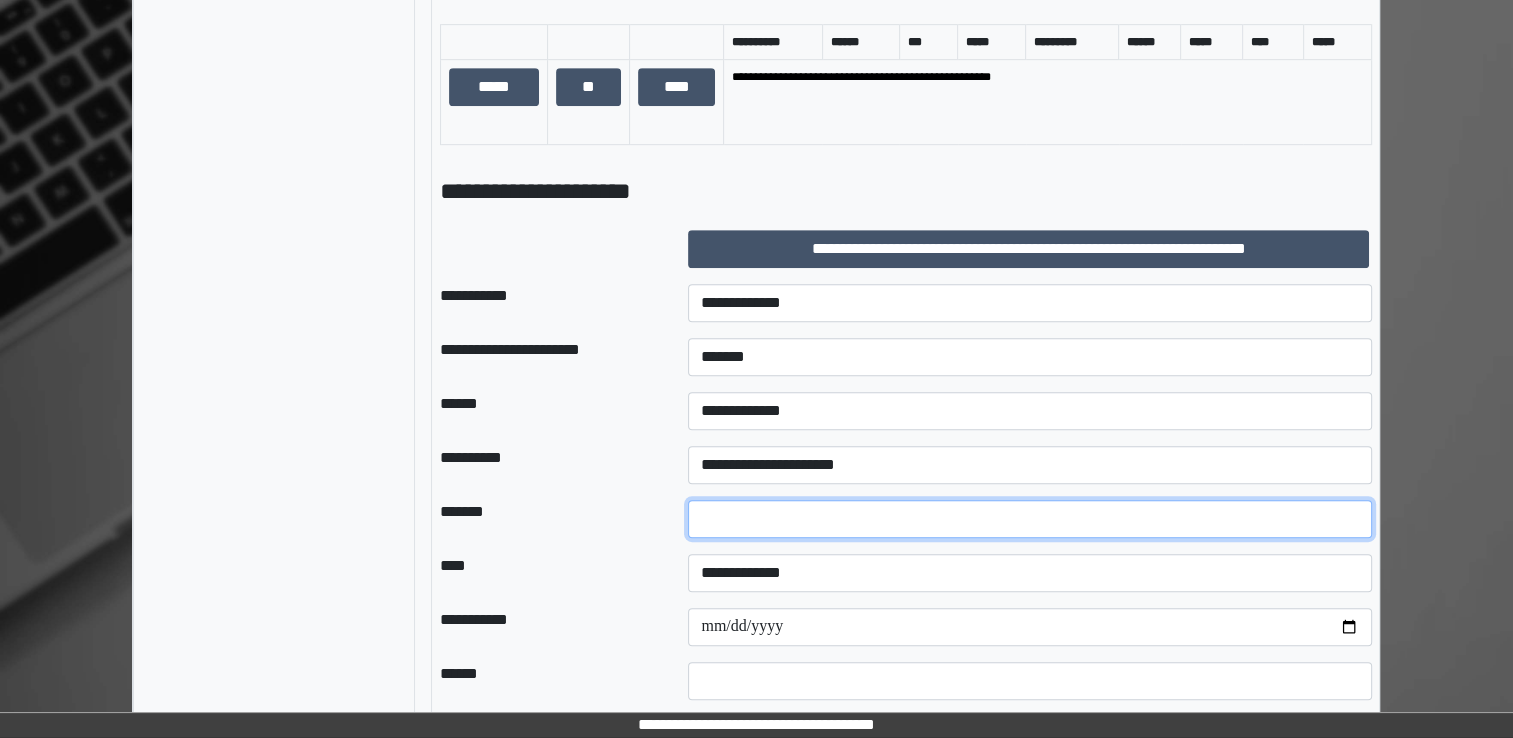 type on "**" 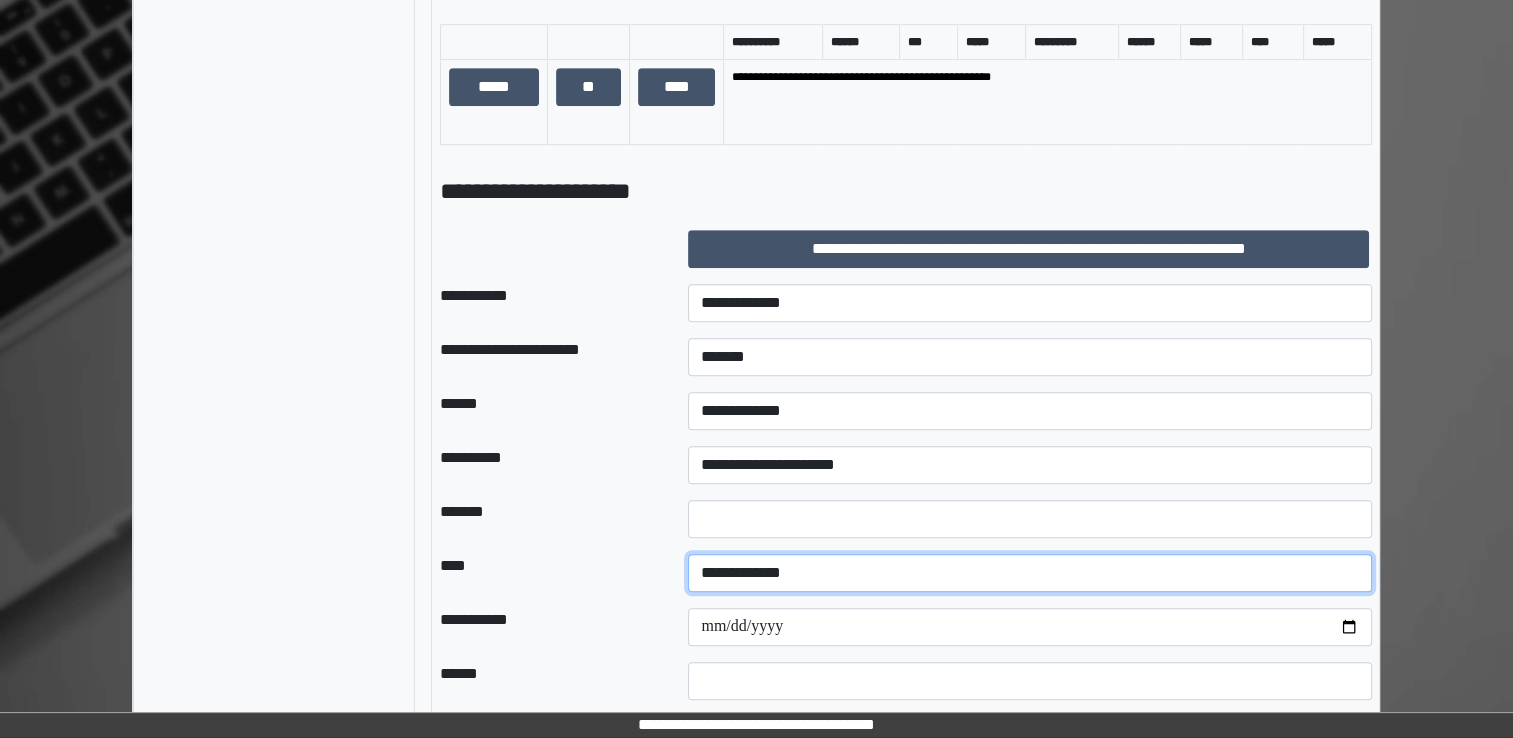click on "**********" at bounding box center [1030, 573] 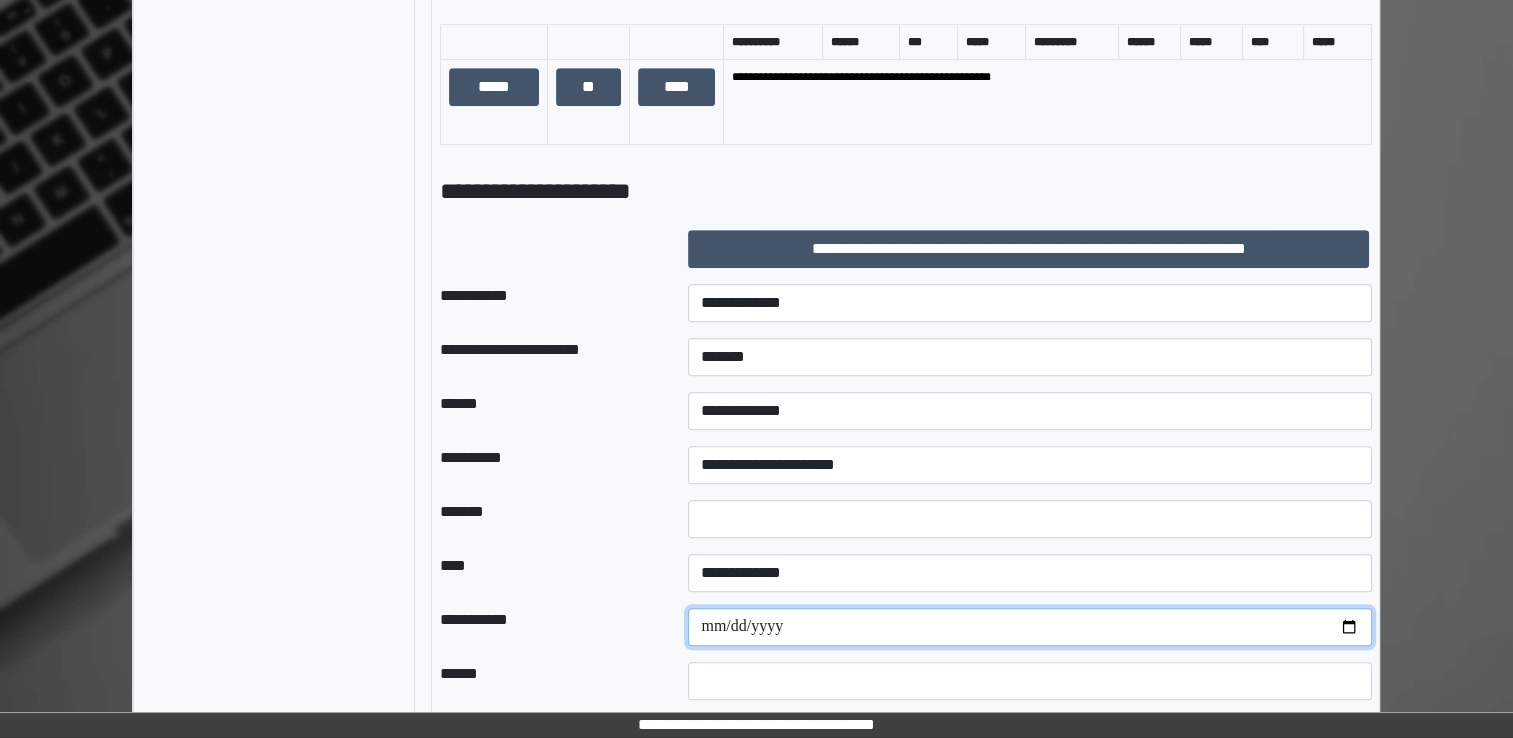 click at bounding box center [1030, 627] 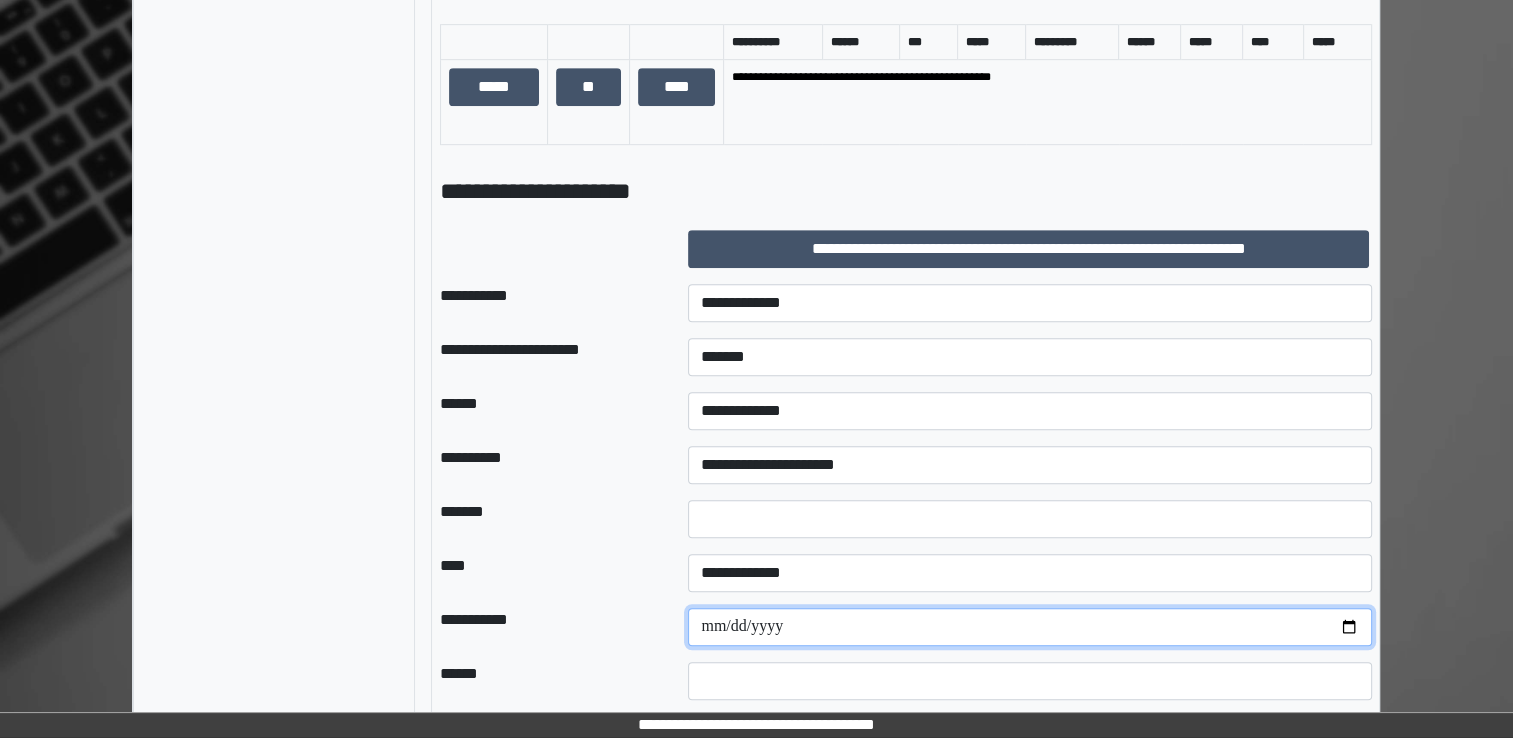 type on "**********" 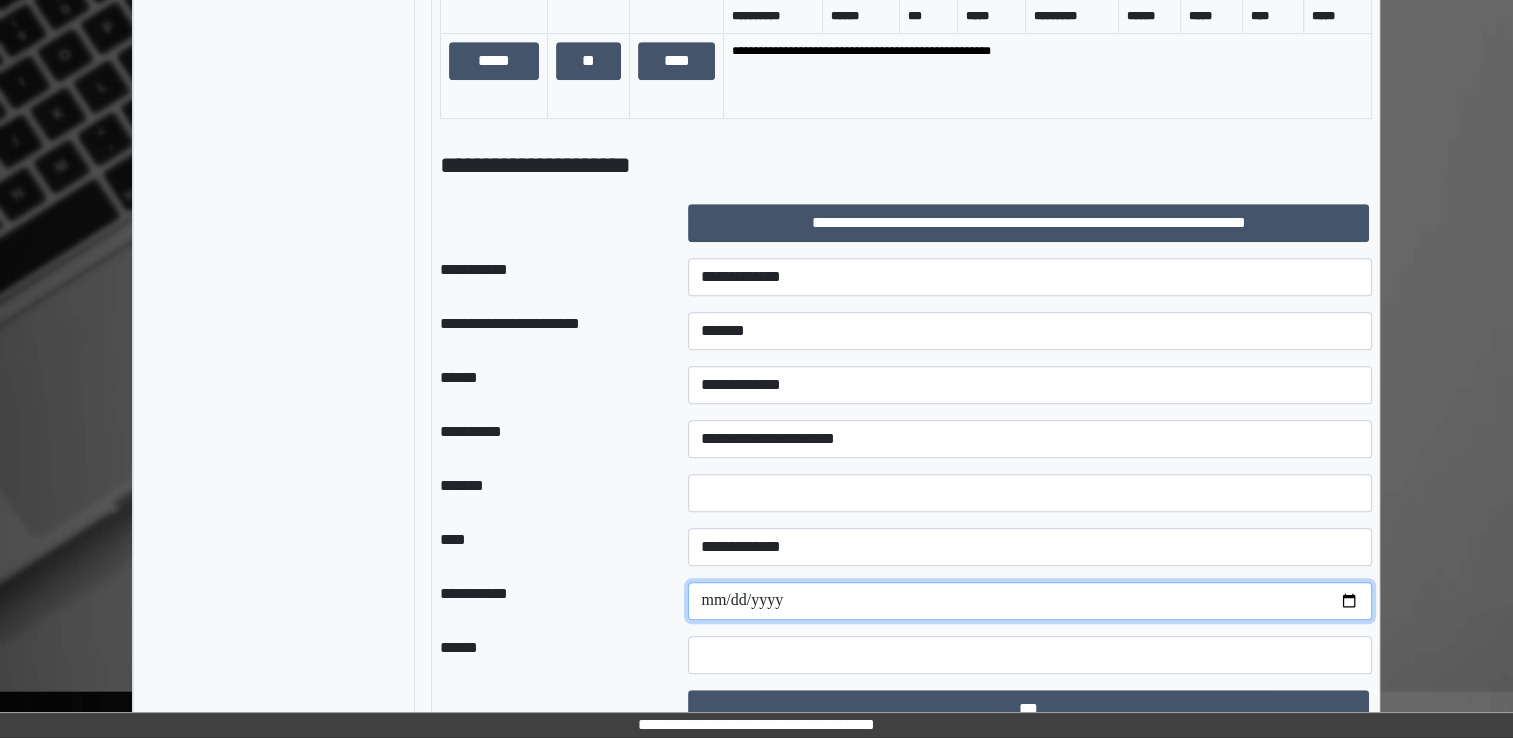 scroll, scrollTop: 1151, scrollLeft: 0, axis: vertical 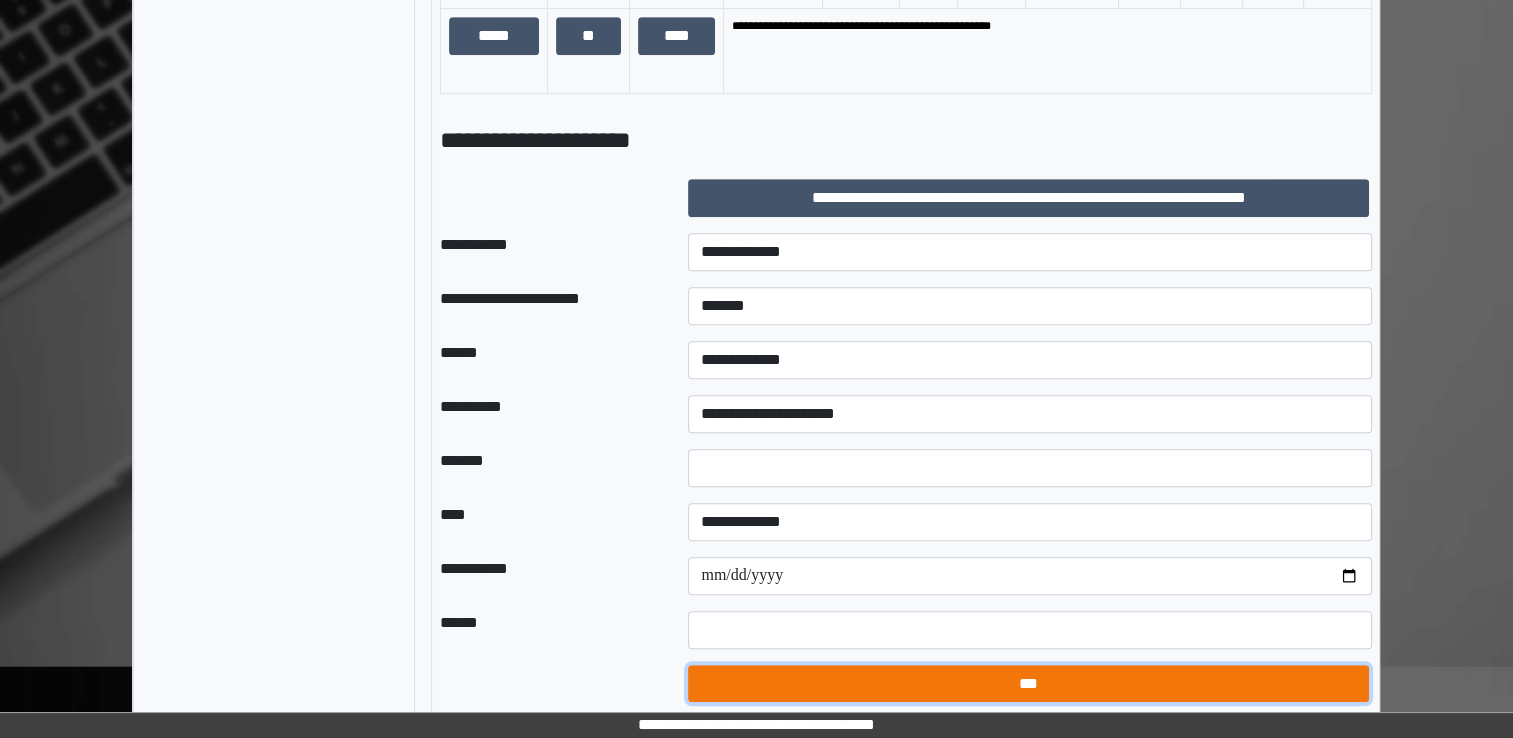 click on "***" at bounding box center [1028, 684] 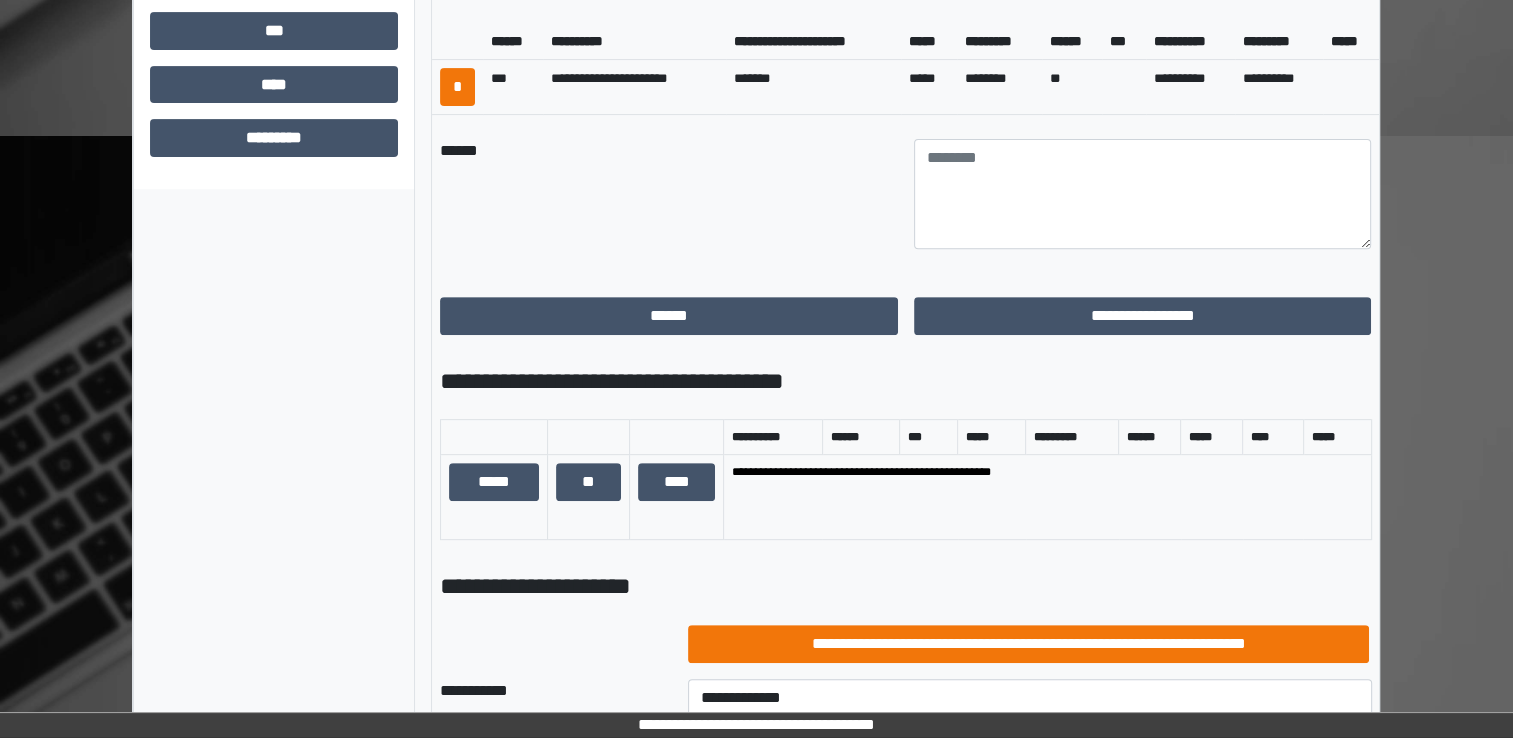 scroll, scrollTop: 851, scrollLeft: 0, axis: vertical 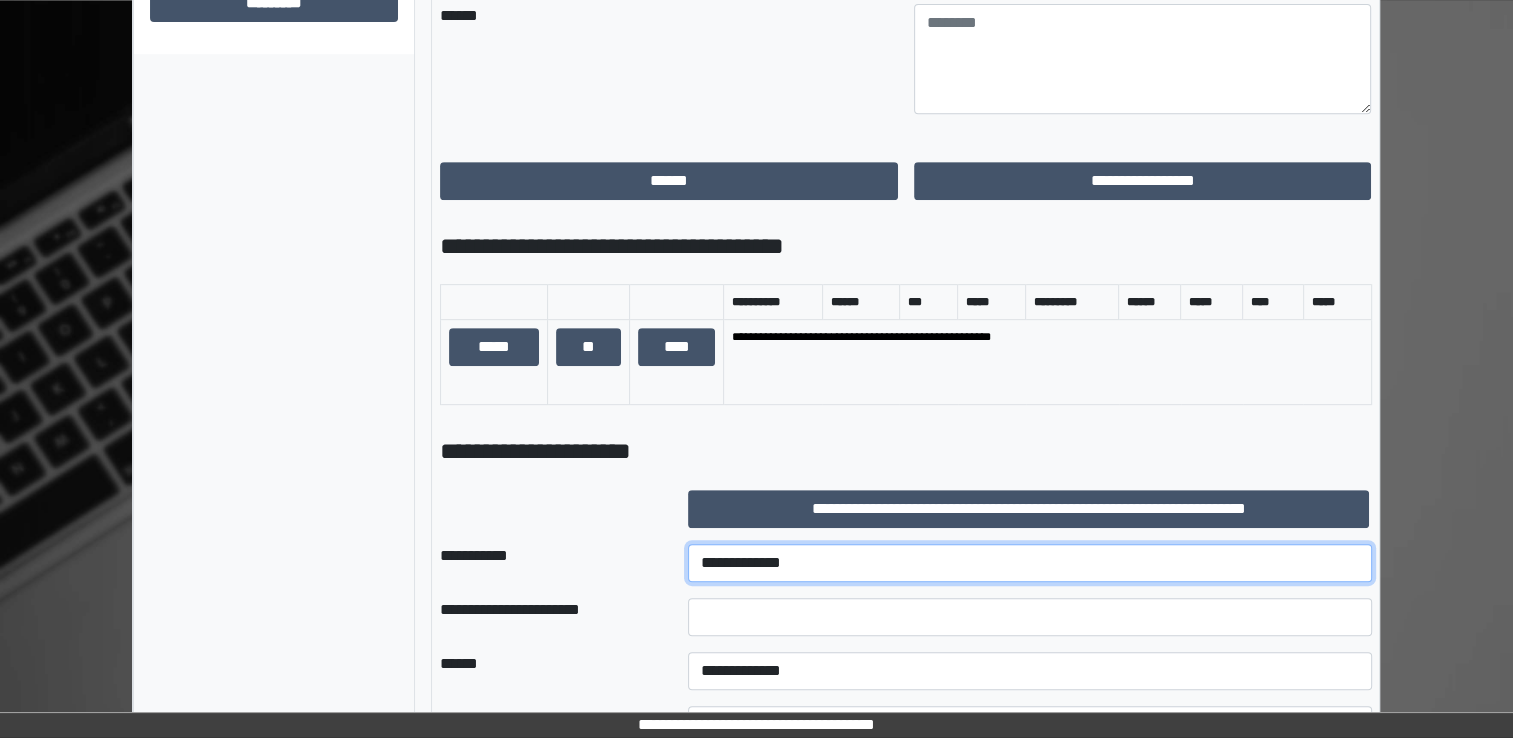 click on "**********" at bounding box center [1030, 563] 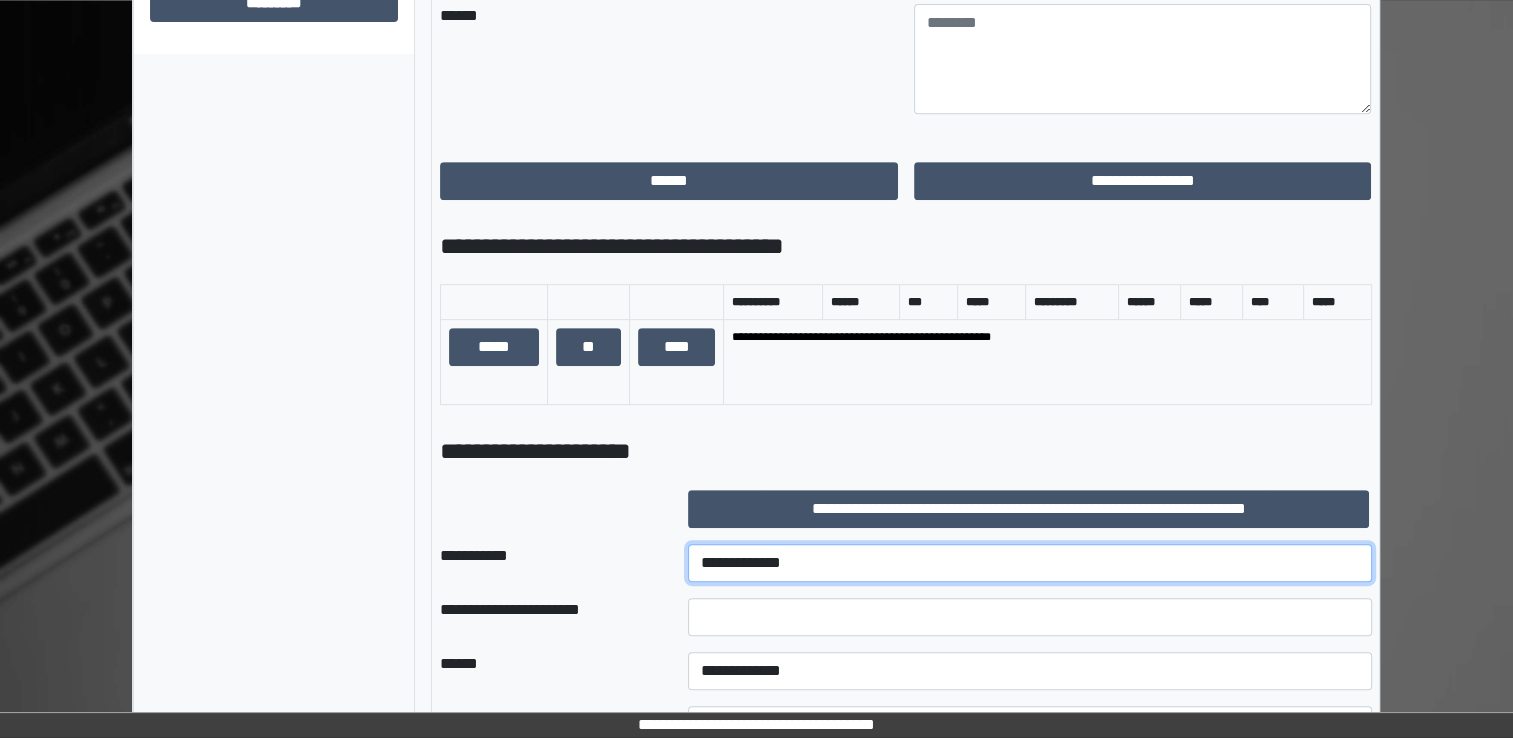 select on "***" 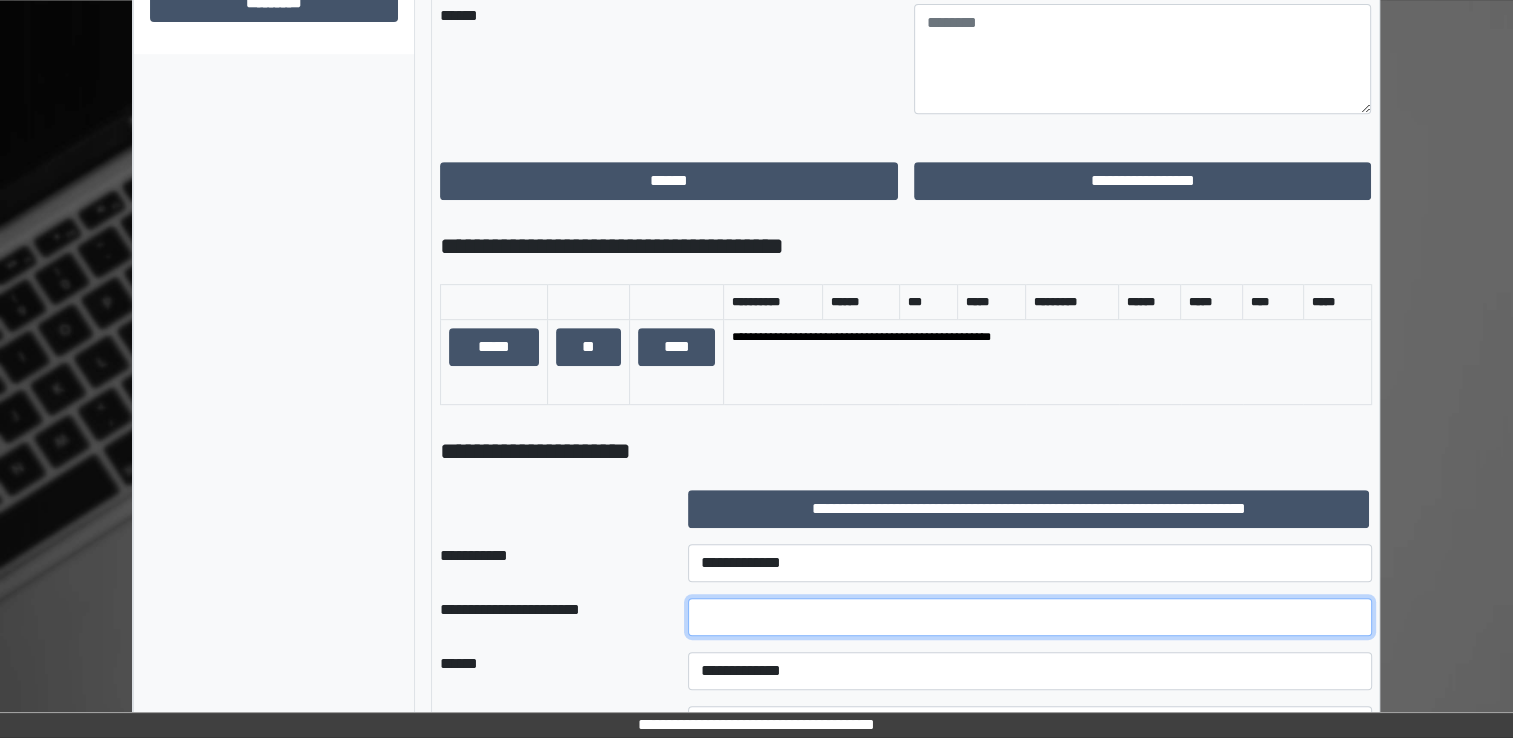 click at bounding box center [1030, 617] 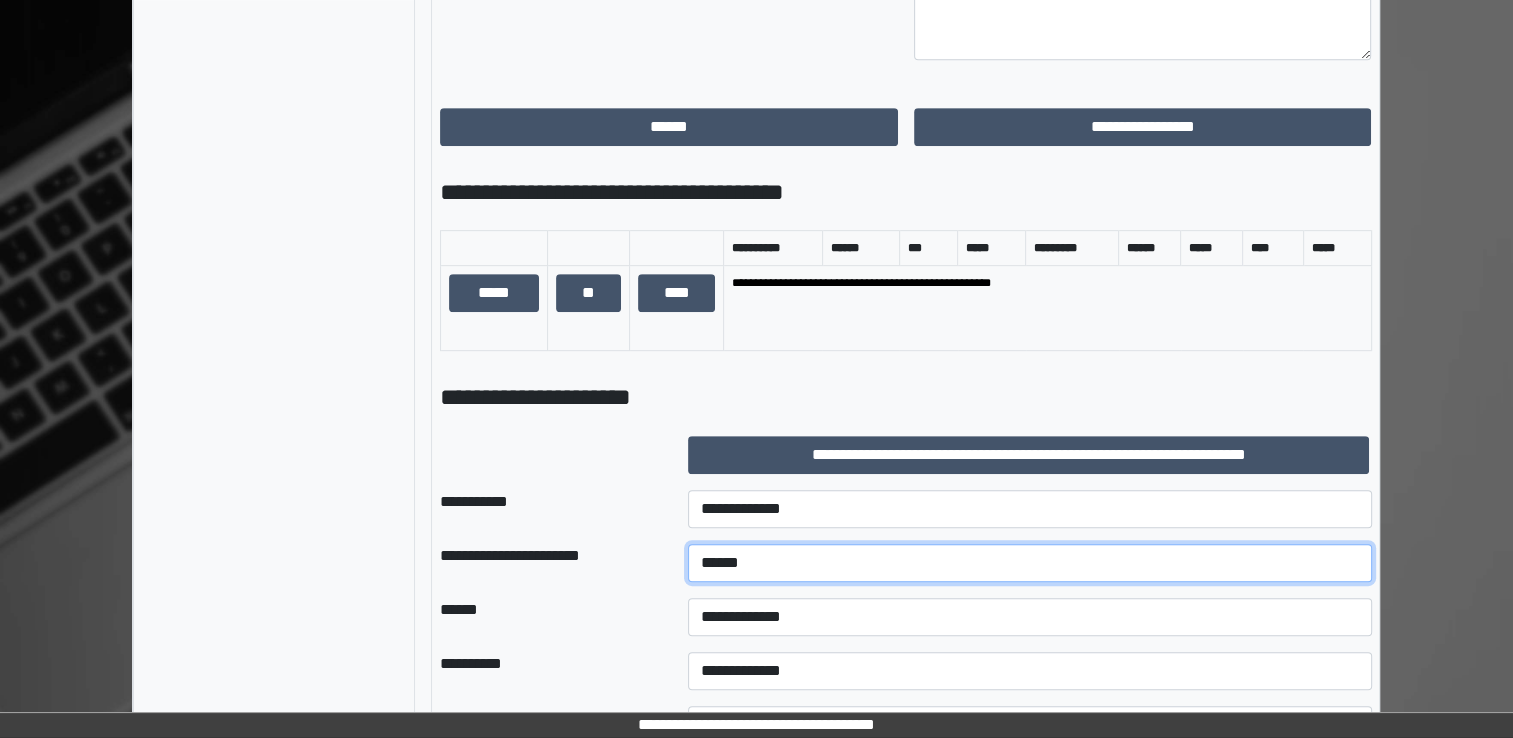 scroll, scrollTop: 951, scrollLeft: 0, axis: vertical 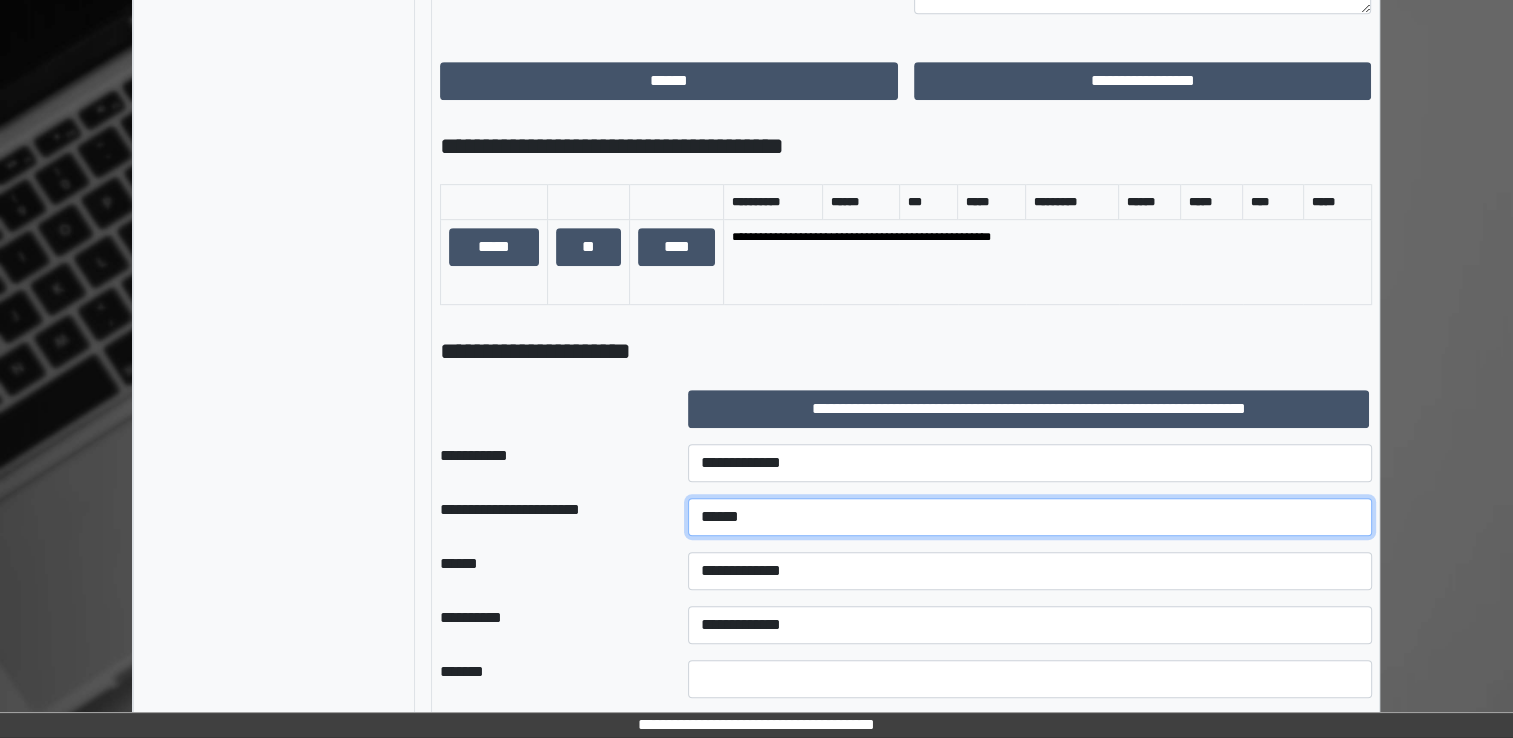 type on "******" 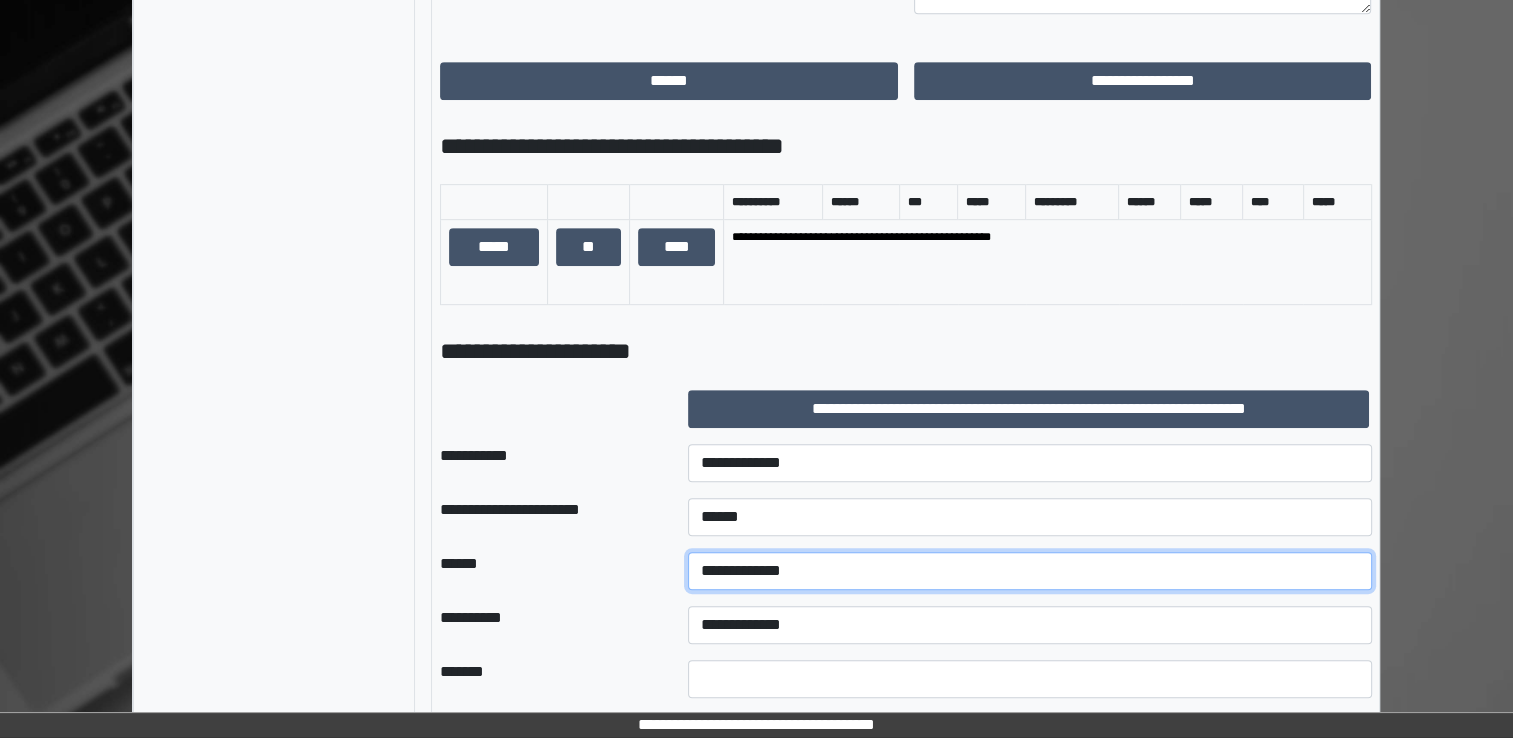click on "**********" at bounding box center (1030, 571) 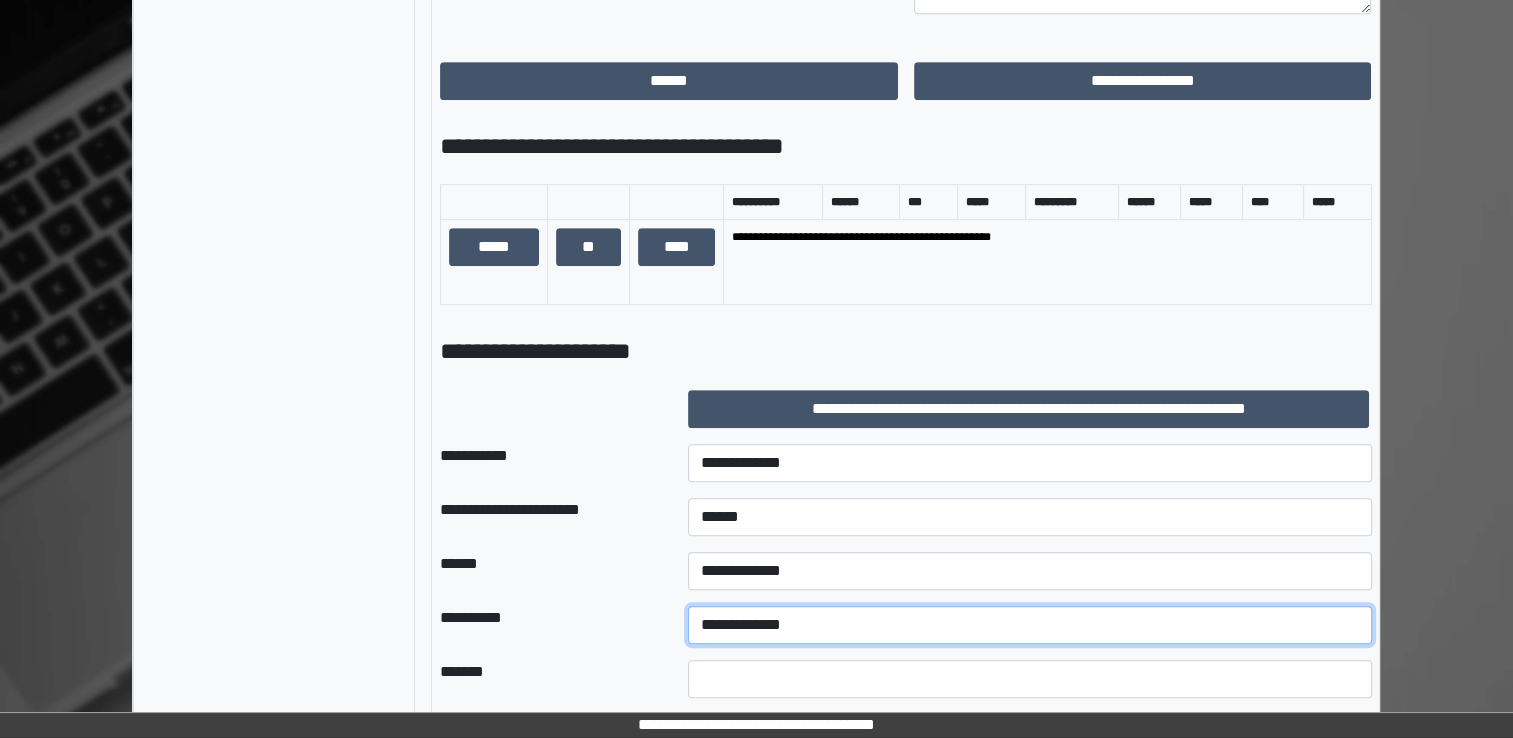 click on "**********" at bounding box center [1030, 625] 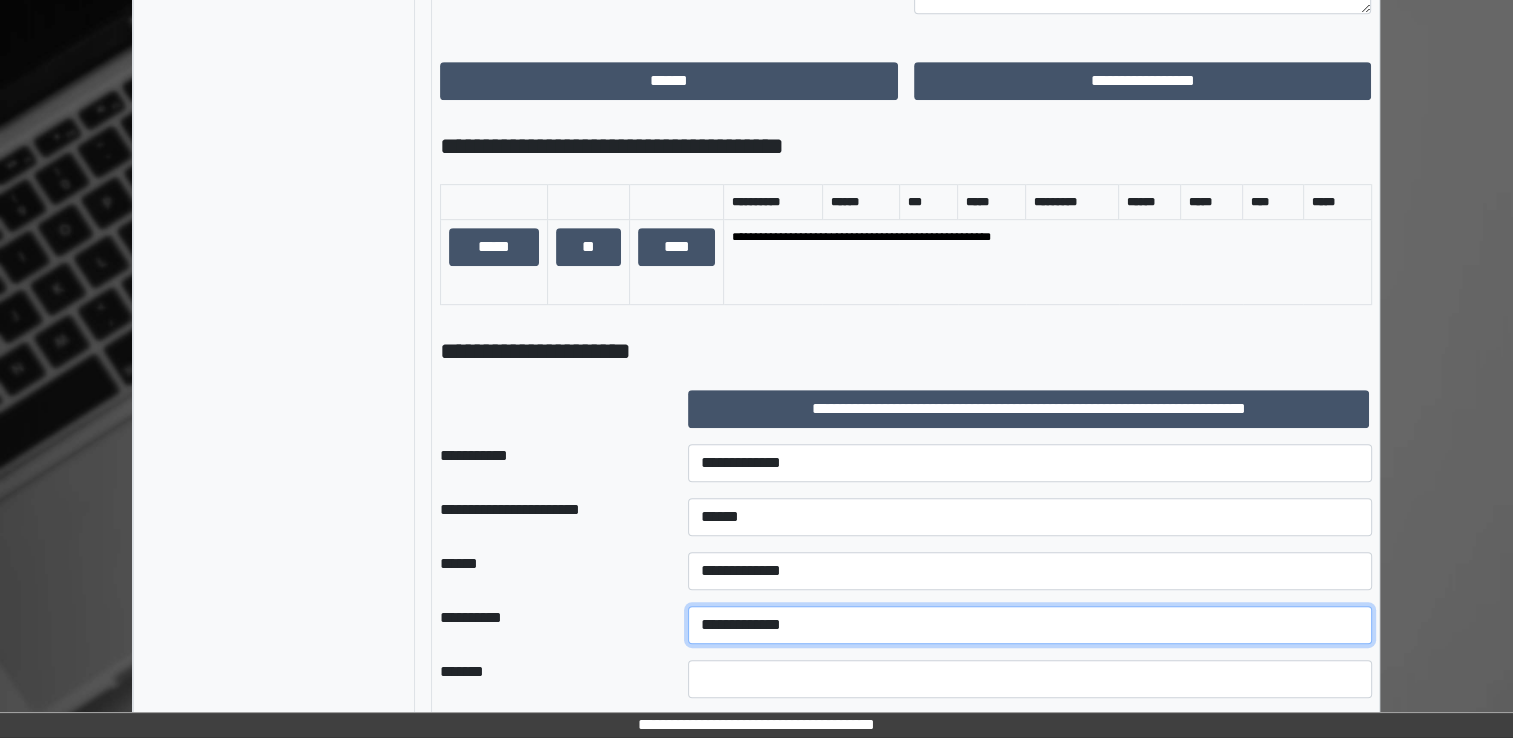 select on "**" 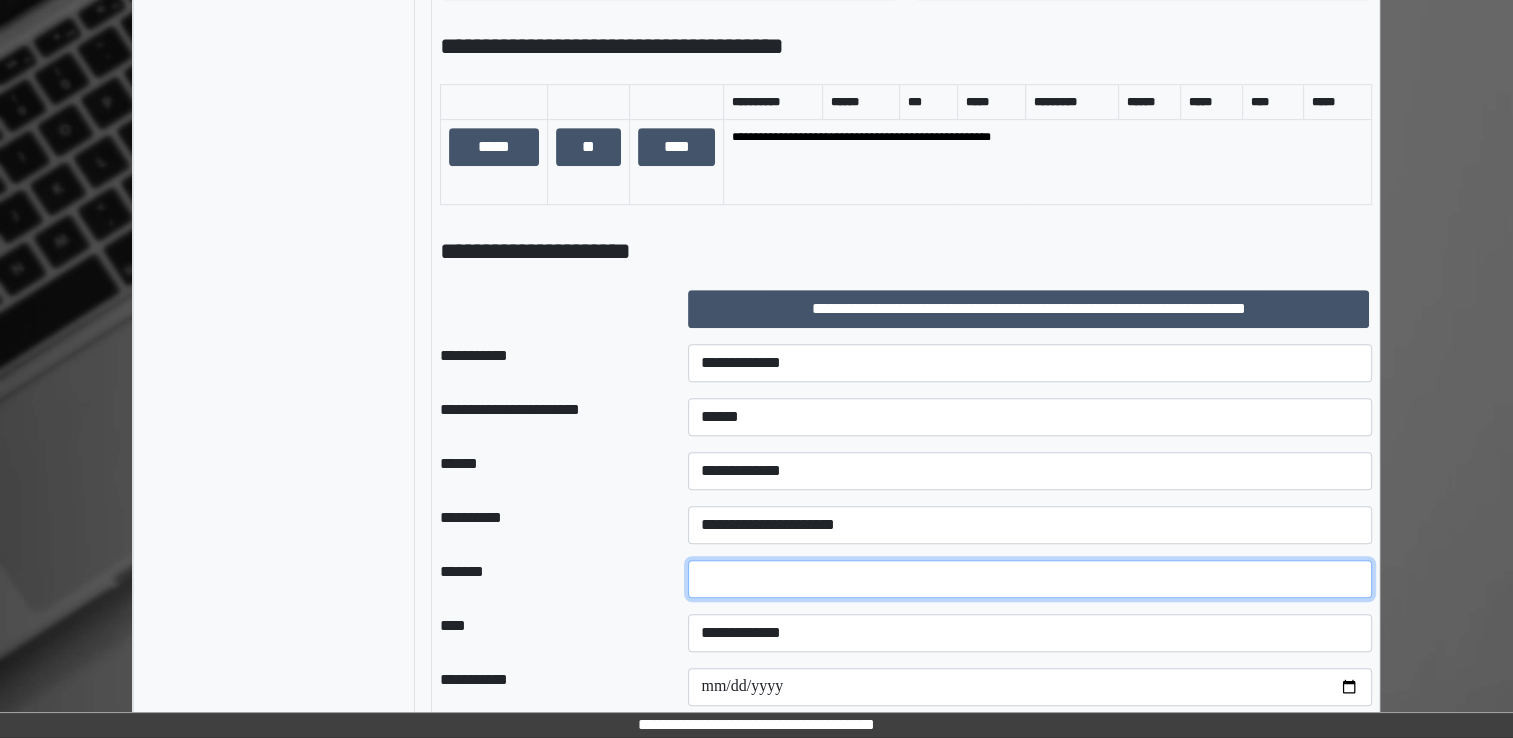 type on "**" 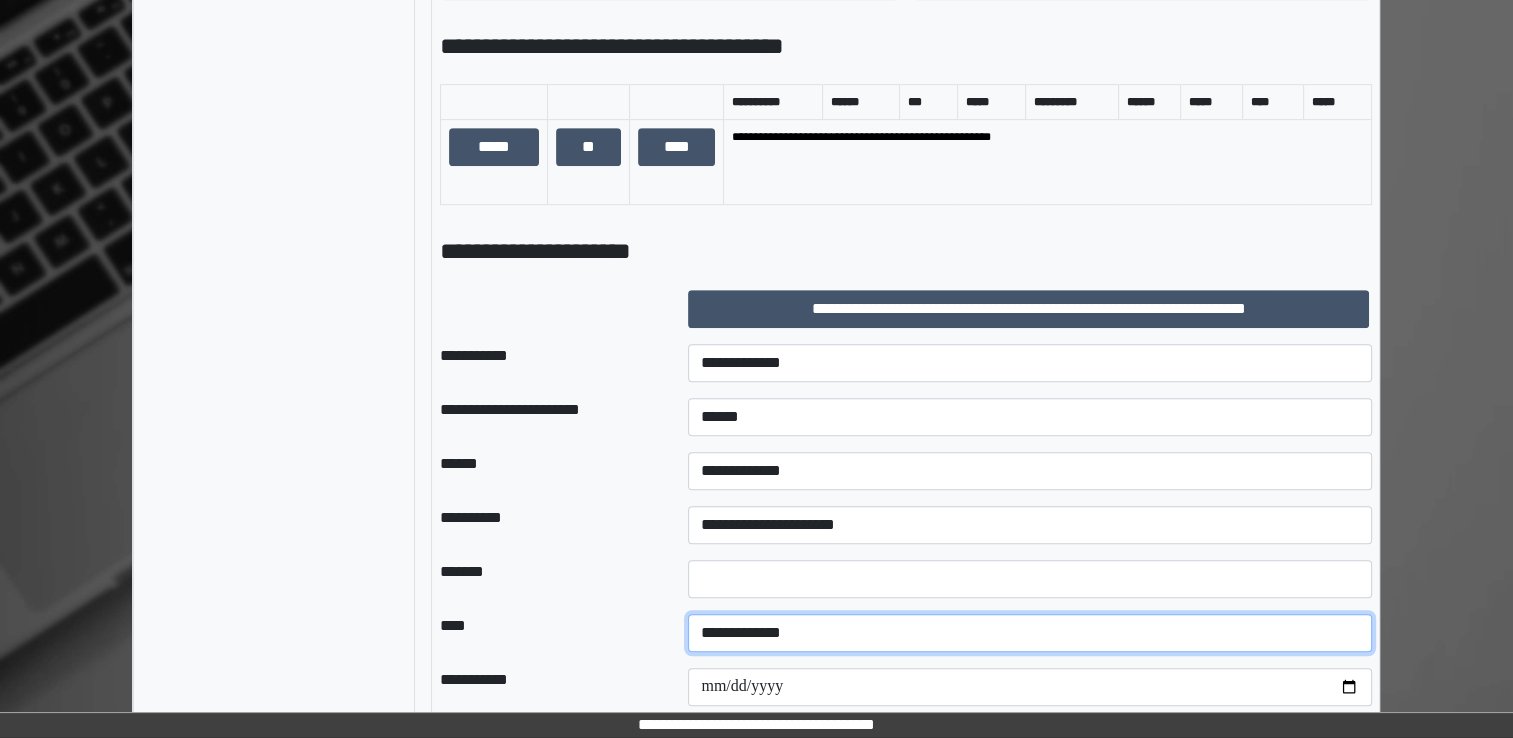 click on "**********" at bounding box center (1030, 633) 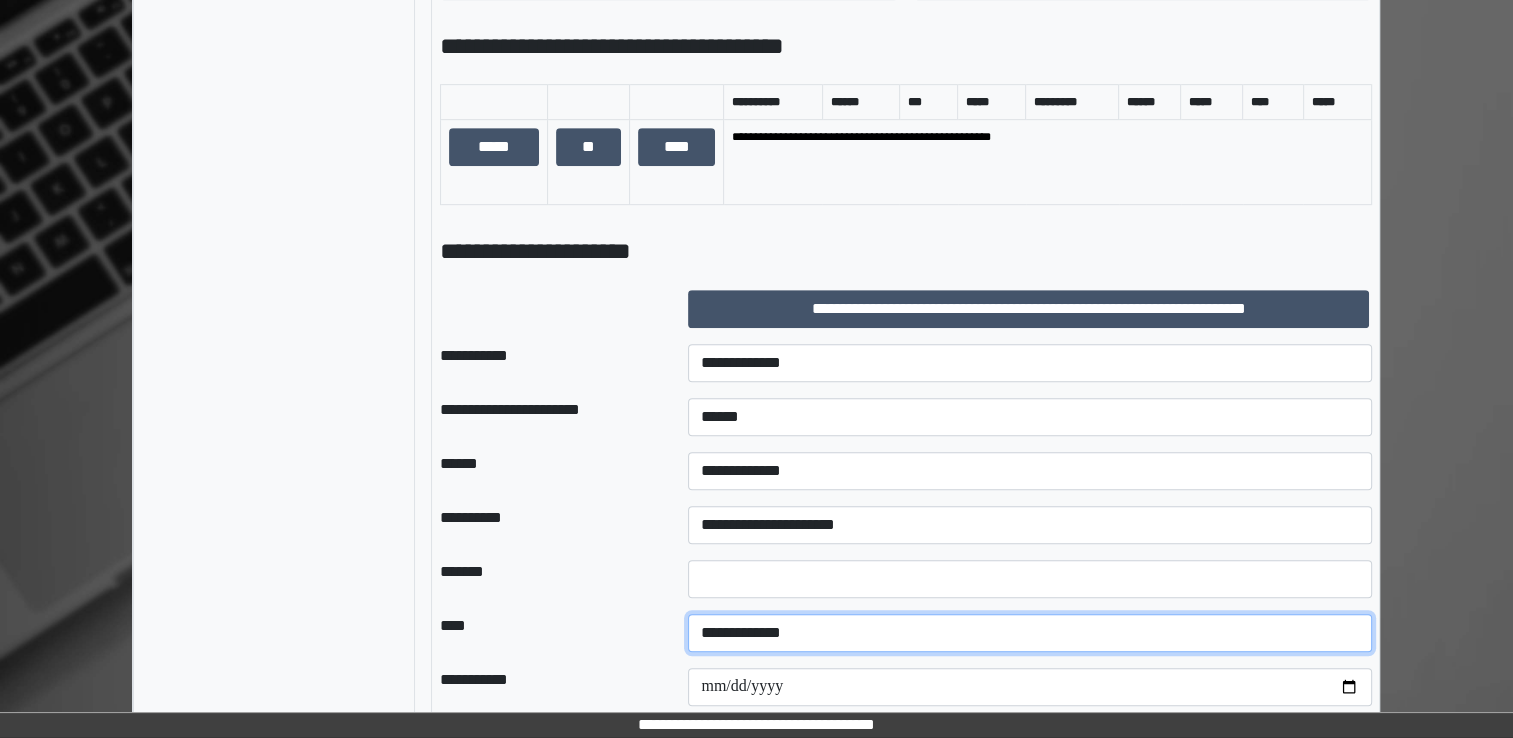select on "*" 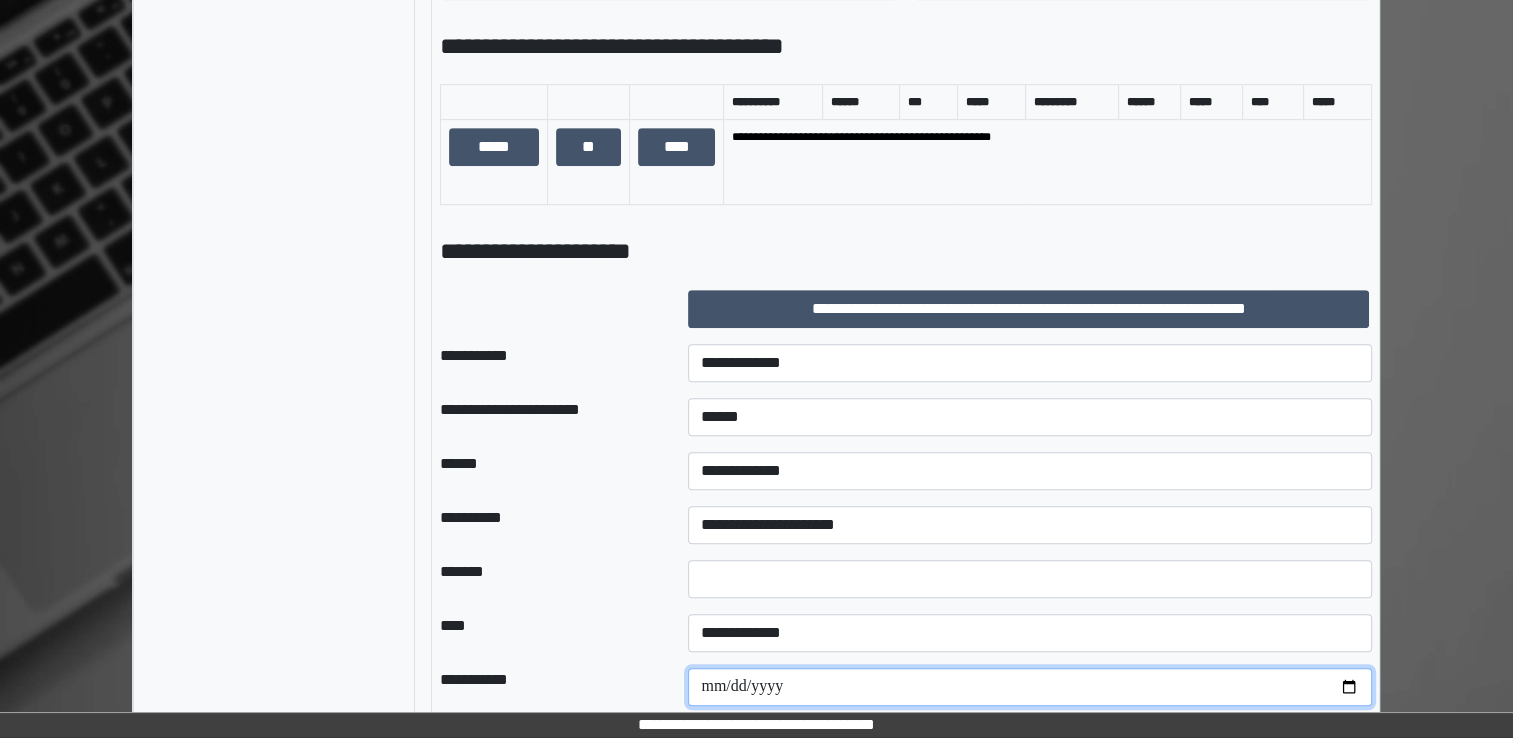 click on "**********" at bounding box center (1030, 687) 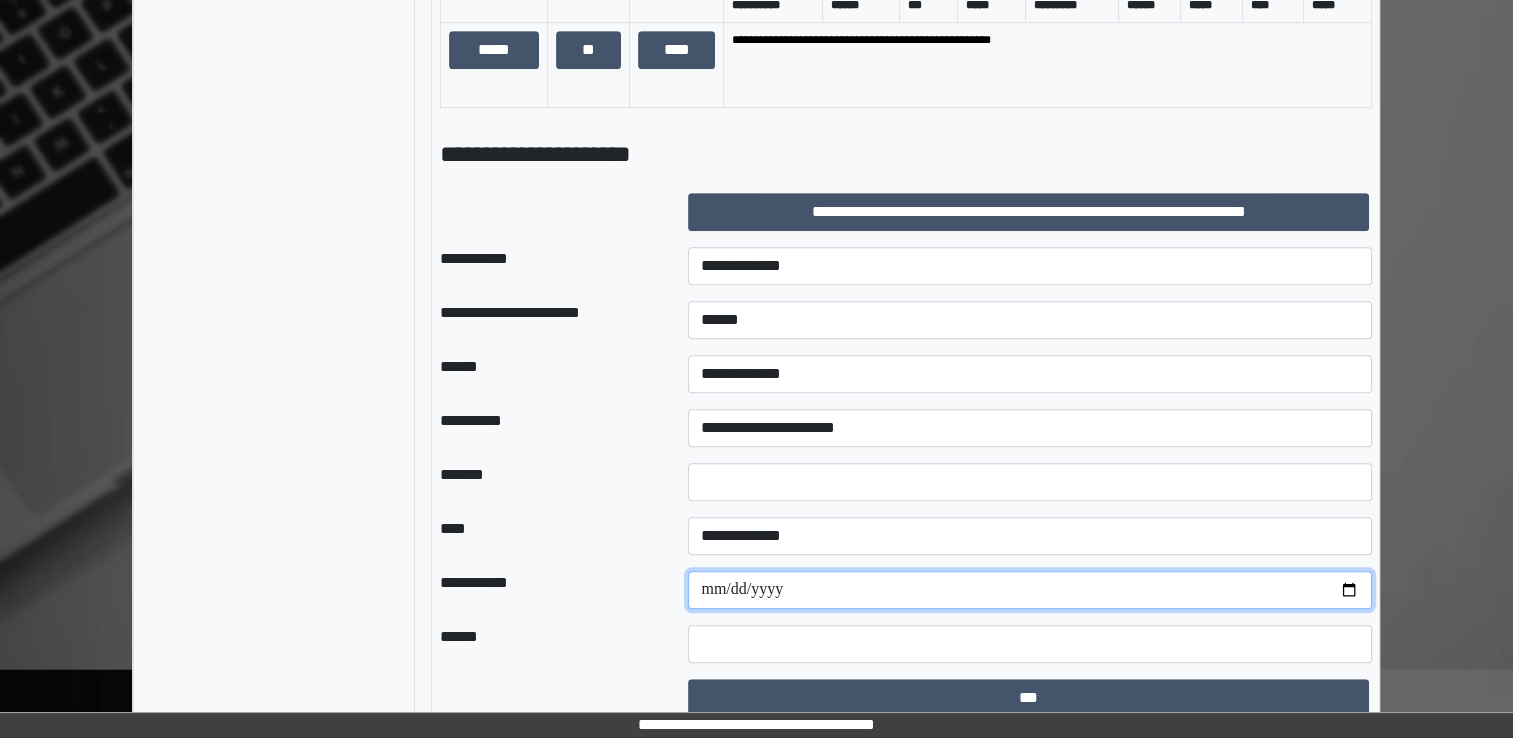scroll, scrollTop: 1162, scrollLeft: 0, axis: vertical 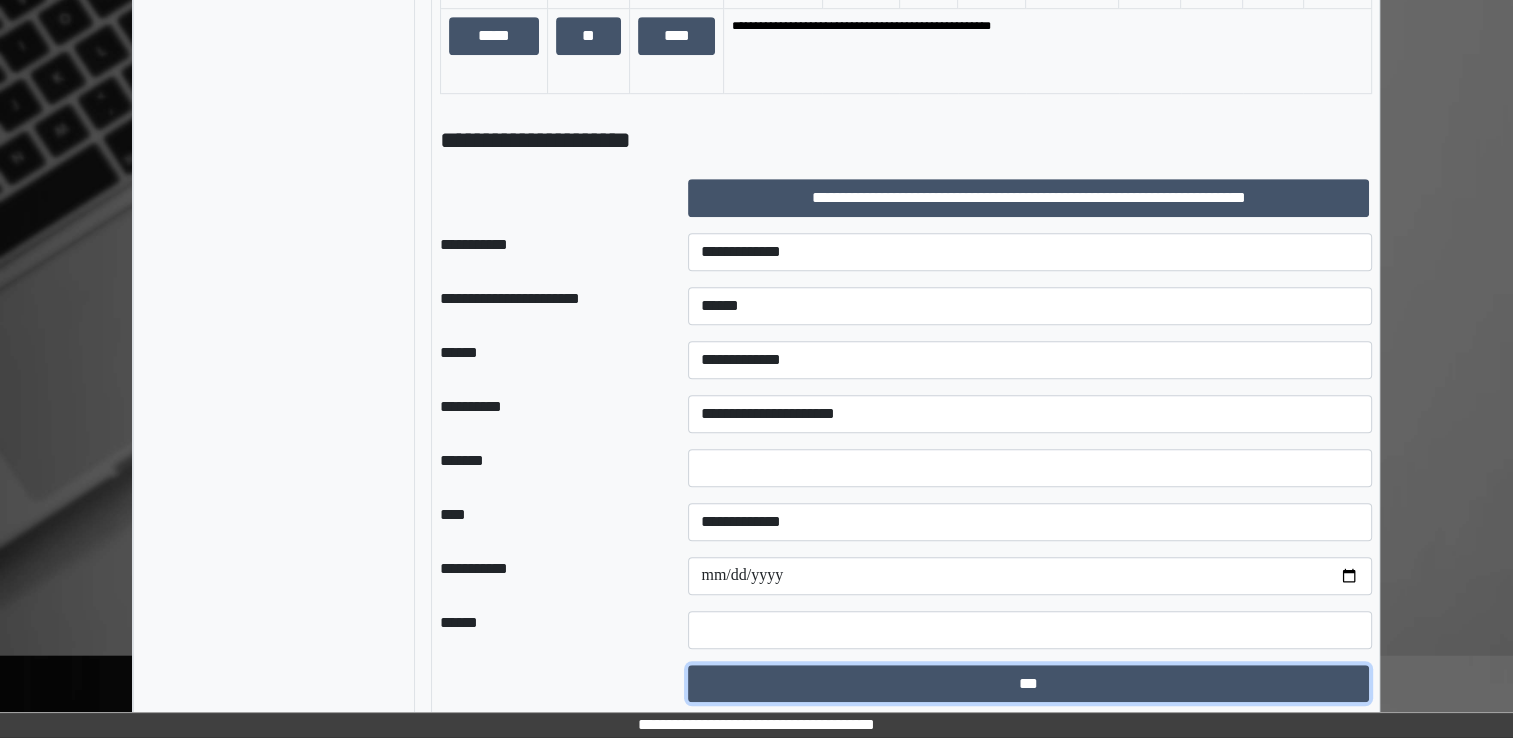 drag, startPoint x: 989, startPoint y: 689, endPoint x: 1031, endPoint y: 503, distance: 190.68298 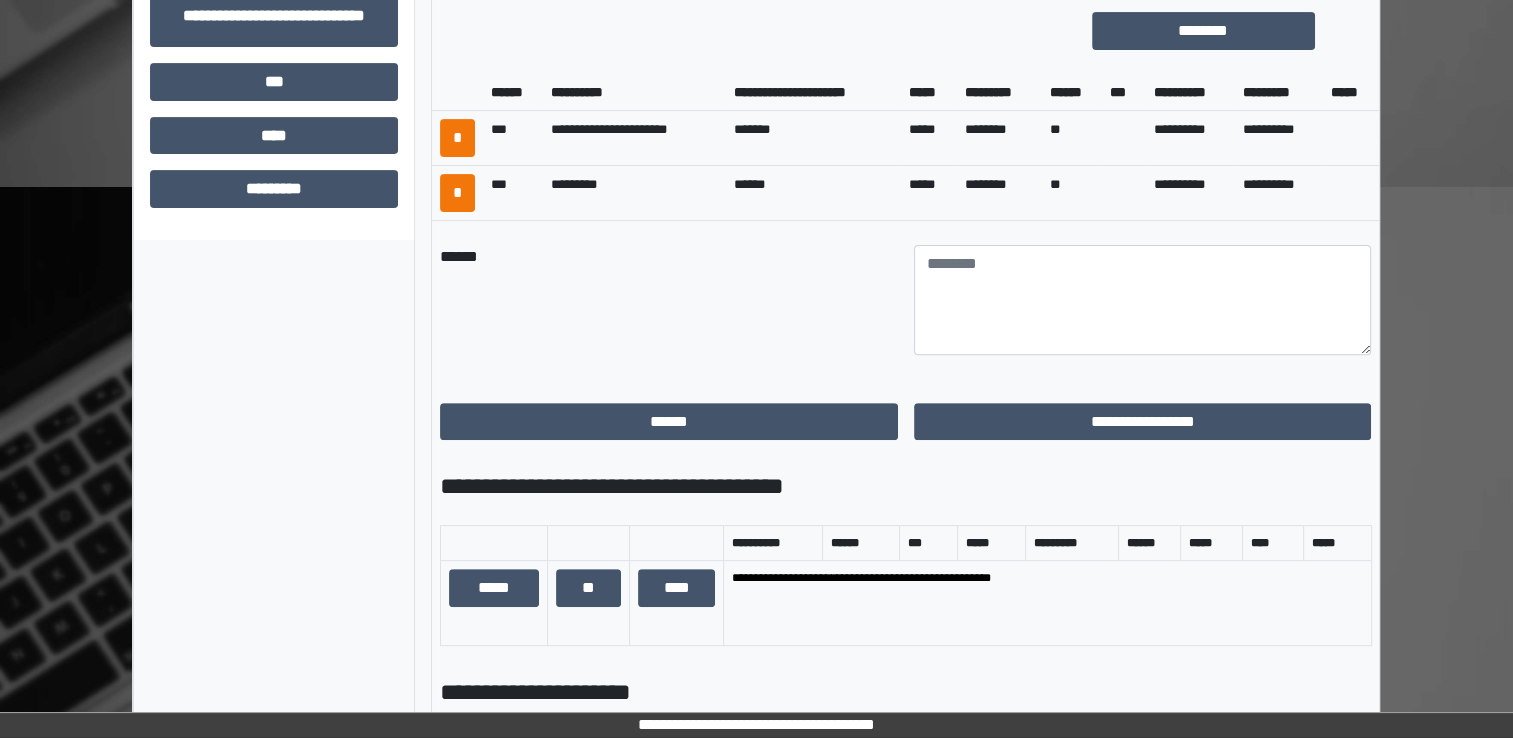 scroll, scrollTop: 662, scrollLeft: 0, axis: vertical 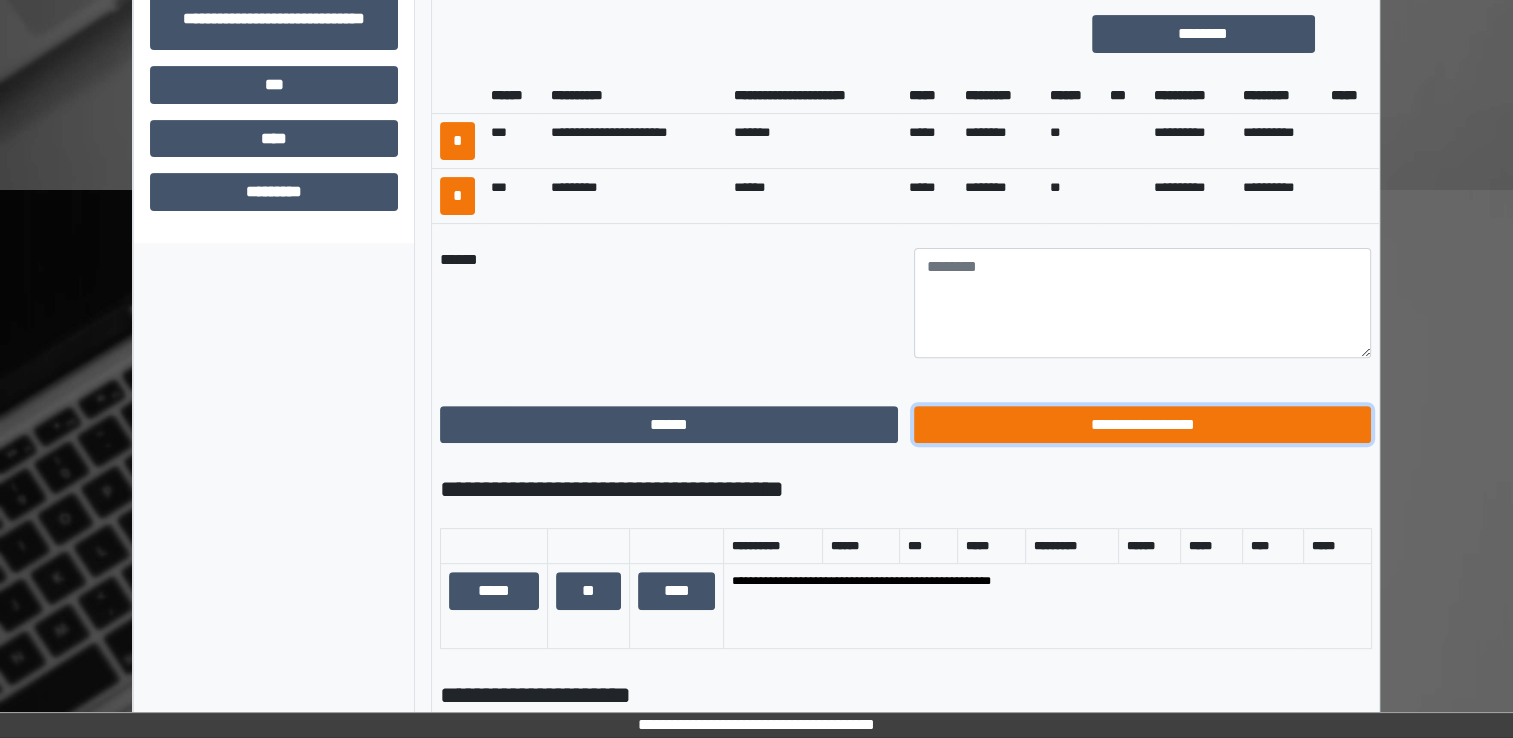 click on "**********" at bounding box center (1143, 425) 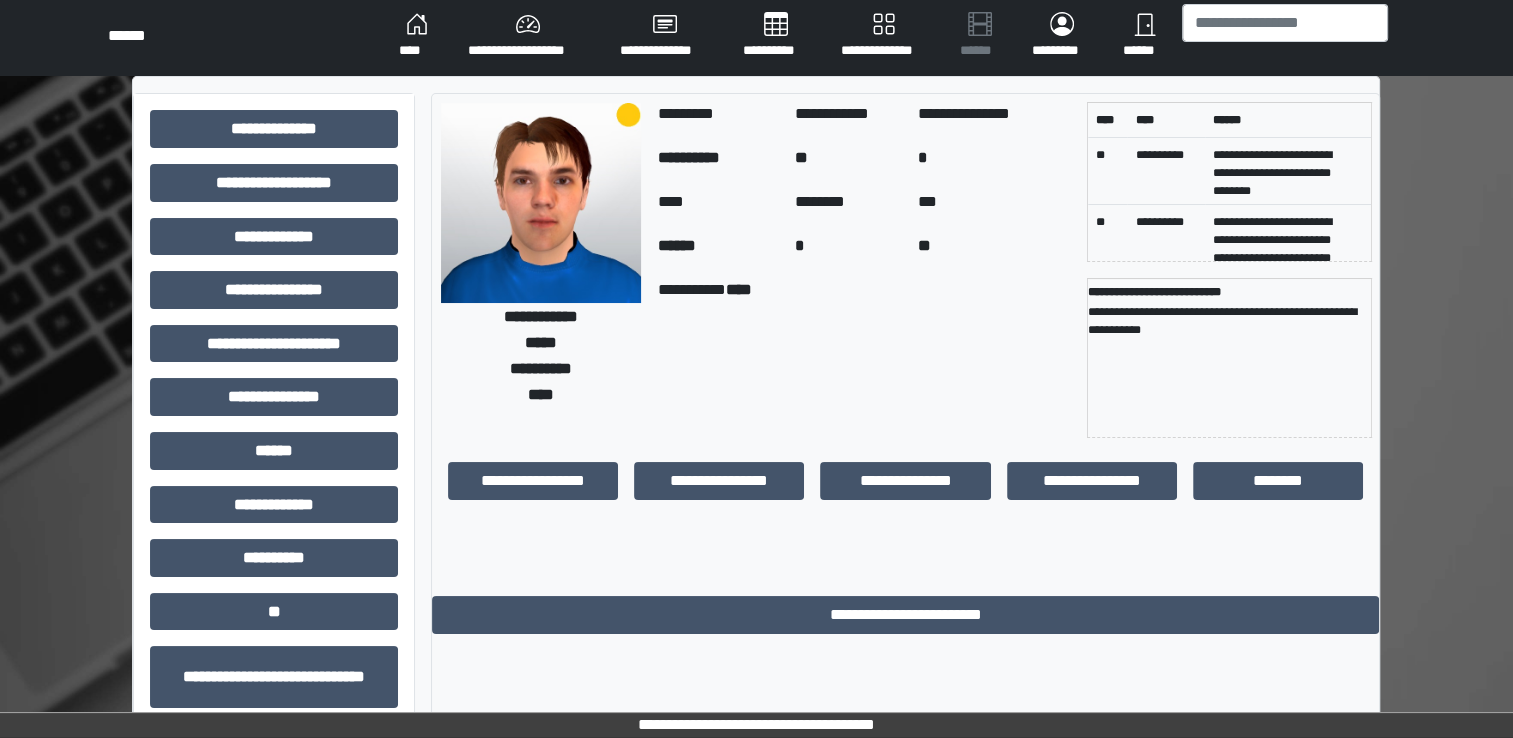scroll, scrollTop: 0, scrollLeft: 0, axis: both 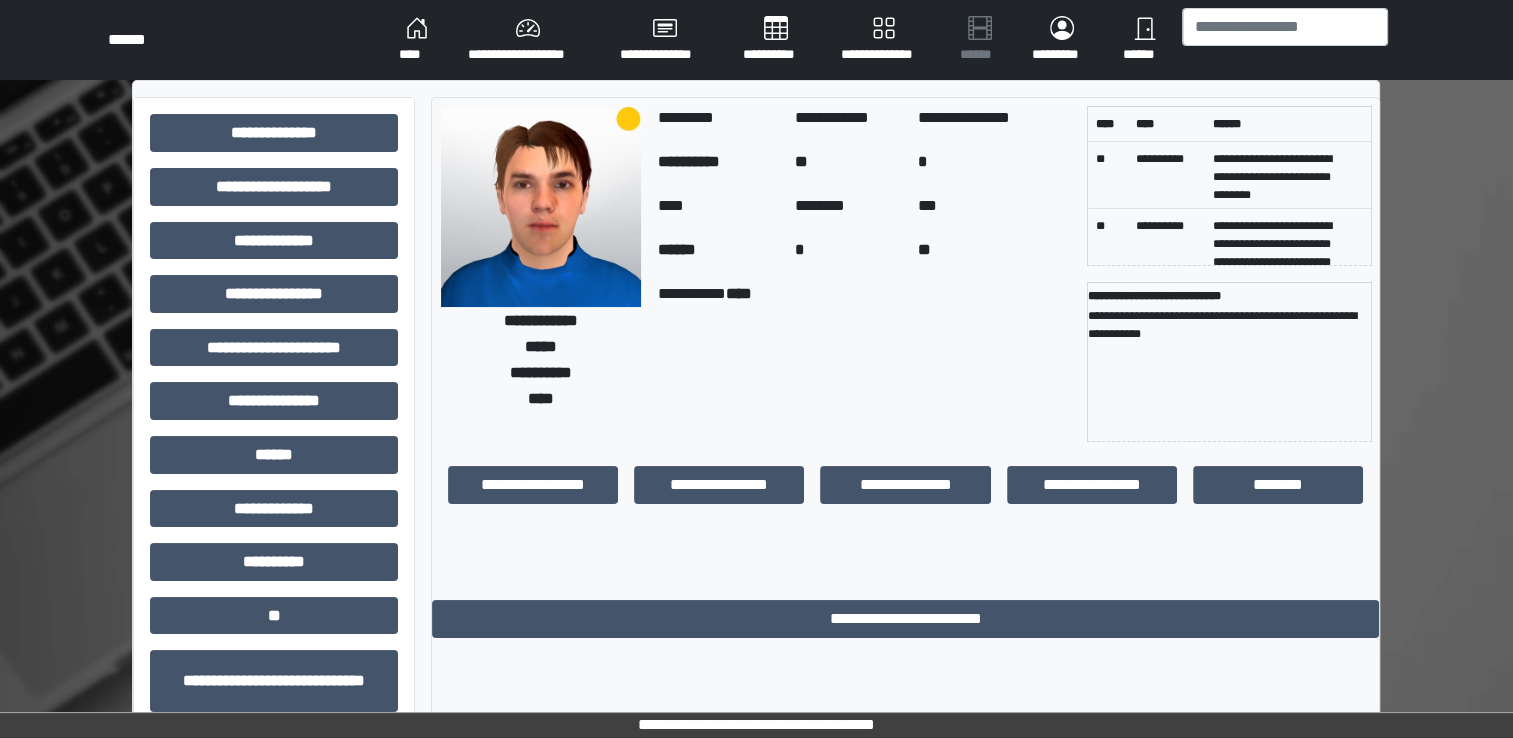 click on "****" at bounding box center (417, 40) 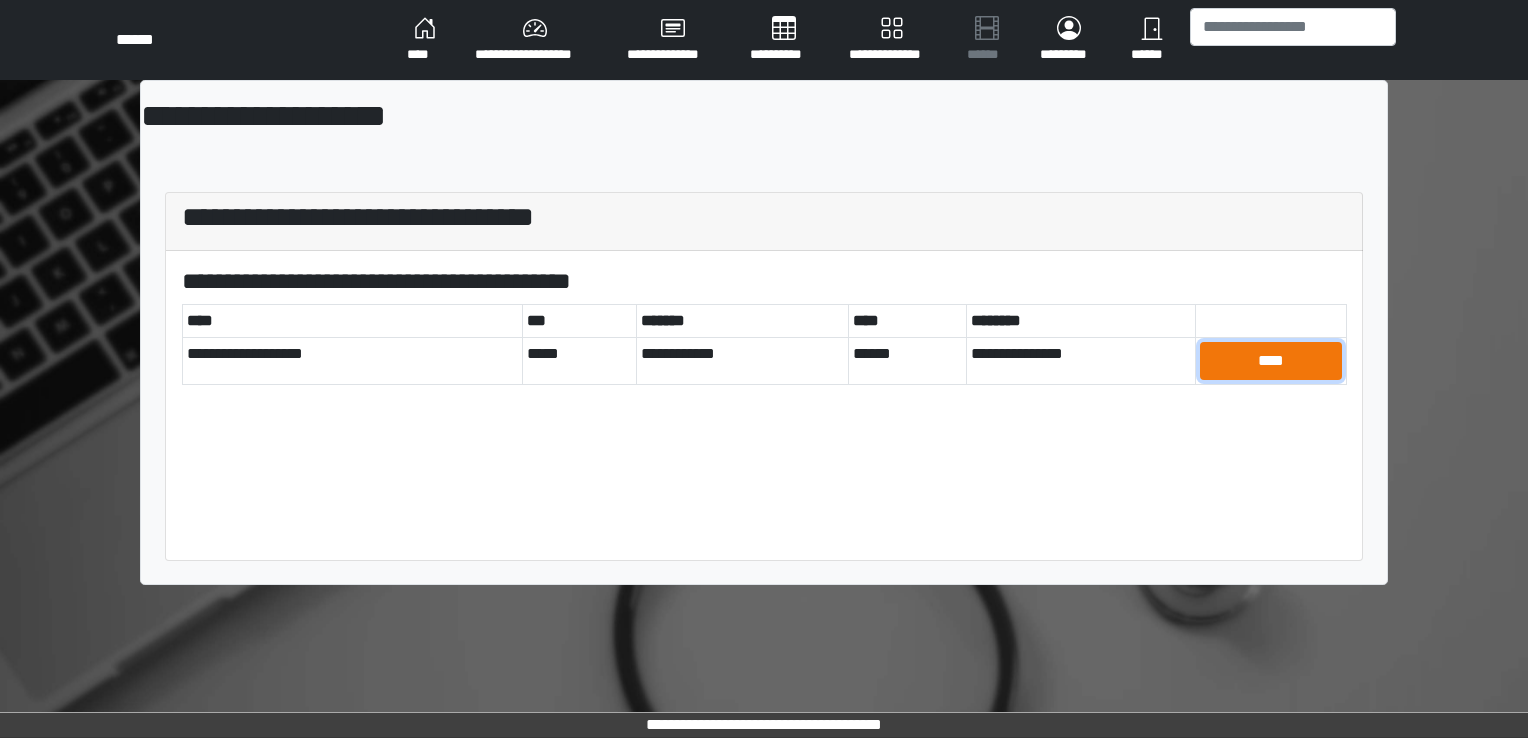 drag, startPoint x: 1252, startPoint y: 356, endPoint x: 1235, endPoint y: 357, distance: 17.029387 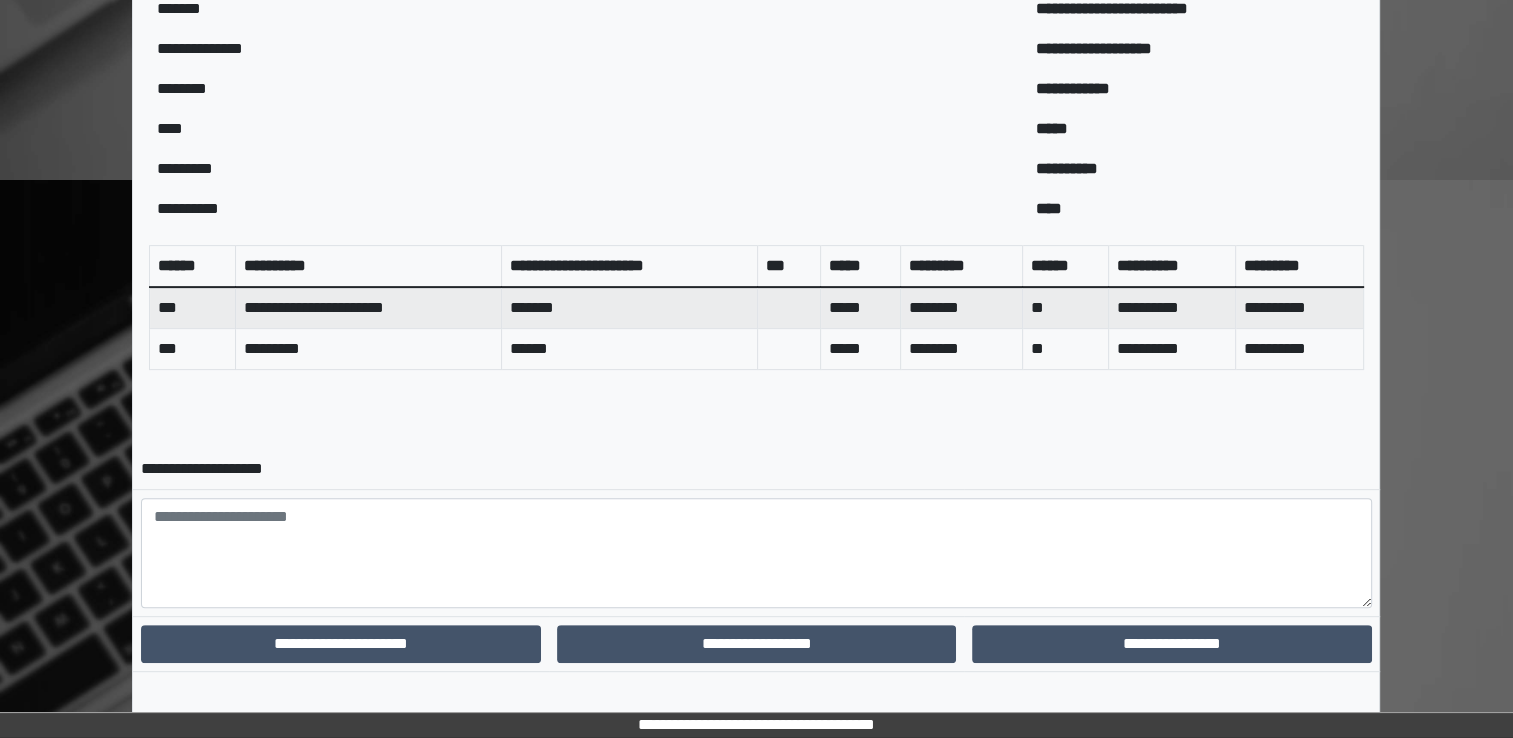 scroll, scrollTop: 685, scrollLeft: 0, axis: vertical 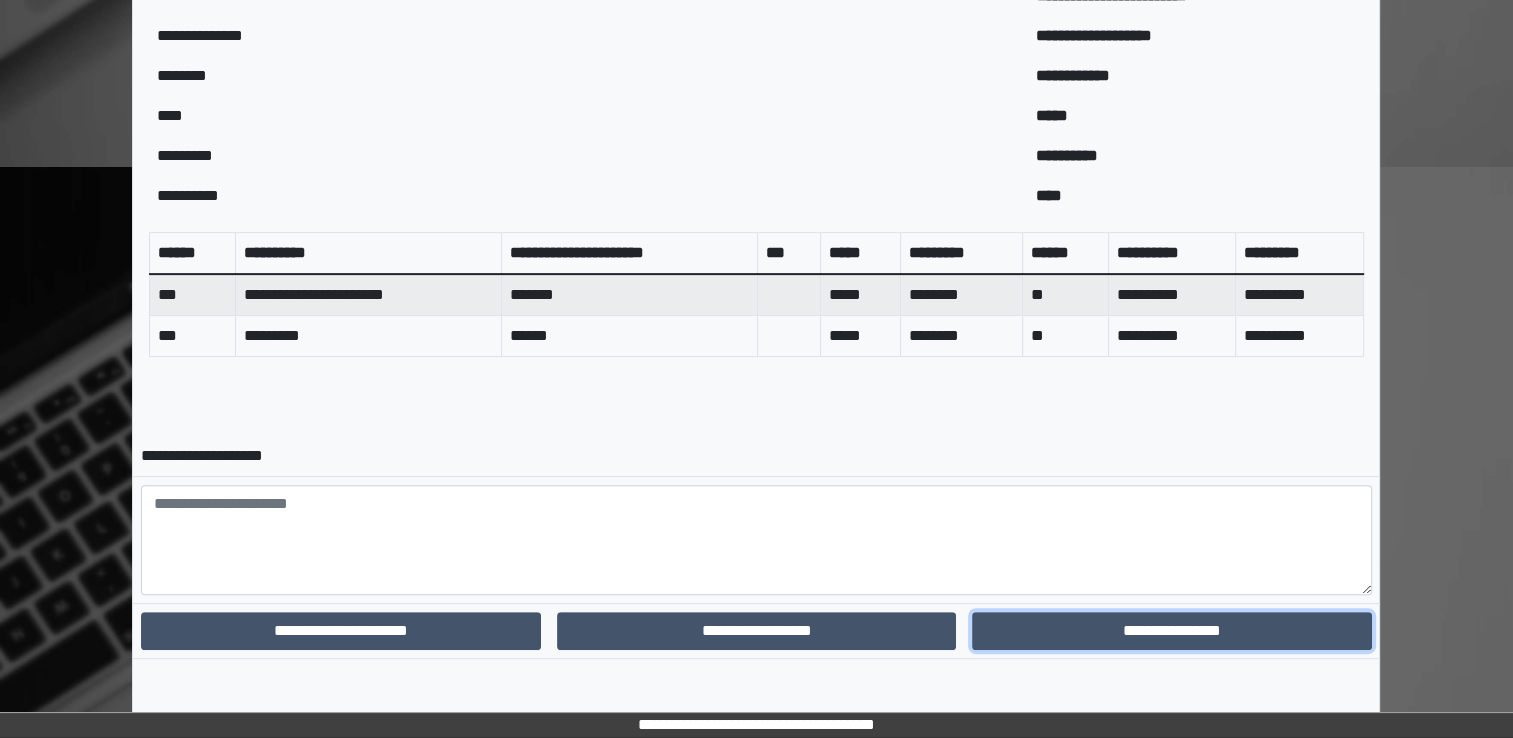 drag, startPoint x: 1113, startPoint y: 630, endPoint x: 1102, endPoint y: 622, distance: 13.601471 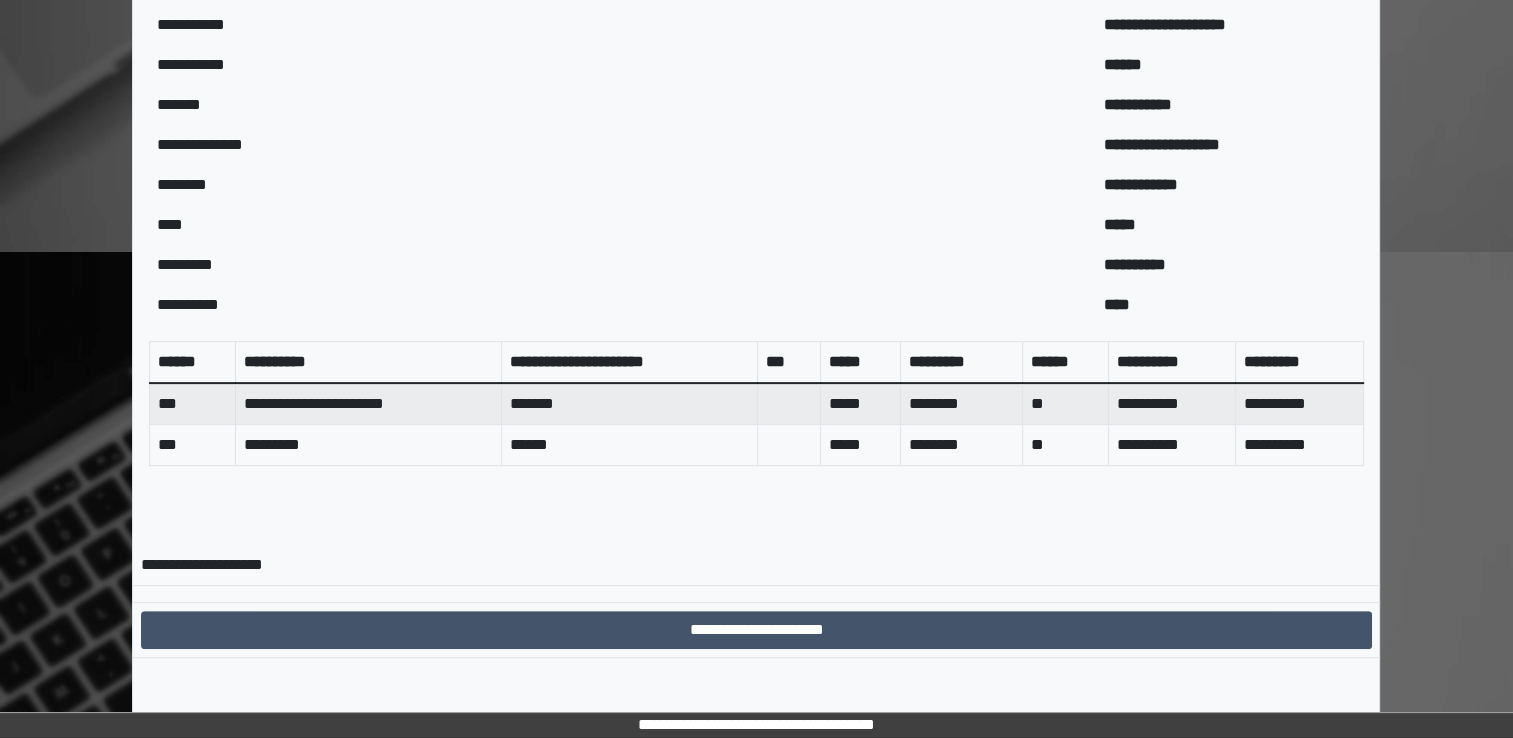scroll, scrollTop: 600, scrollLeft: 0, axis: vertical 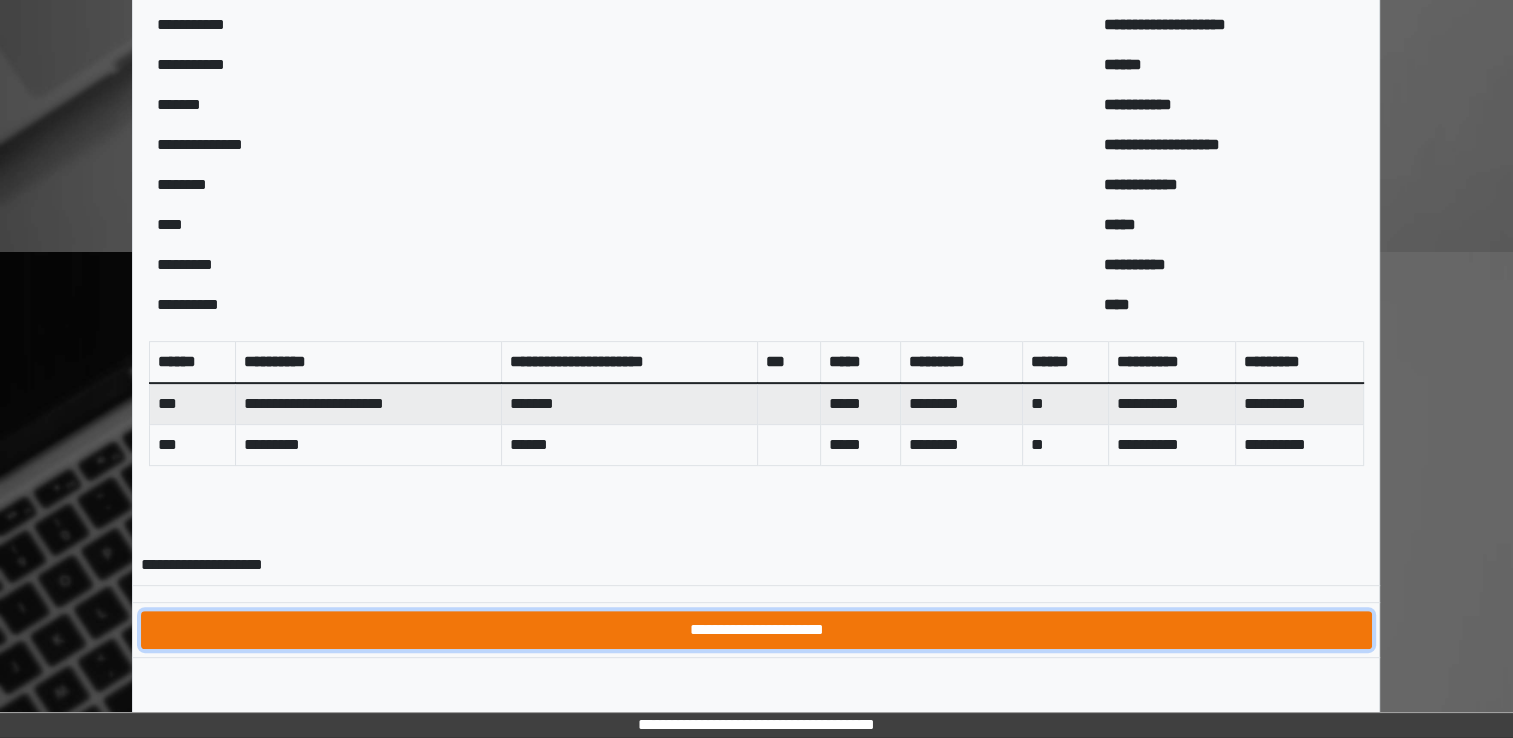 click on "**********" at bounding box center [756, 630] 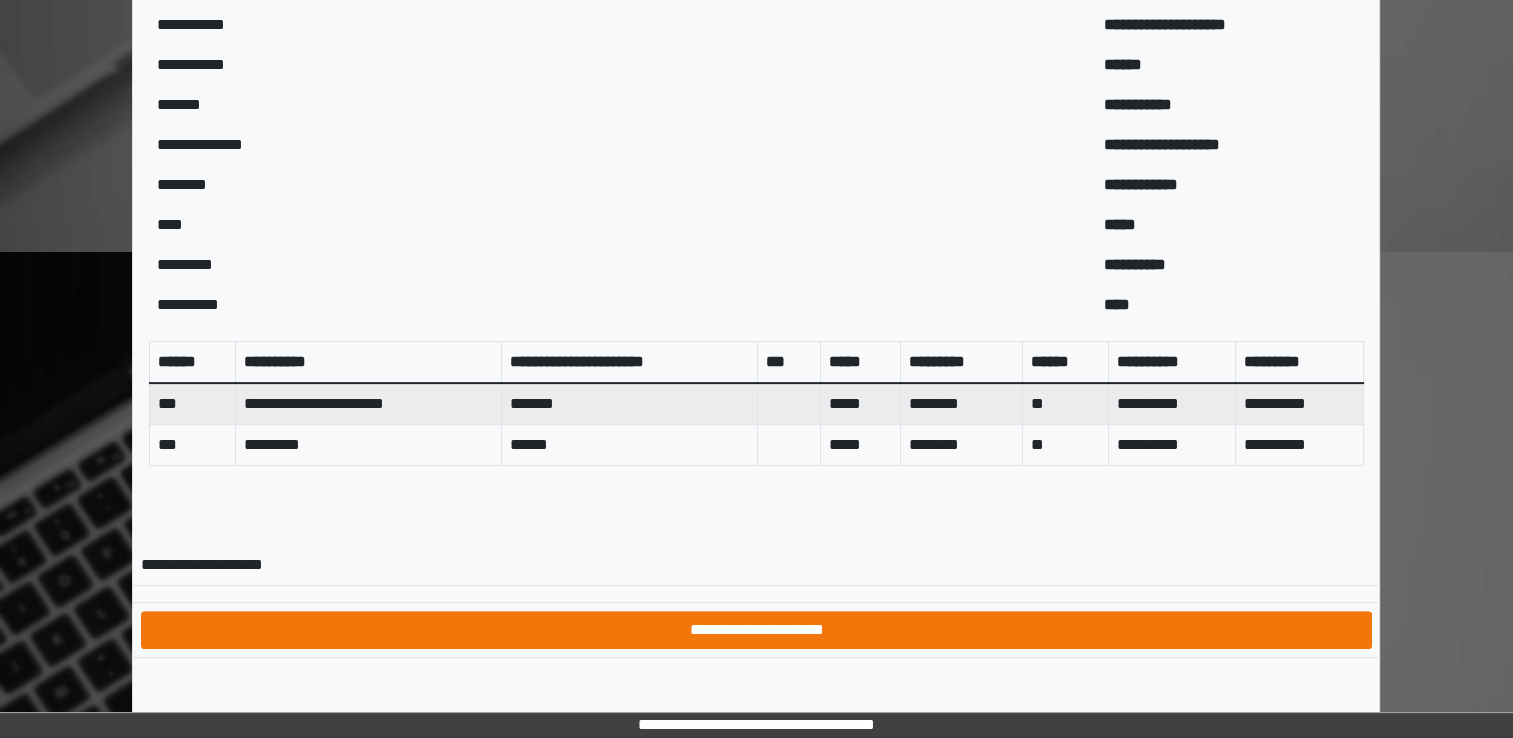 scroll, scrollTop: 0, scrollLeft: 0, axis: both 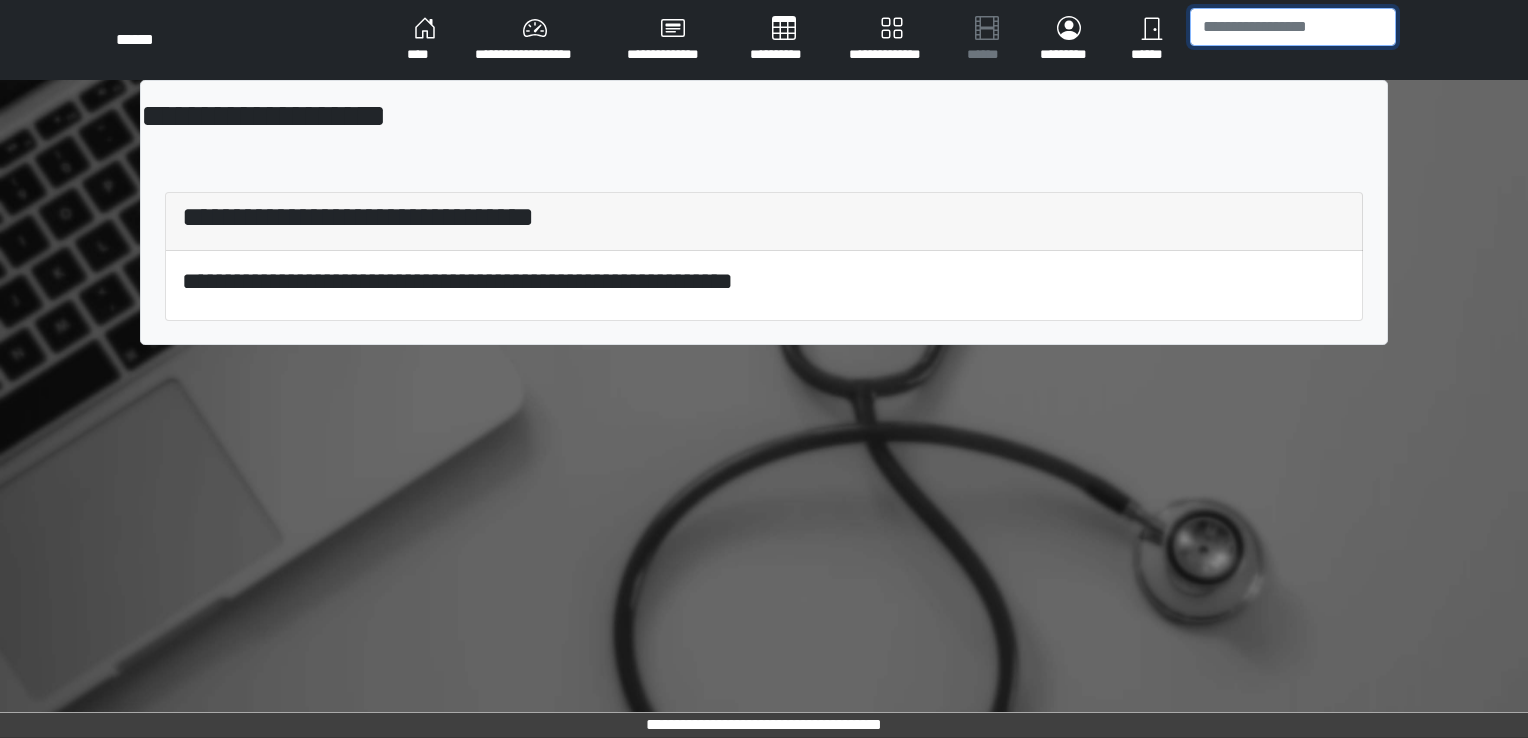 click at bounding box center [1293, 27] 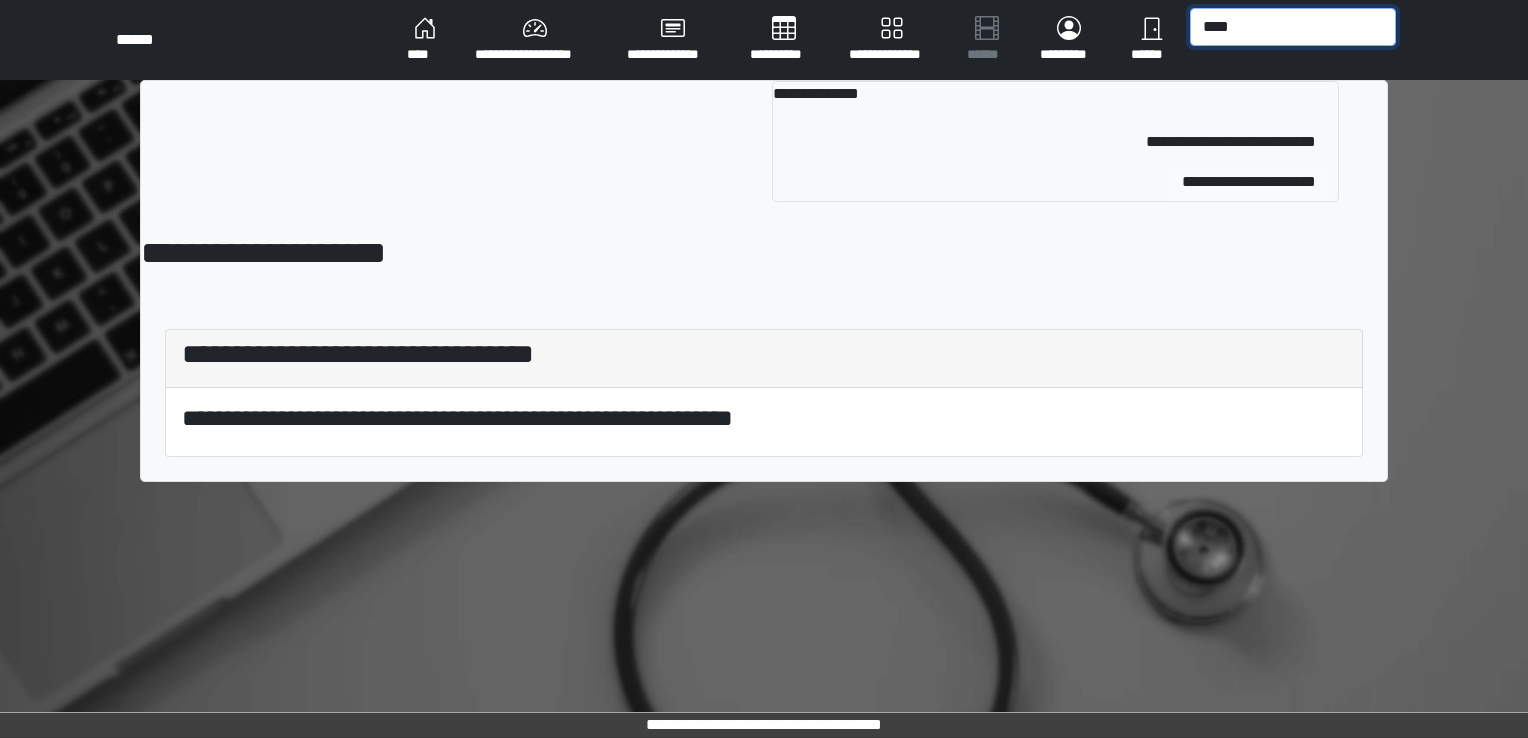 type on "****" 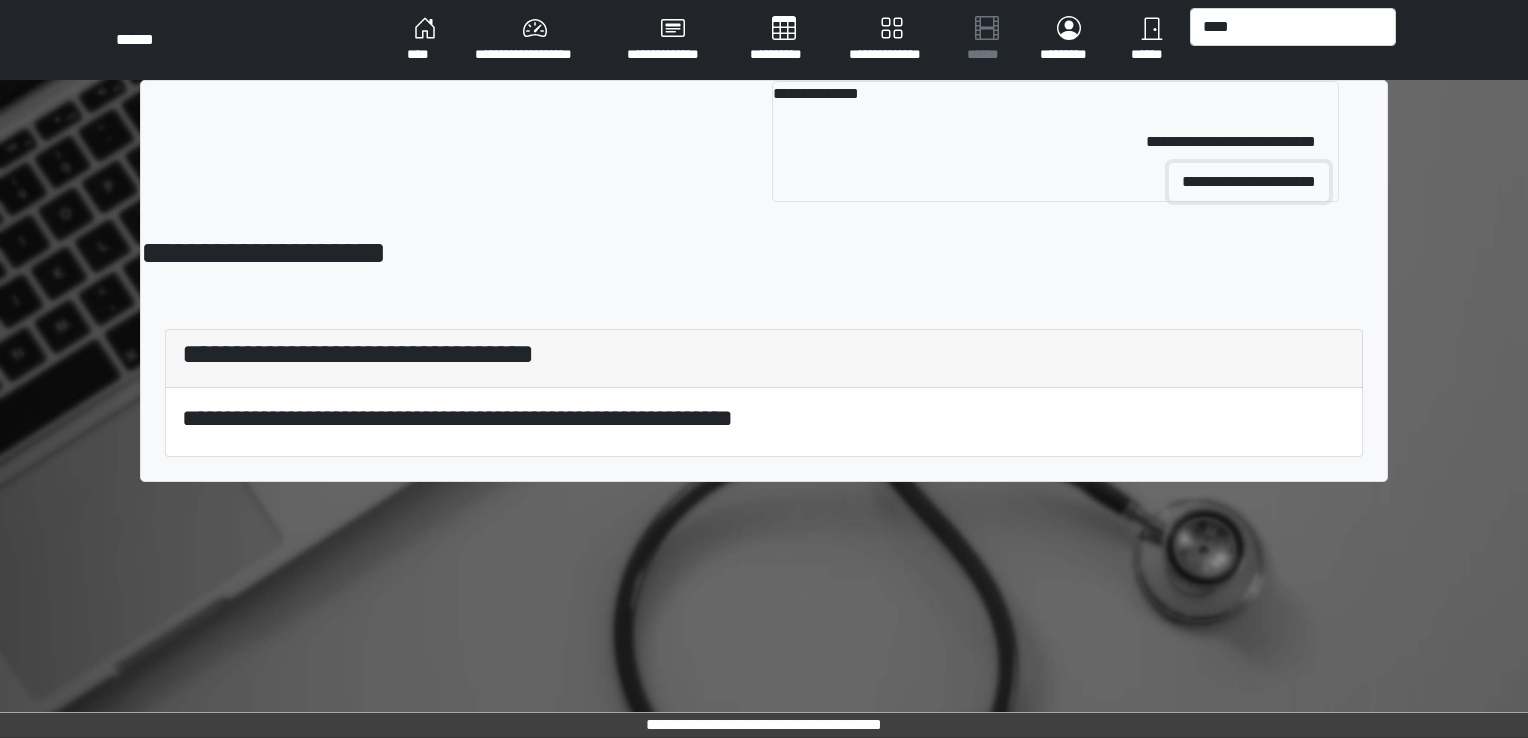 click on "**********" at bounding box center (1249, 182) 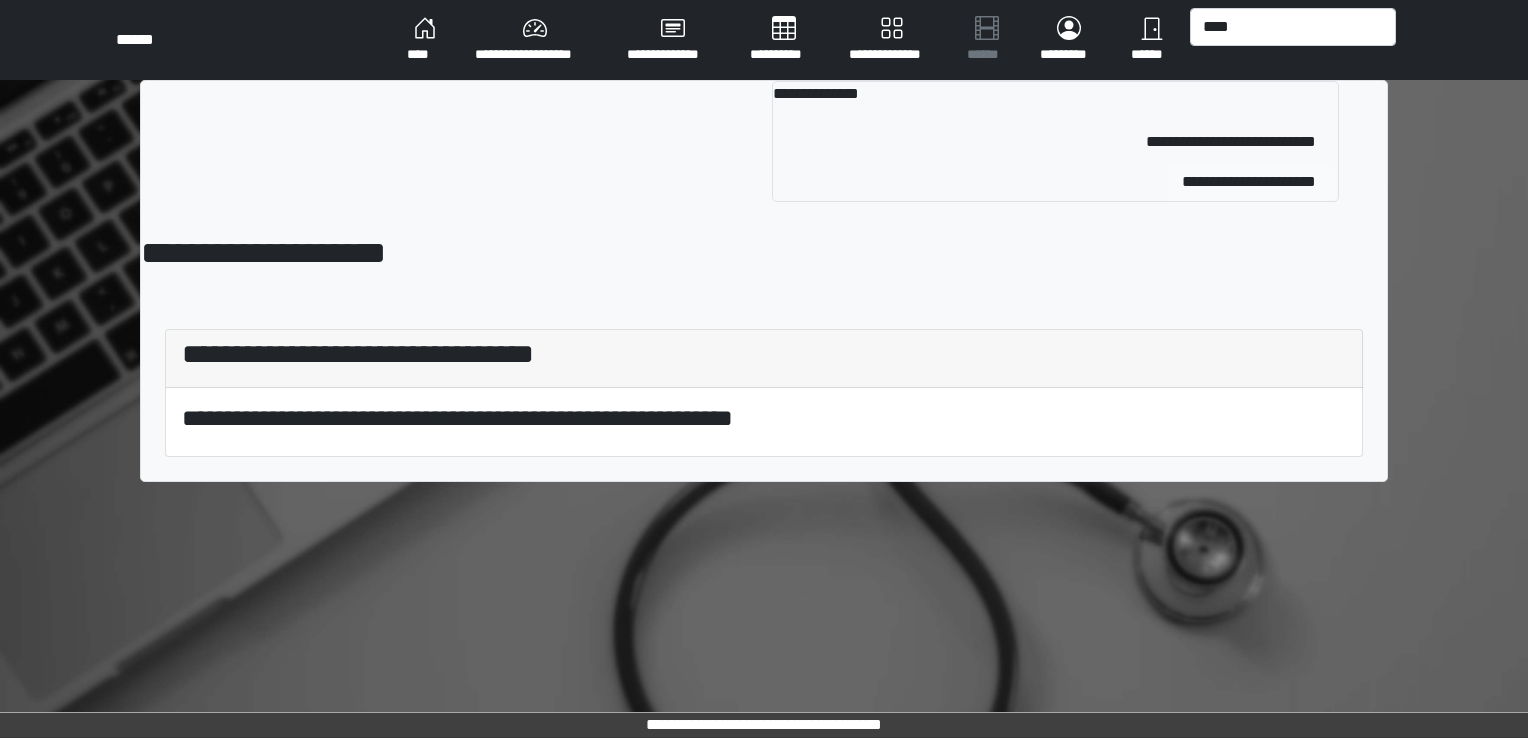type 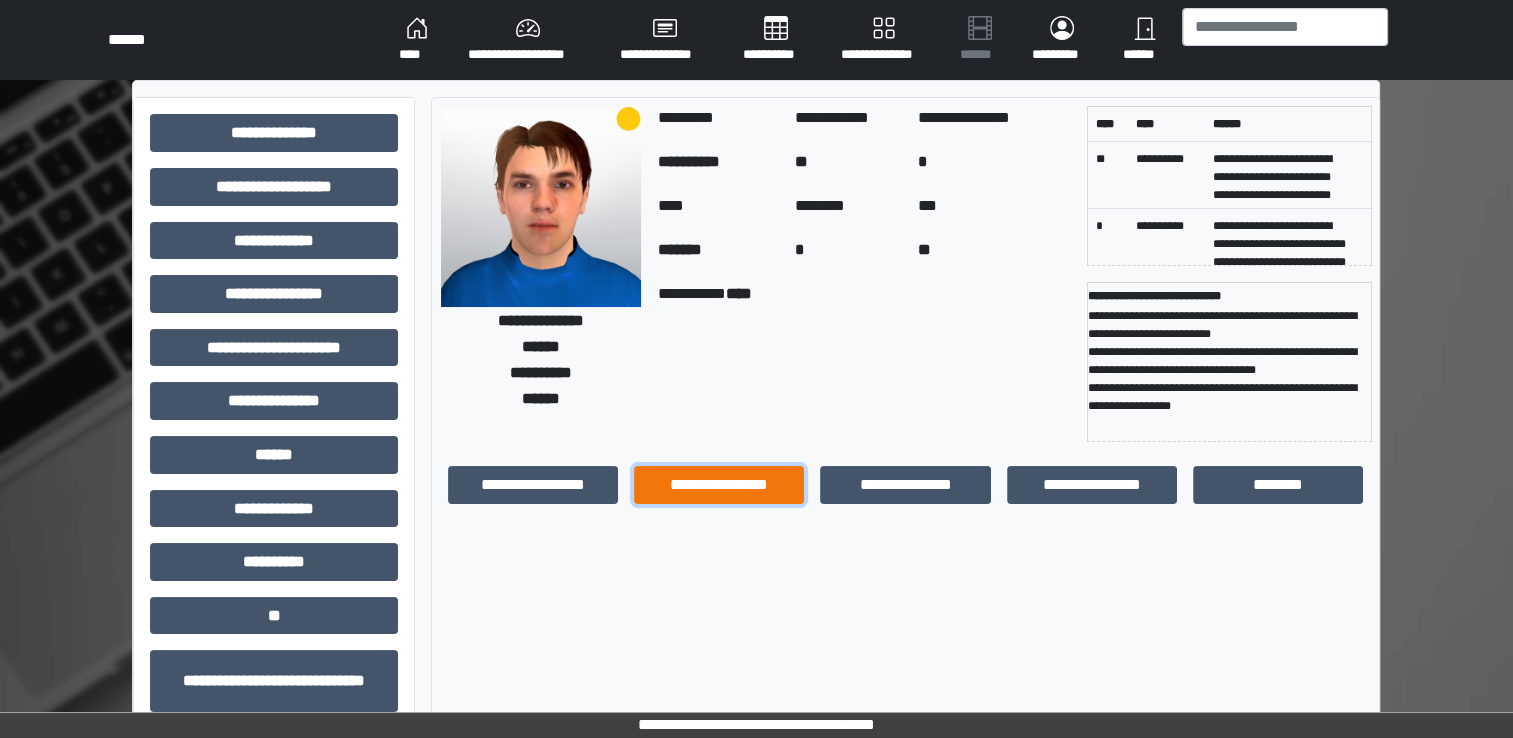 click on "**********" at bounding box center [719, 485] 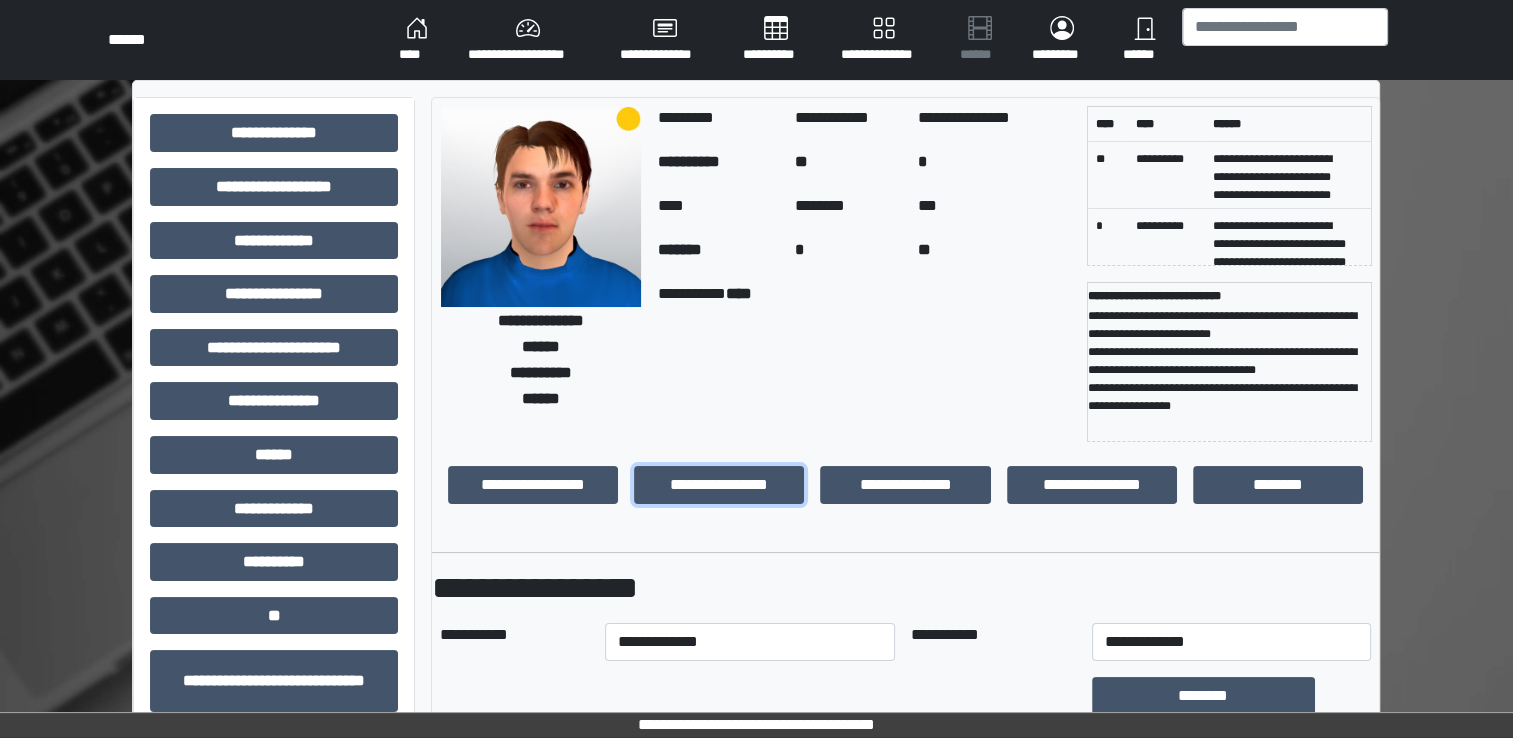 scroll, scrollTop: 100, scrollLeft: 0, axis: vertical 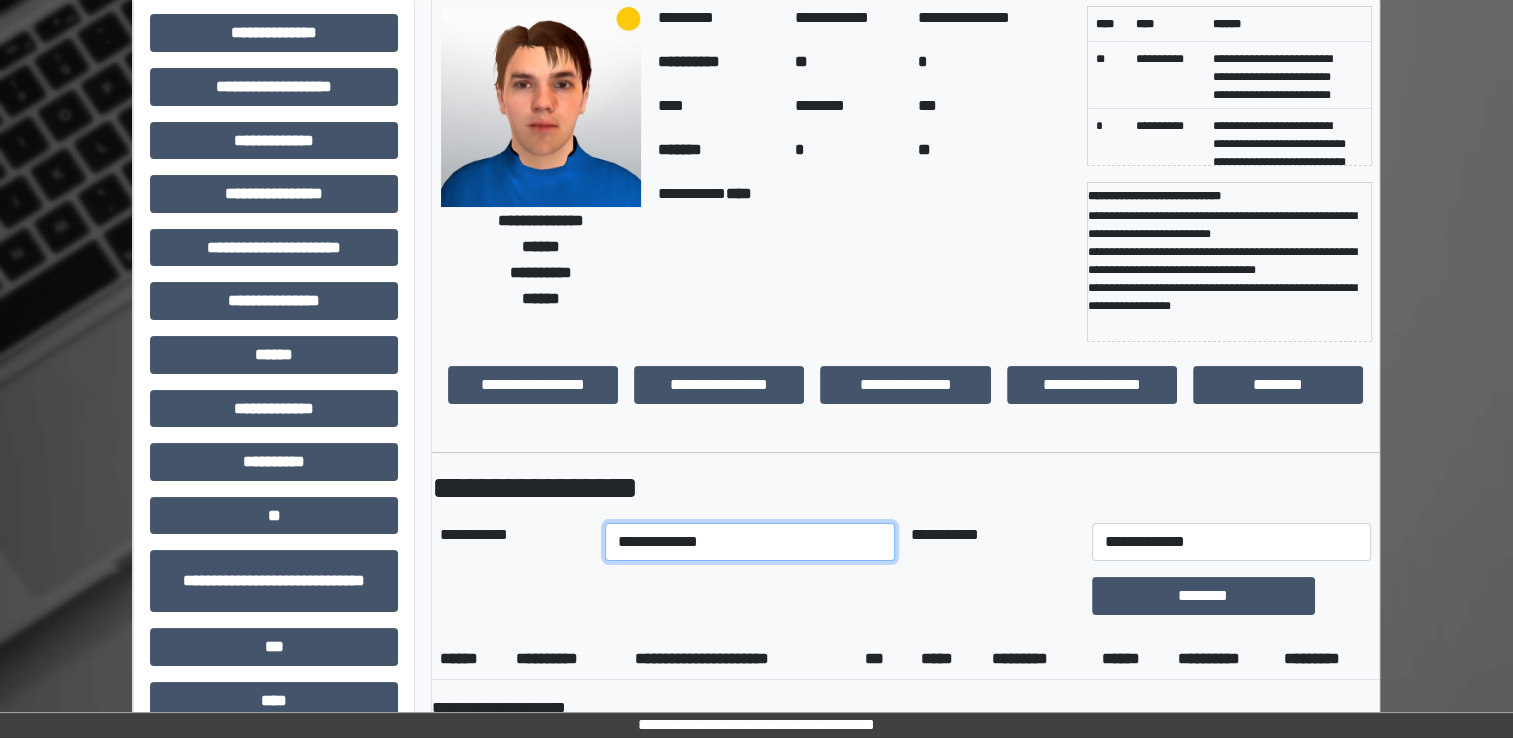 click on "**********" at bounding box center [750, 542] 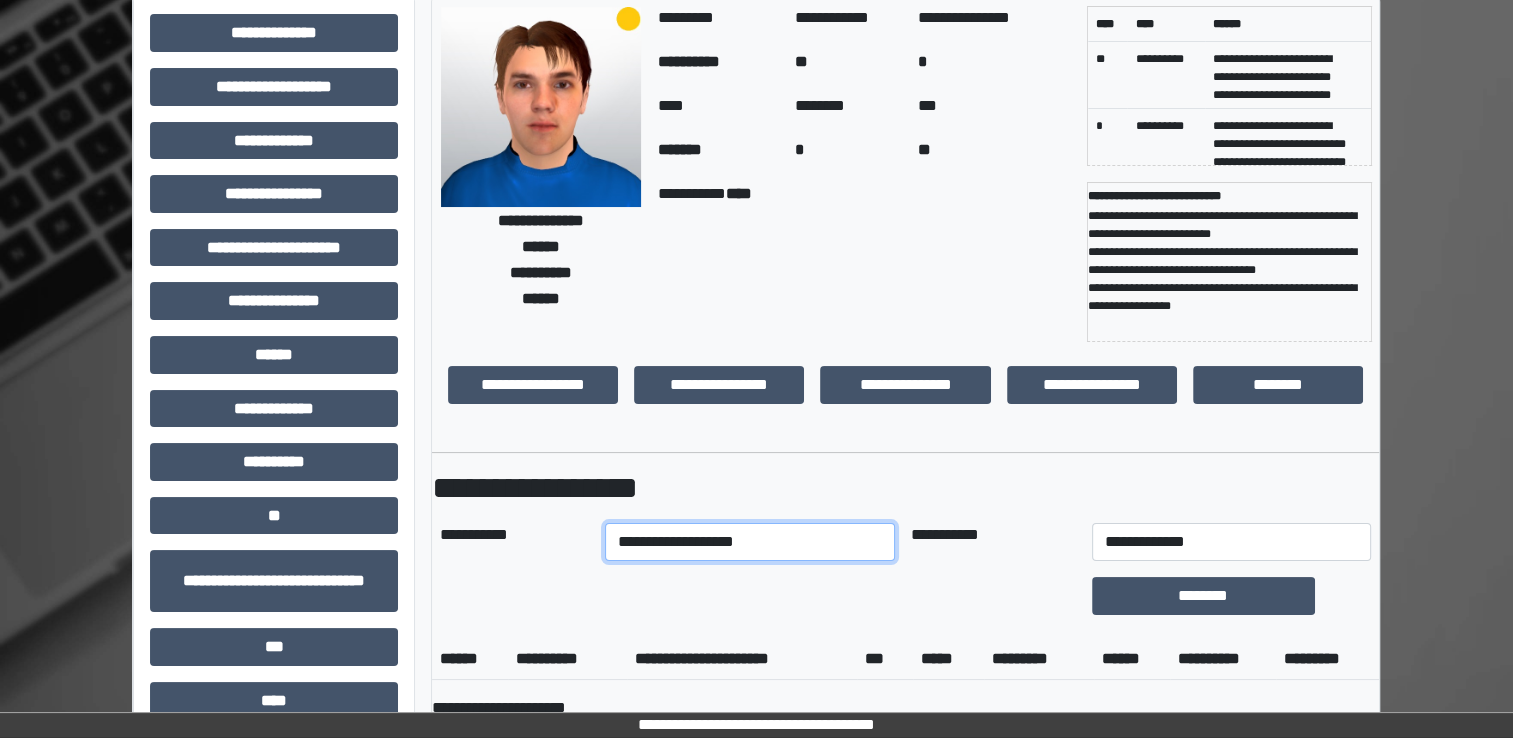 click on "**********" at bounding box center [750, 542] 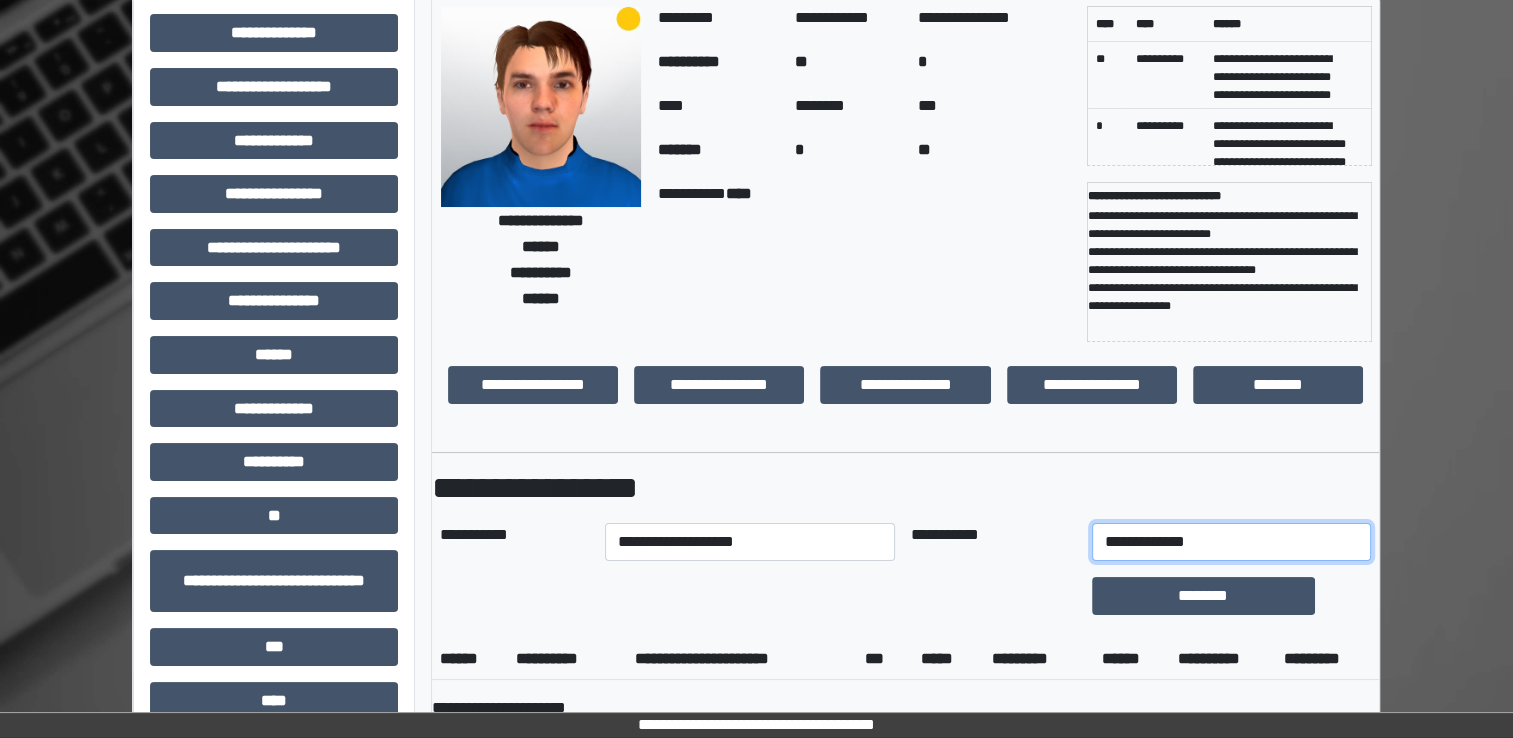 click on "**********" at bounding box center [1231, 542] 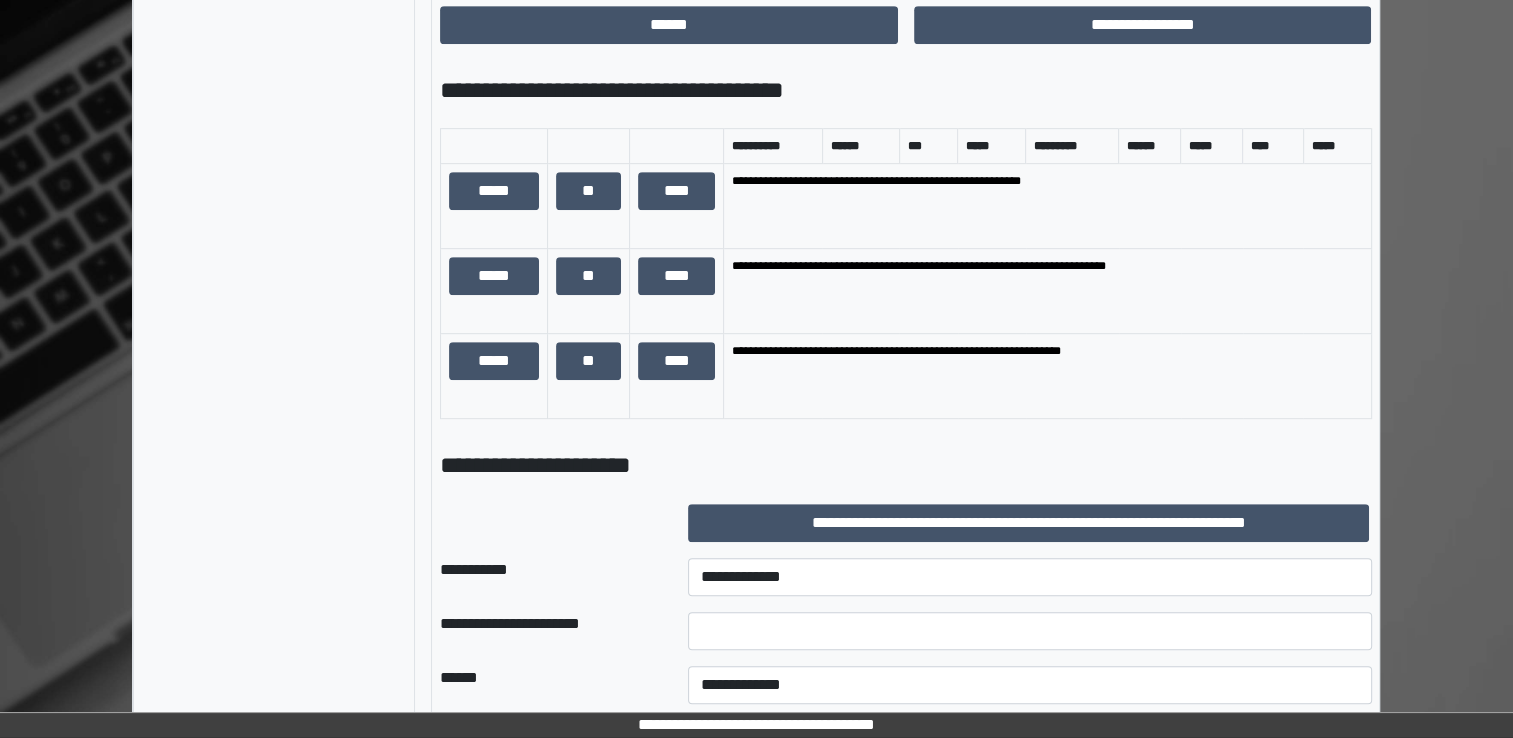 scroll, scrollTop: 1000, scrollLeft: 0, axis: vertical 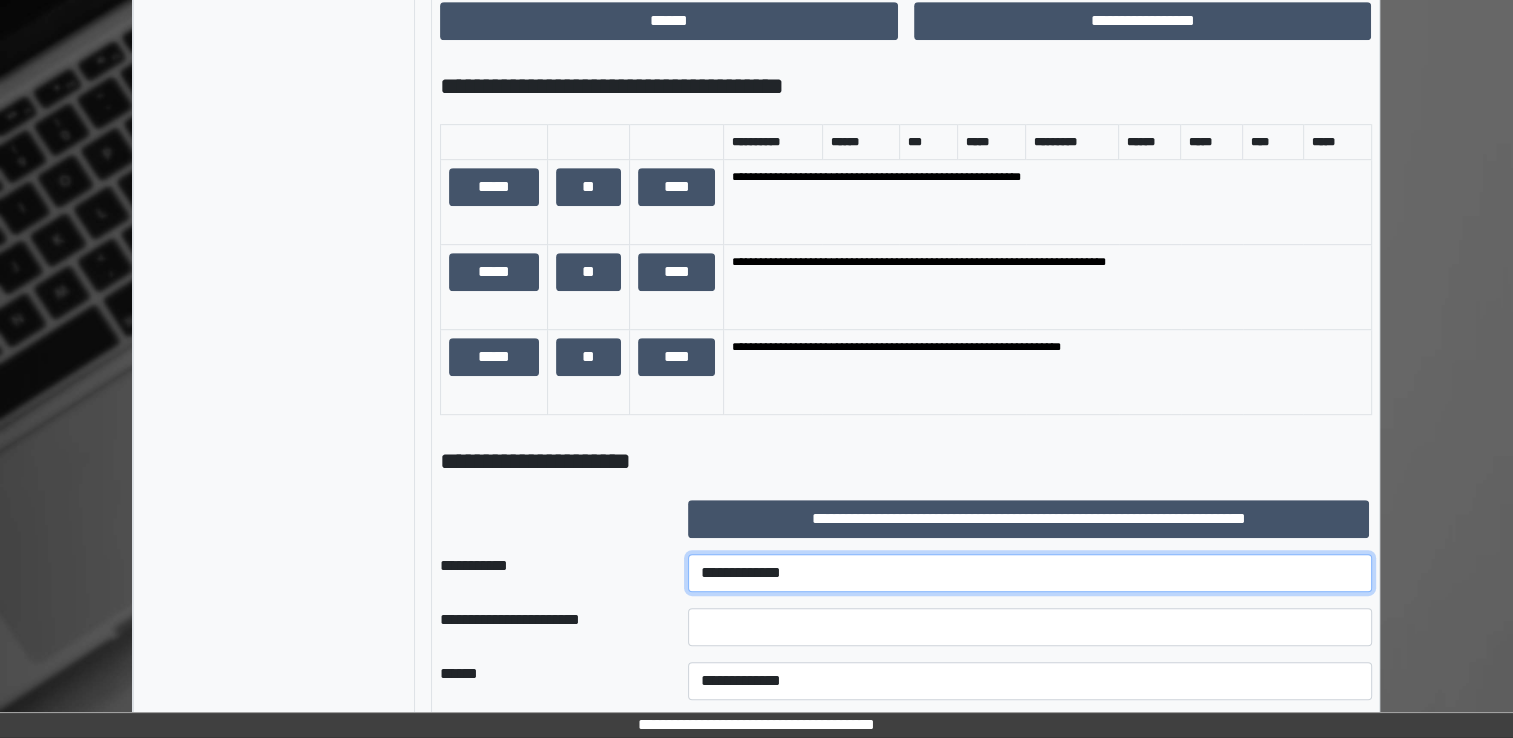 click on "**********" at bounding box center [1030, 573] 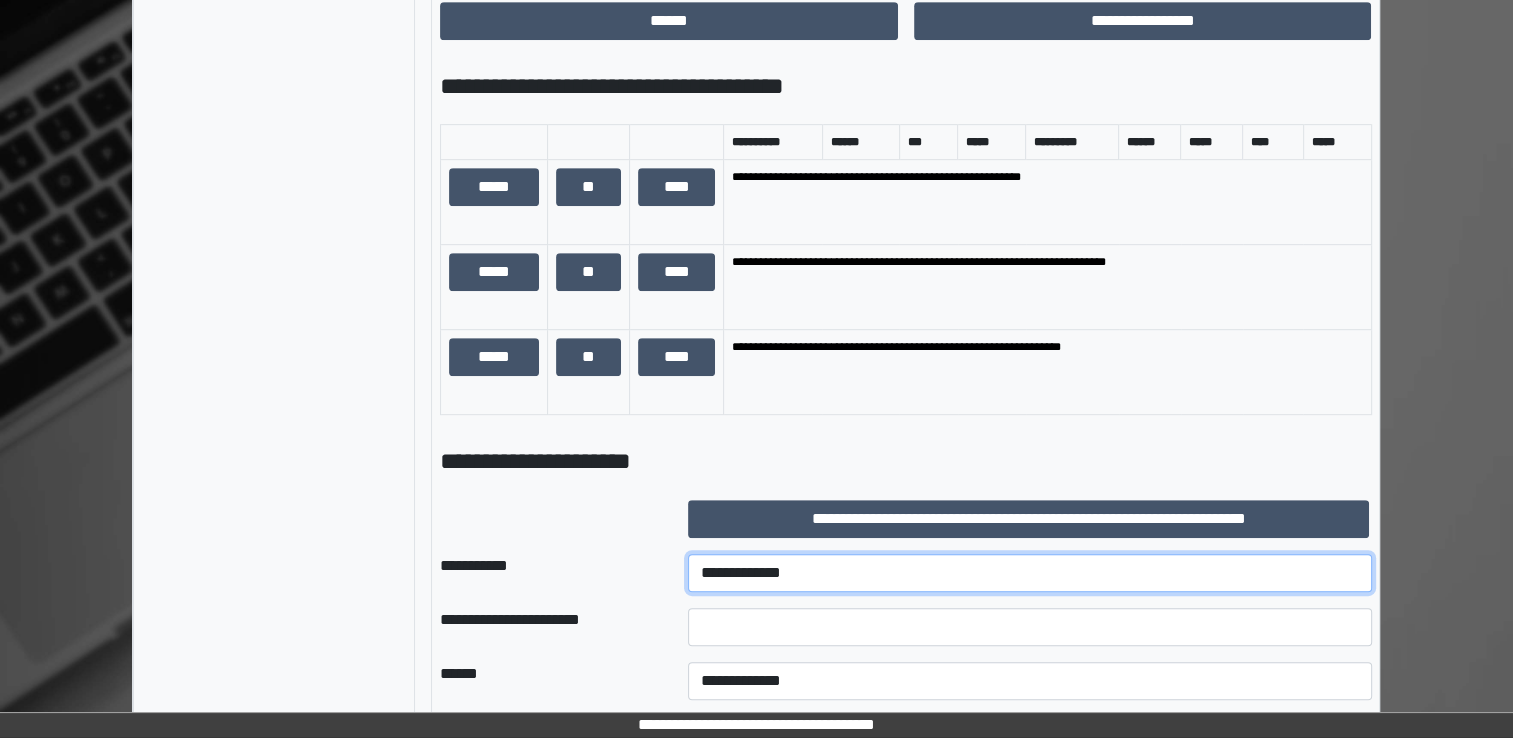 select on "****" 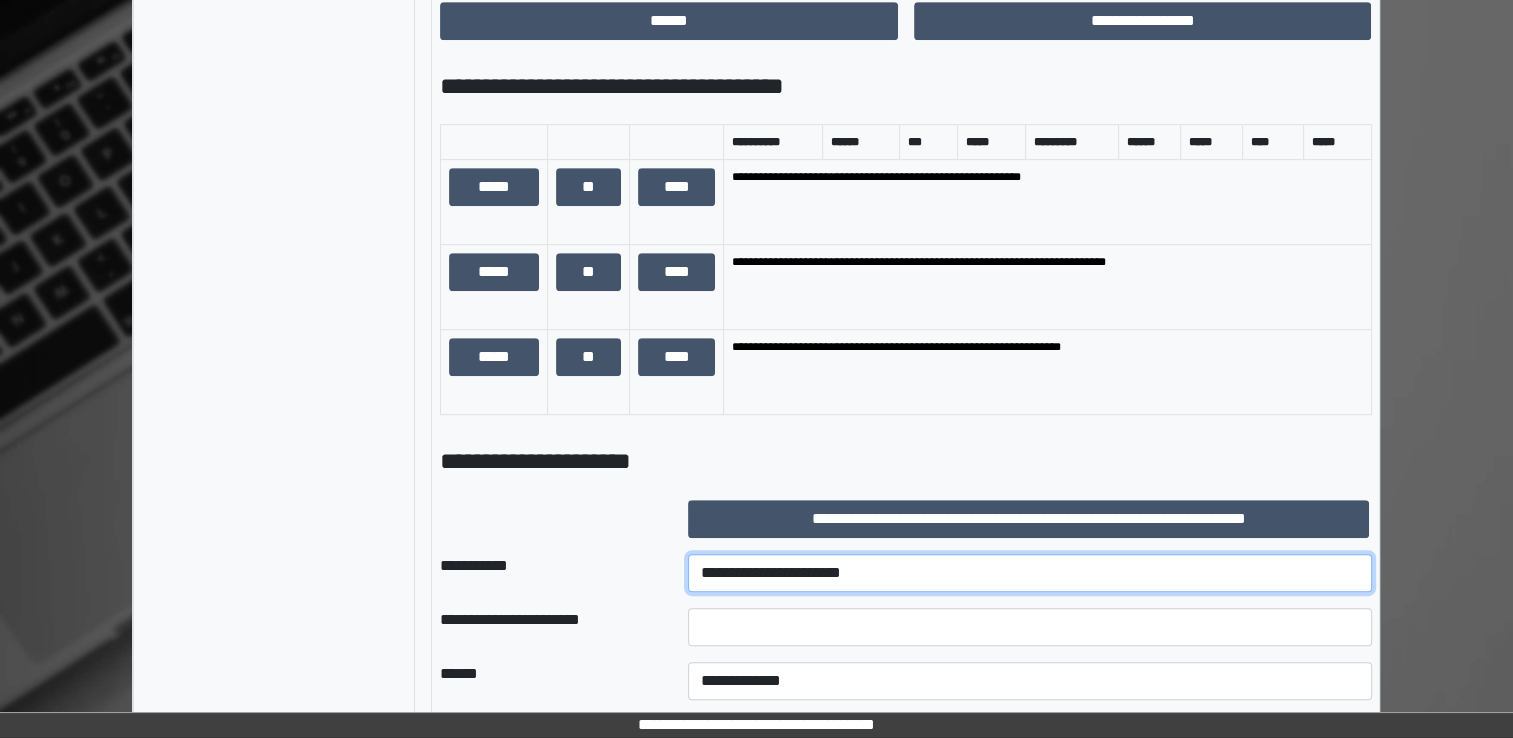 click on "**********" at bounding box center (1030, 573) 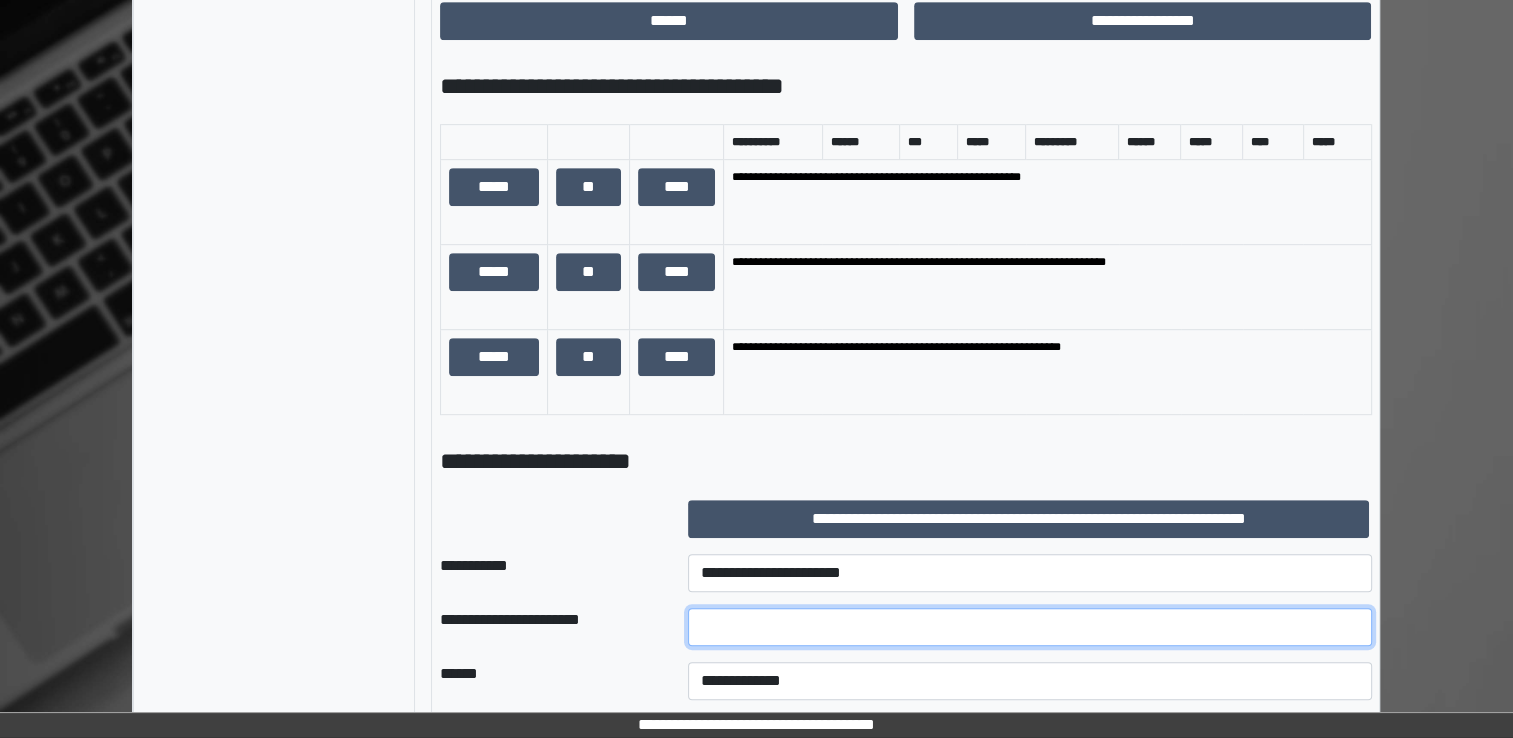 click at bounding box center [1030, 627] 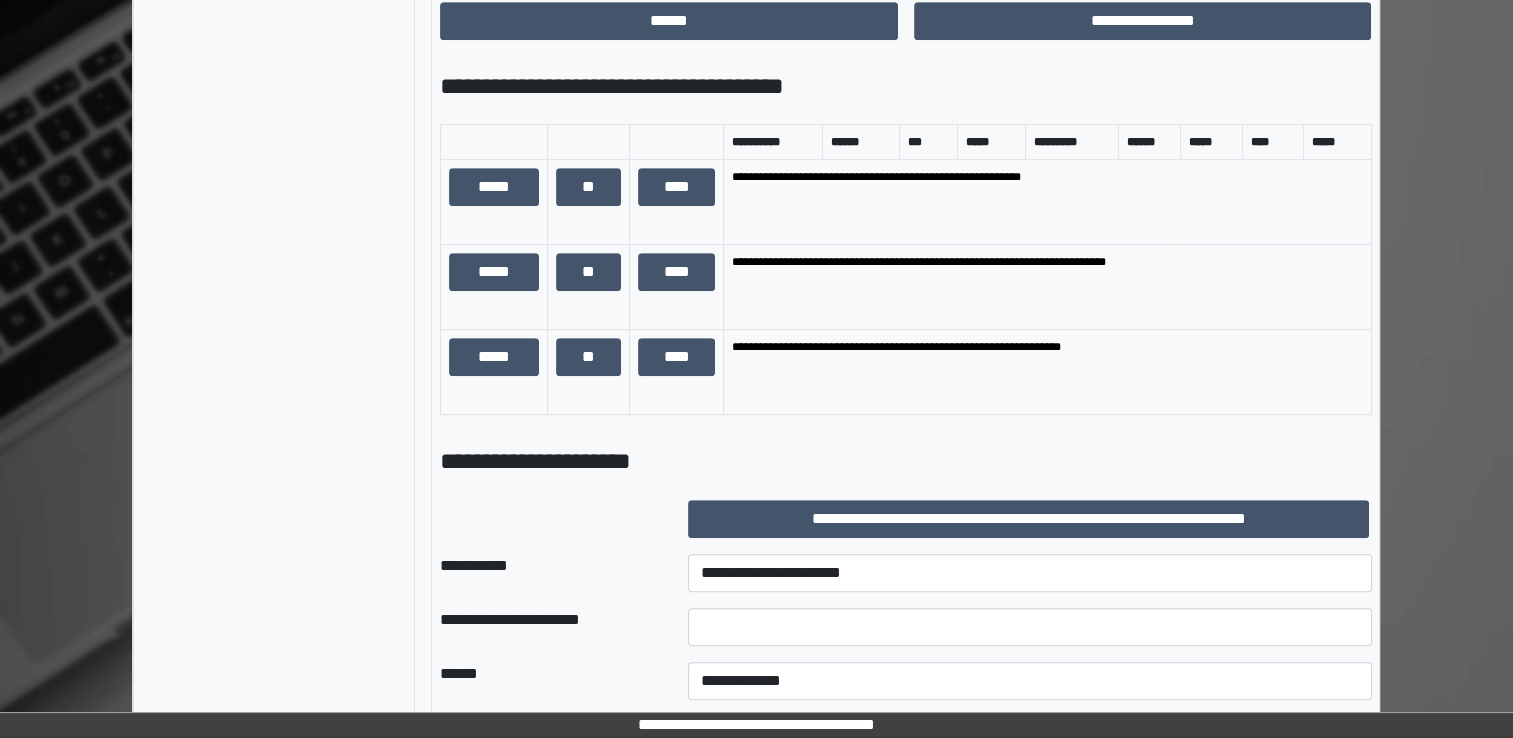 click on "**********" at bounding box center [274, 69] 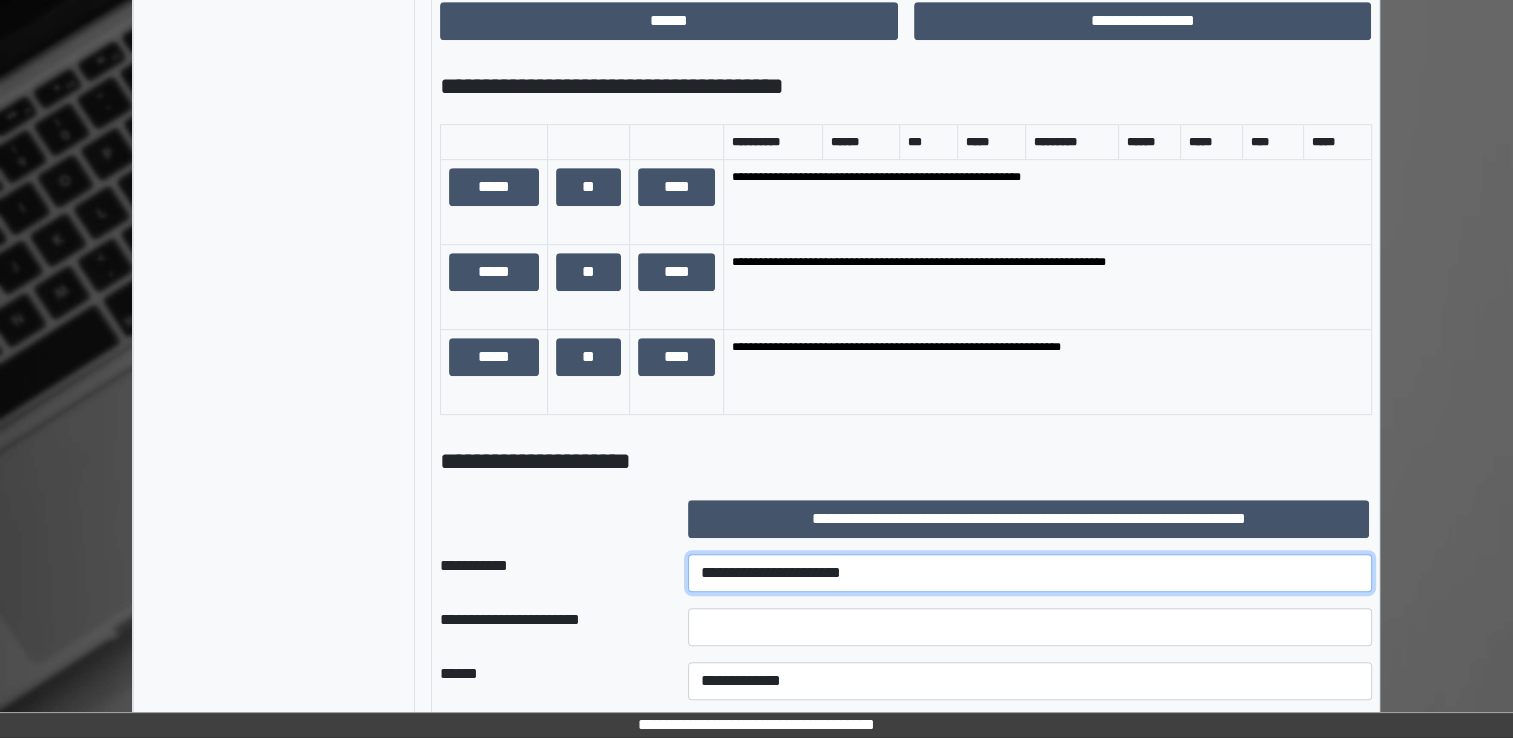 click on "**********" at bounding box center [1030, 573] 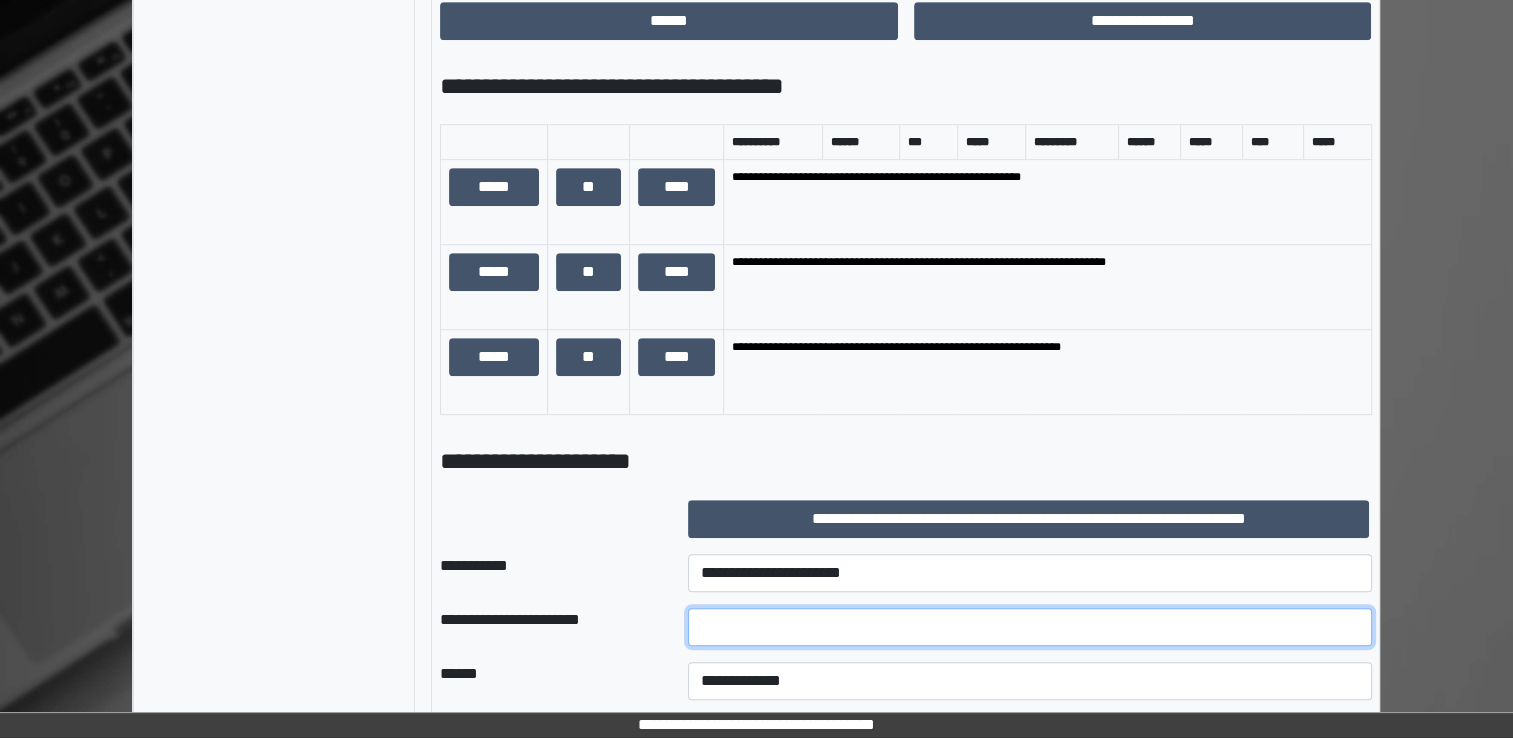 click at bounding box center (1030, 627) 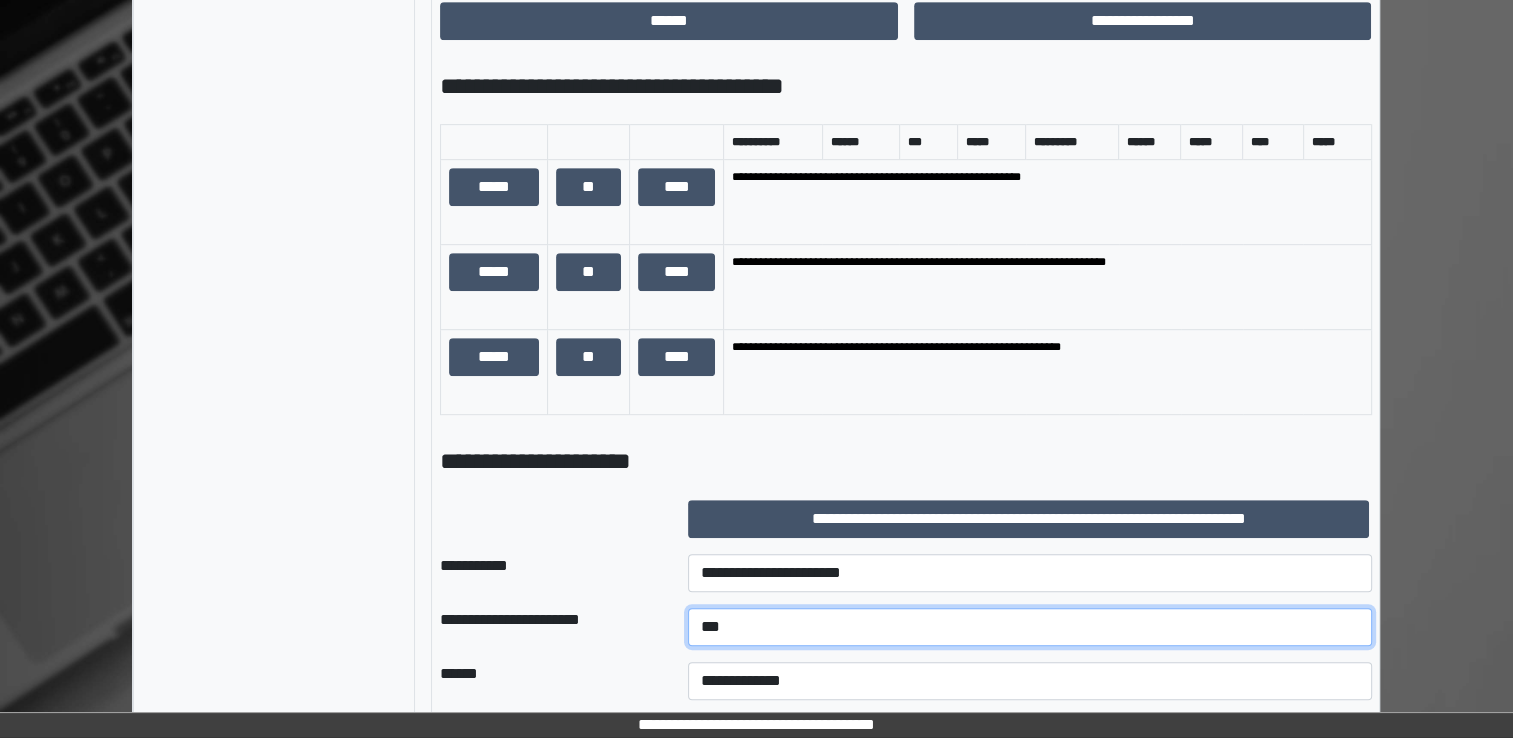 click on "***" at bounding box center (1030, 627) 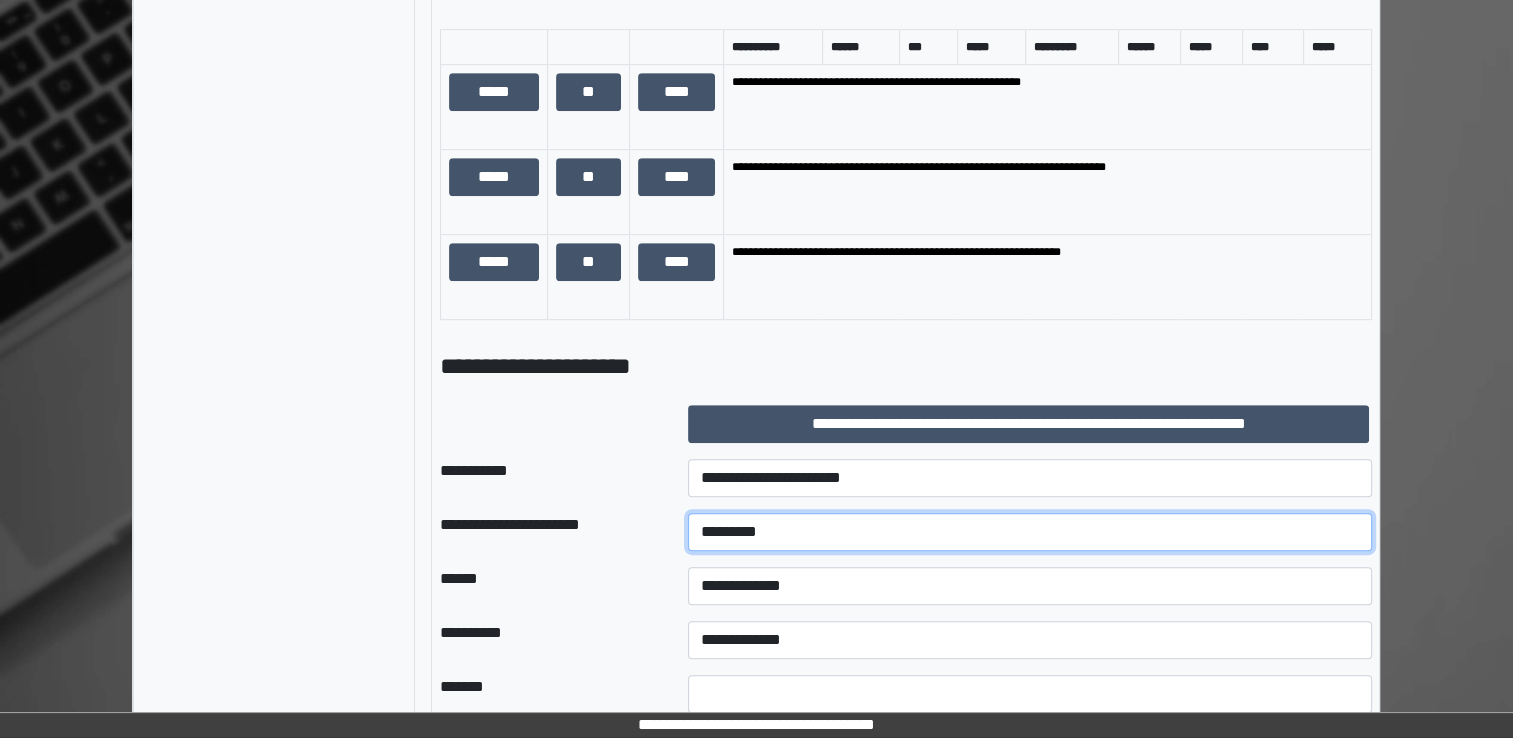 scroll, scrollTop: 1100, scrollLeft: 0, axis: vertical 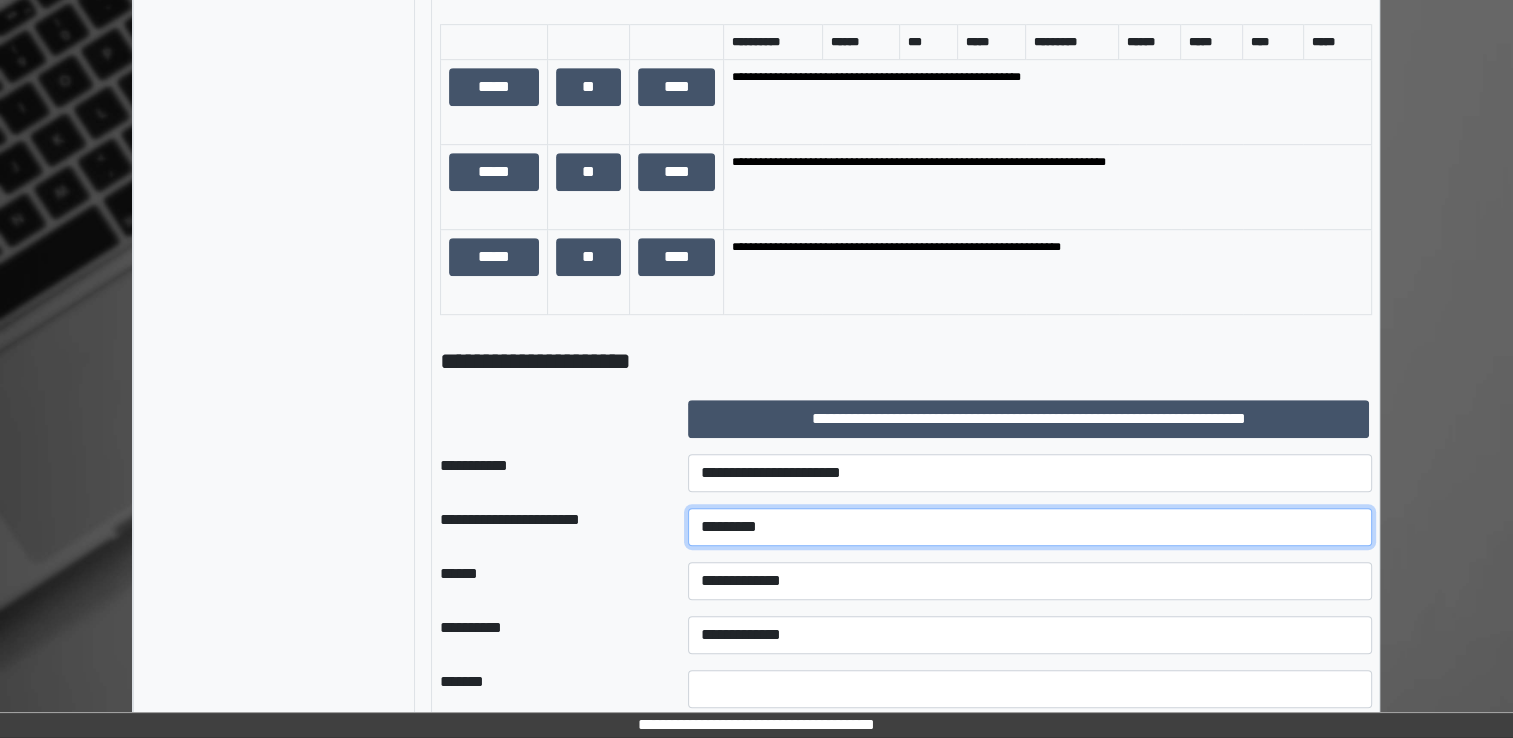 type on "*********" 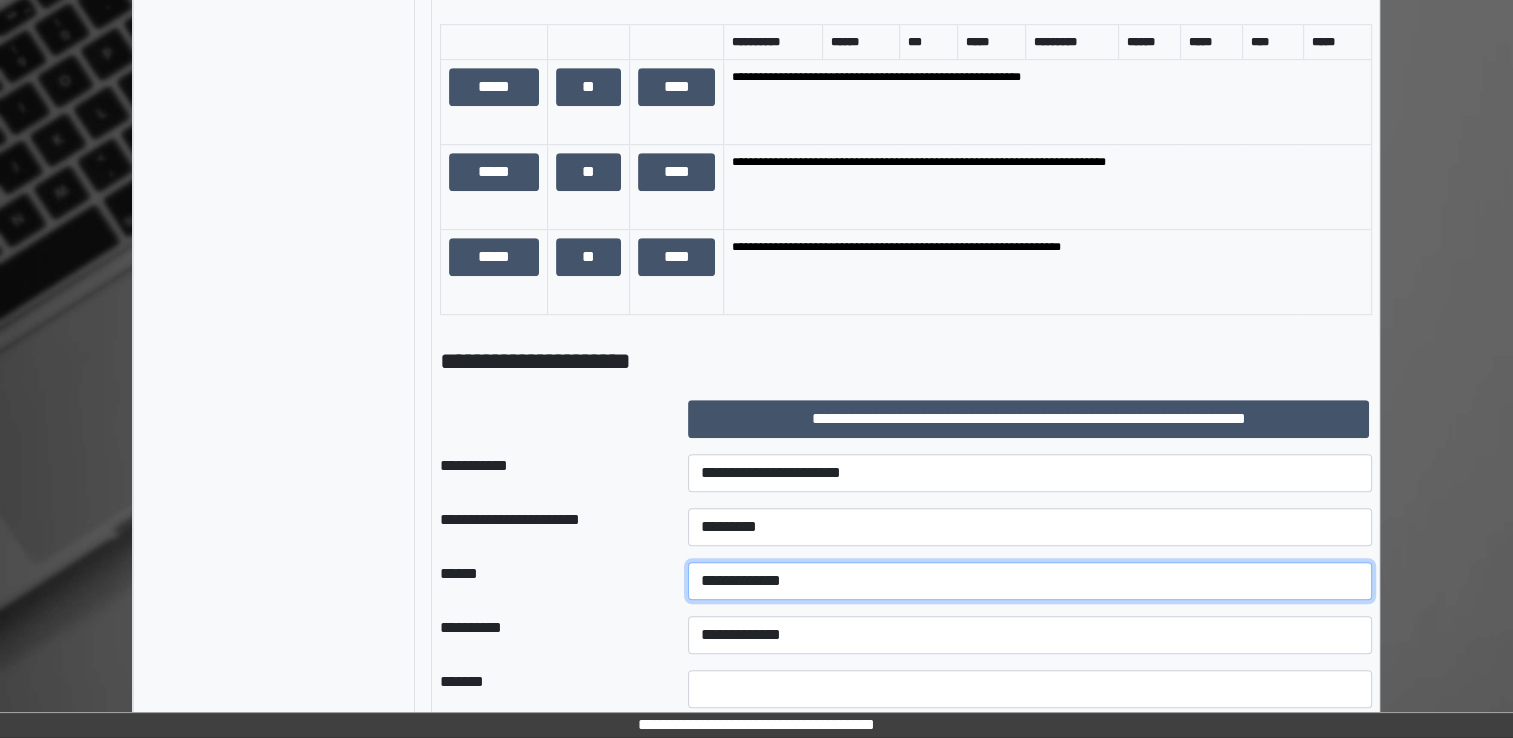 click on "**********" at bounding box center (1030, 581) 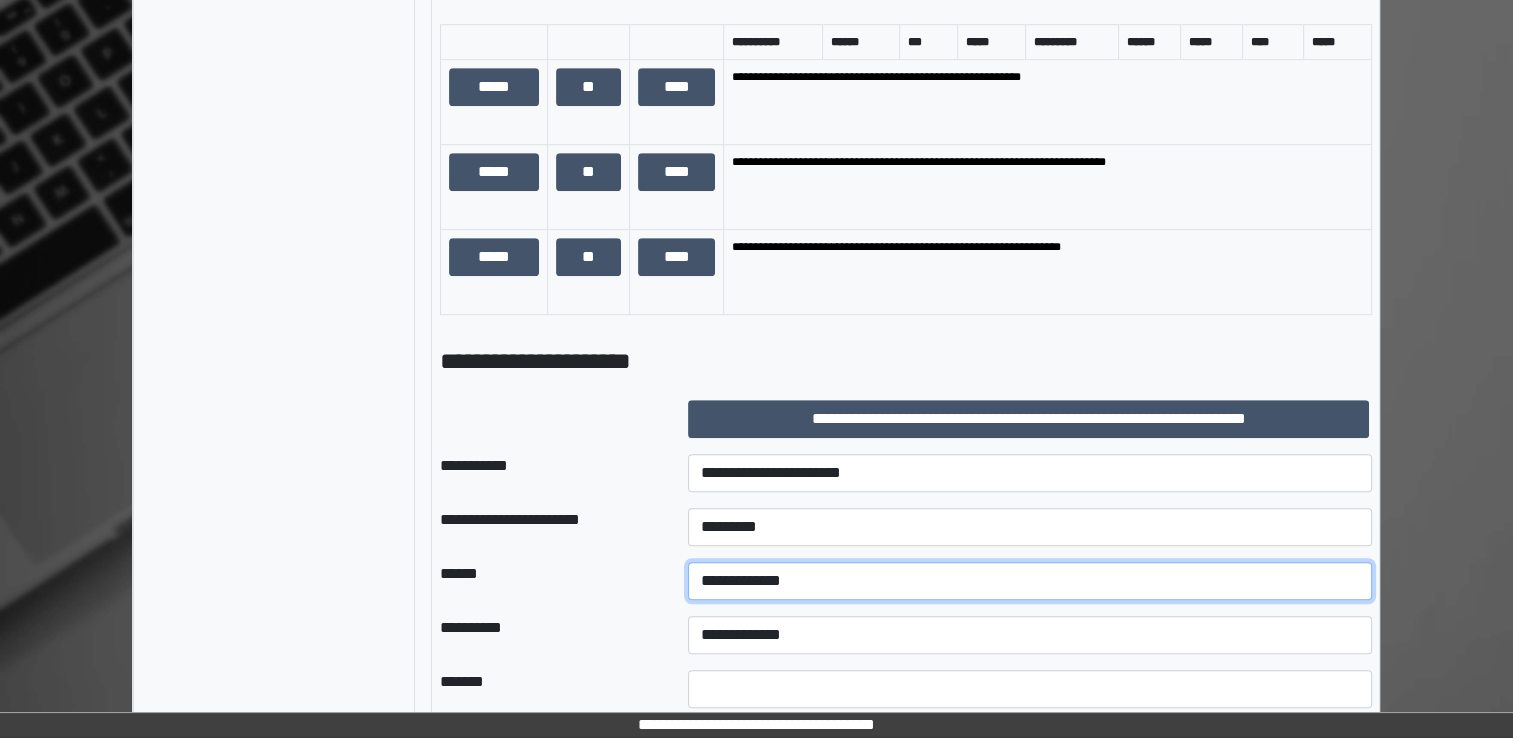 select on "*" 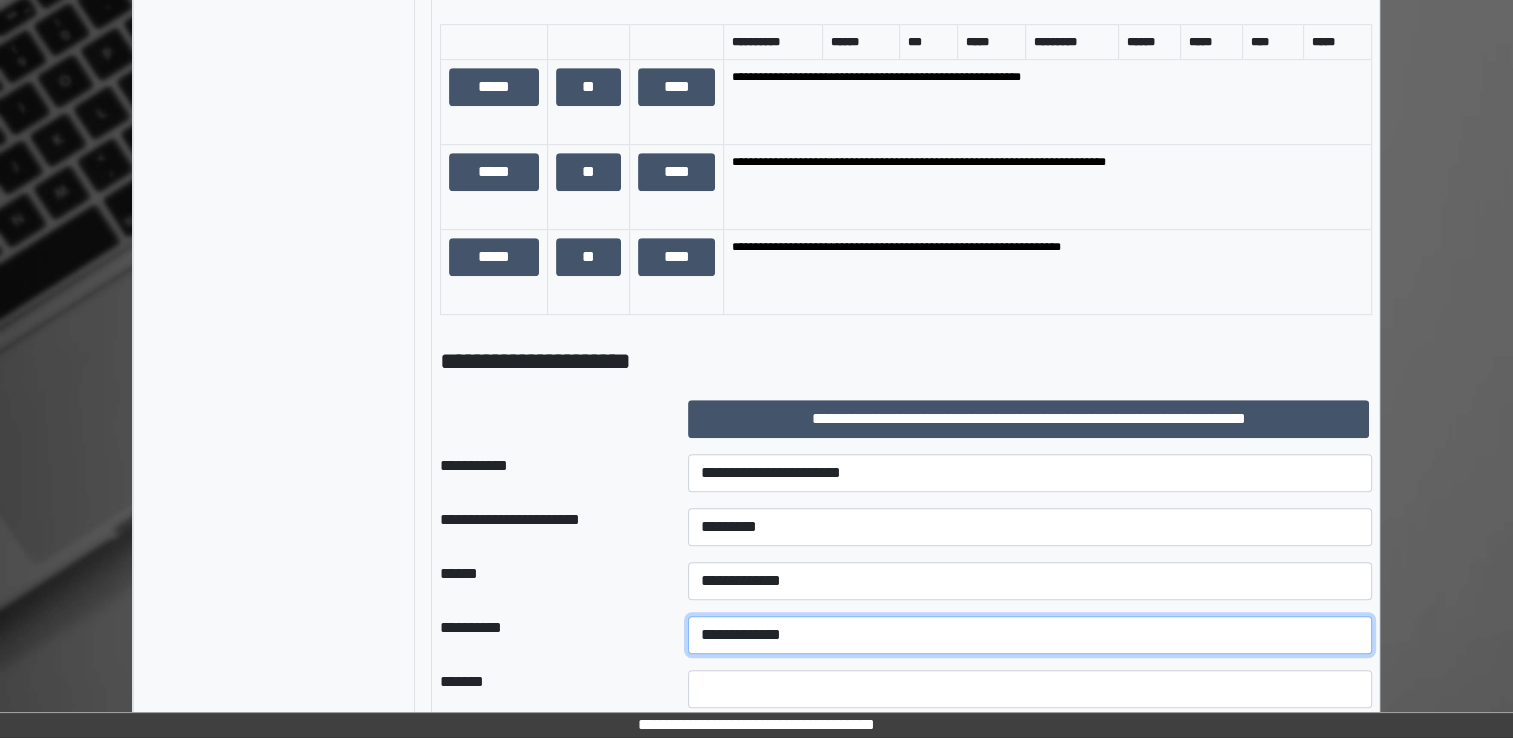 click on "**********" at bounding box center [1030, 635] 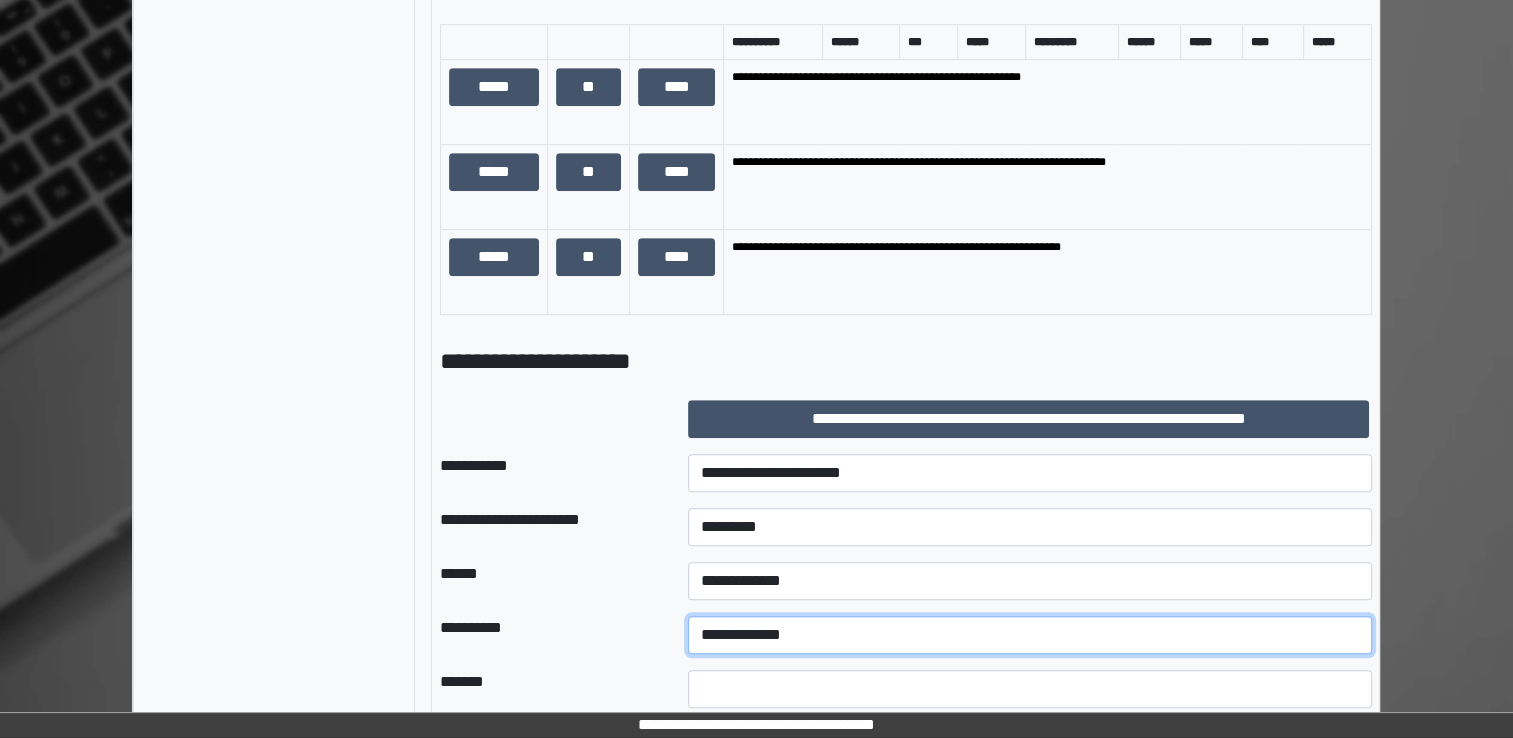 select on "*" 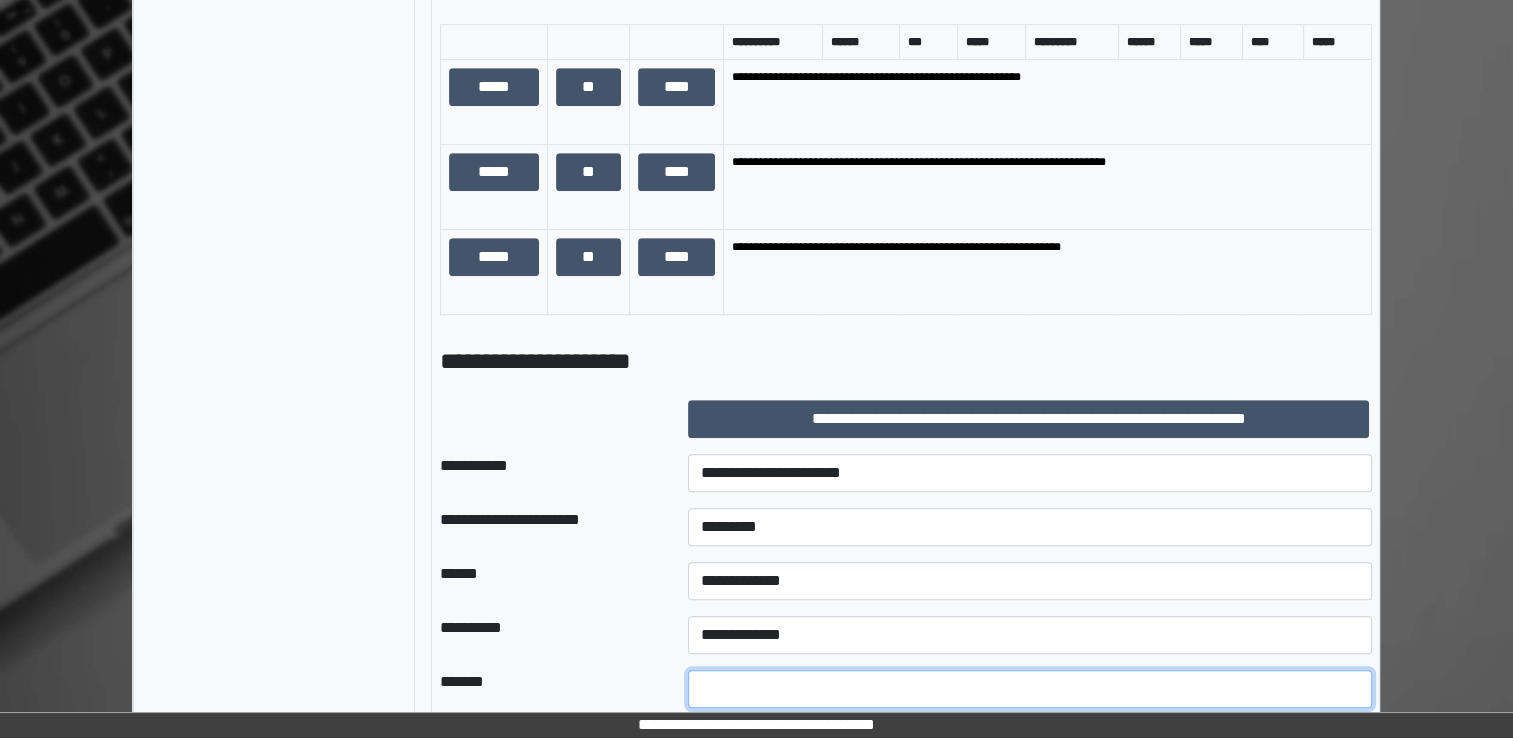 click at bounding box center (1030, 689) 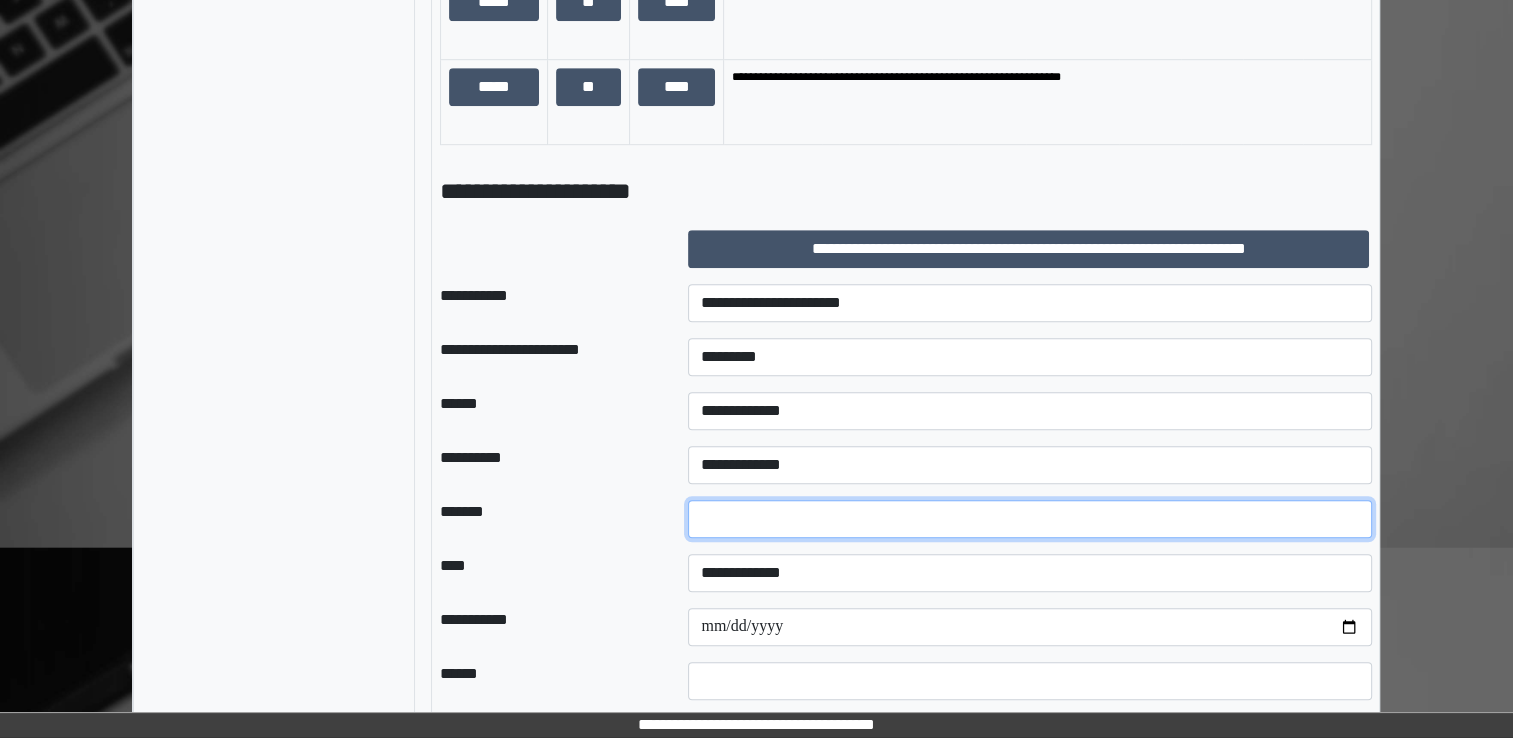 scroll, scrollTop: 1300, scrollLeft: 0, axis: vertical 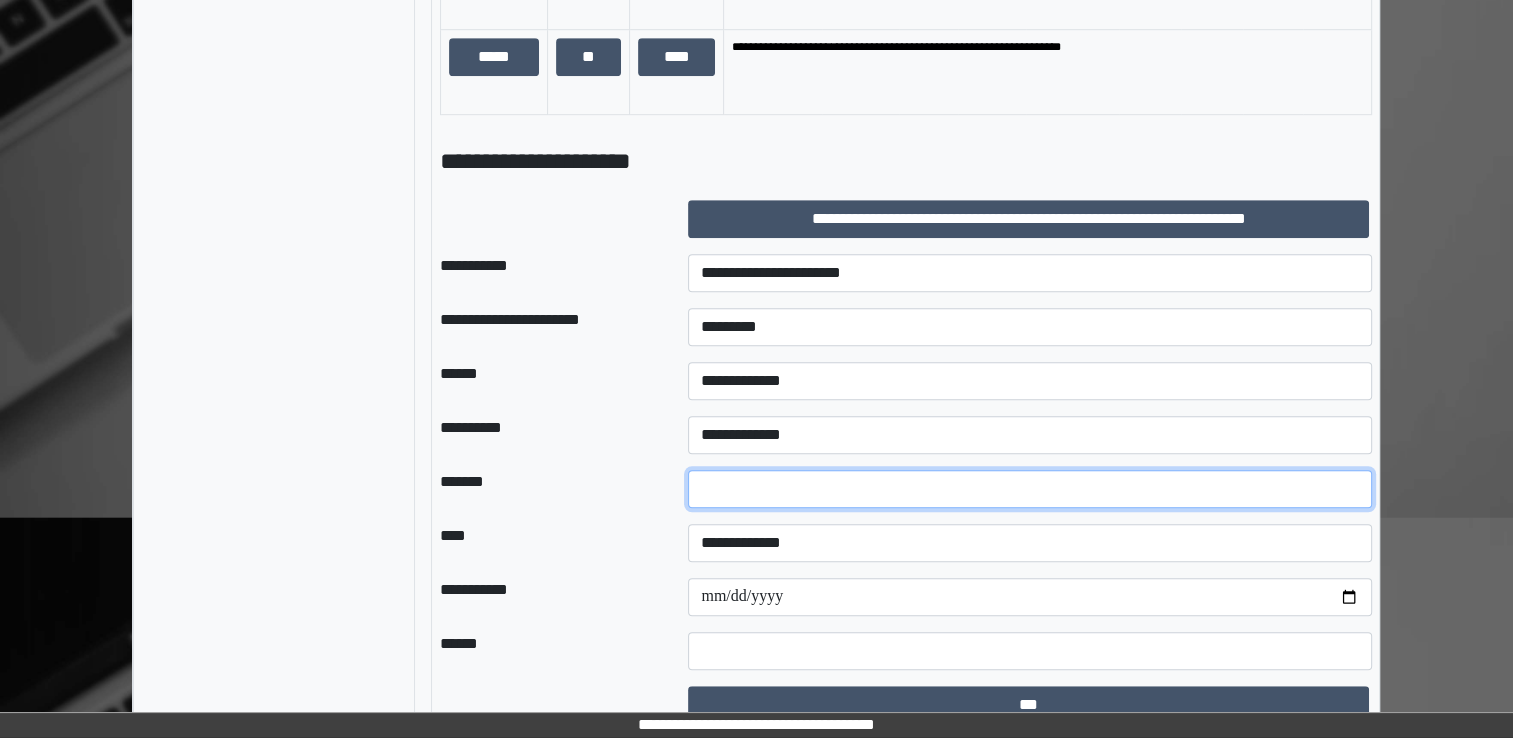 type on "*" 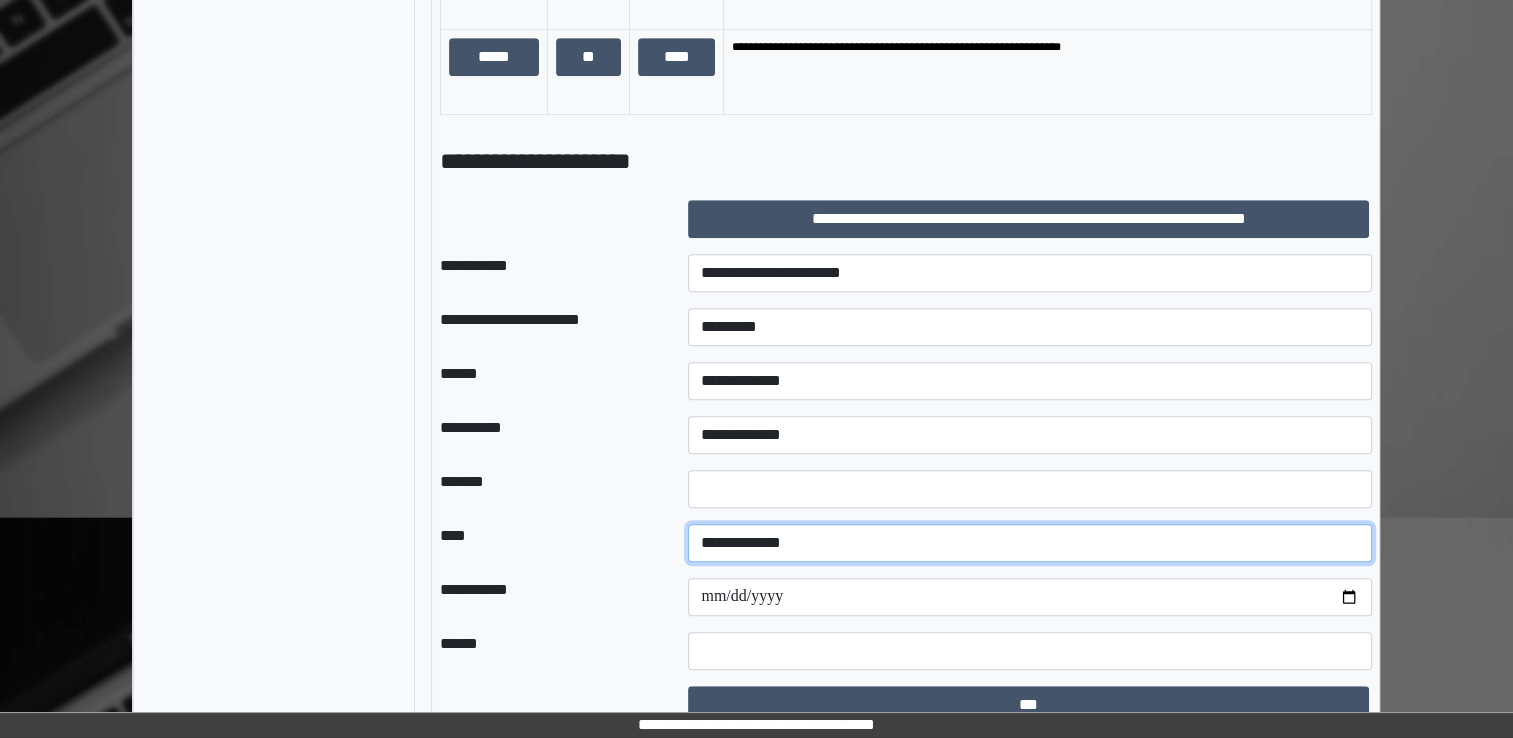 click on "**********" at bounding box center [1030, 543] 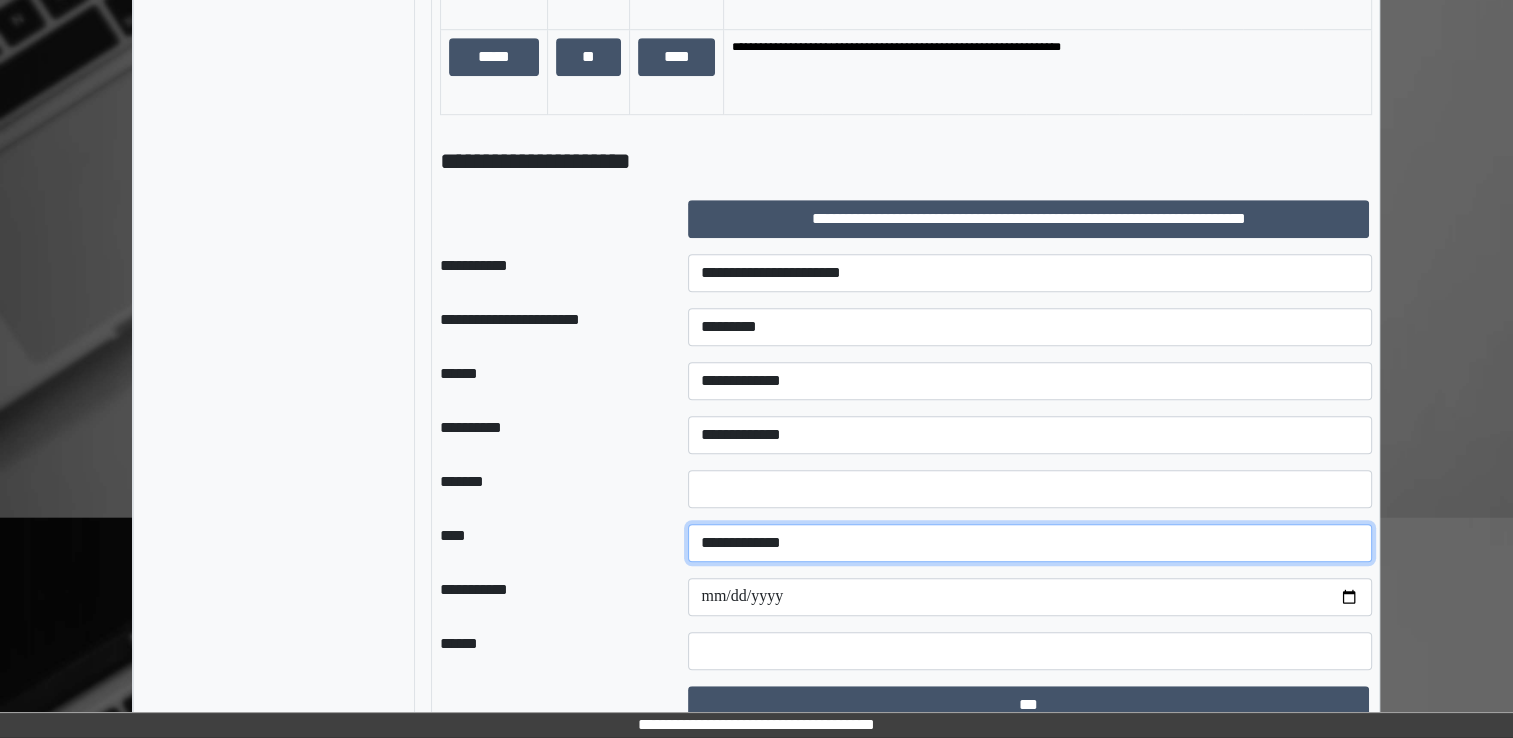 select on "*" 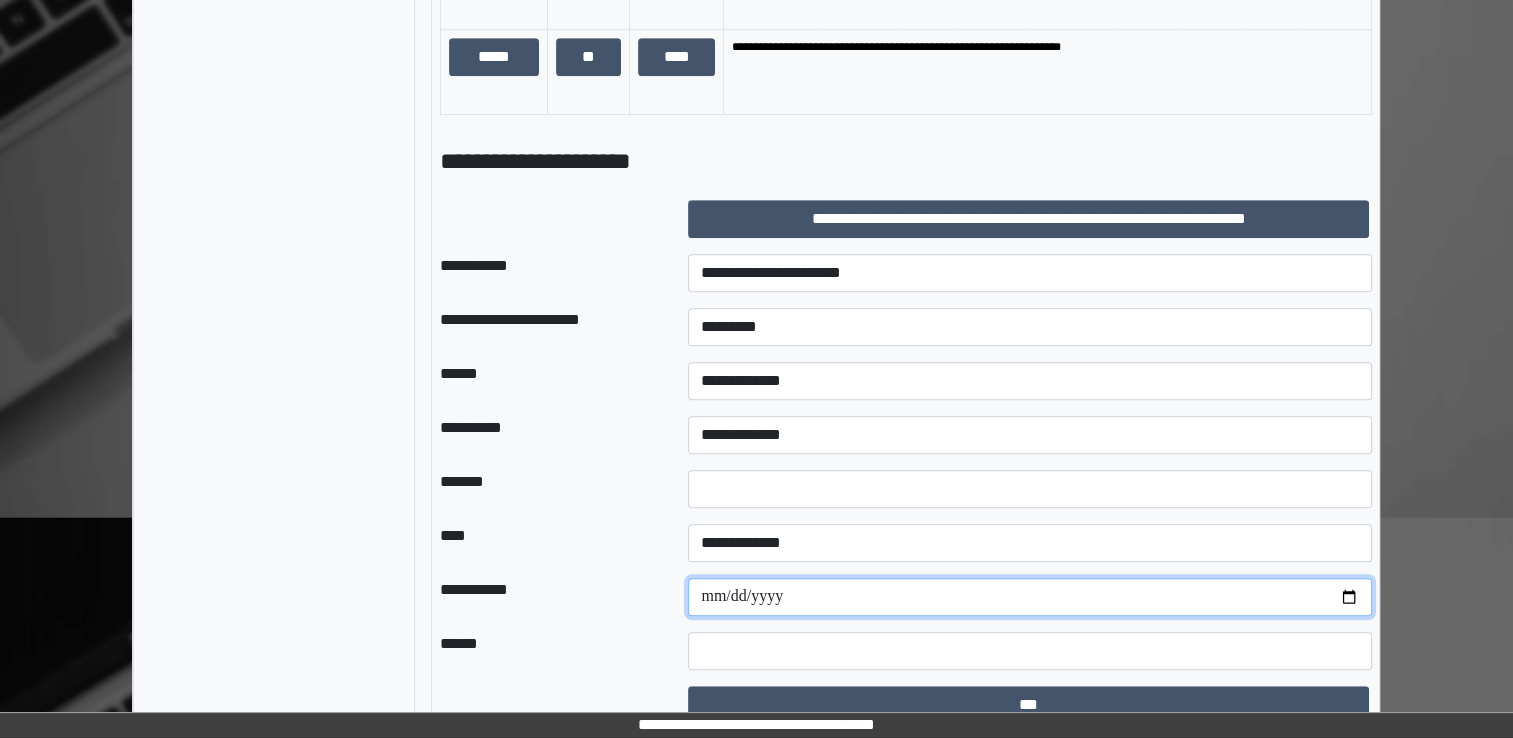click at bounding box center (1030, 597) 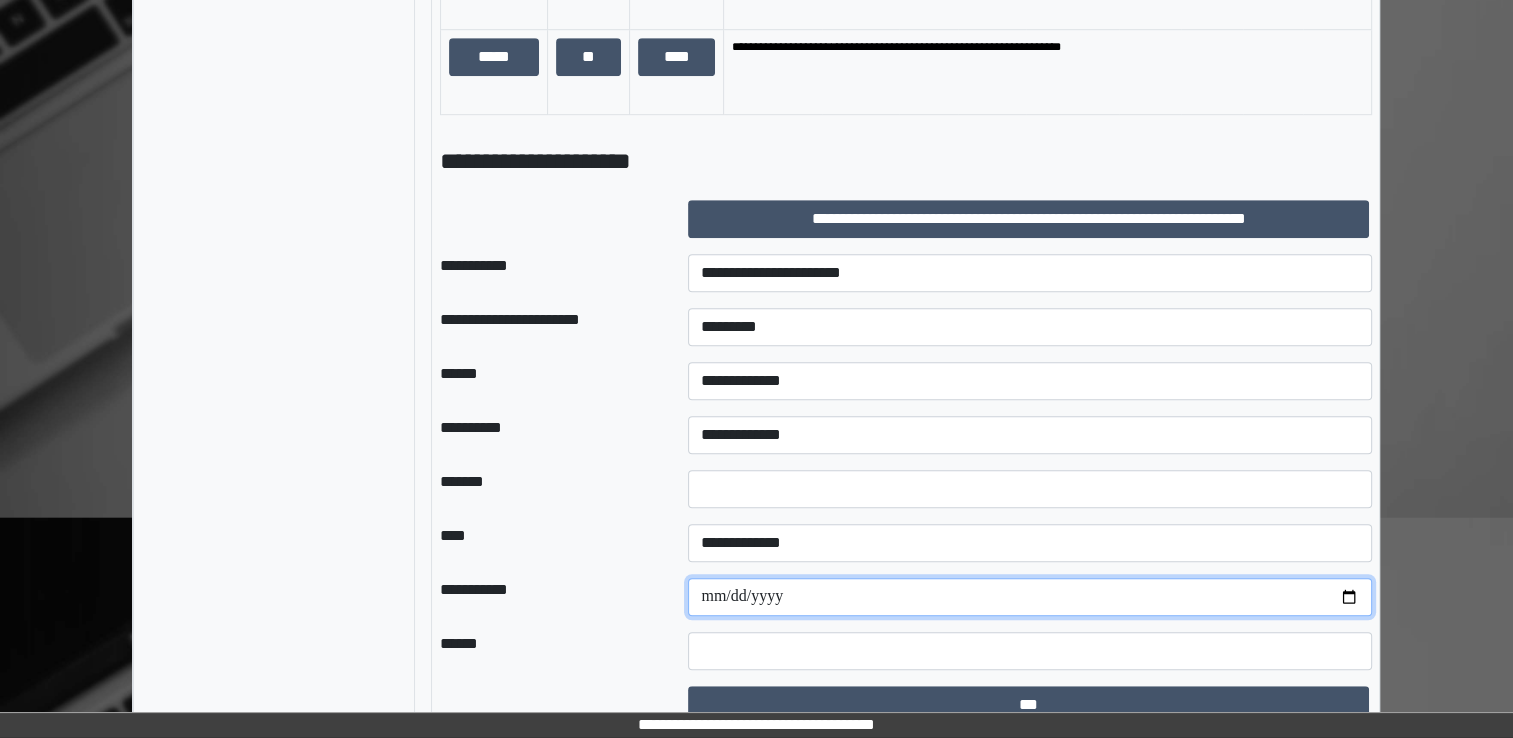 type on "**********" 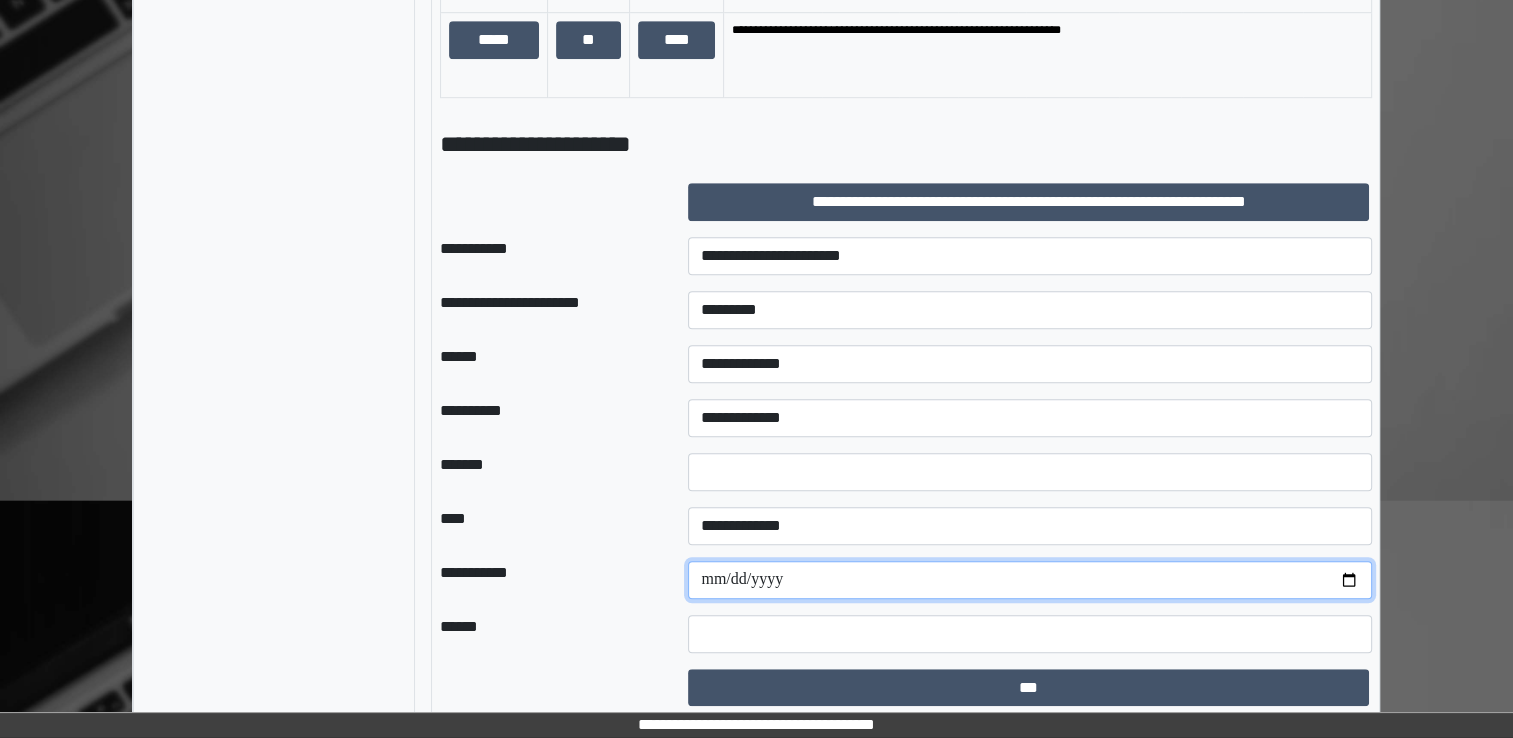 scroll, scrollTop: 1320, scrollLeft: 0, axis: vertical 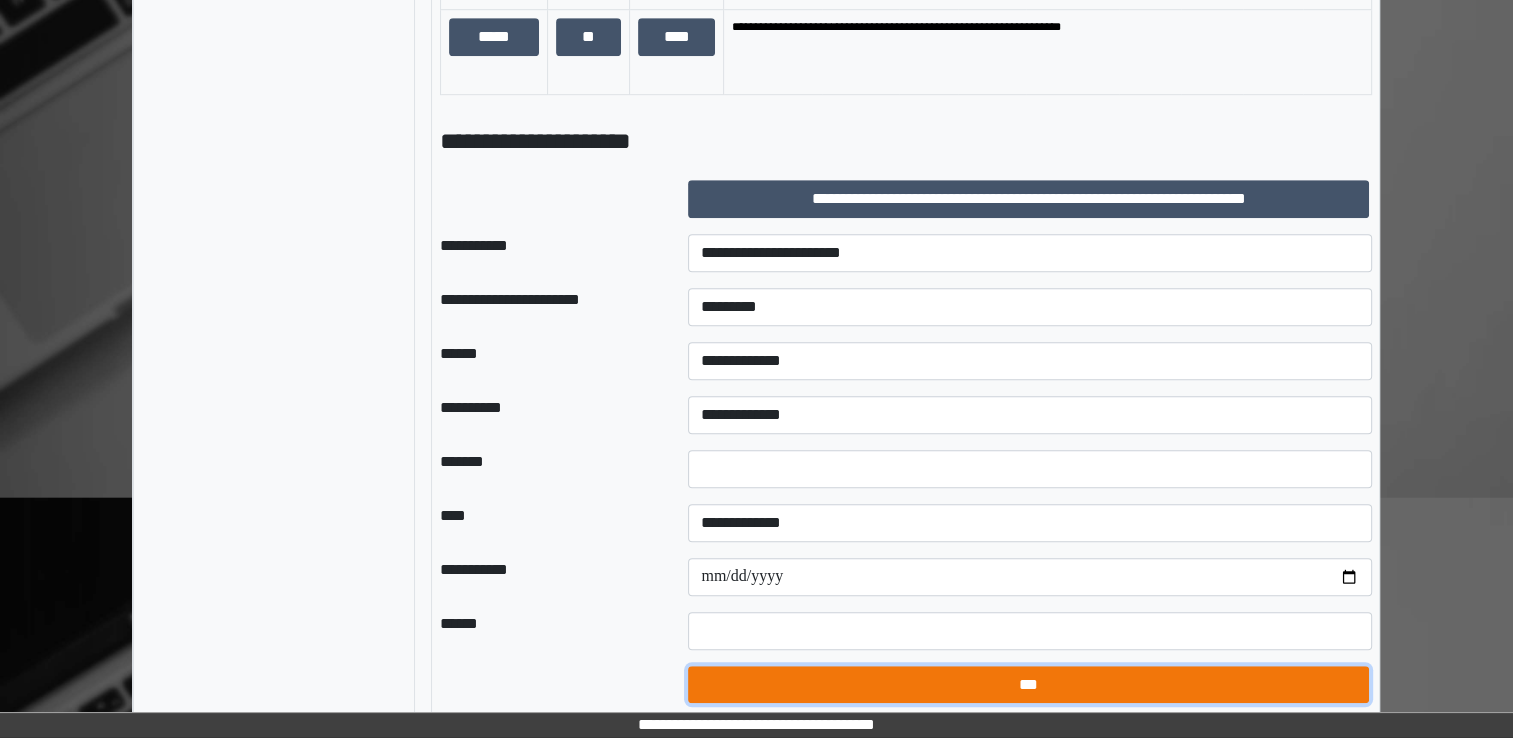 click on "***" at bounding box center [1028, 685] 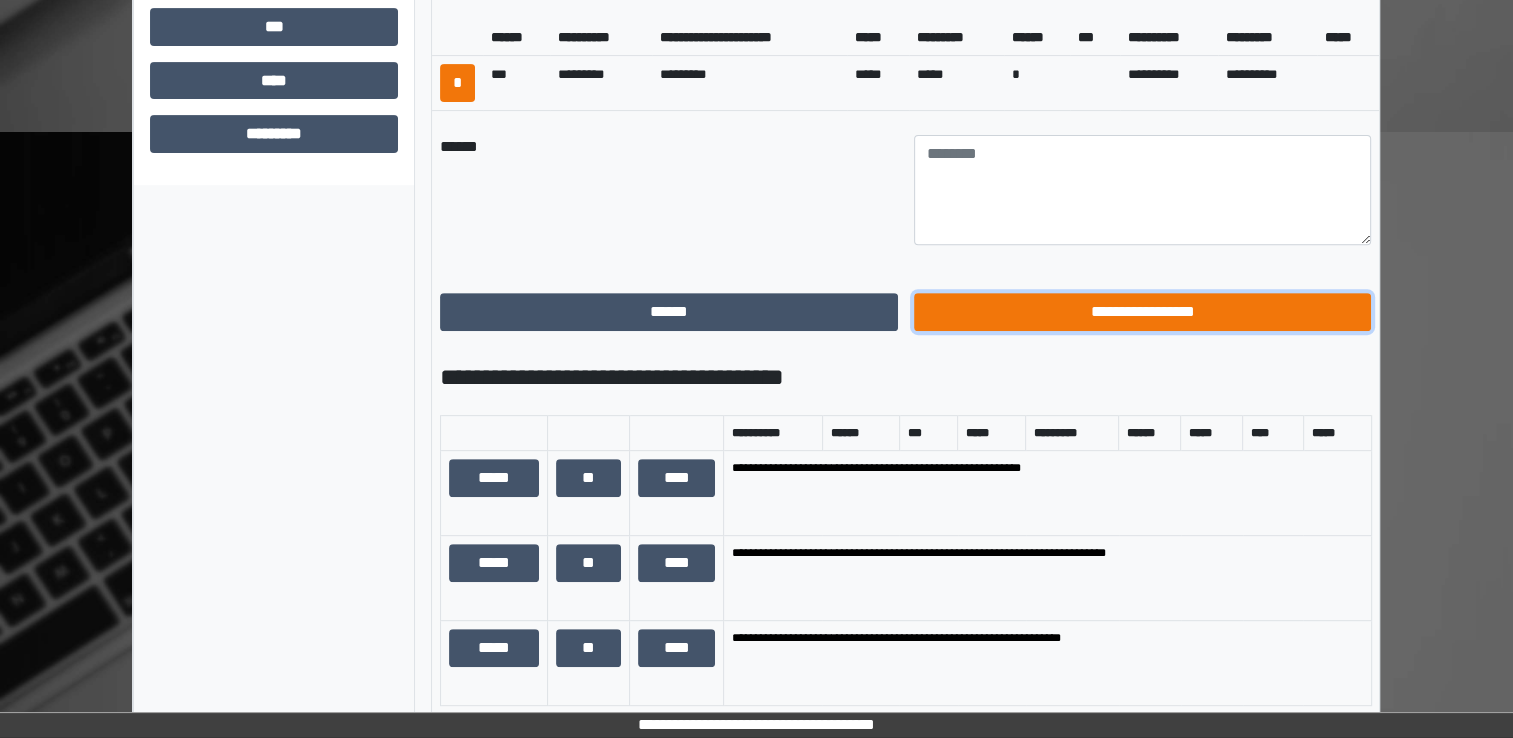 click on "**********" at bounding box center (1143, 312) 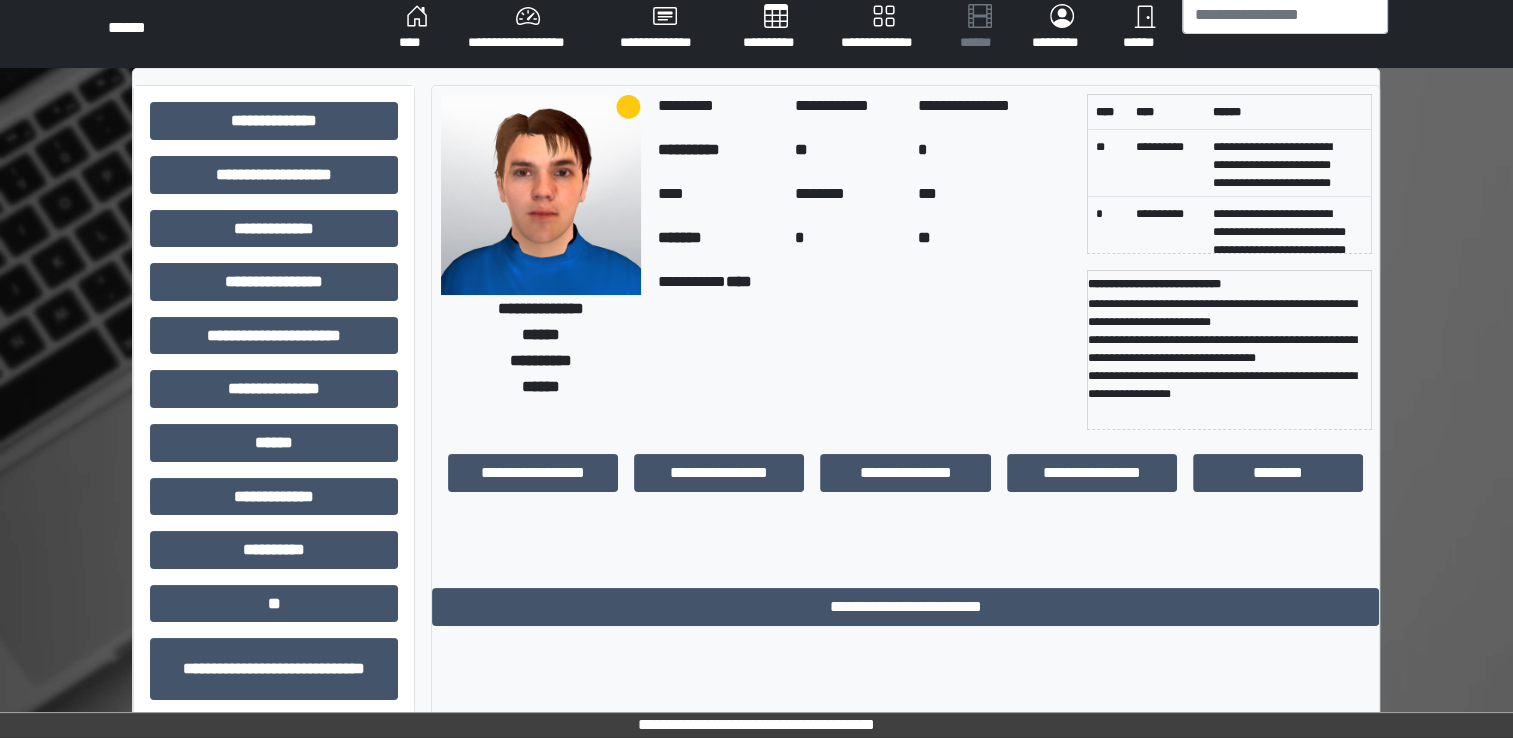 scroll, scrollTop: 0, scrollLeft: 0, axis: both 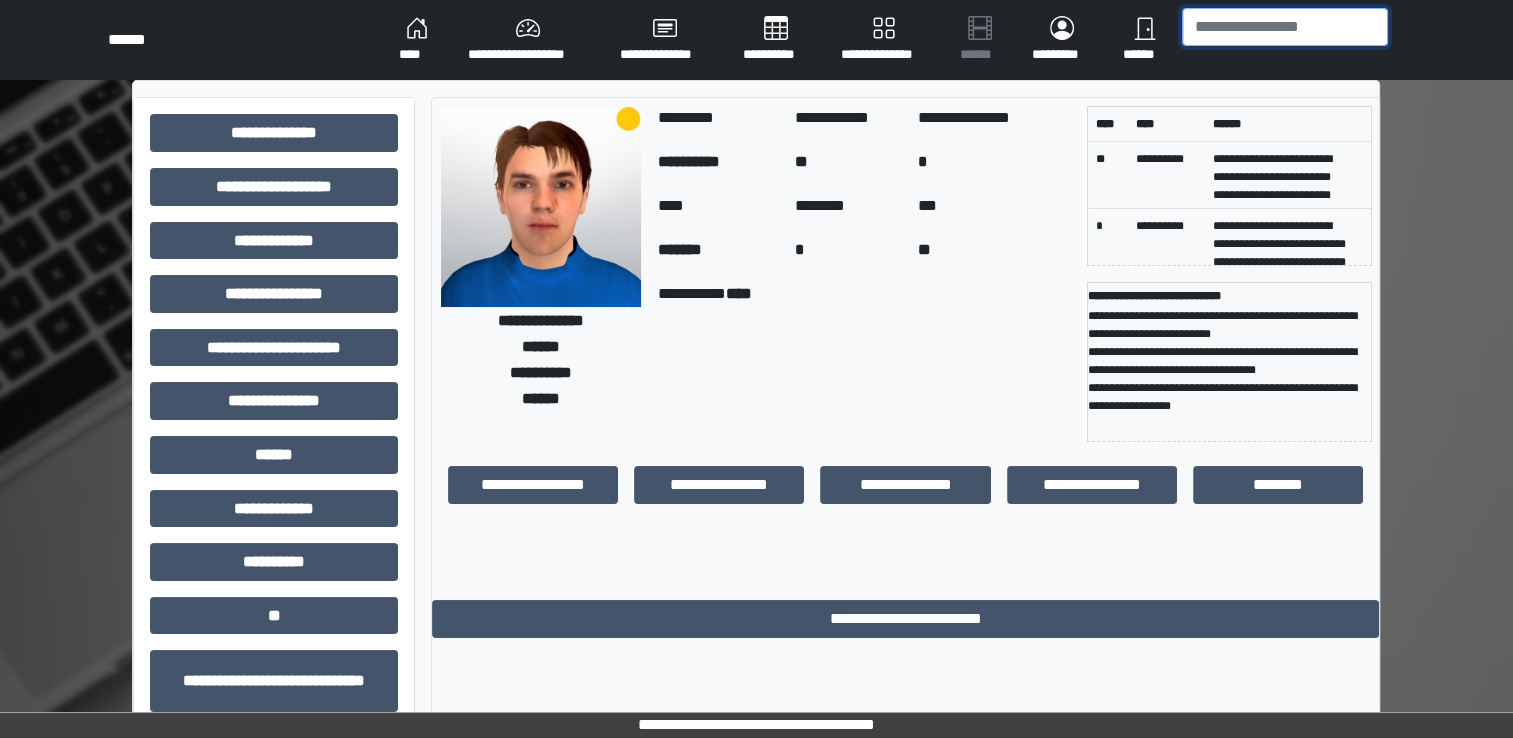 click at bounding box center [1285, 27] 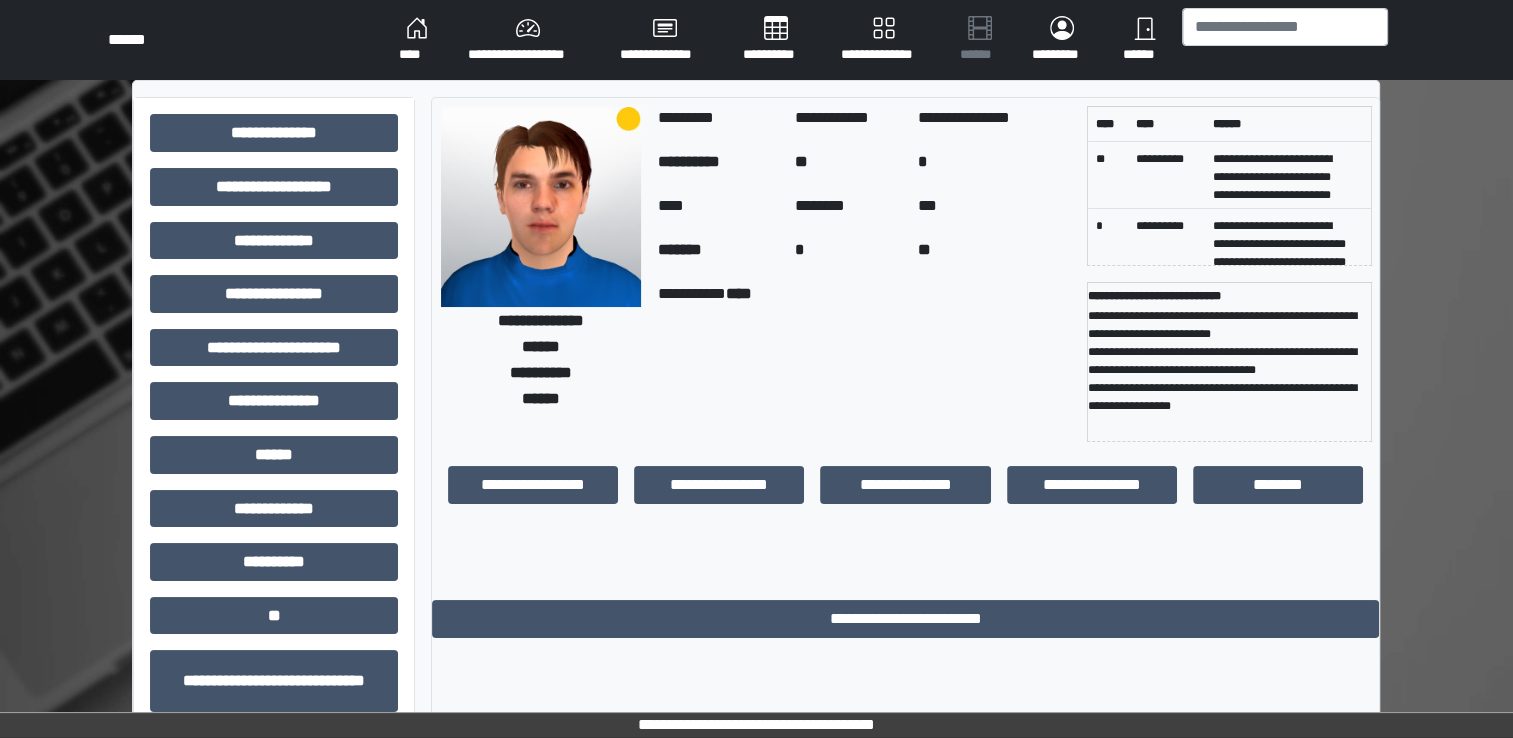 click on "****" at bounding box center (417, 40) 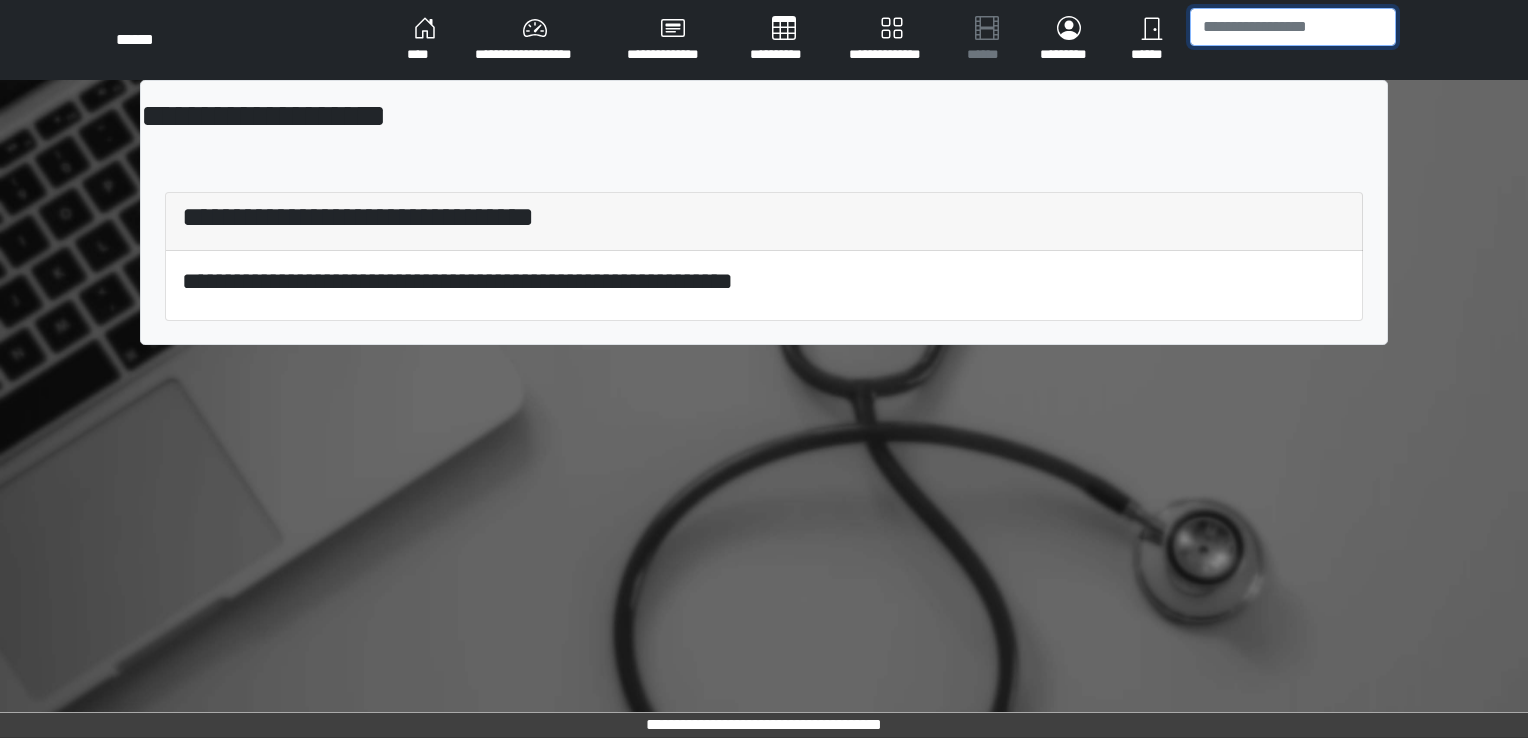 click at bounding box center (1293, 27) 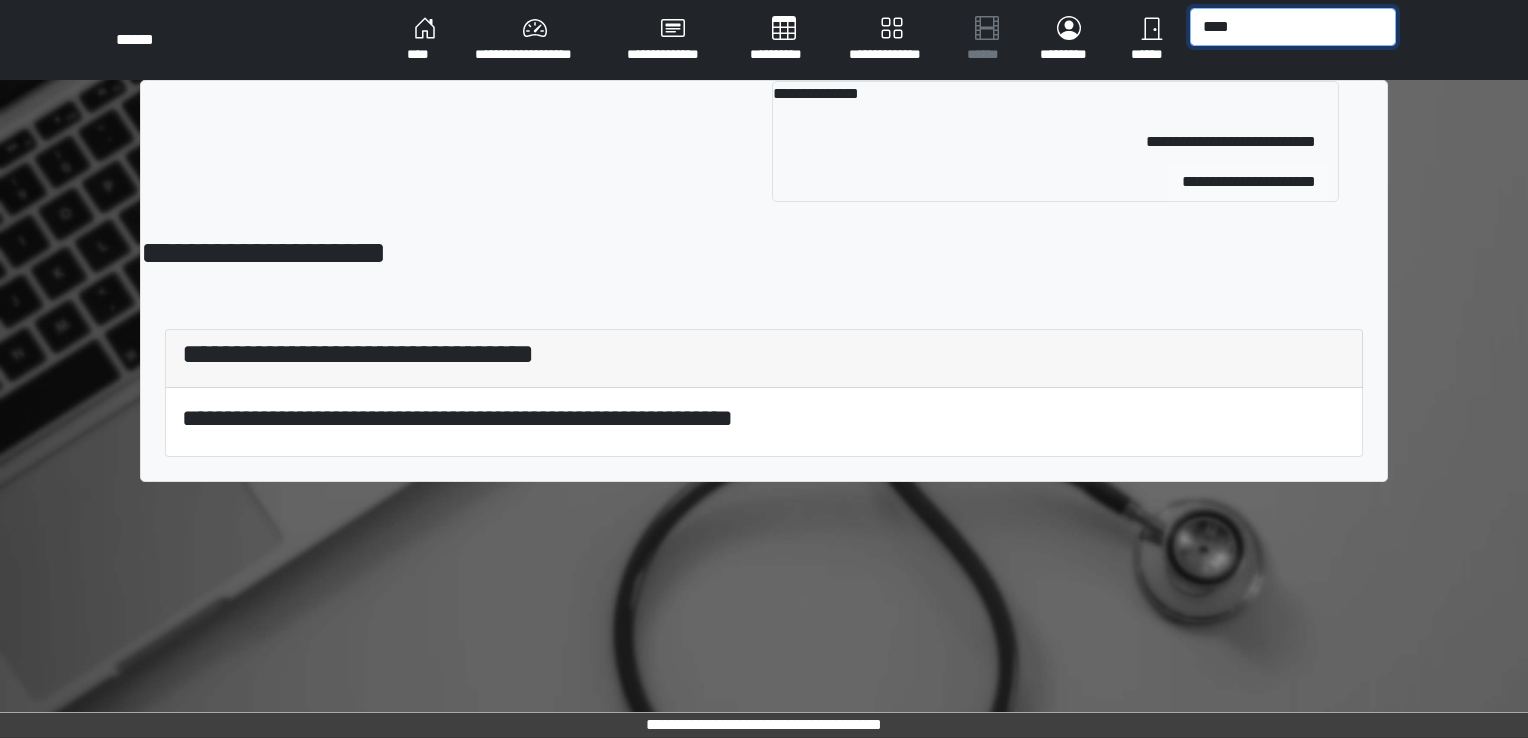 type on "****" 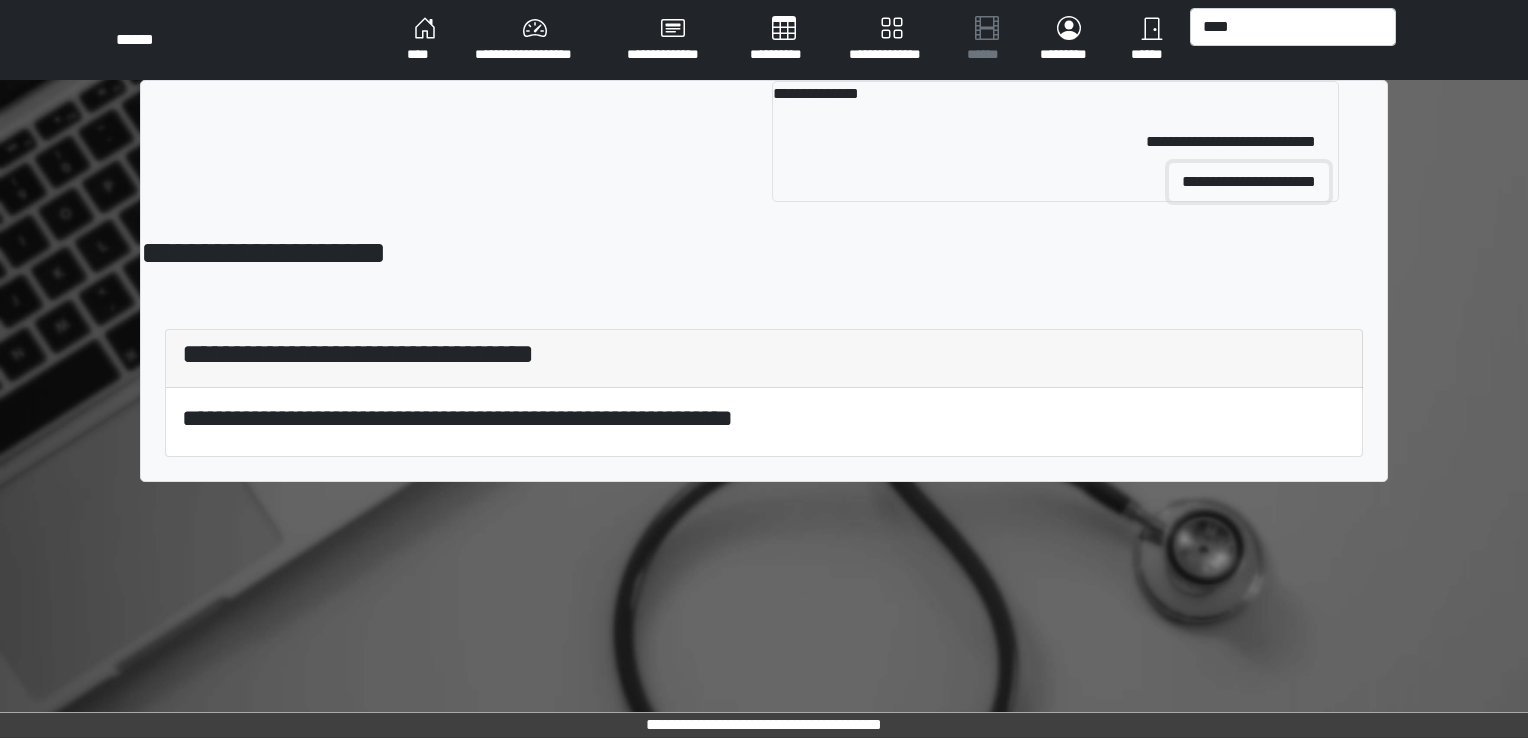 click on "**********" at bounding box center (1249, 182) 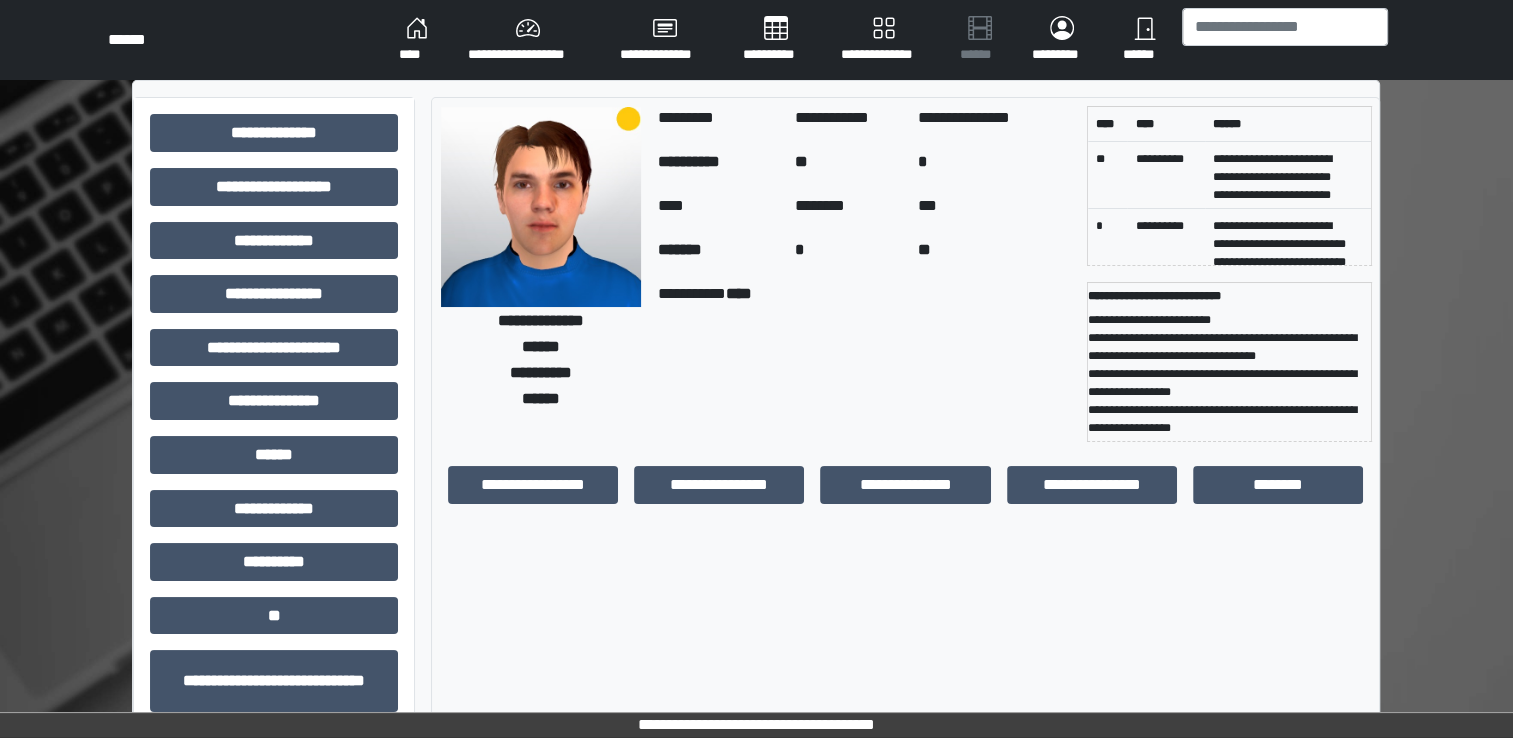 scroll, scrollTop: 19, scrollLeft: 0, axis: vertical 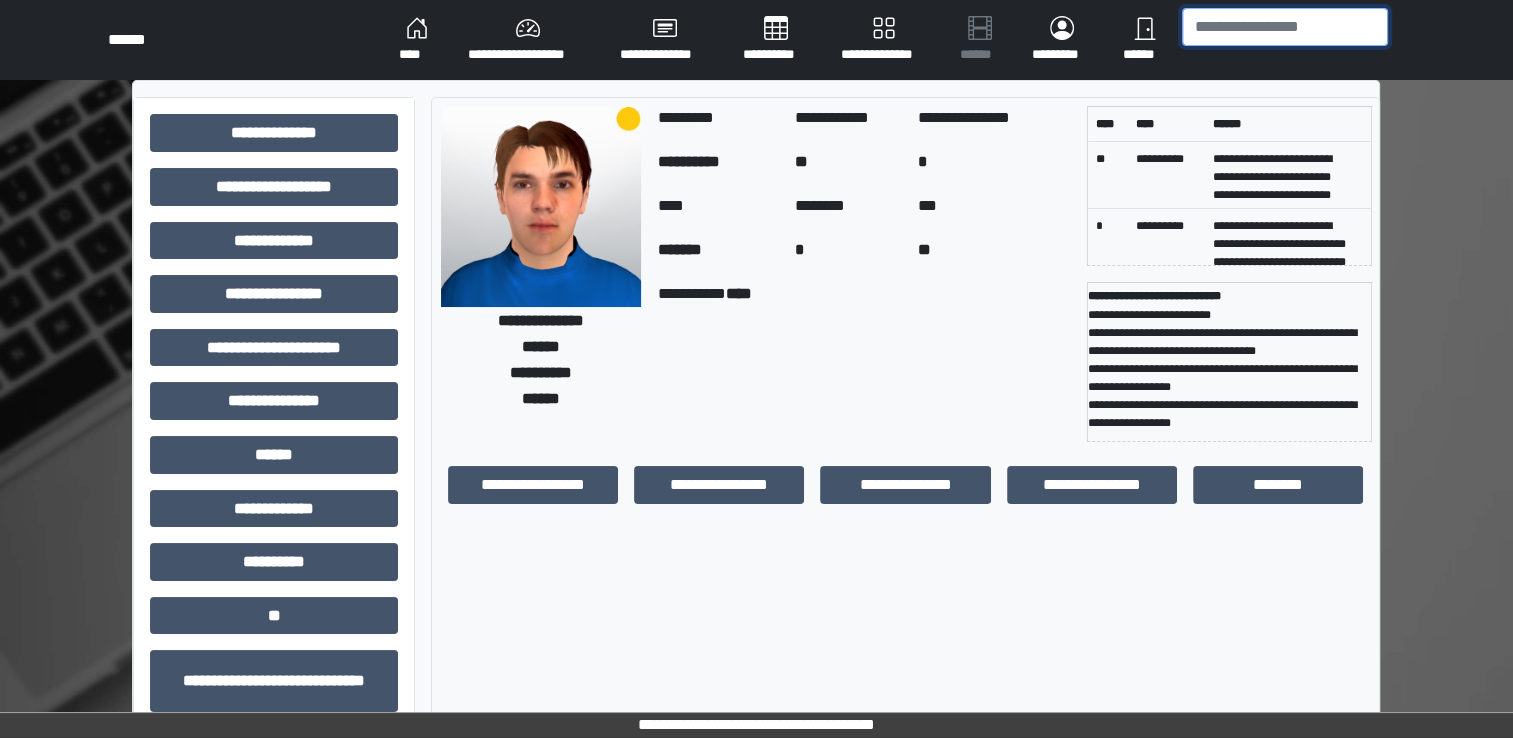 click at bounding box center [1285, 27] 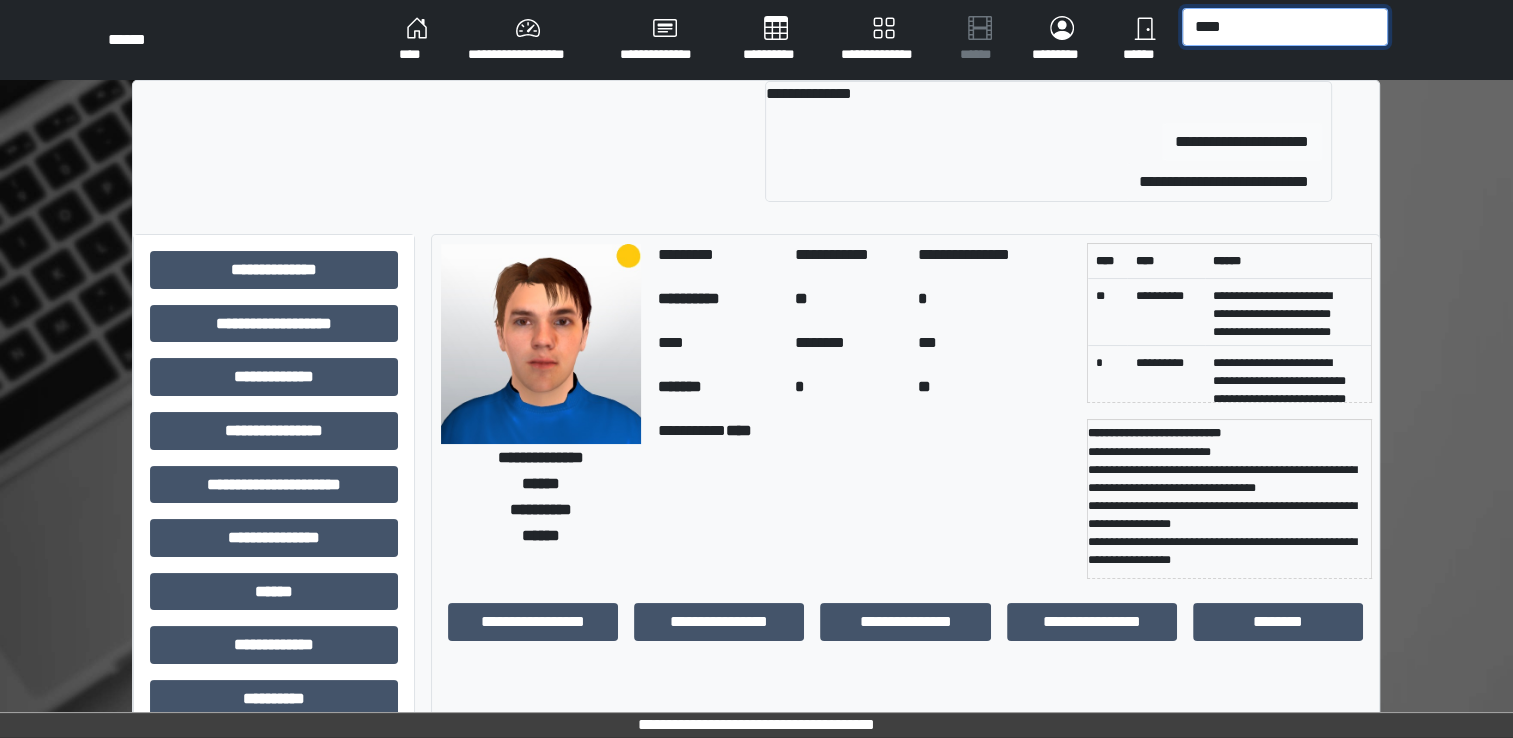 type on "****" 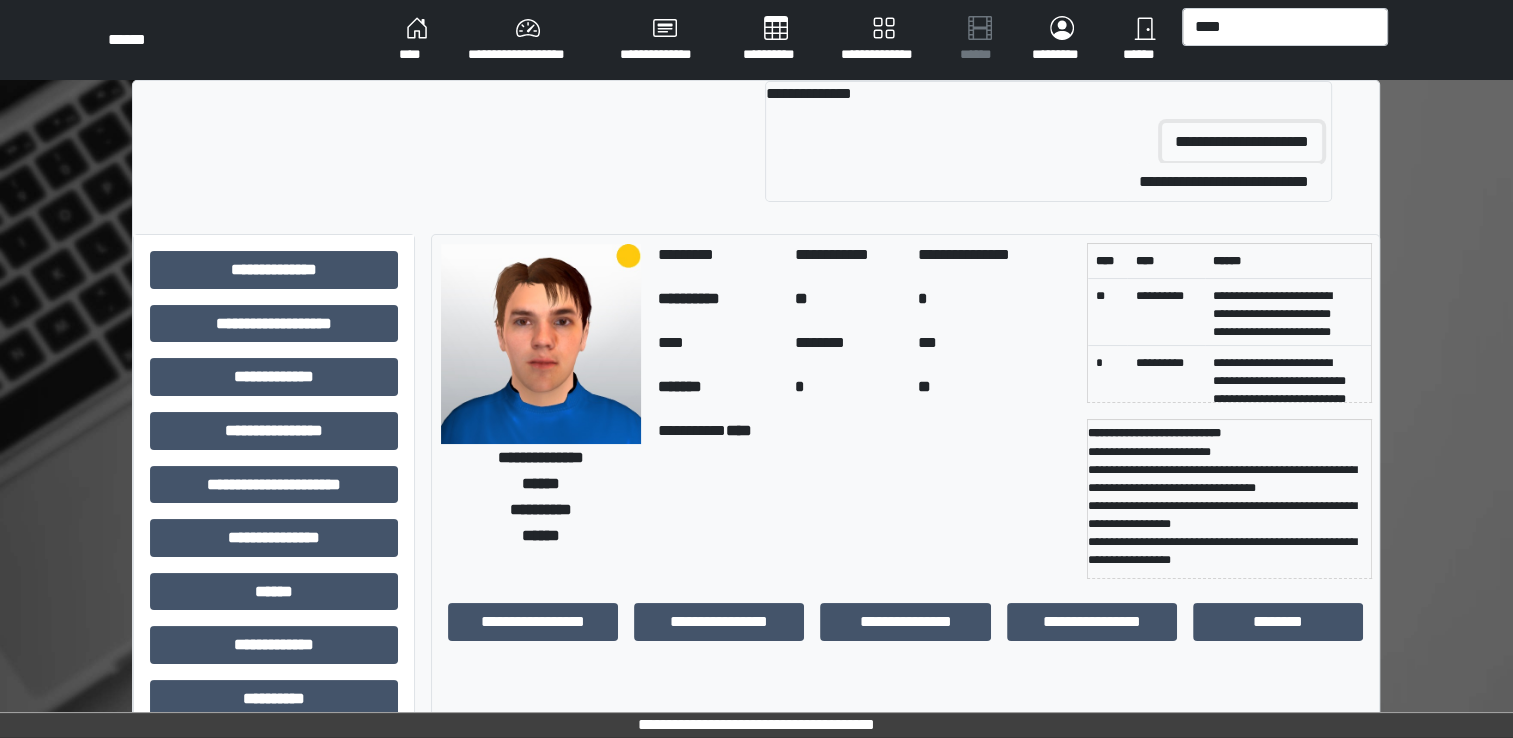 click on "**********" at bounding box center [1242, 142] 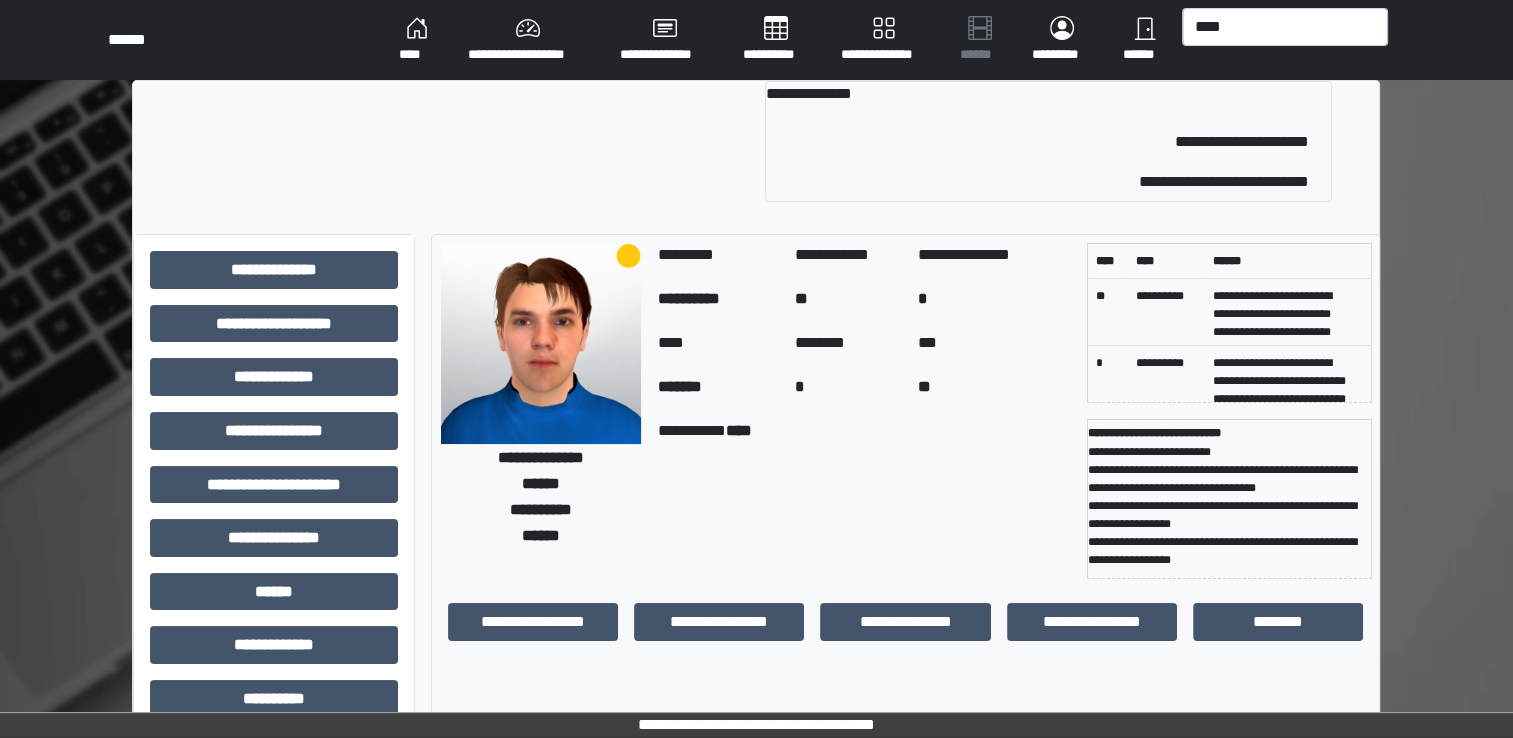 type 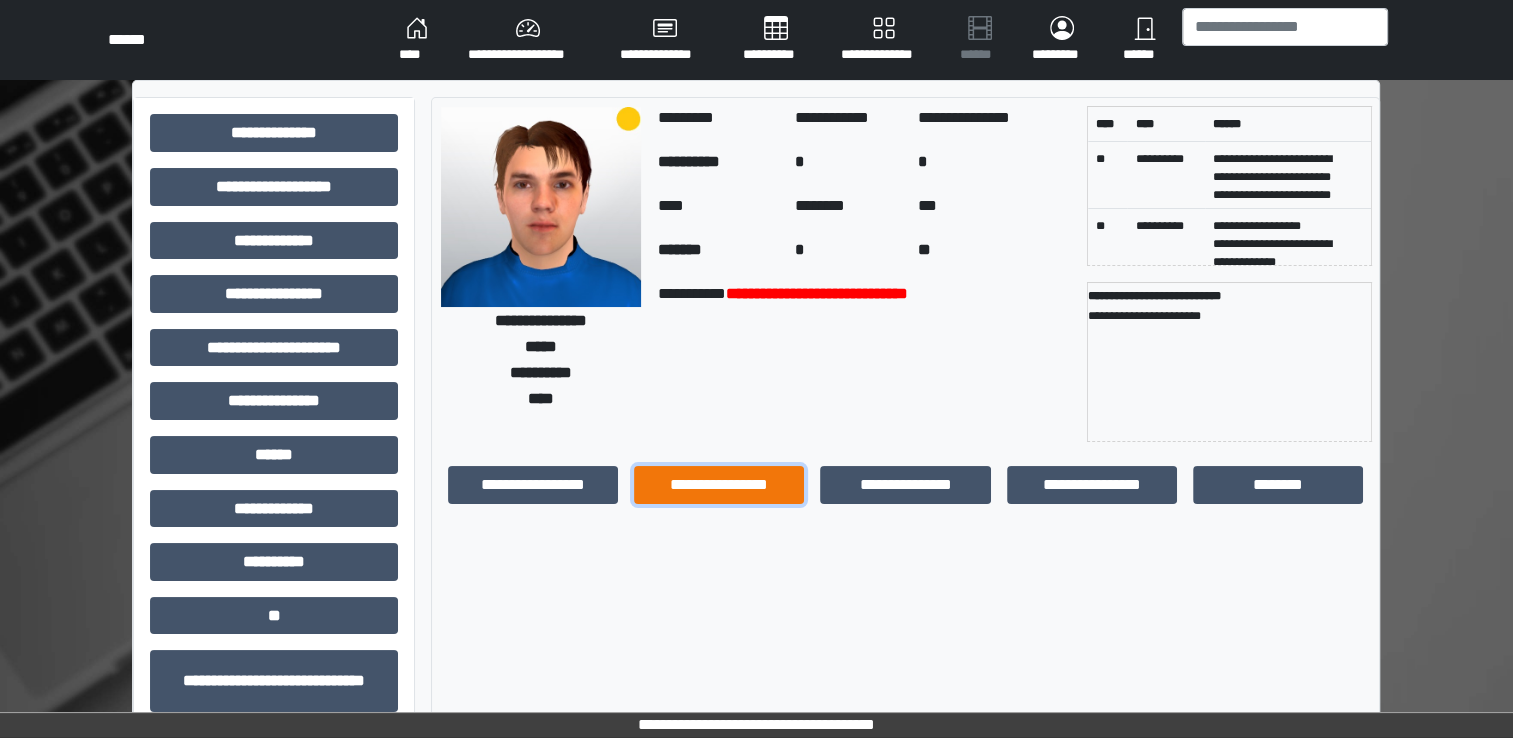 click on "**********" at bounding box center [719, 485] 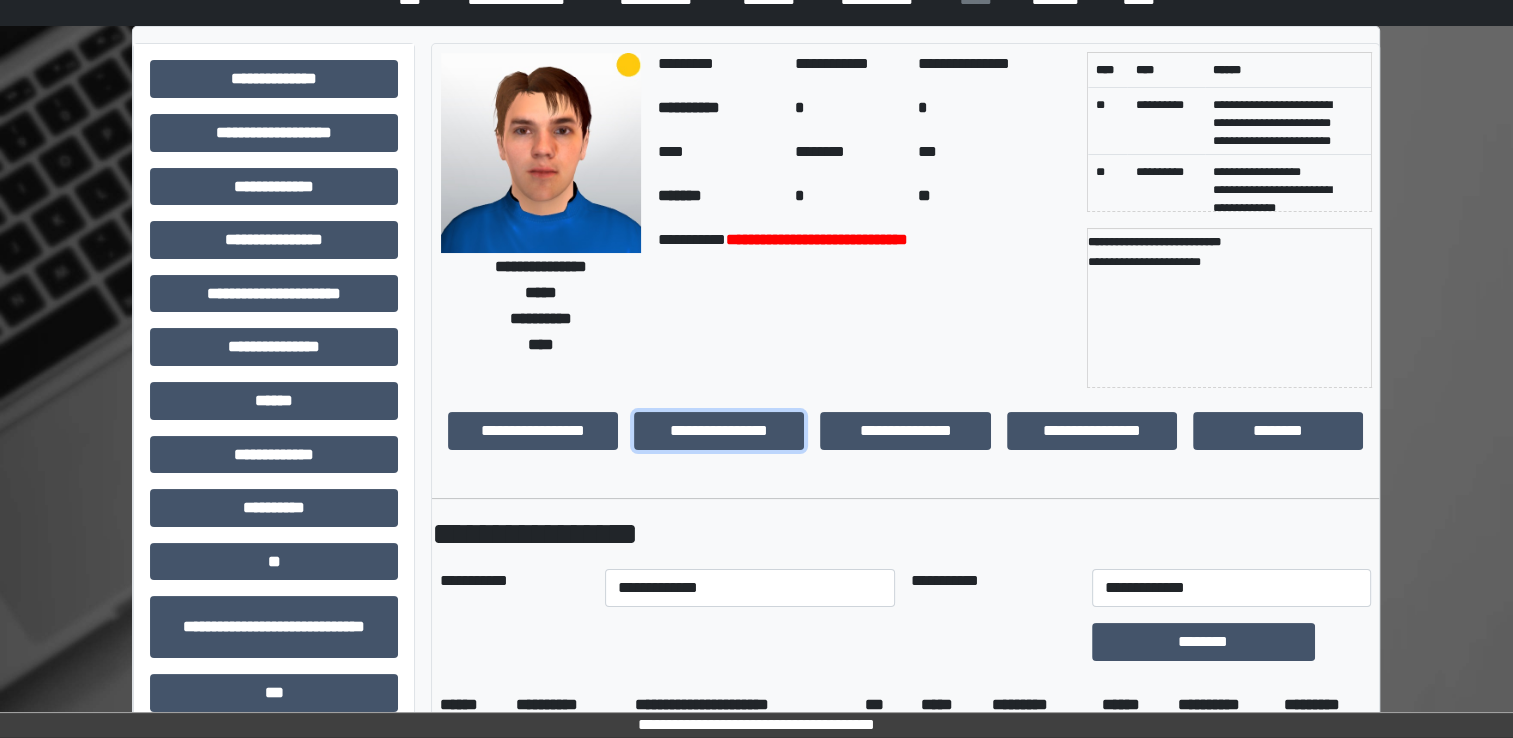 scroll, scrollTop: 100, scrollLeft: 0, axis: vertical 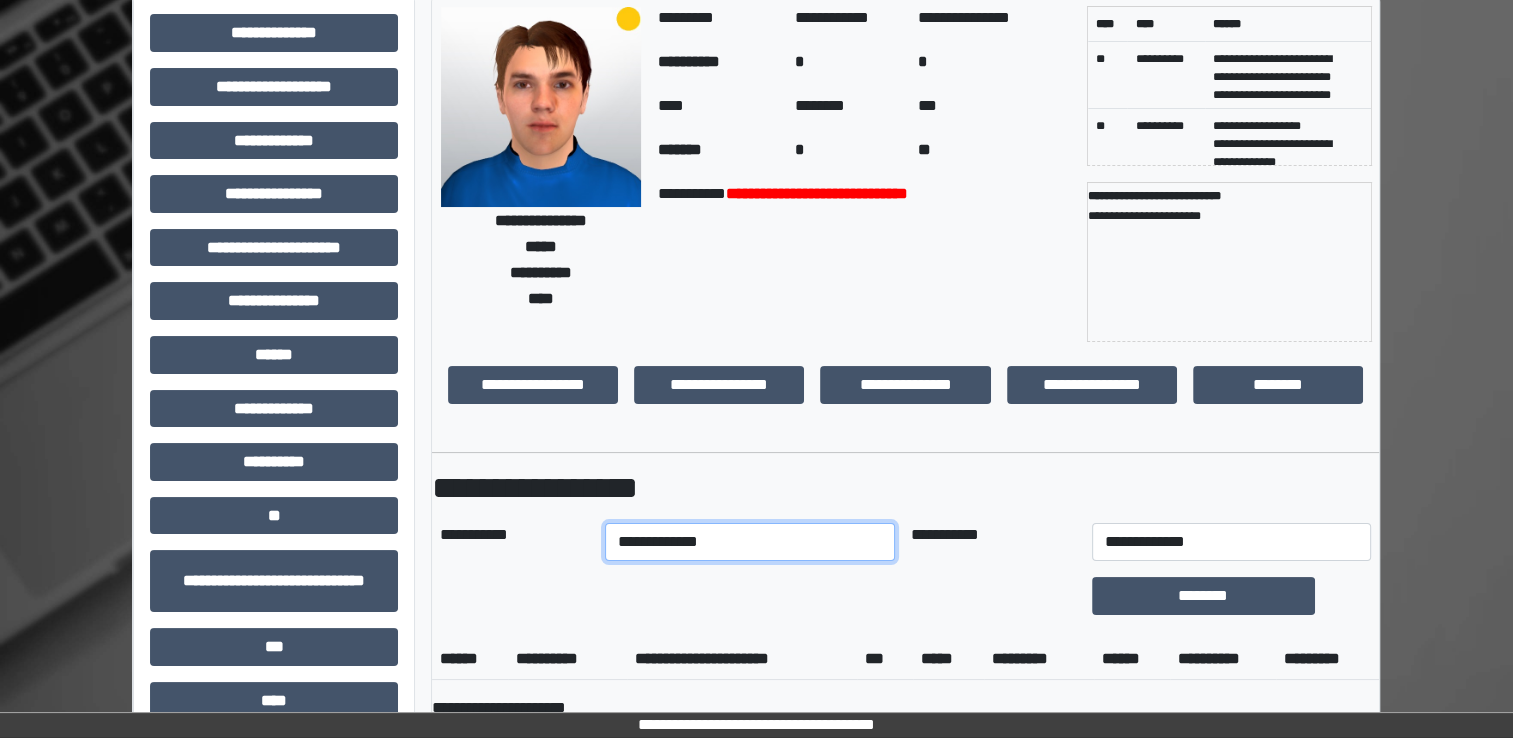 select on "****" 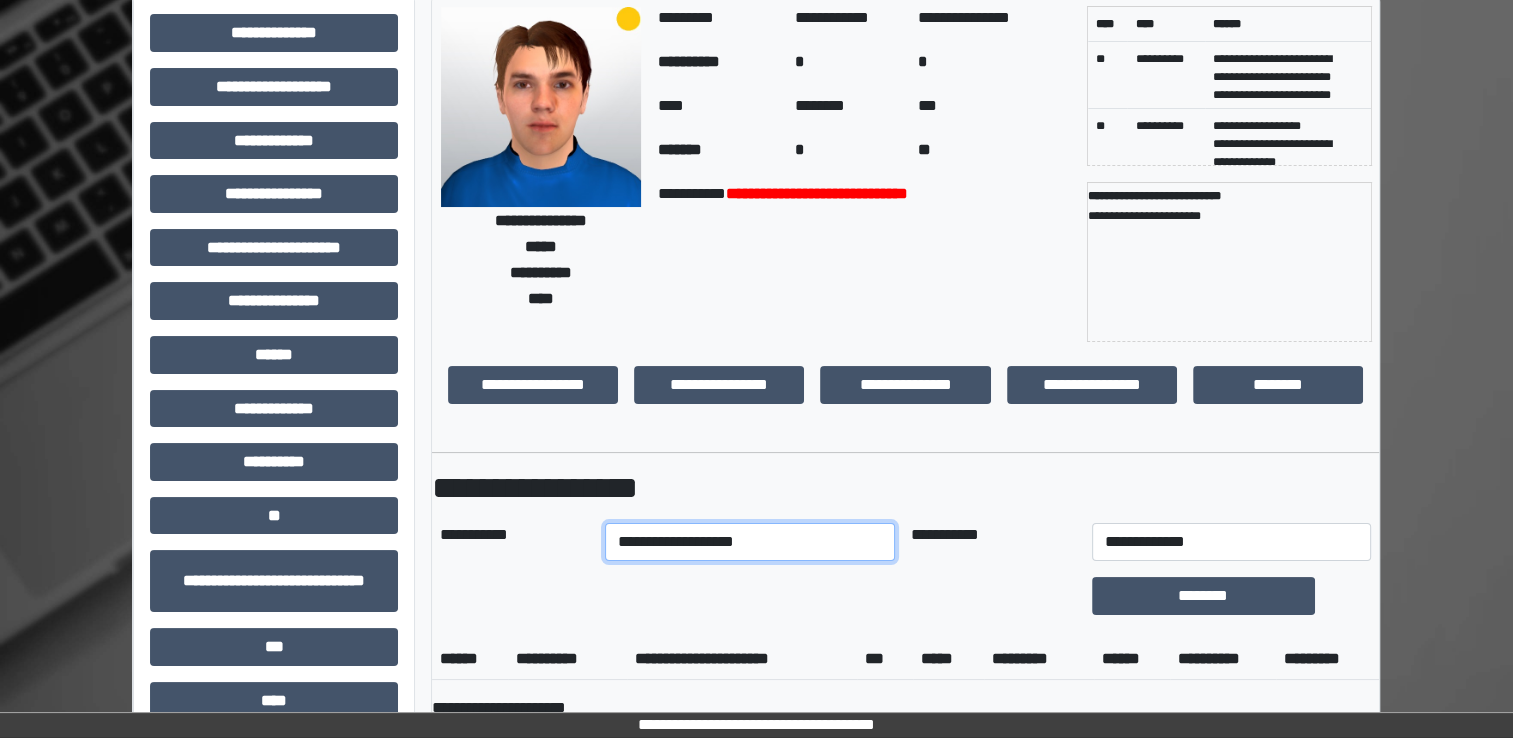 click on "**********" at bounding box center [750, 542] 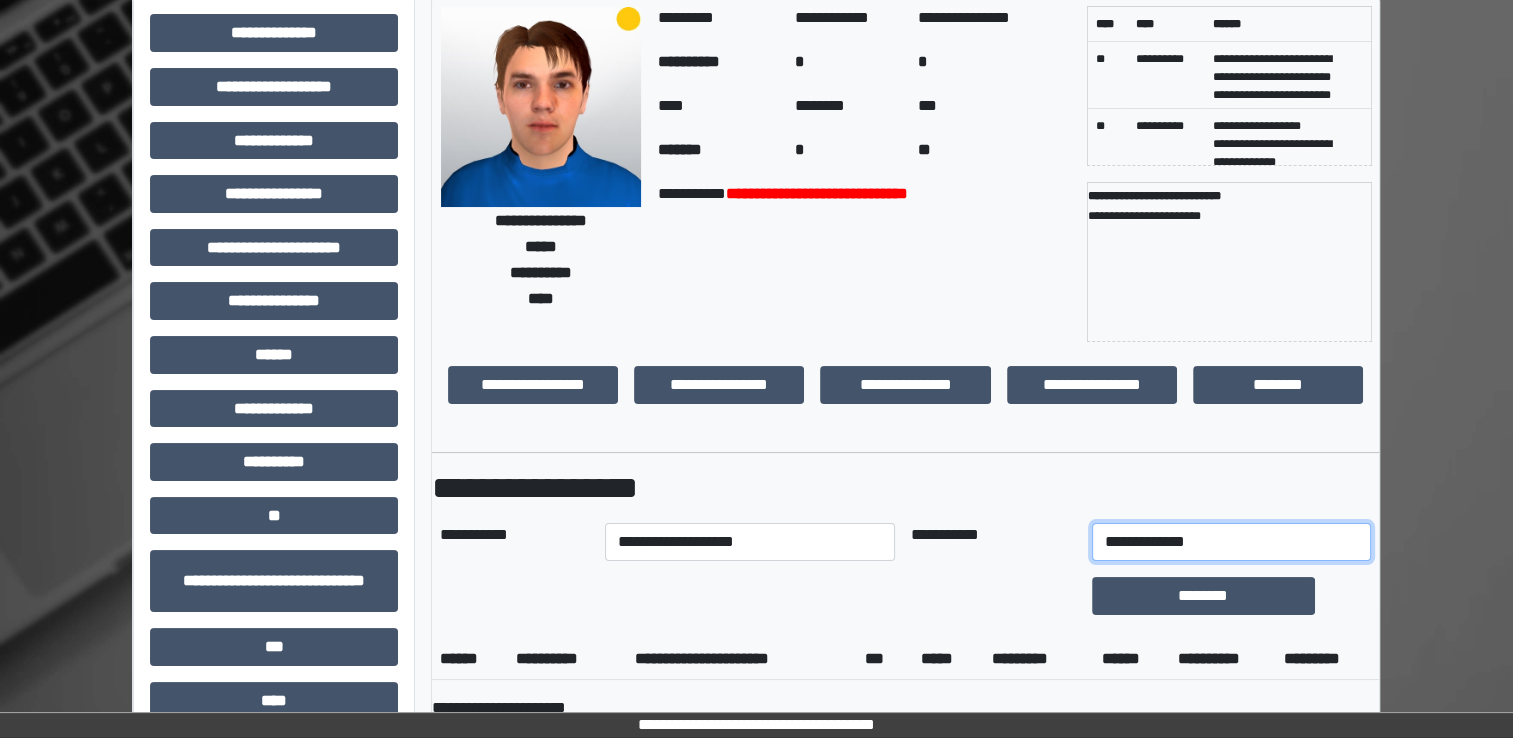 click on "**********" at bounding box center [1231, 542] 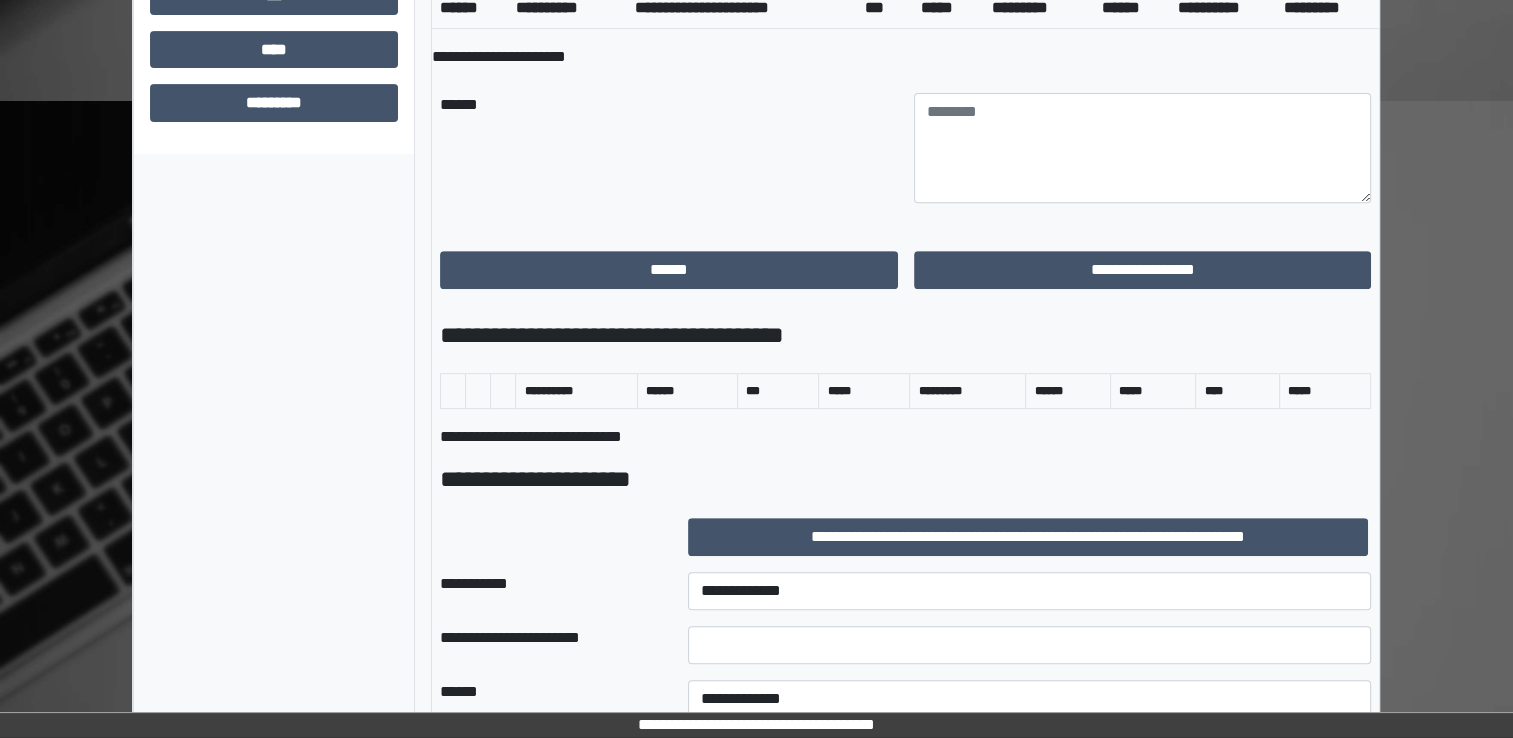 scroll, scrollTop: 800, scrollLeft: 0, axis: vertical 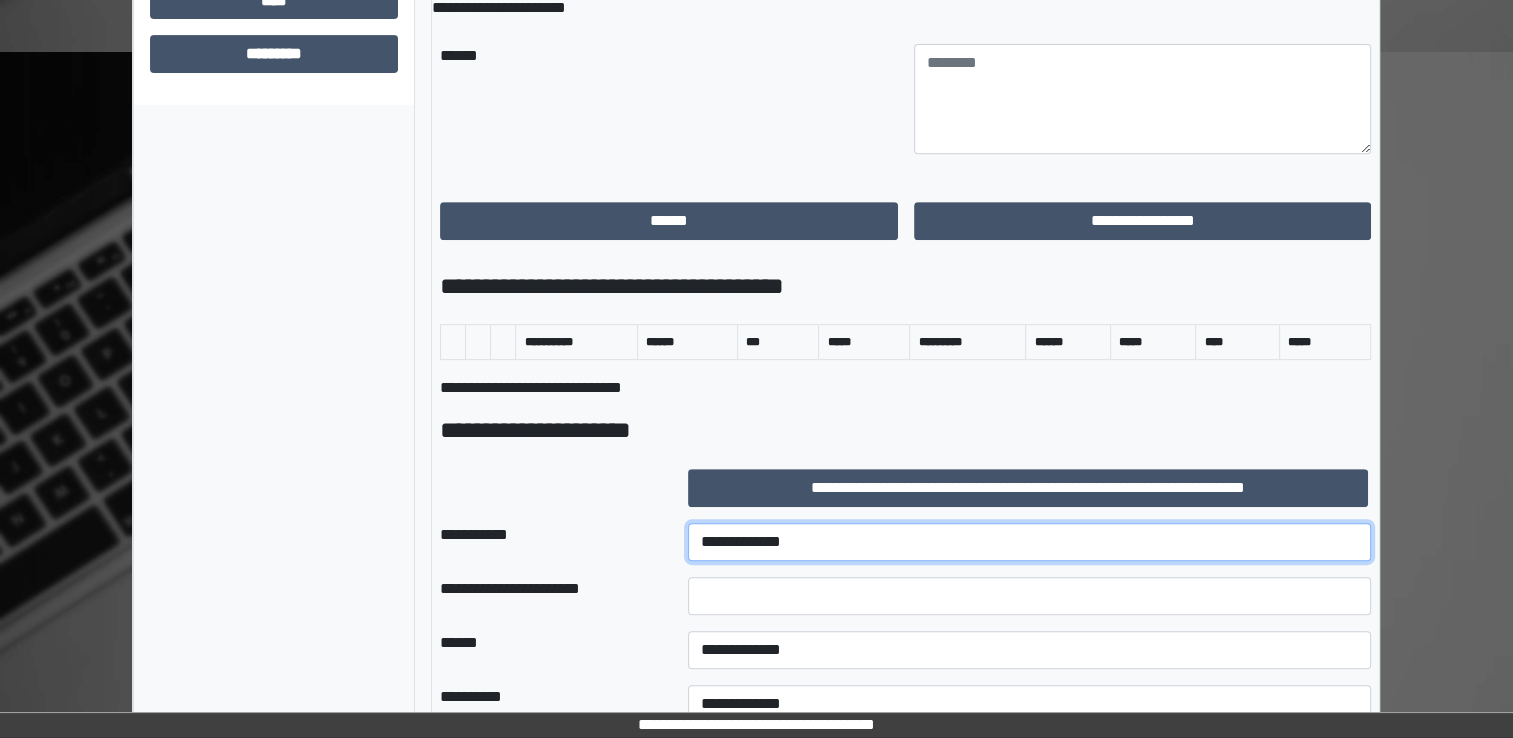 click on "**********" at bounding box center (1029, 542) 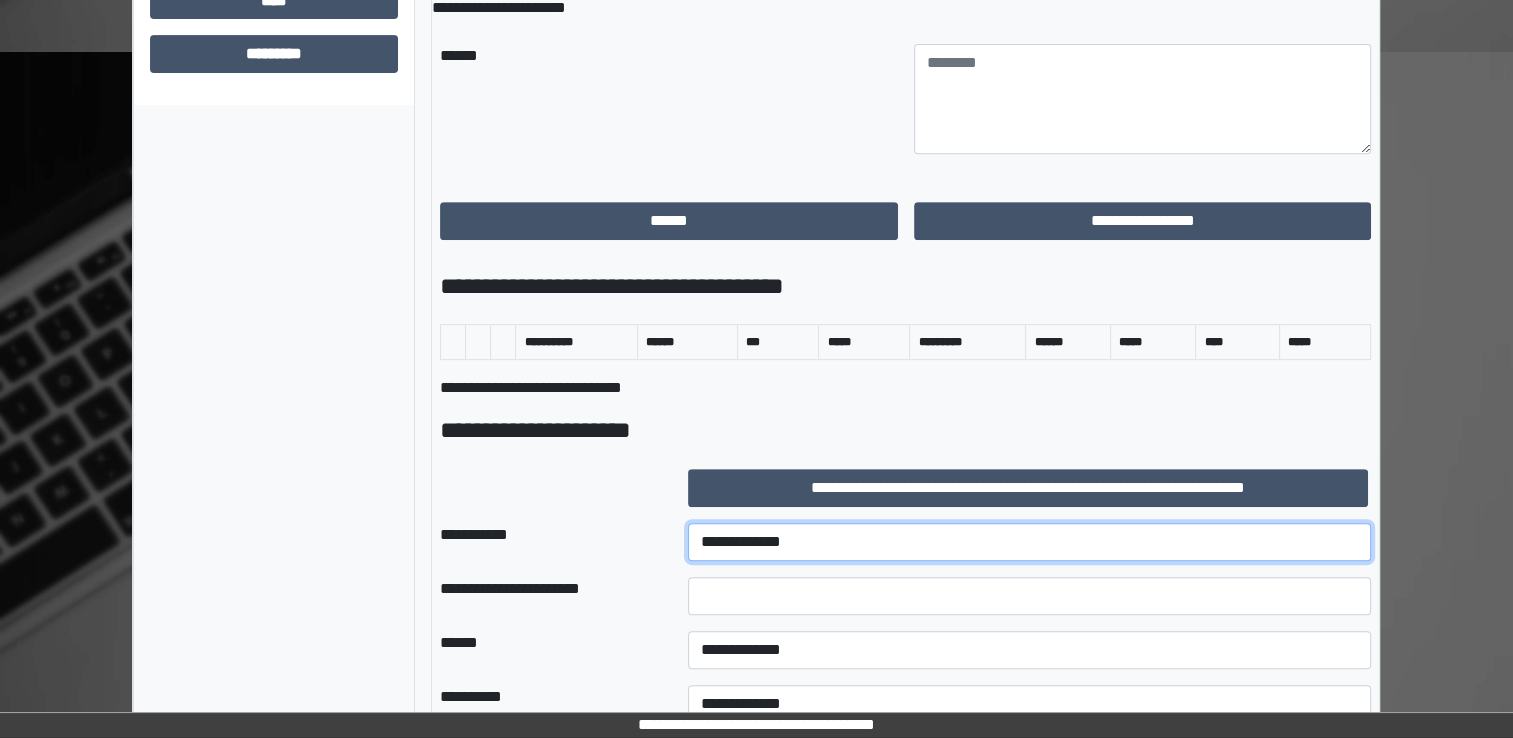 select on "***" 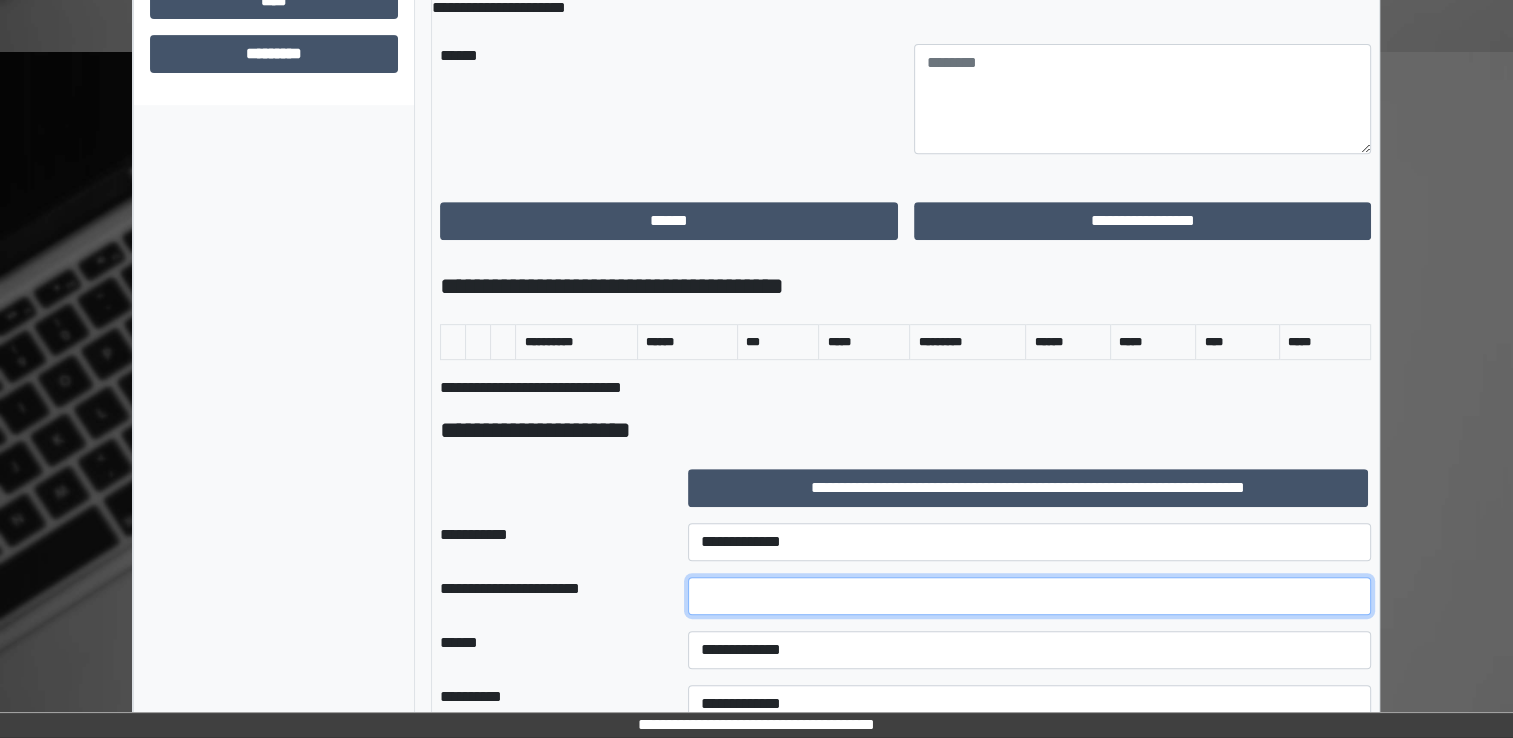 click at bounding box center (1029, 596) 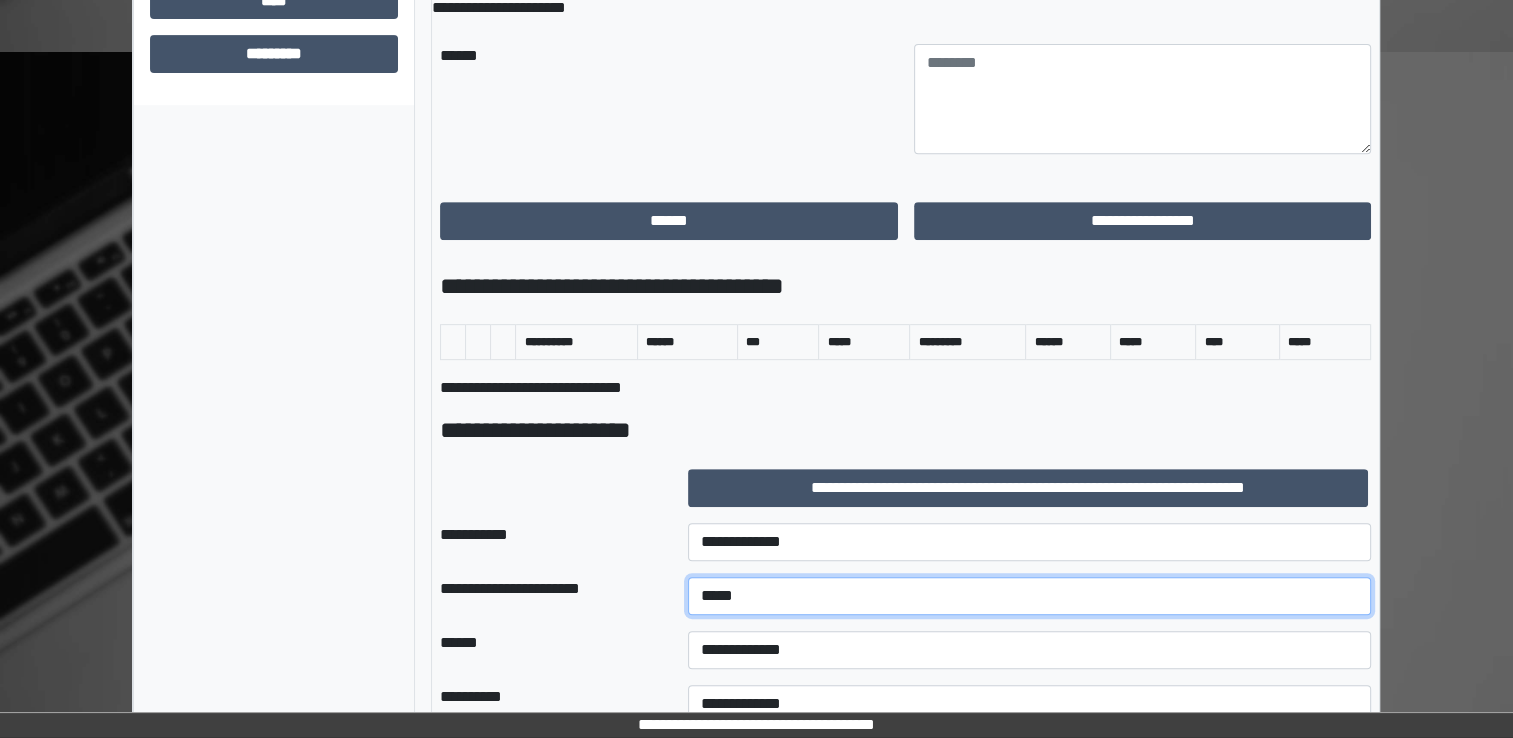 type on "*****" 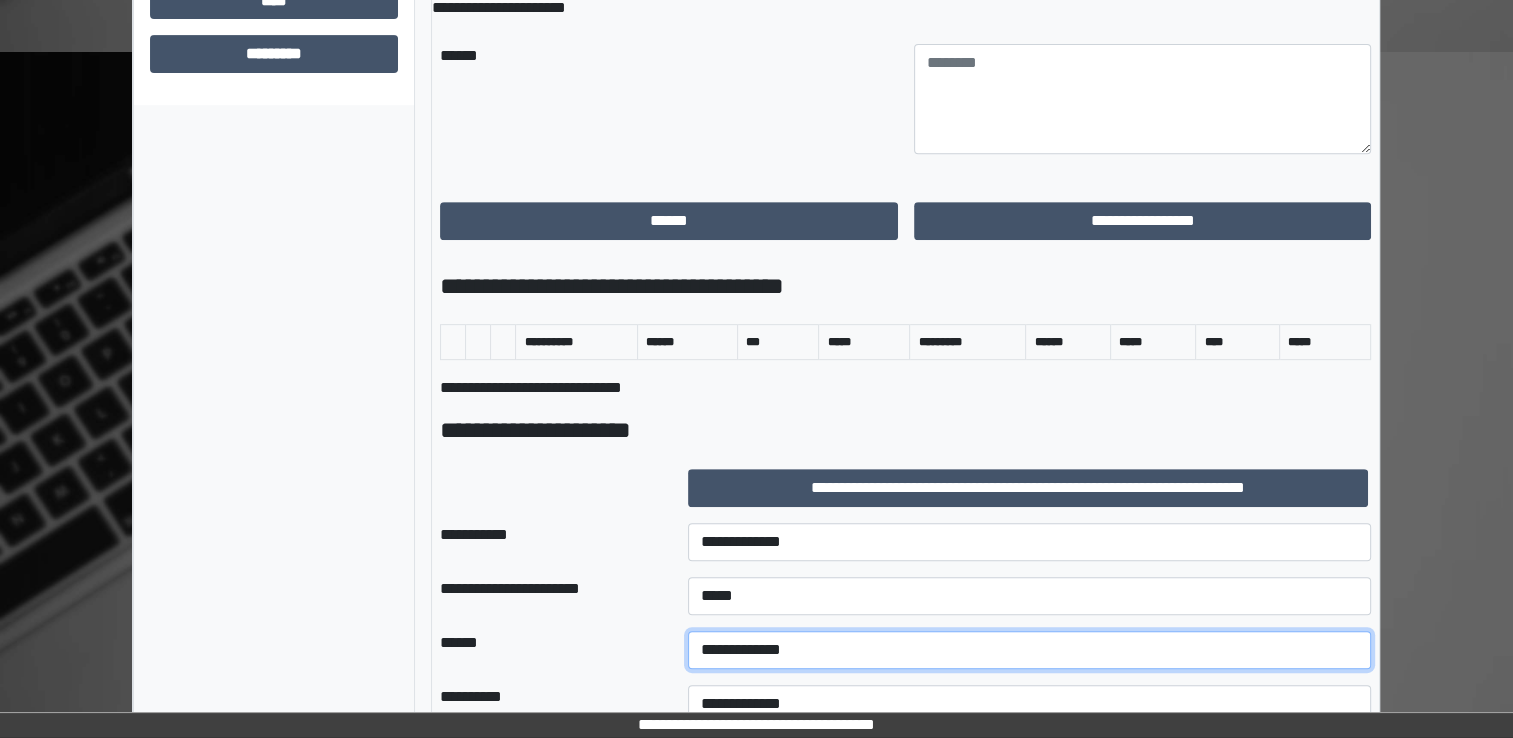 click on "**********" at bounding box center [1029, 650] 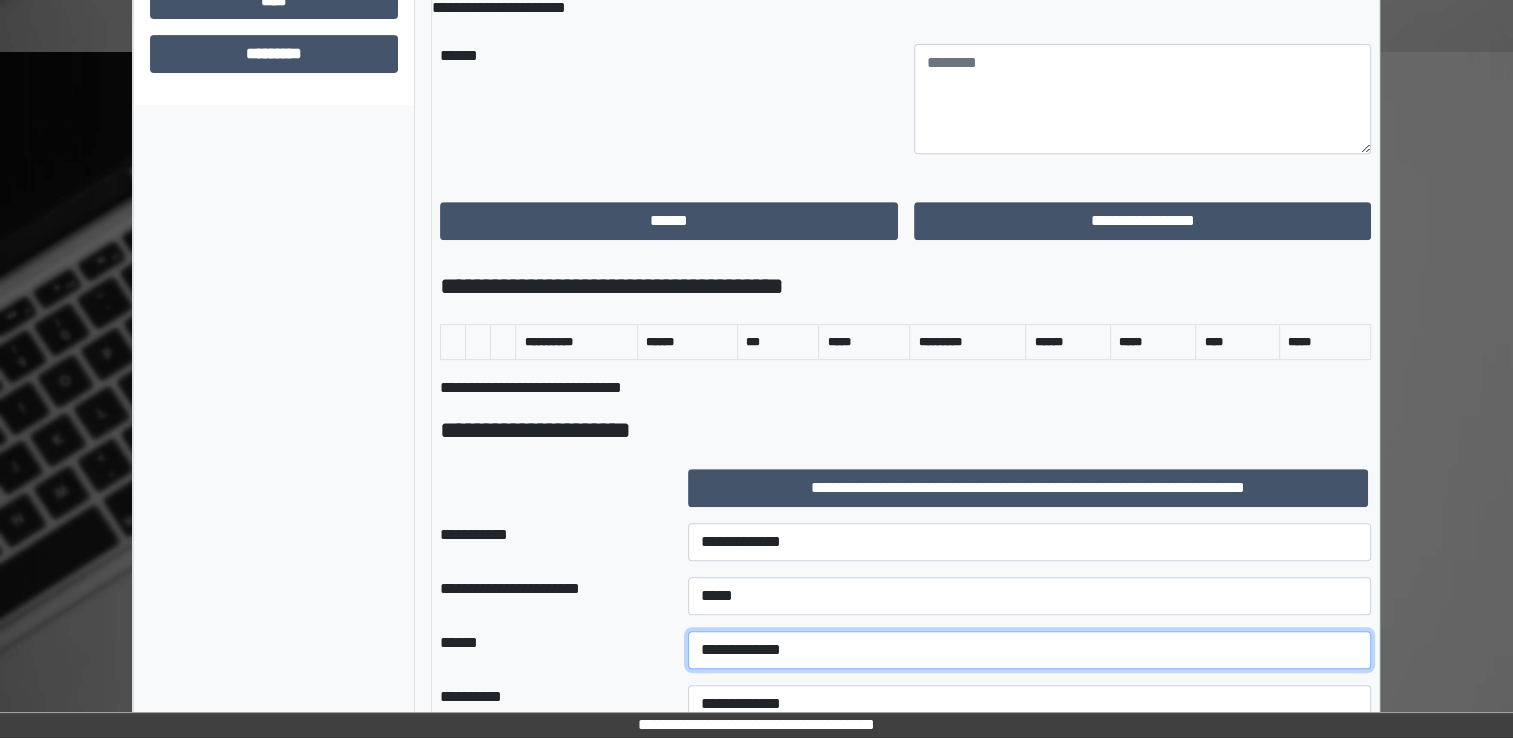 select on "*" 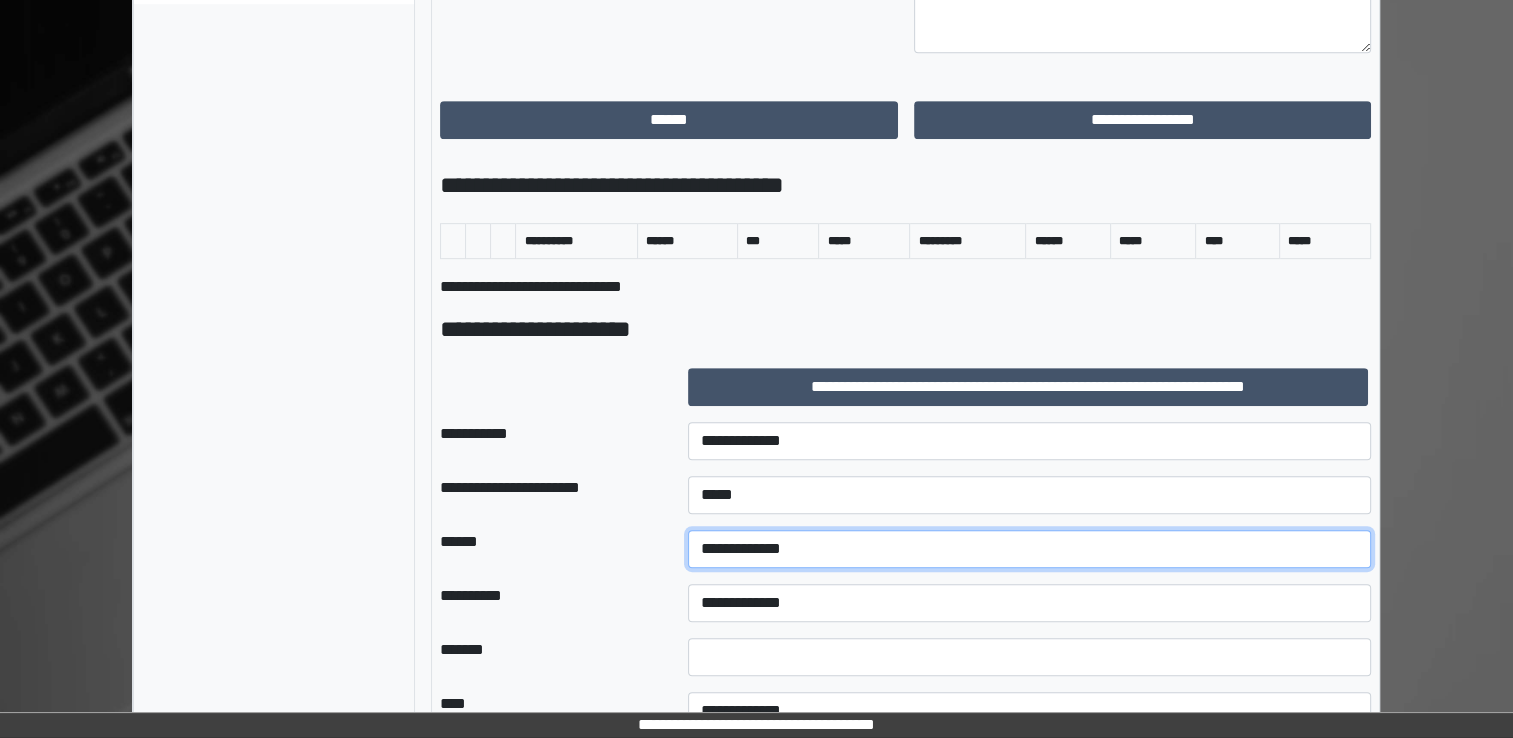 scroll, scrollTop: 1000, scrollLeft: 0, axis: vertical 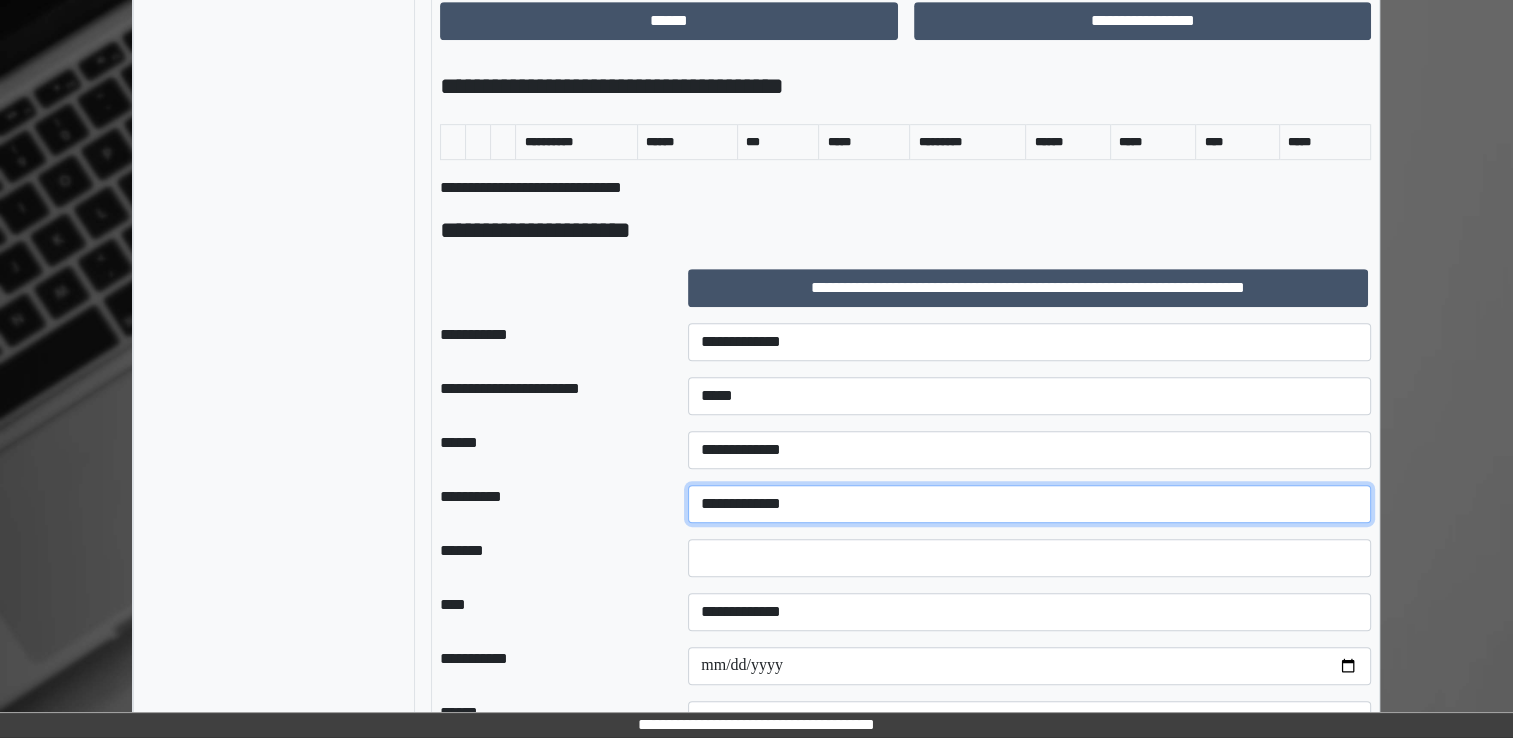 click on "**********" at bounding box center (1029, 504) 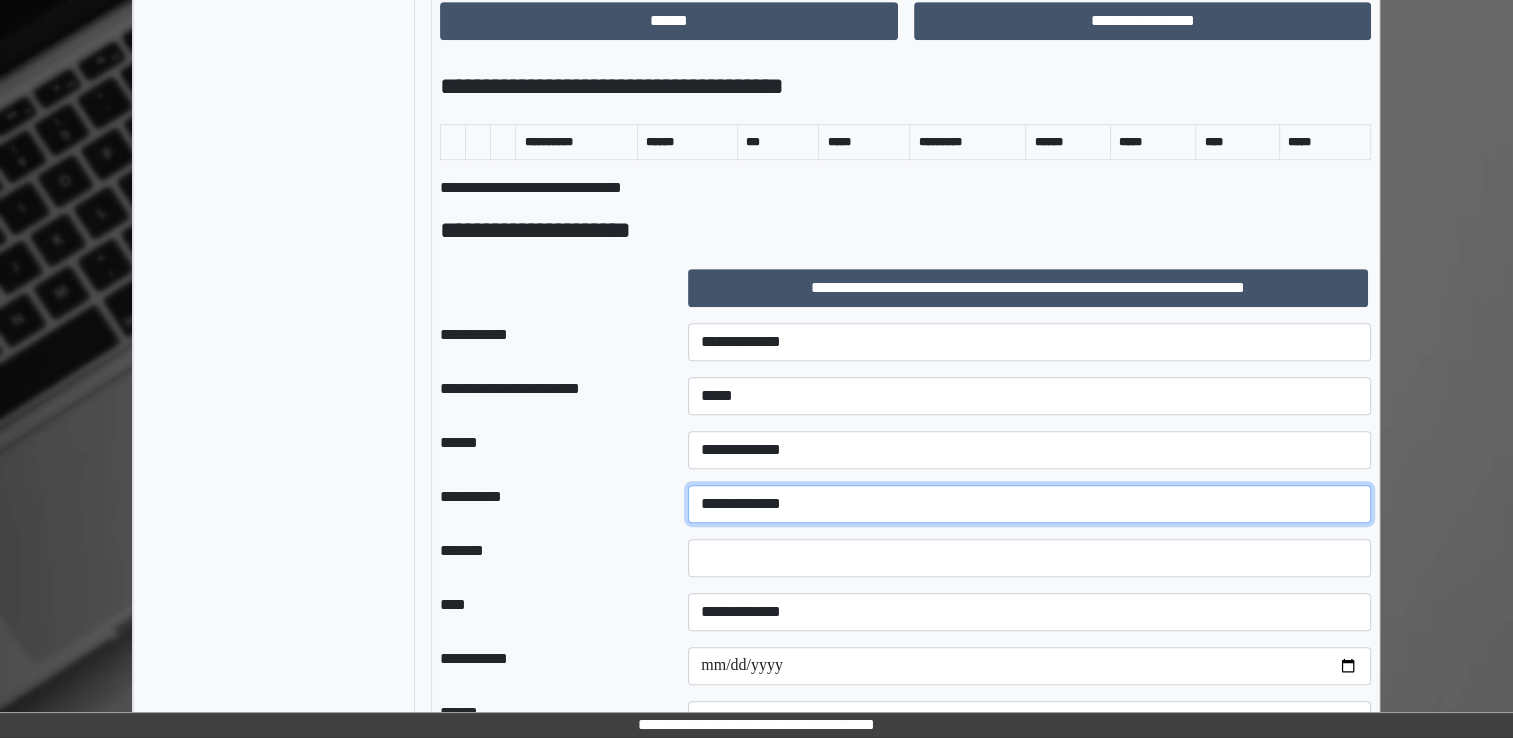 select on "**" 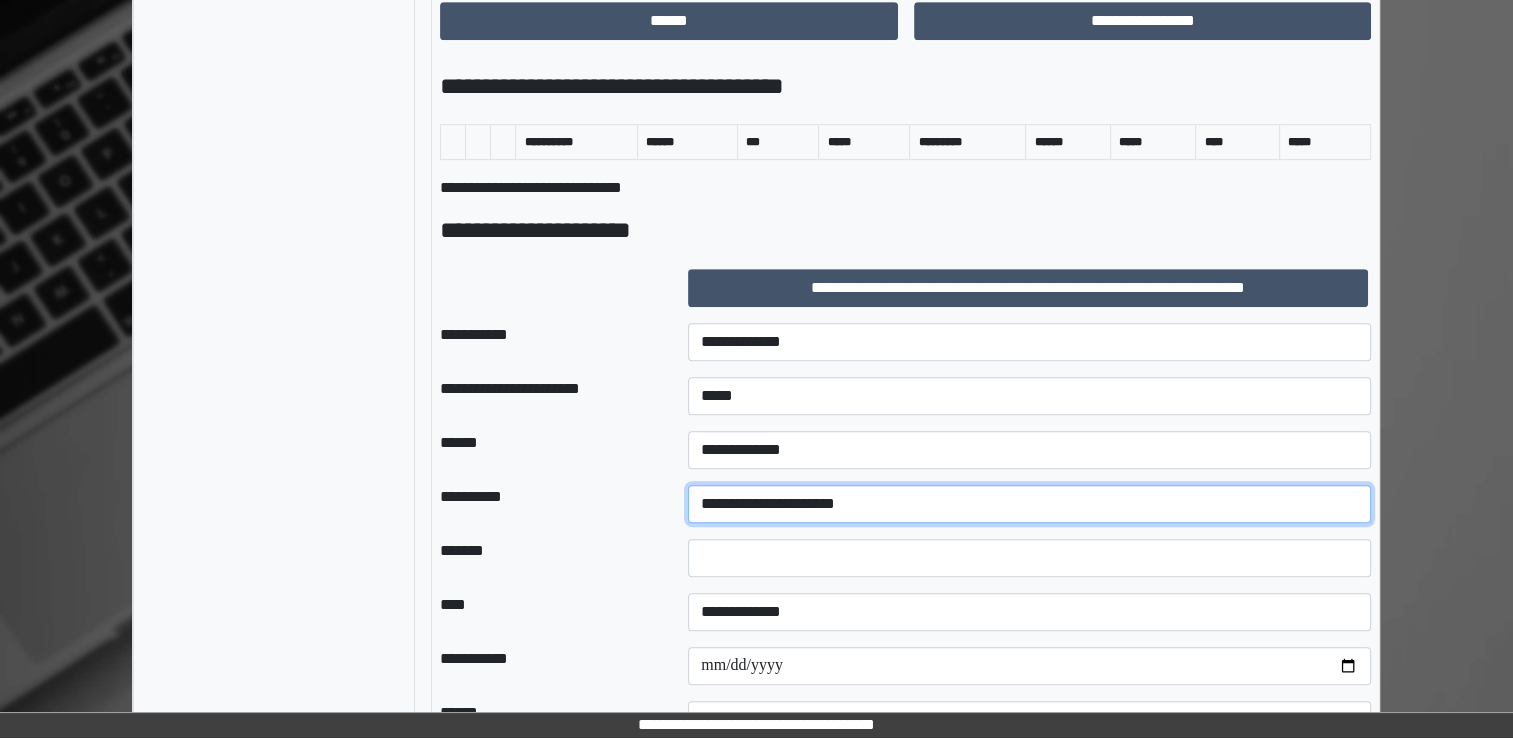 click on "**********" at bounding box center (1029, 504) 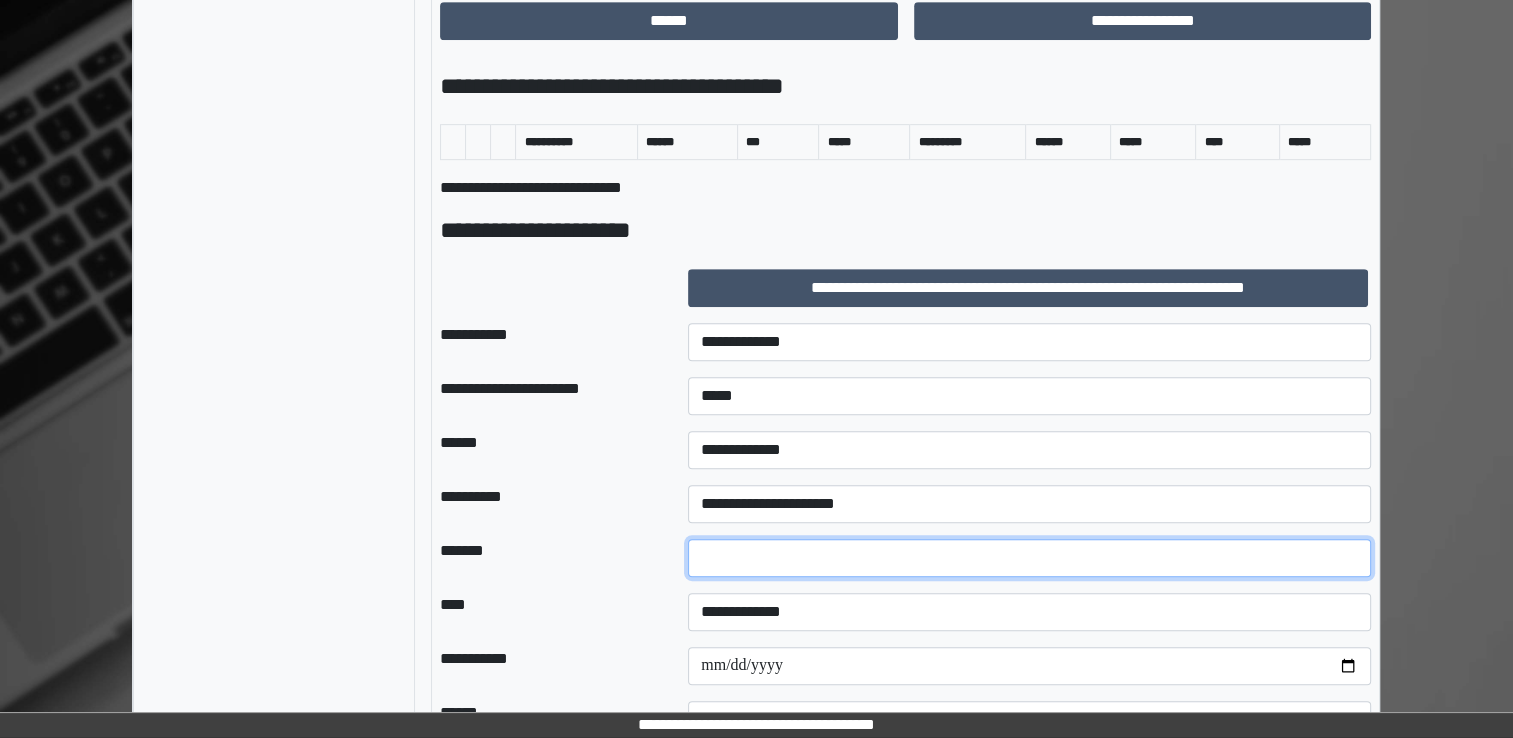 click at bounding box center [1029, 558] 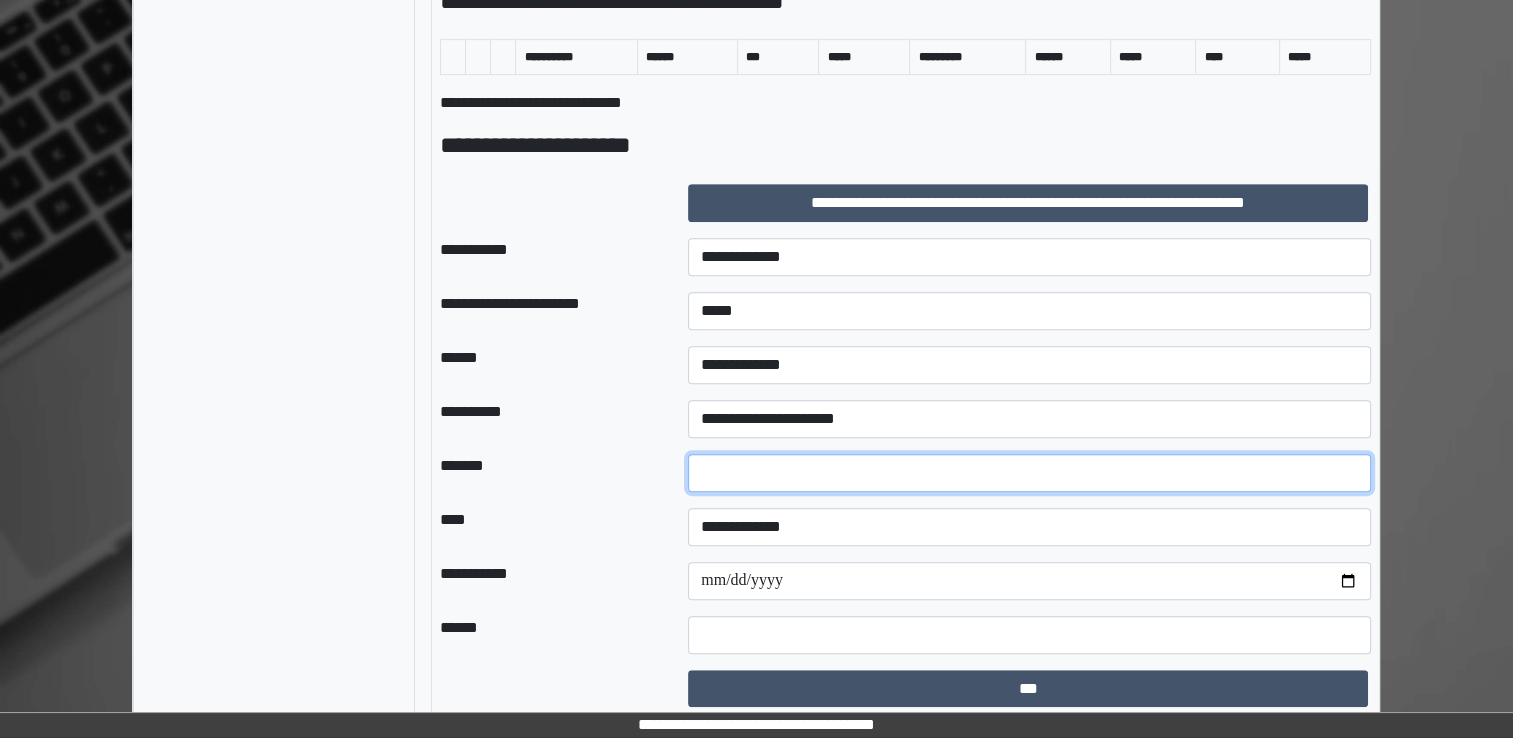 scroll, scrollTop: 1090, scrollLeft: 0, axis: vertical 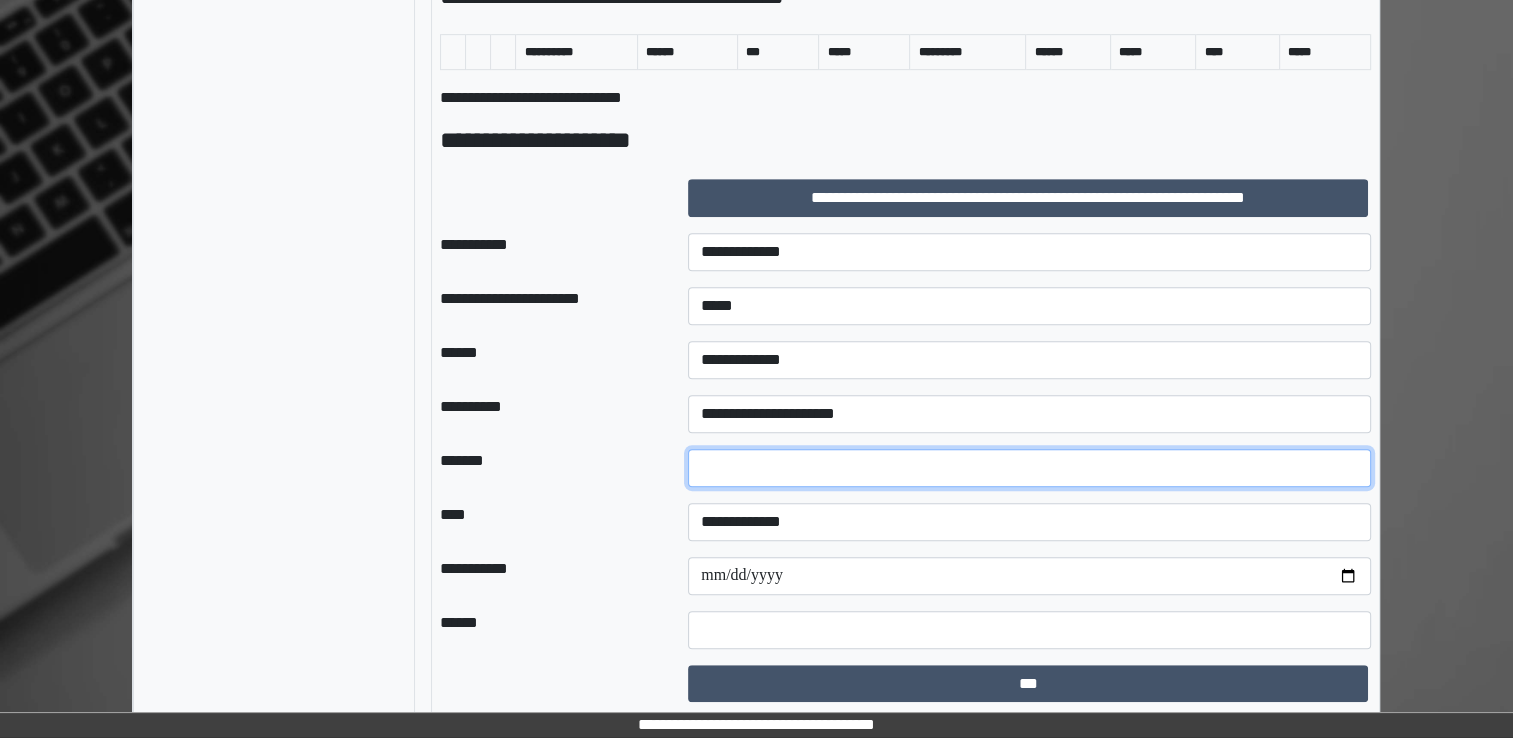type on "*" 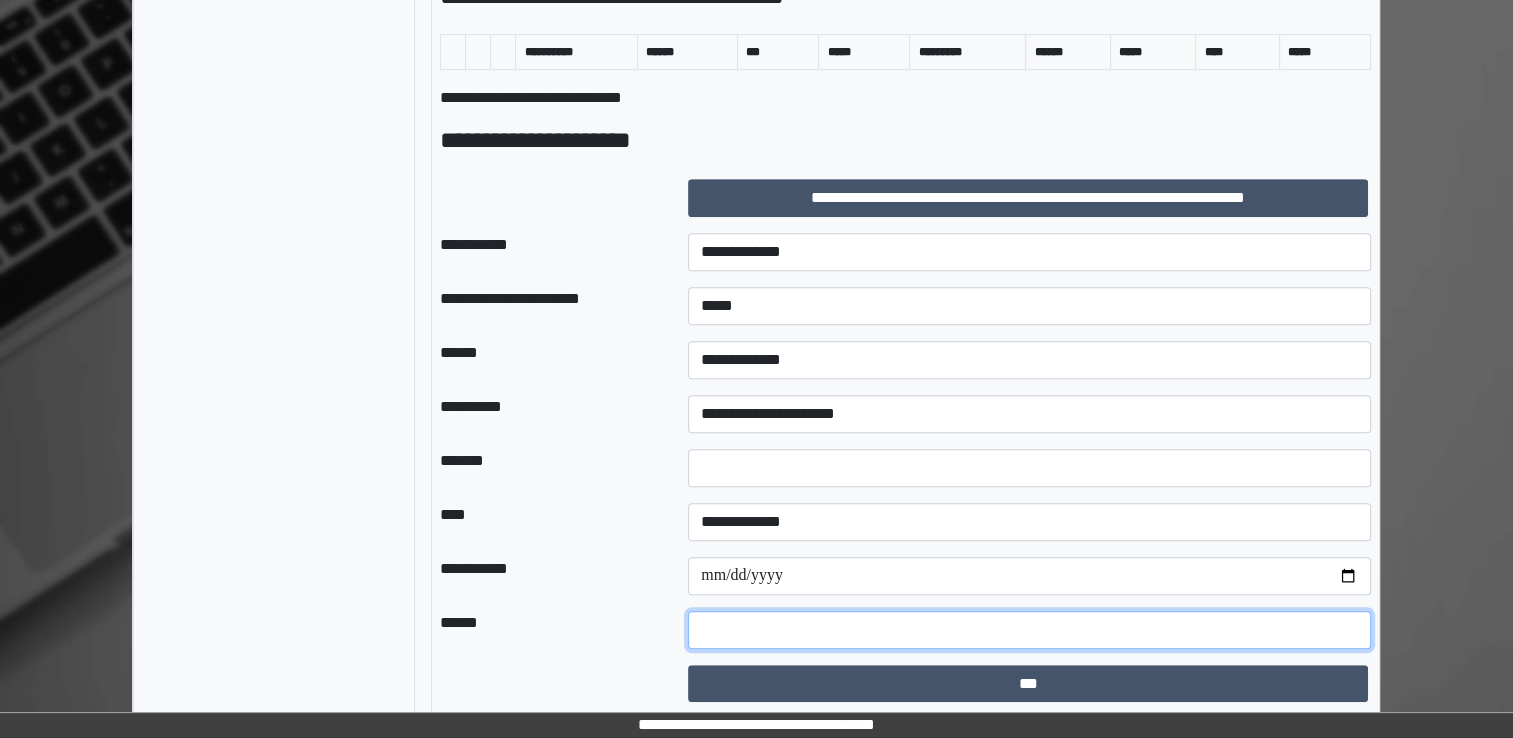 click at bounding box center (1029, 630) 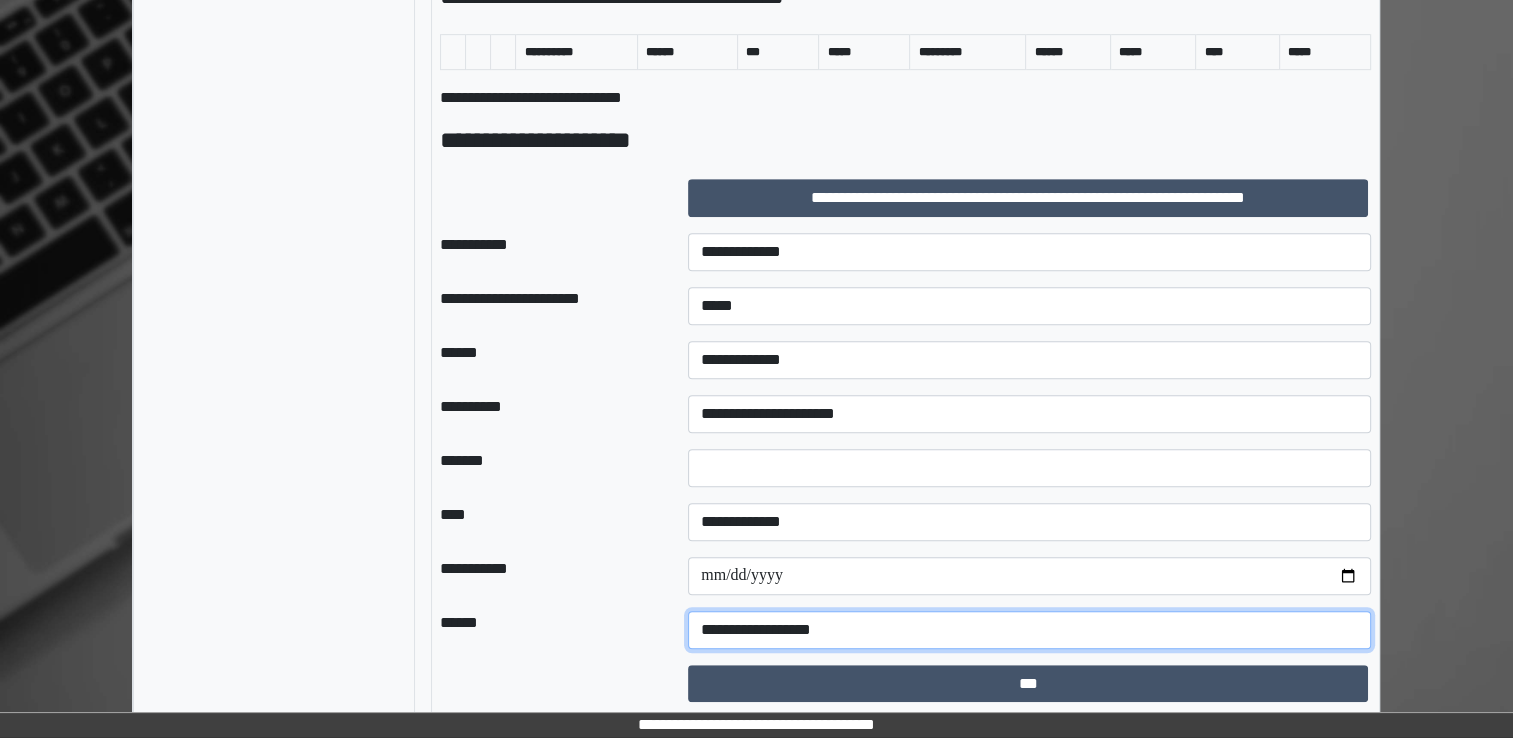 type on "**********" 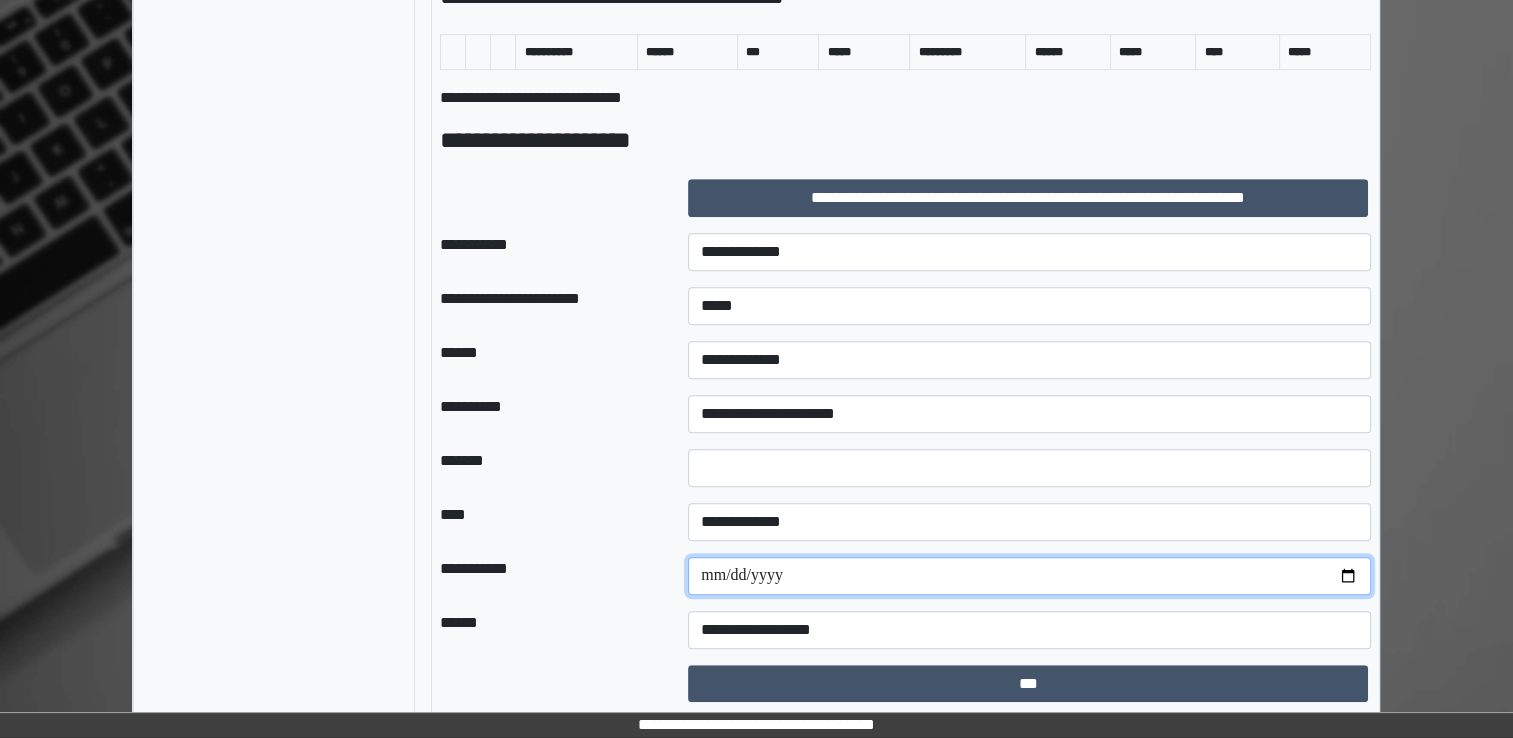 click at bounding box center (1029, 576) 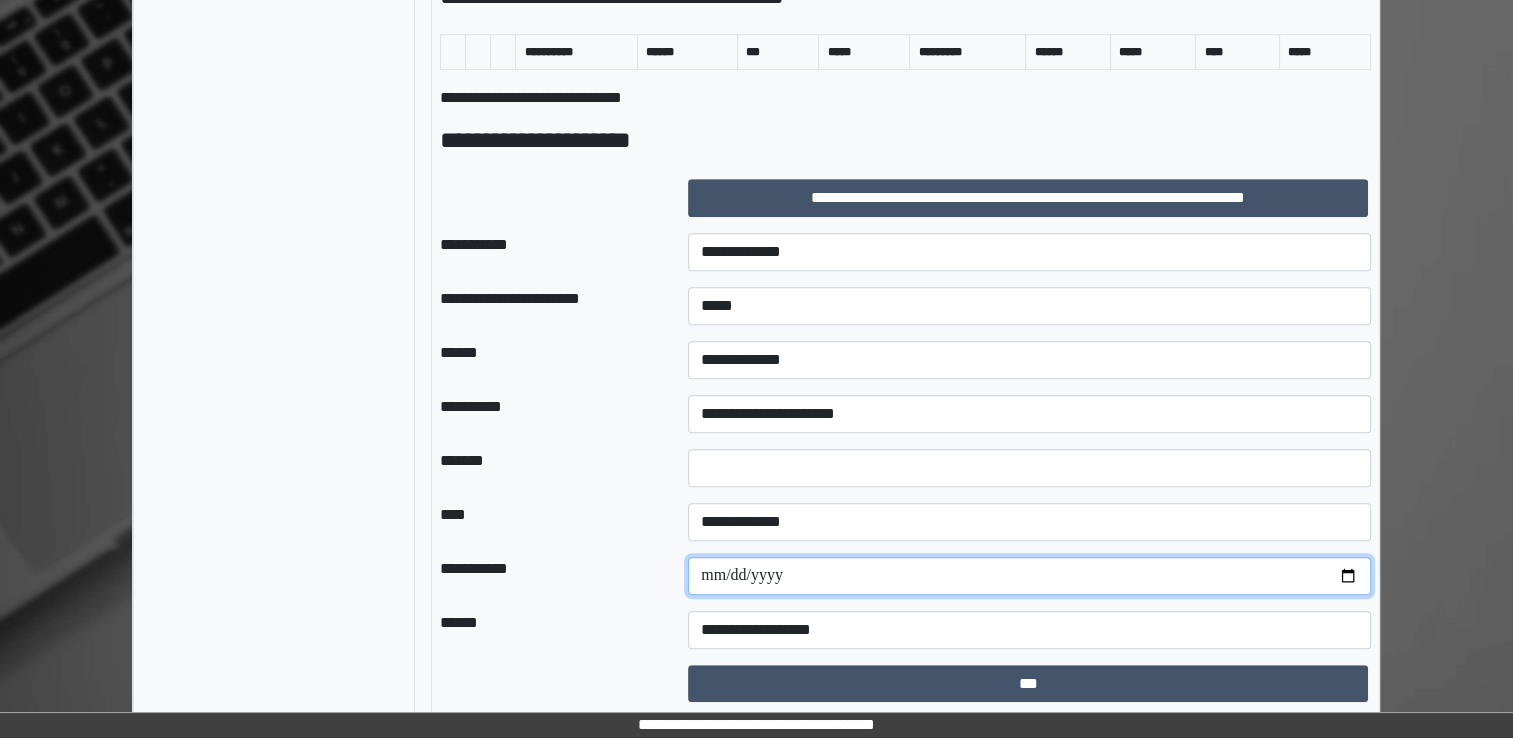 type on "**********" 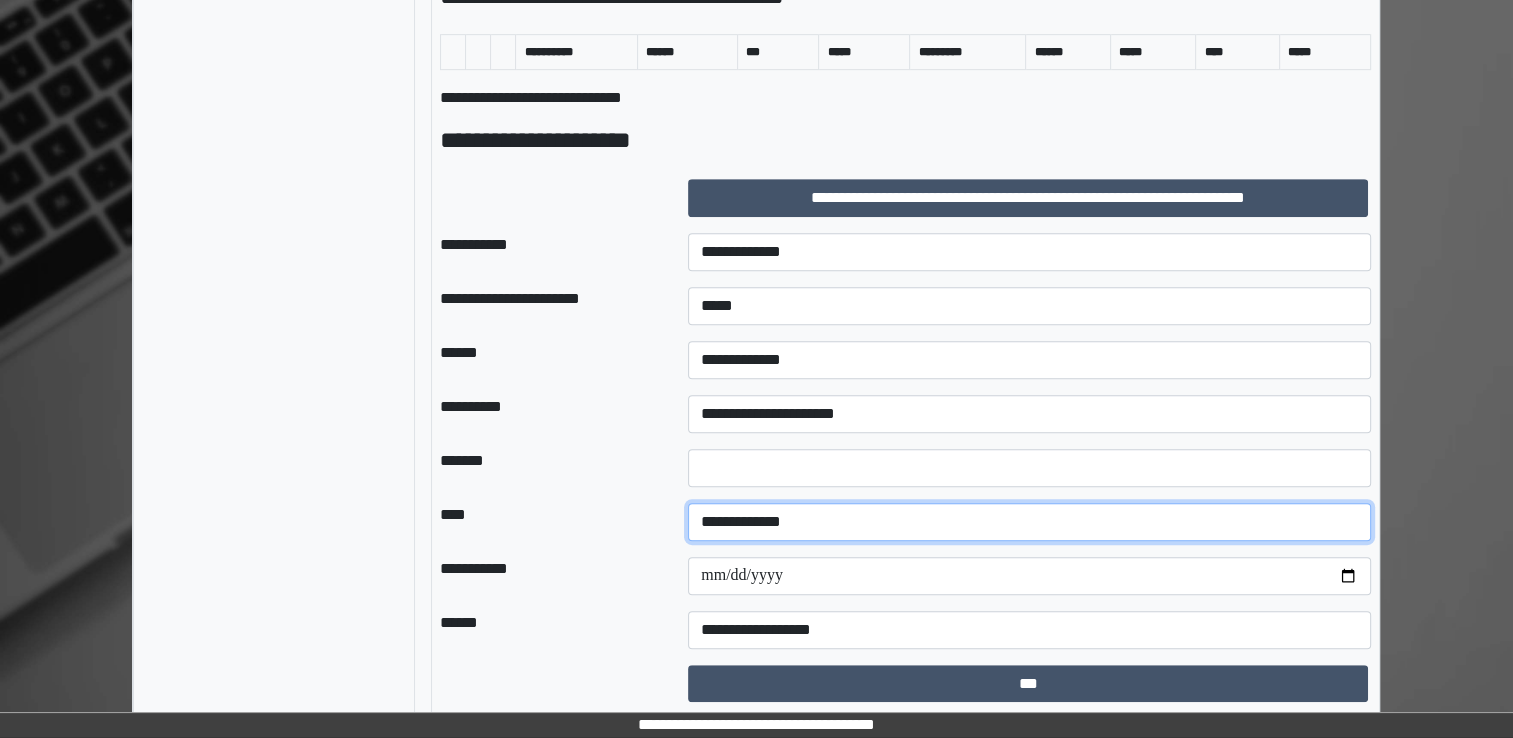click on "**********" at bounding box center [1029, 522] 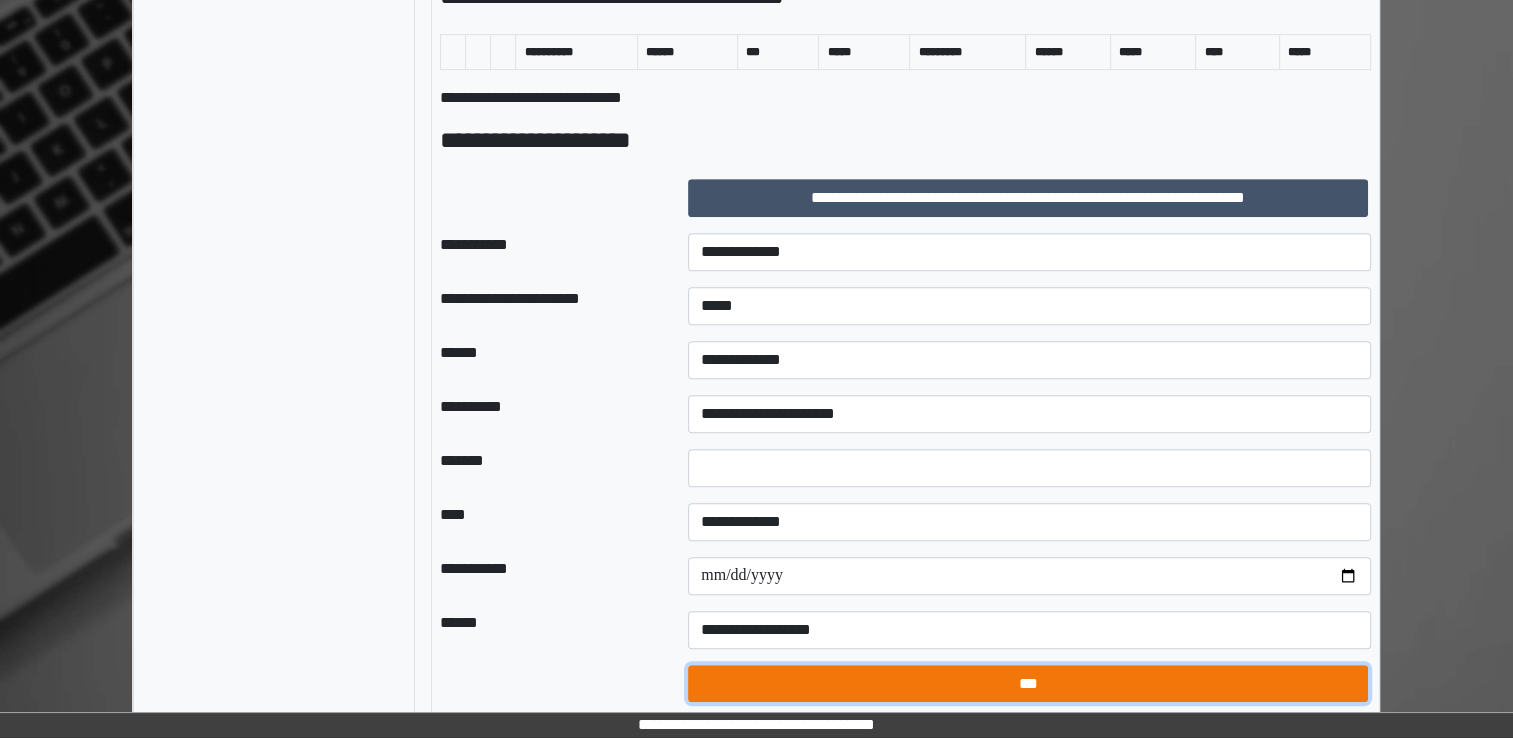 click on "***" at bounding box center [1028, 684] 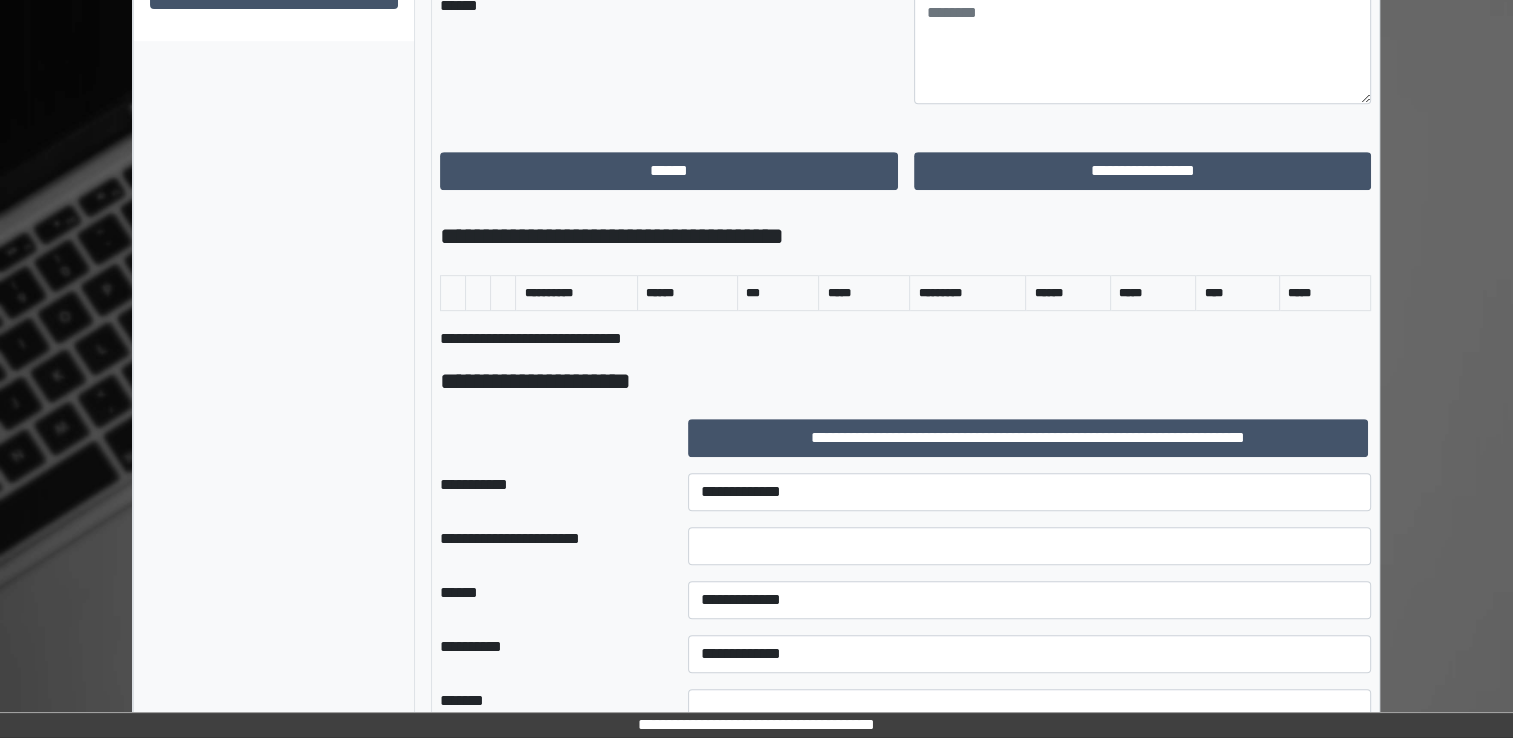 scroll, scrollTop: 590, scrollLeft: 0, axis: vertical 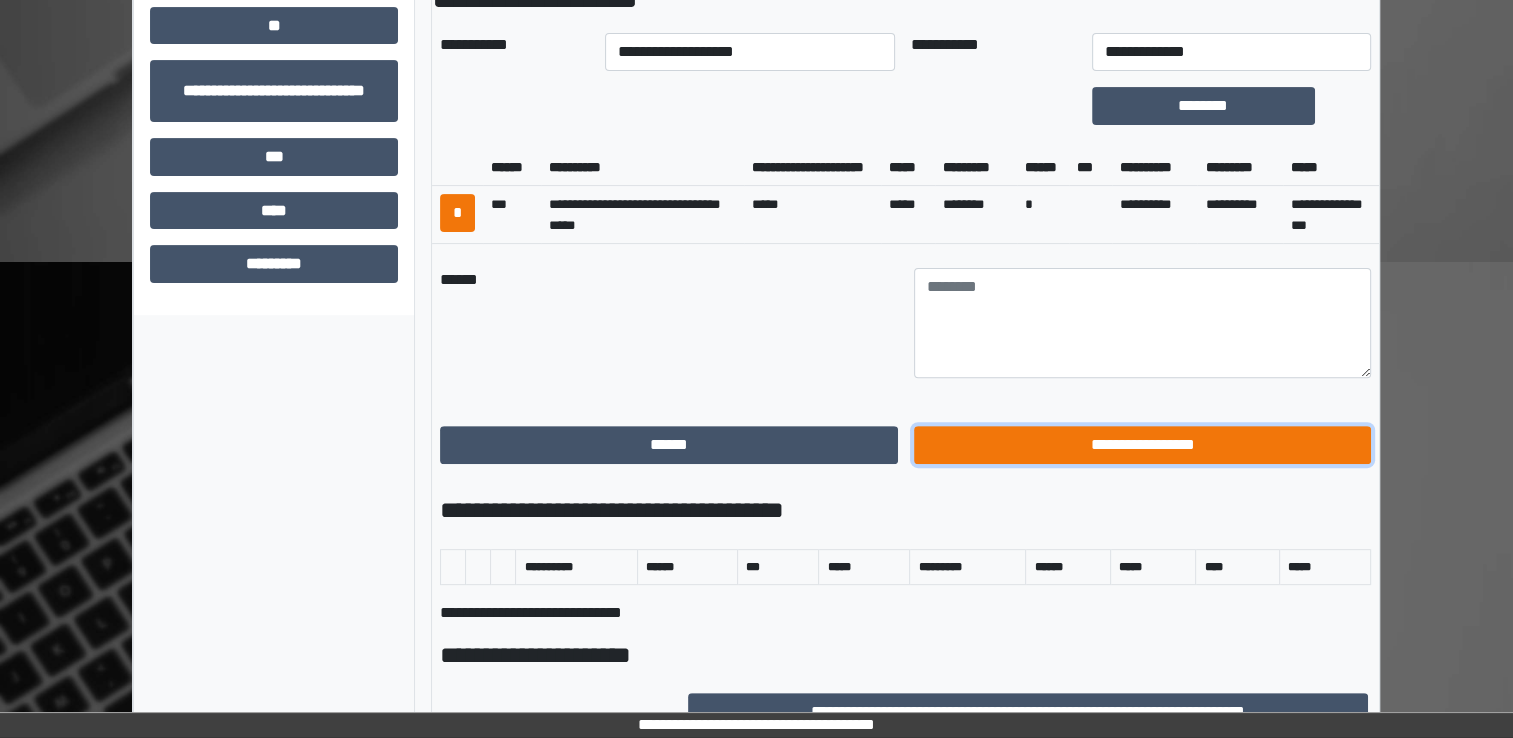 drag, startPoint x: 1052, startPoint y: 458, endPoint x: 996, endPoint y: 449, distance: 56.718605 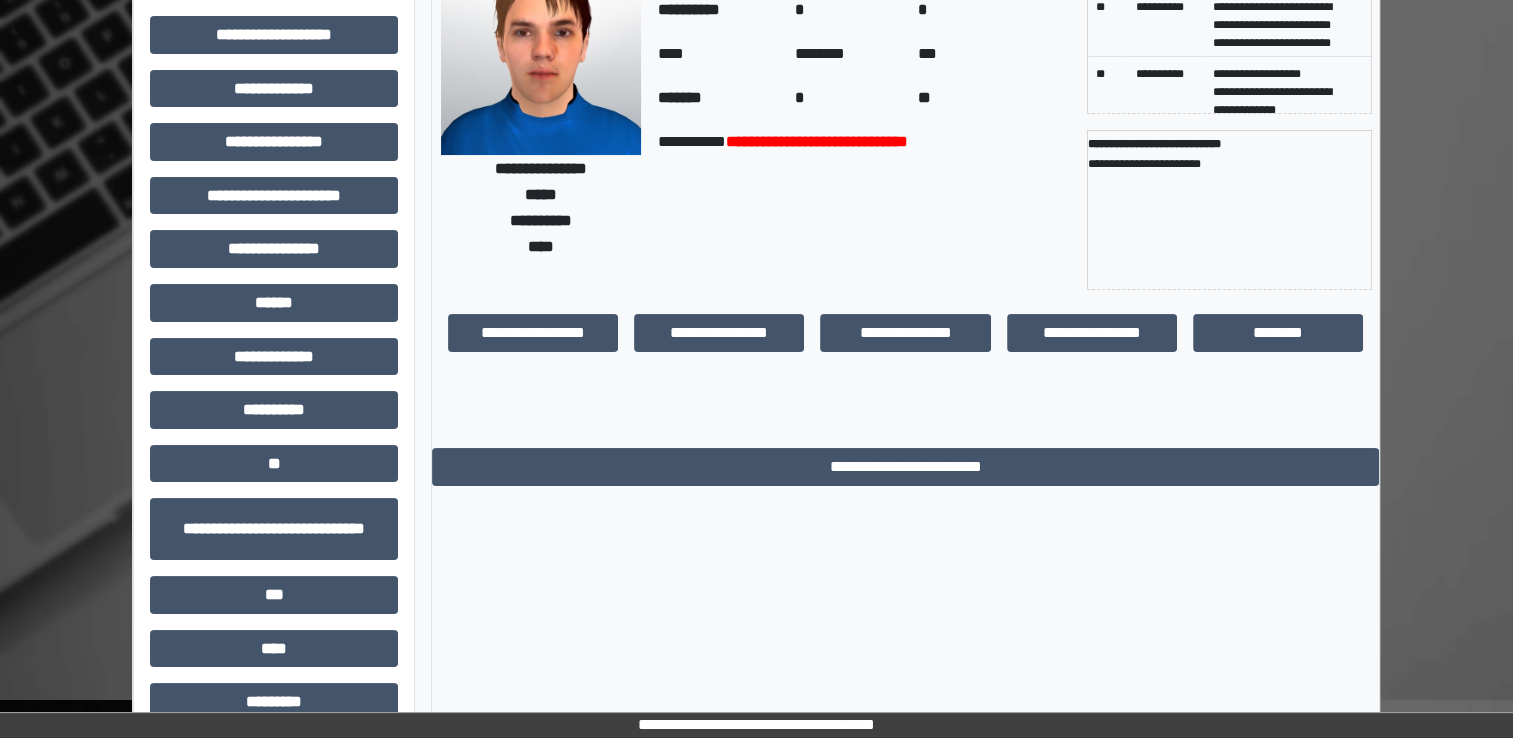 scroll, scrollTop: 0, scrollLeft: 0, axis: both 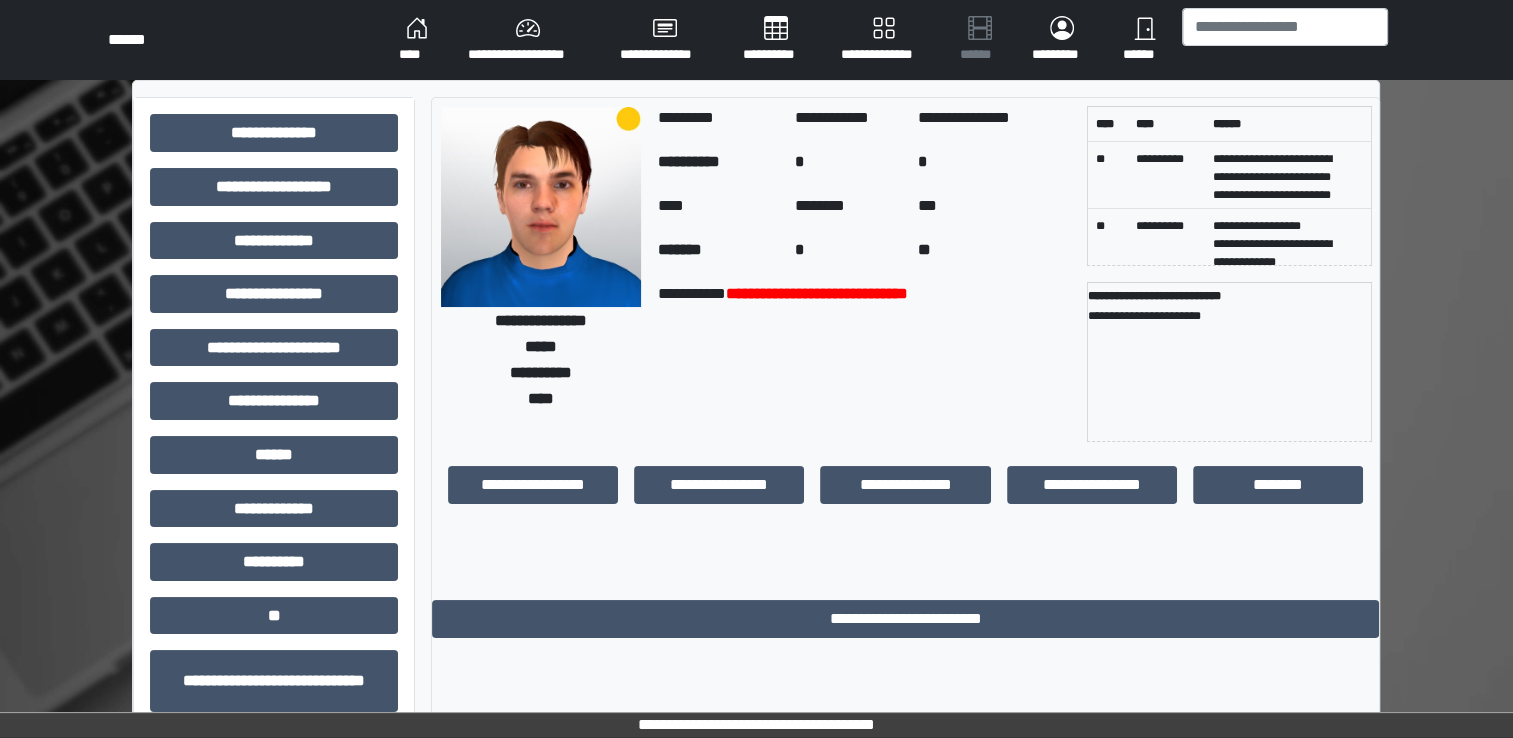 click on "****" at bounding box center [417, 40] 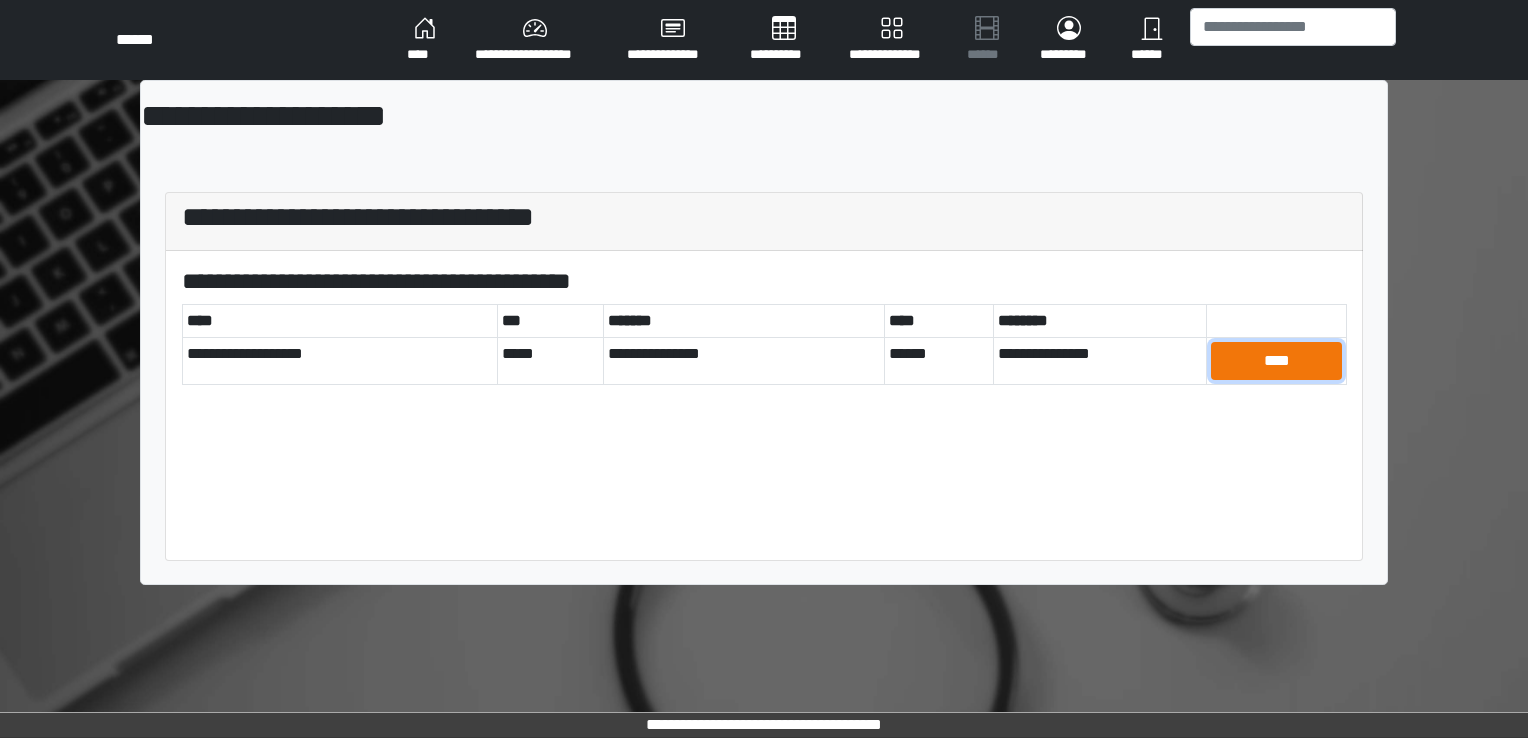 click on "****" at bounding box center [1276, 361] 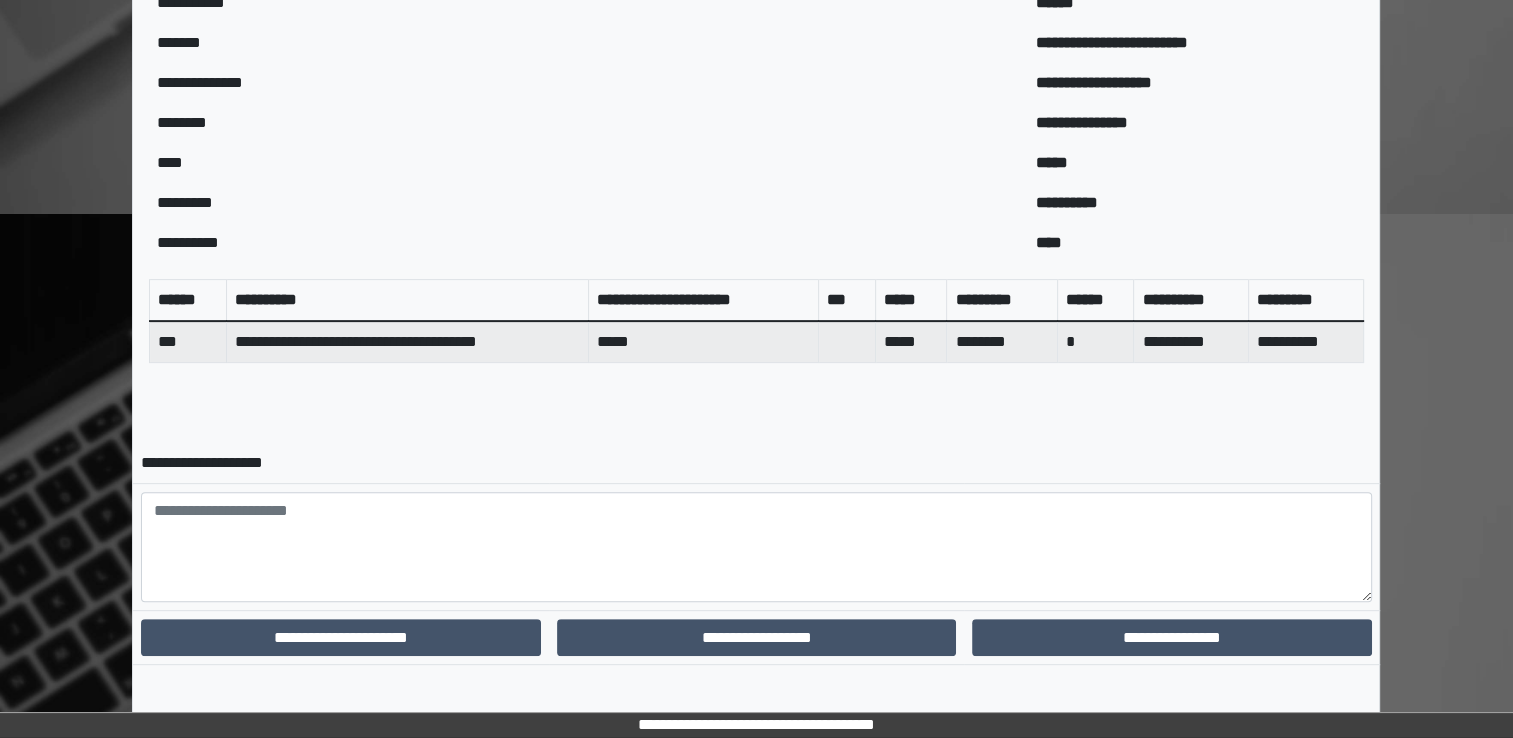 scroll, scrollTop: 644, scrollLeft: 0, axis: vertical 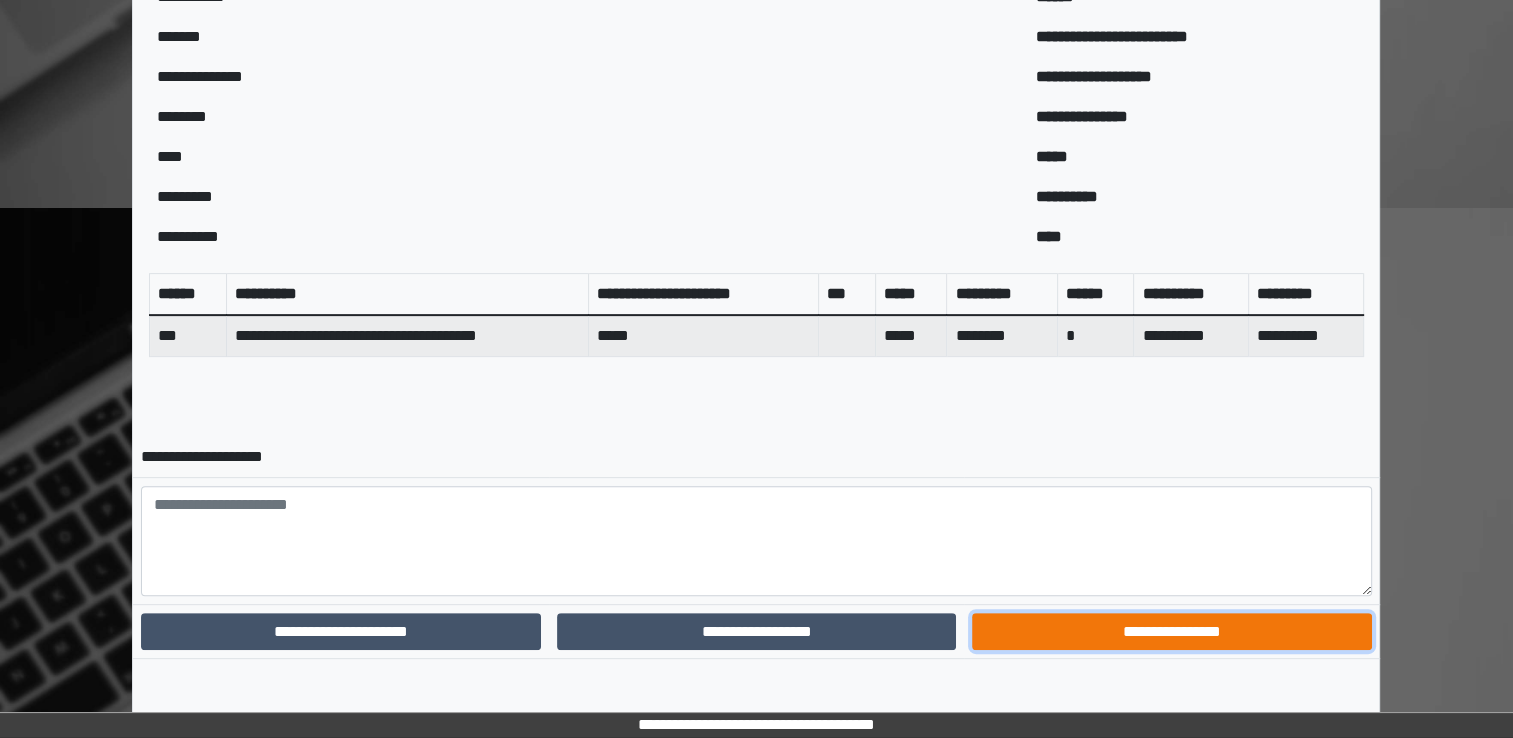 click on "**********" at bounding box center [1171, 632] 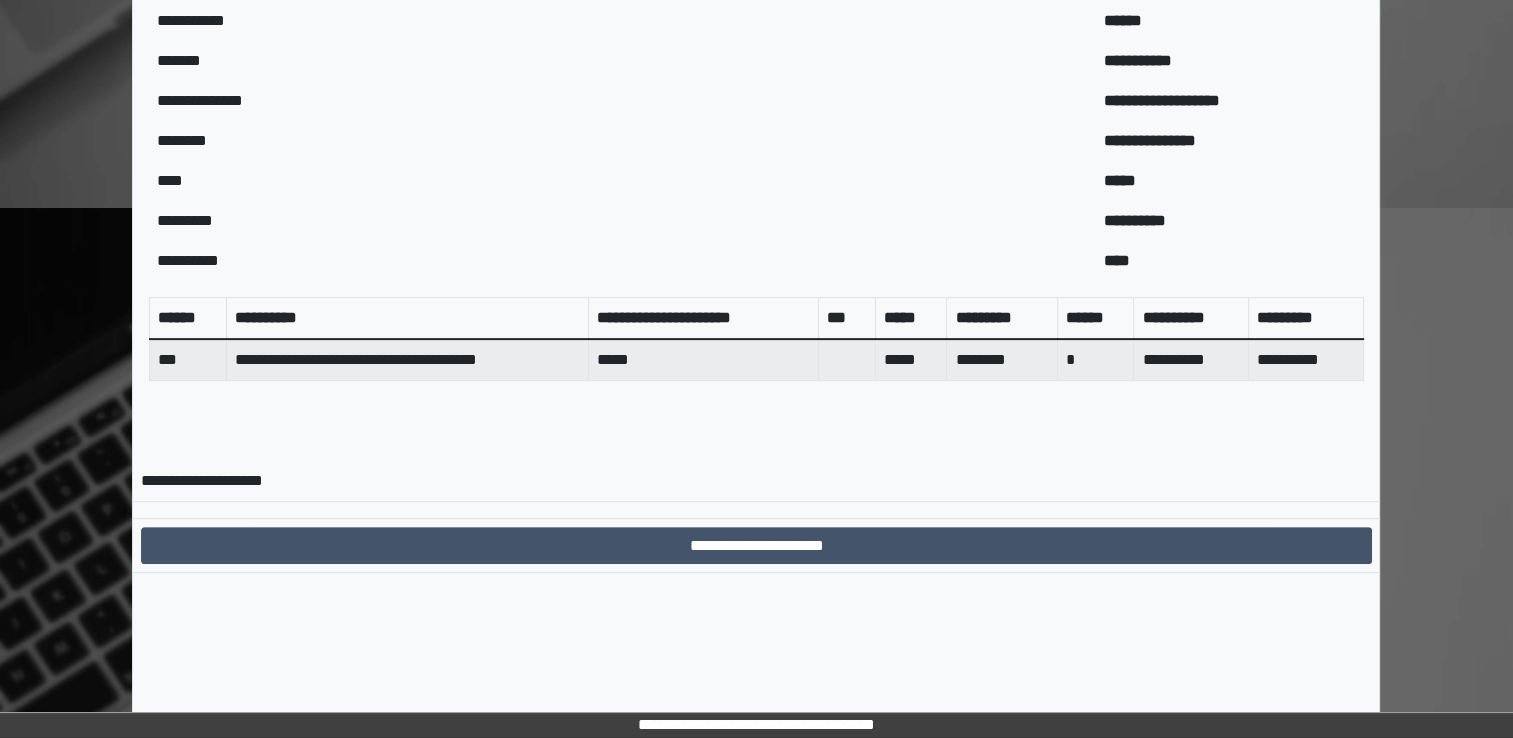 scroll, scrollTop: 559, scrollLeft: 0, axis: vertical 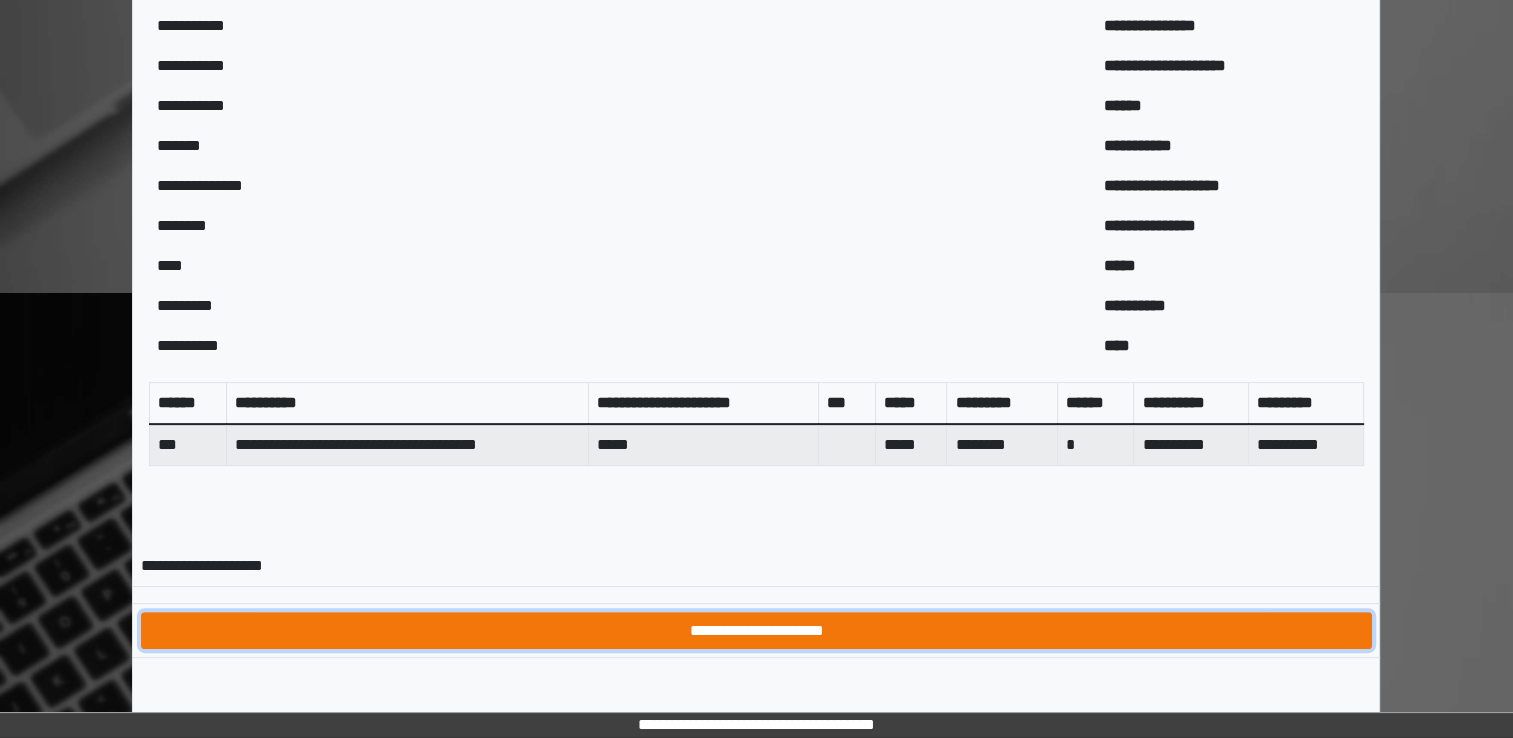 click on "**********" at bounding box center (756, 631) 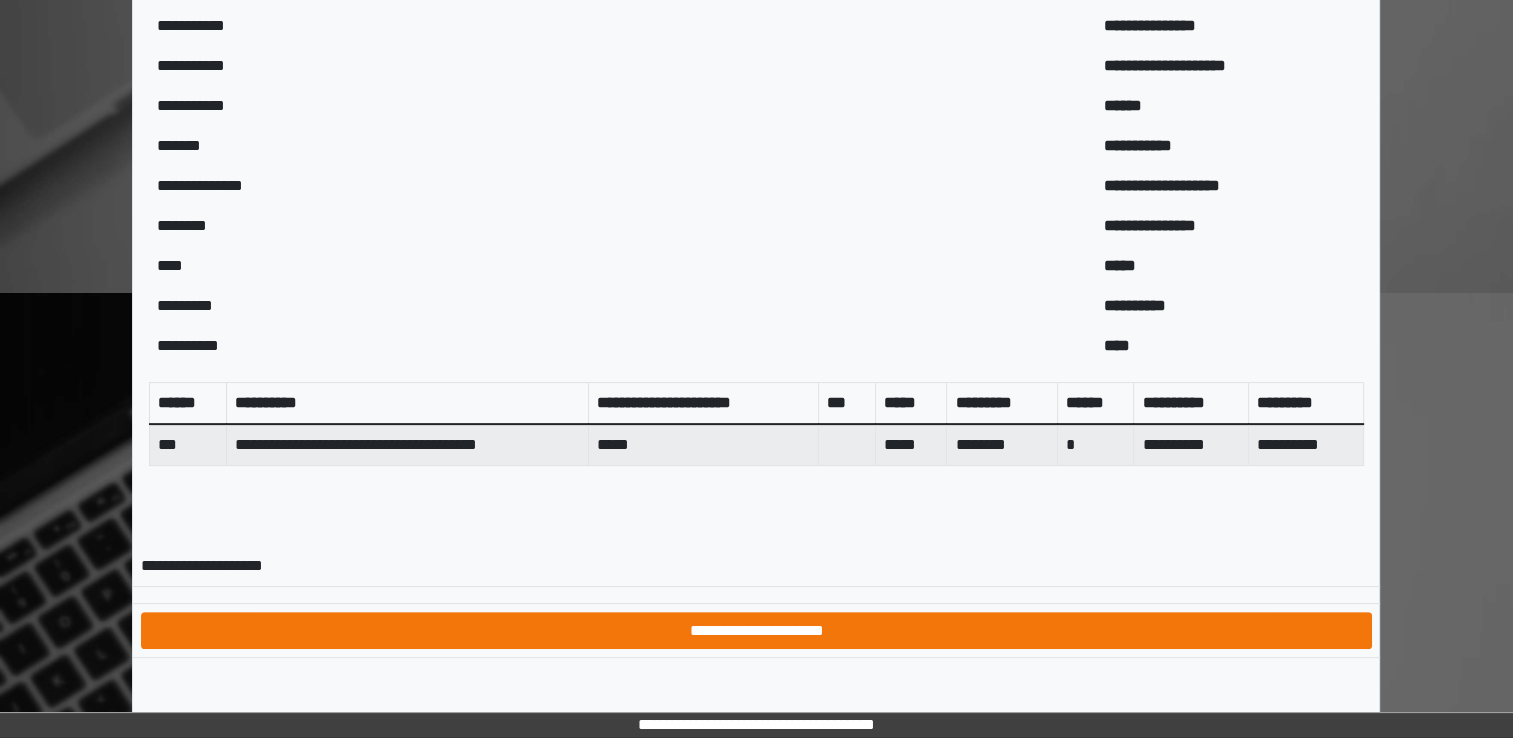 scroll, scrollTop: 0, scrollLeft: 0, axis: both 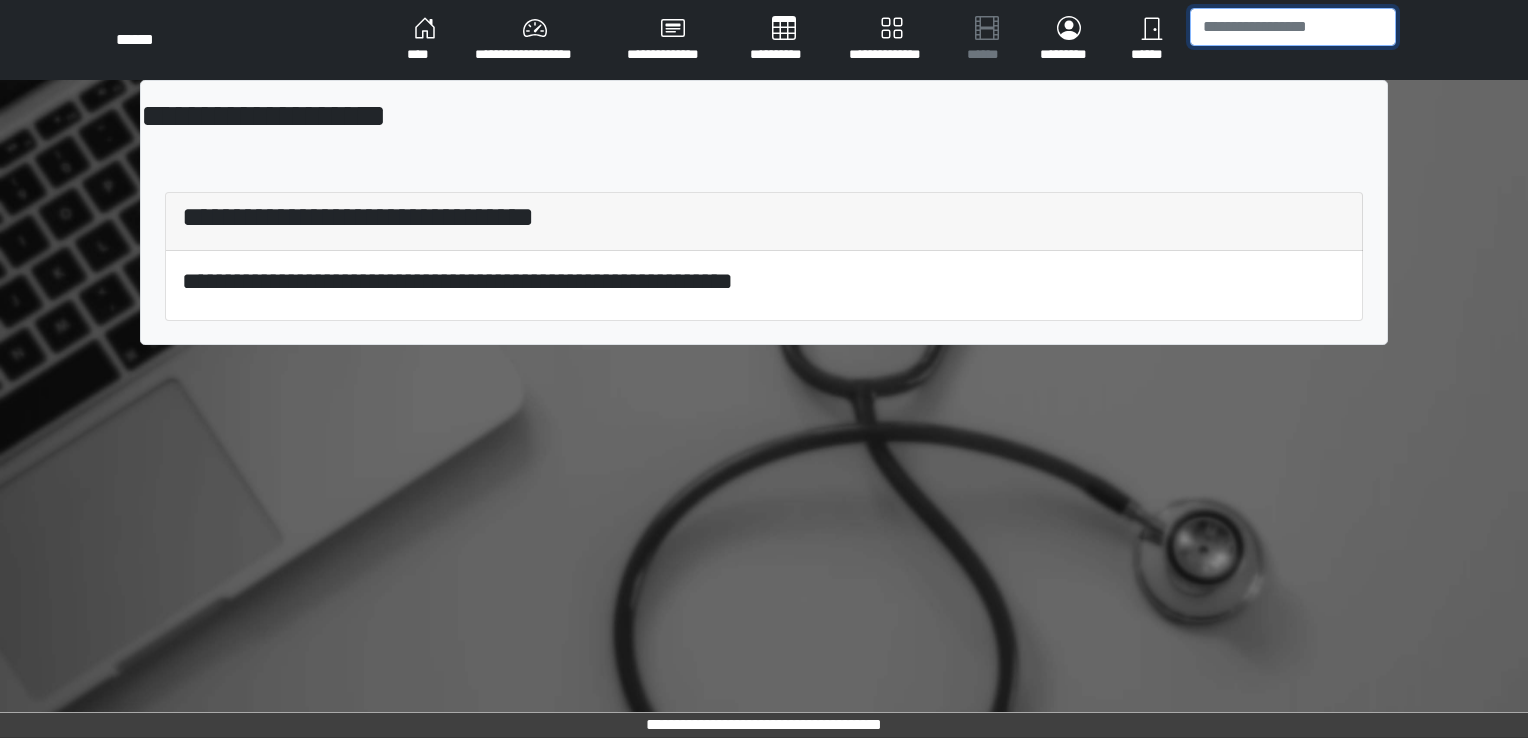 click at bounding box center (1293, 27) 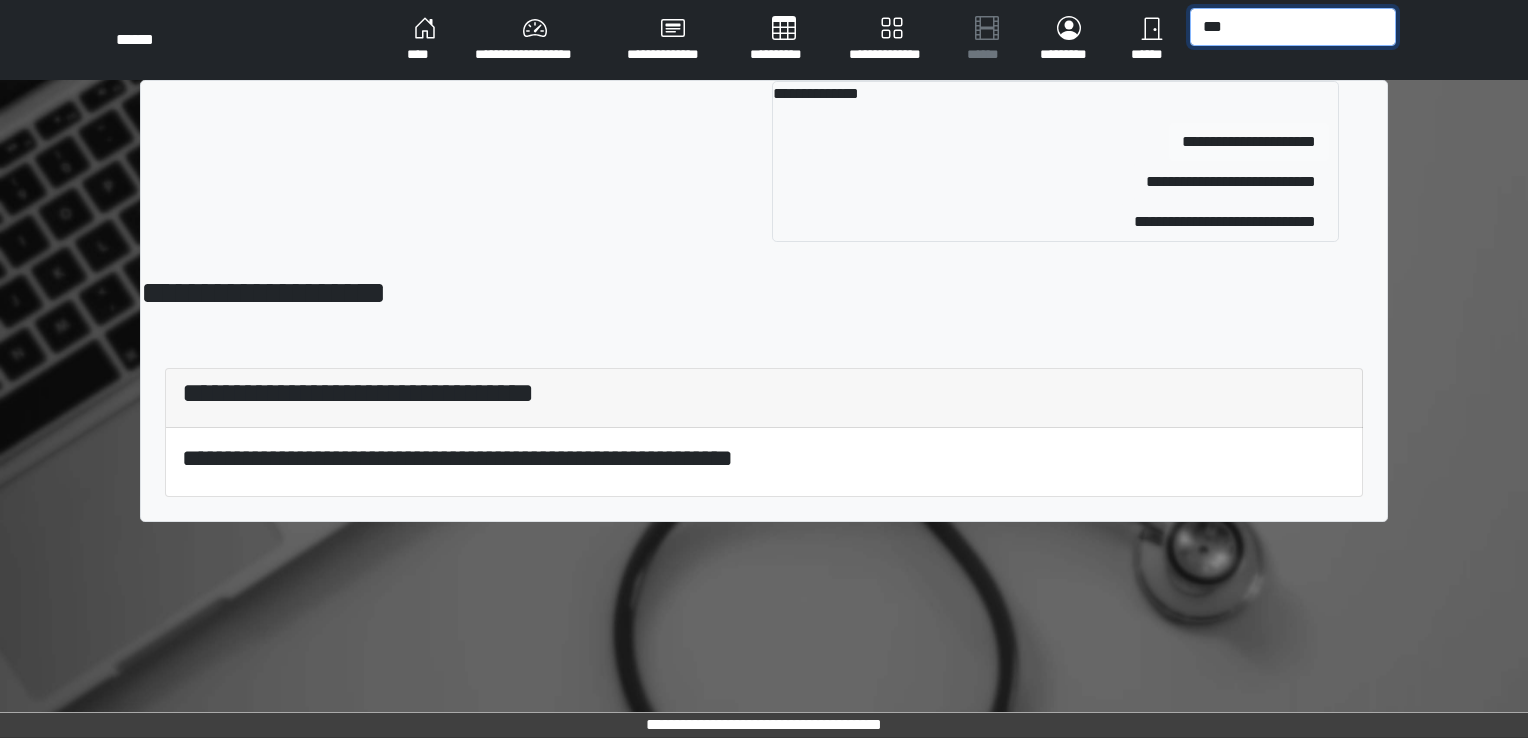 type on "***" 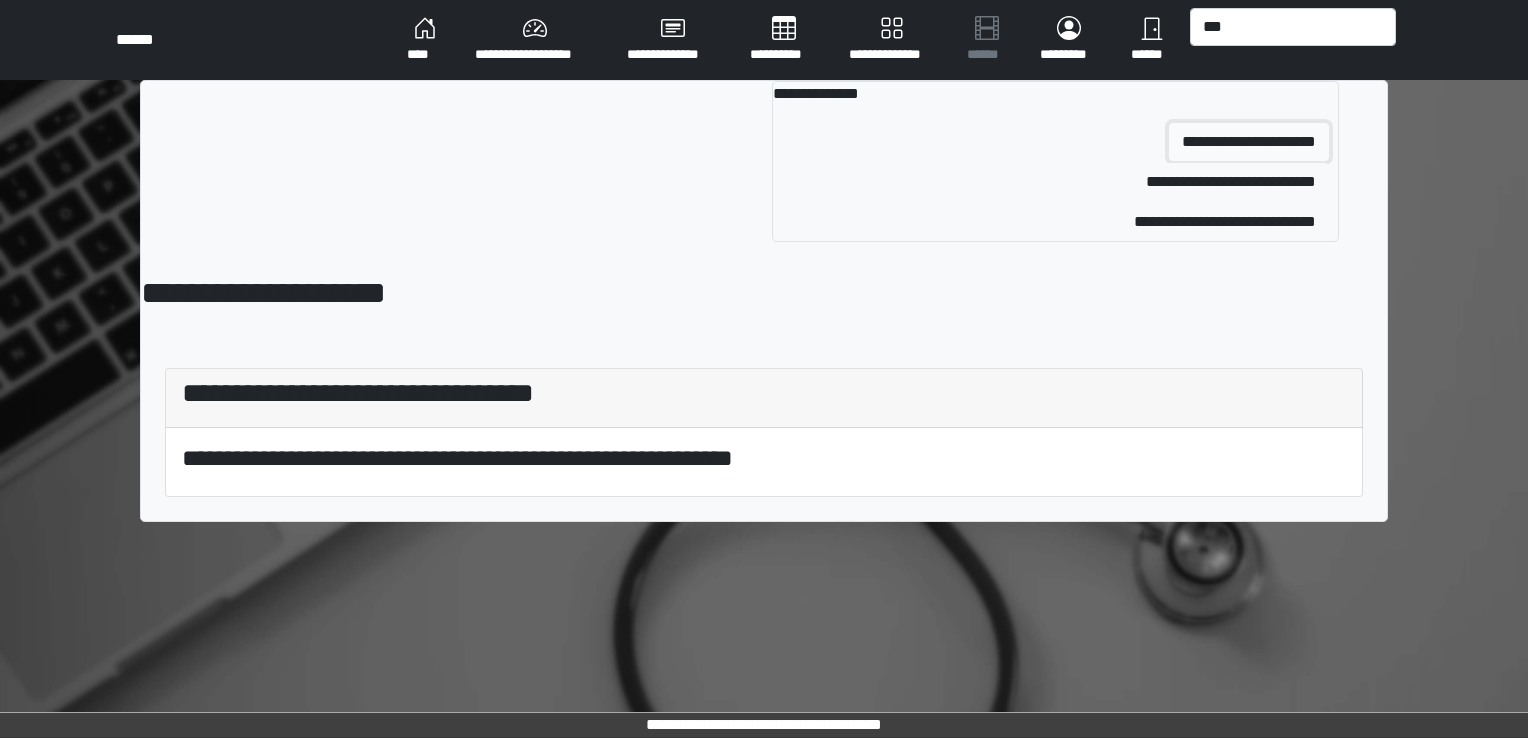 click on "**********" at bounding box center (1249, 142) 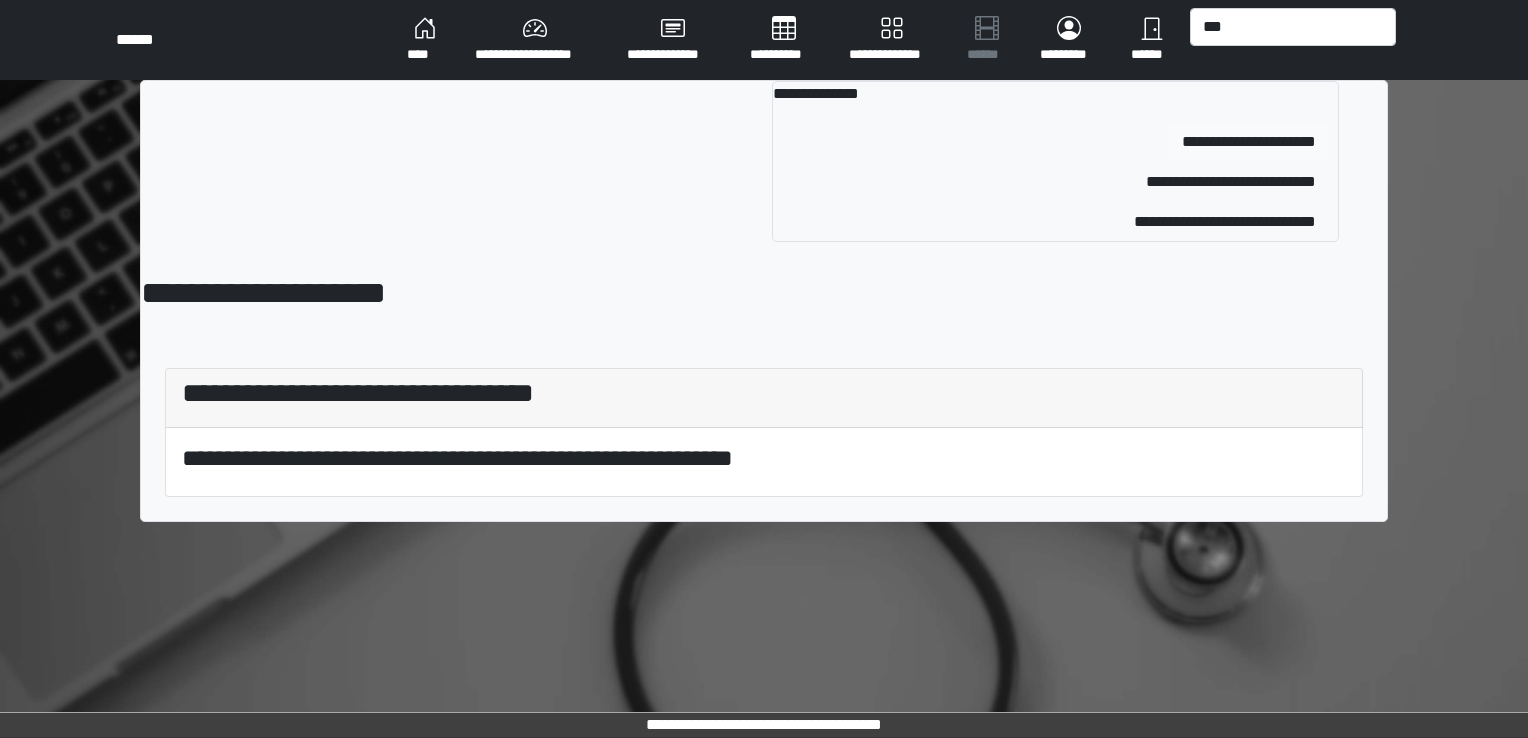 type 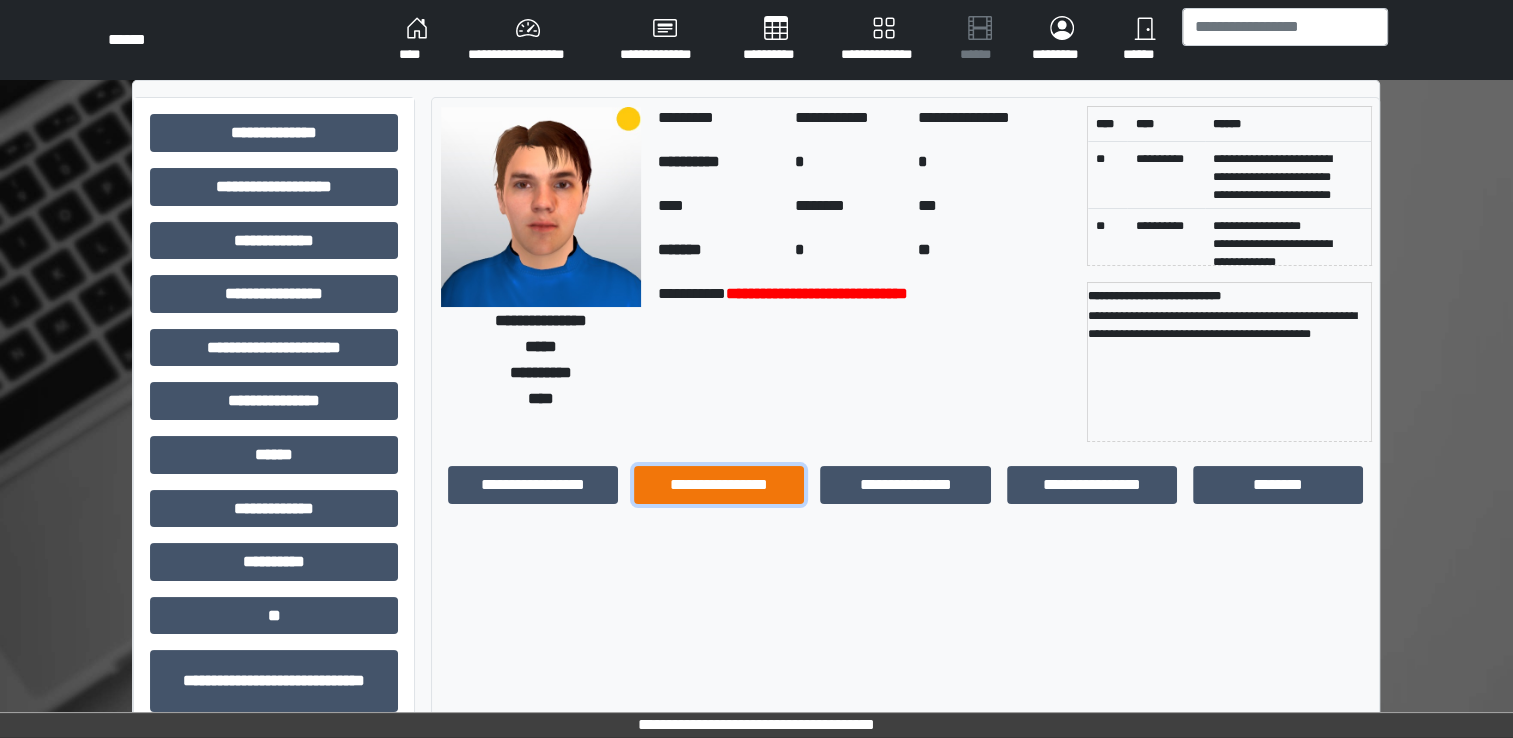 click on "**********" at bounding box center (719, 485) 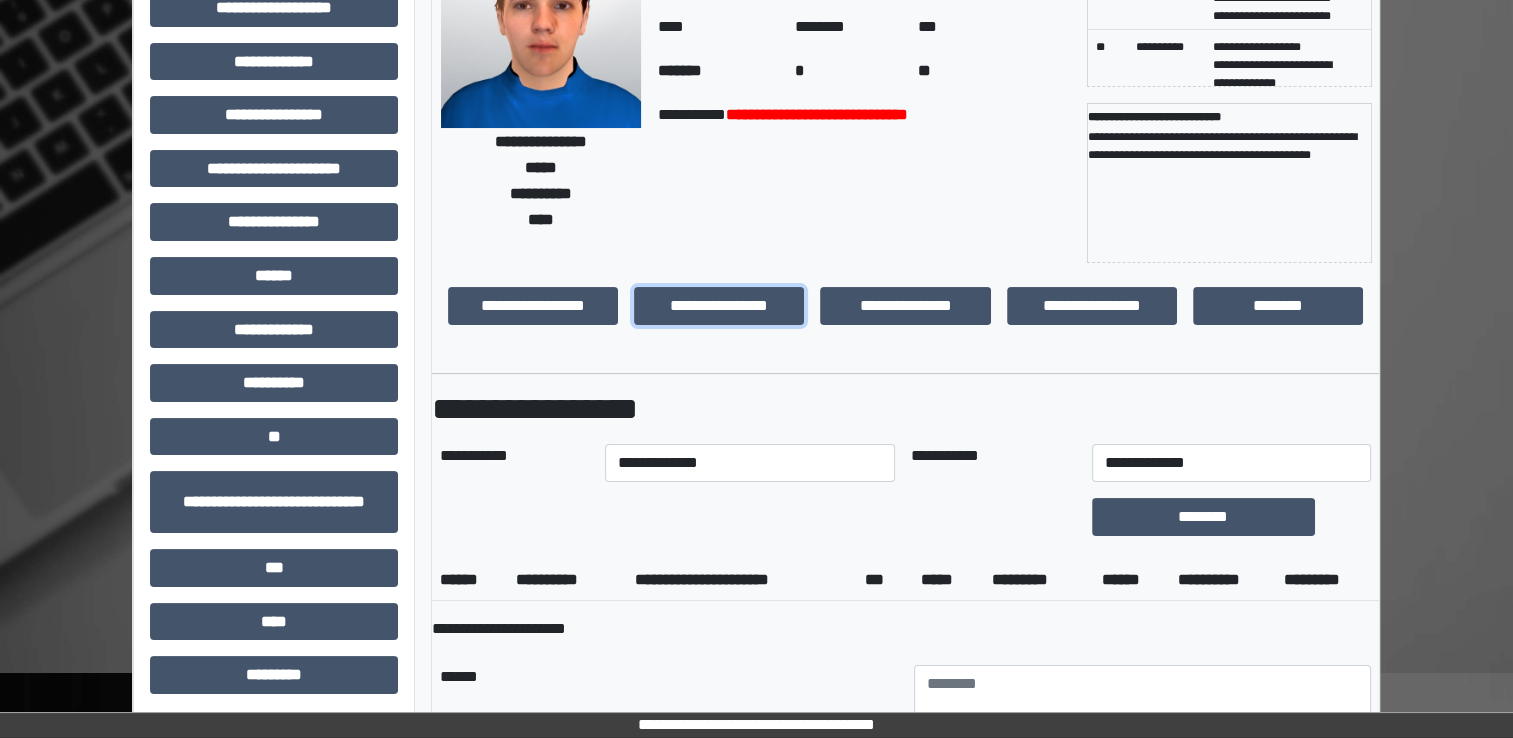scroll, scrollTop: 200, scrollLeft: 0, axis: vertical 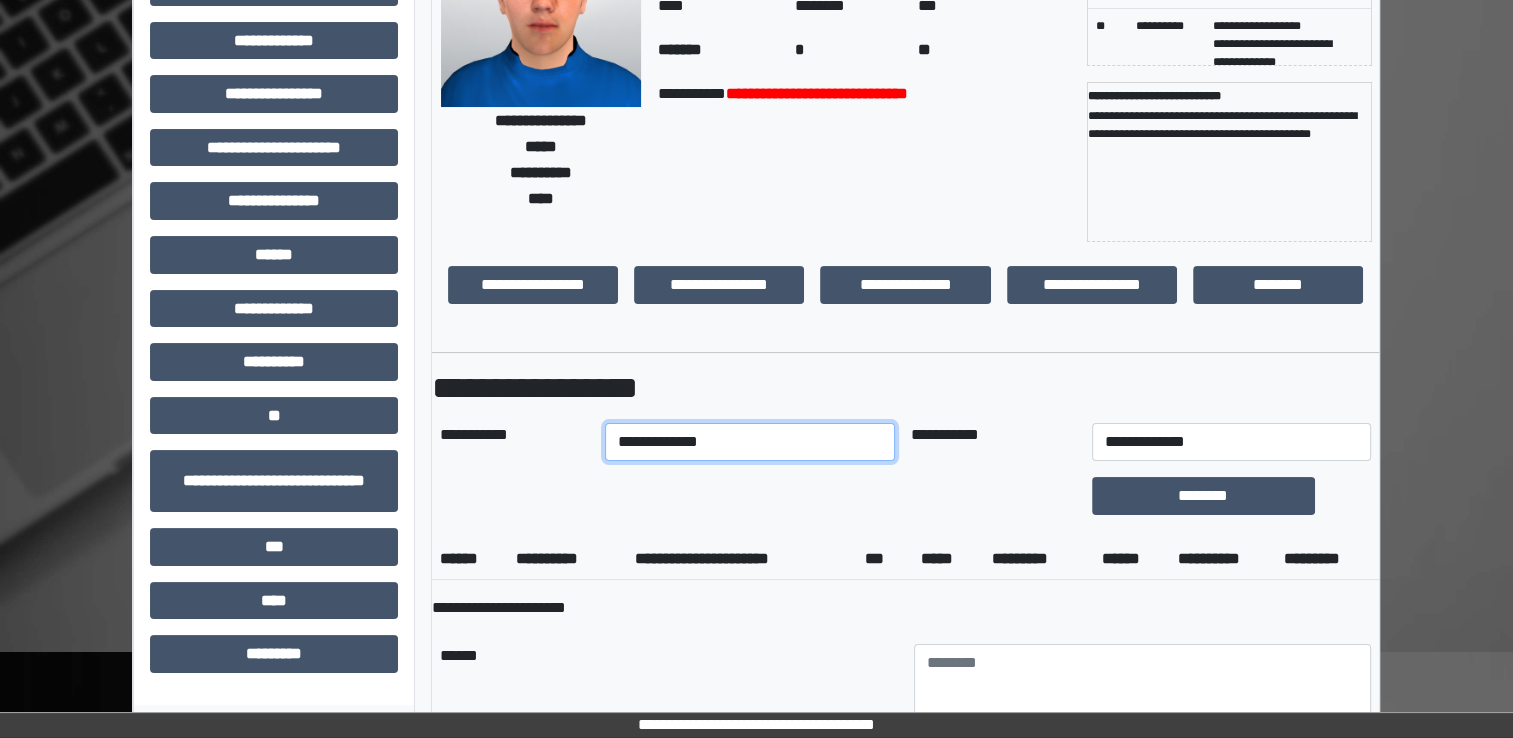 click on "**********" at bounding box center (750, 442) 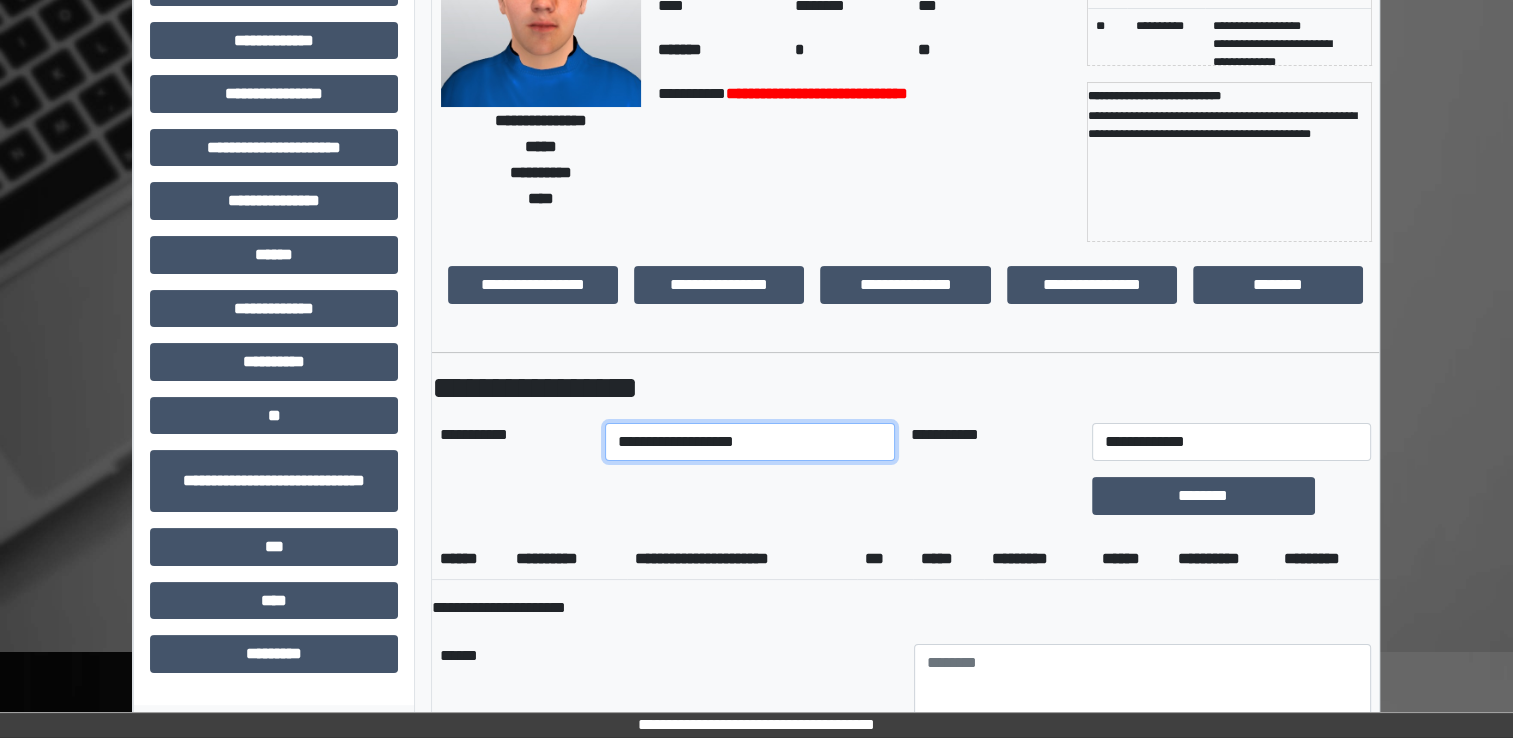 click on "**********" at bounding box center [750, 442] 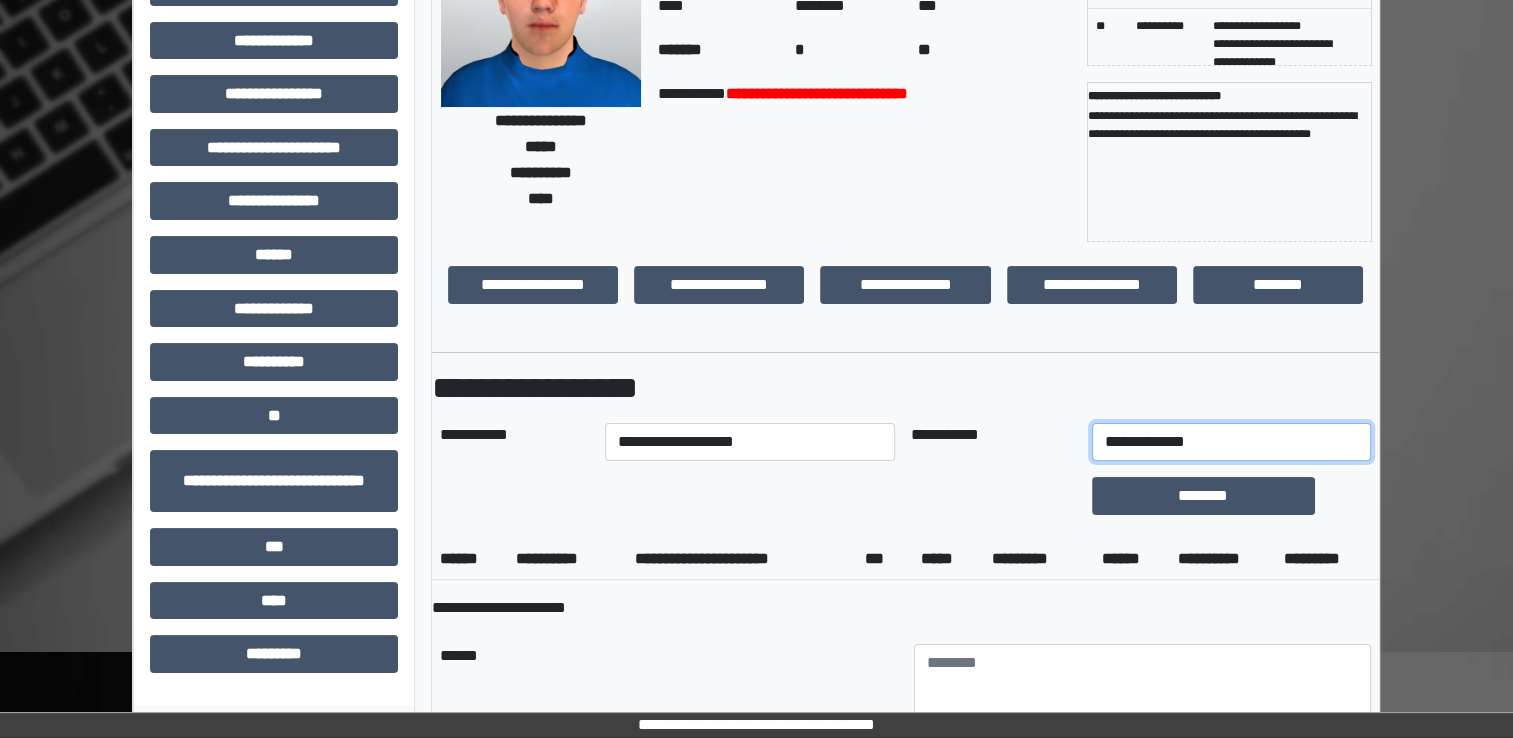 click on "**********" at bounding box center (1231, 442) 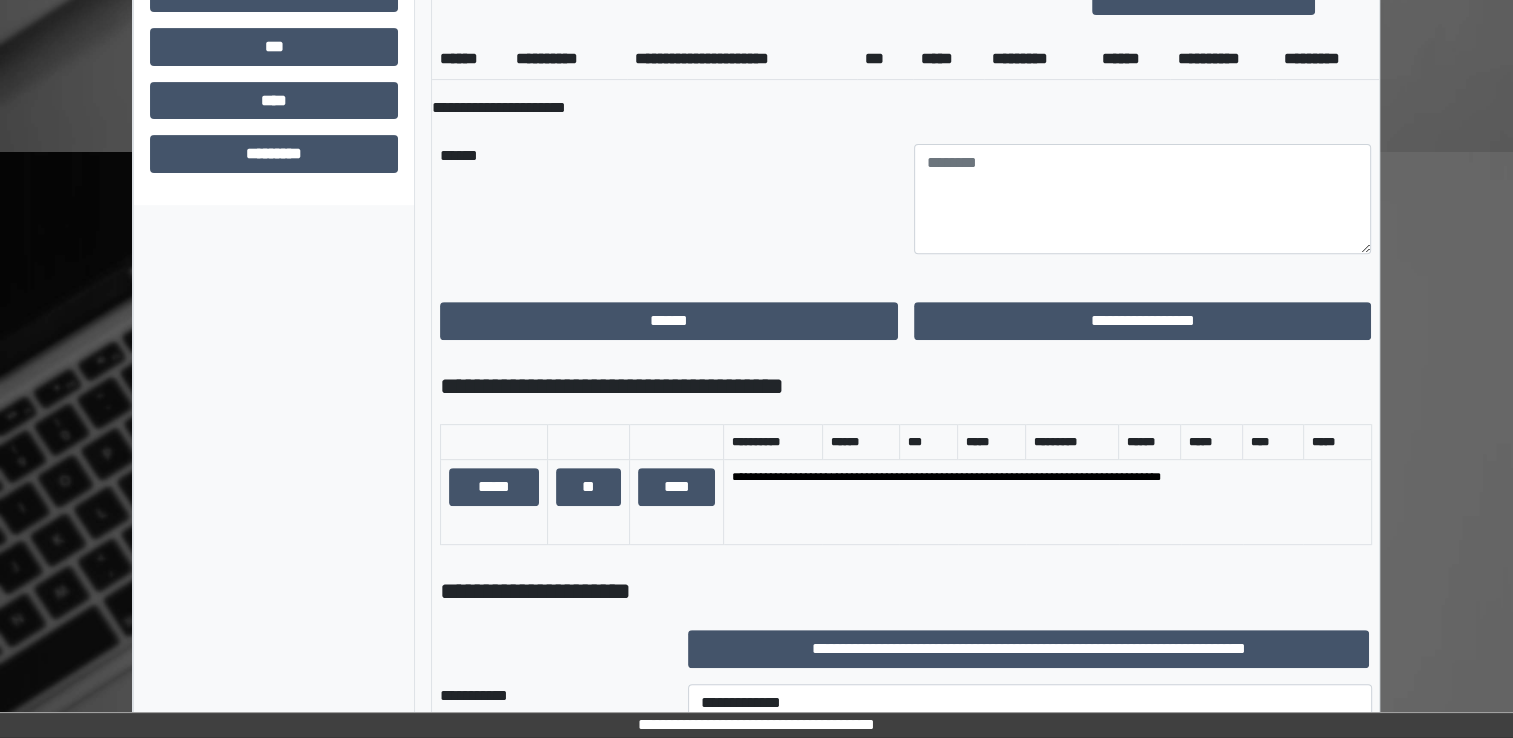 scroll, scrollTop: 800, scrollLeft: 0, axis: vertical 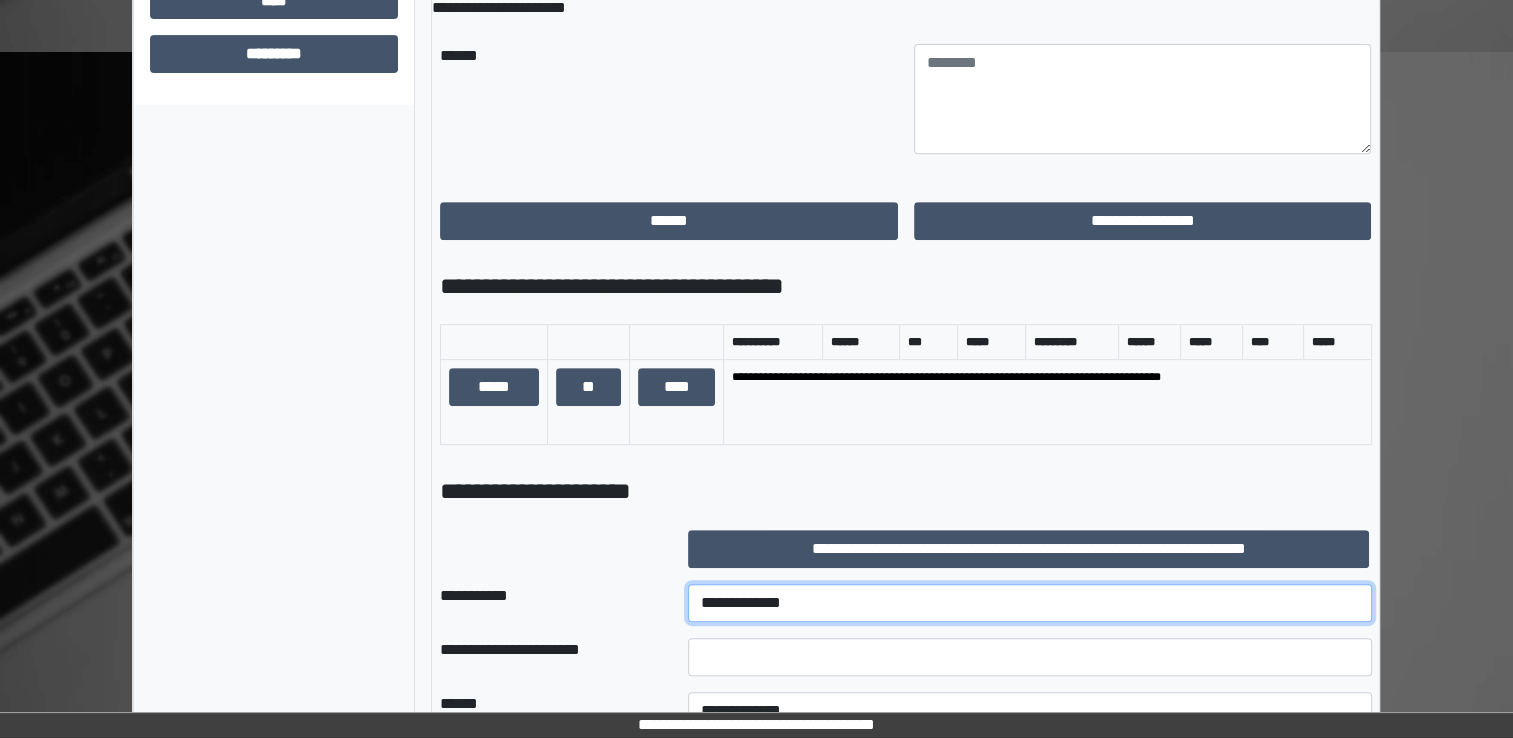 click on "**********" at bounding box center (1030, 603) 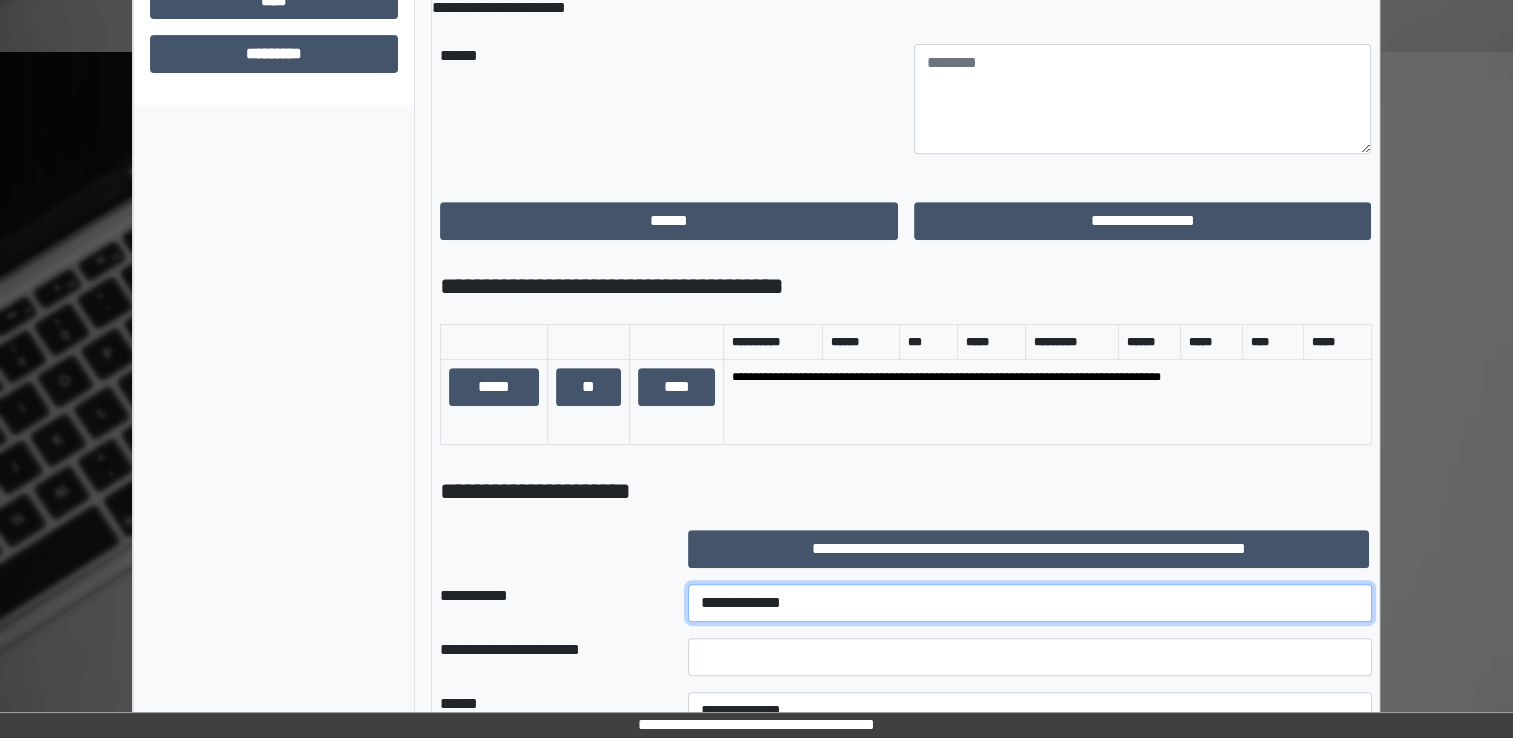 select on "***" 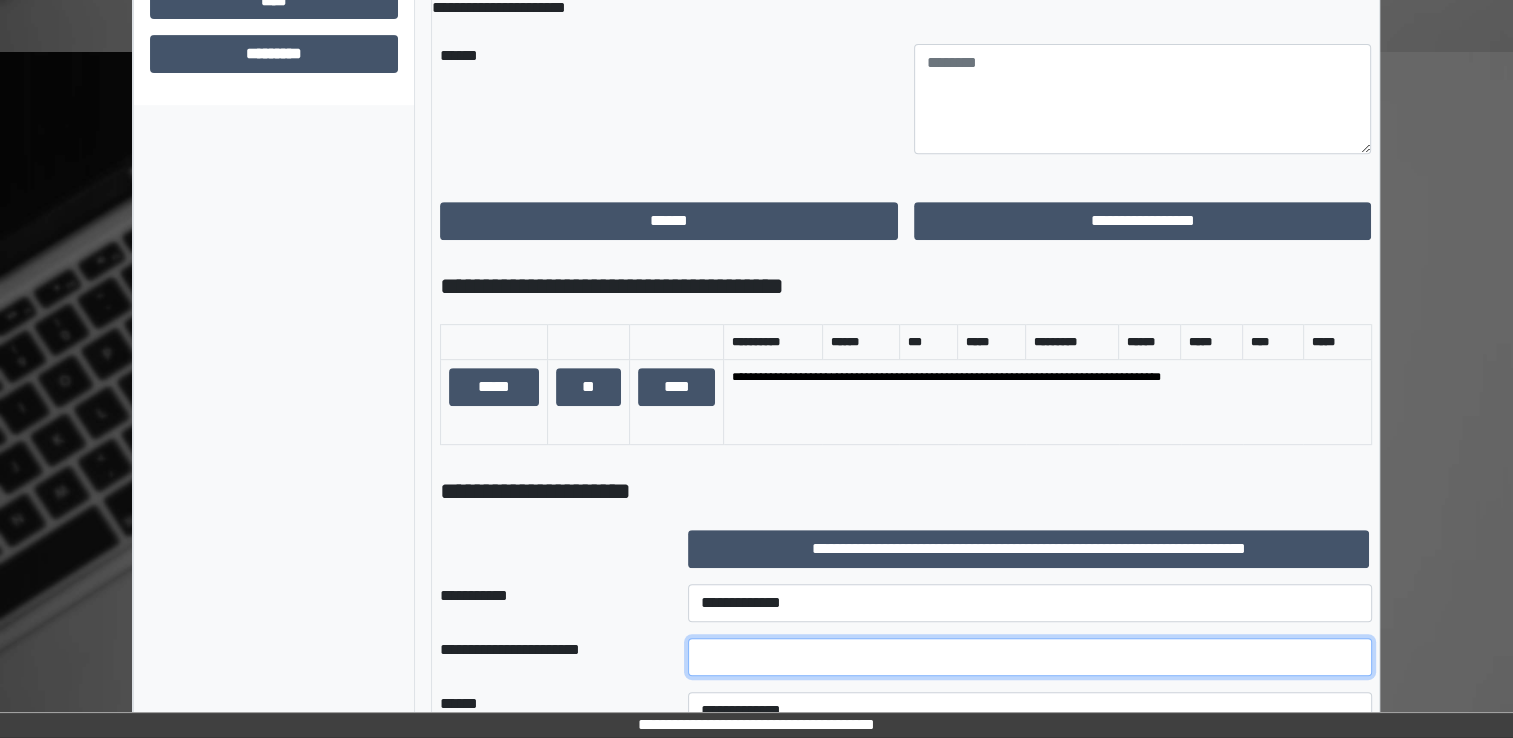 click at bounding box center [1030, 657] 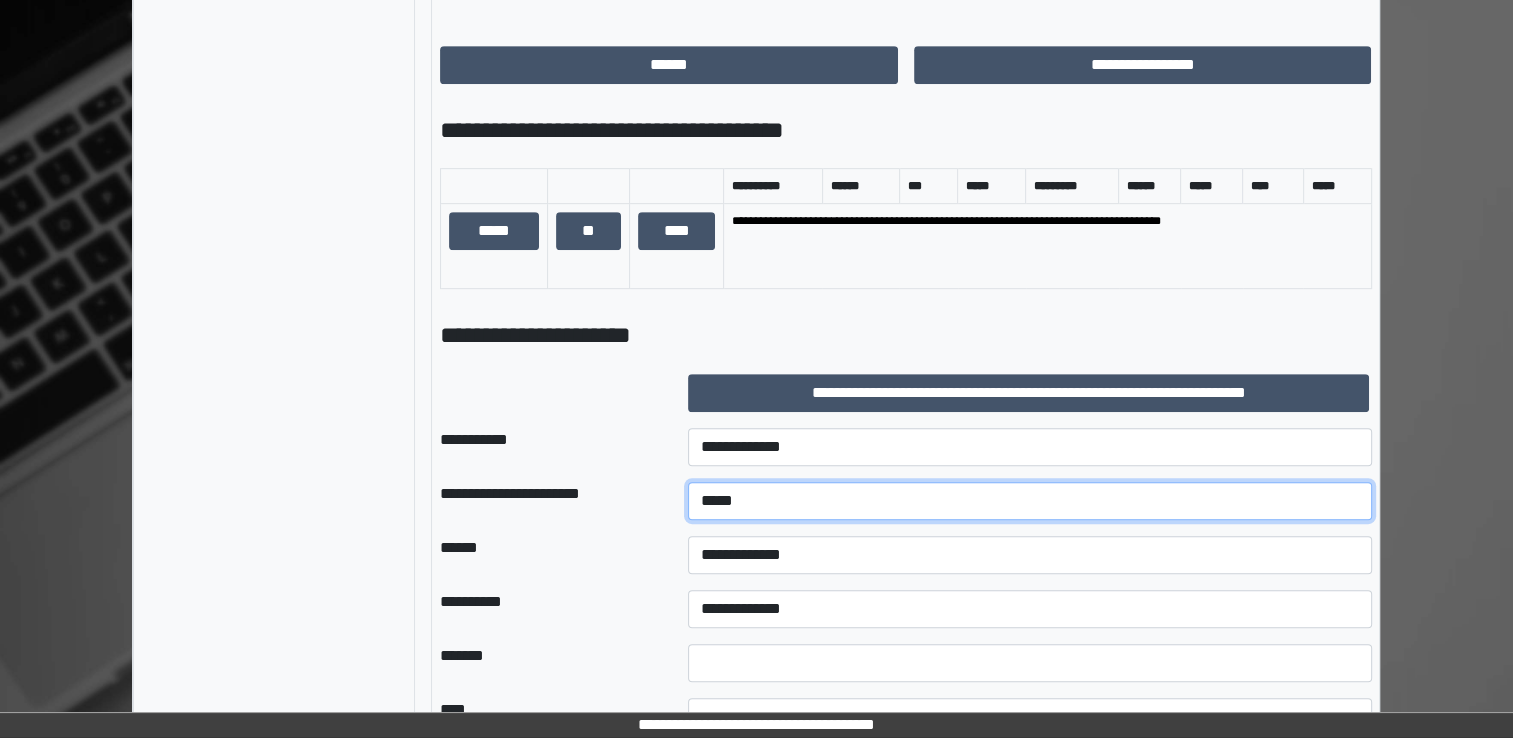 scroll, scrollTop: 1000, scrollLeft: 0, axis: vertical 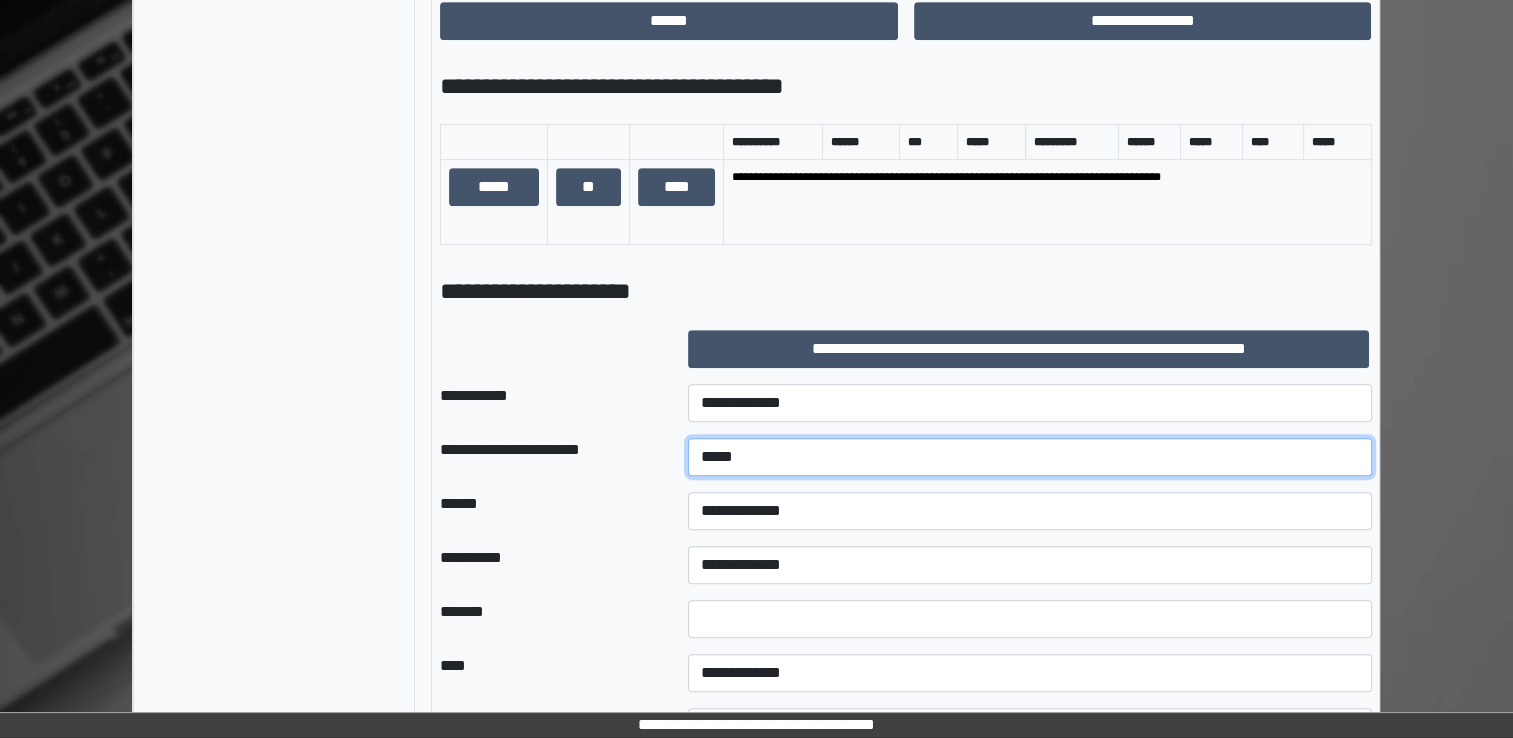 type on "*****" 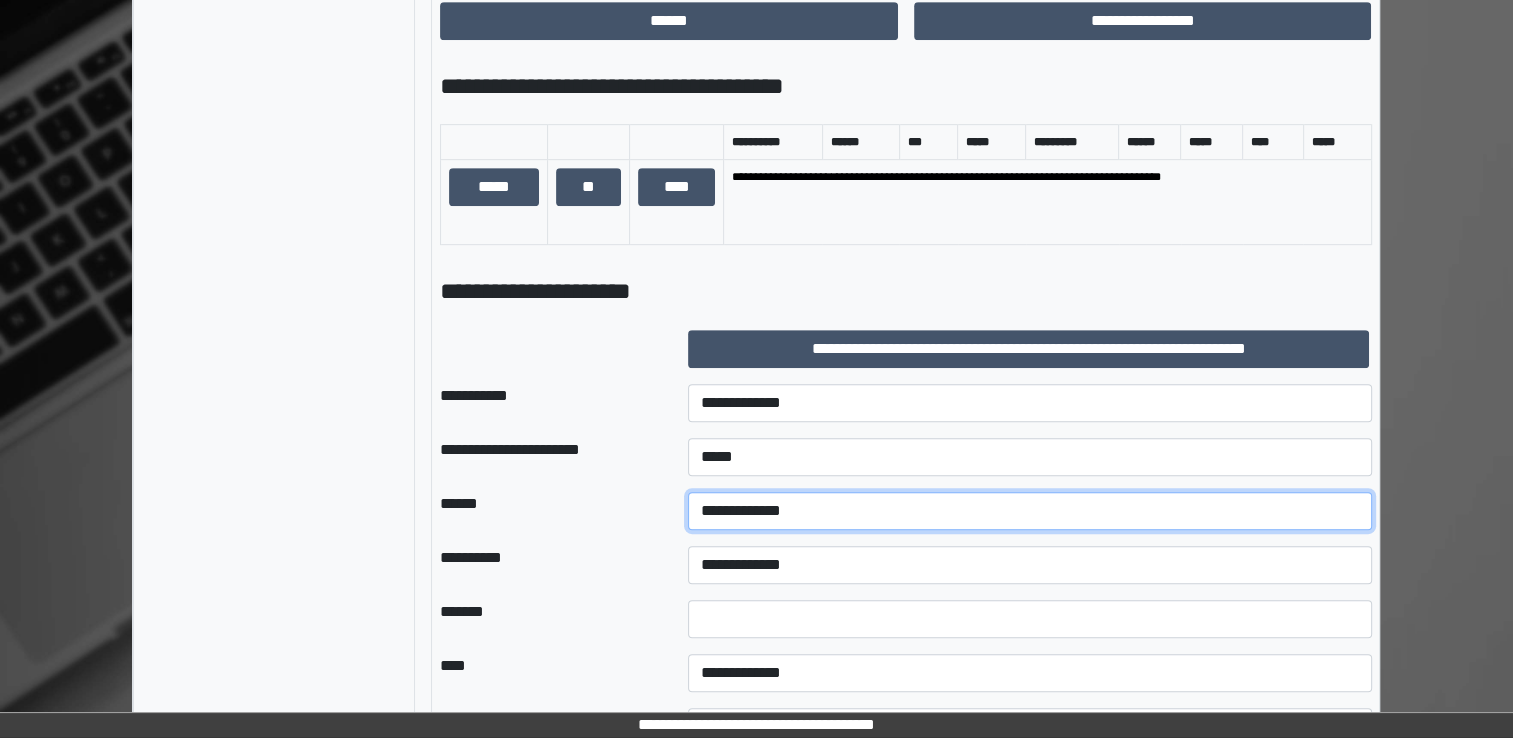 click on "**********" at bounding box center (1030, 511) 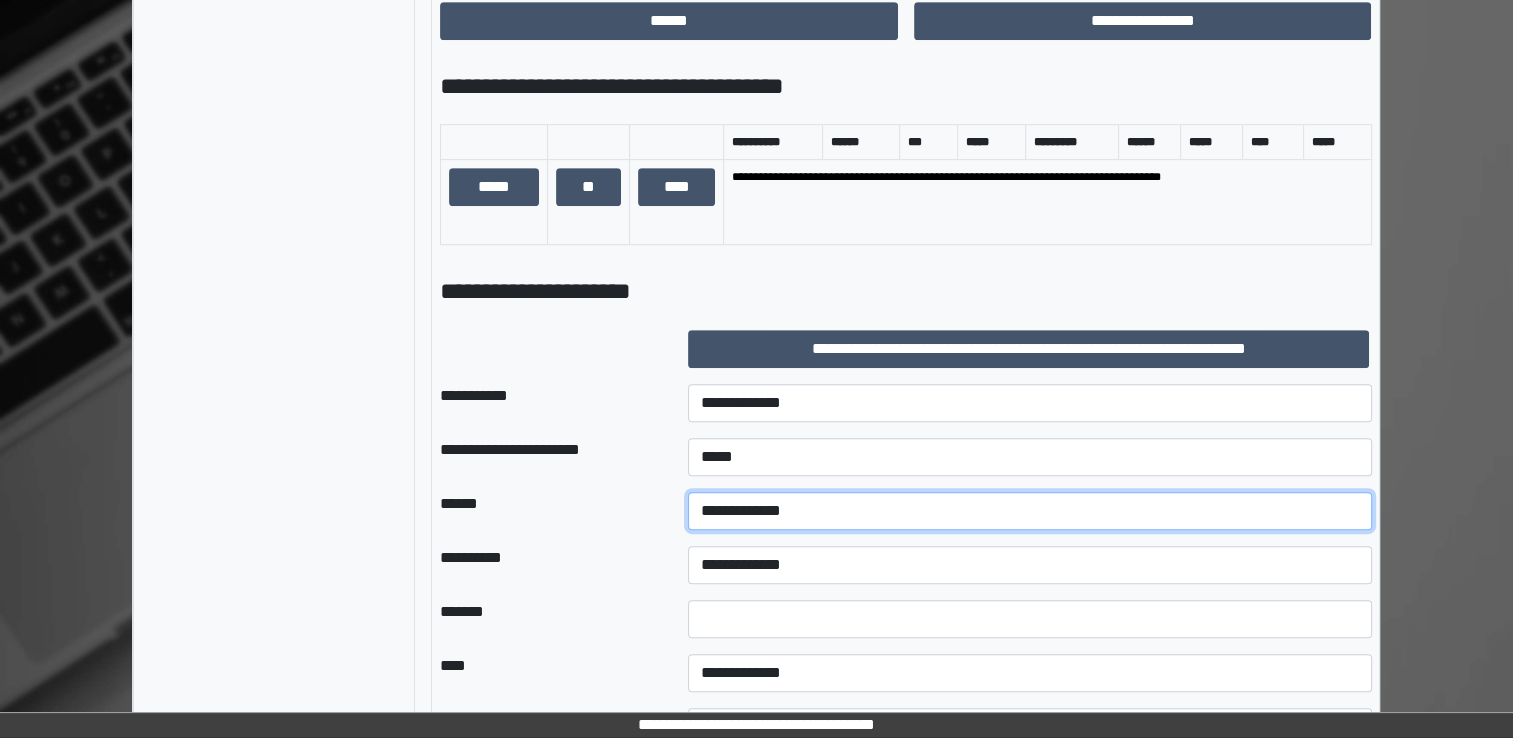 select on "*" 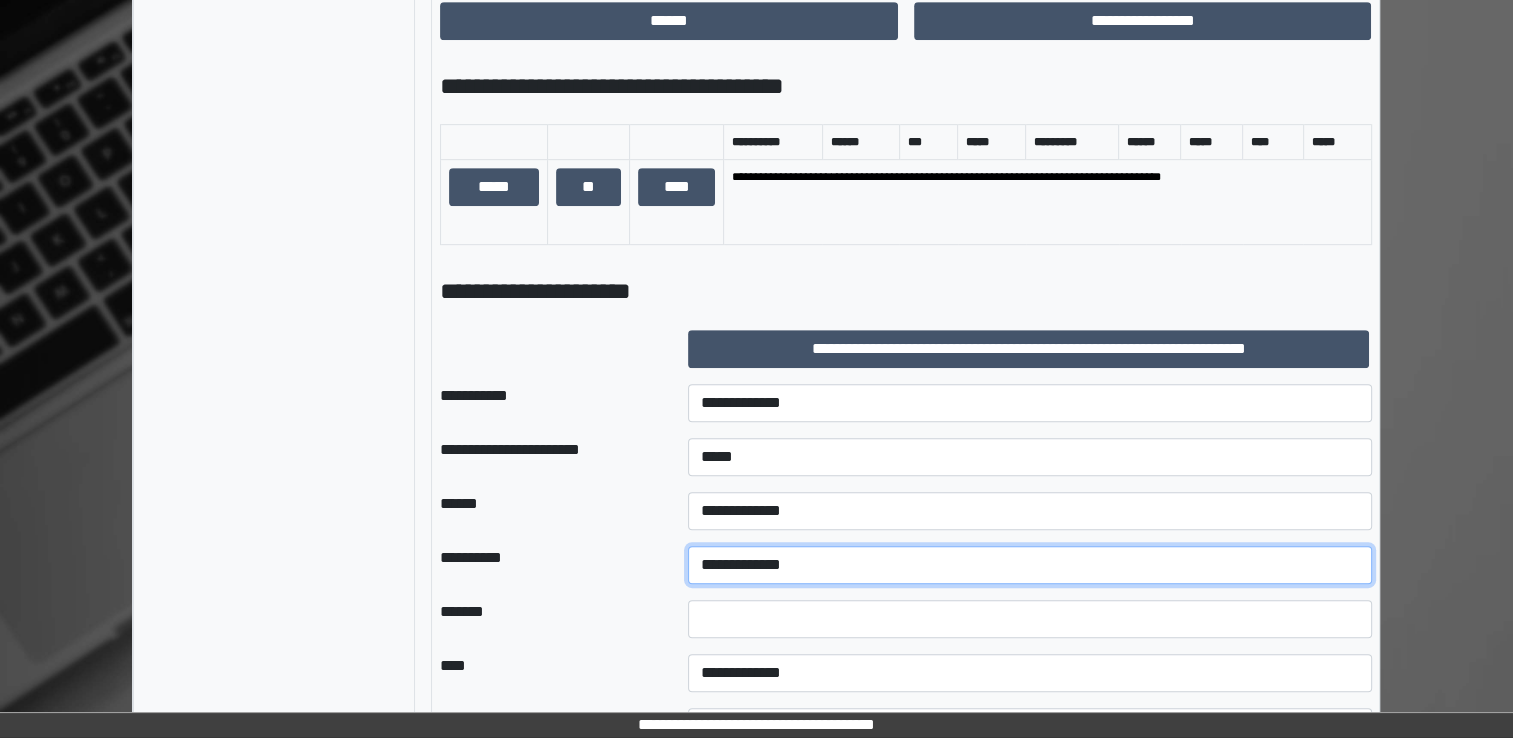 click on "**********" at bounding box center [1030, 565] 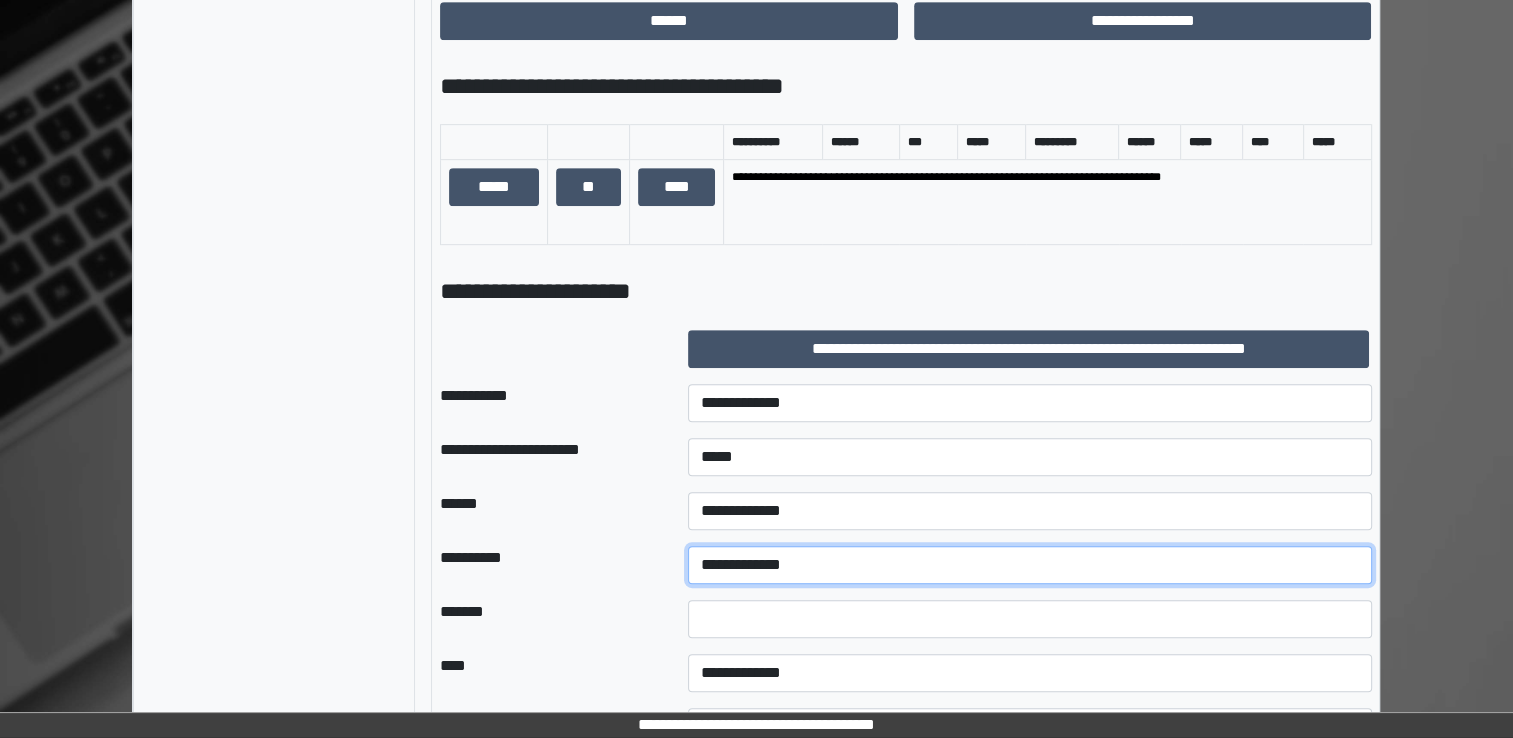 select on "*" 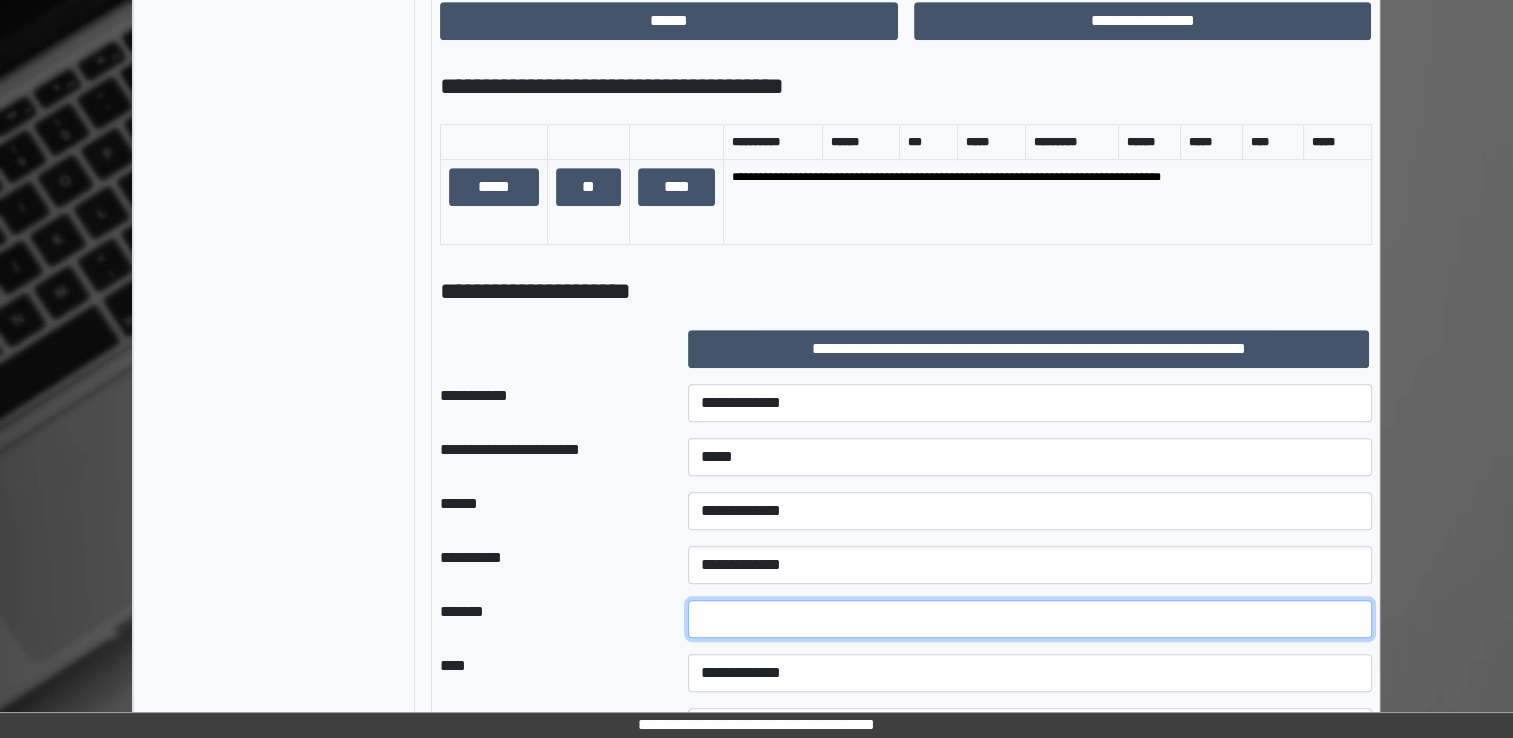 click at bounding box center [1030, 619] 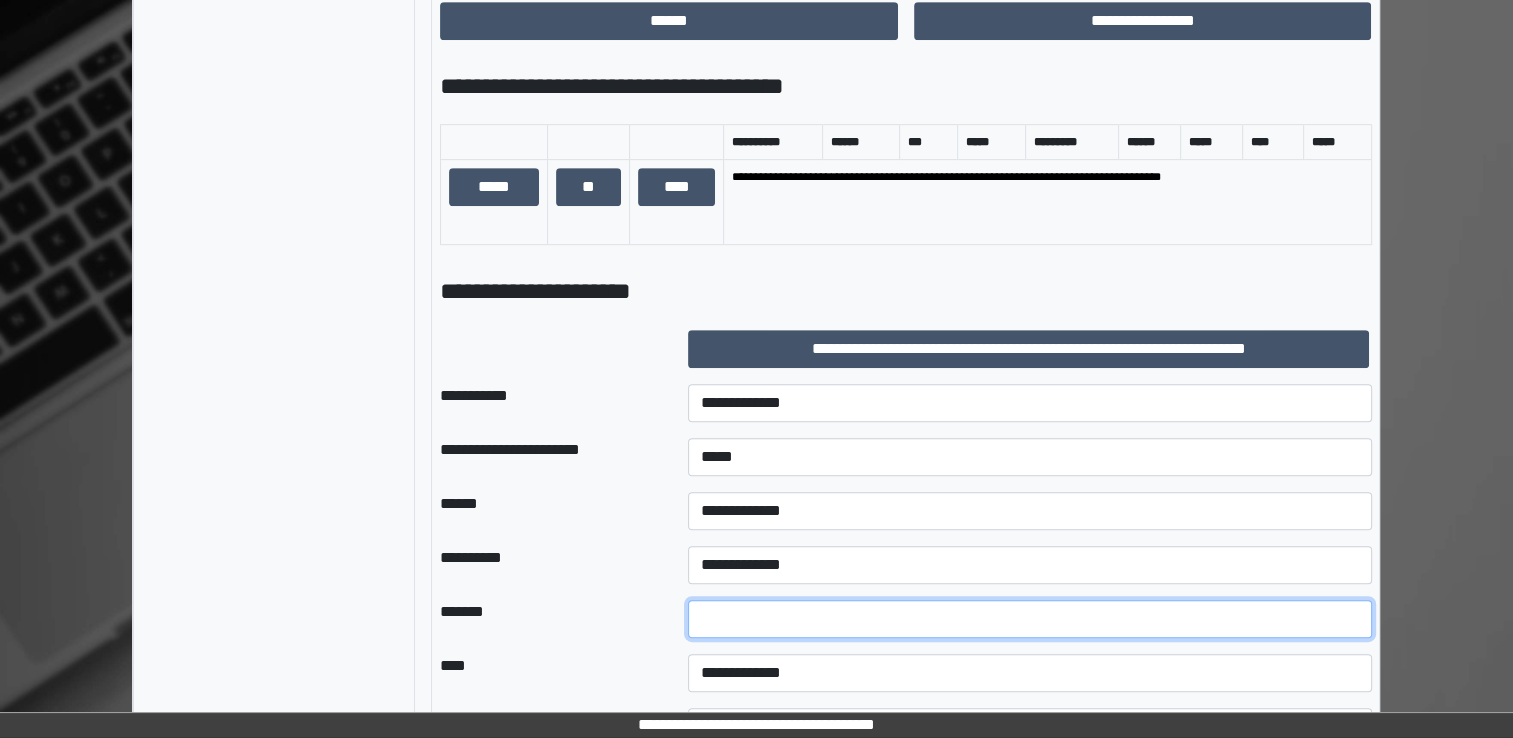 type on "**" 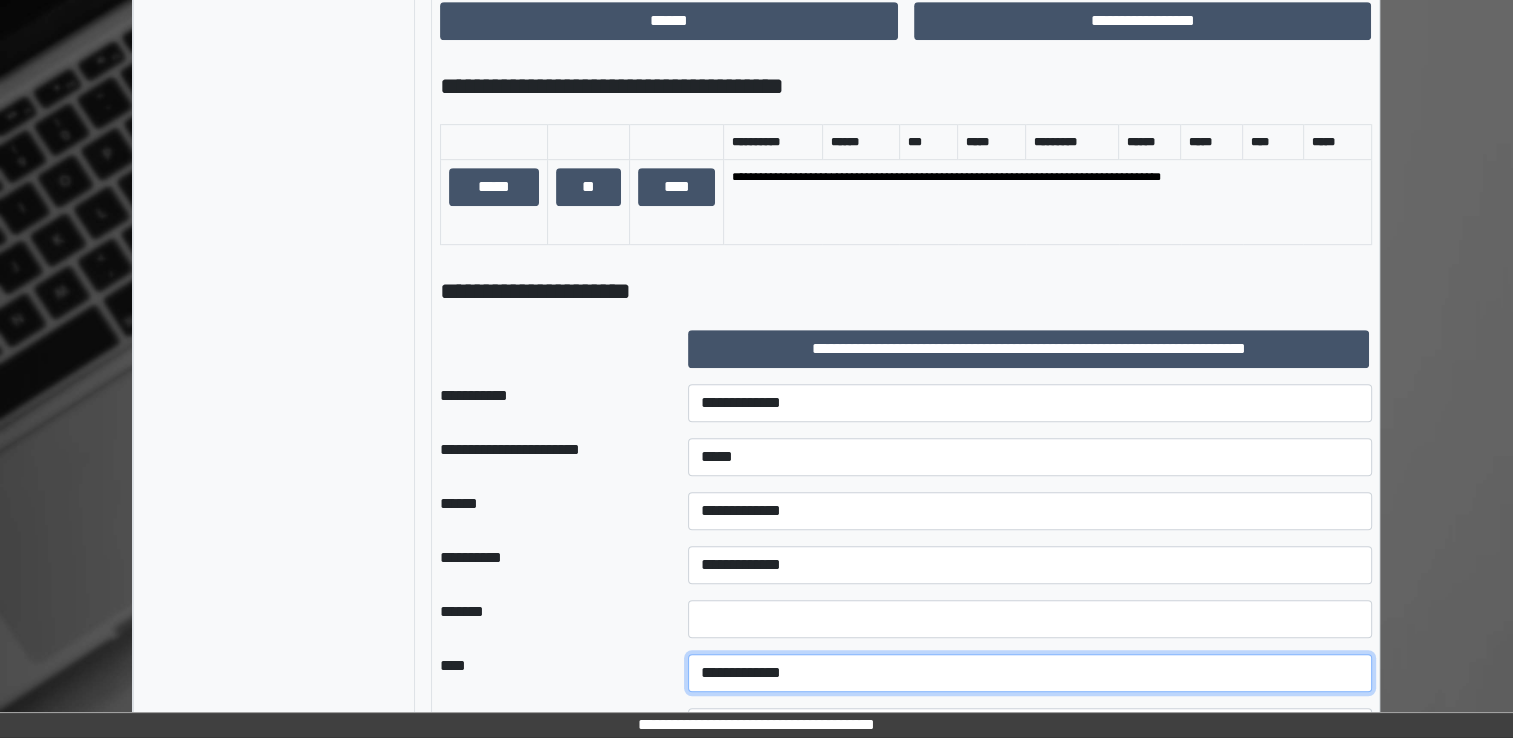 click on "**********" at bounding box center [1030, 673] 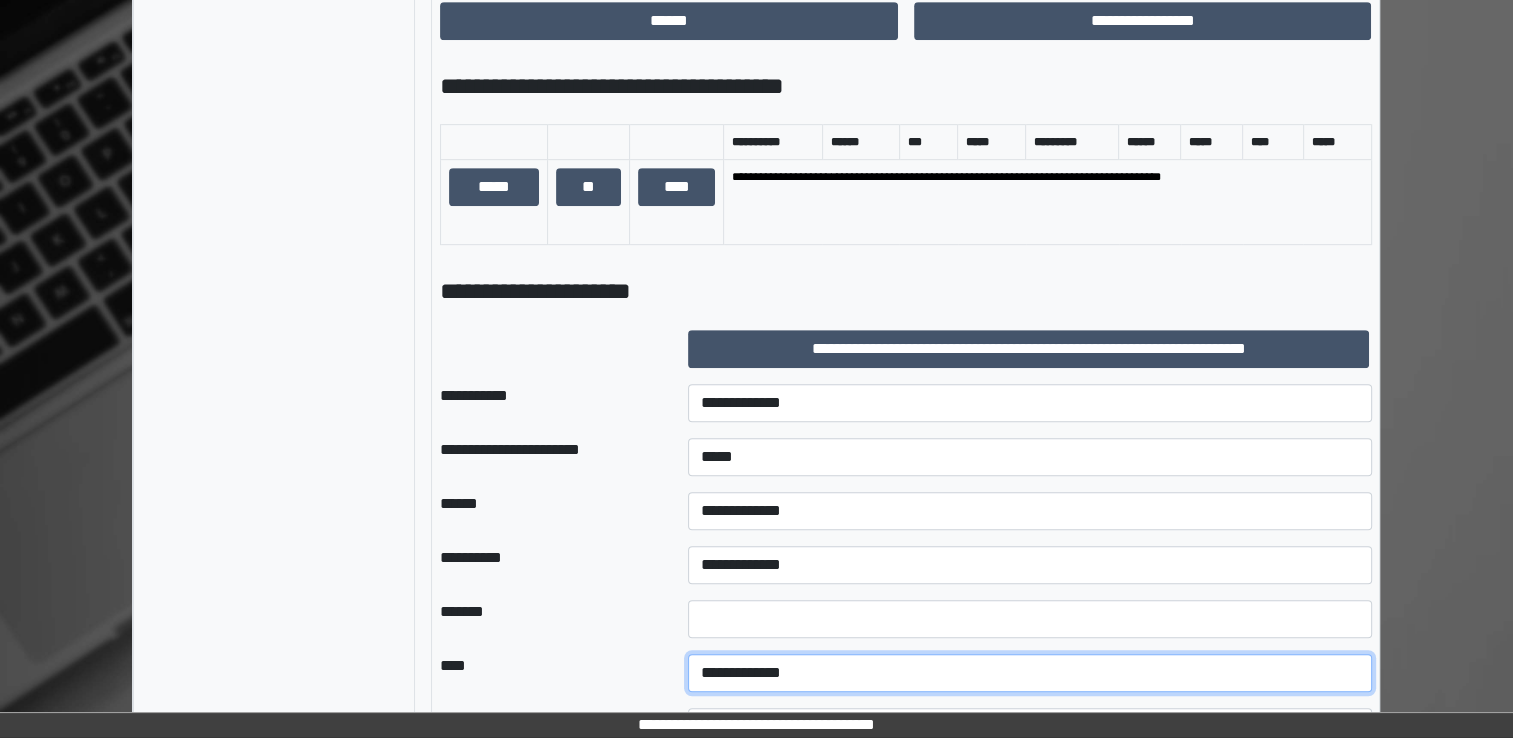 select on "*" 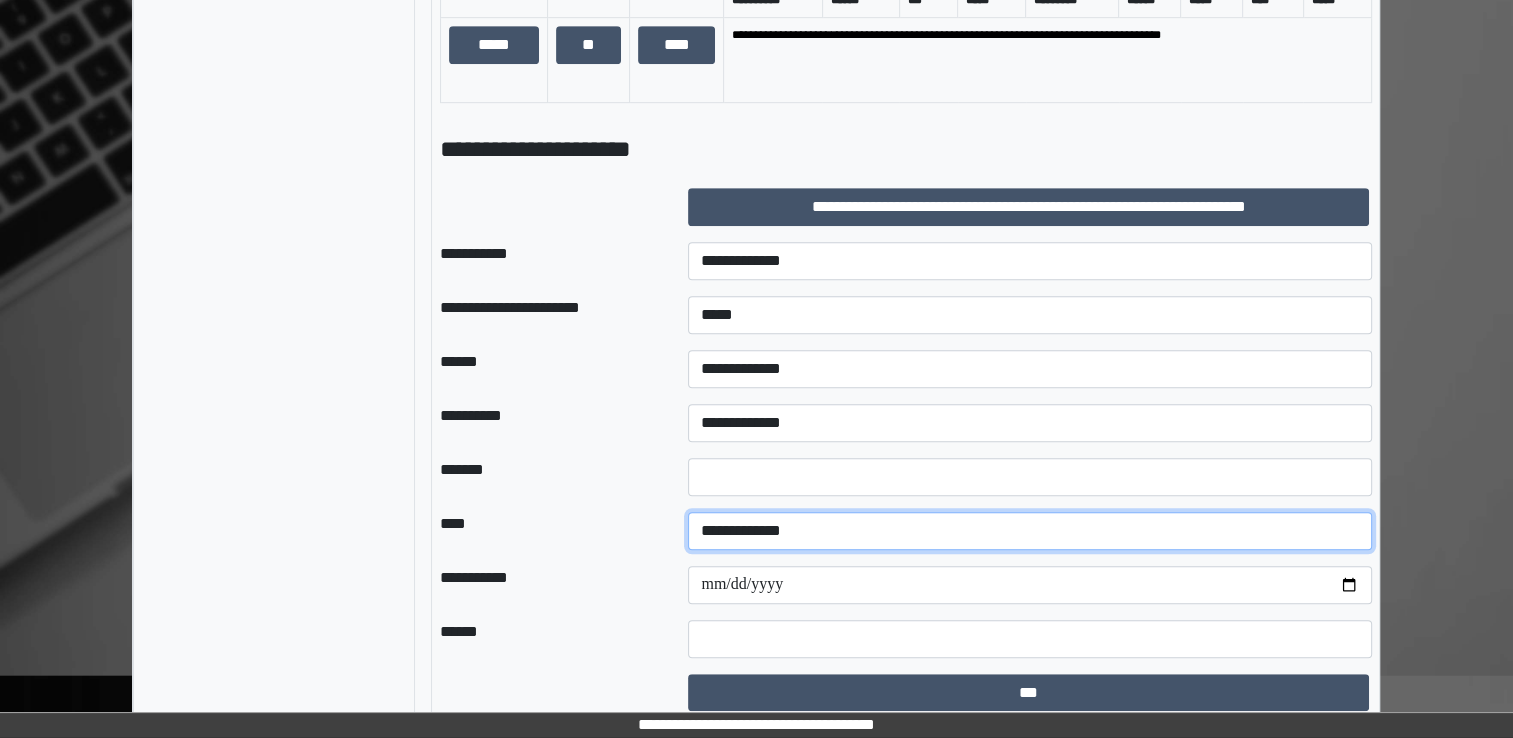 scroll, scrollTop: 1151, scrollLeft: 0, axis: vertical 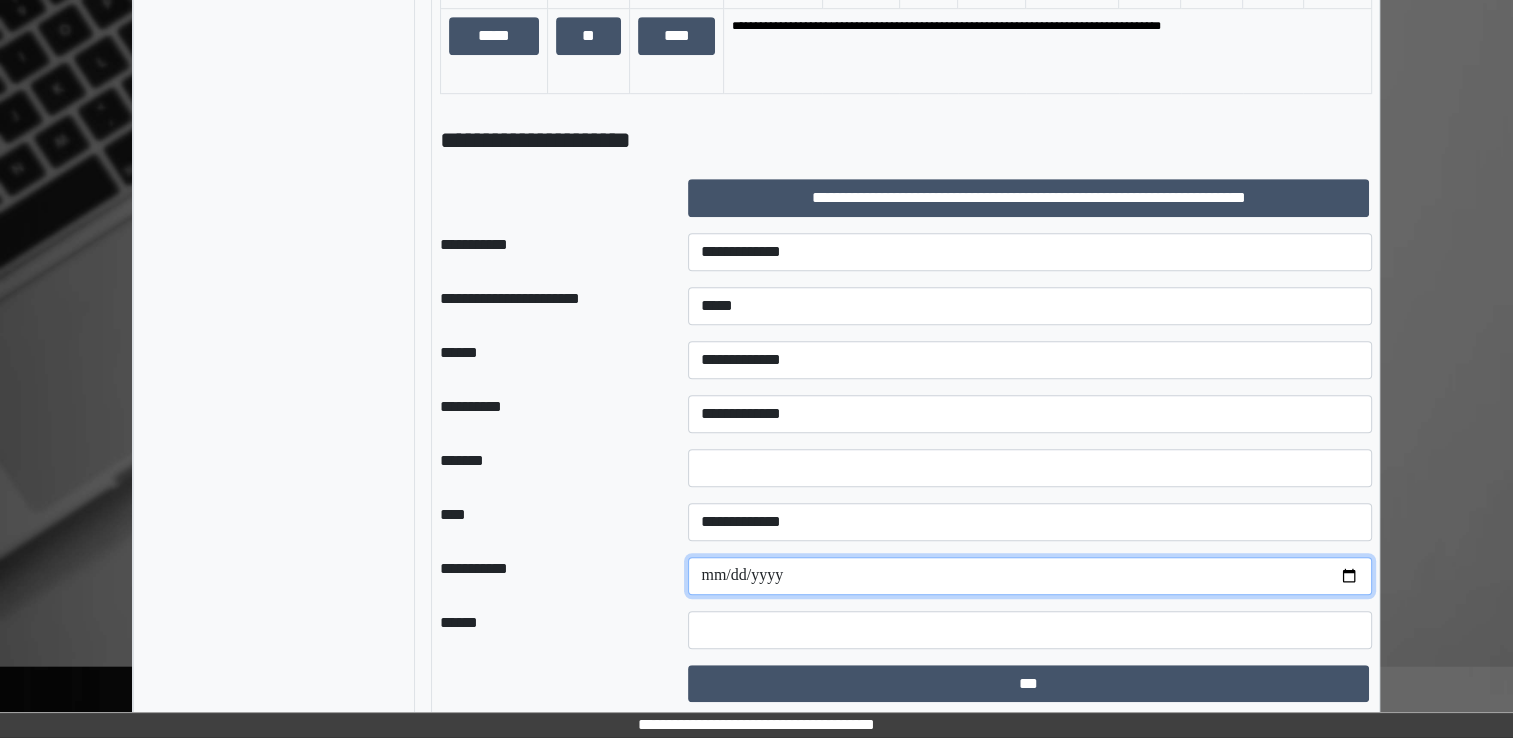 click at bounding box center (1030, 576) 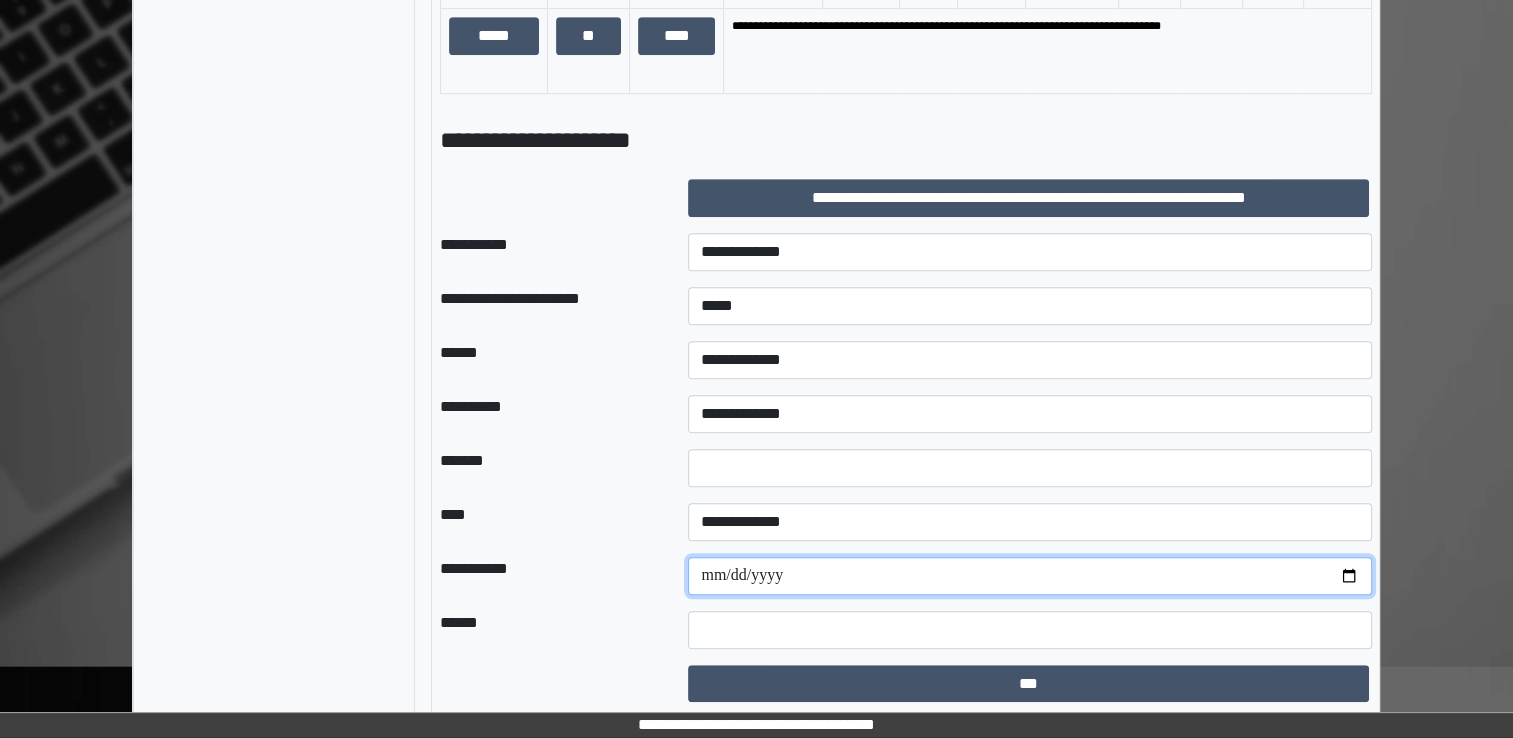 type on "**********" 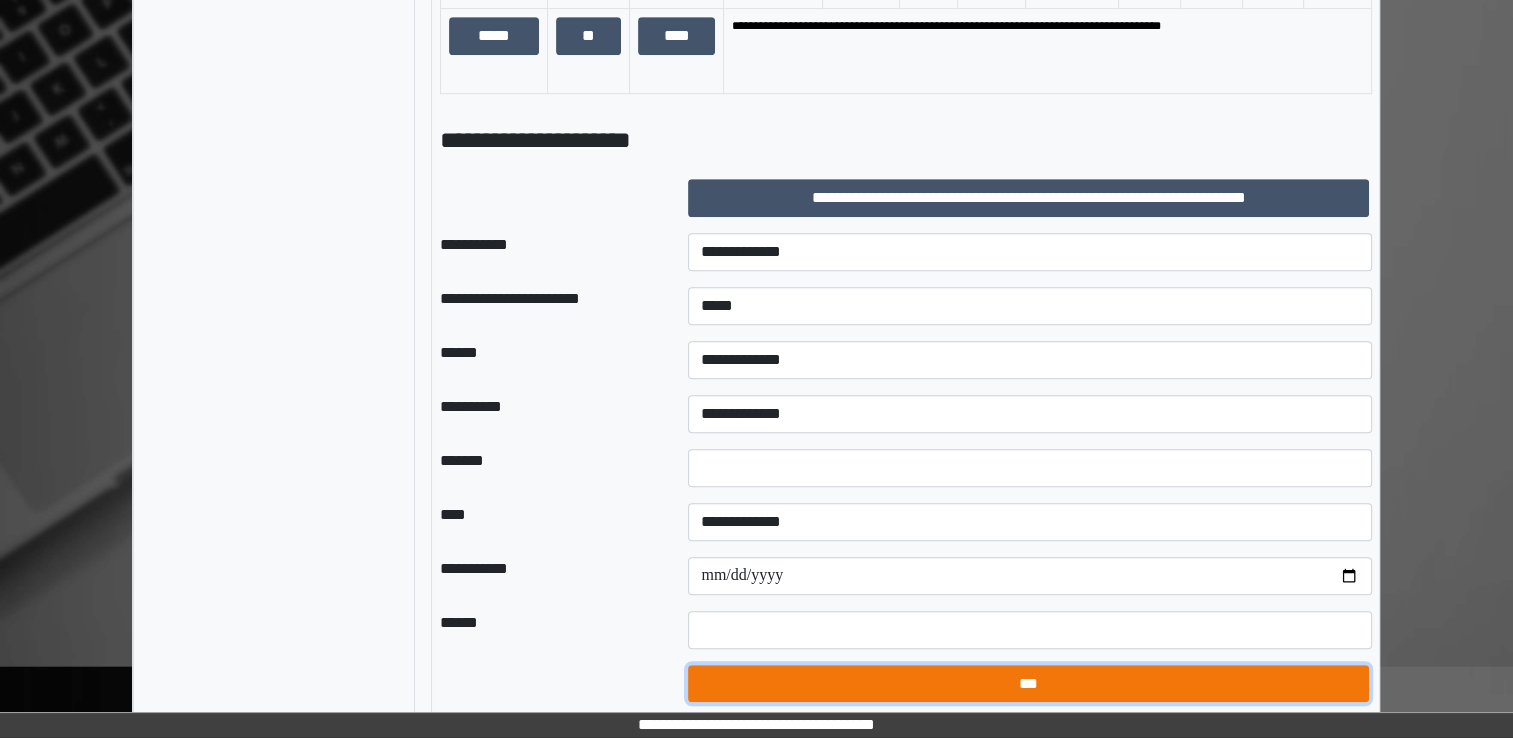 click on "***" at bounding box center [1028, 684] 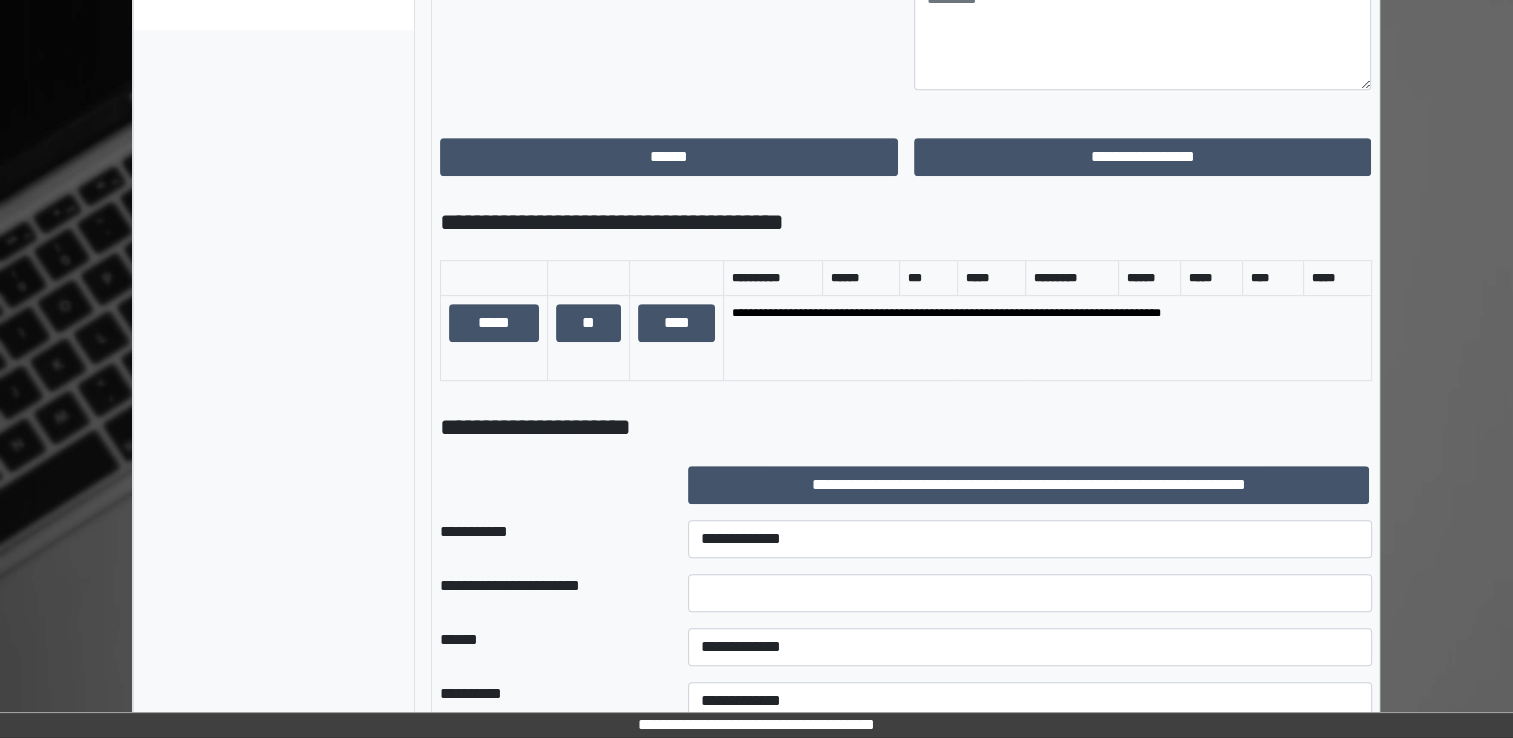 scroll, scrollTop: 651, scrollLeft: 0, axis: vertical 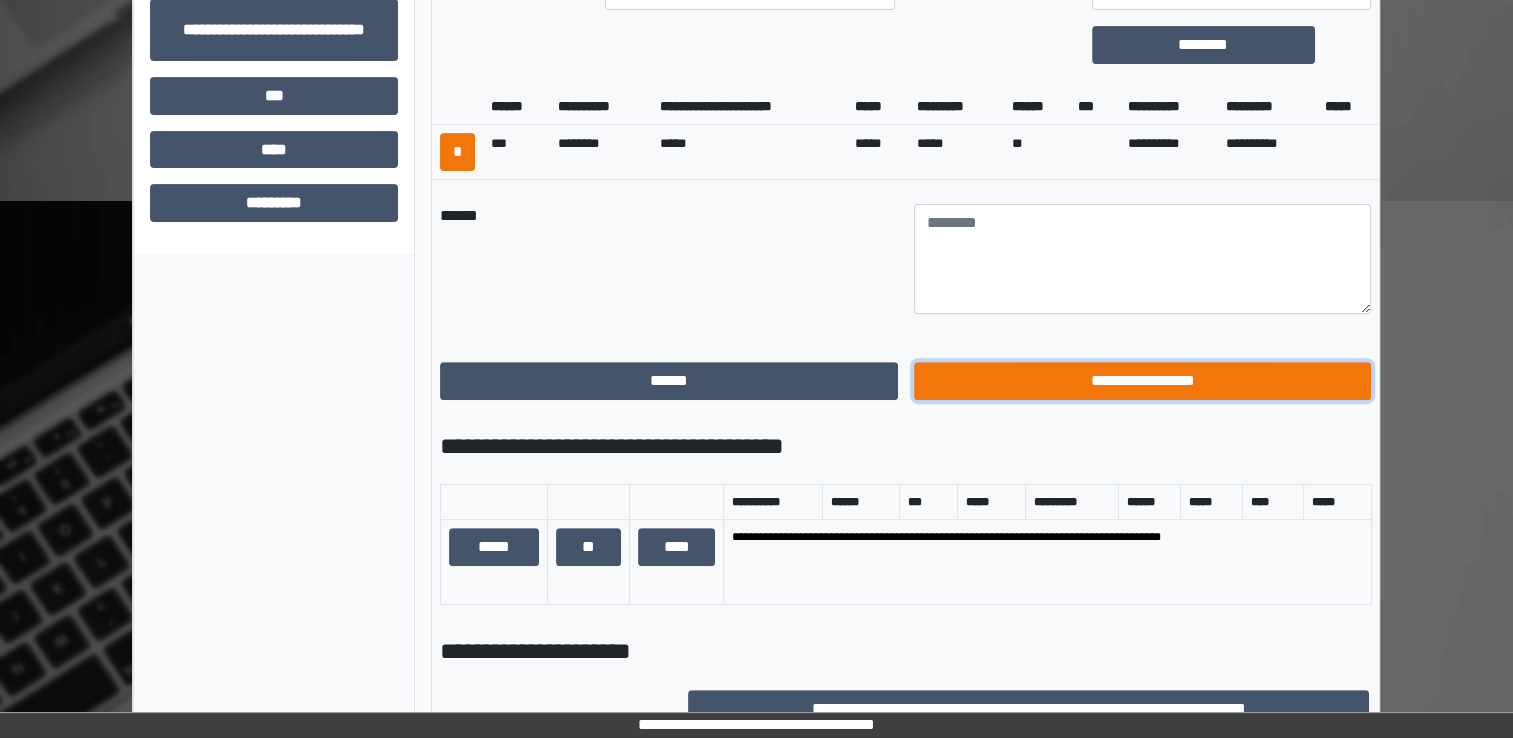 drag, startPoint x: 1041, startPoint y: 386, endPoint x: 998, endPoint y: 369, distance: 46.238514 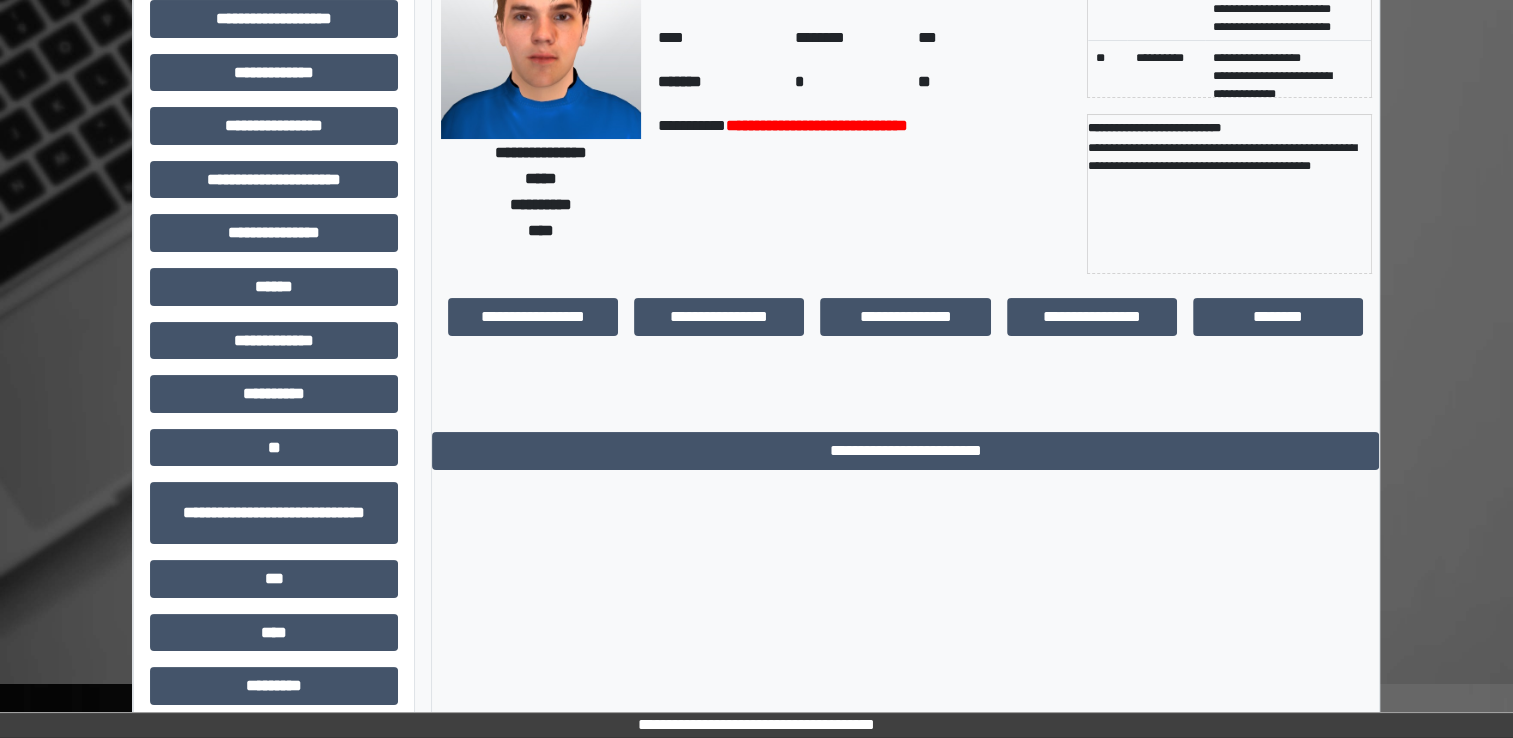 scroll, scrollTop: 0, scrollLeft: 0, axis: both 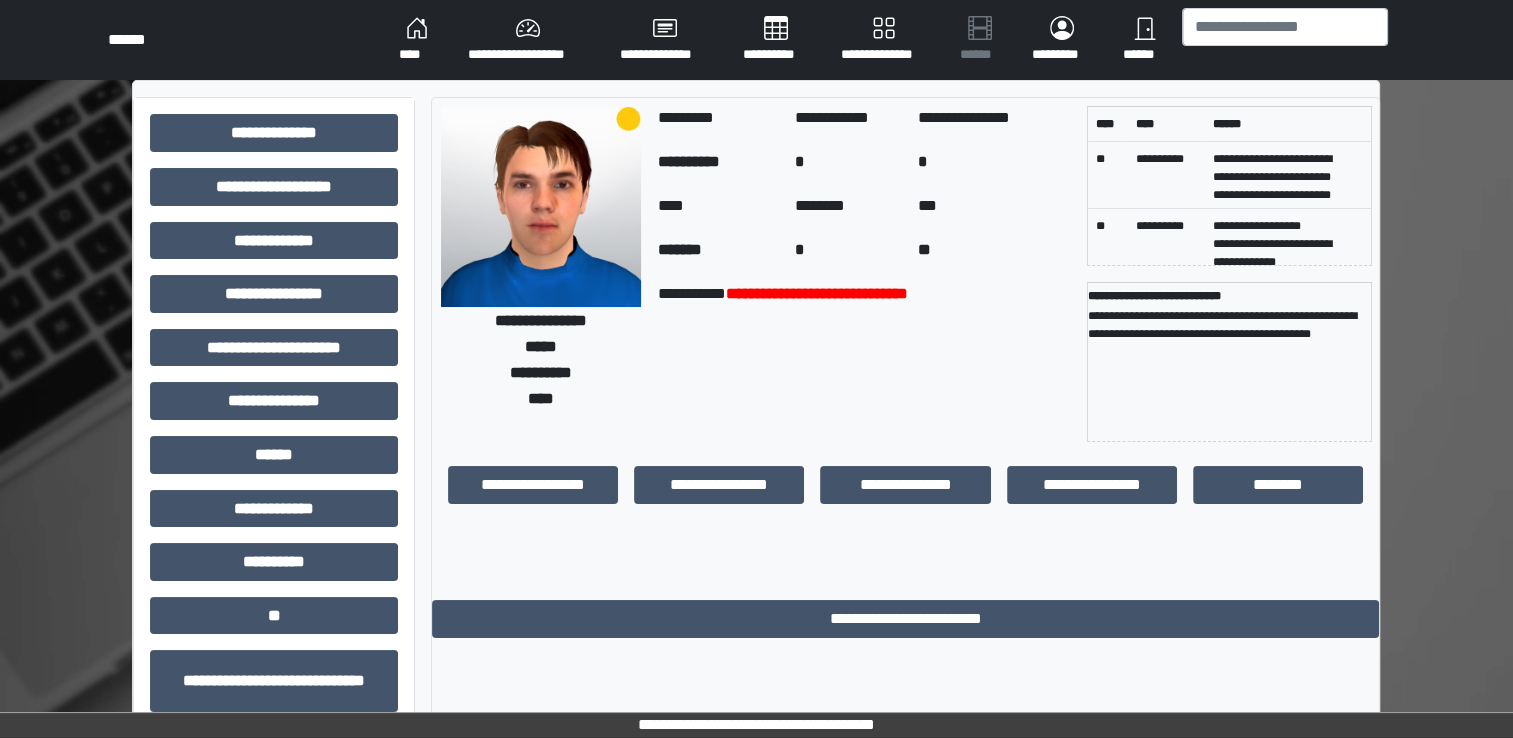 click on "****" at bounding box center [417, 40] 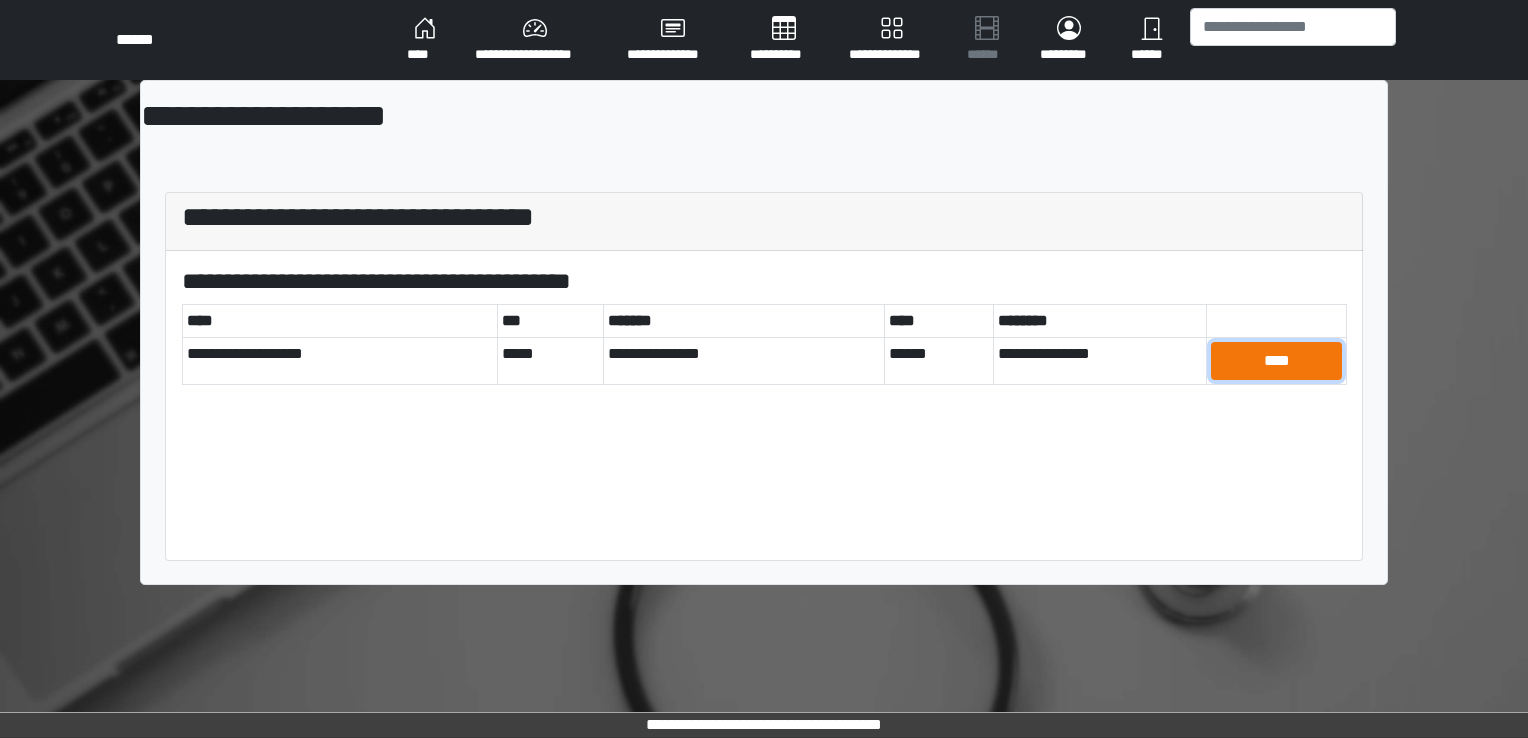 click on "****" at bounding box center [1276, 361] 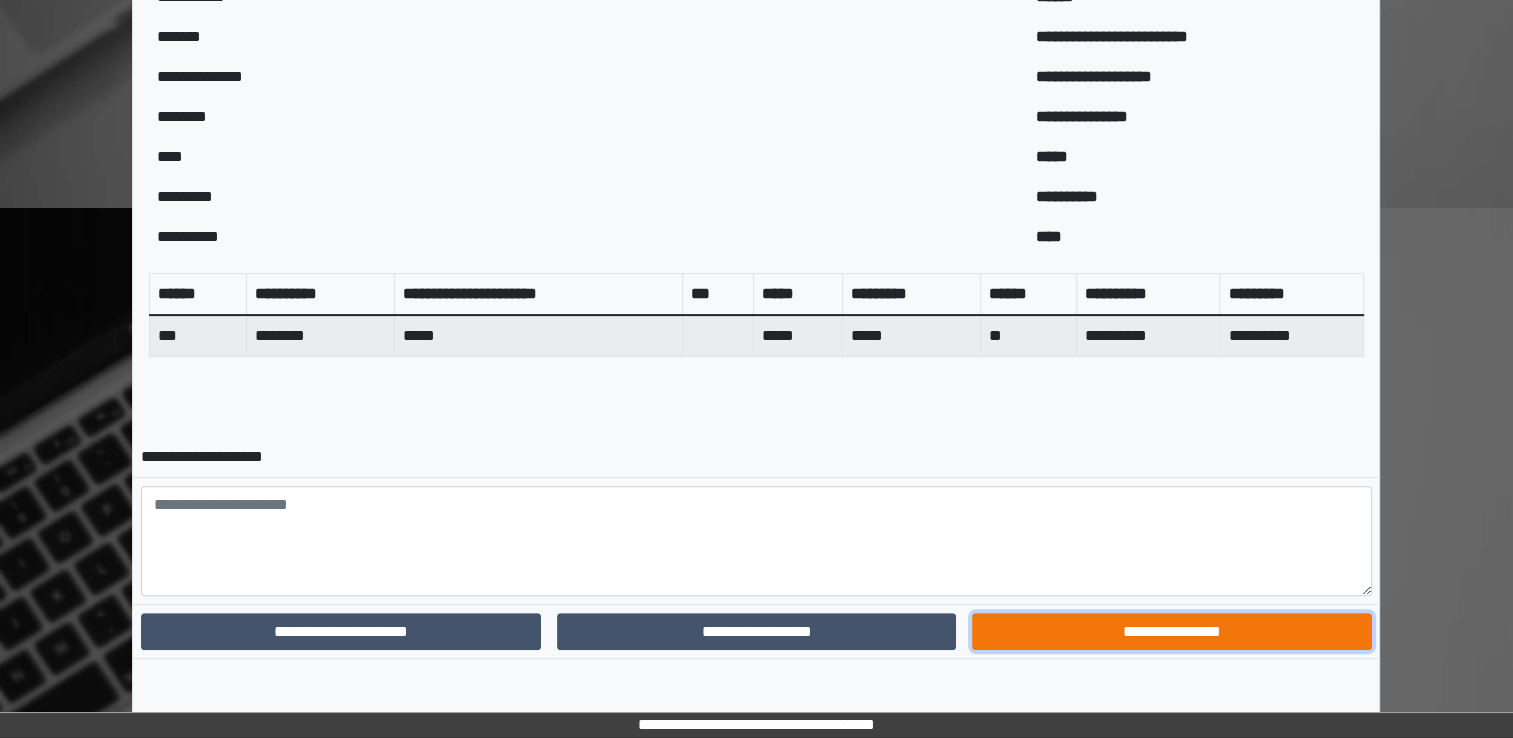 click on "**********" at bounding box center (1171, 632) 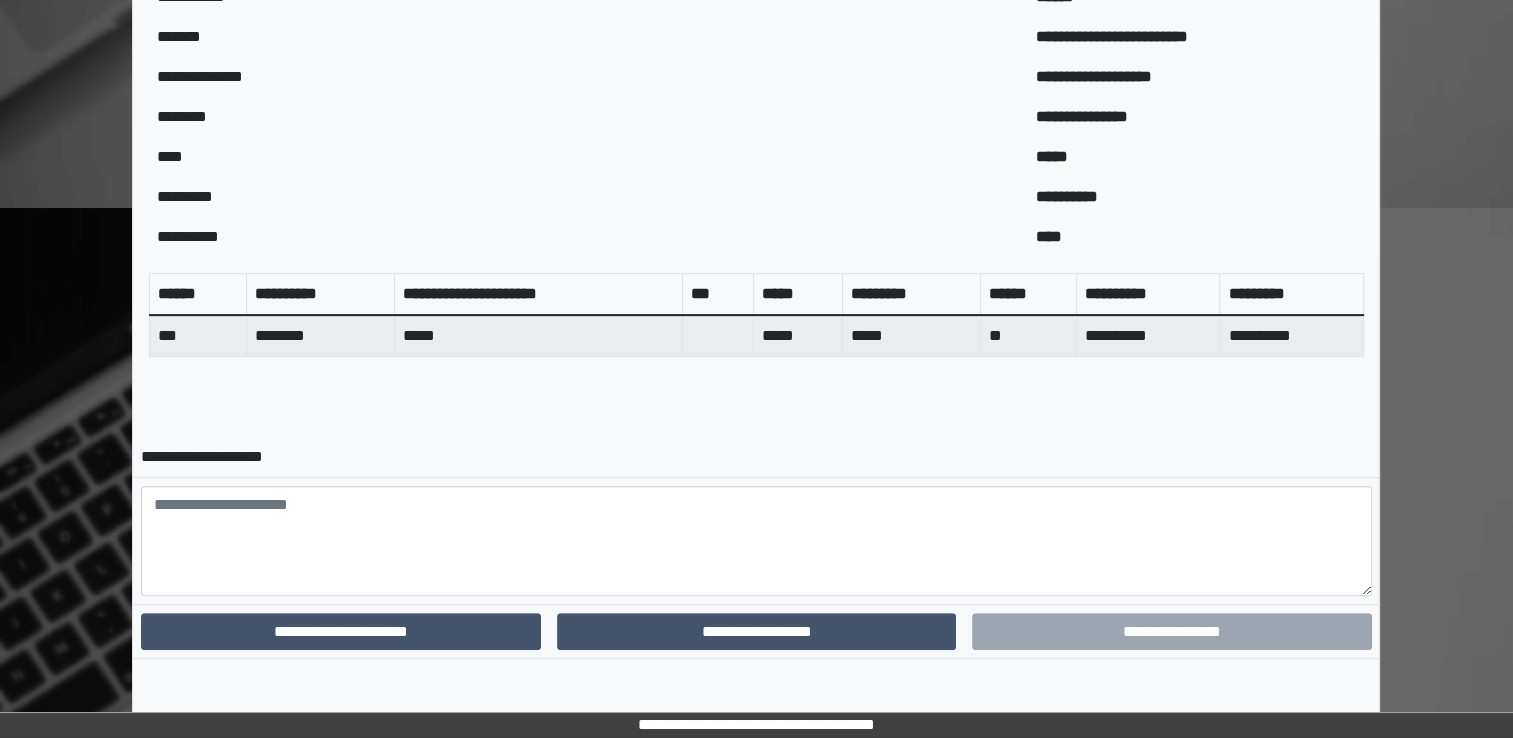 scroll, scrollTop: 559, scrollLeft: 0, axis: vertical 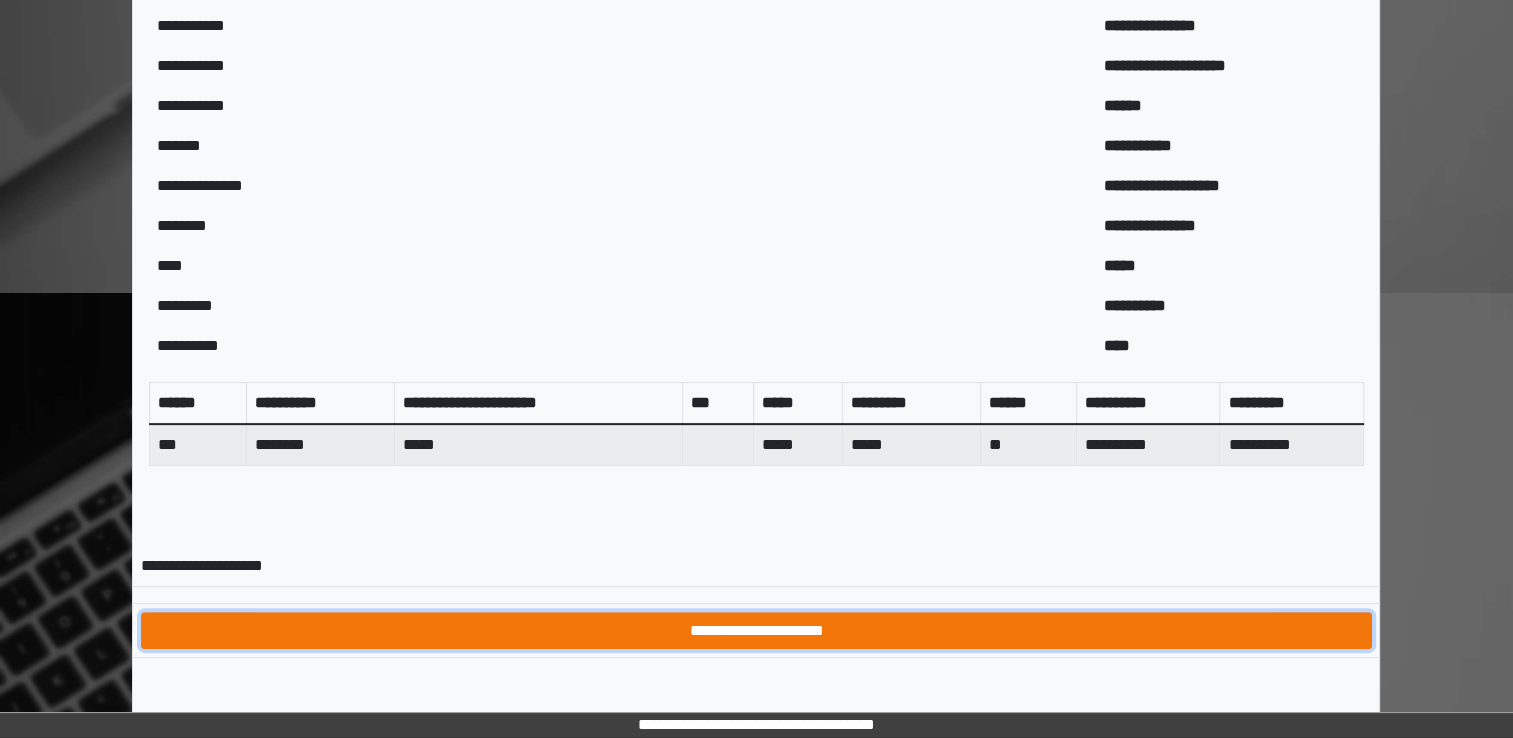 click on "**********" at bounding box center [756, 631] 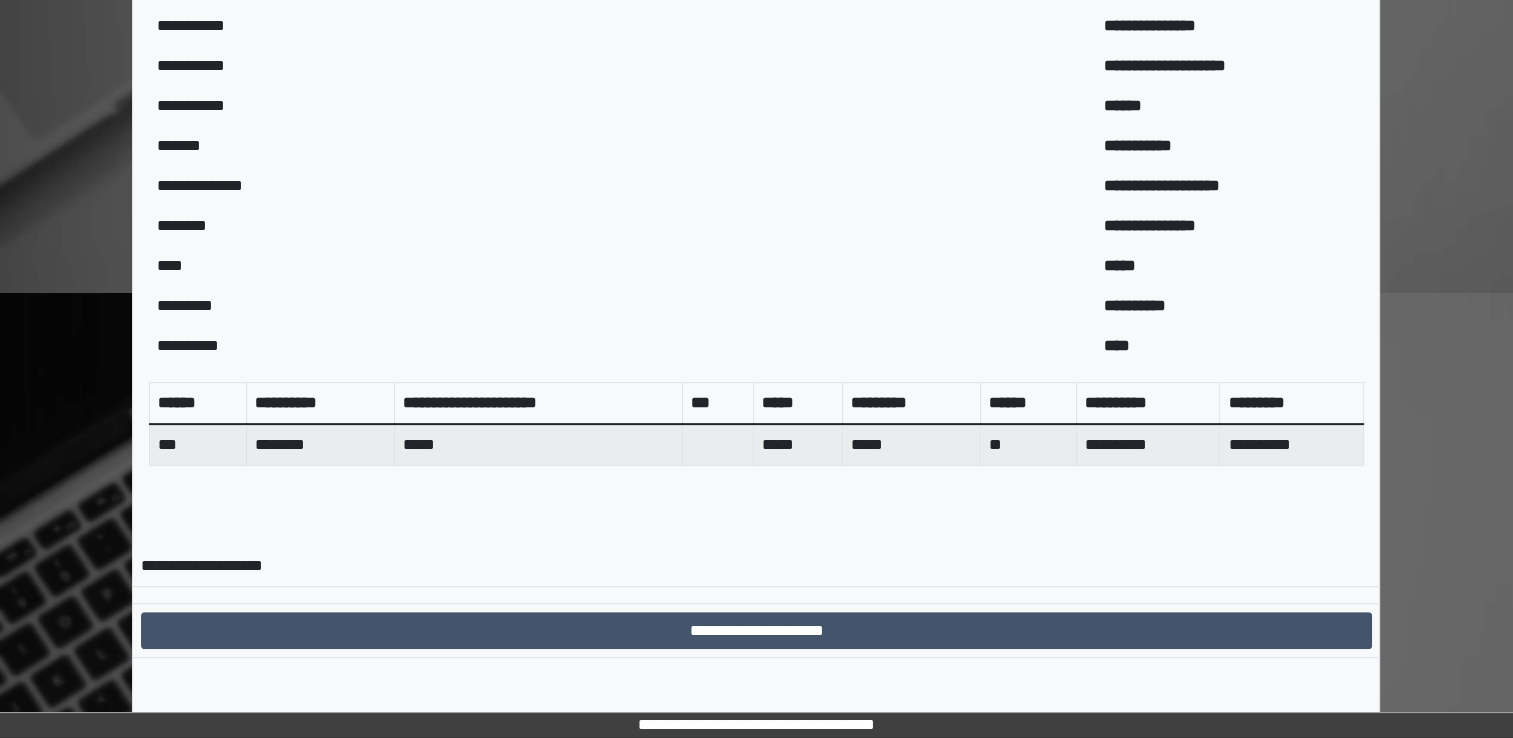 scroll, scrollTop: 0, scrollLeft: 0, axis: both 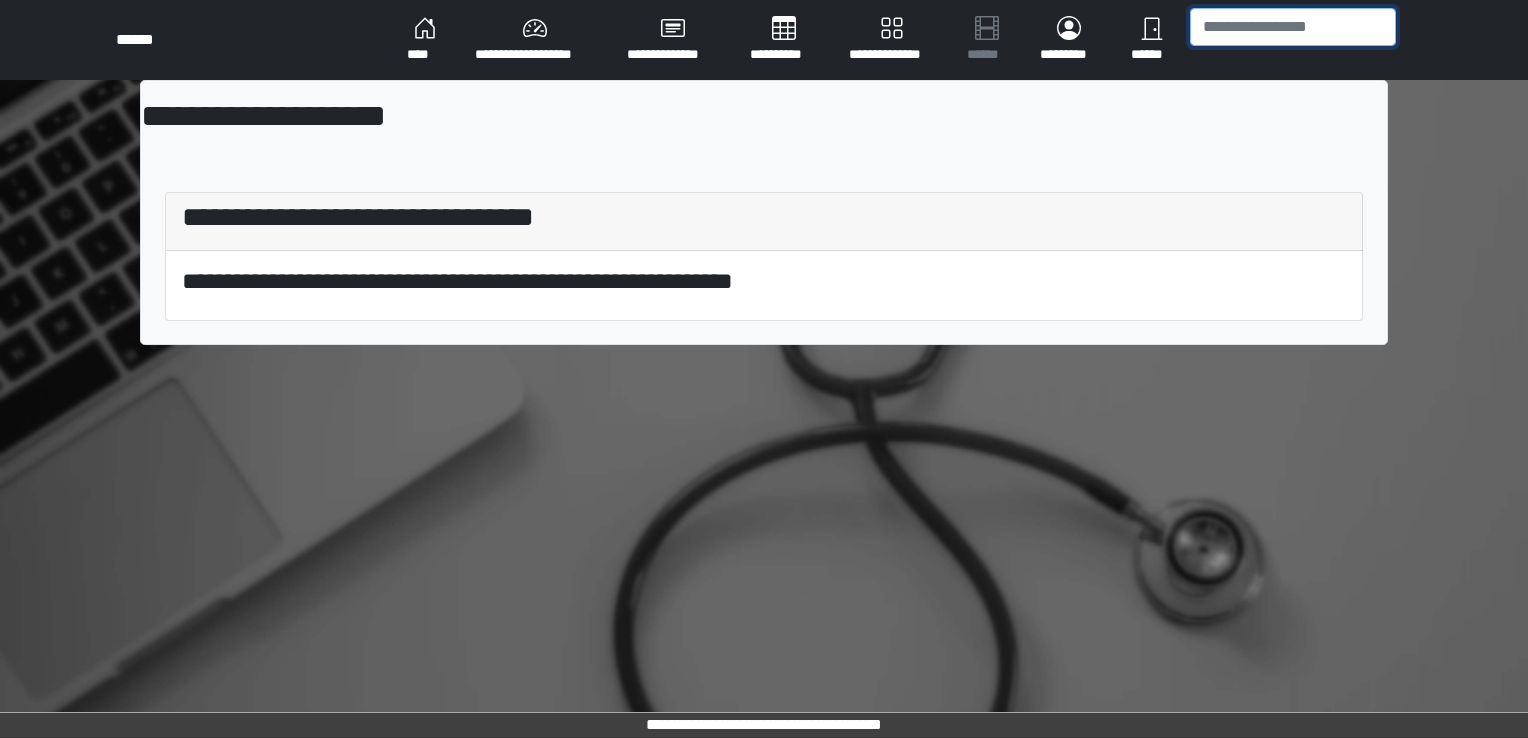 click at bounding box center [1293, 27] 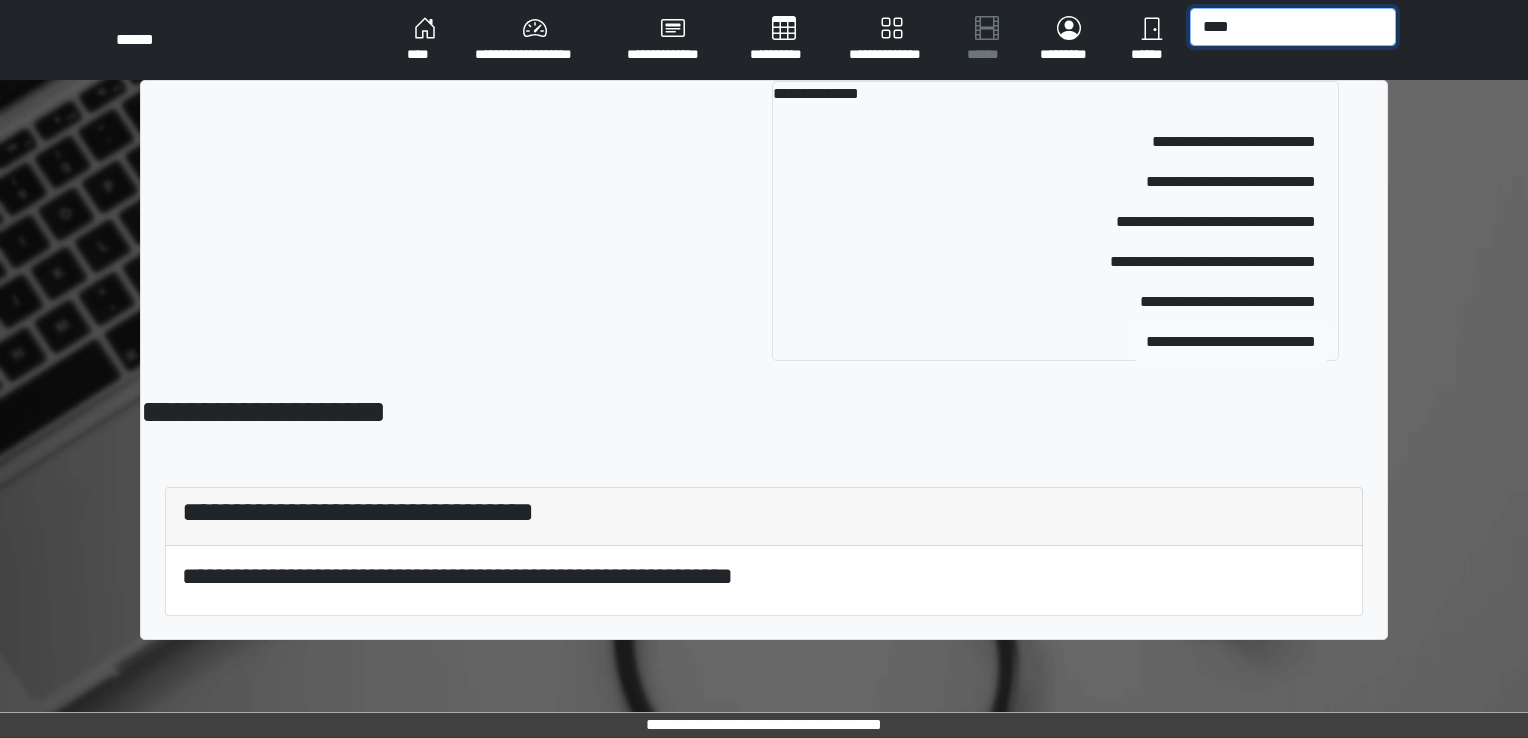 type on "****" 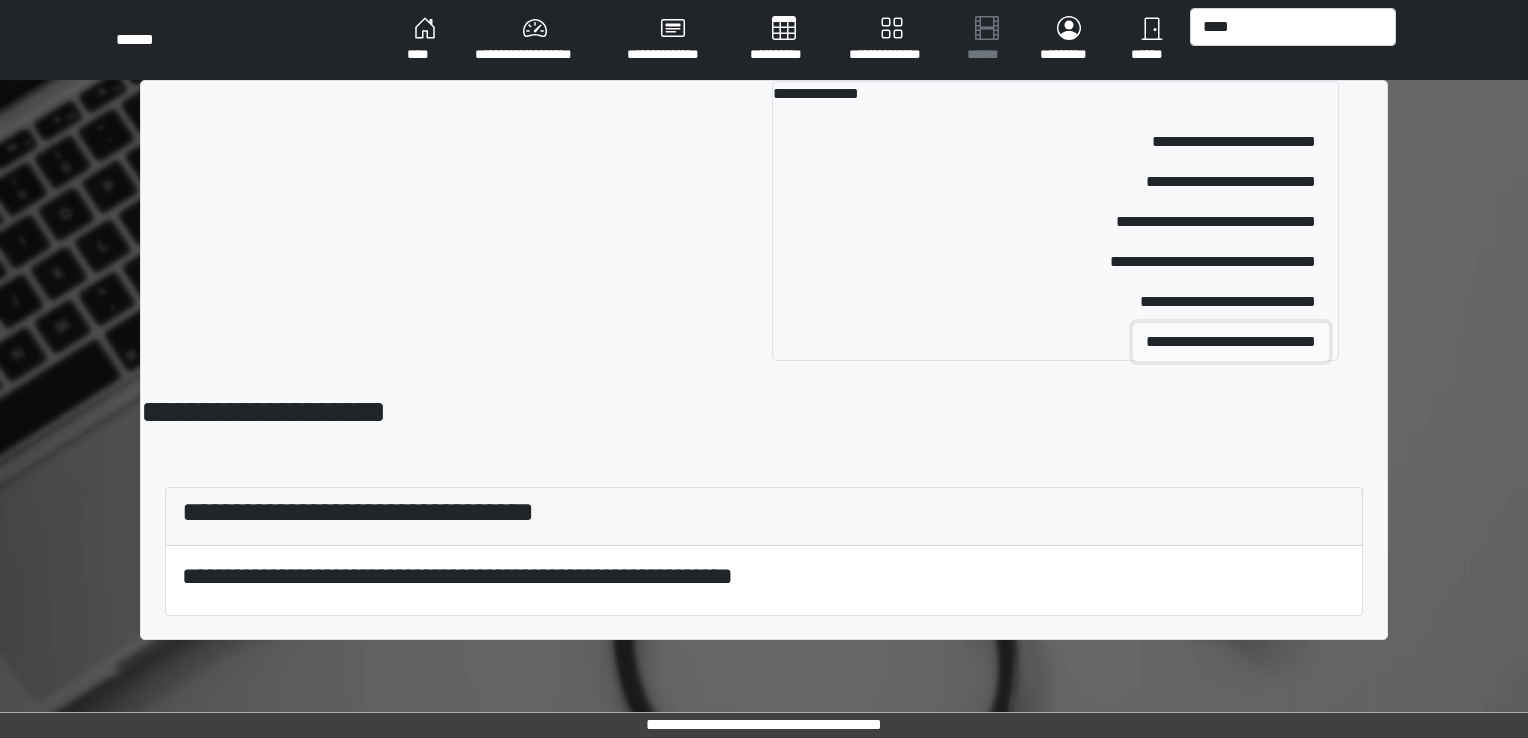 click on "**********" at bounding box center [1231, 342] 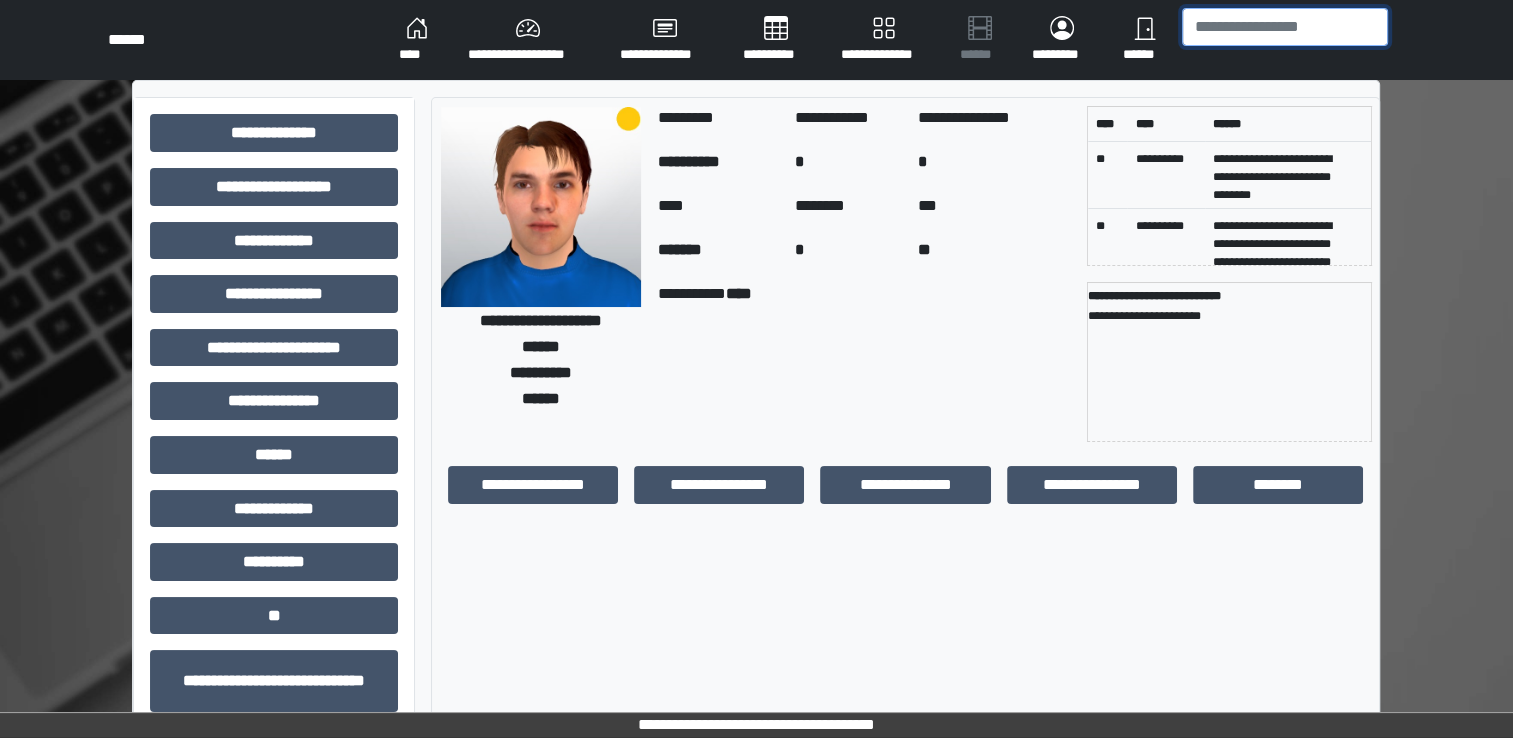 click at bounding box center [1285, 27] 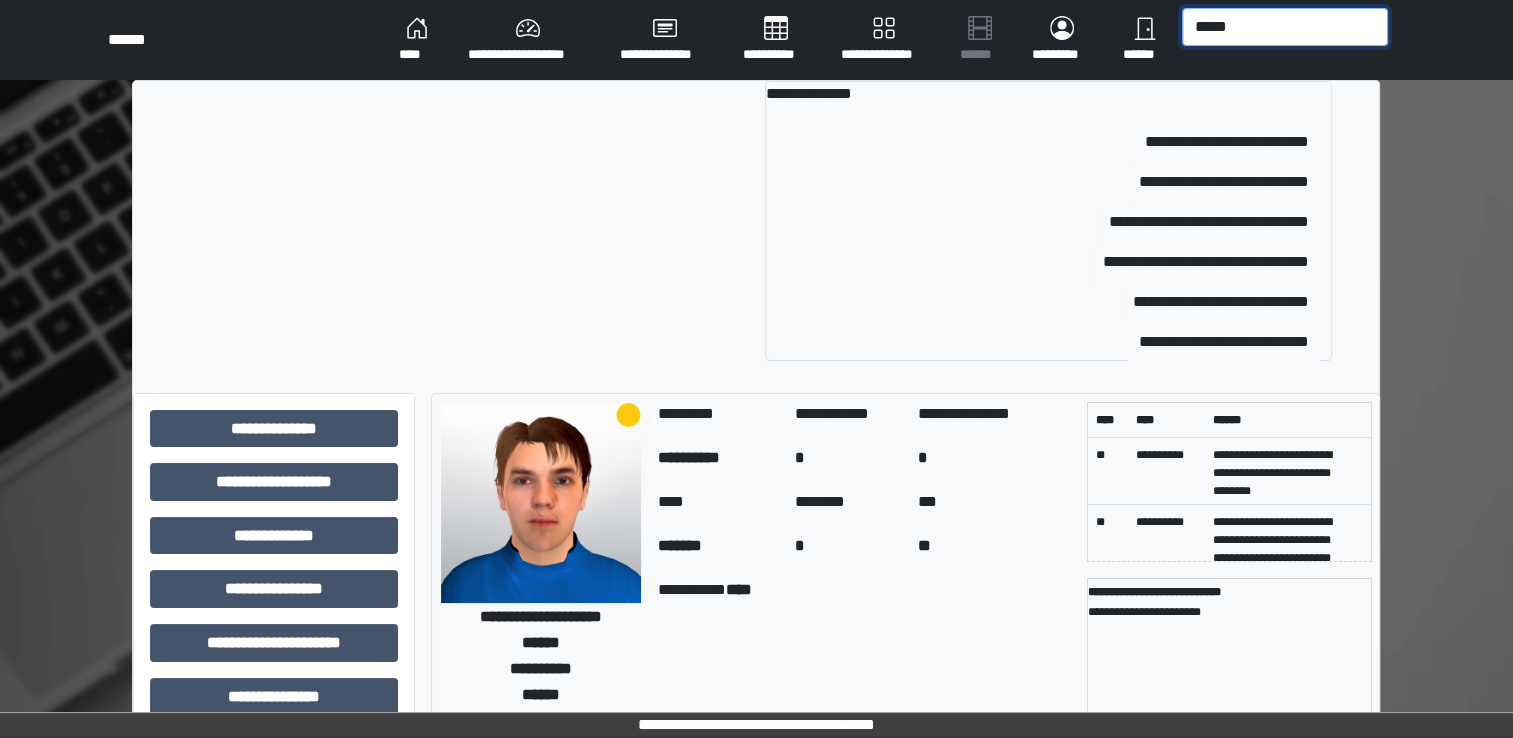 type on "*****" 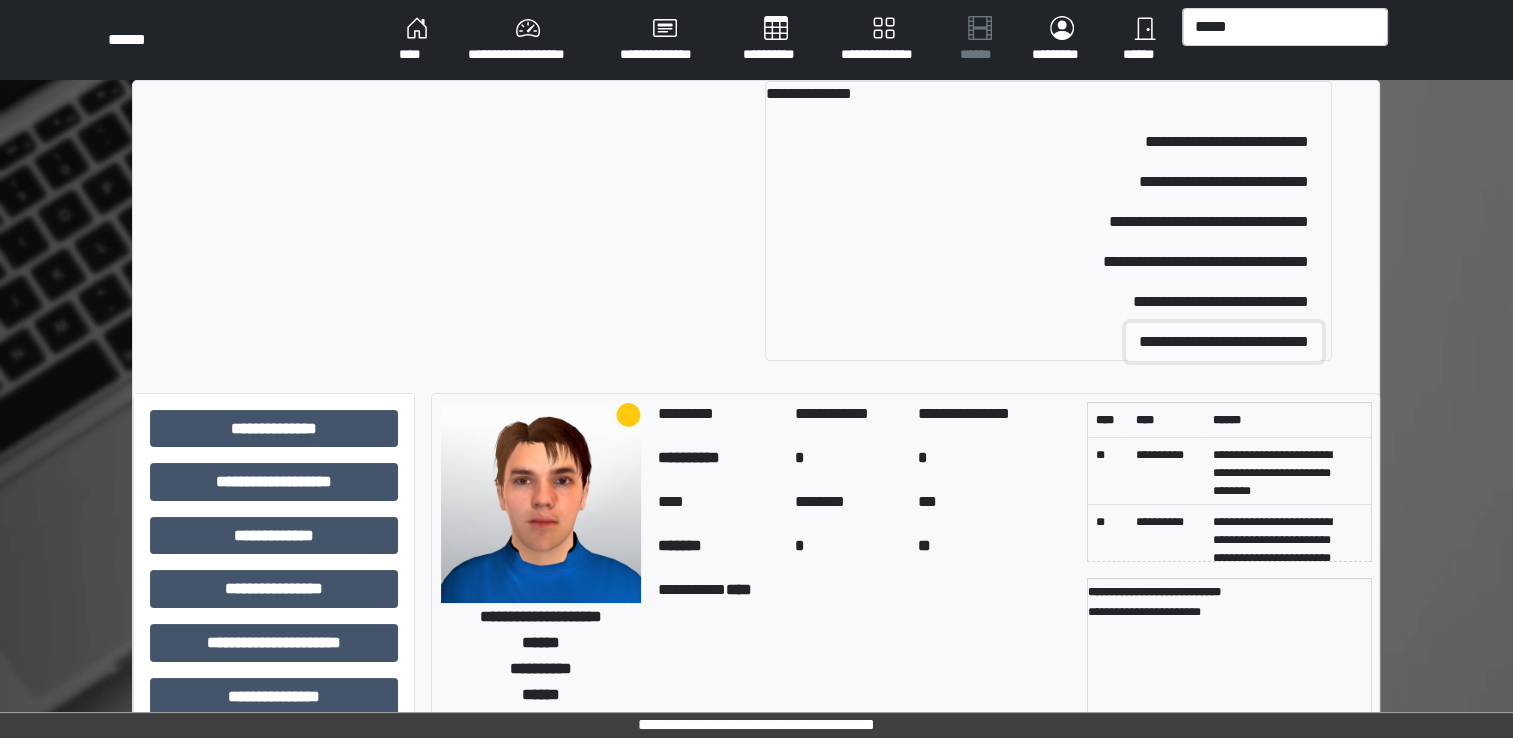 click on "**********" at bounding box center (1224, 342) 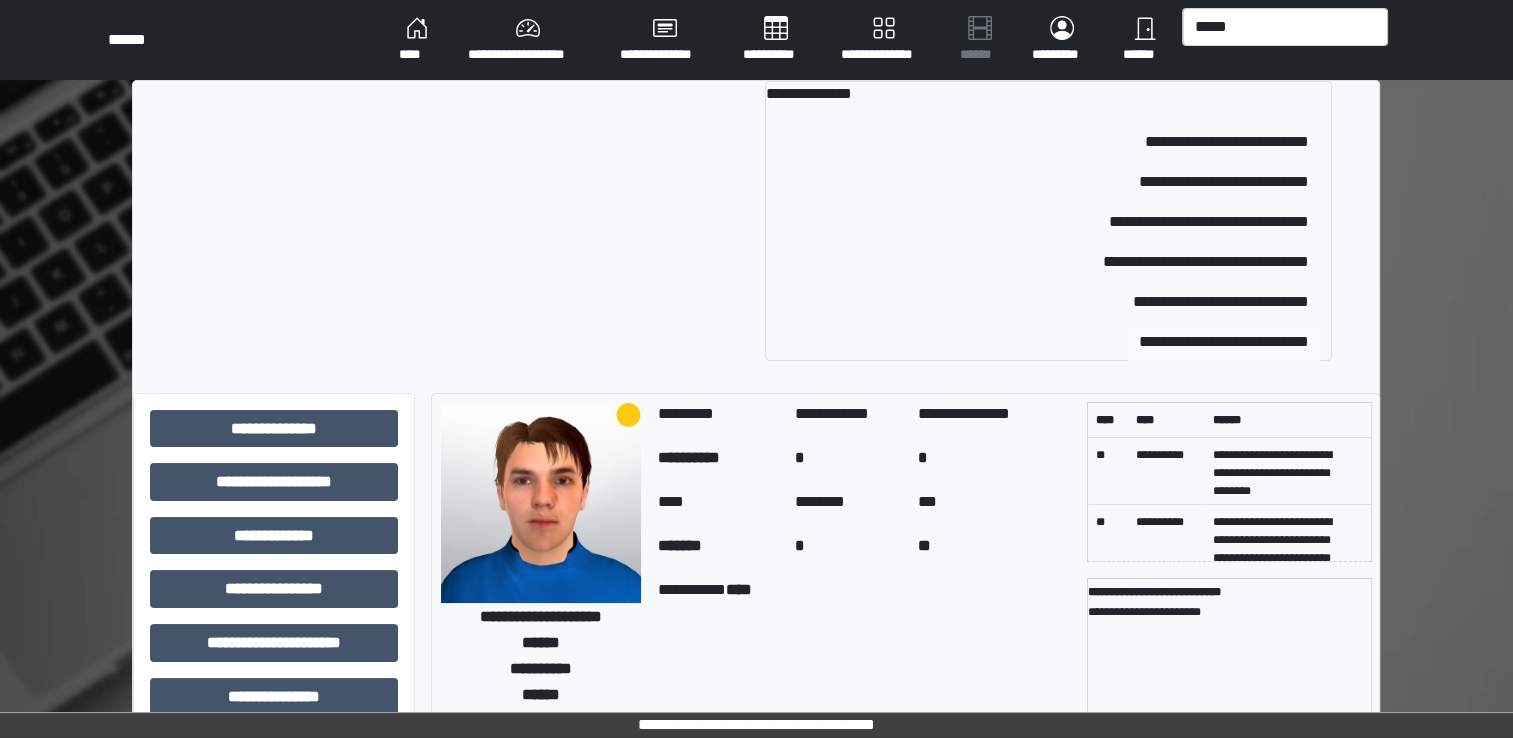 type 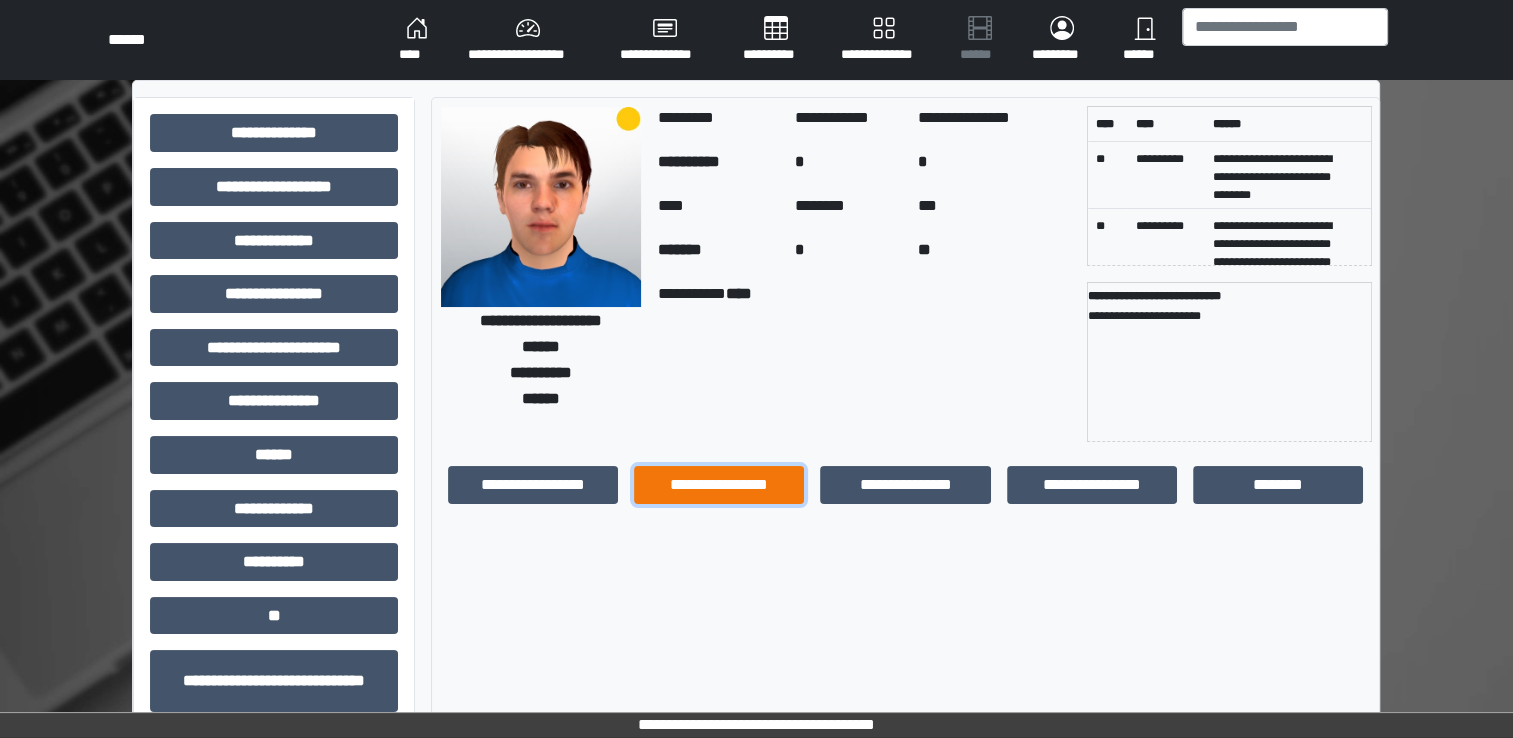 click on "**********" at bounding box center (719, 485) 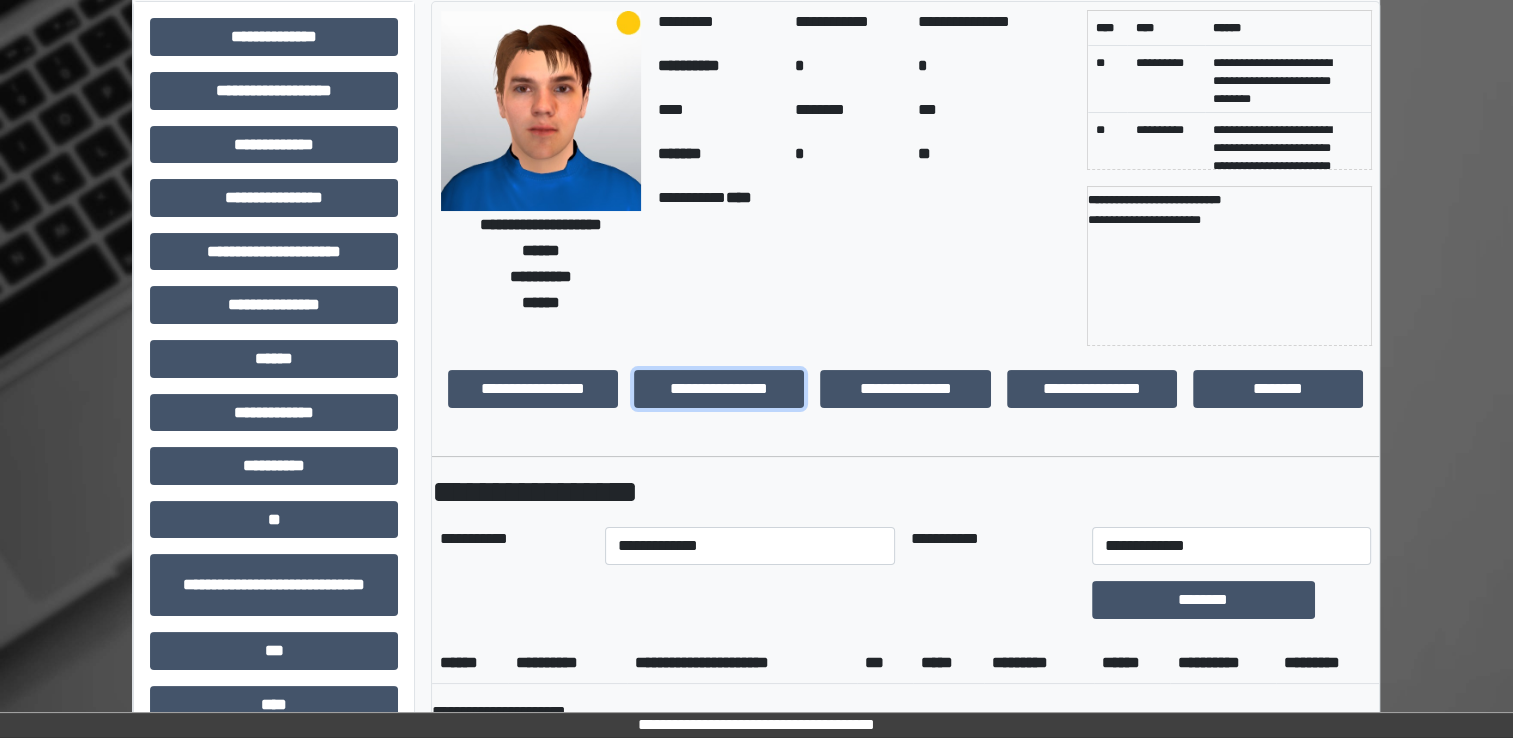 scroll, scrollTop: 300, scrollLeft: 0, axis: vertical 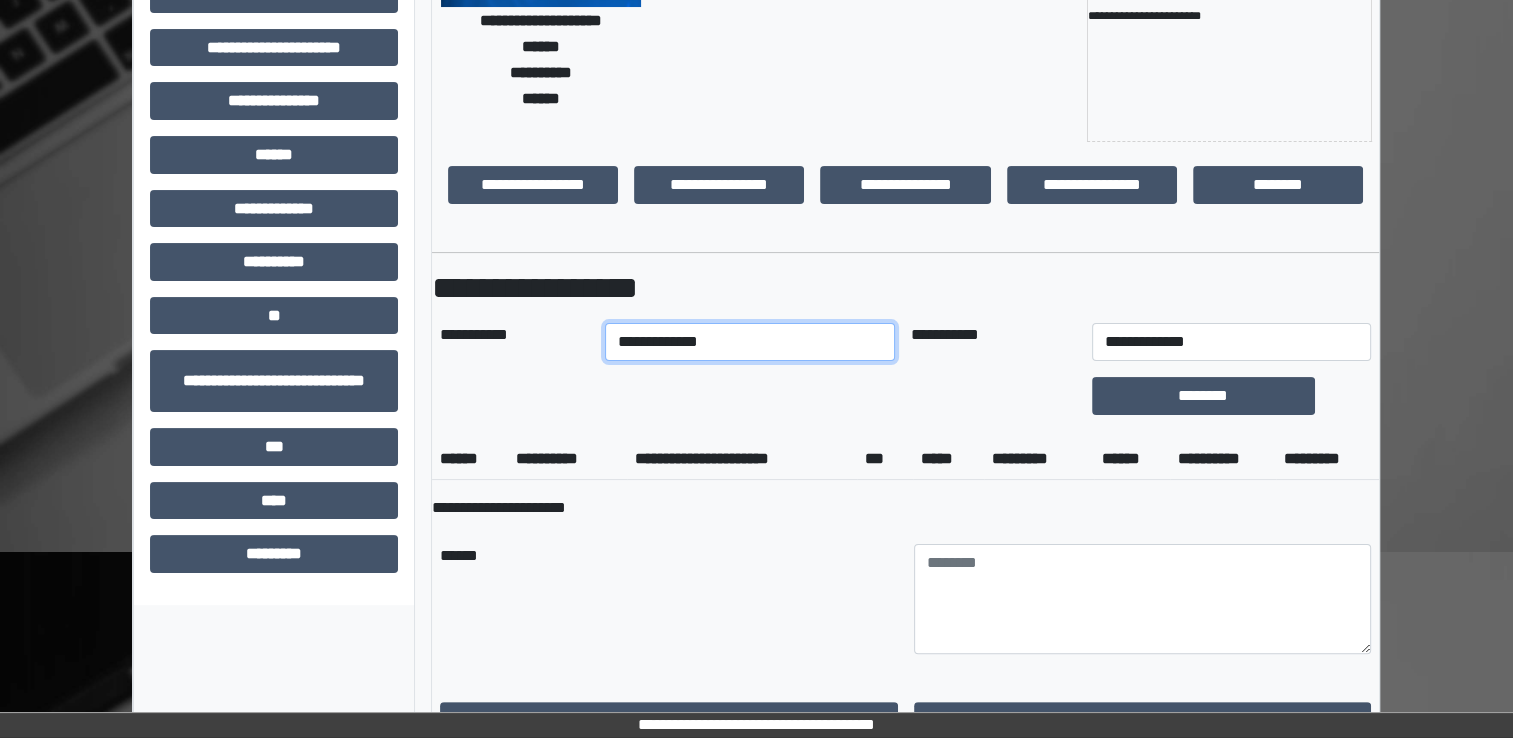 click on "**********" at bounding box center [750, 342] 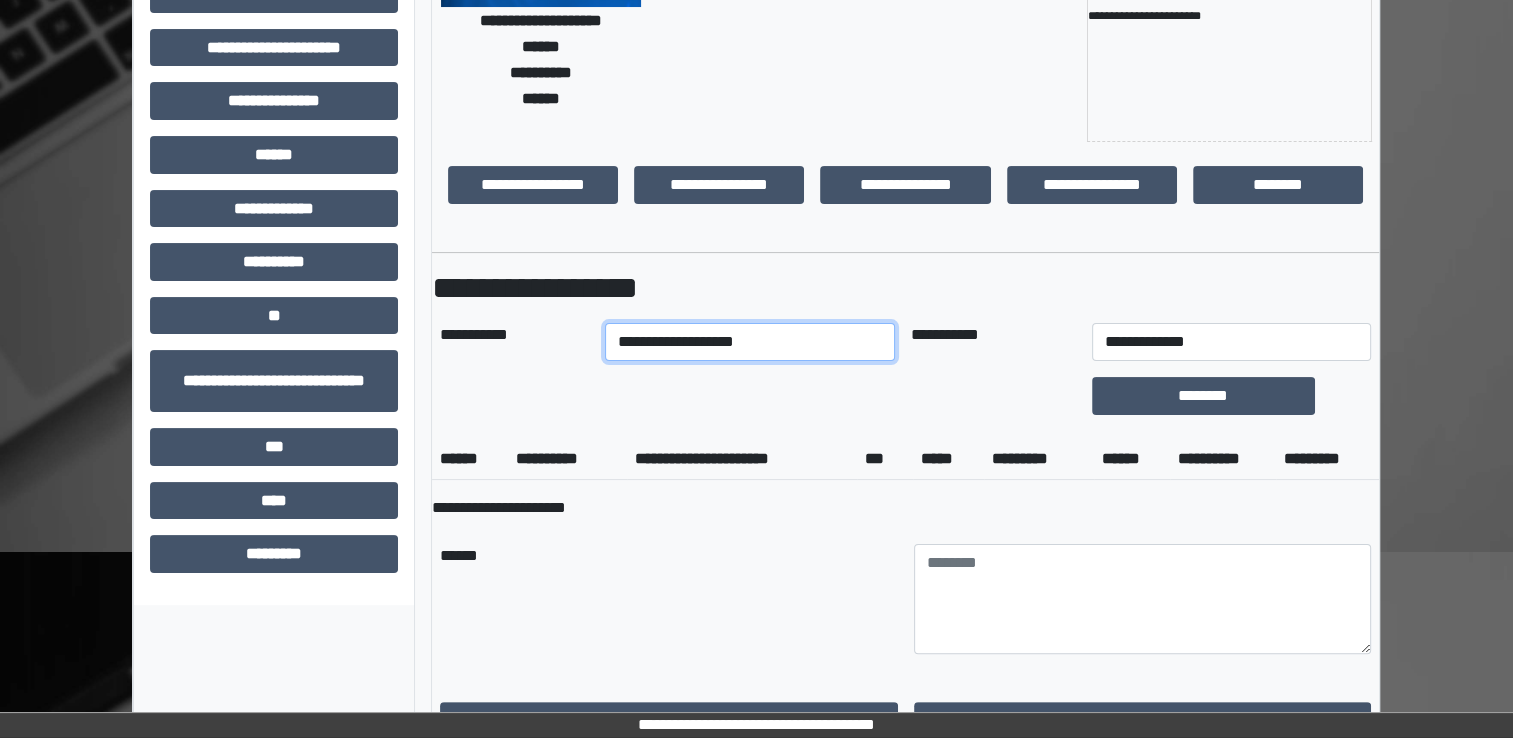 click on "**********" at bounding box center [750, 342] 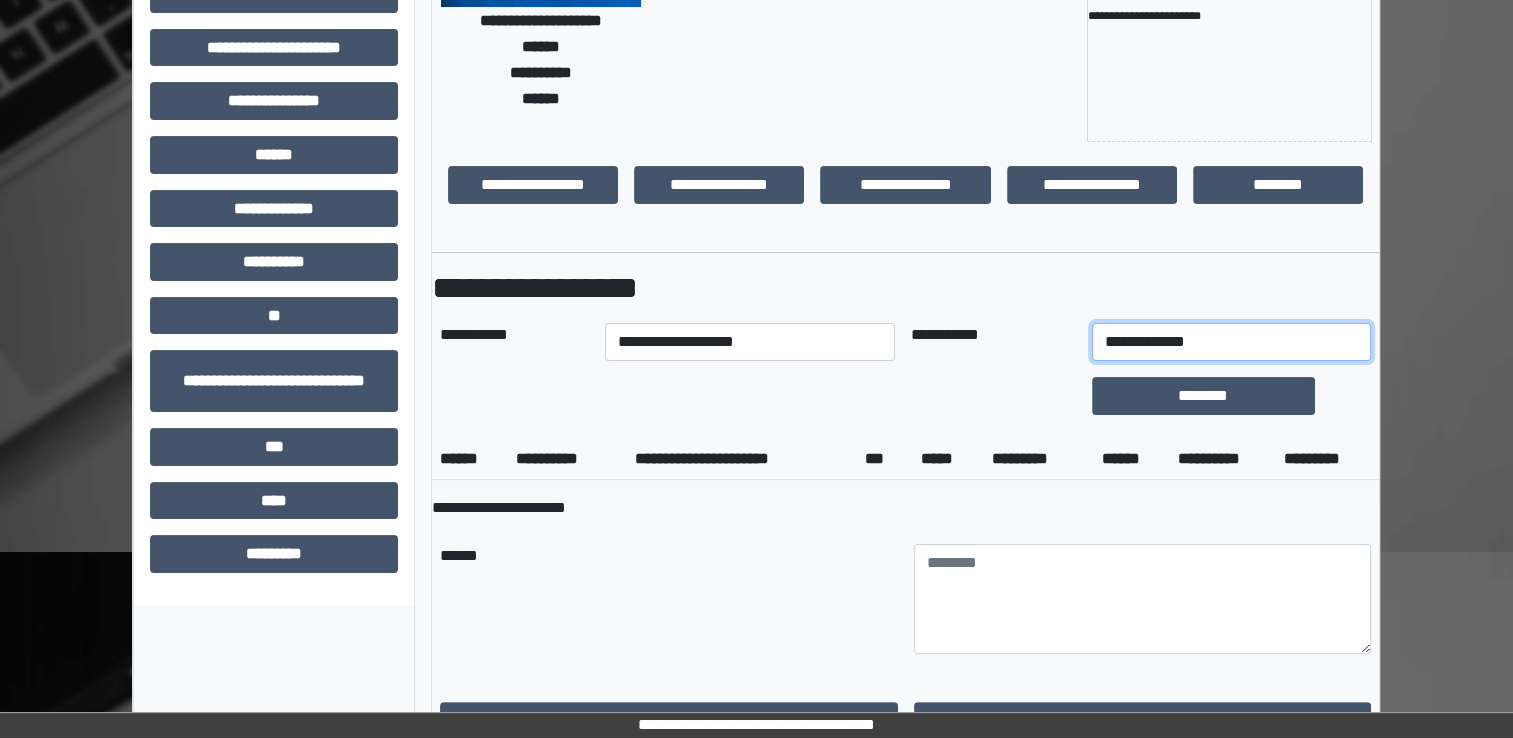 click on "**********" at bounding box center [1231, 342] 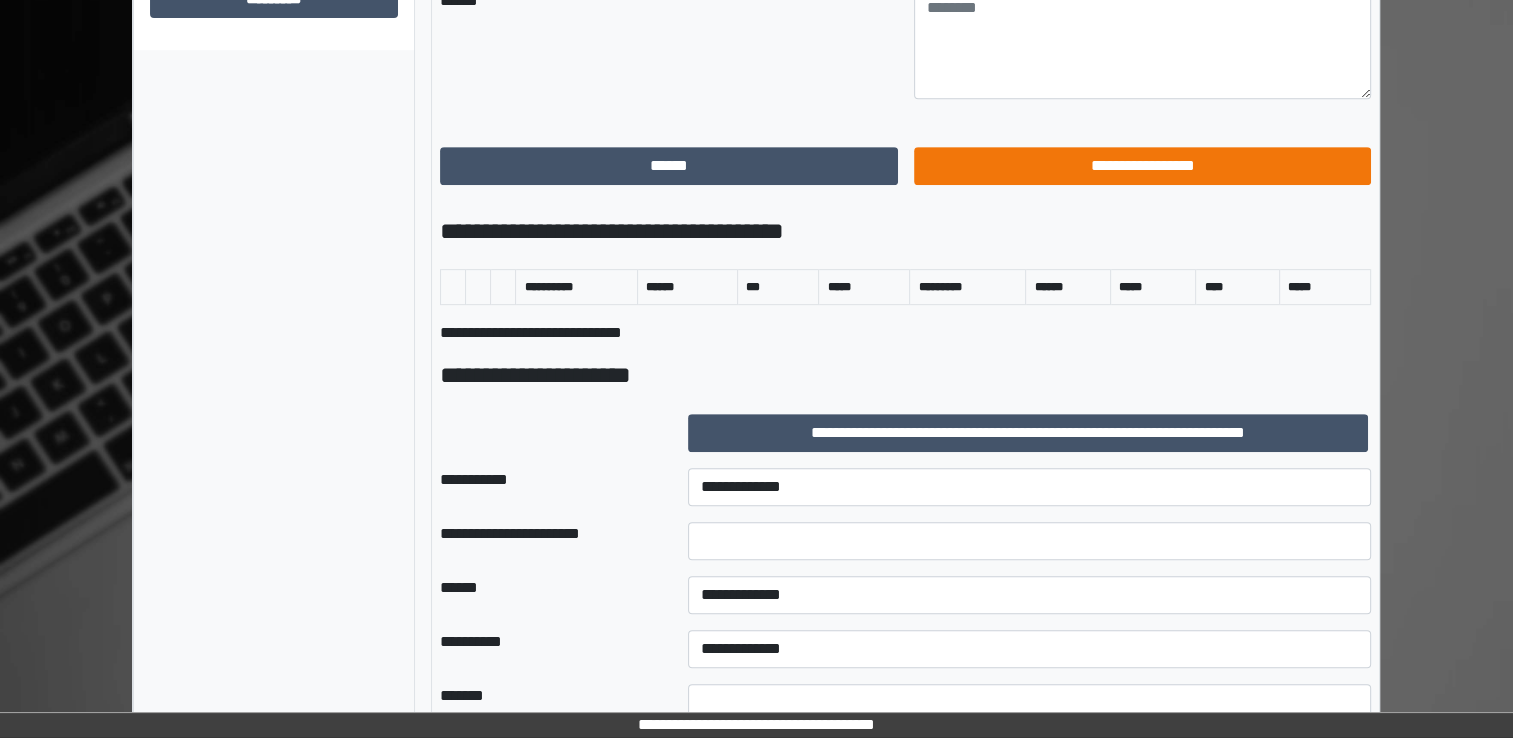 scroll, scrollTop: 900, scrollLeft: 0, axis: vertical 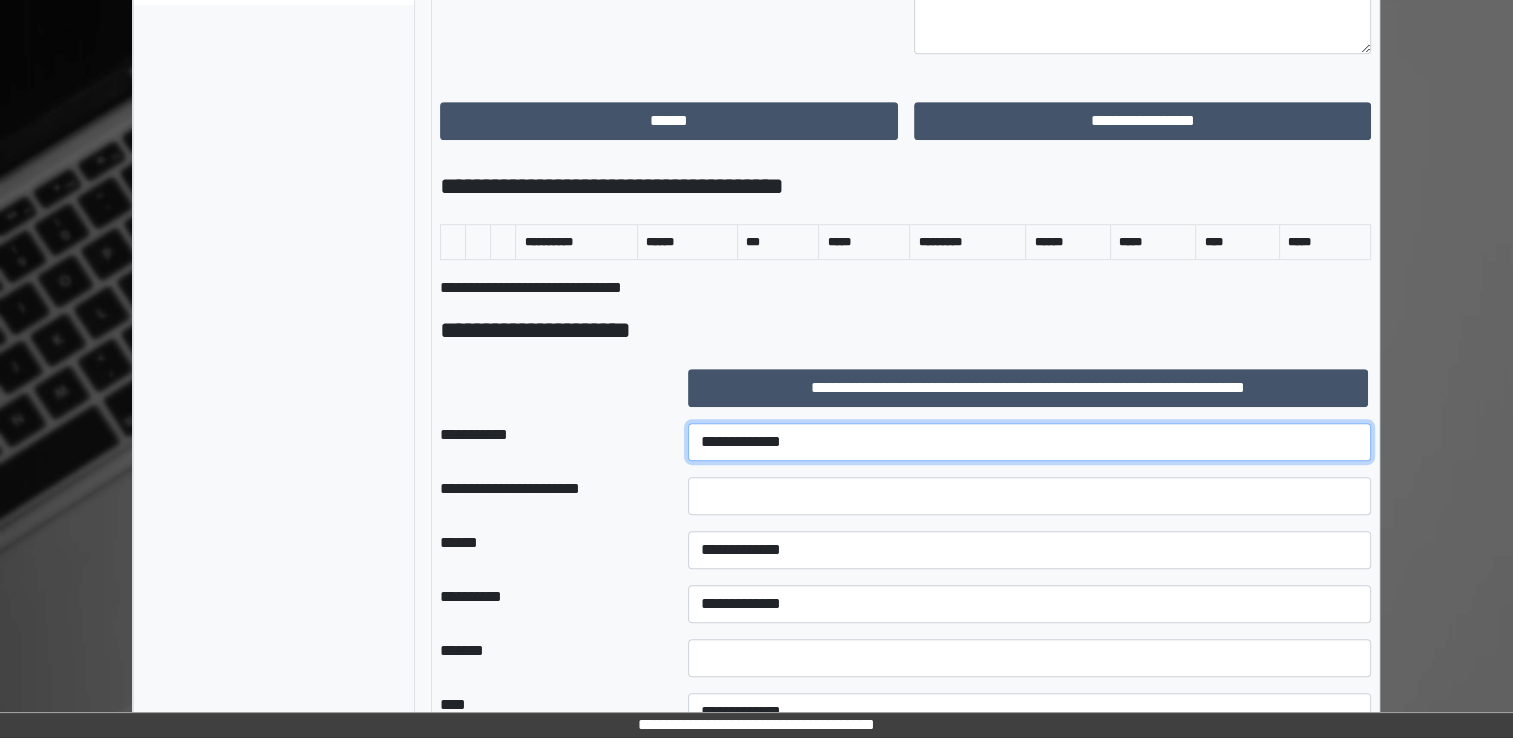 click on "**********" at bounding box center [1029, 442] 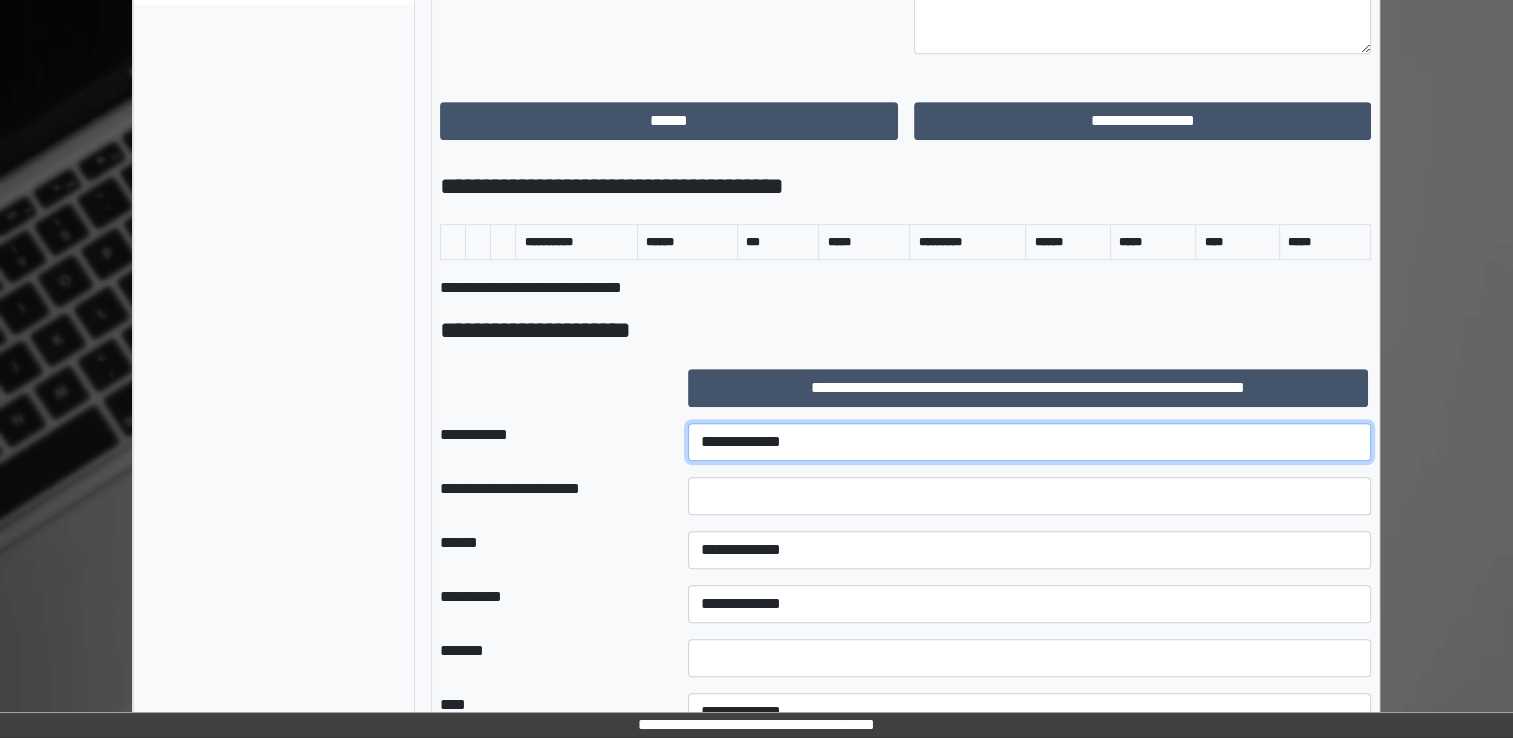 select on "***" 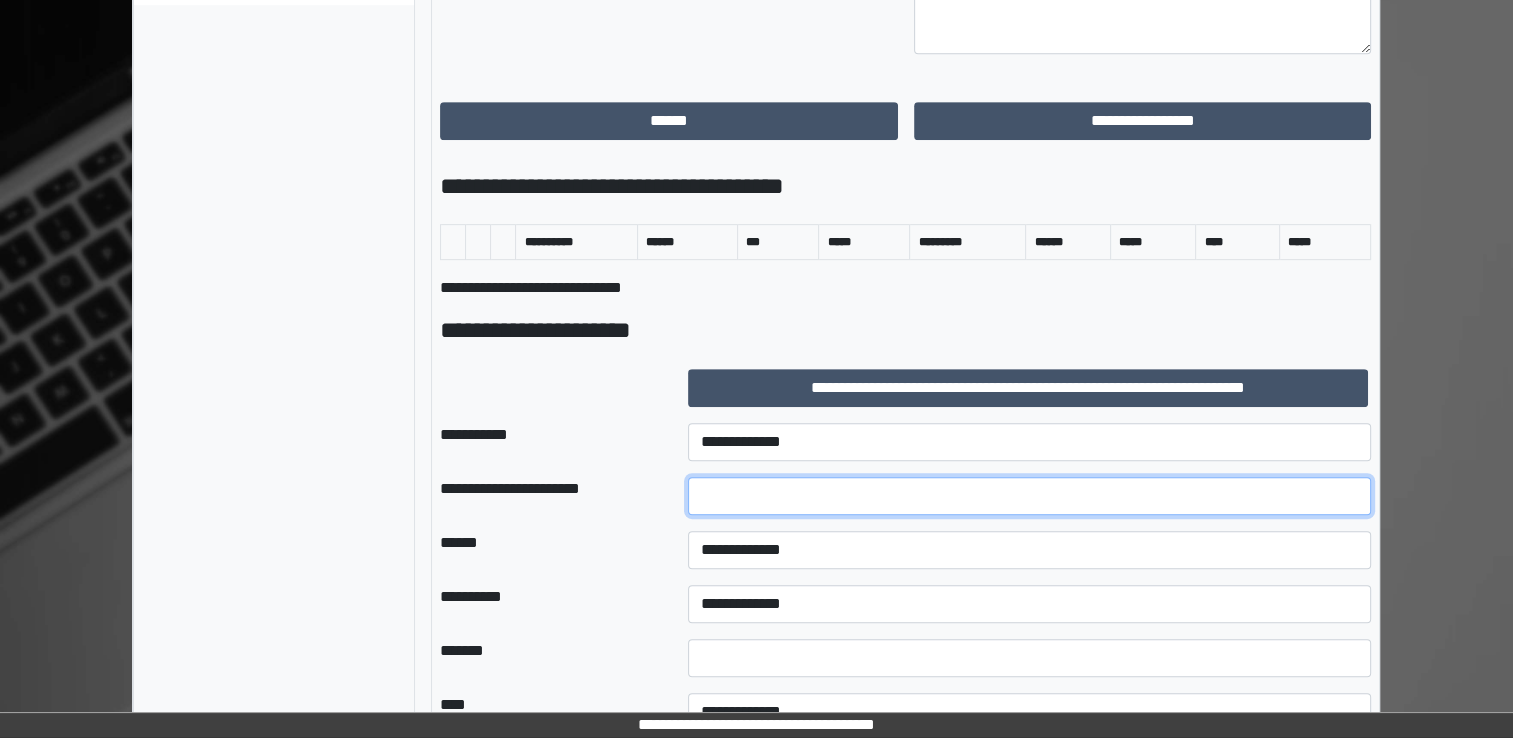 click at bounding box center (1029, 496) 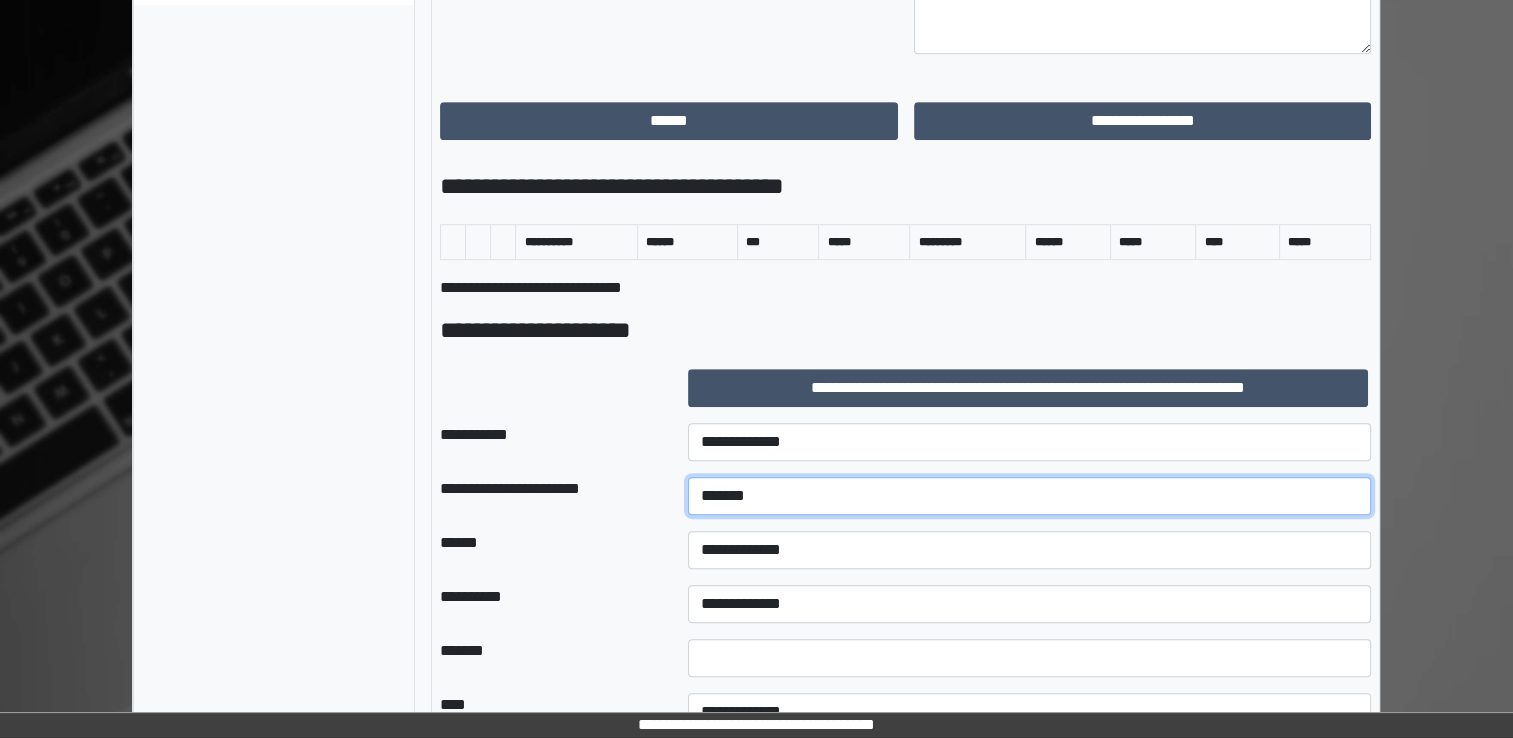 type on "*******" 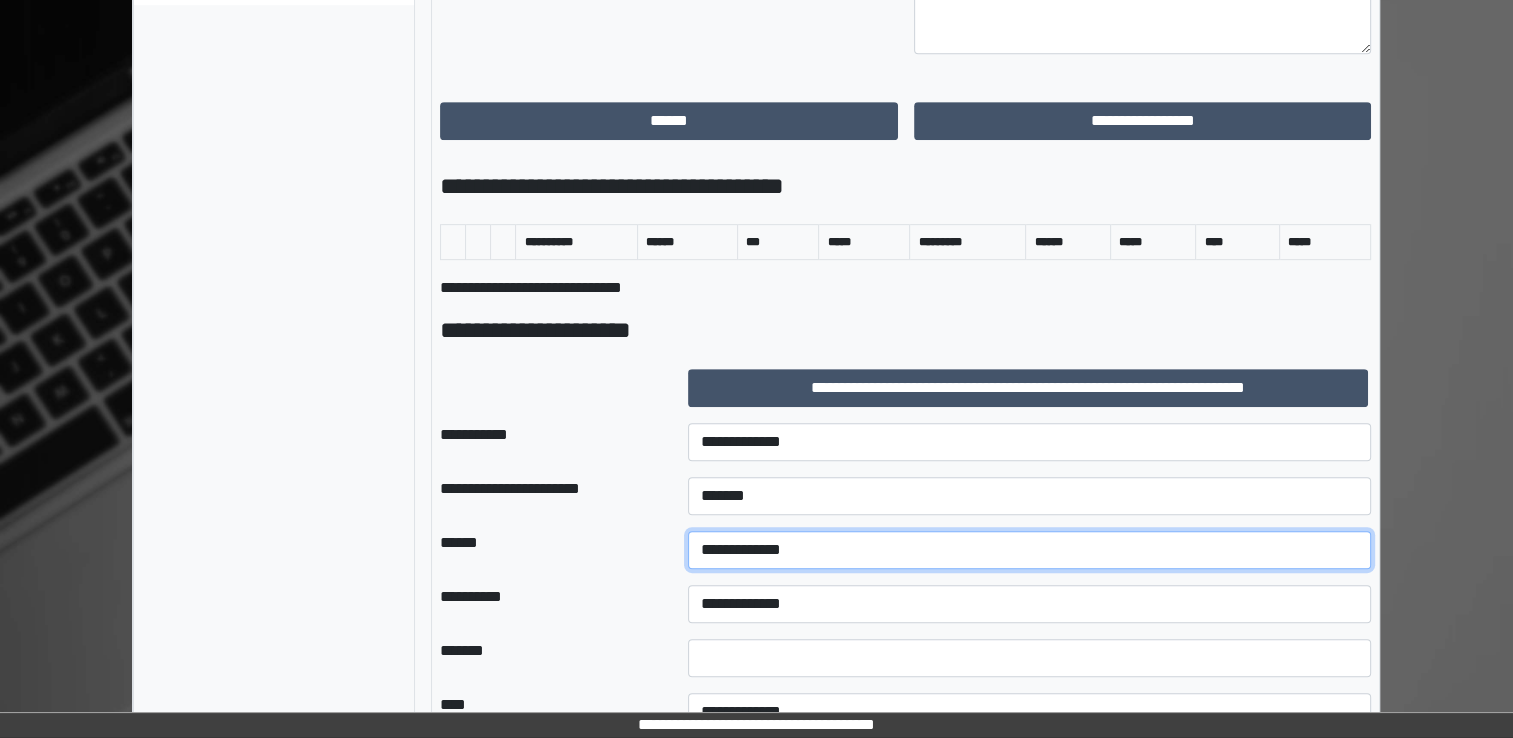 click on "**********" at bounding box center [1029, 550] 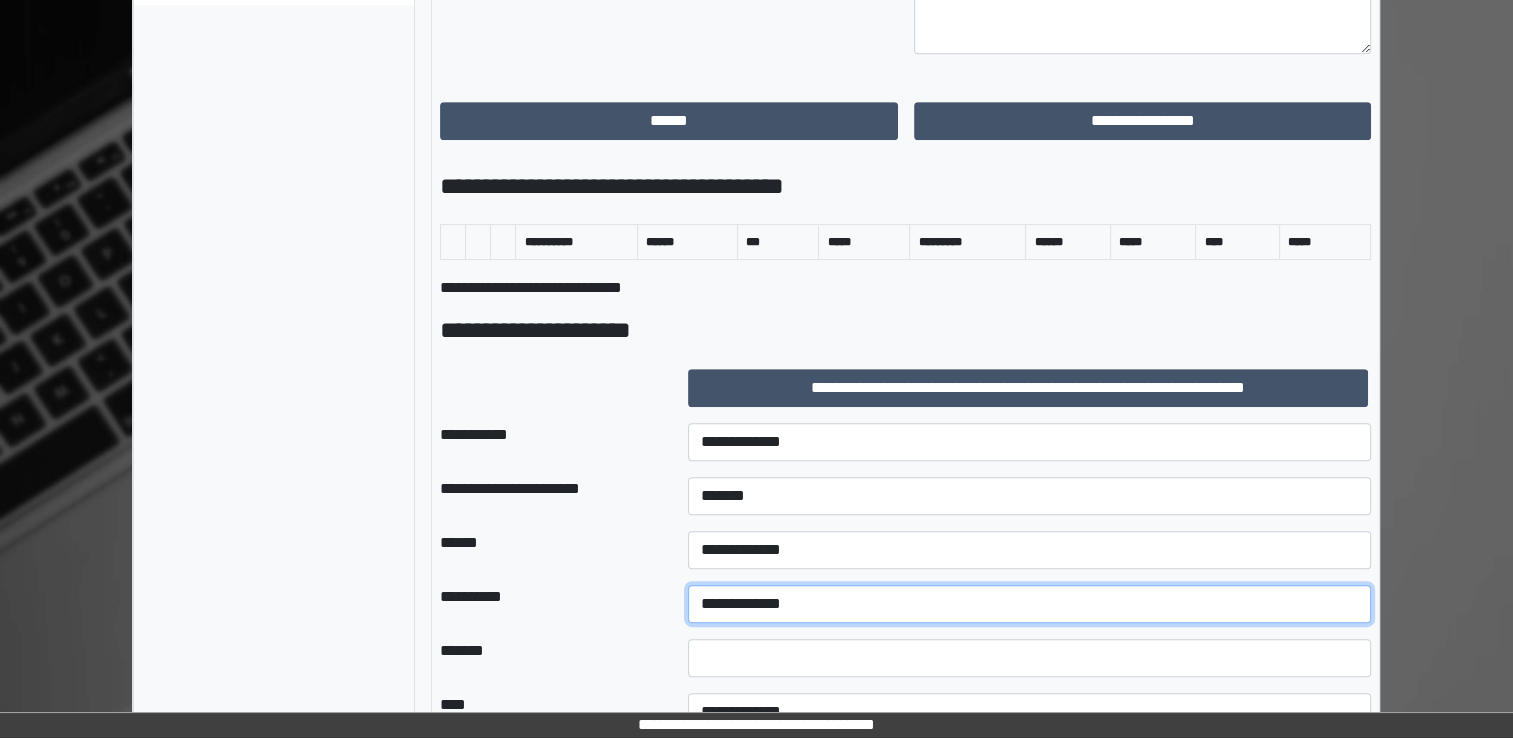 click on "**********" at bounding box center (1029, 604) 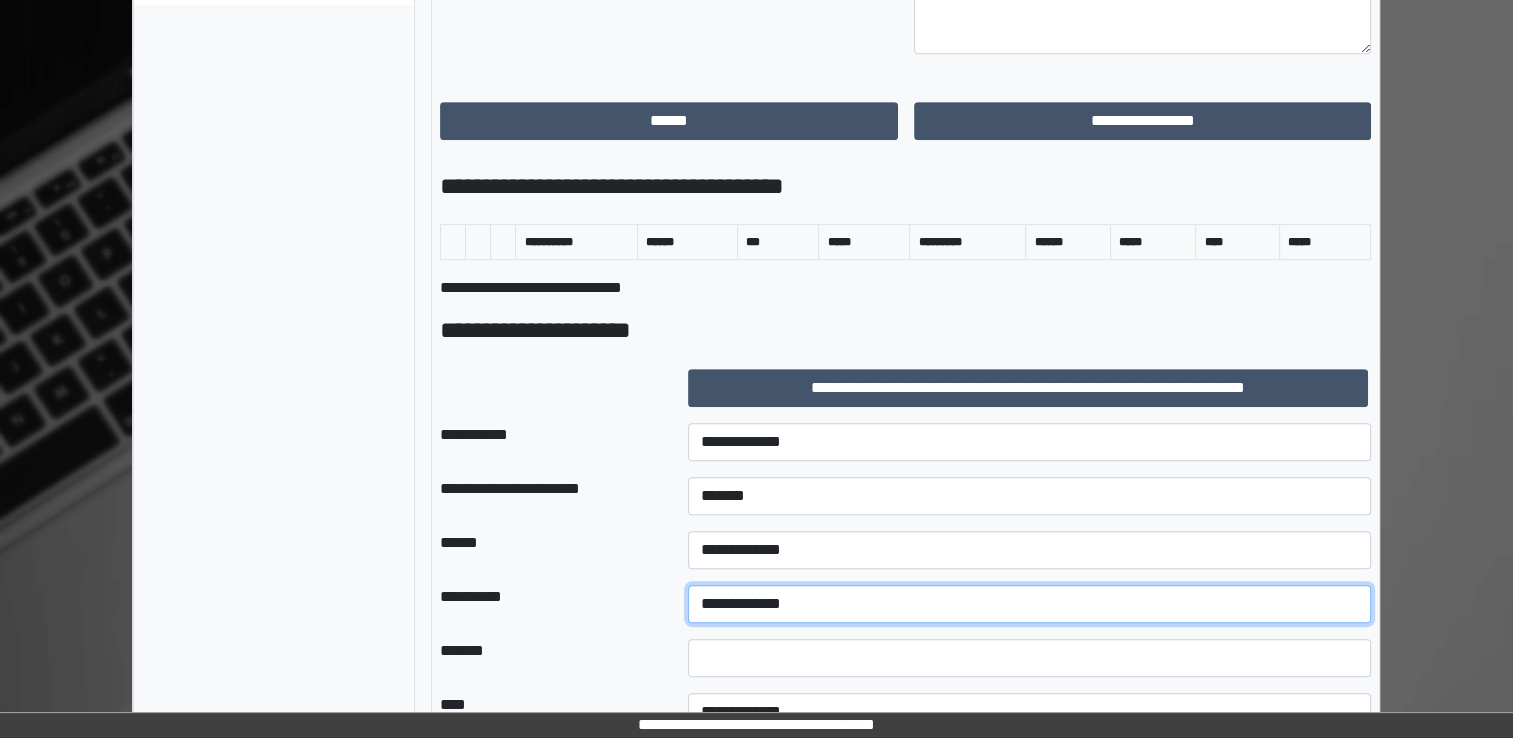 select on "**" 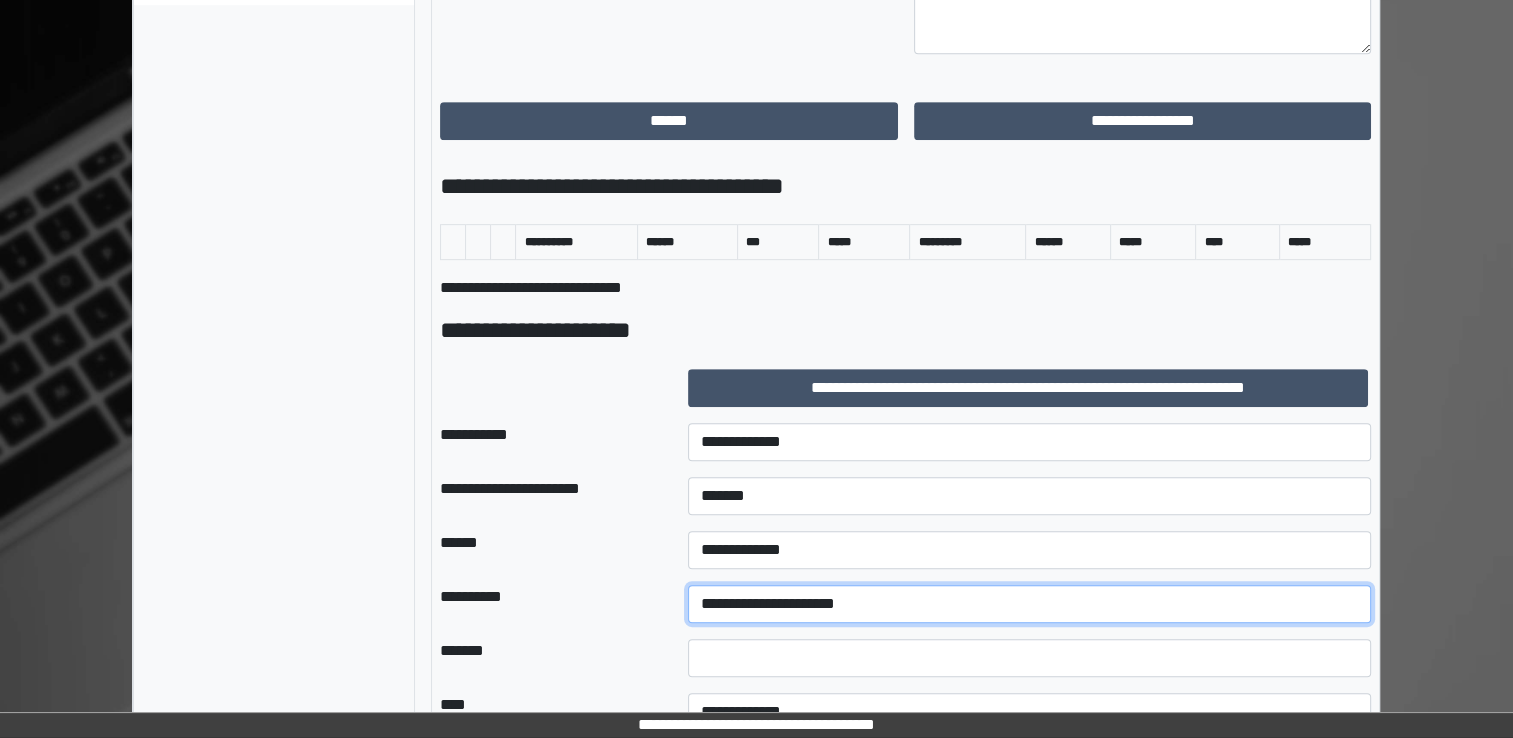 click on "**********" at bounding box center [1029, 604] 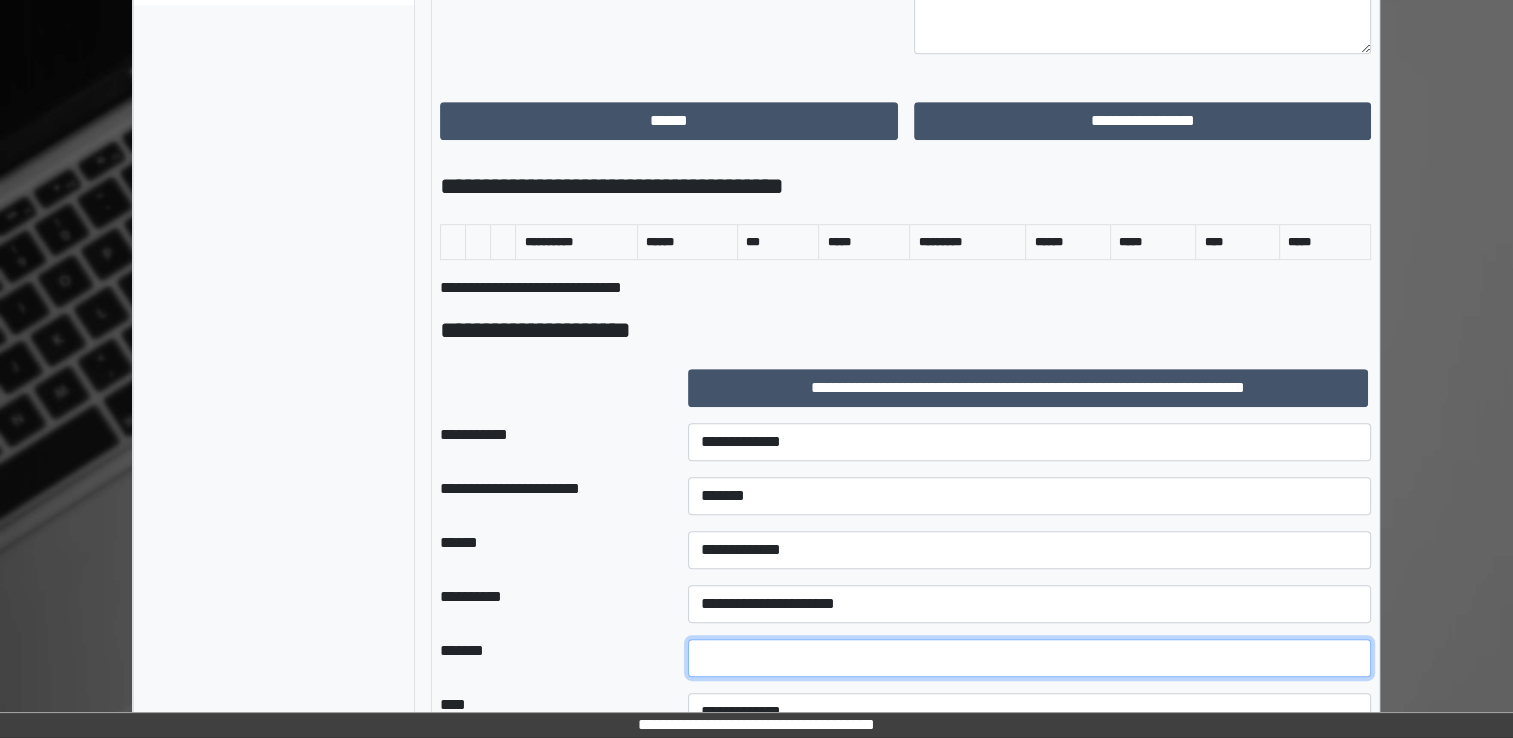 click at bounding box center (1029, 658) 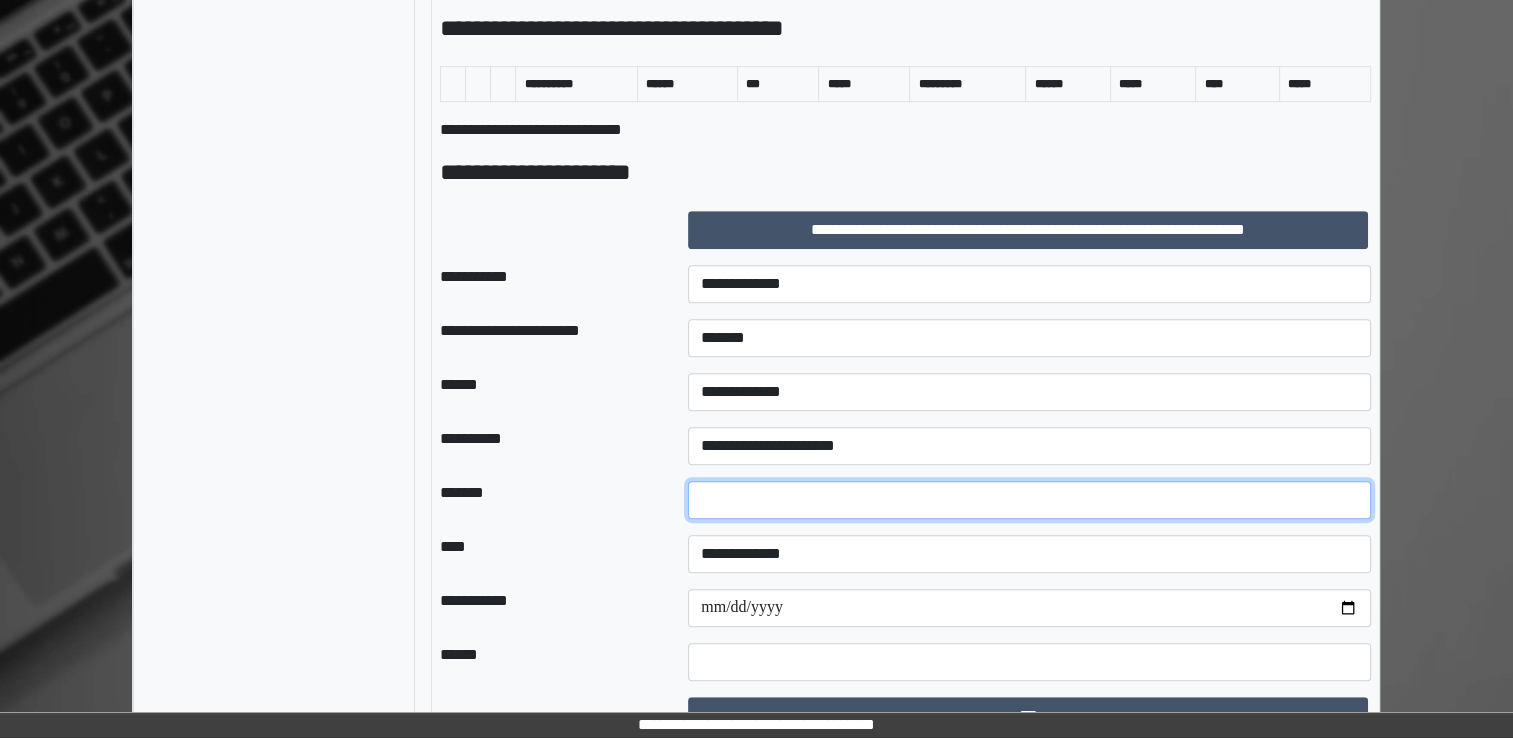 scroll, scrollTop: 1090, scrollLeft: 0, axis: vertical 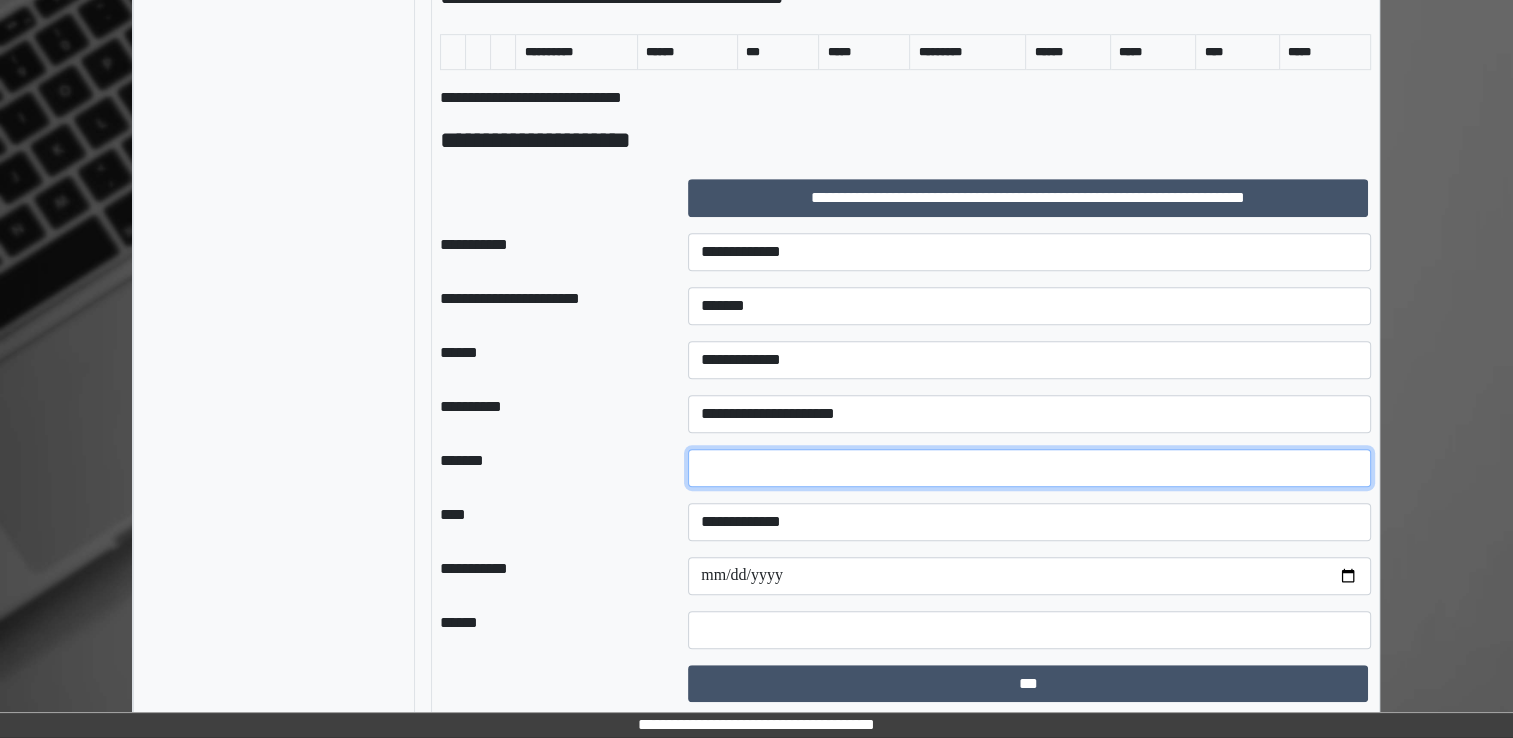 type on "**" 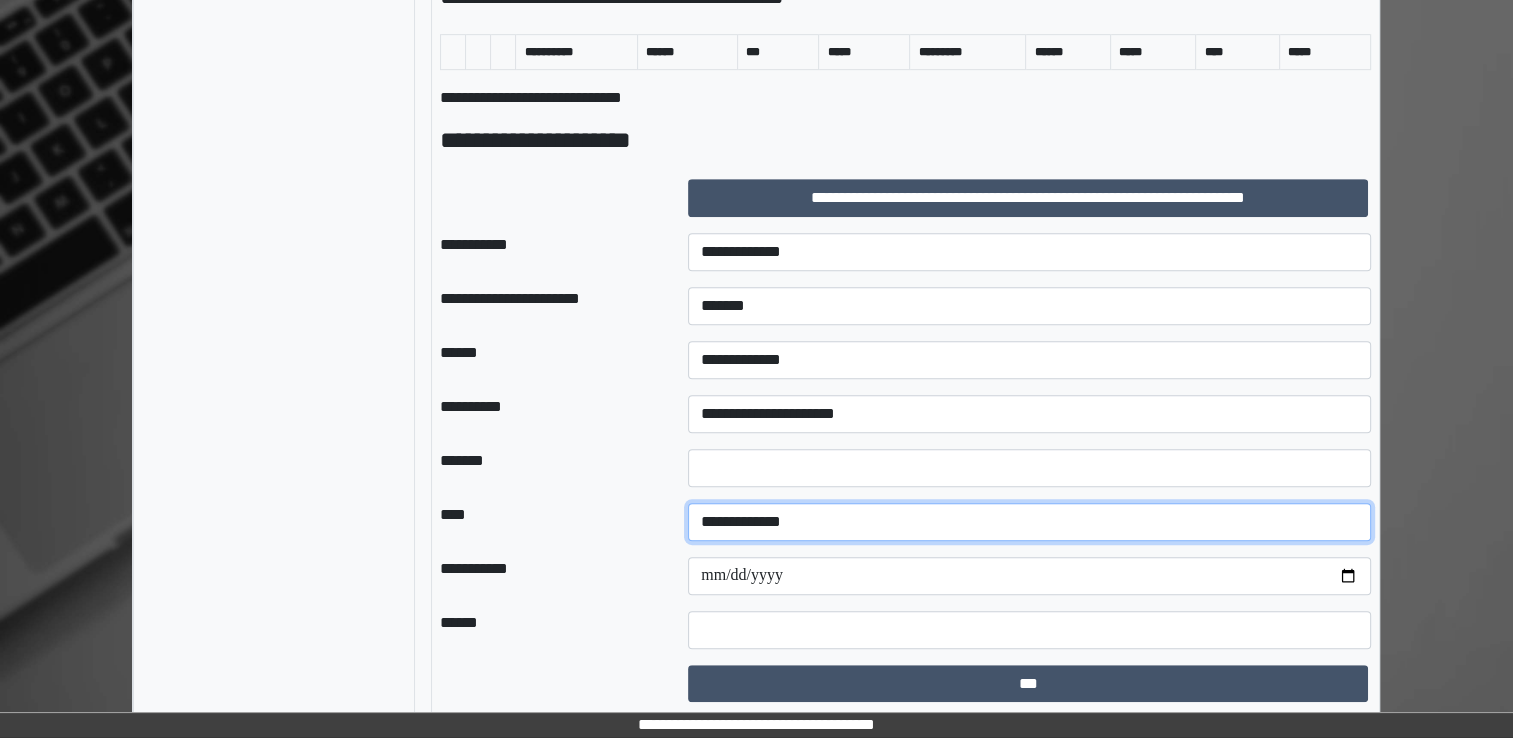 click on "**********" at bounding box center (1029, 522) 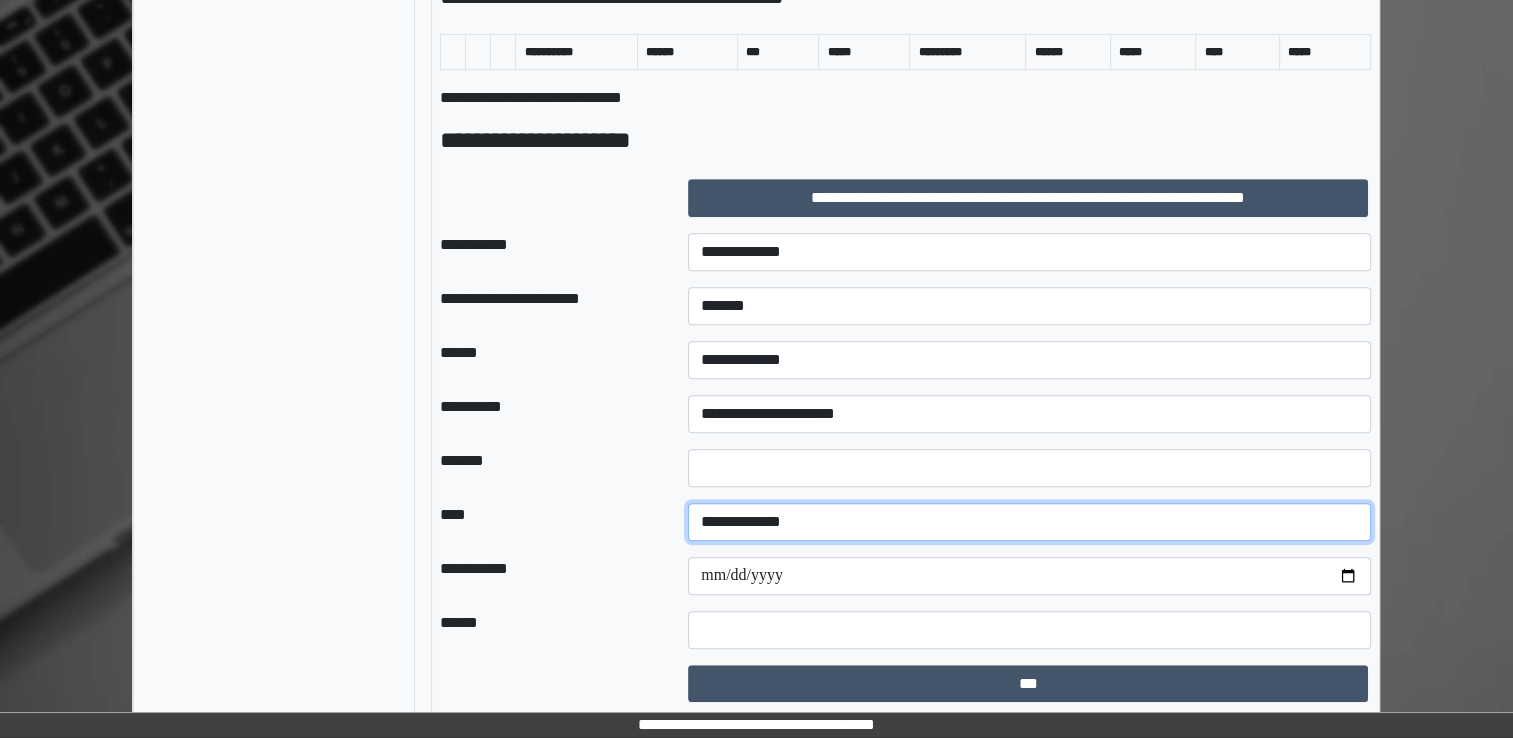 select on "*" 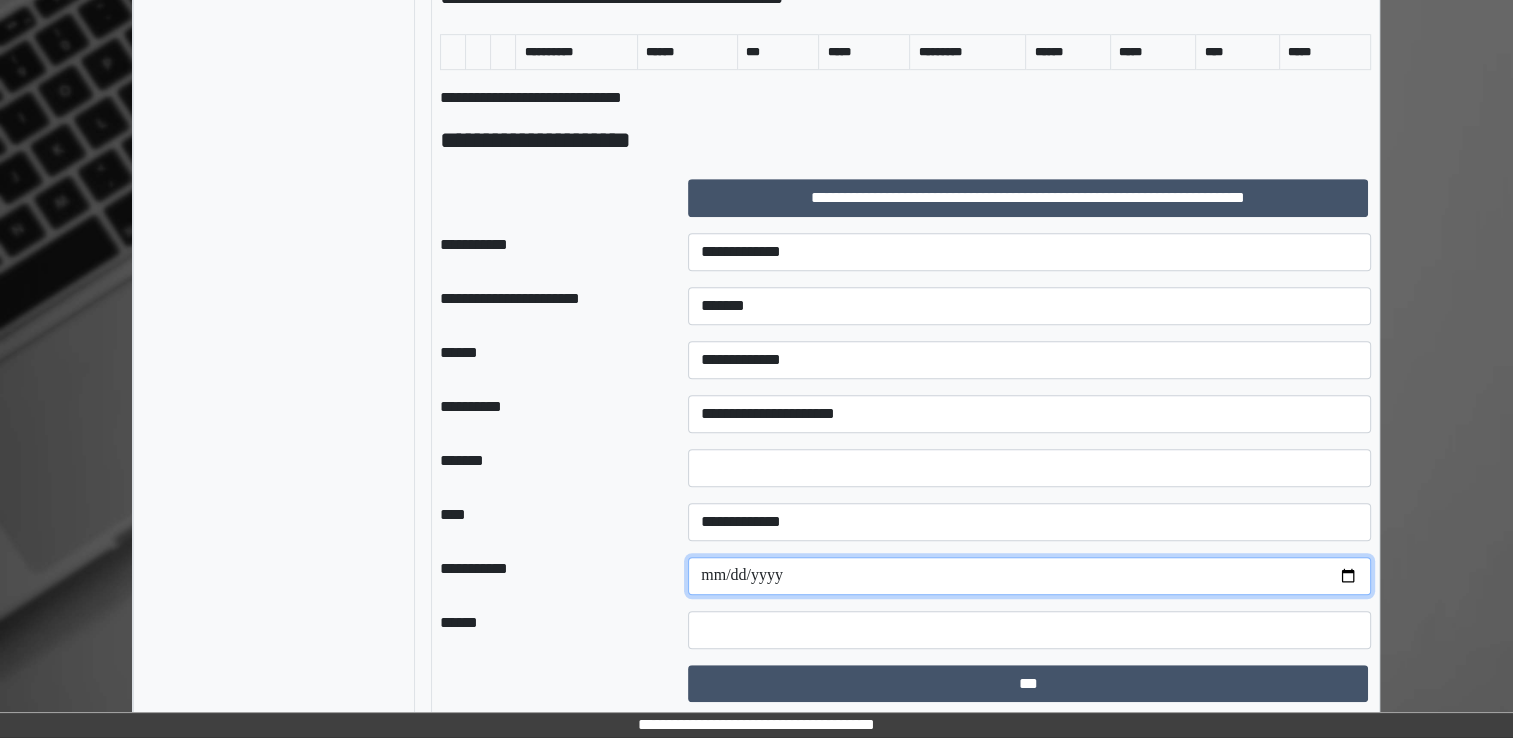 click at bounding box center [1029, 576] 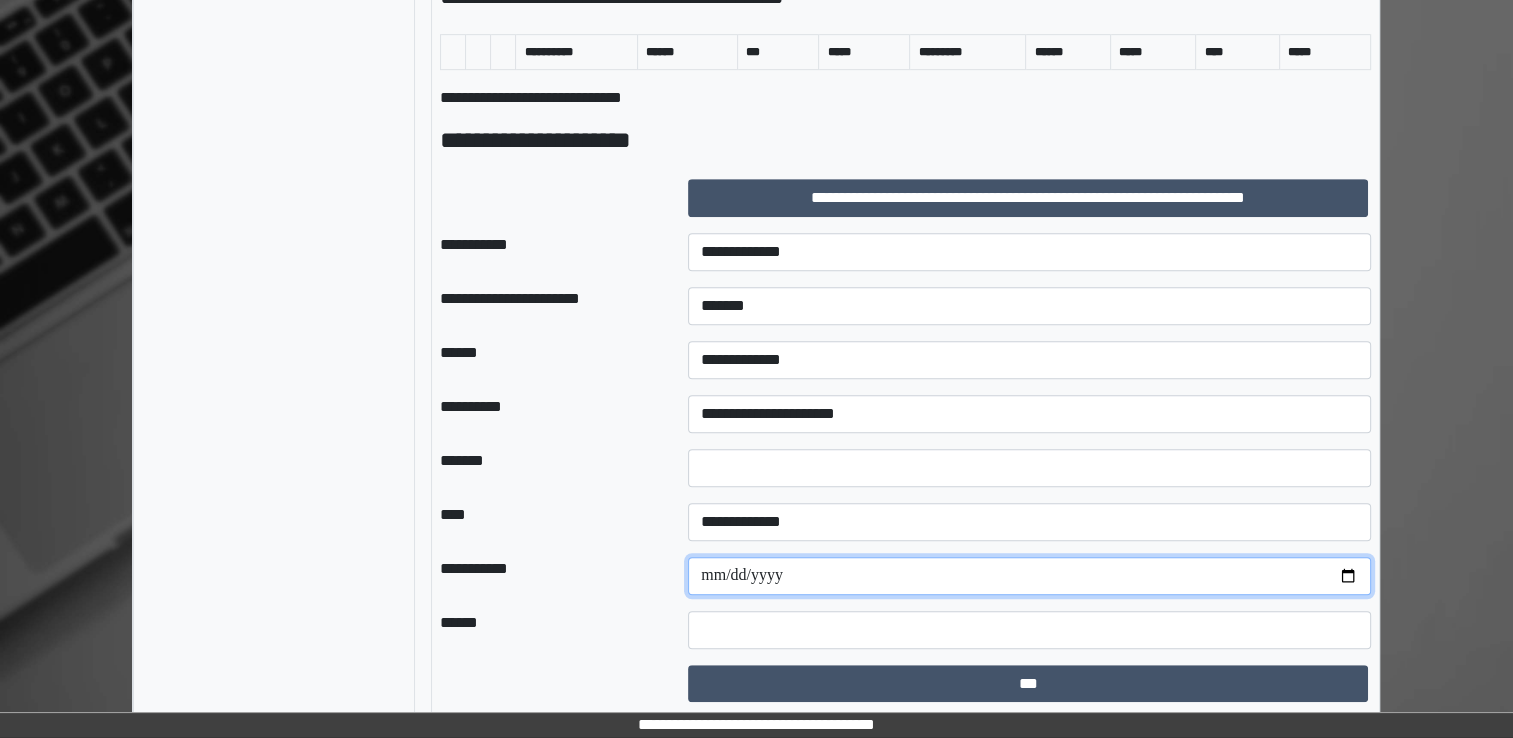 type on "**********" 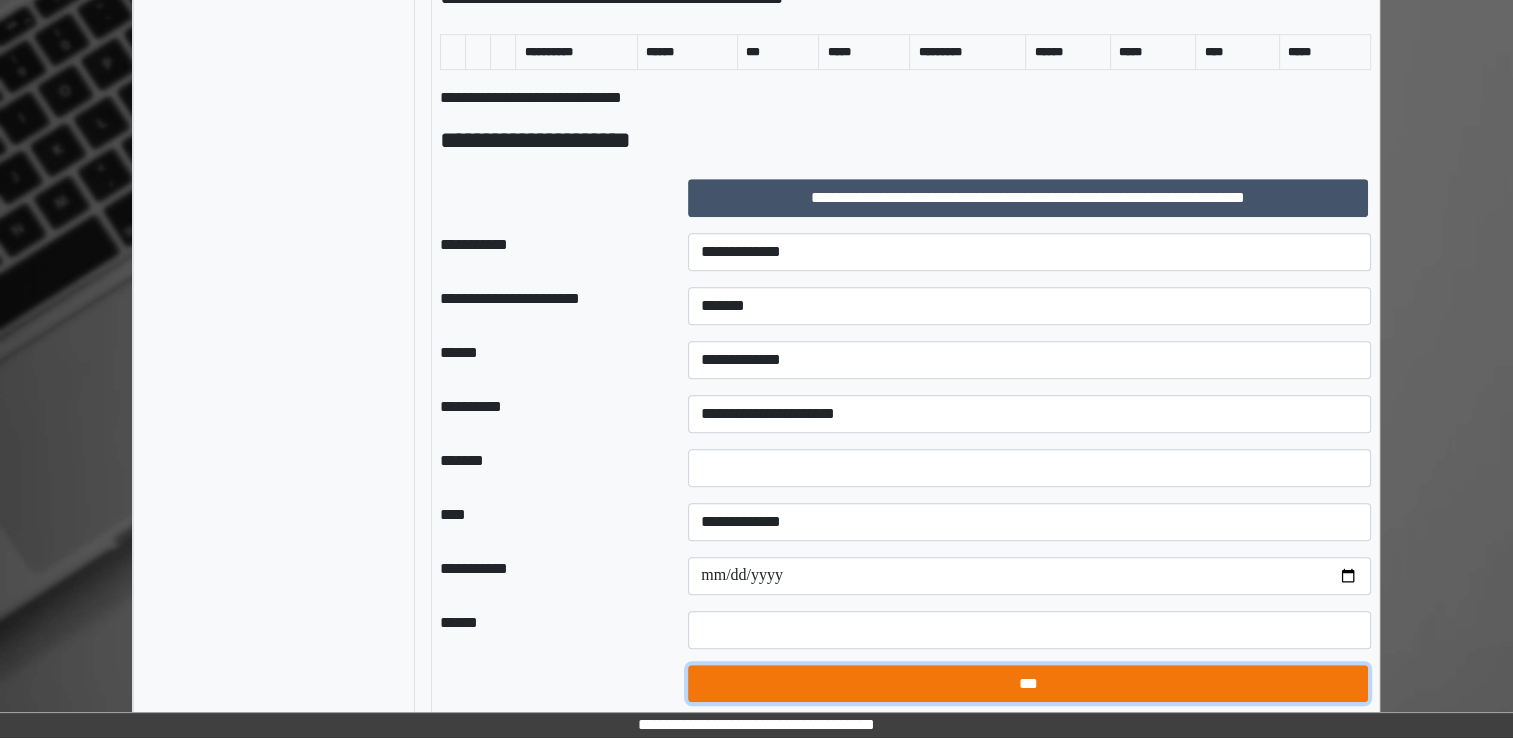 click on "***" at bounding box center [1028, 684] 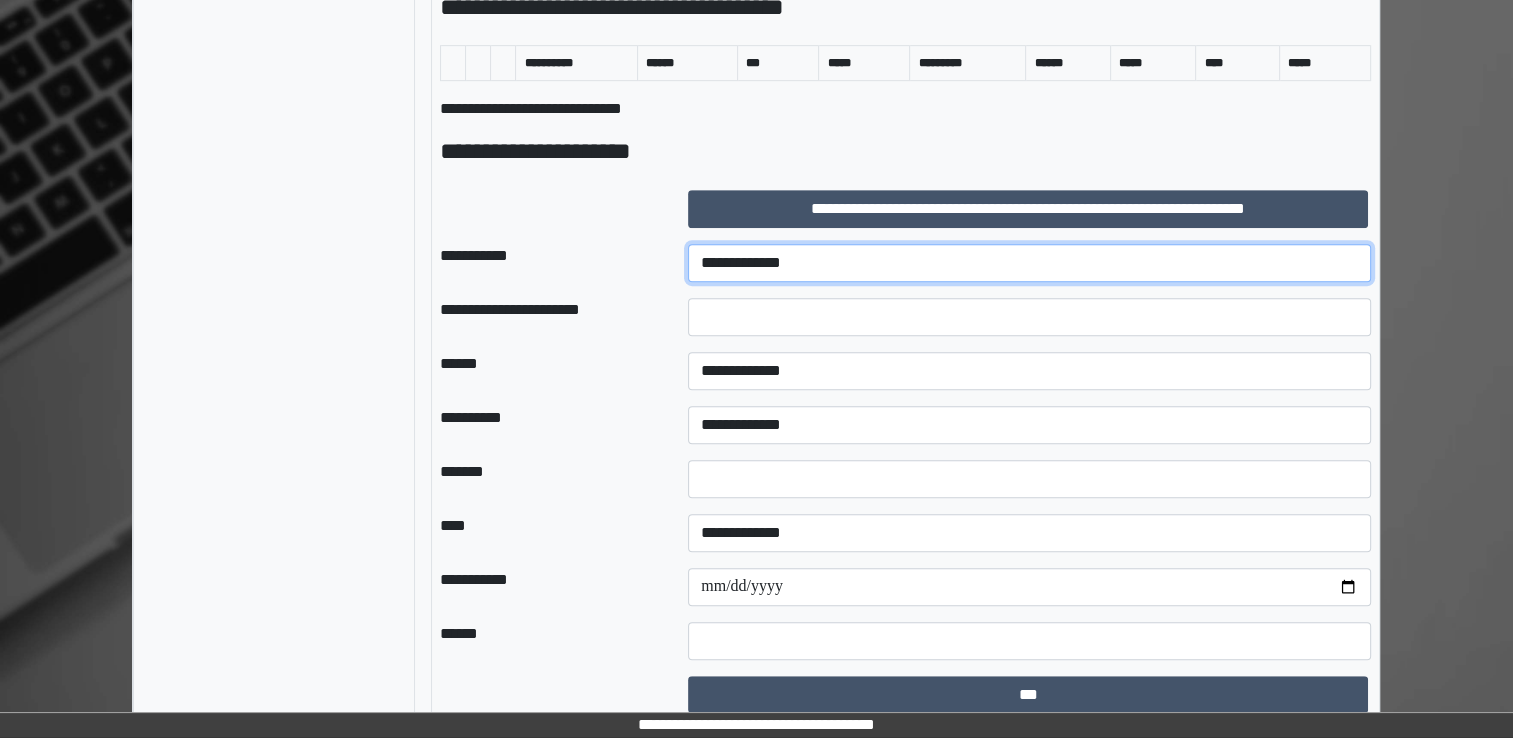 click on "**********" at bounding box center [1029, 263] 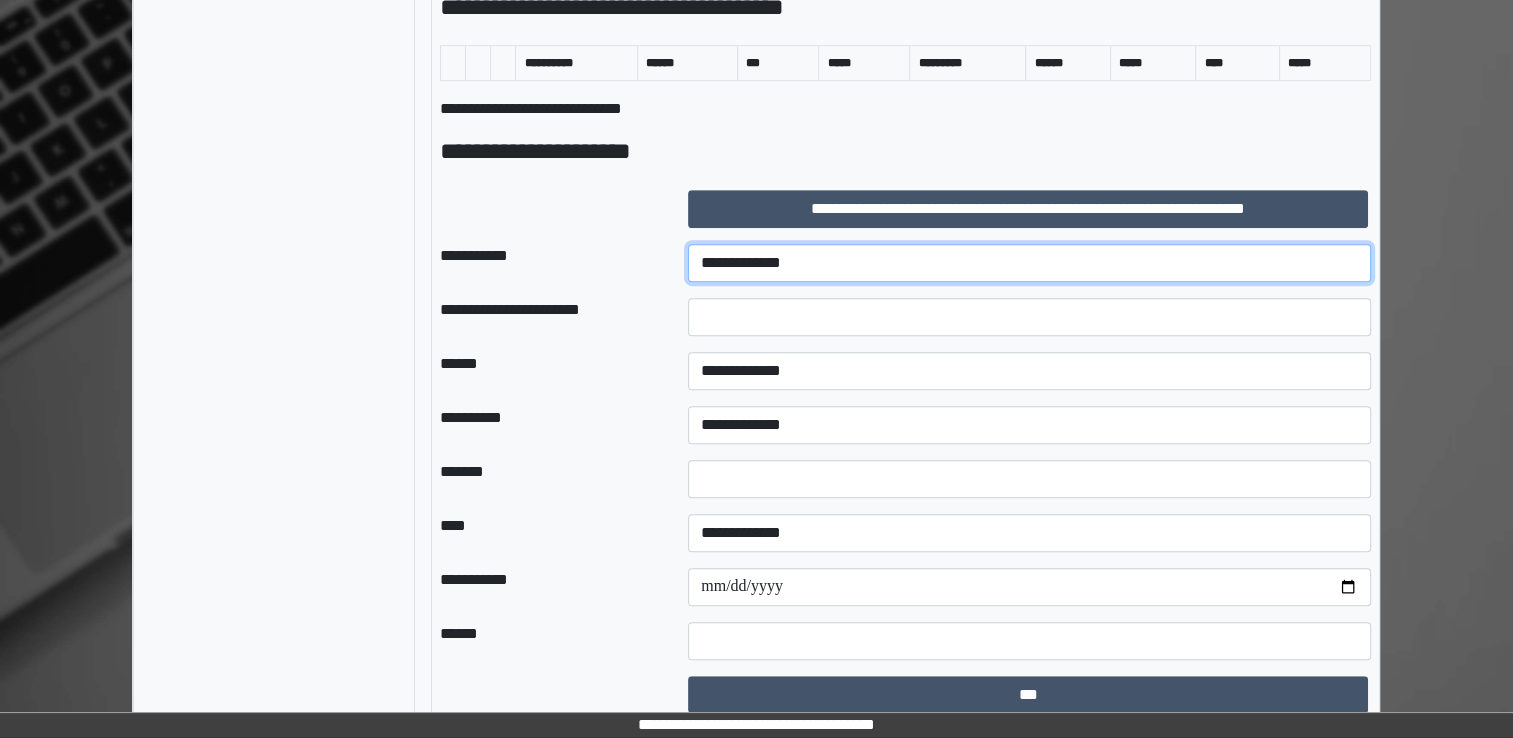 click on "**********" at bounding box center (1029, 263) 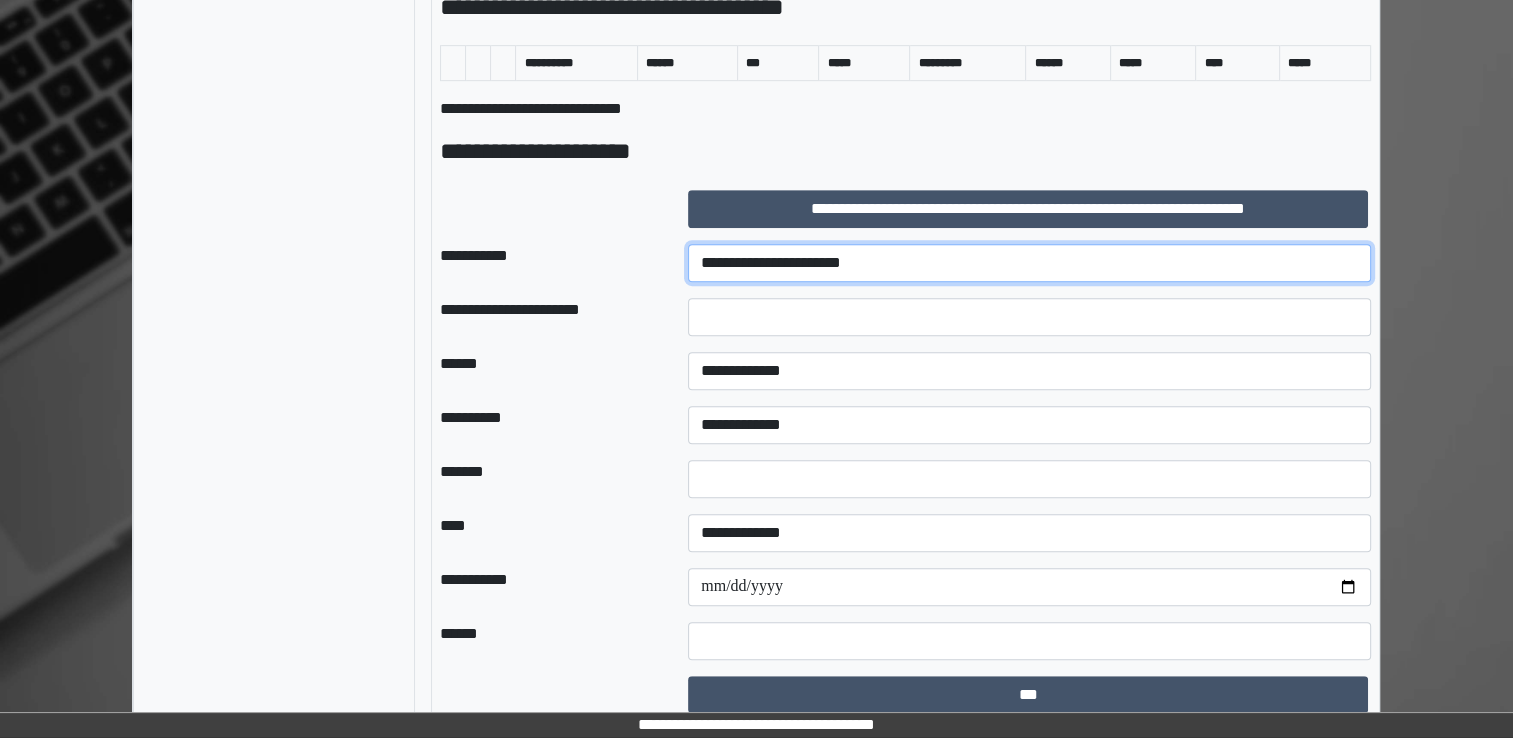 click on "**********" at bounding box center (1029, 263) 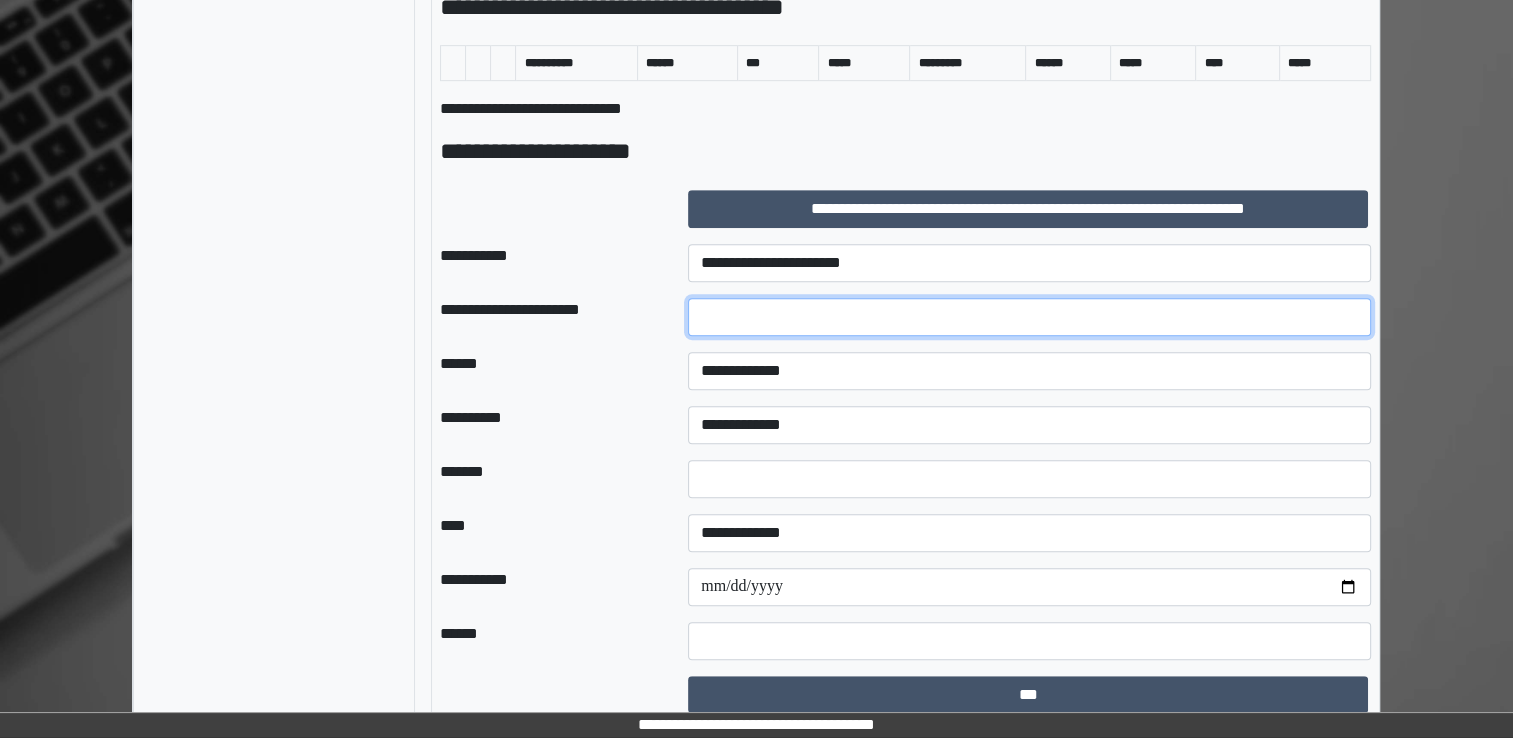 click at bounding box center [1029, 317] 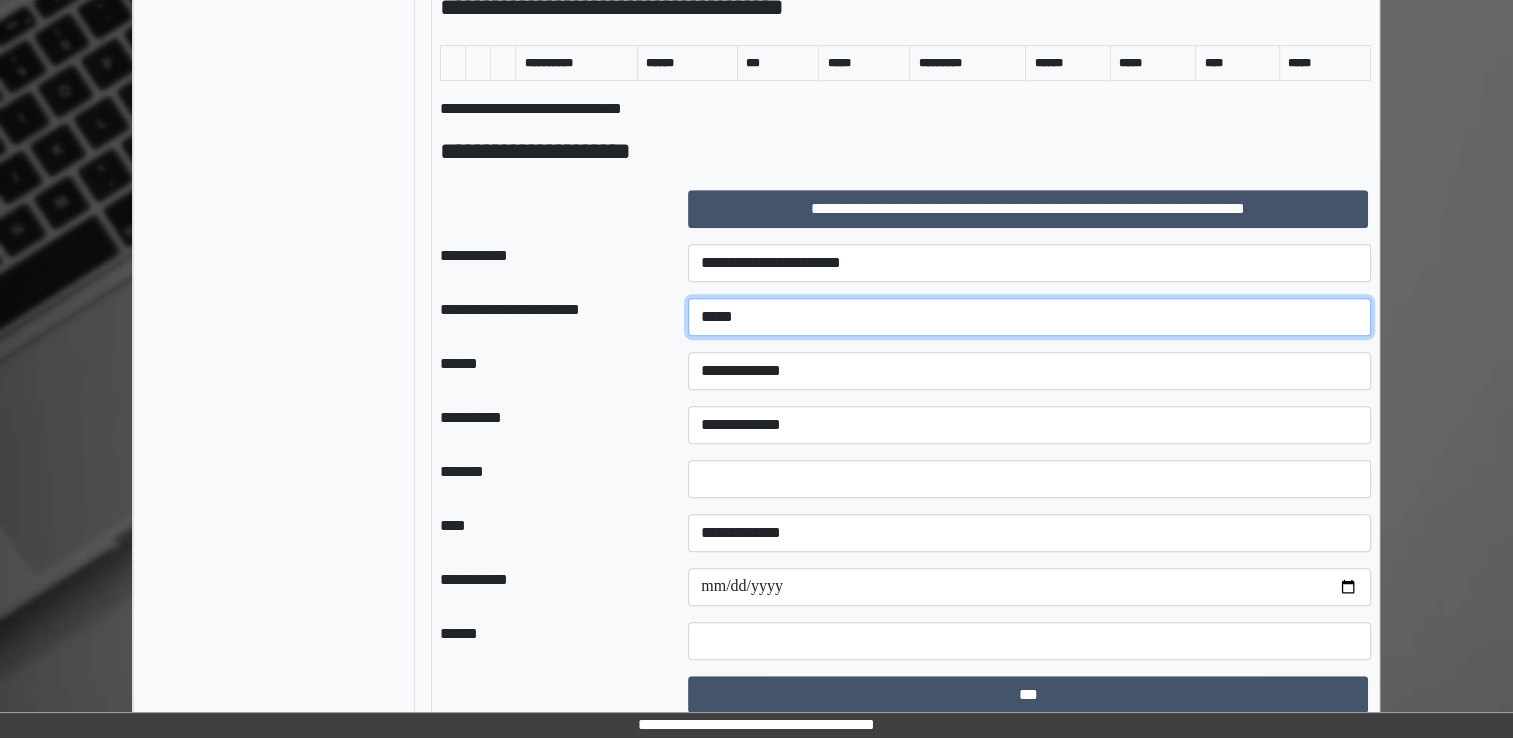 type on "*****" 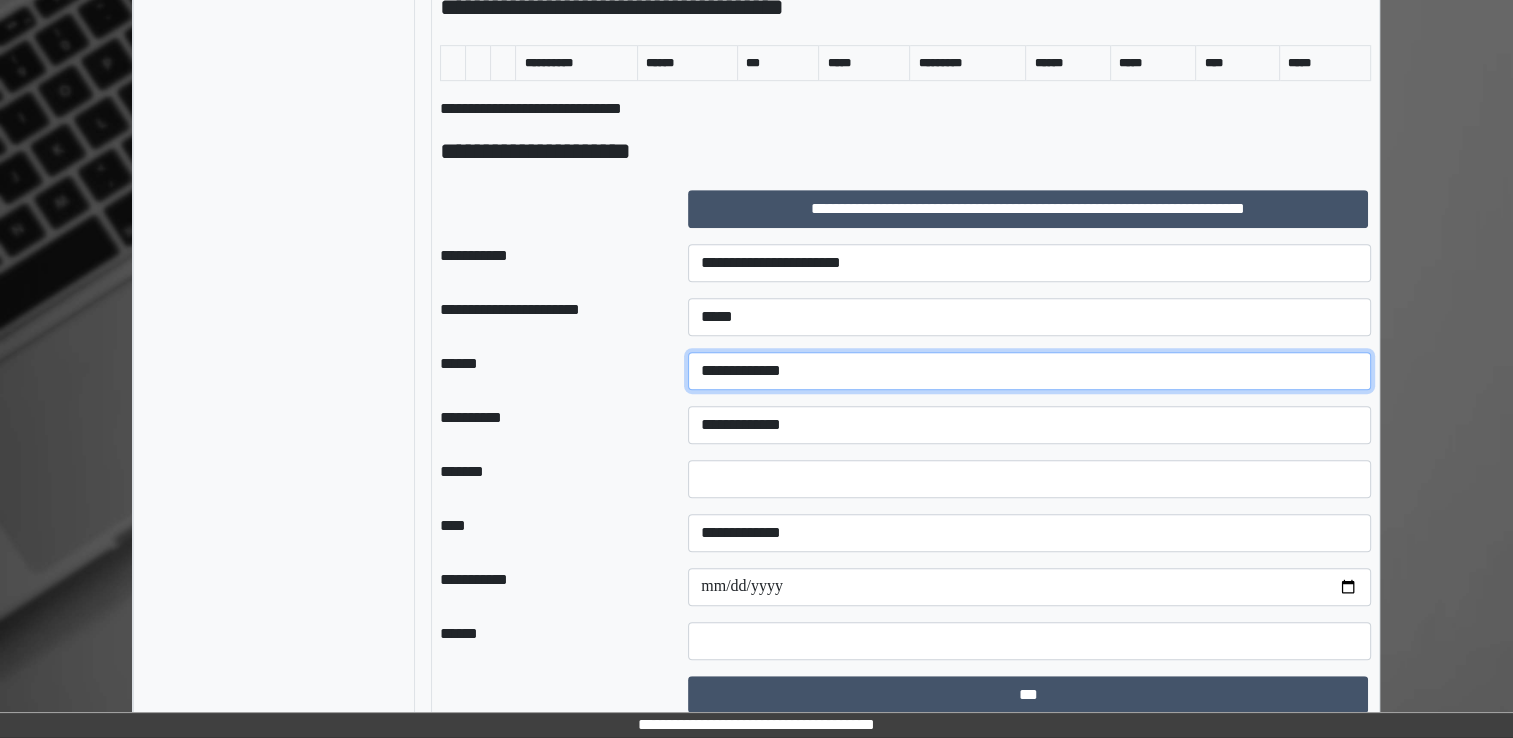 click on "**********" at bounding box center (1029, 371) 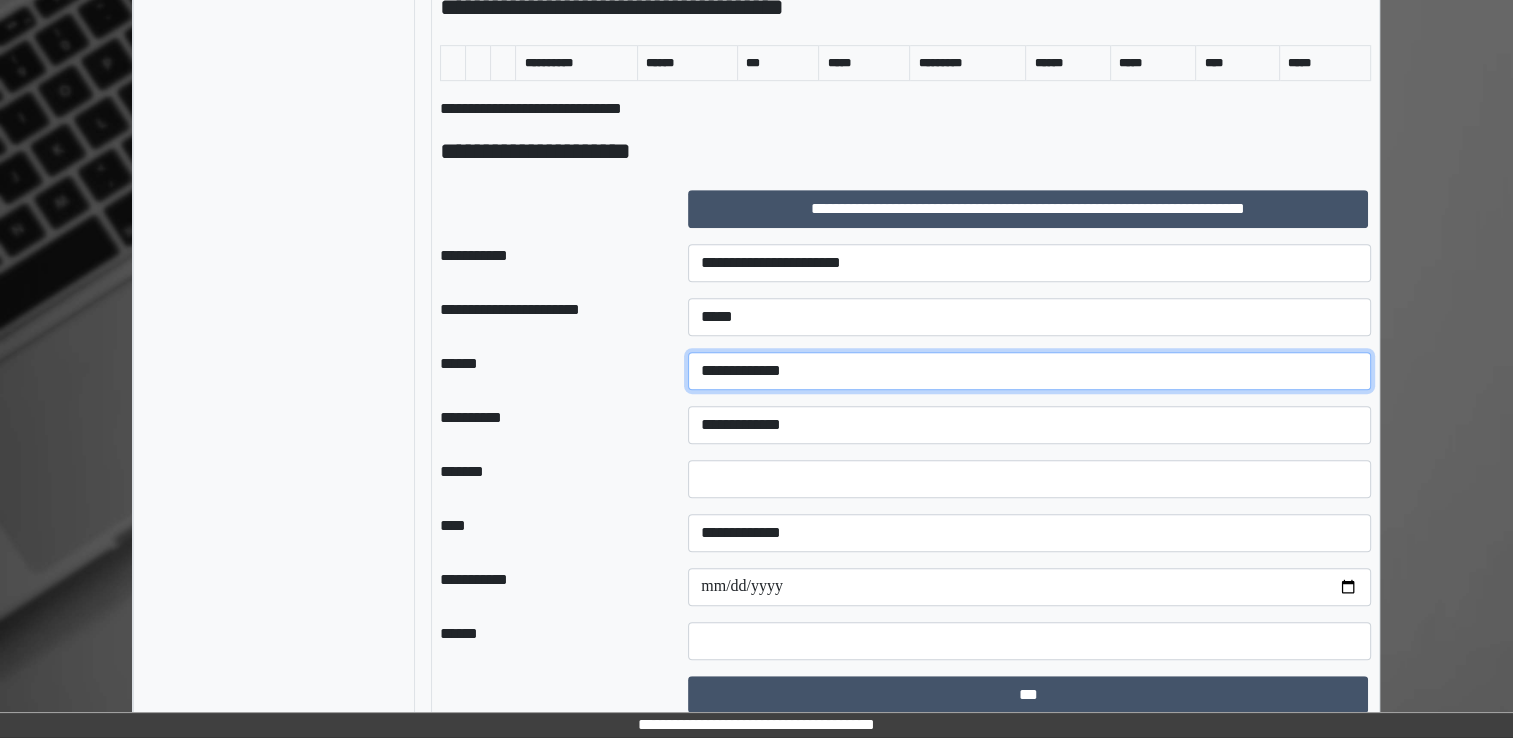 click on "**********" at bounding box center [1029, 371] 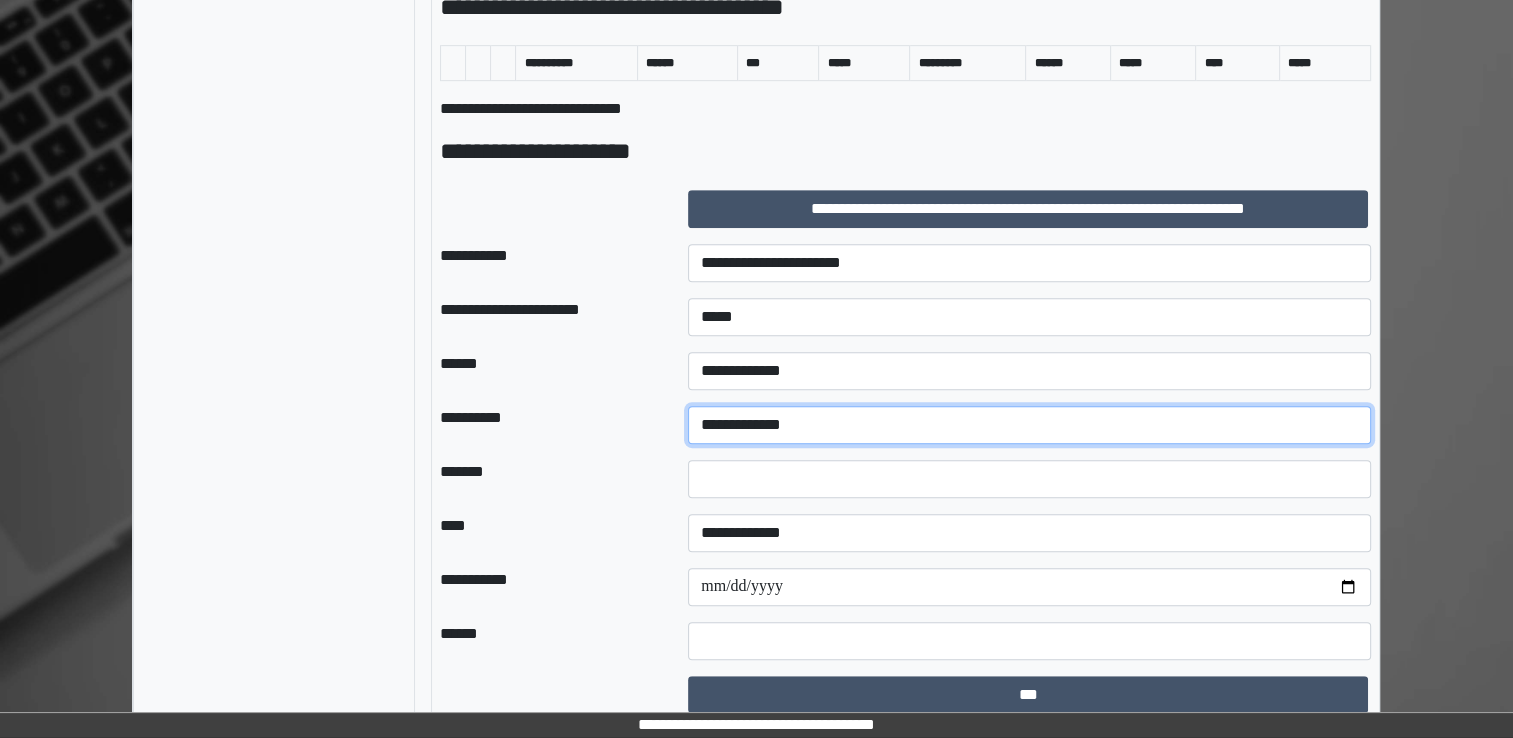 click on "**********" at bounding box center [1029, 425] 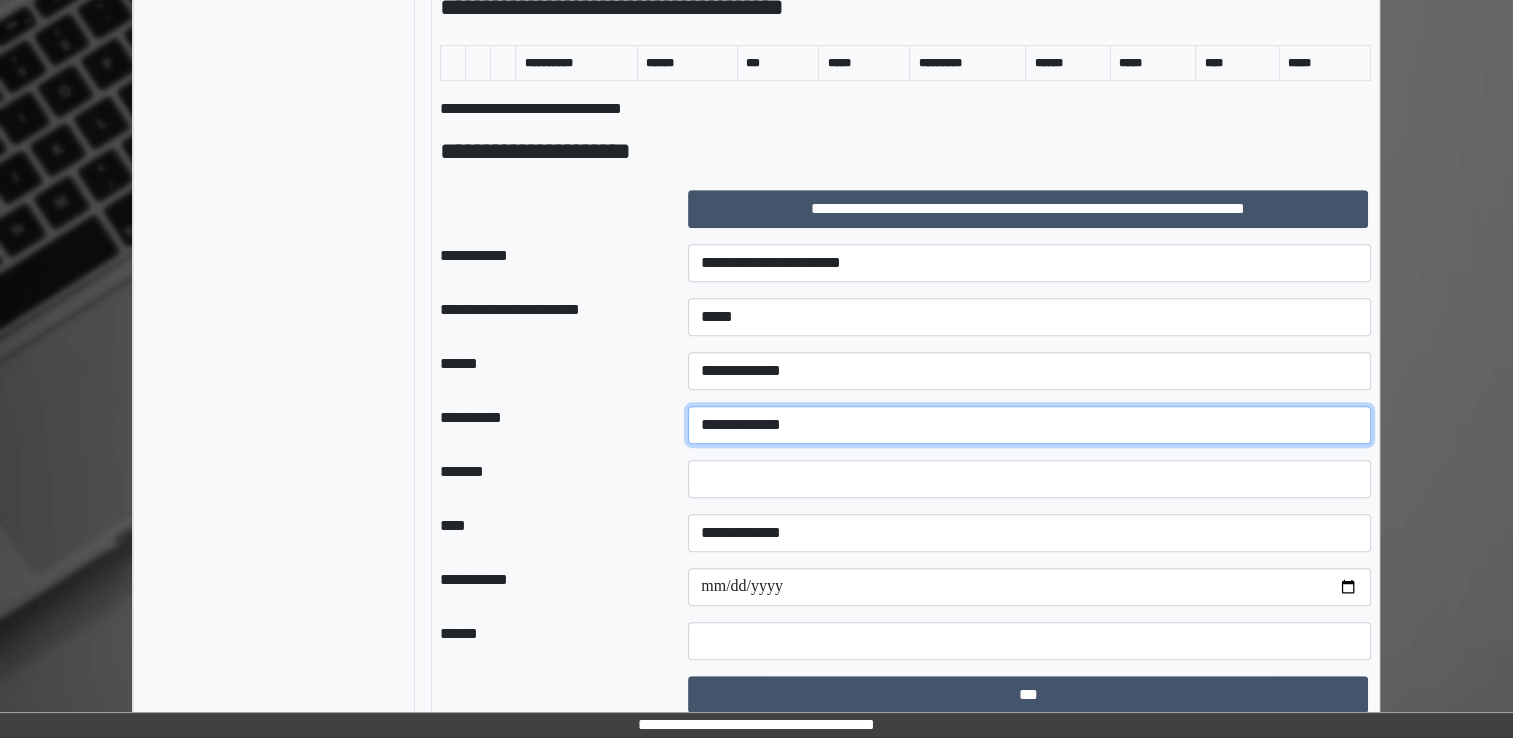 select on "*" 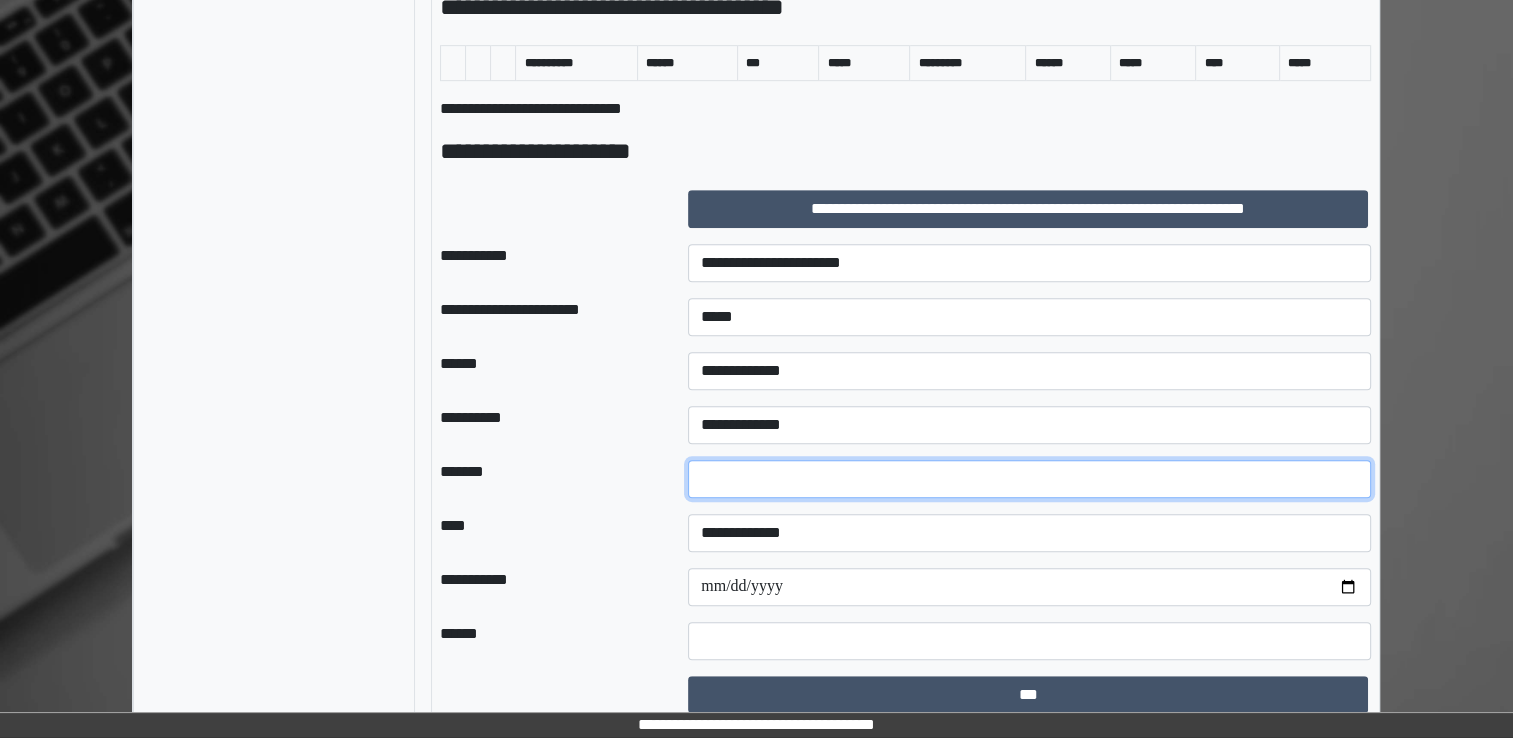 click on "*" at bounding box center (1029, 479) 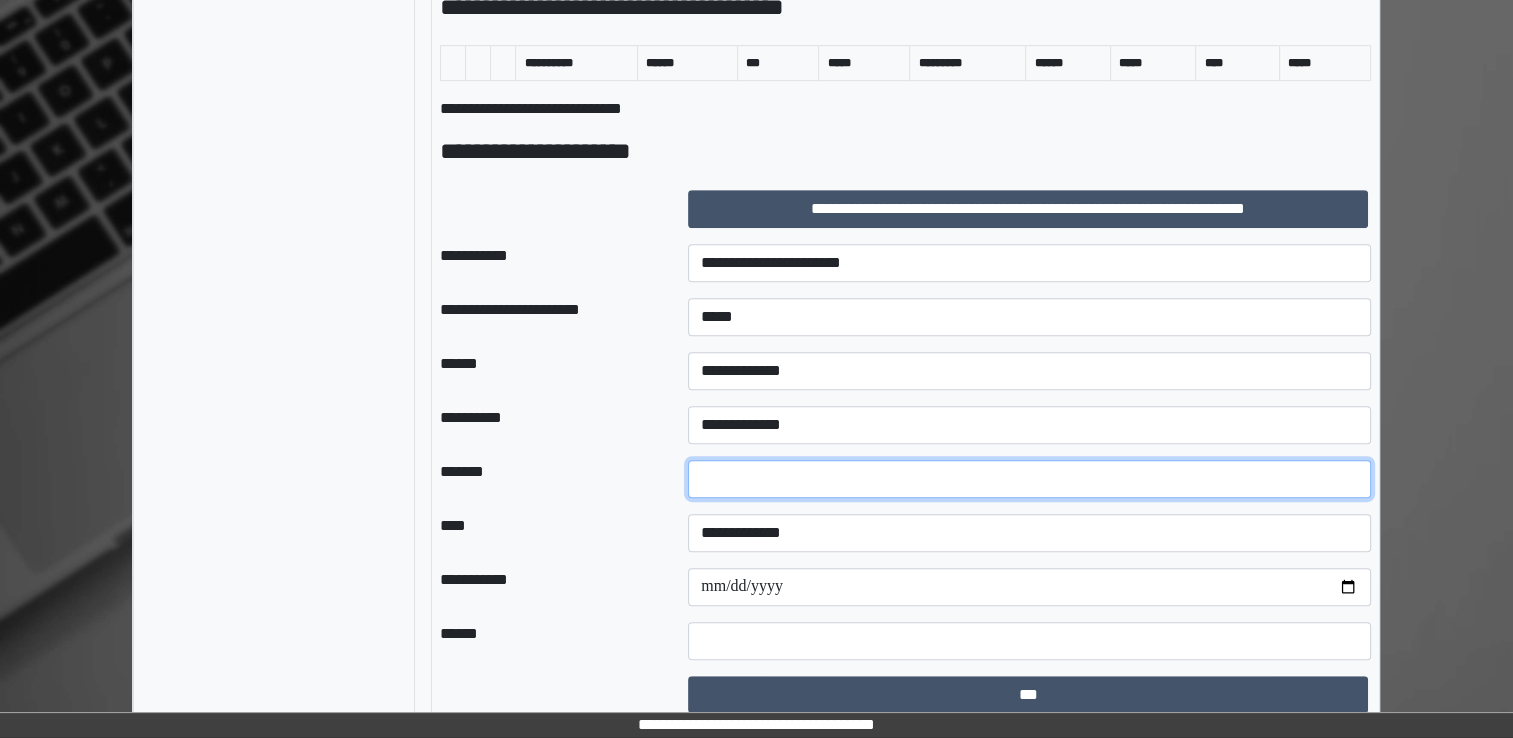 type on "**" 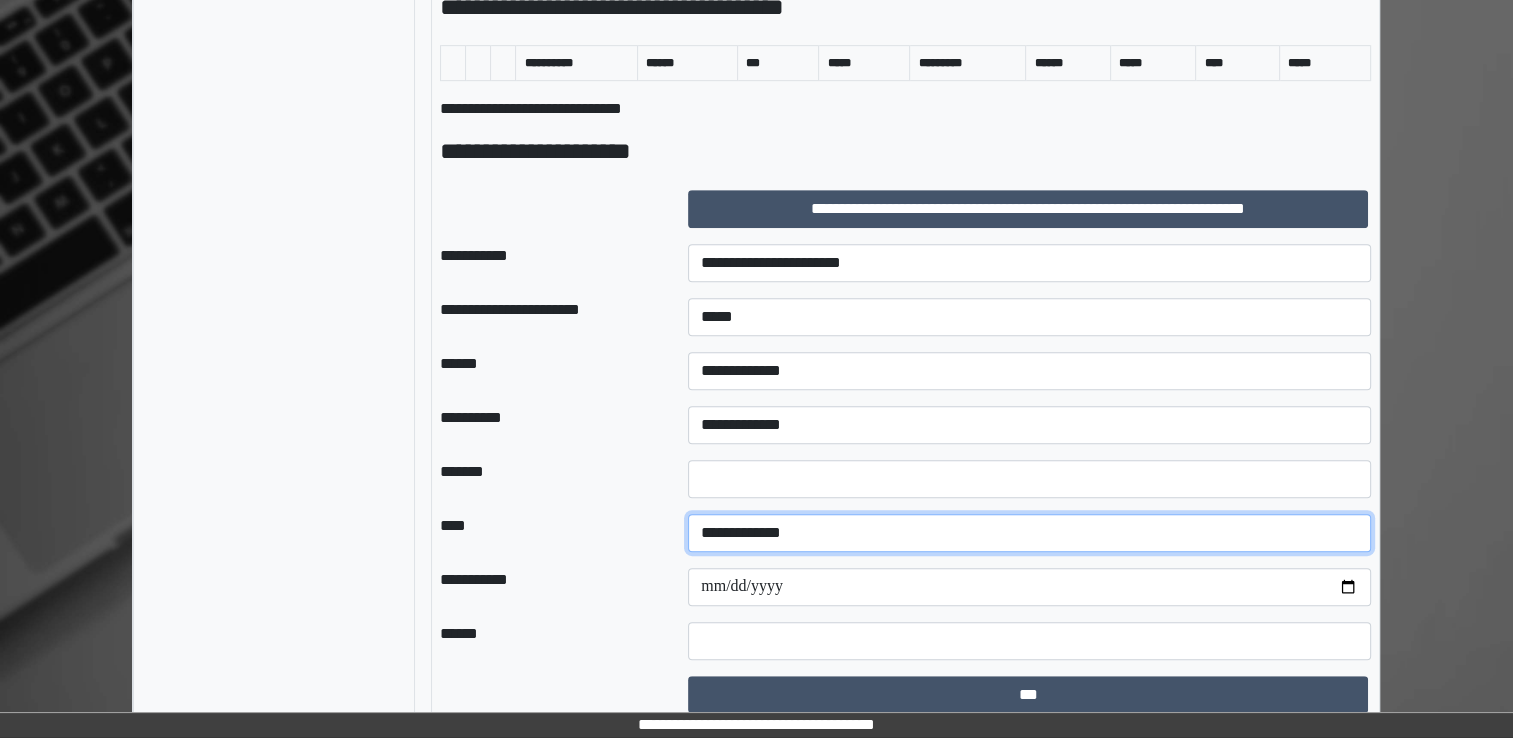click on "**********" at bounding box center [1029, 533] 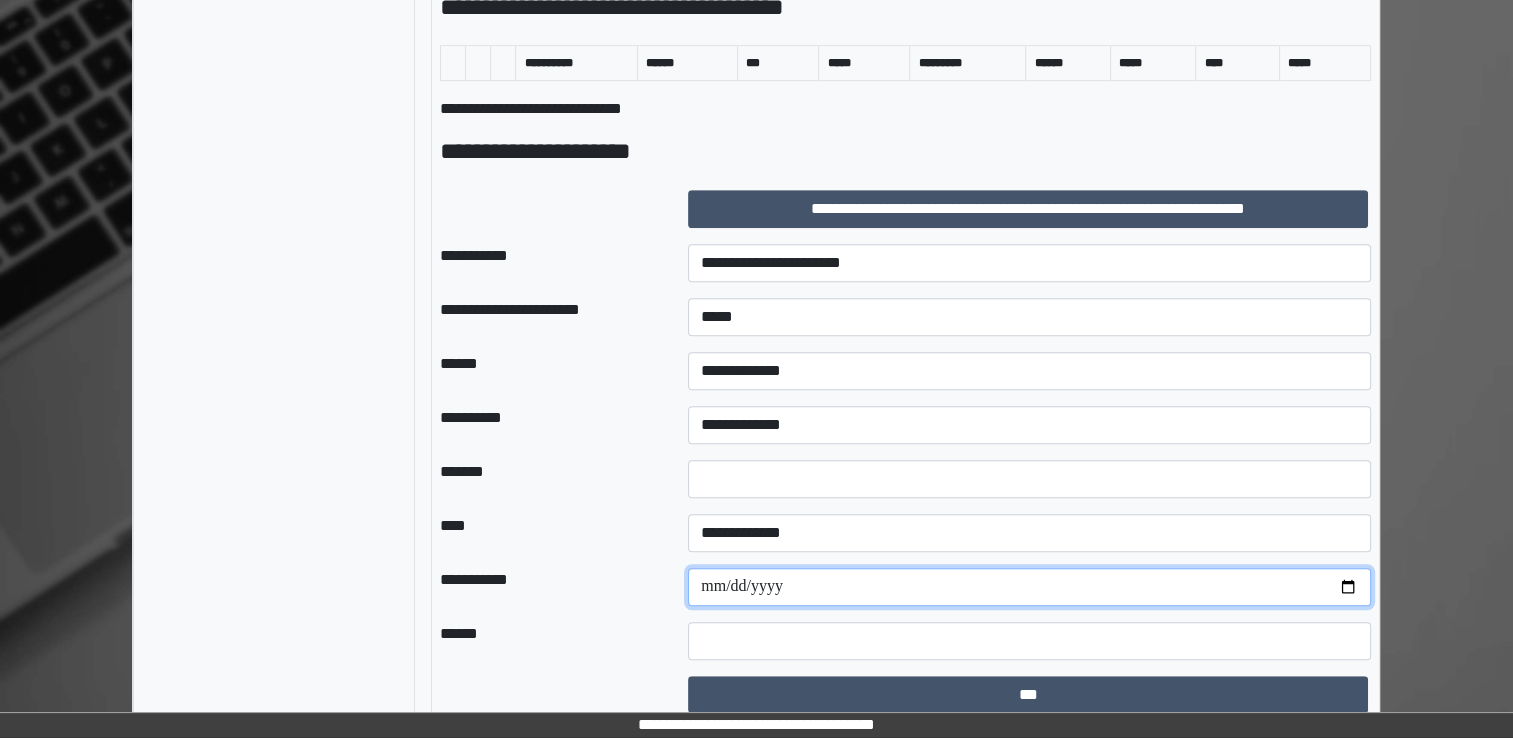 click on "**********" at bounding box center [1029, 587] 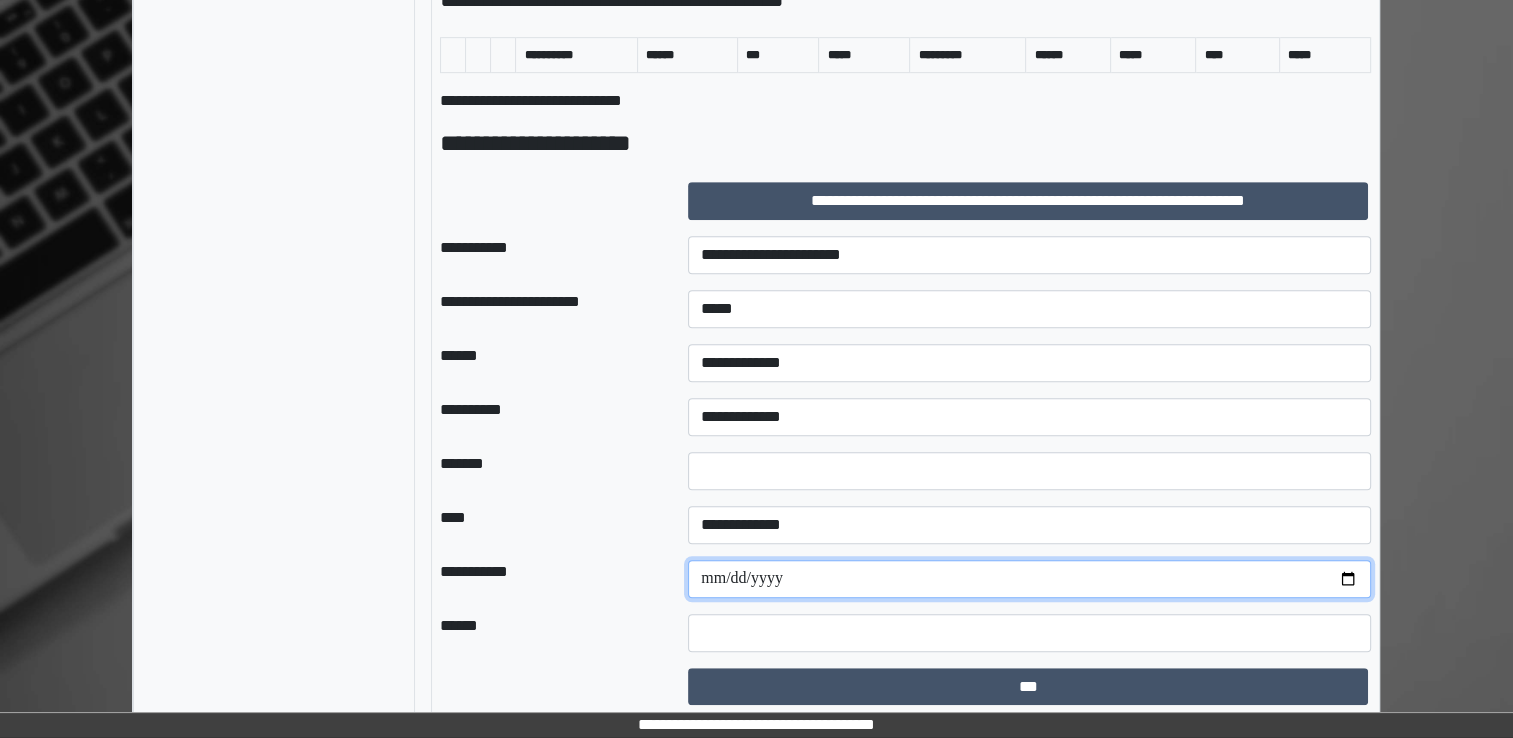 scroll, scrollTop: 1101, scrollLeft: 0, axis: vertical 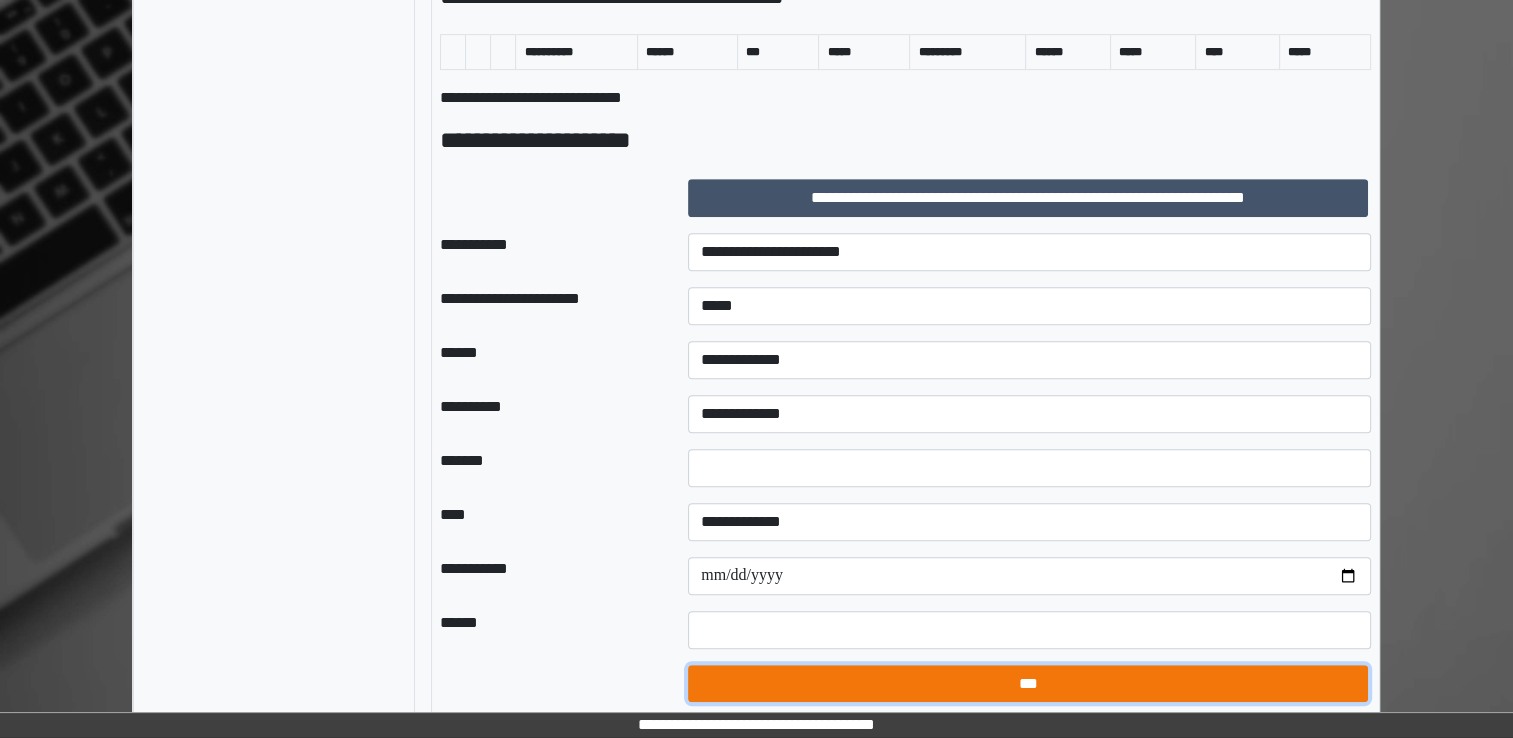 drag, startPoint x: 990, startPoint y: 676, endPoint x: 976, endPoint y: 576, distance: 100.97524 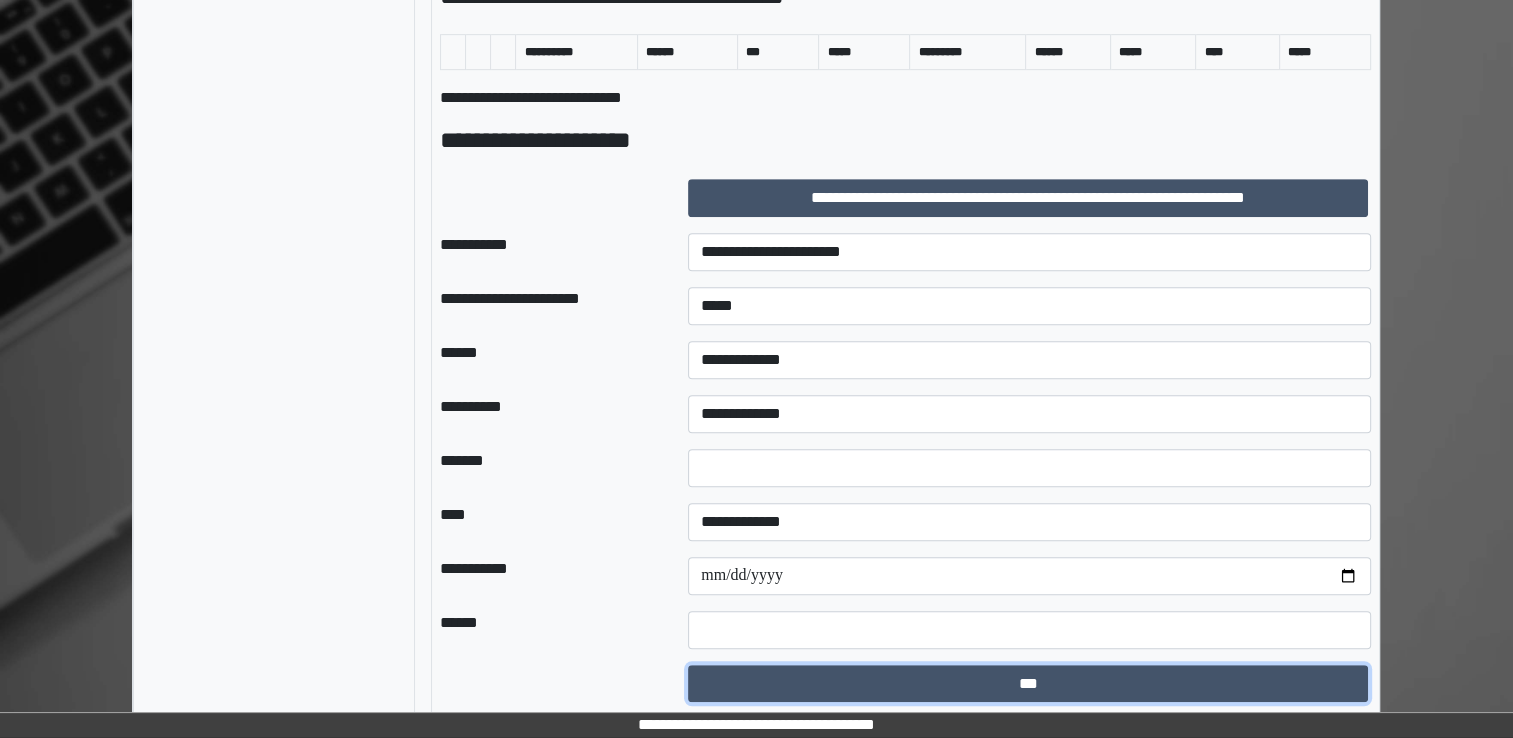 select on "*" 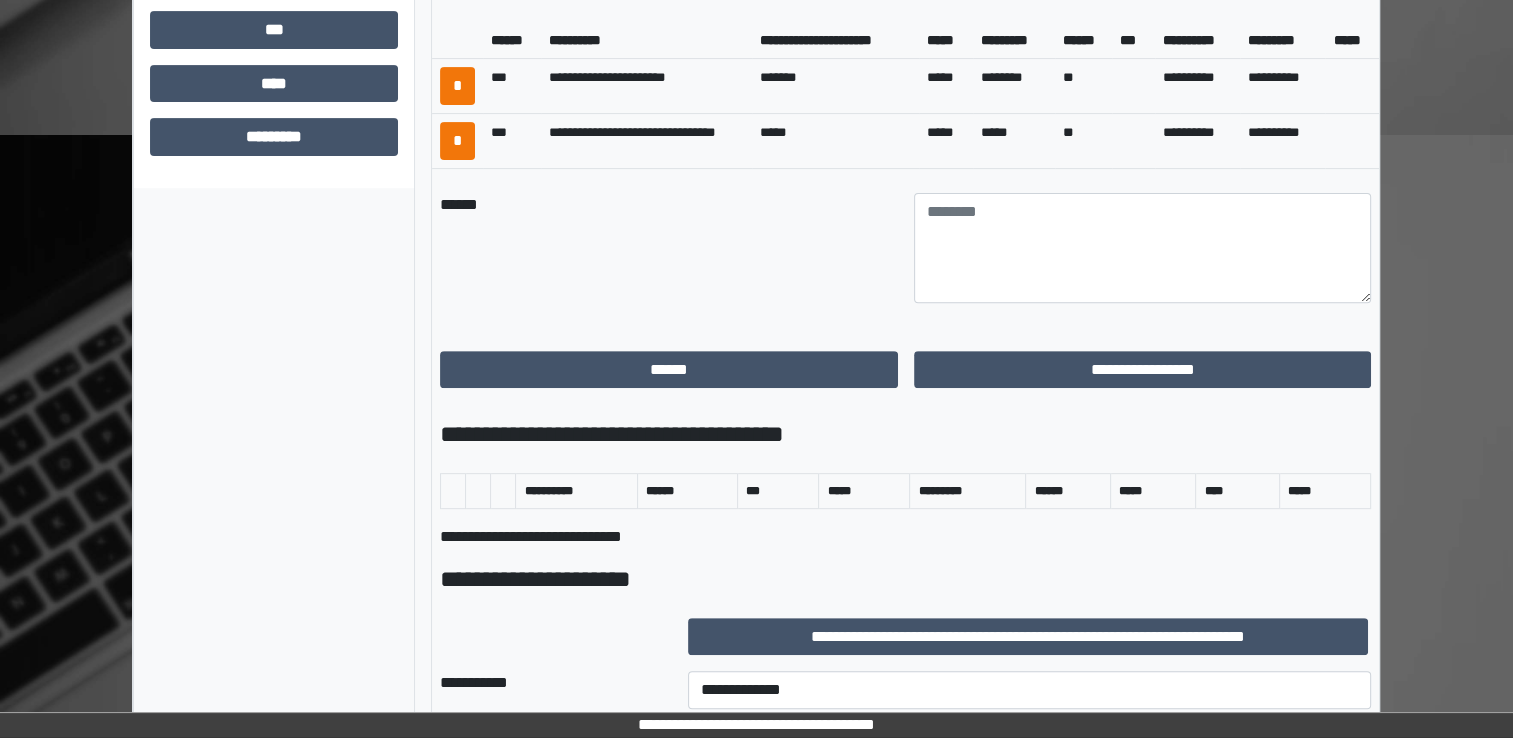 scroll, scrollTop: 701, scrollLeft: 0, axis: vertical 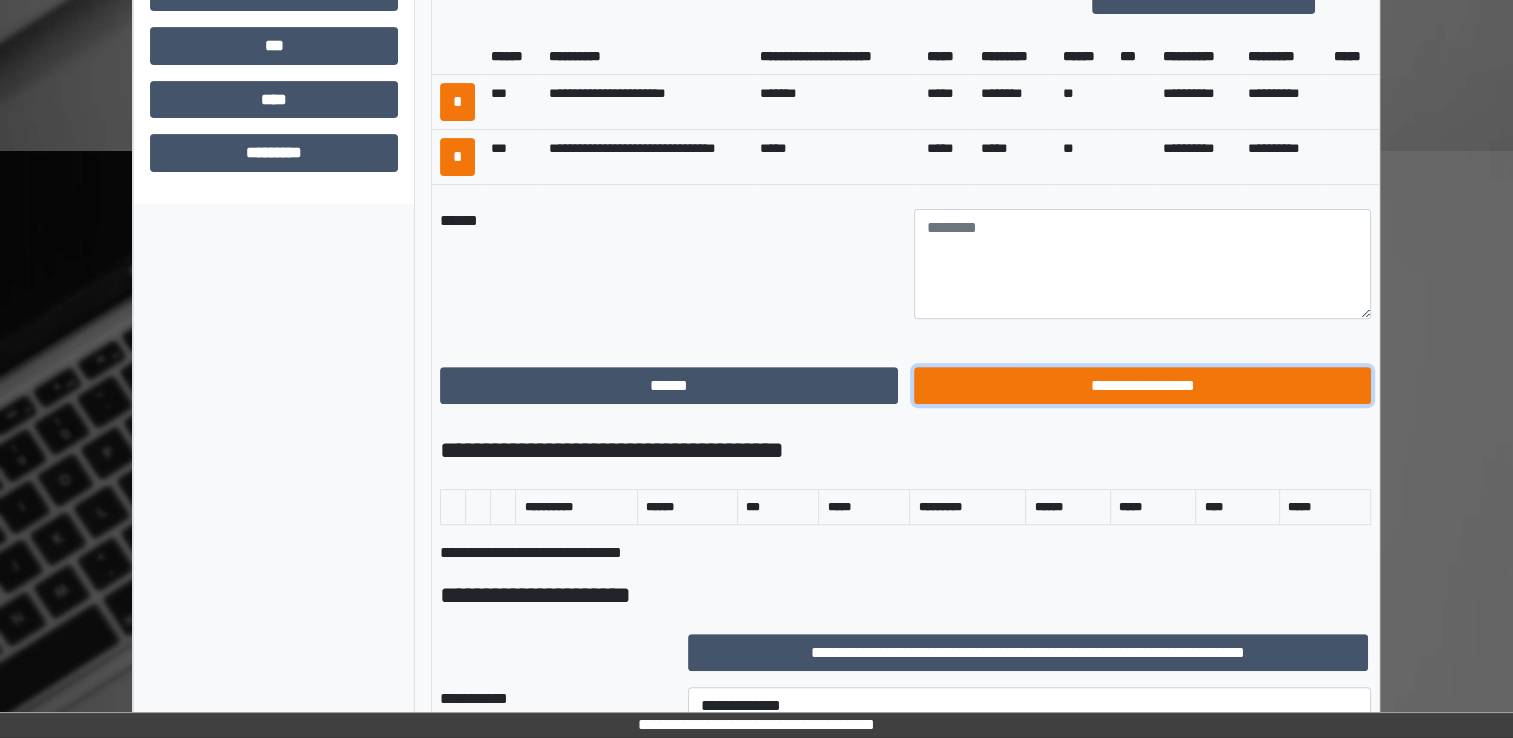 drag, startPoint x: 1018, startPoint y: 407, endPoint x: 1004, endPoint y: 390, distance: 22.022715 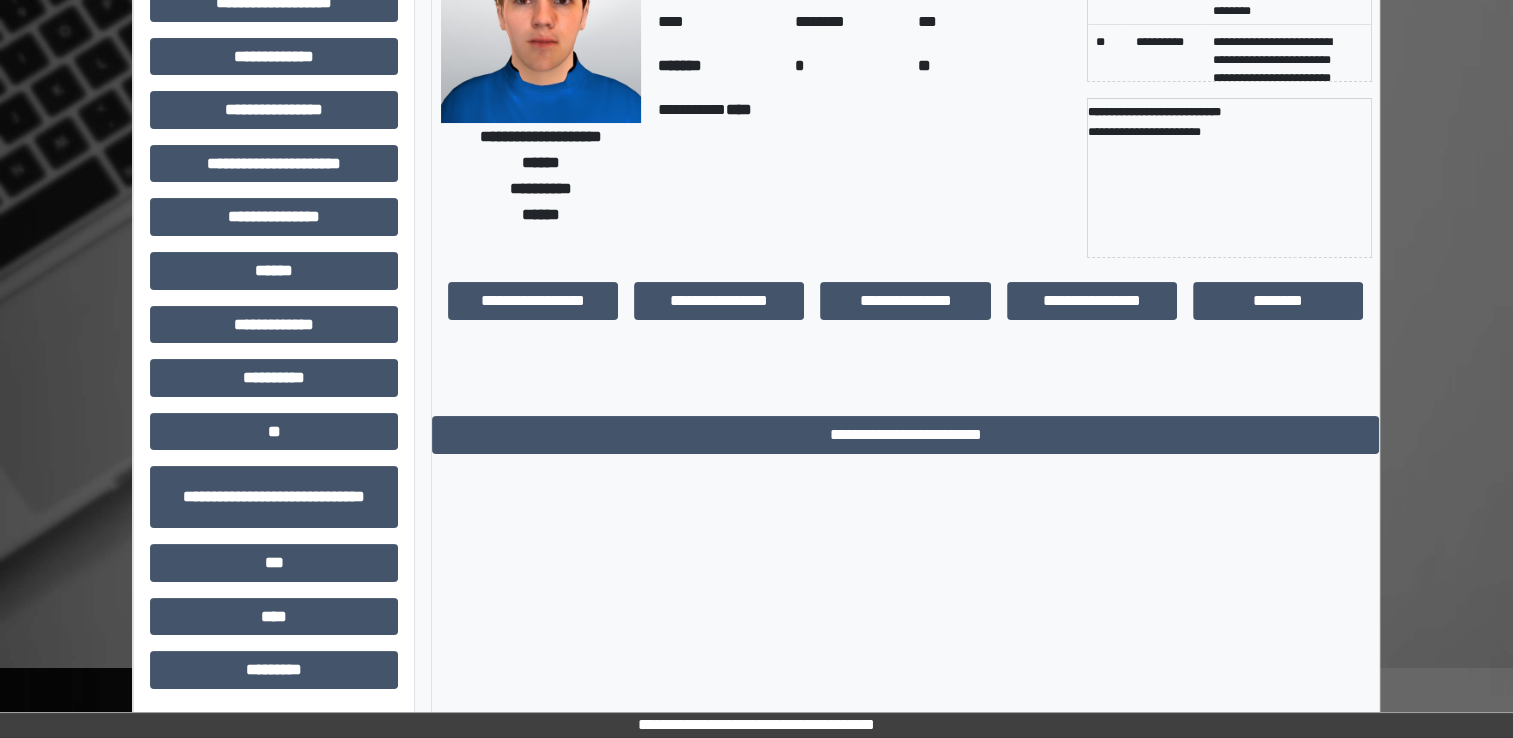 scroll, scrollTop: 0, scrollLeft: 0, axis: both 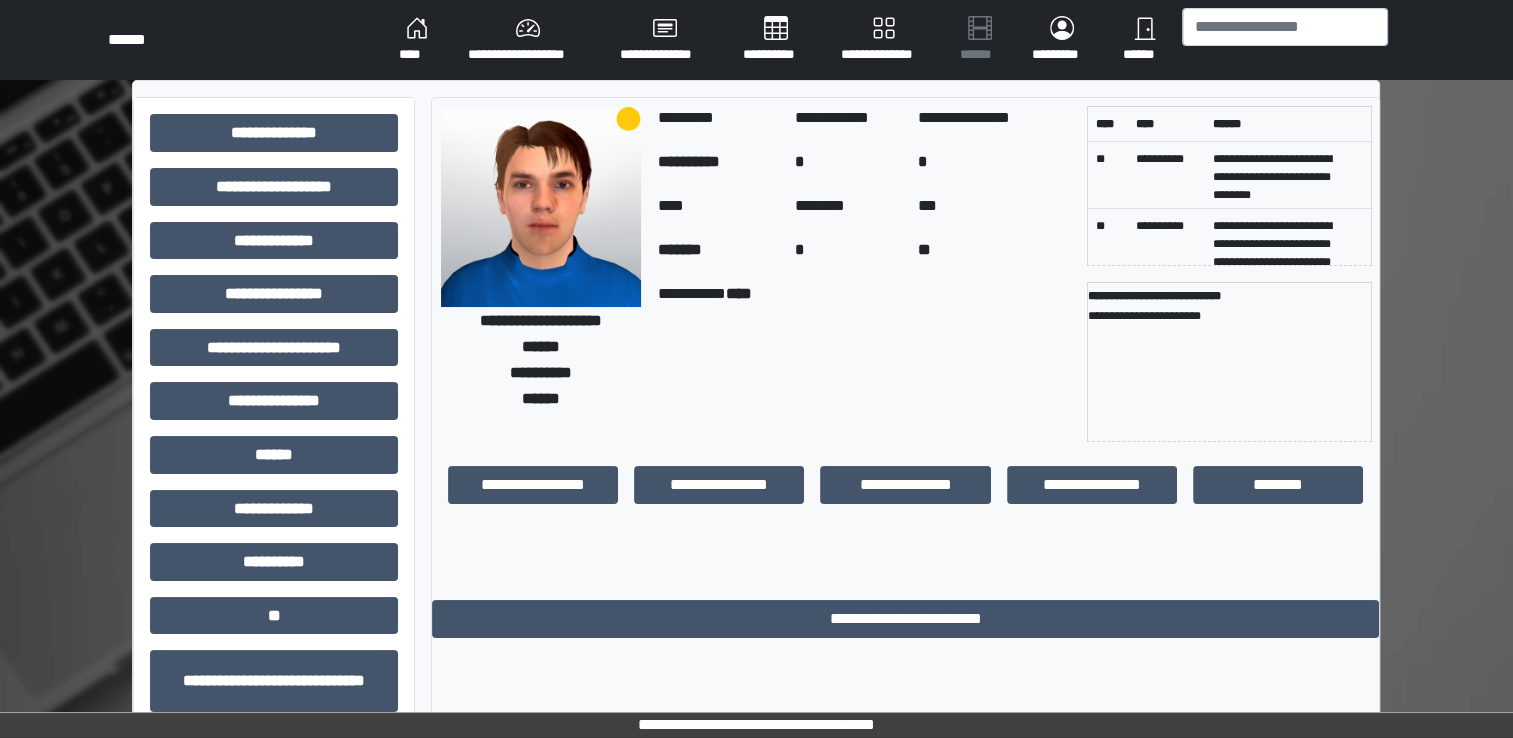 click on "****" at bounding box center [417, 40] 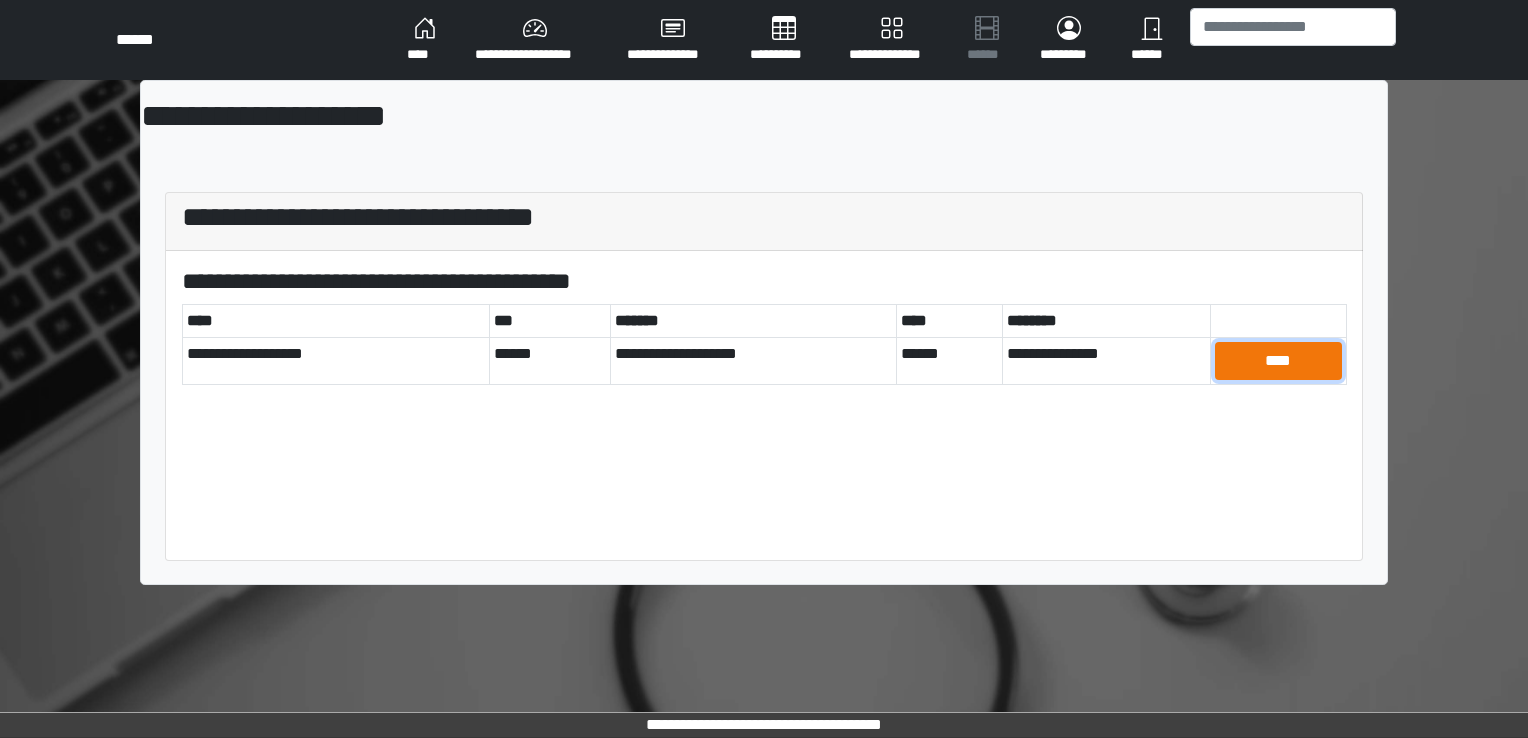 click on "****" at bounding box center [1278, 361] 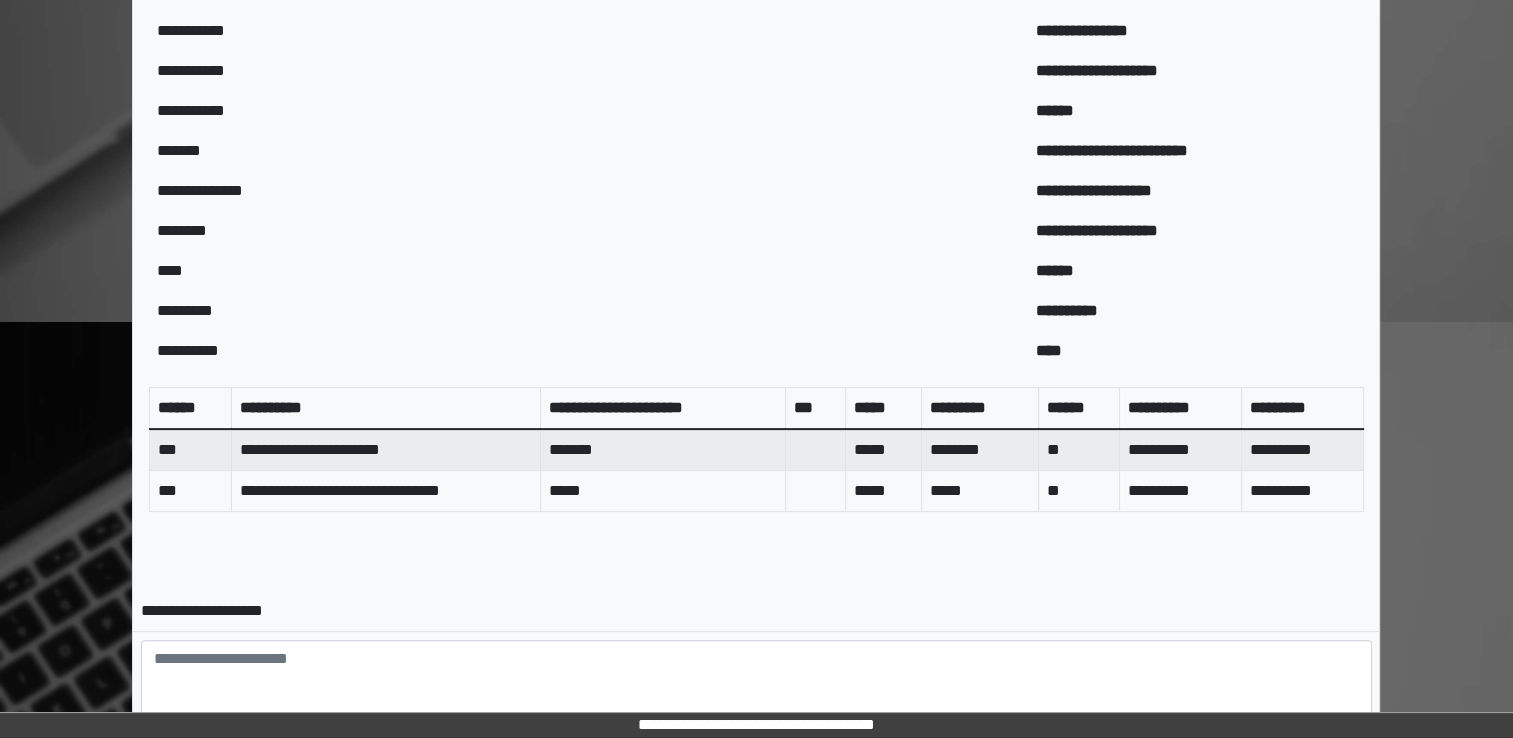 scroll, scrollTop: 685, scrollLeft: 0, axis: vertical 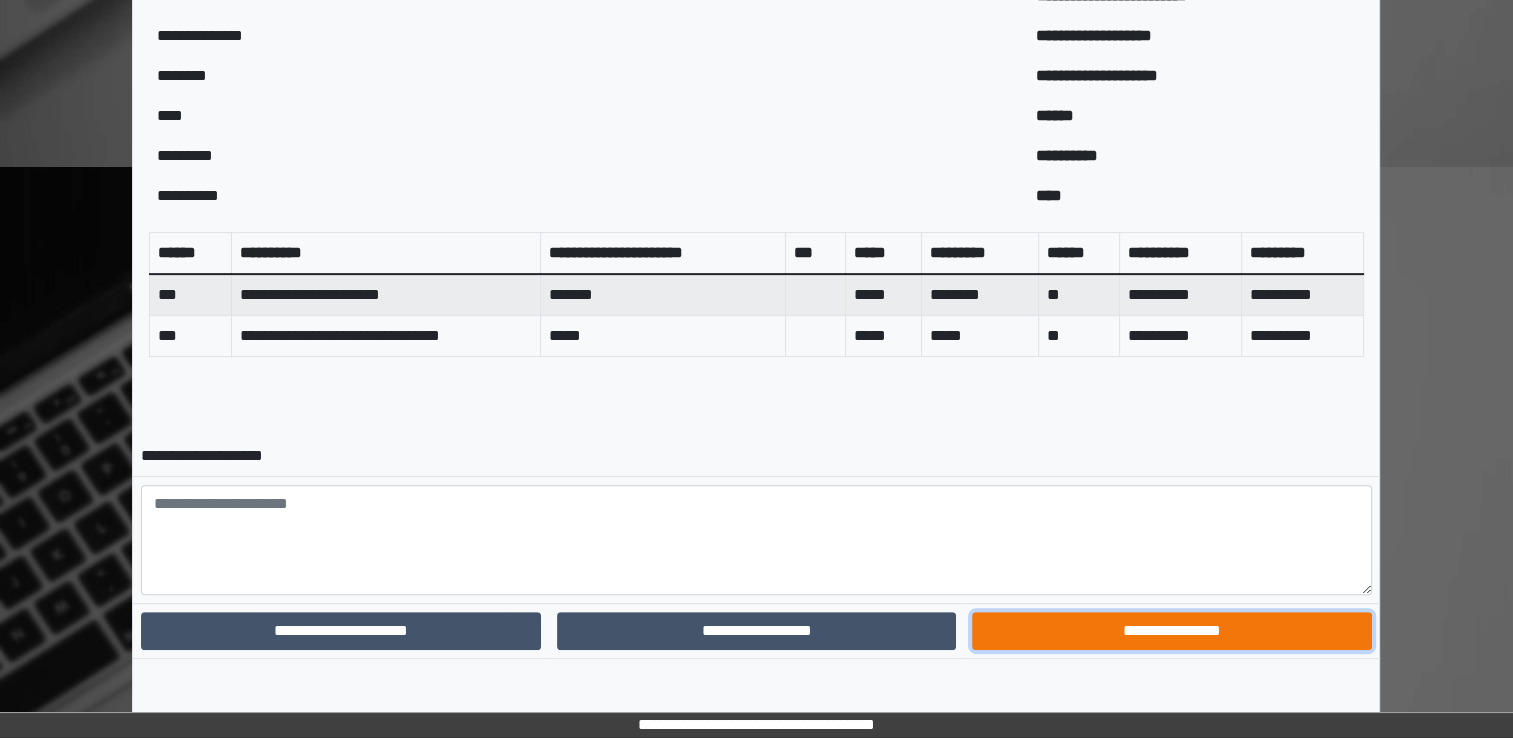 click on "**********" at bounding box center [1171, 631] 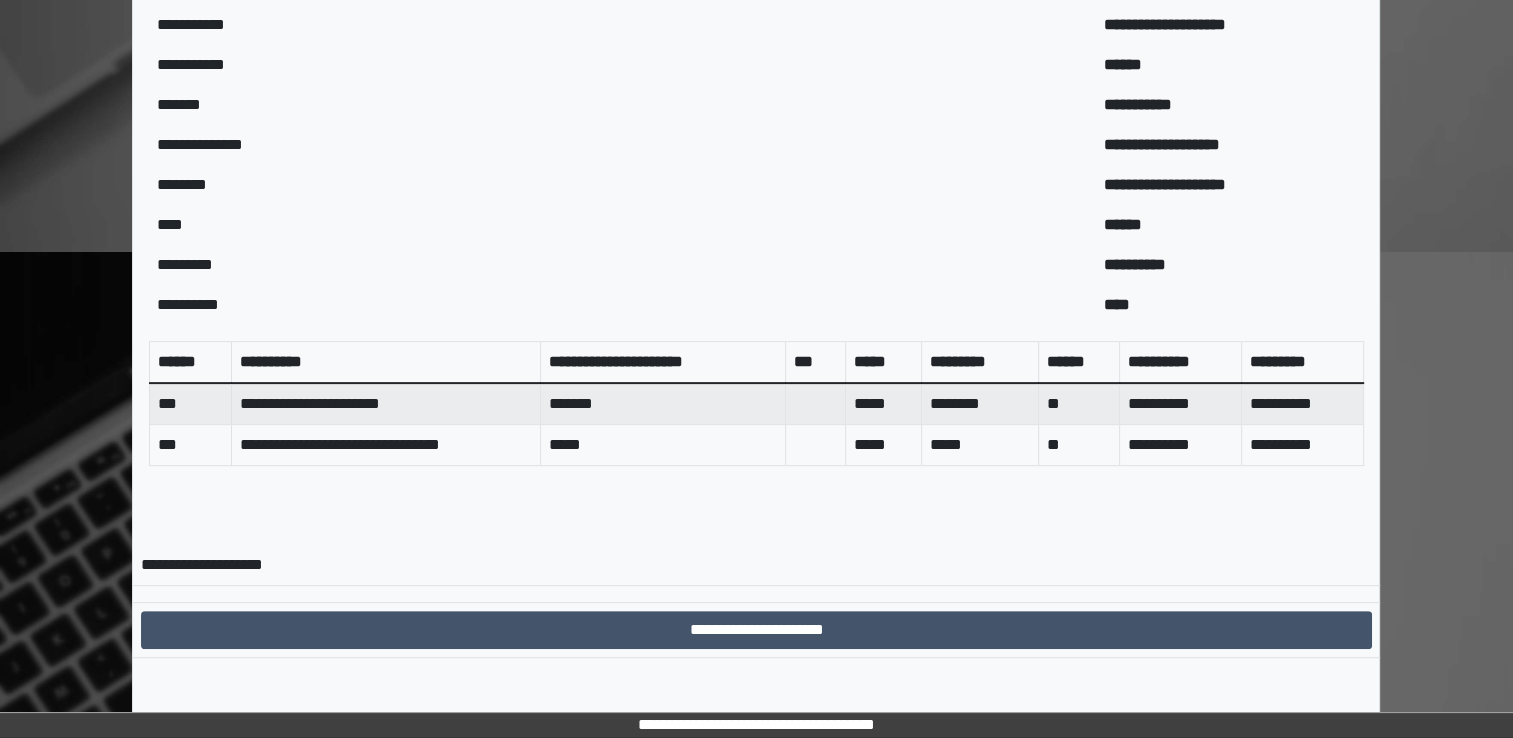 scroll, scrollTop: 600, scrollLeft: 0, axis: vertical 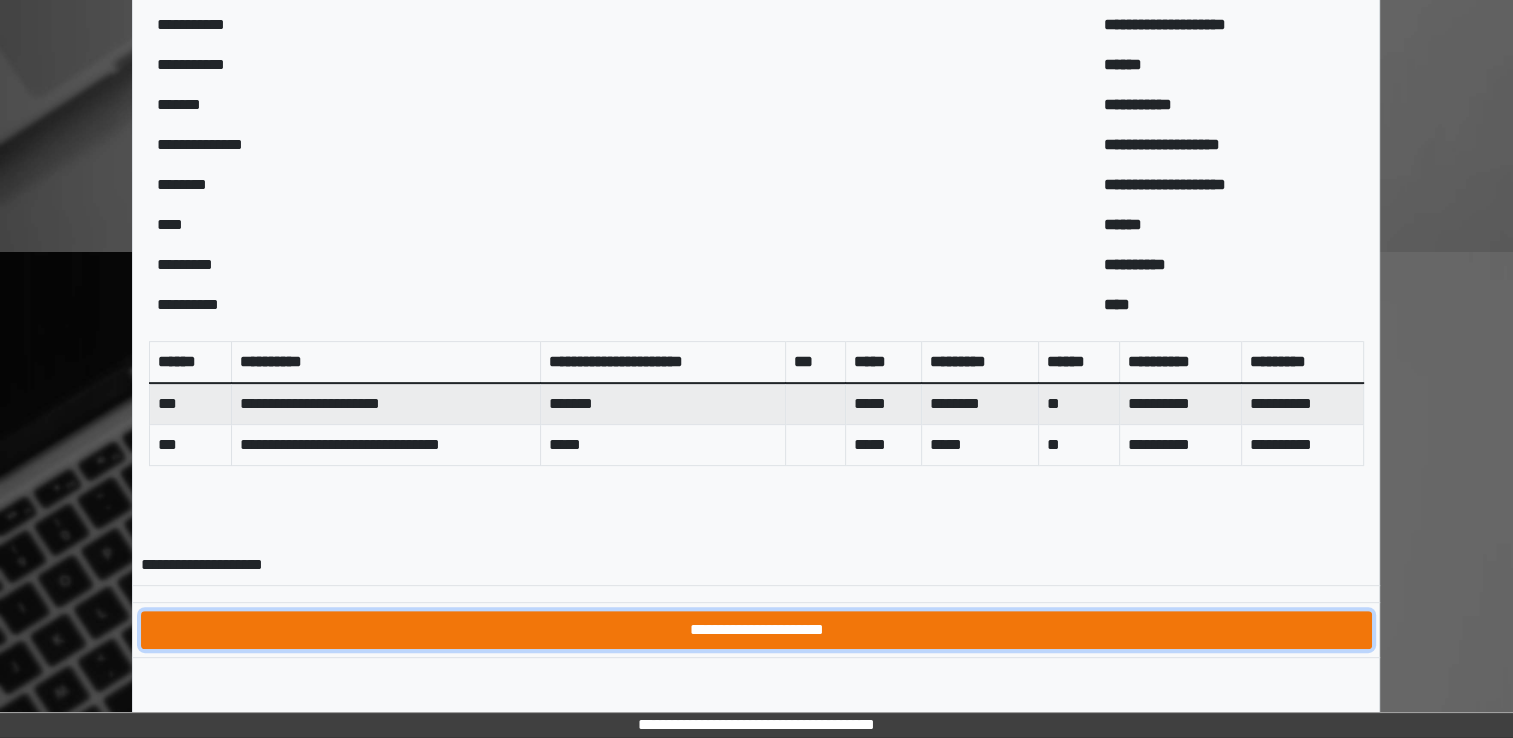 click on "**********" at bounding box center (756, 630) 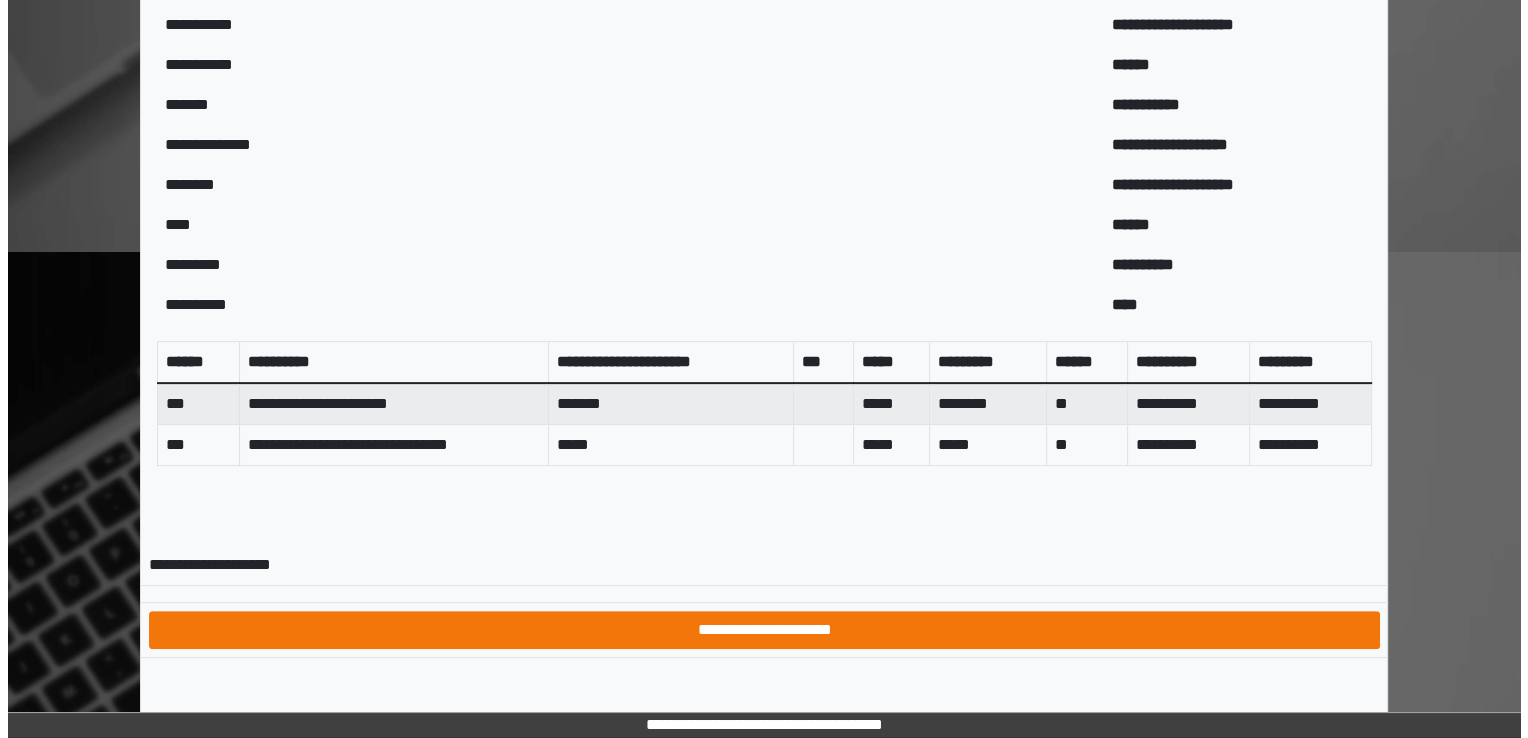 scroll, scrollTop: 0, scrollLeft: 0, axis: both 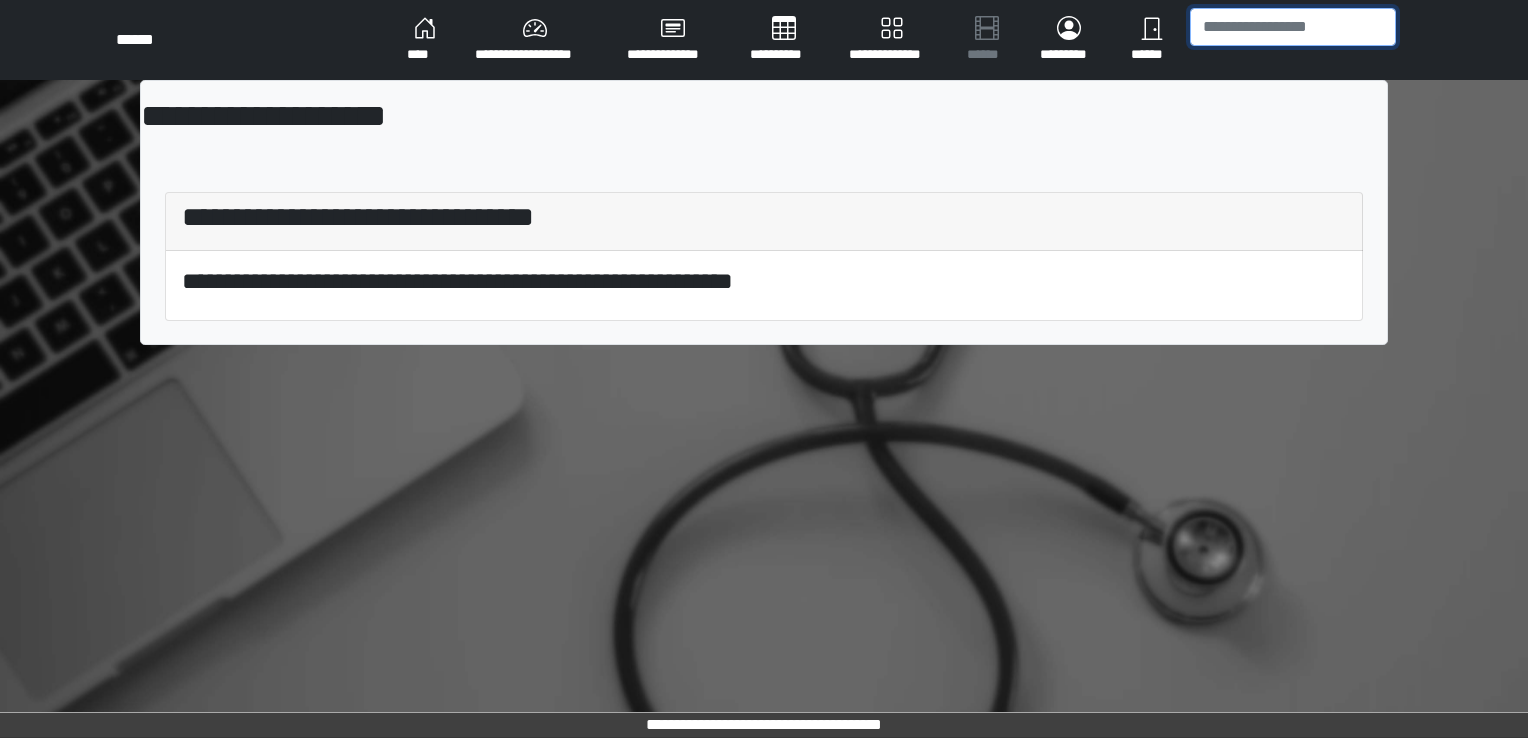 click at bounding box center (1293, 27) 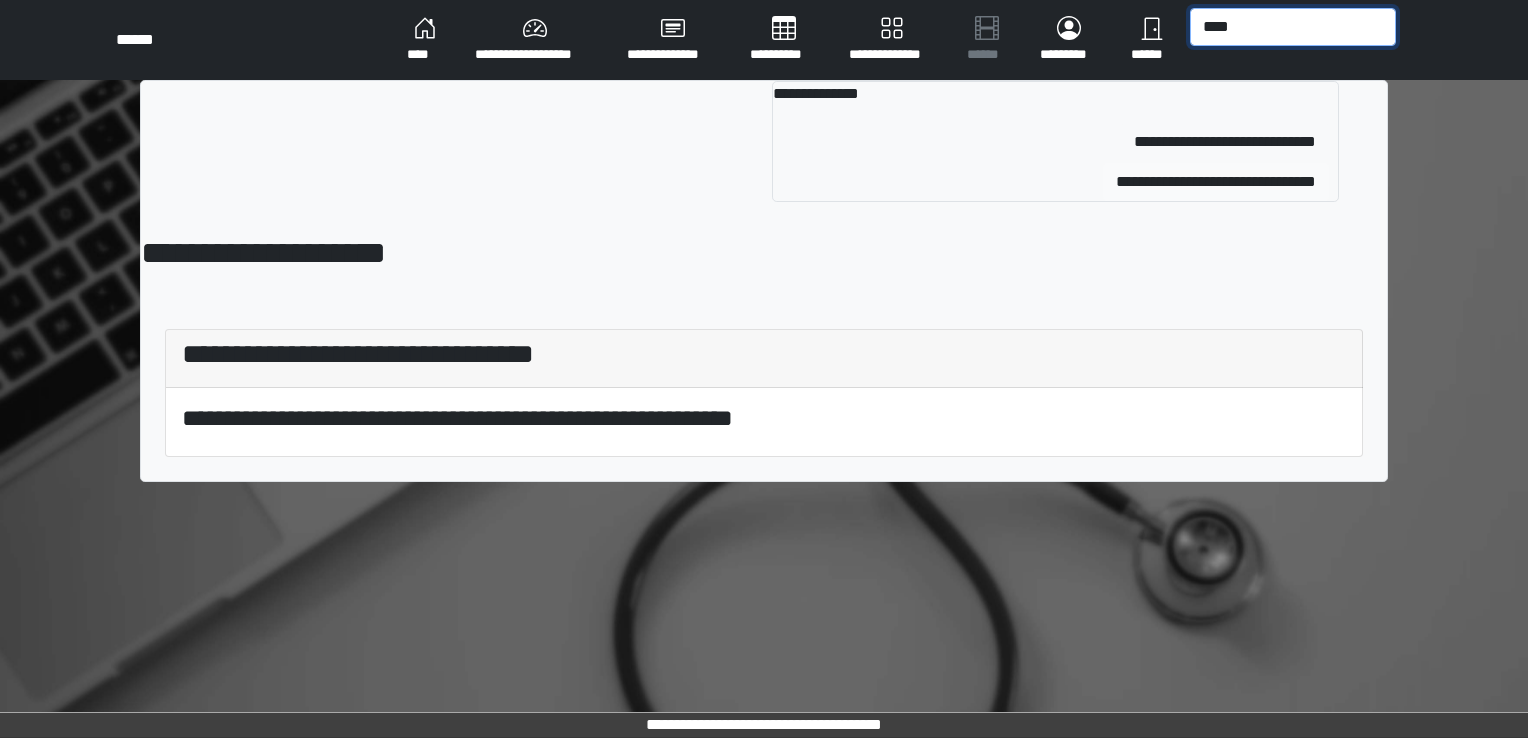 type on "****" 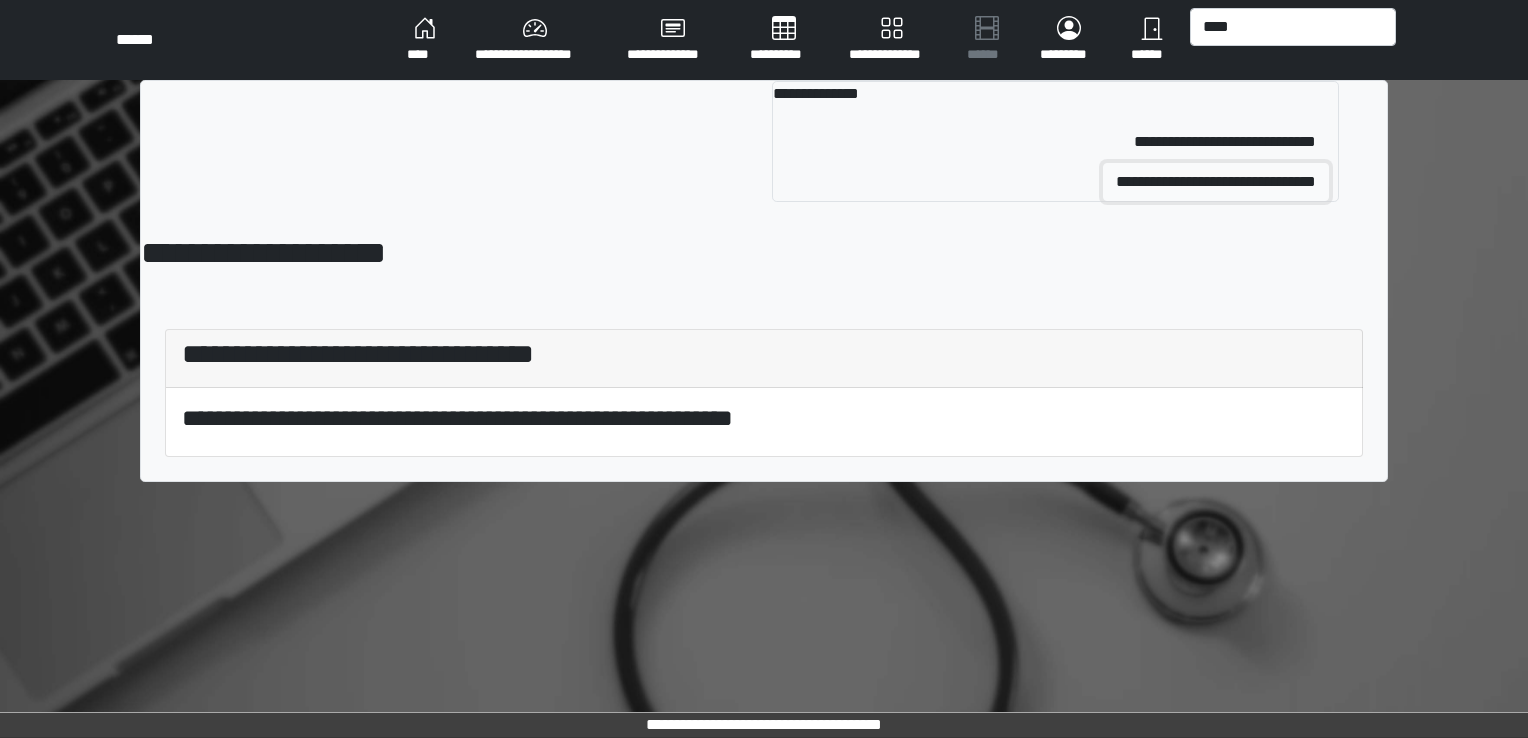 click on "**********" at bounding box center [1216, 182] 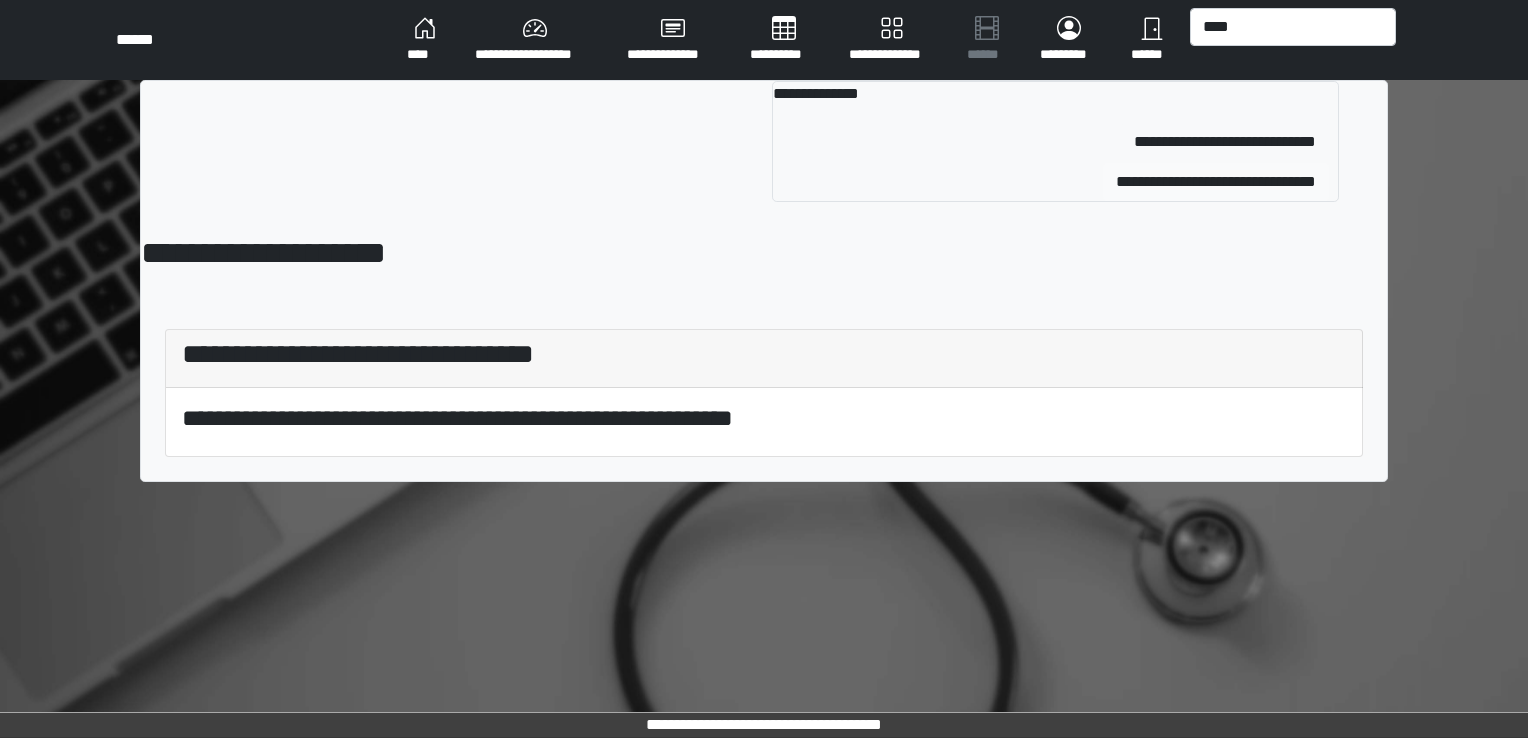 type 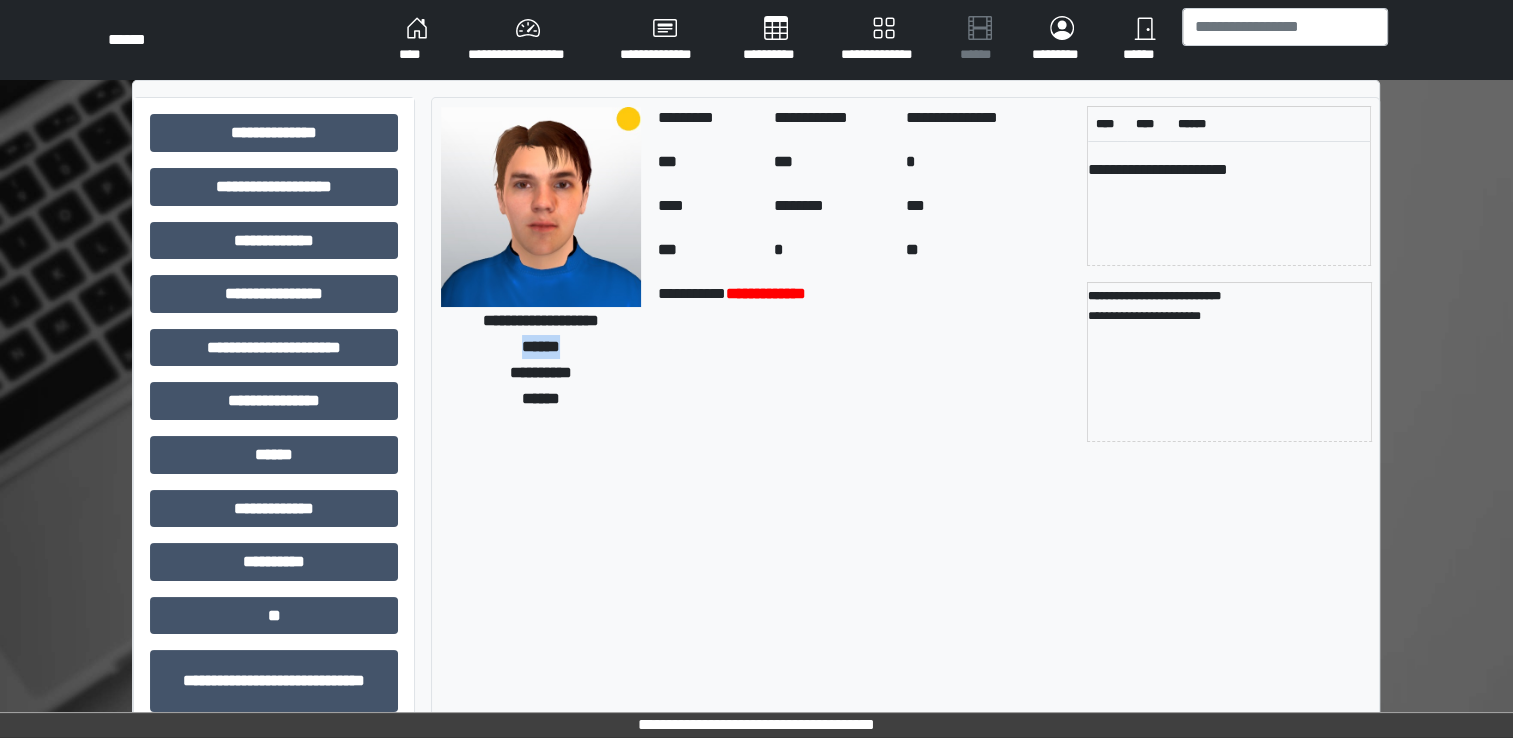 drag, startPoint x: 509, startPoint y: 347, endPoint x: 576, endPoint y: 354, distance: 67.36468 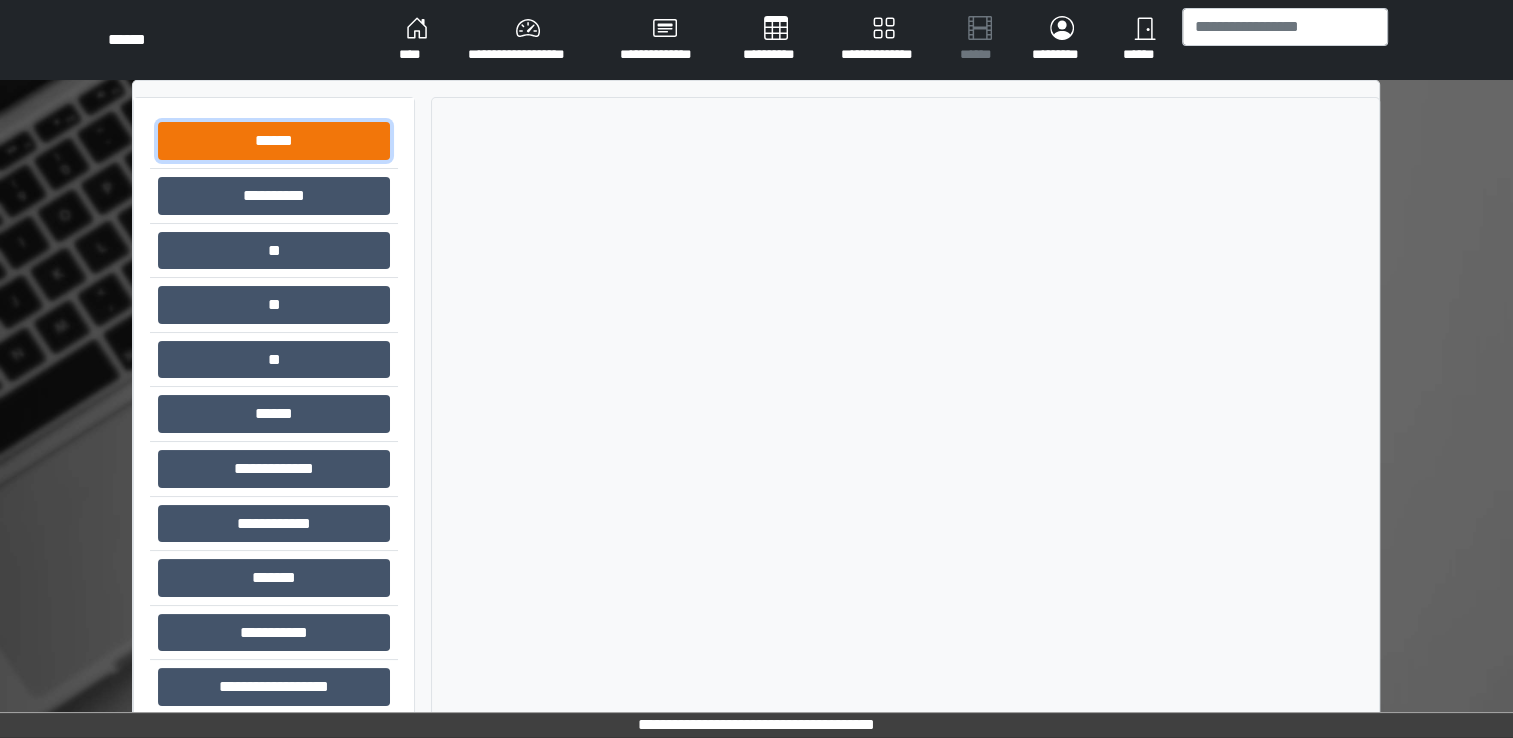 click on "******" at bounding box center (274, 141) 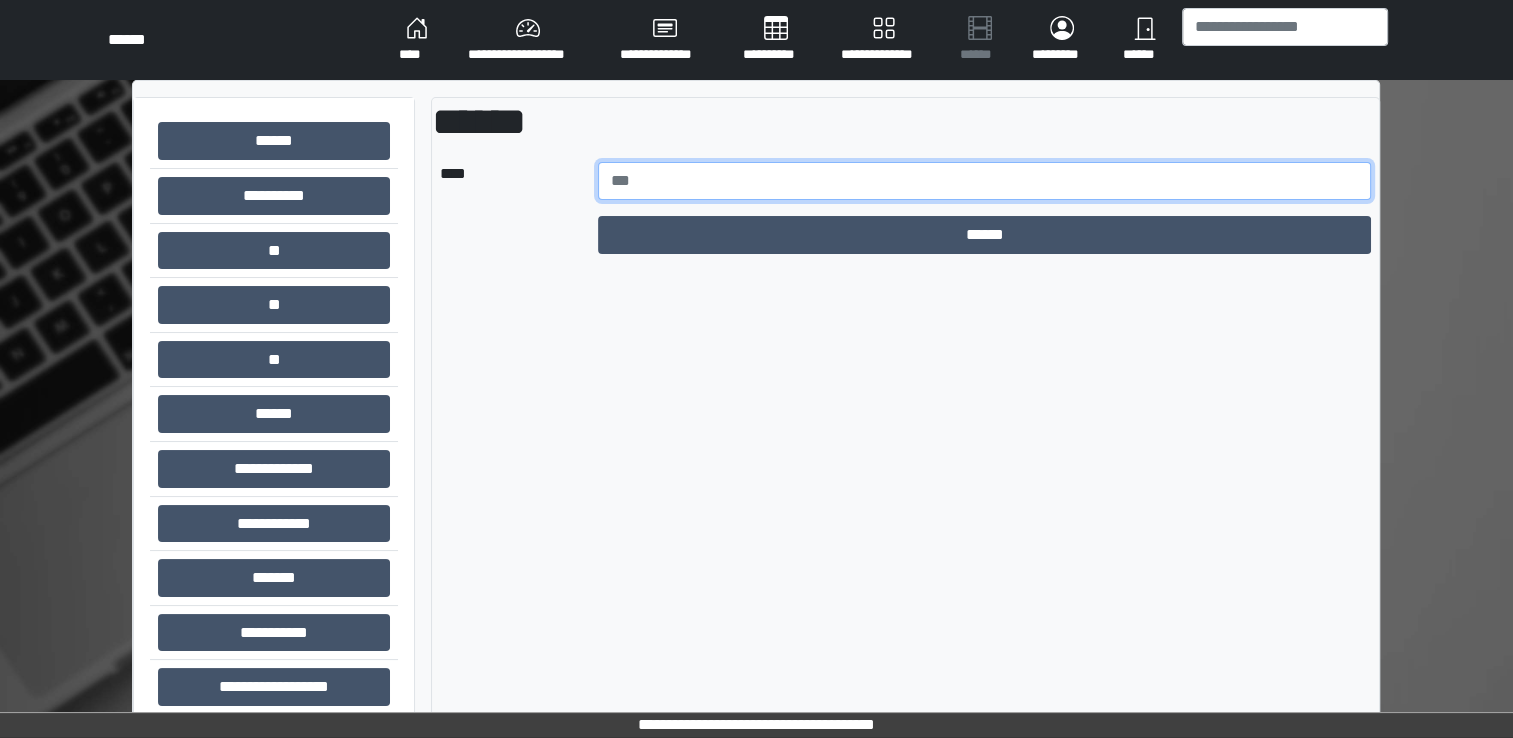 click at bounding box center [985, 181] 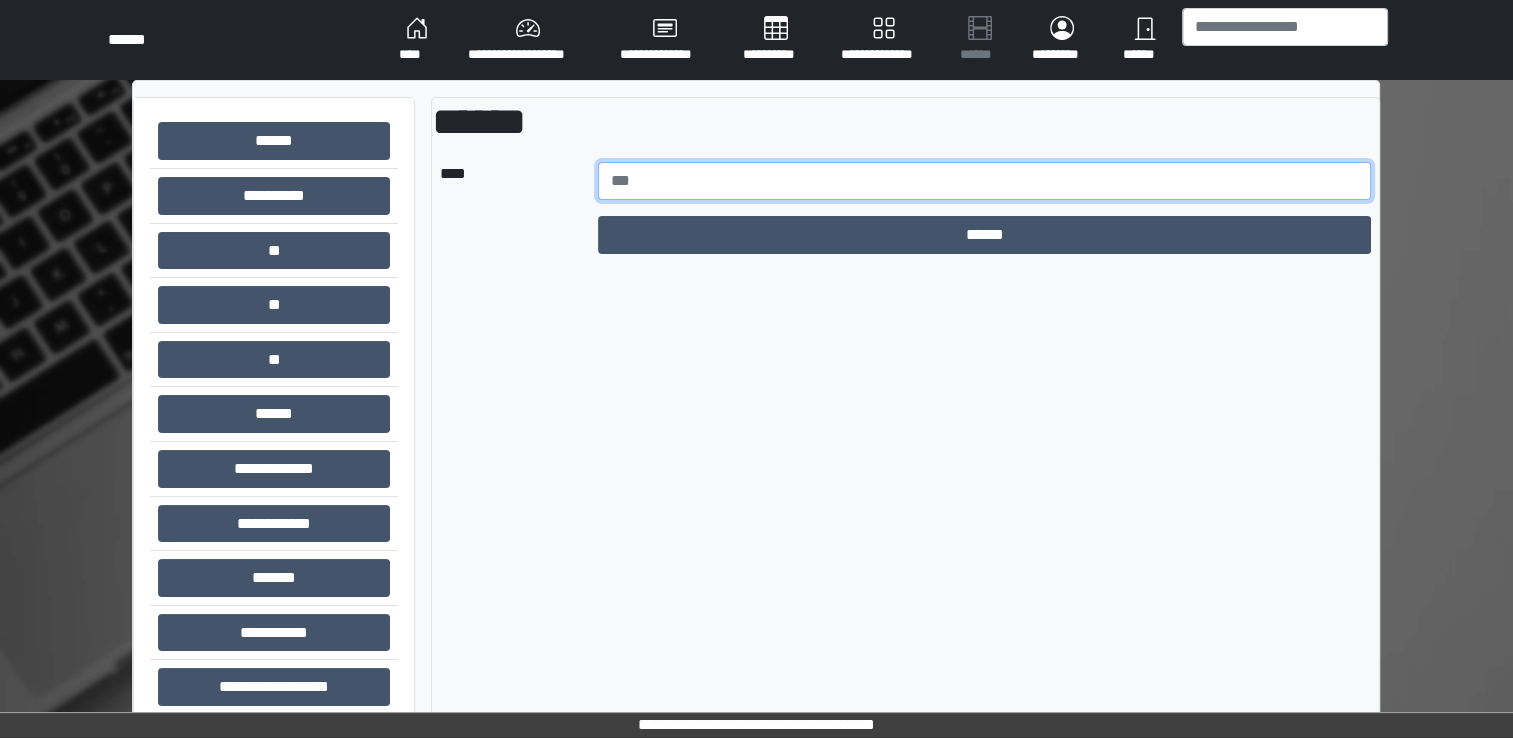 paste on "******" 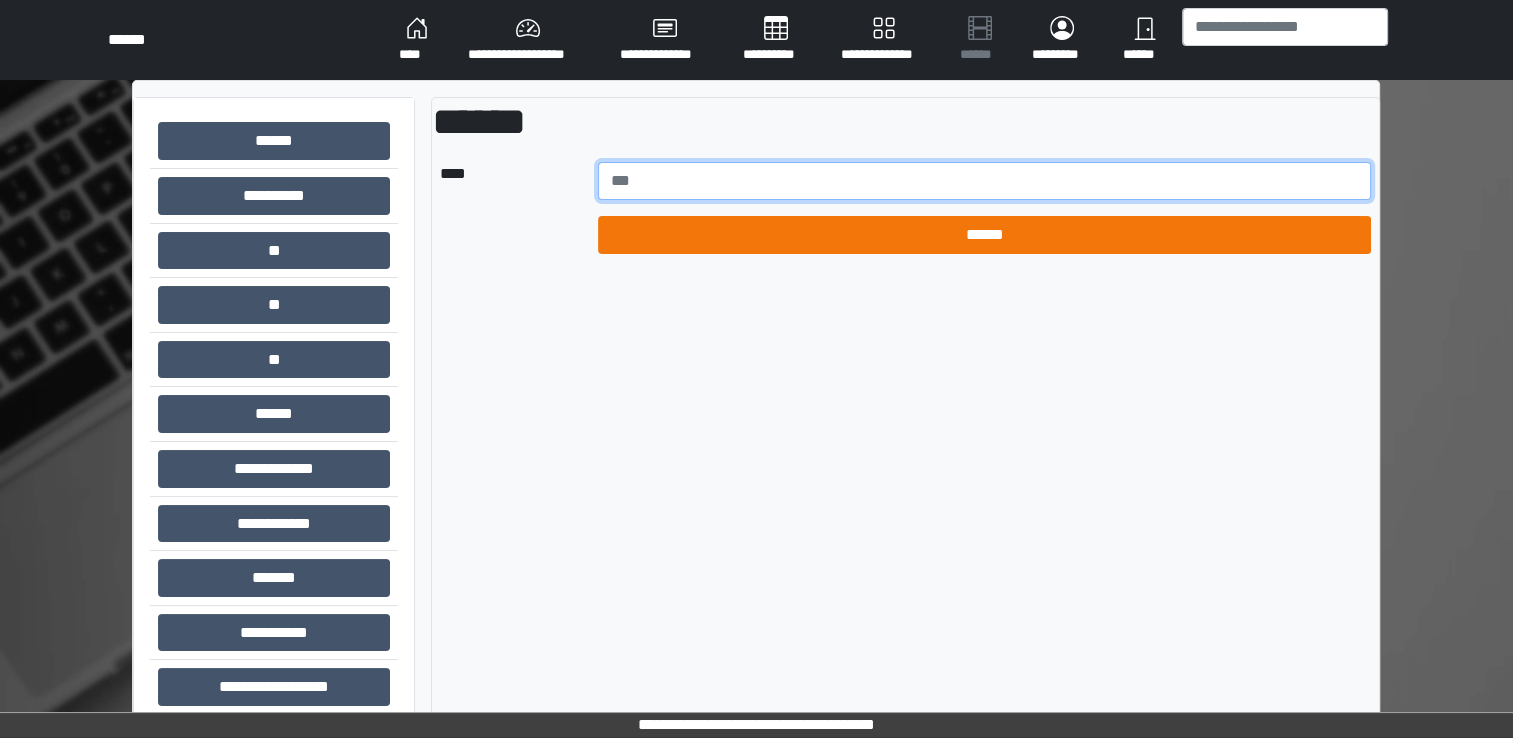 type on "******" 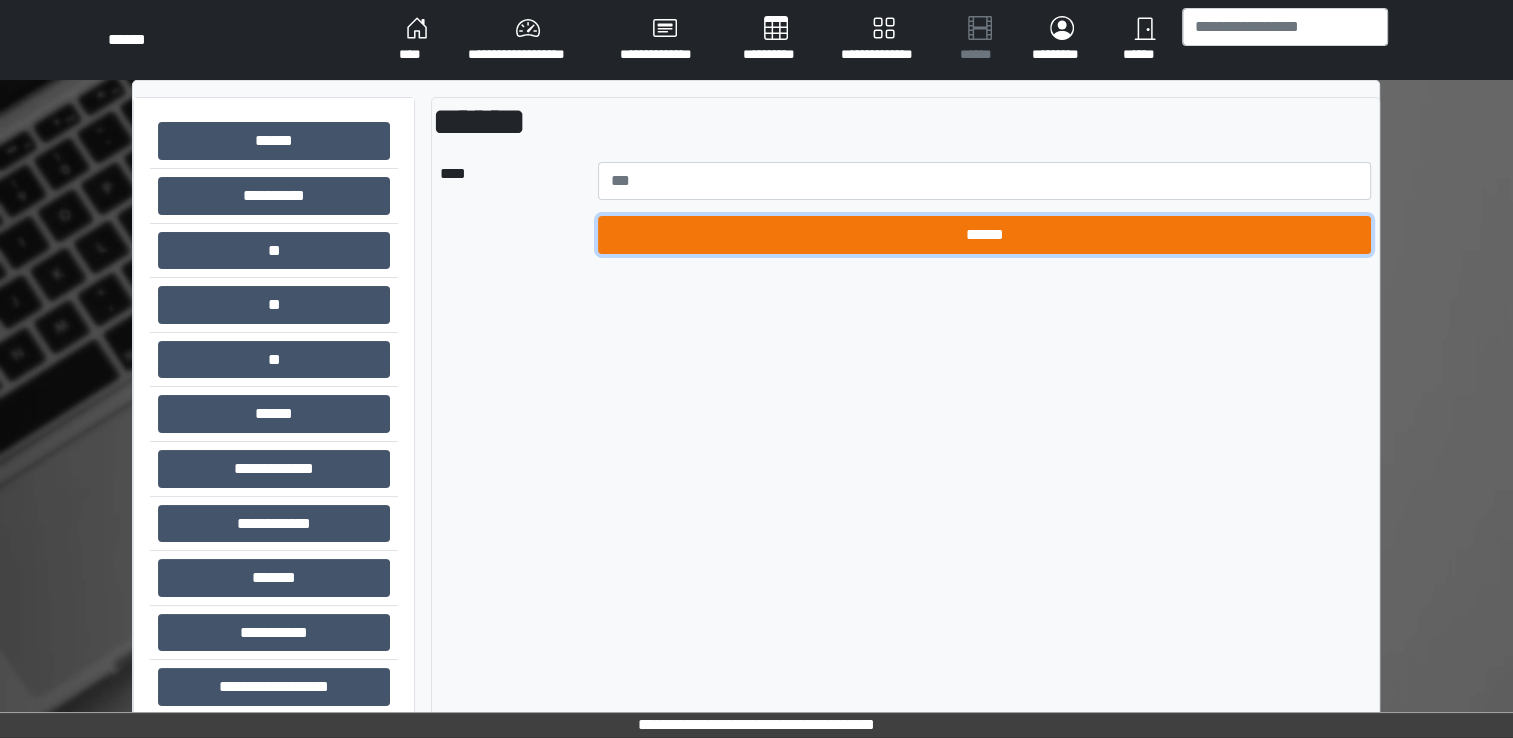 click on "******" at bounding box center [985, 235] 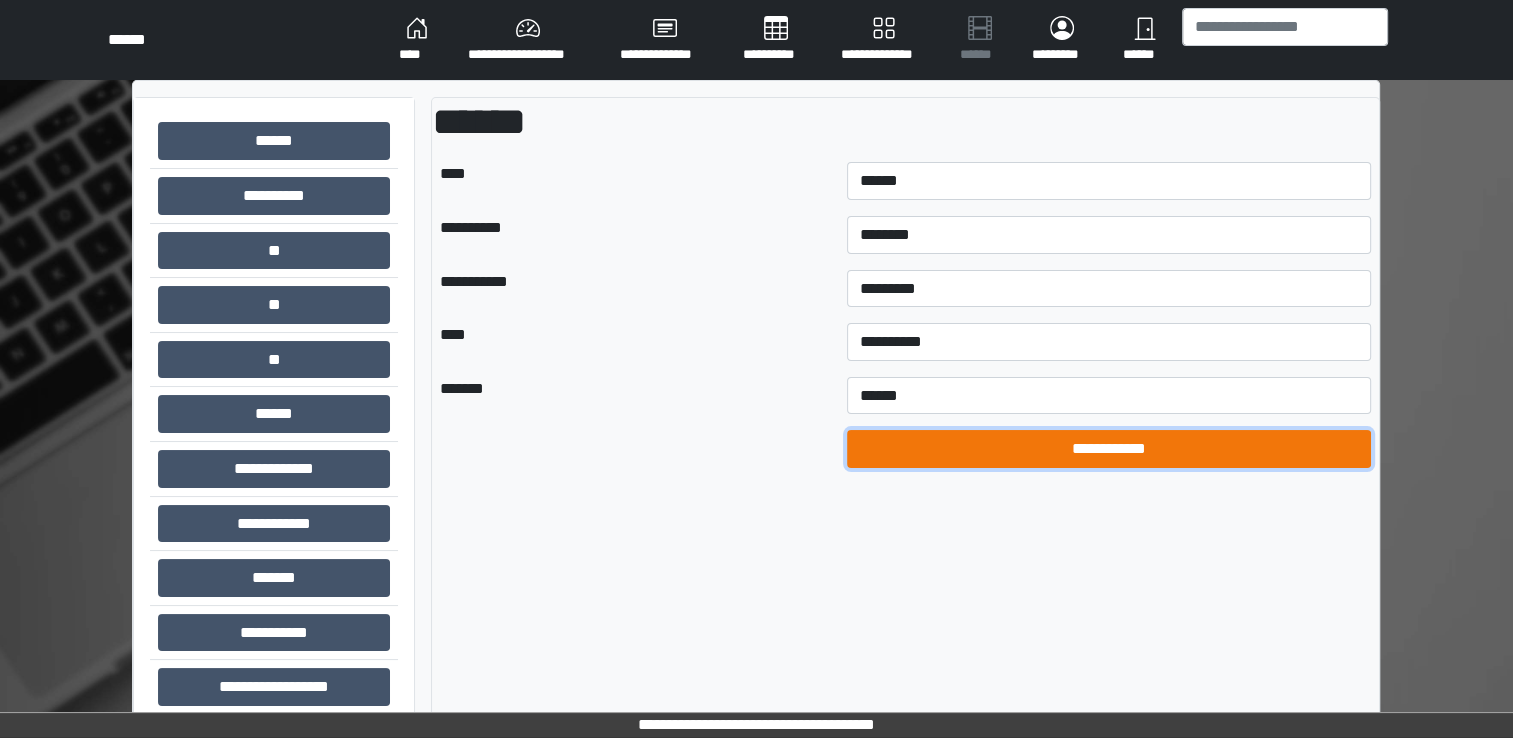 click on "**********" at bounding box center [1109, 449] 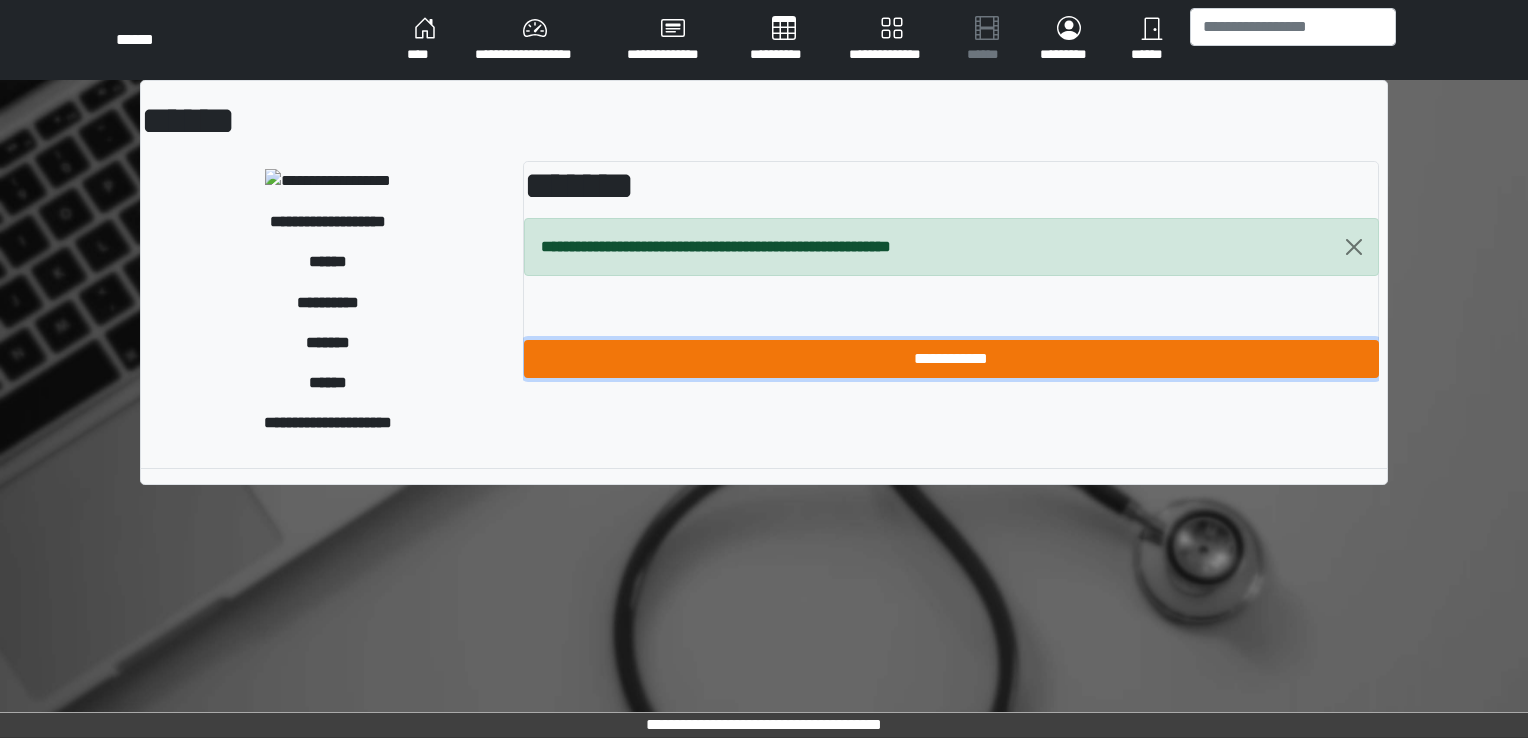 click on "**********" at bounding box center (951, 359) 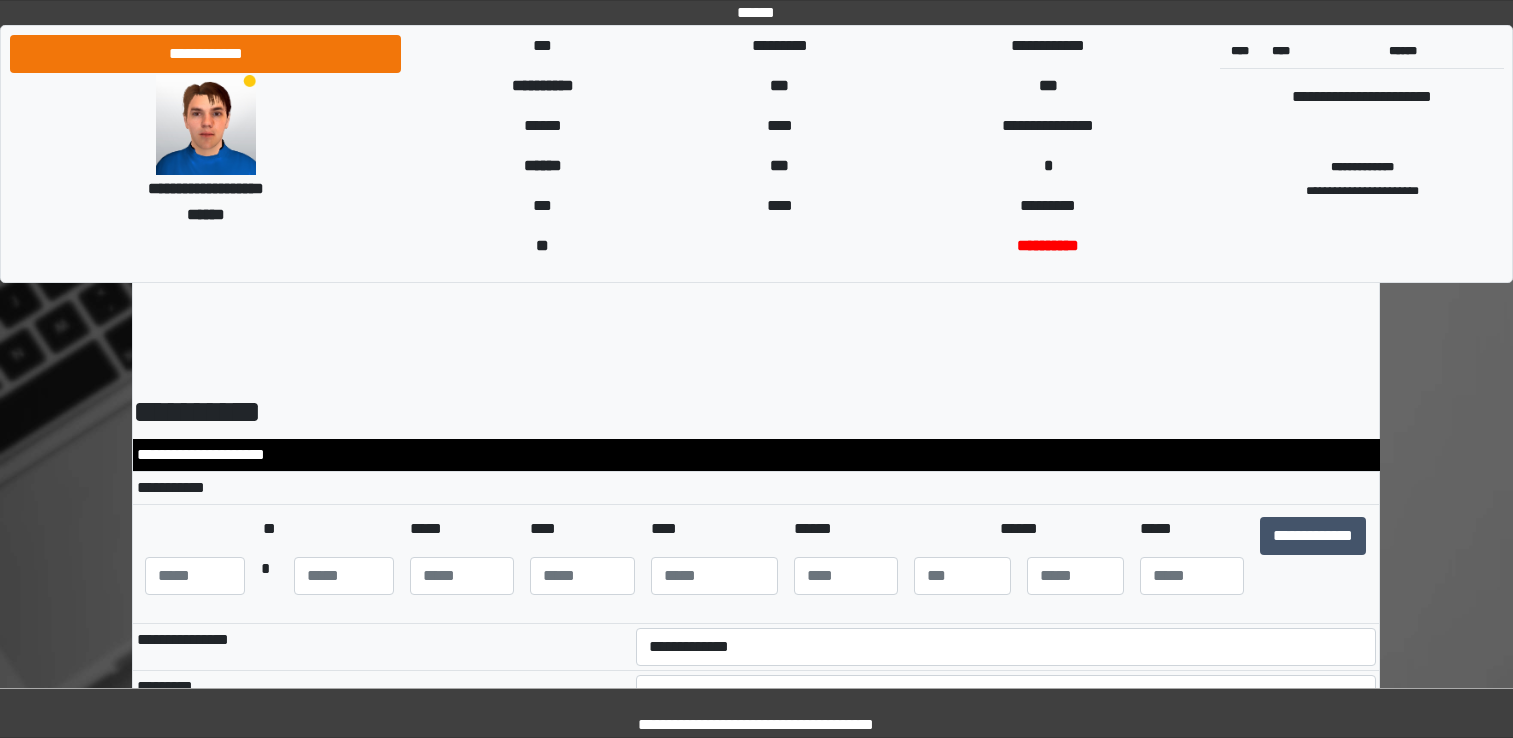 scroll, scrollTop: 0, scrollLeft: 0, axis: both 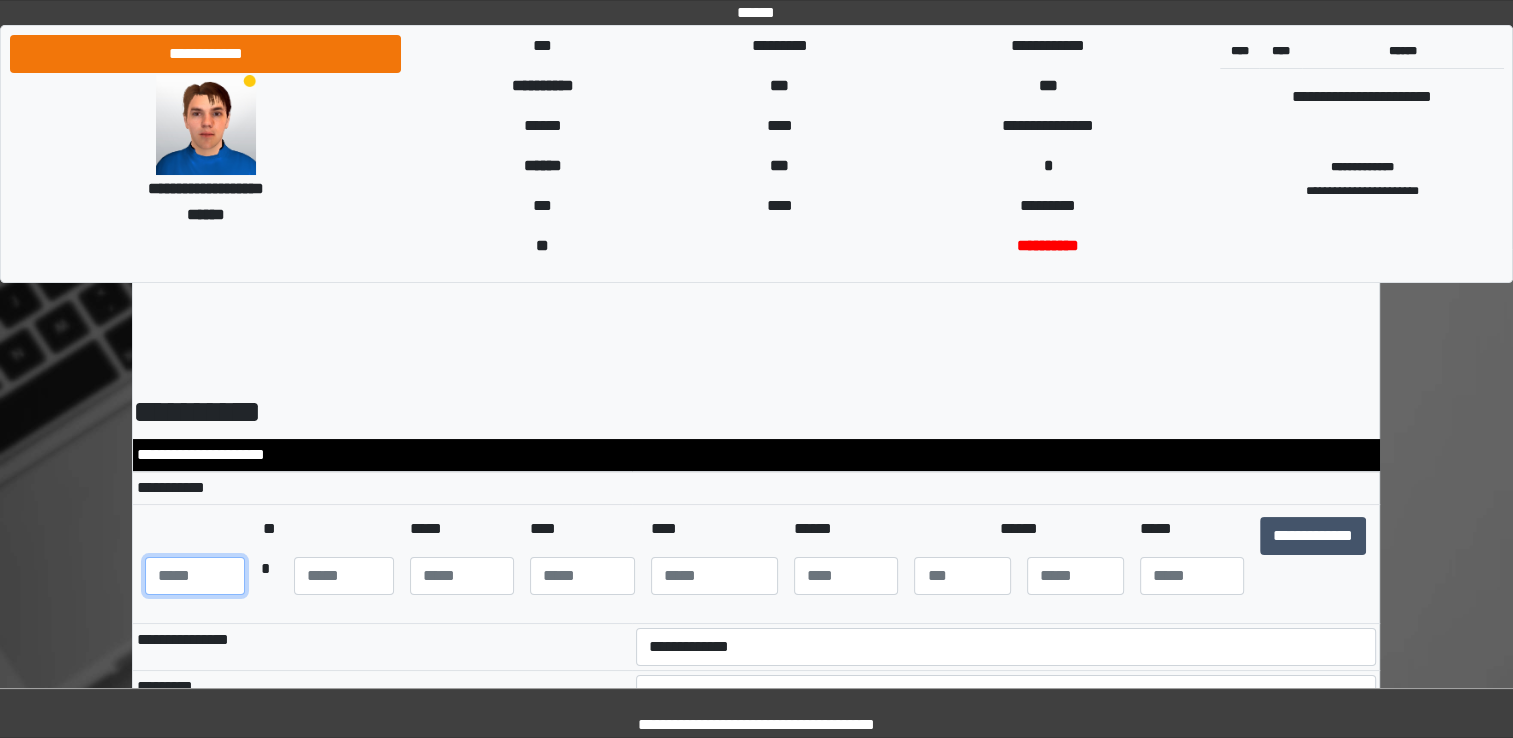 click at bounding box center [195, 576] 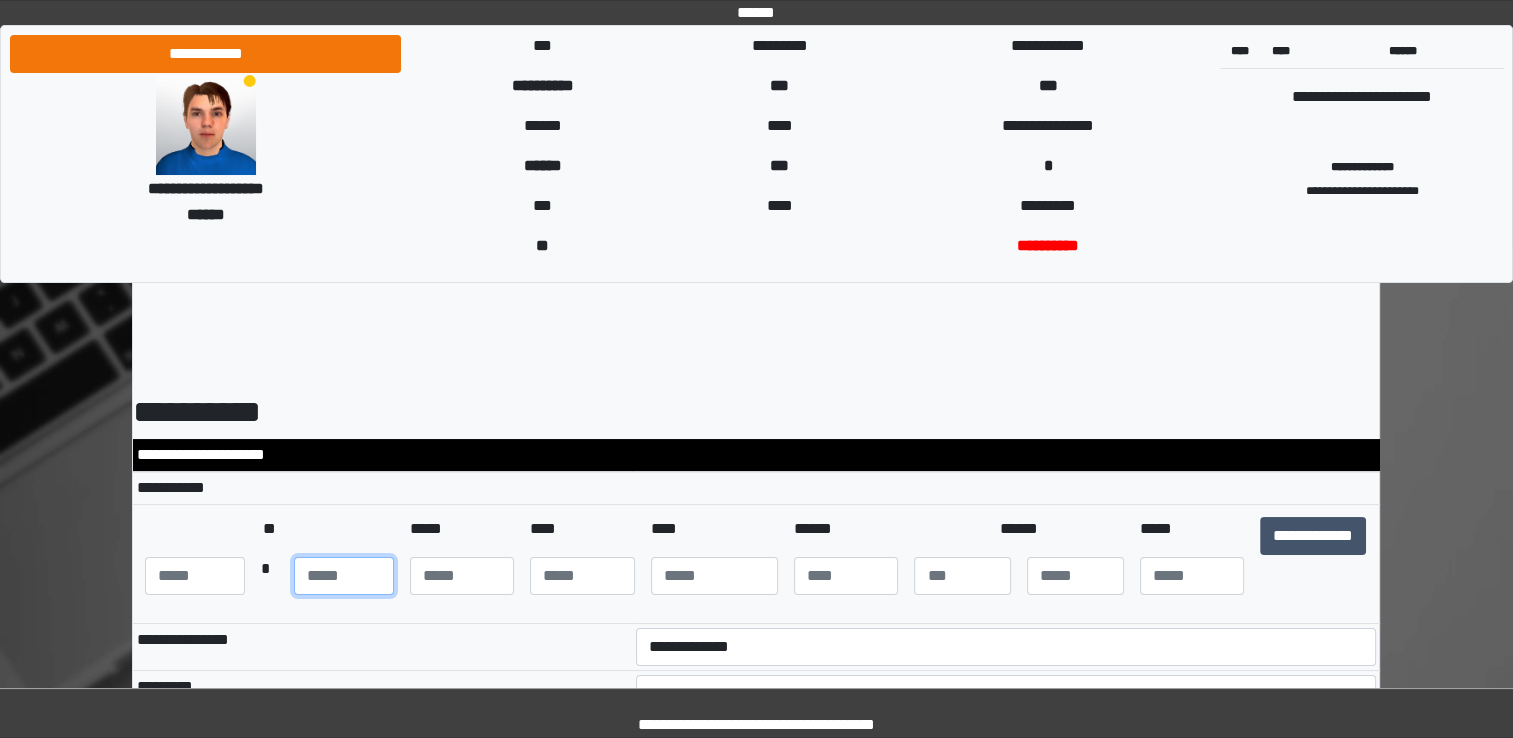 type on "**" 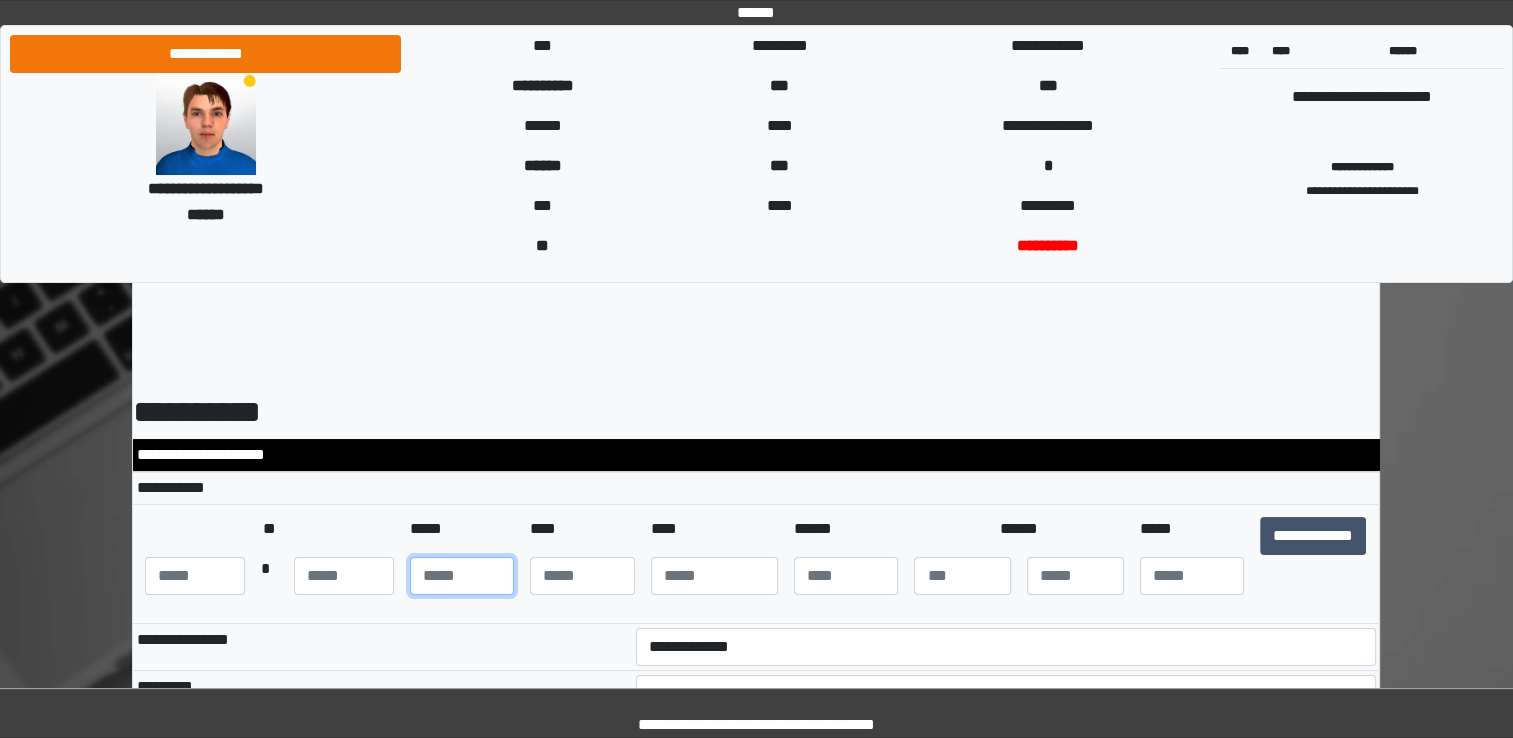 type on "**" 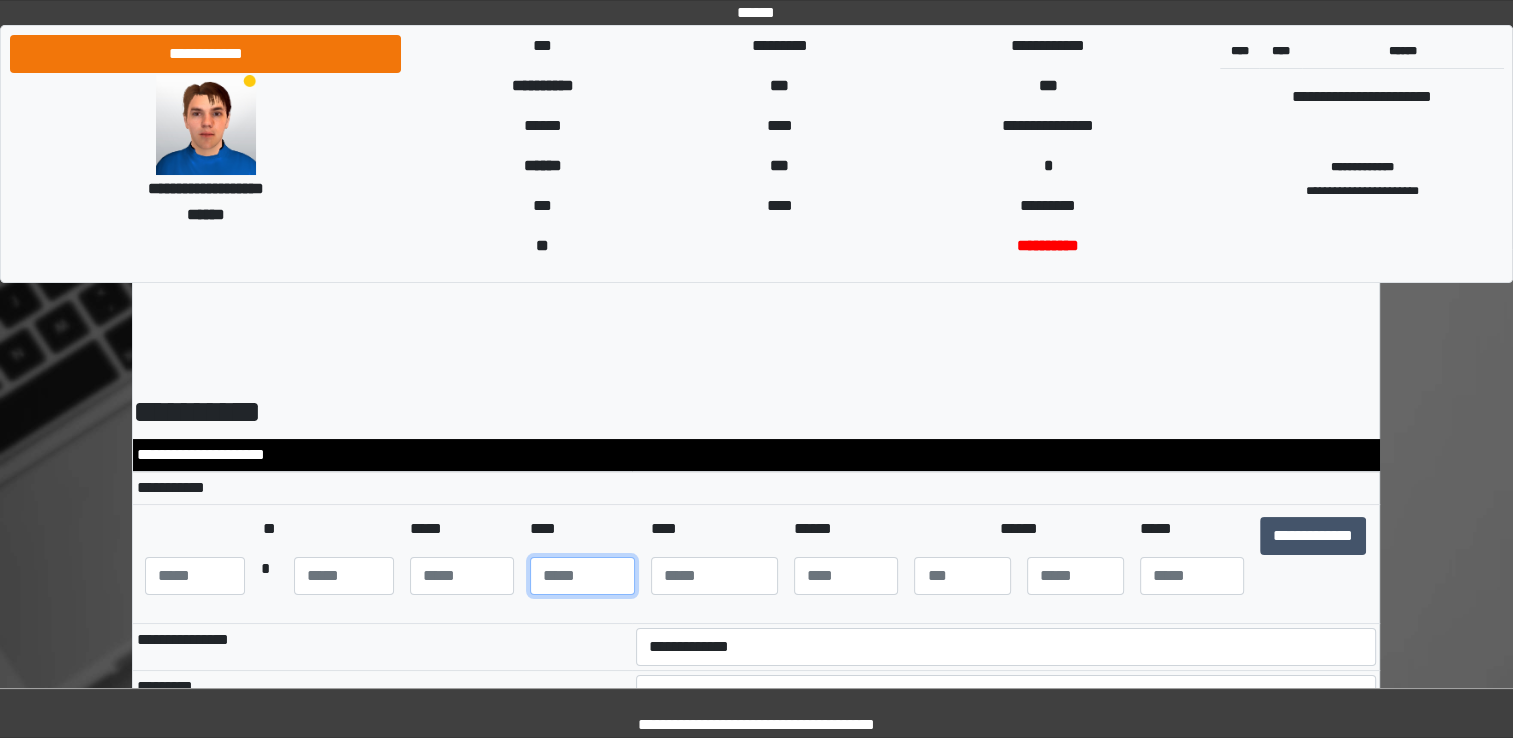 type on "**" 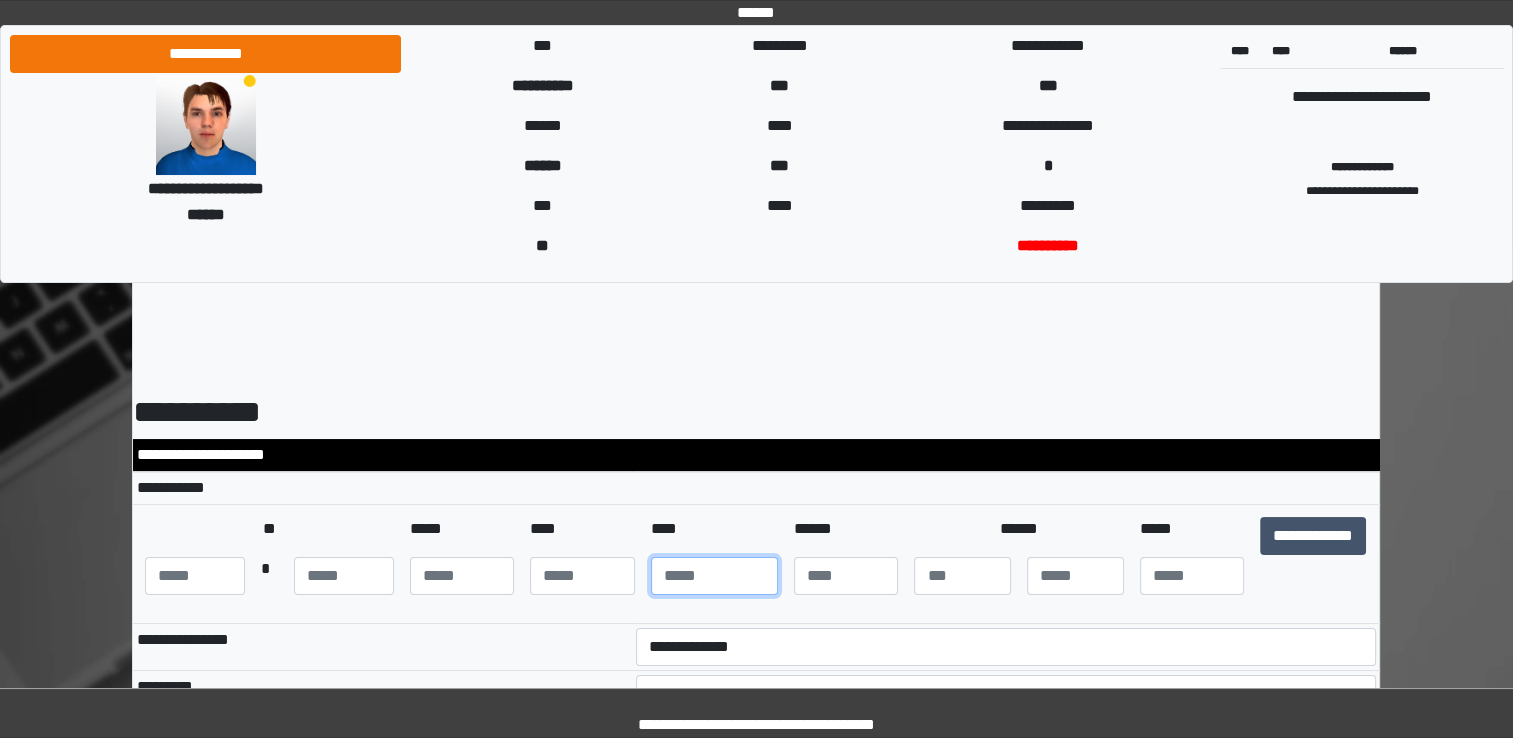 type on "****" 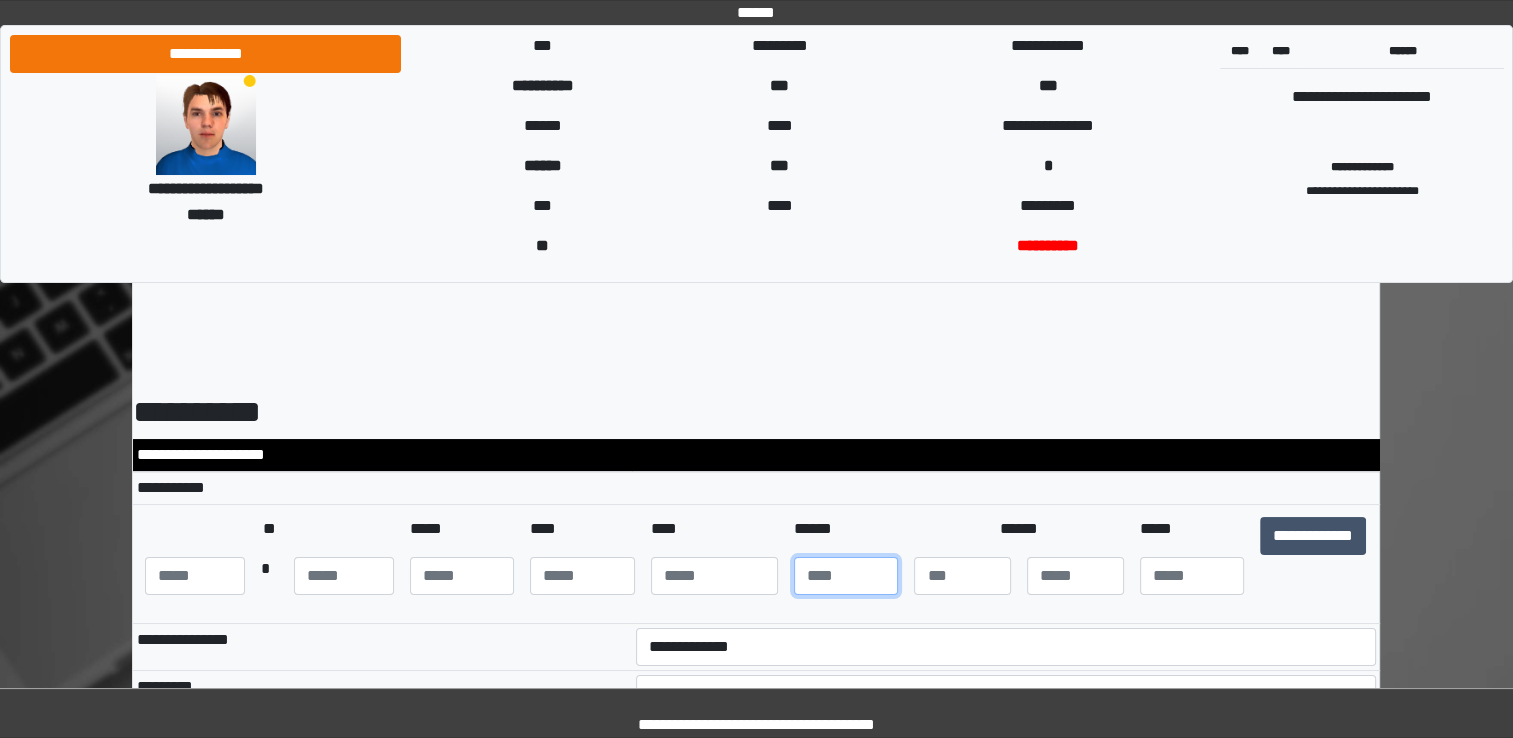 type on "*" 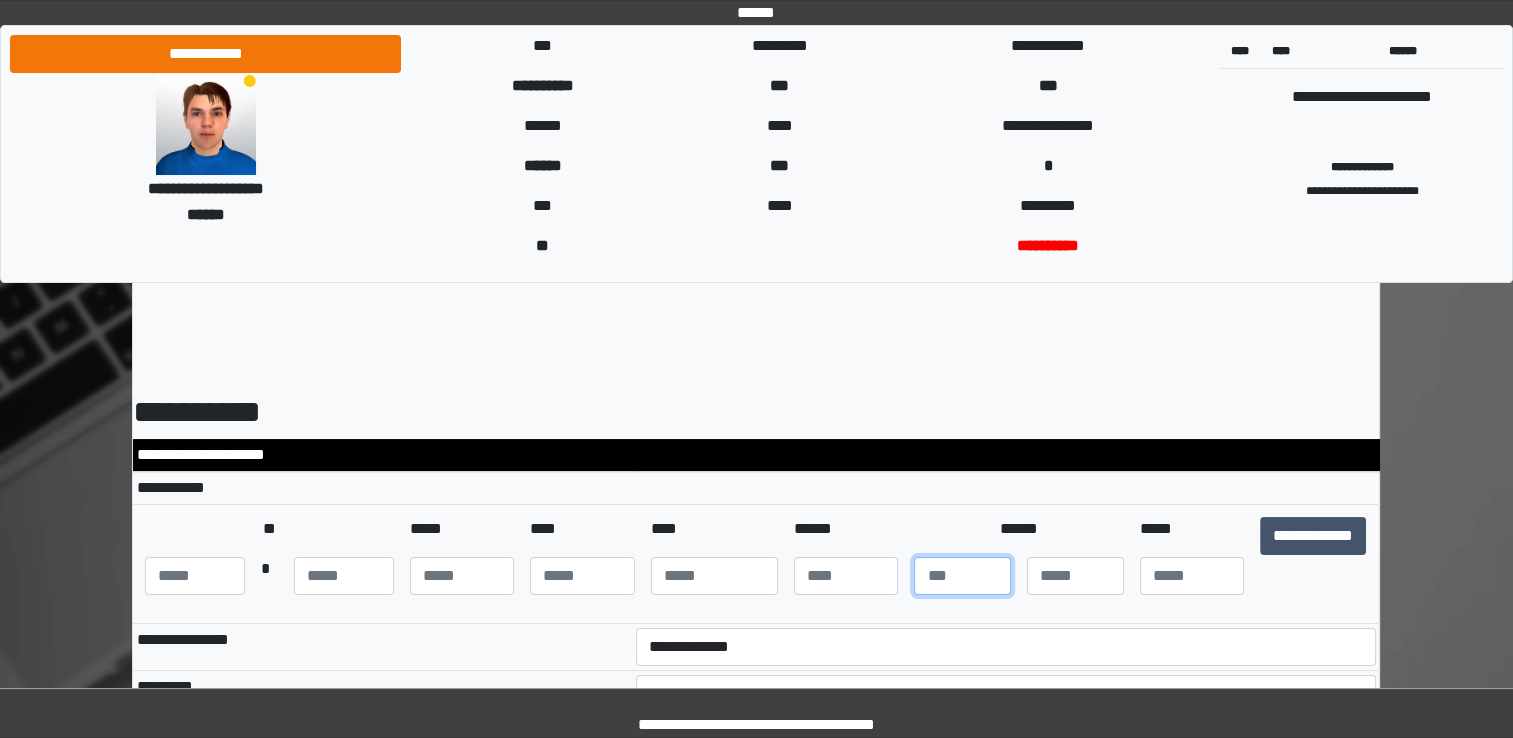 type on "*" 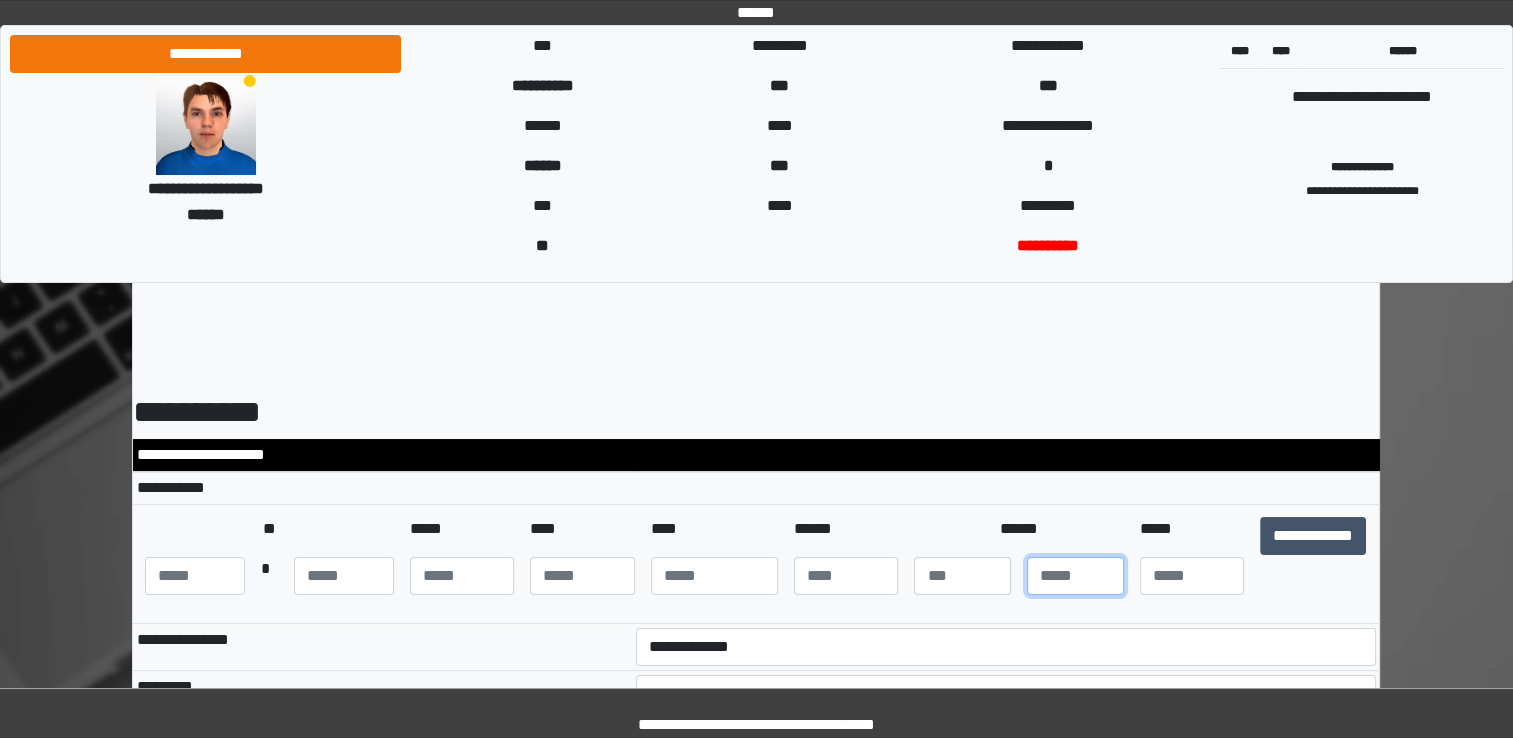 type on "*" 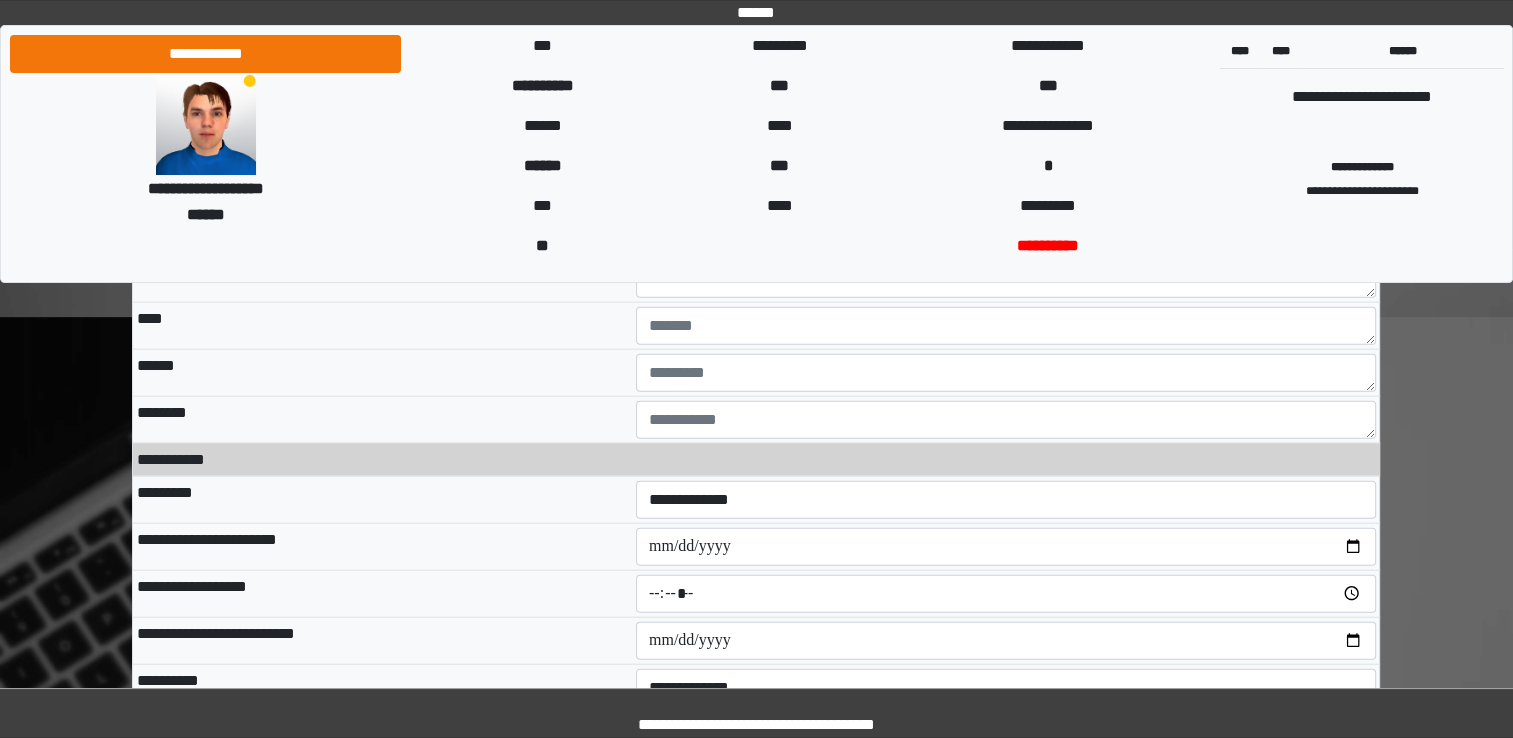 scroll, scrollTop: 12116, scrollLeft: 0, axis: vertical 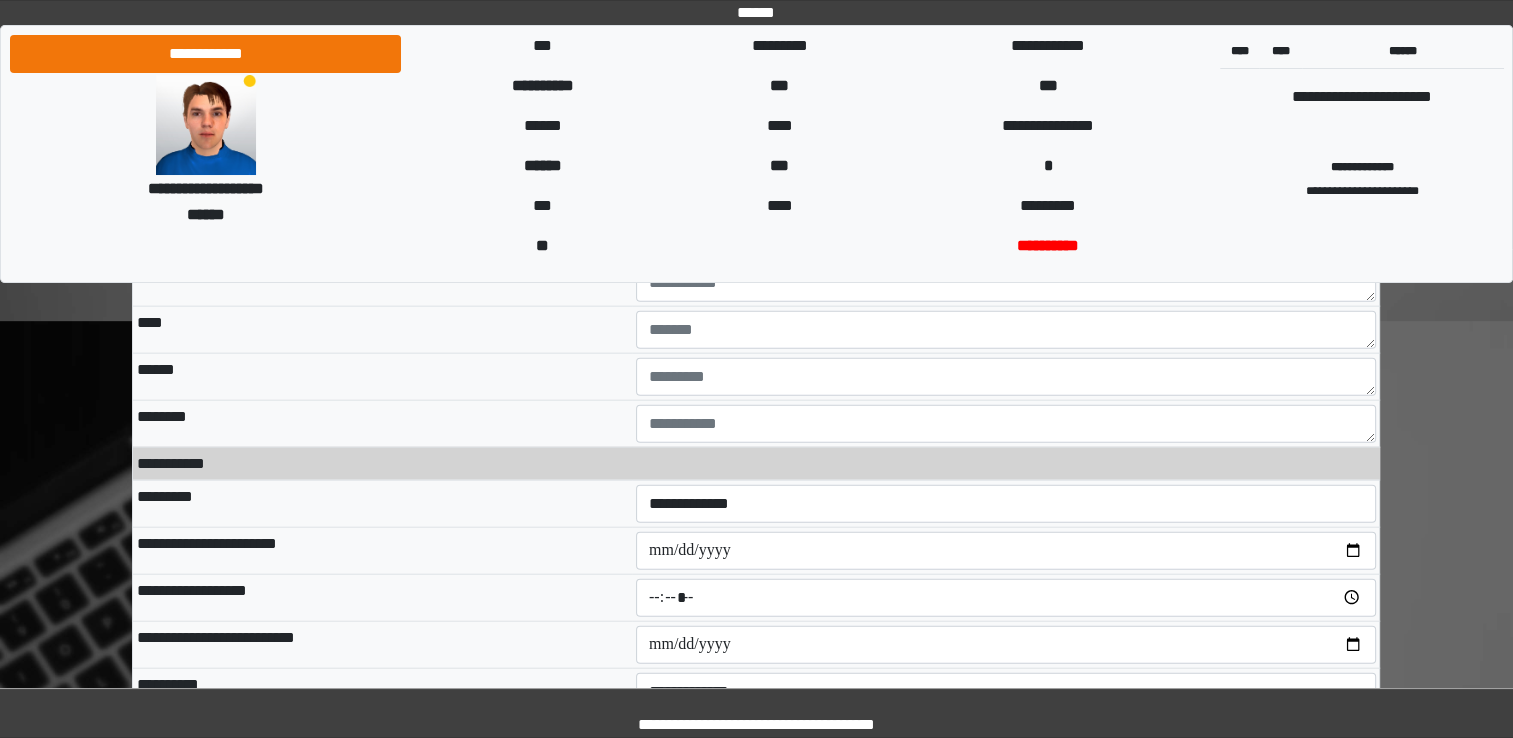 type on "**" 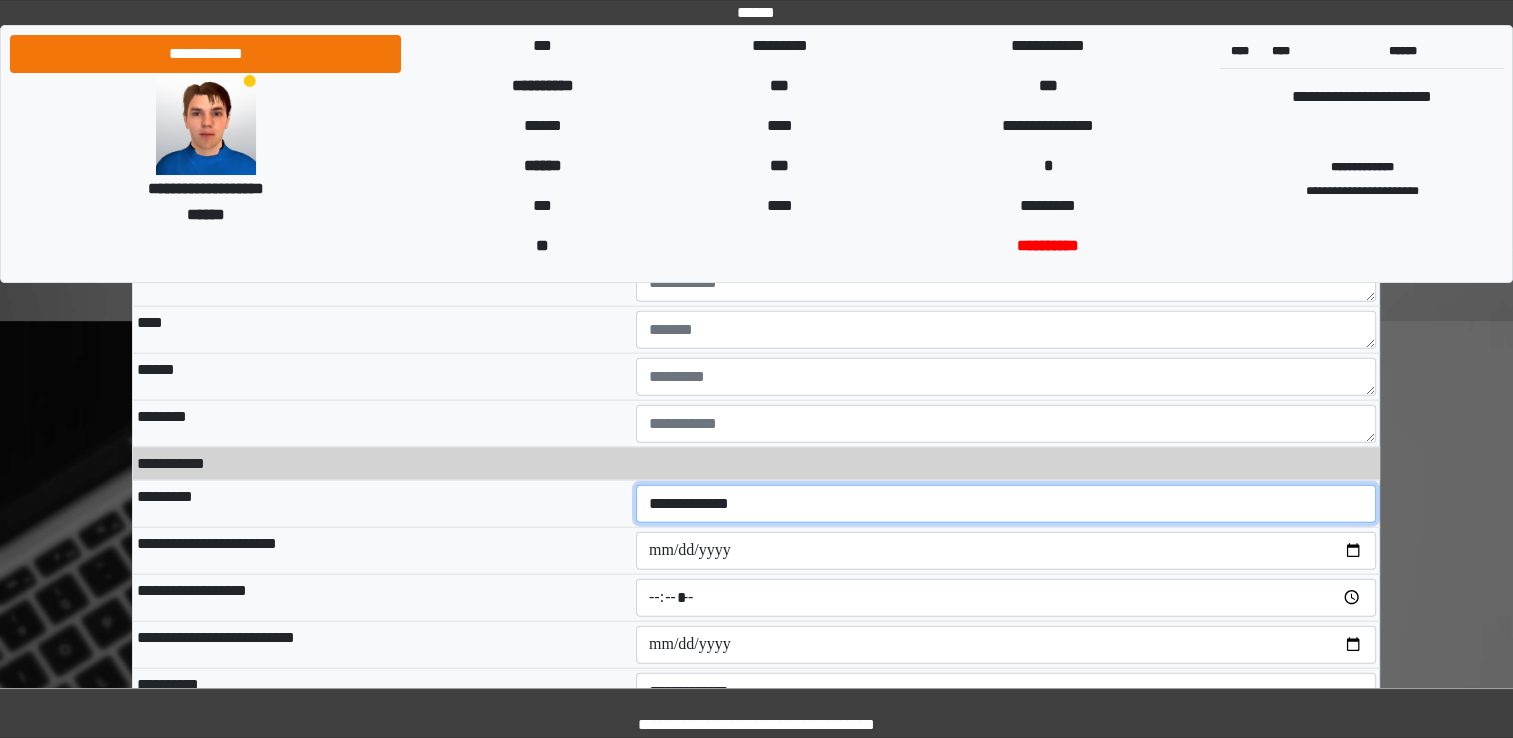 click on "**********" at bounding box center [1006, 504] 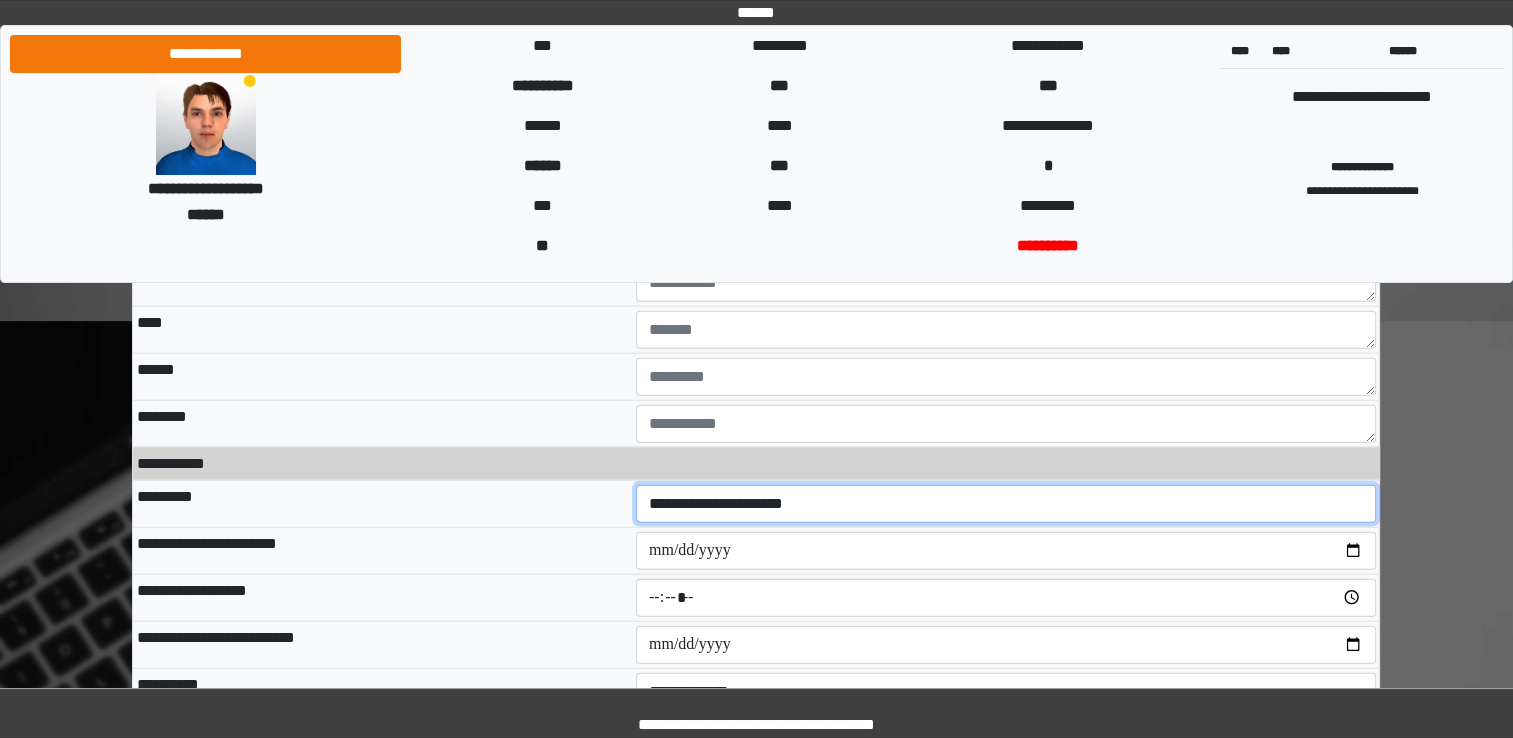 click on "**********" at bounding box center [1006, 504] 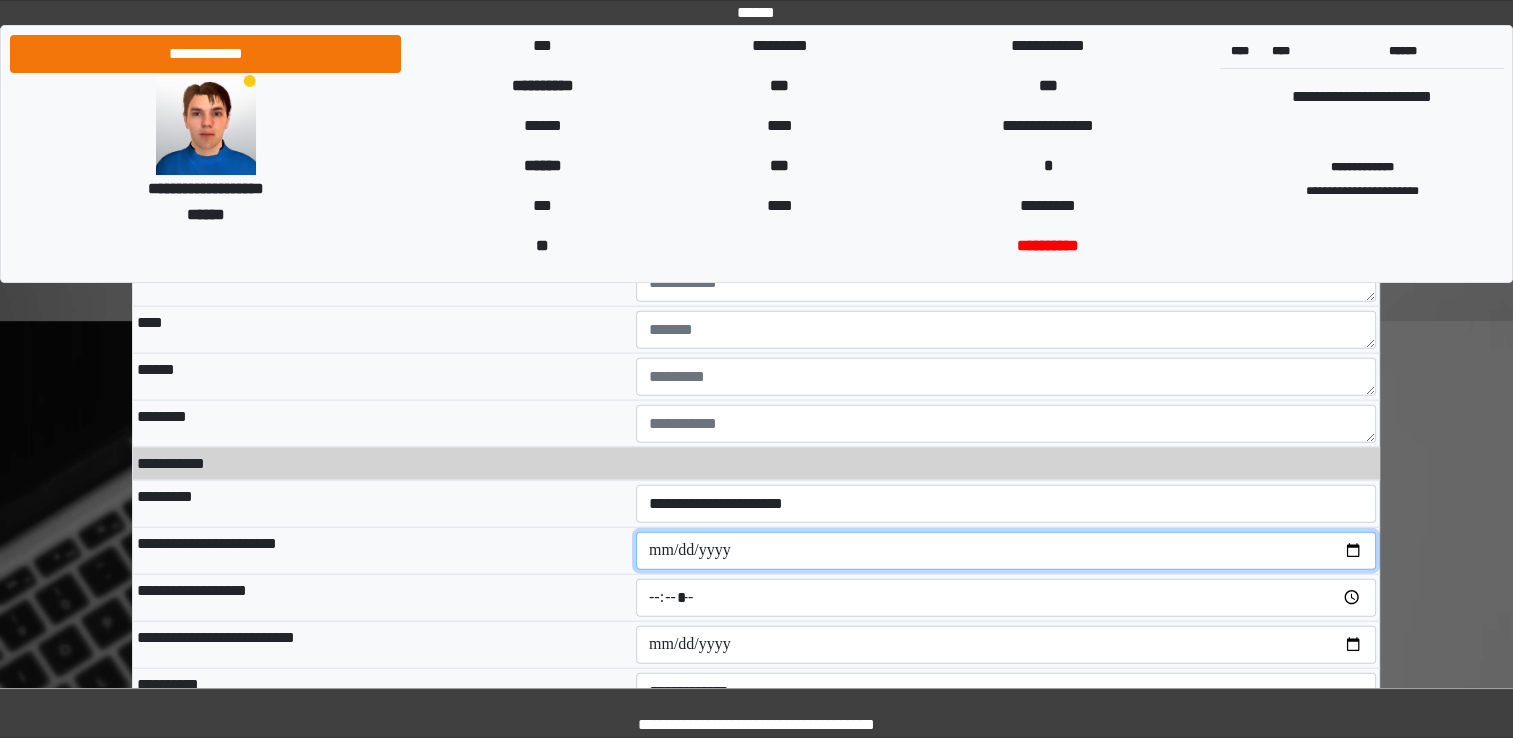 click at bounding box center [1006, 551] 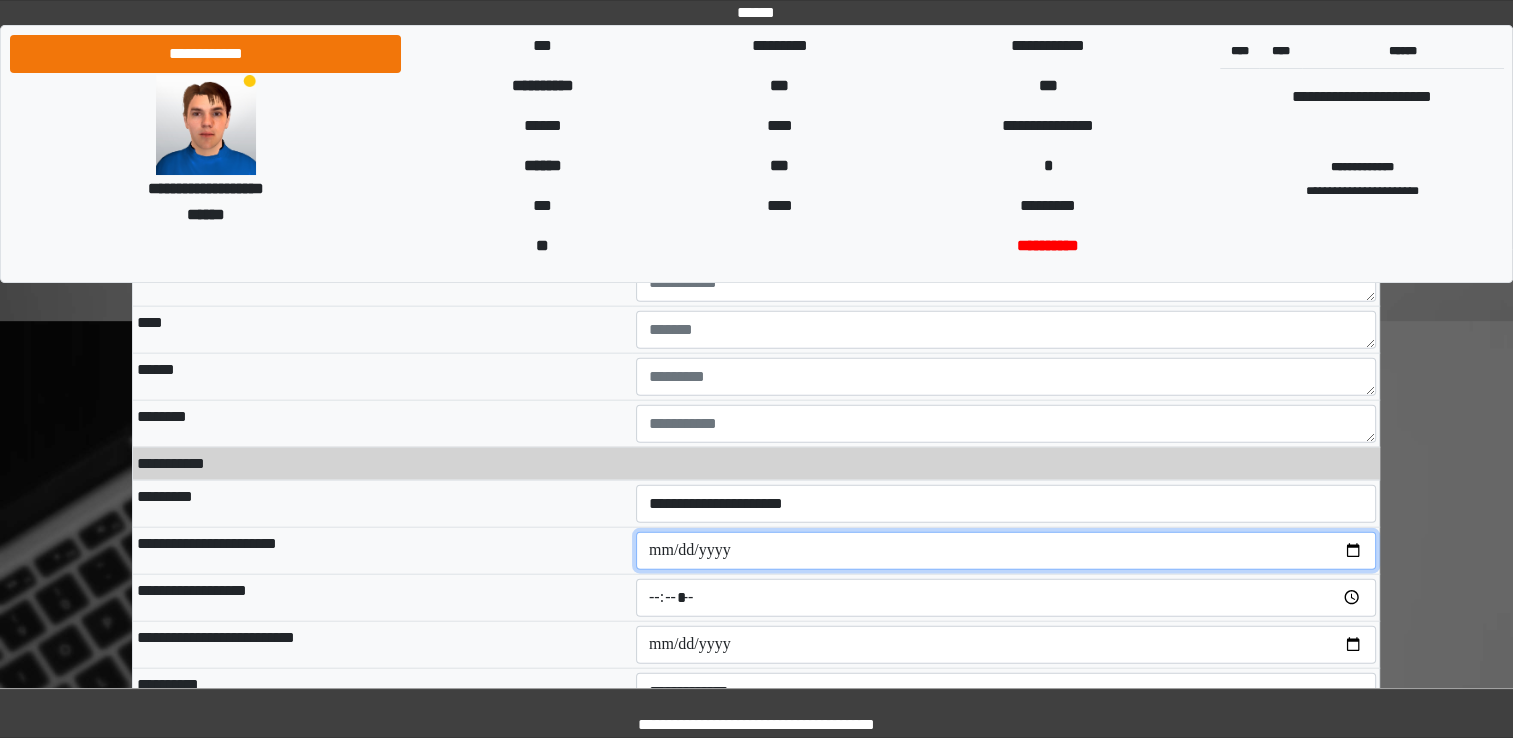 type on "**********" 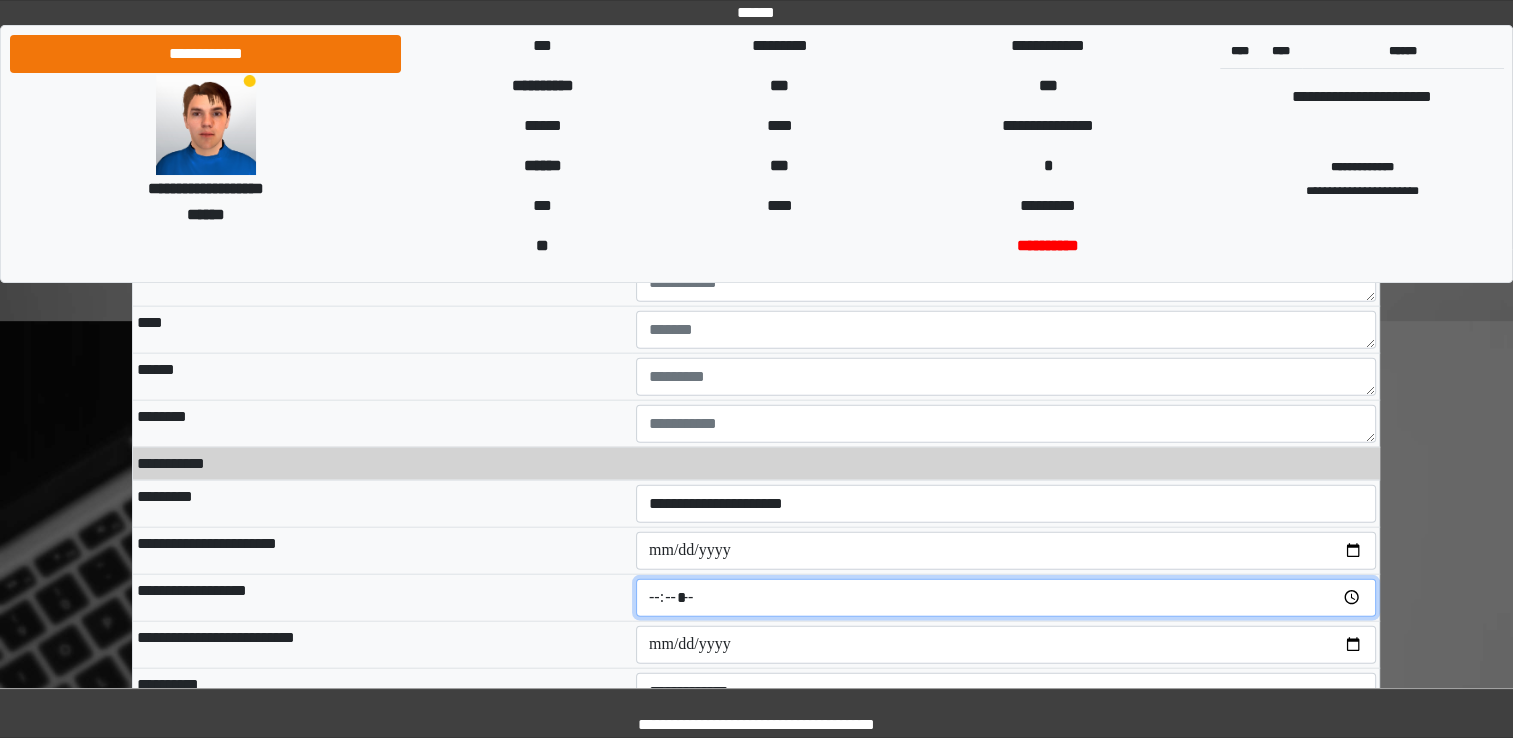 click at bounding box center (1006, 598) 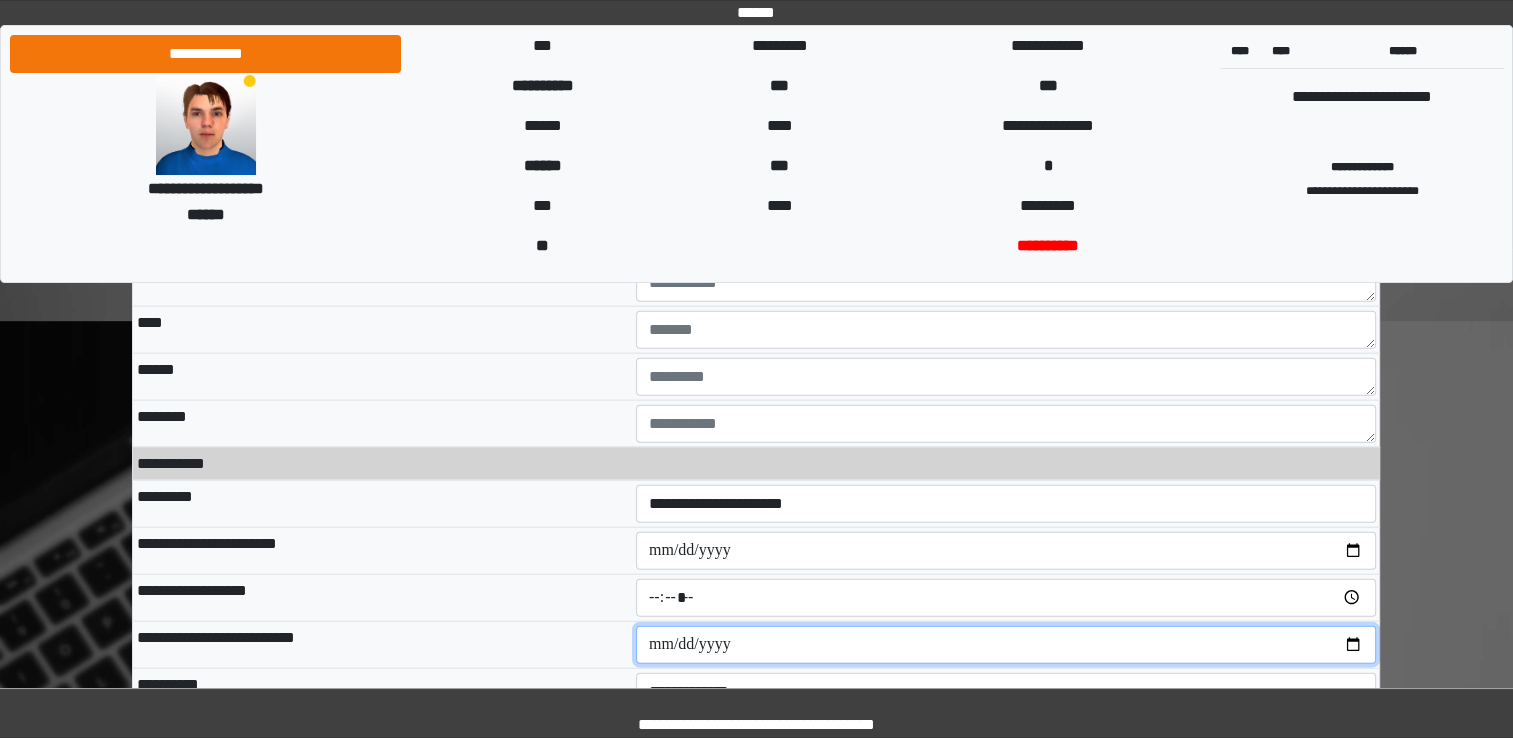 type on "*****" 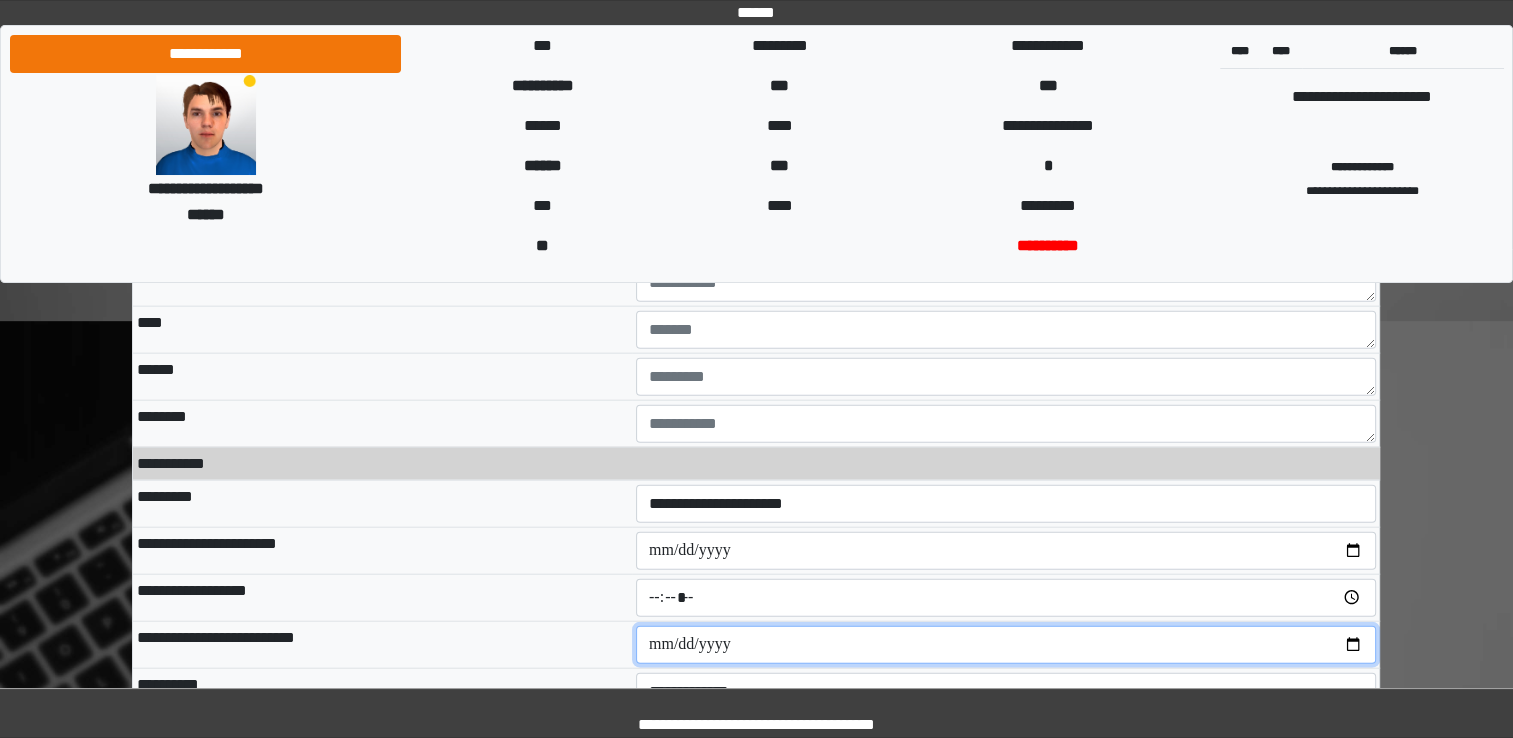 type on "**********" 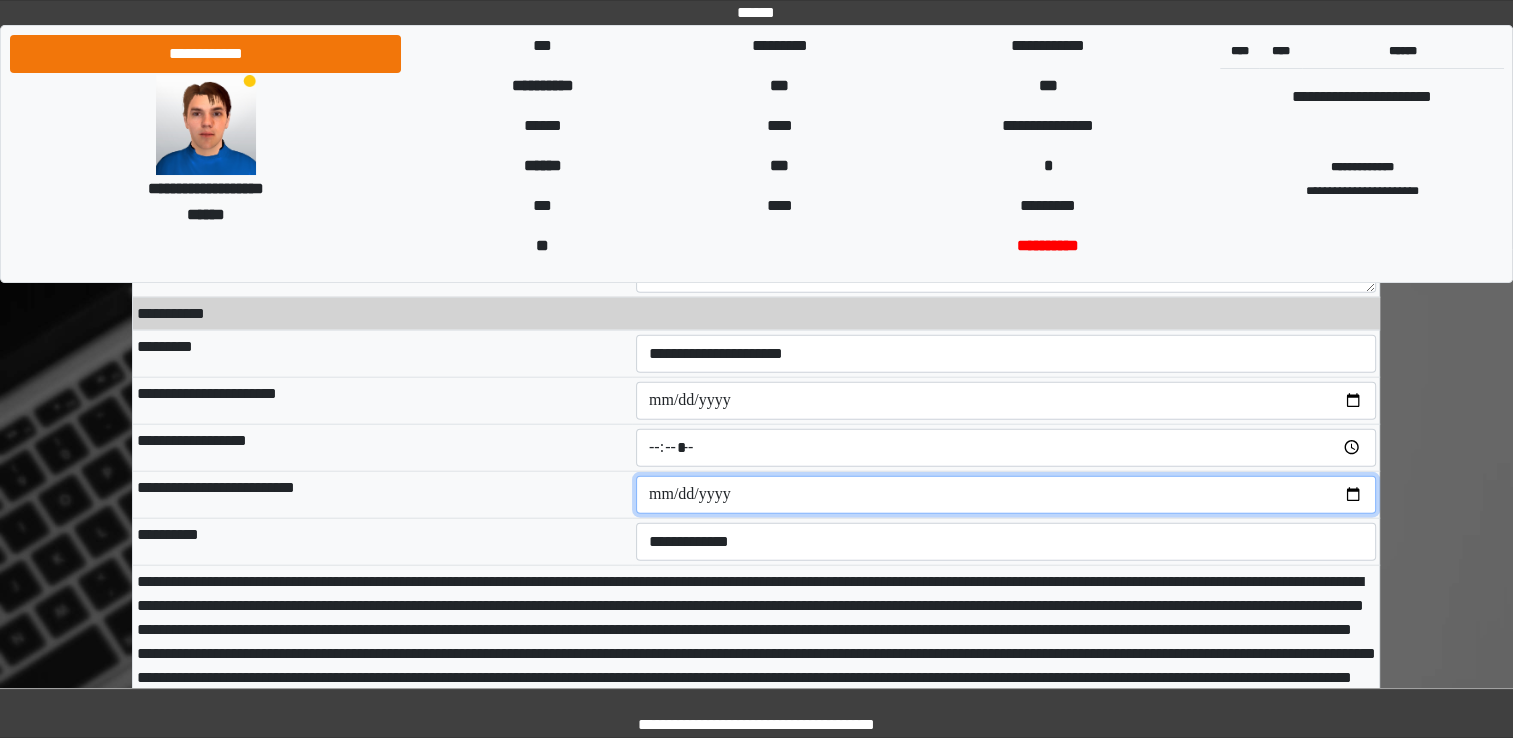 scroll, scrollTop: 12316, scrollLeft: 0, axis: vertical 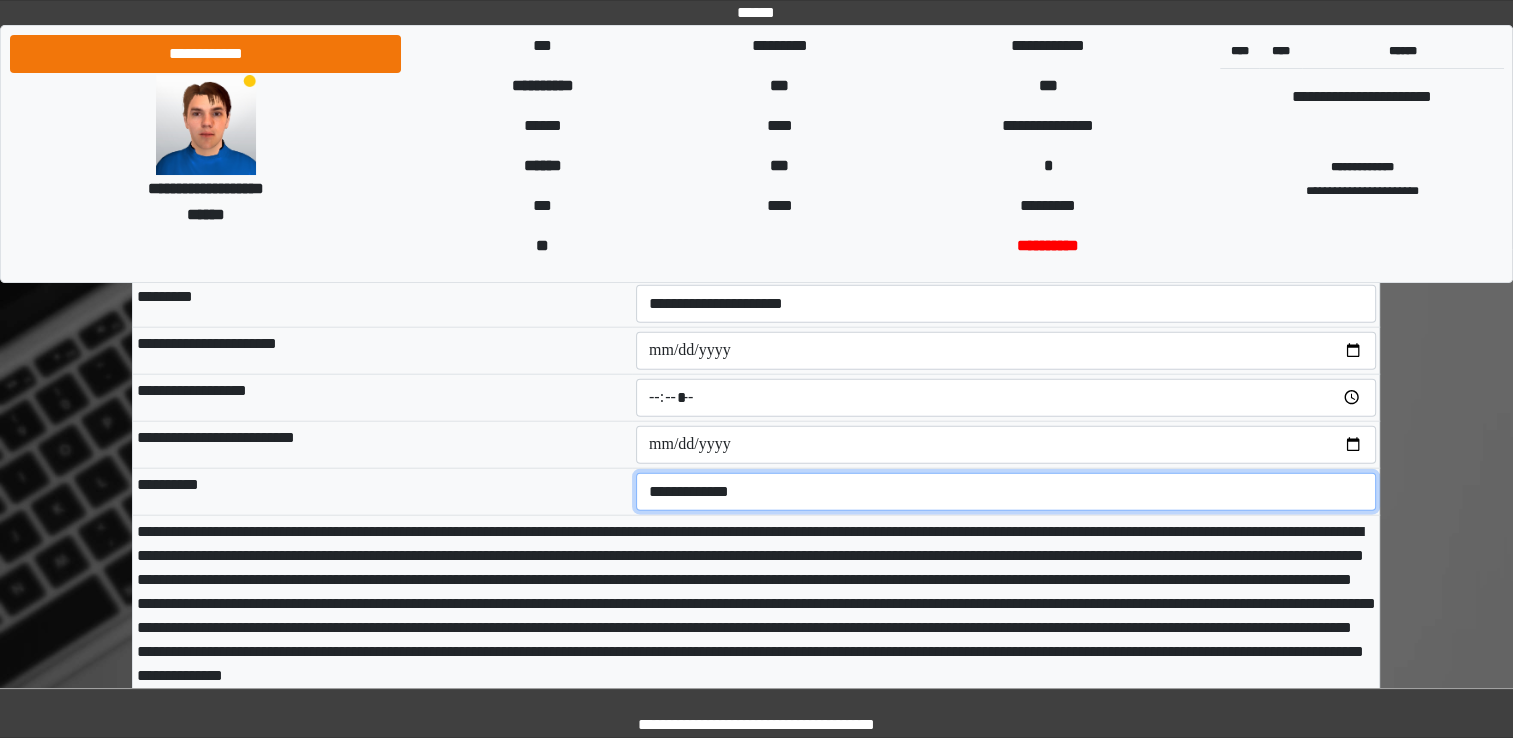 click on "**********" at bounding box center (1006, 492) 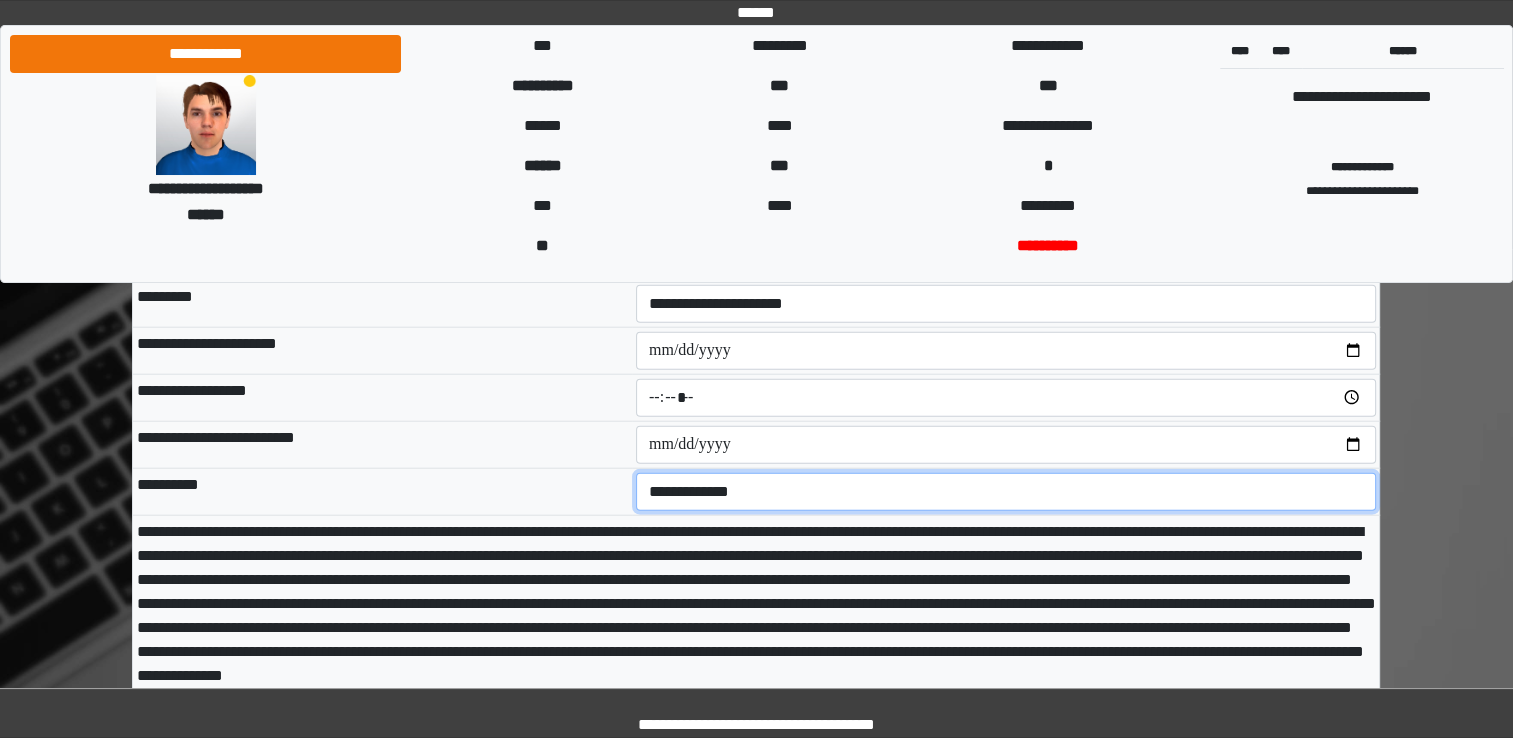select on "****" 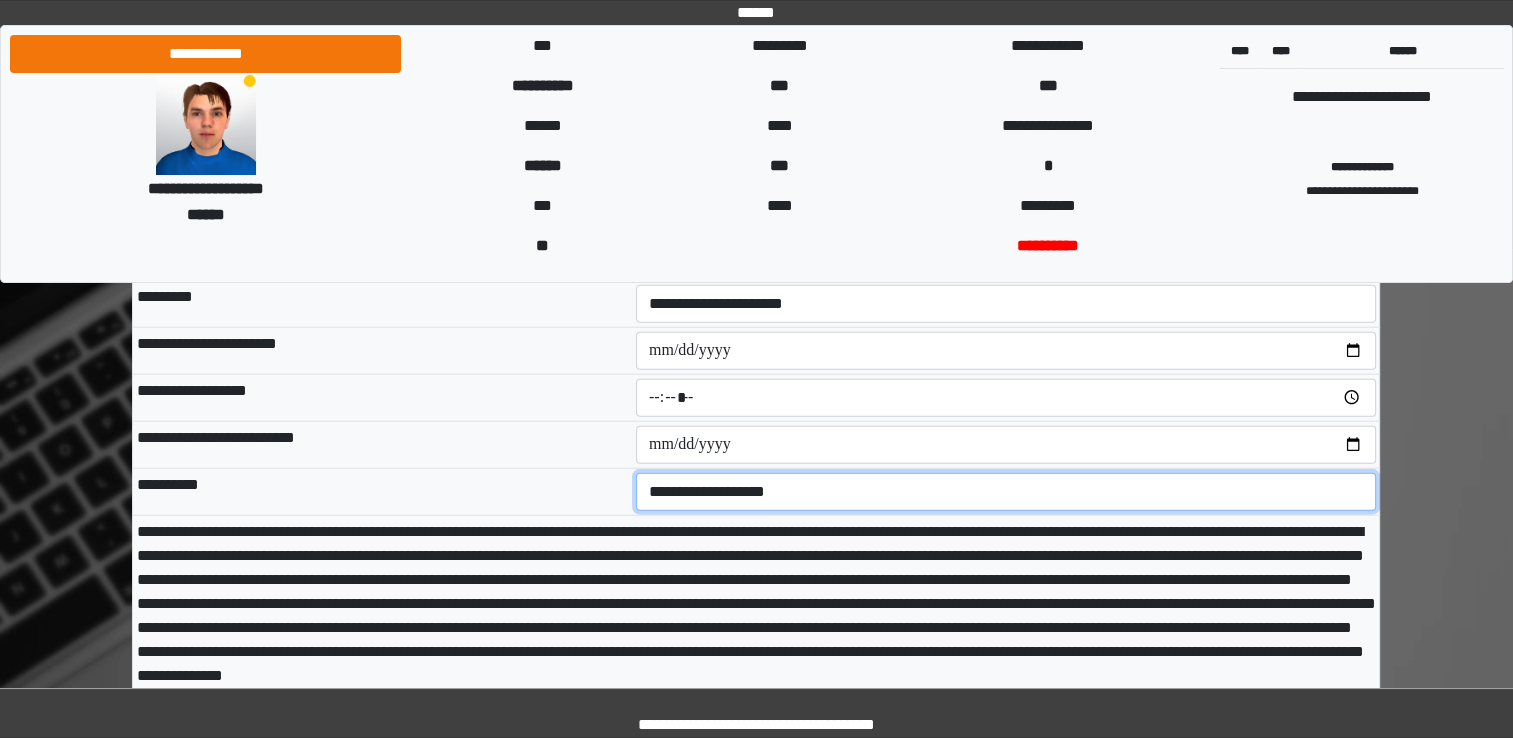 click on "**********" at bounding box center [1006, 492] 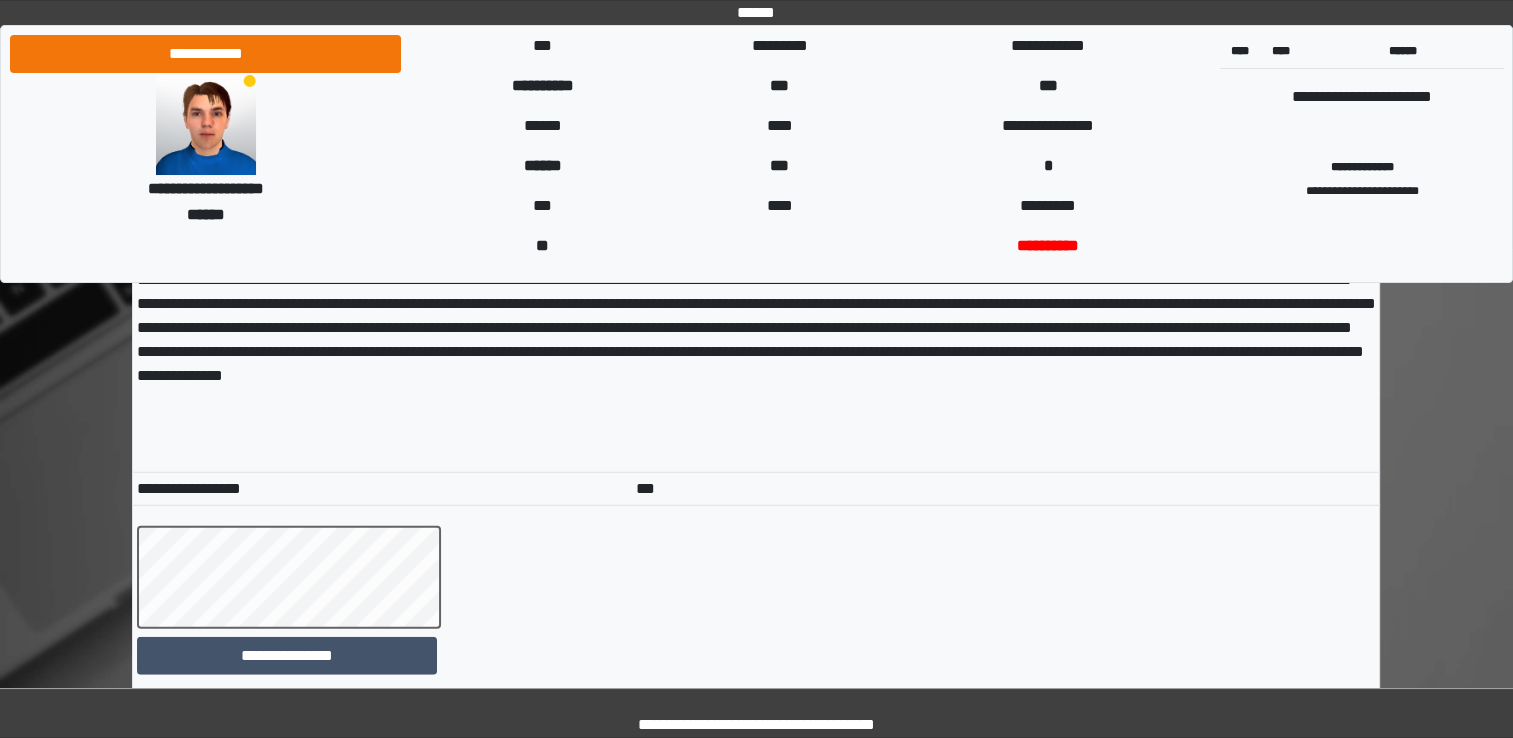 scroll, scrollTop: 12716, scrollLeft: 0, axis: vertical 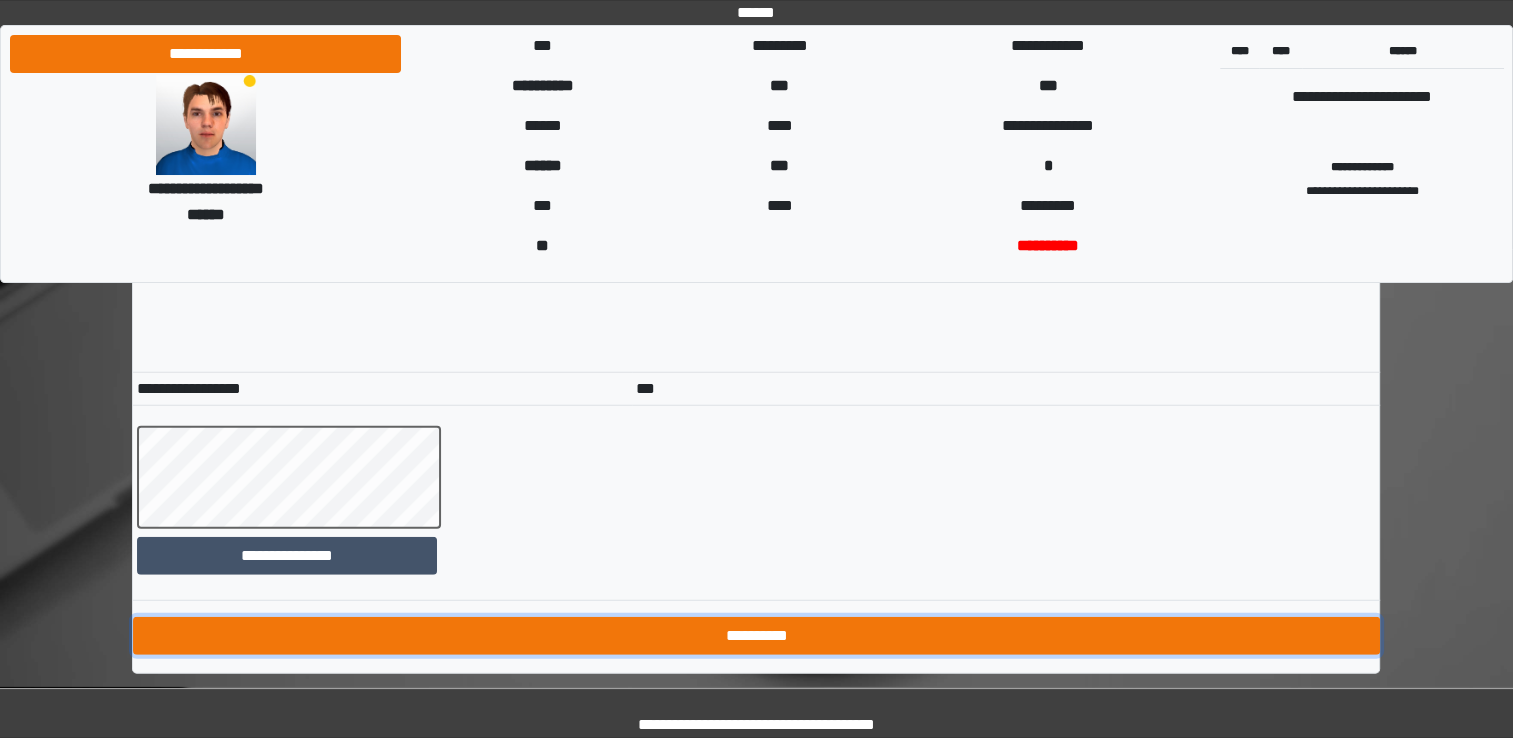 click on "**********" at bounding box center (756, 636) 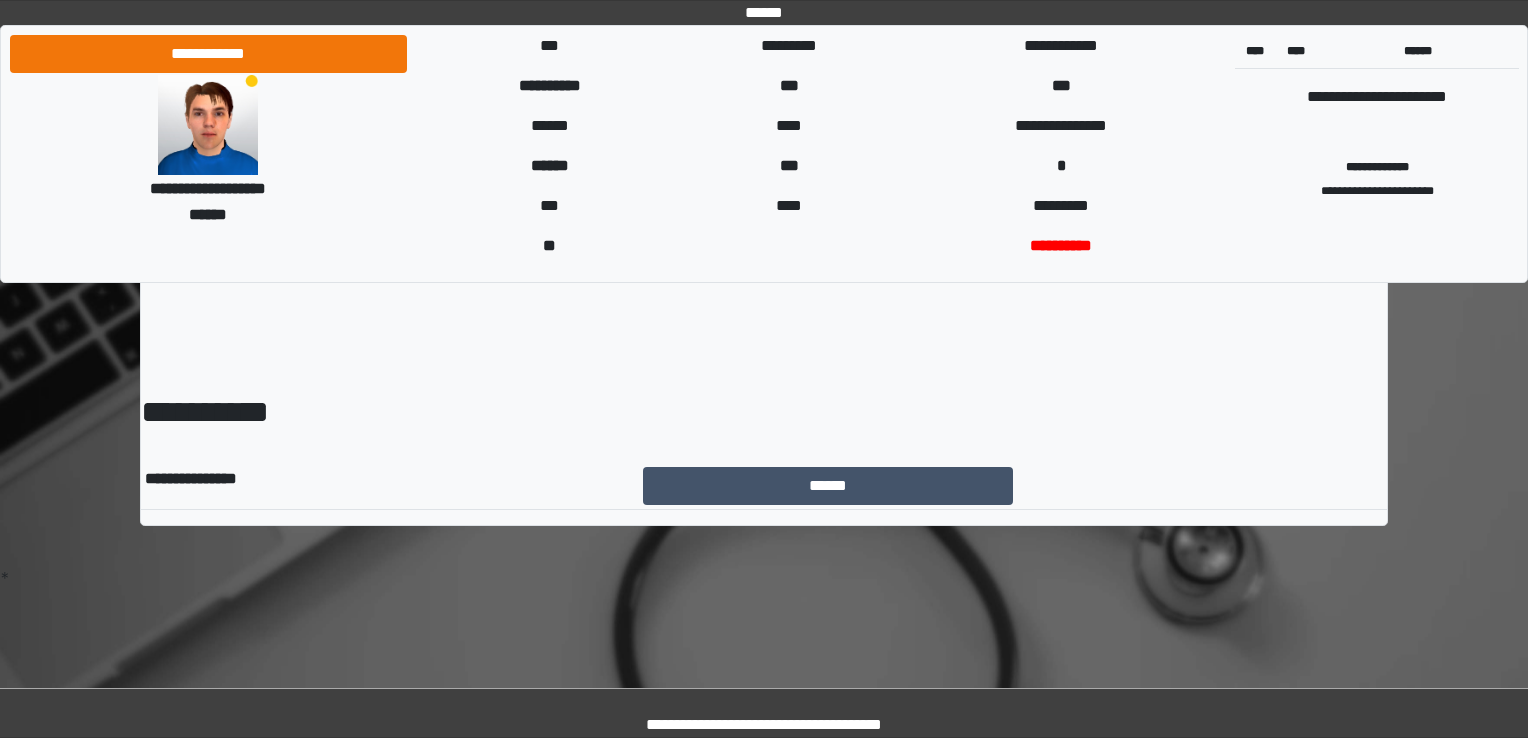 scroll, scrollTop: 0, scrollLeft: 0, axis: both 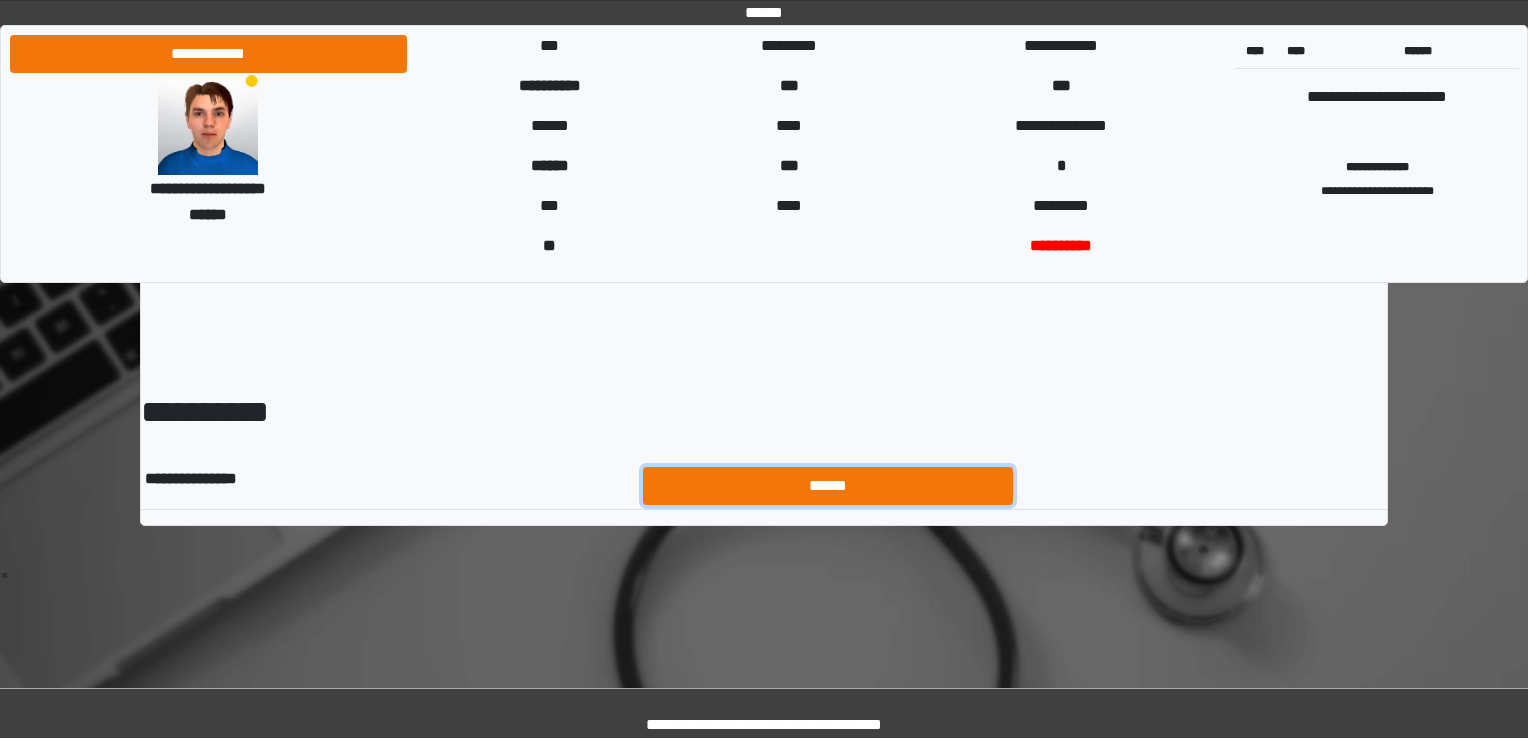 click on "******" at bounding box center [828, 486] 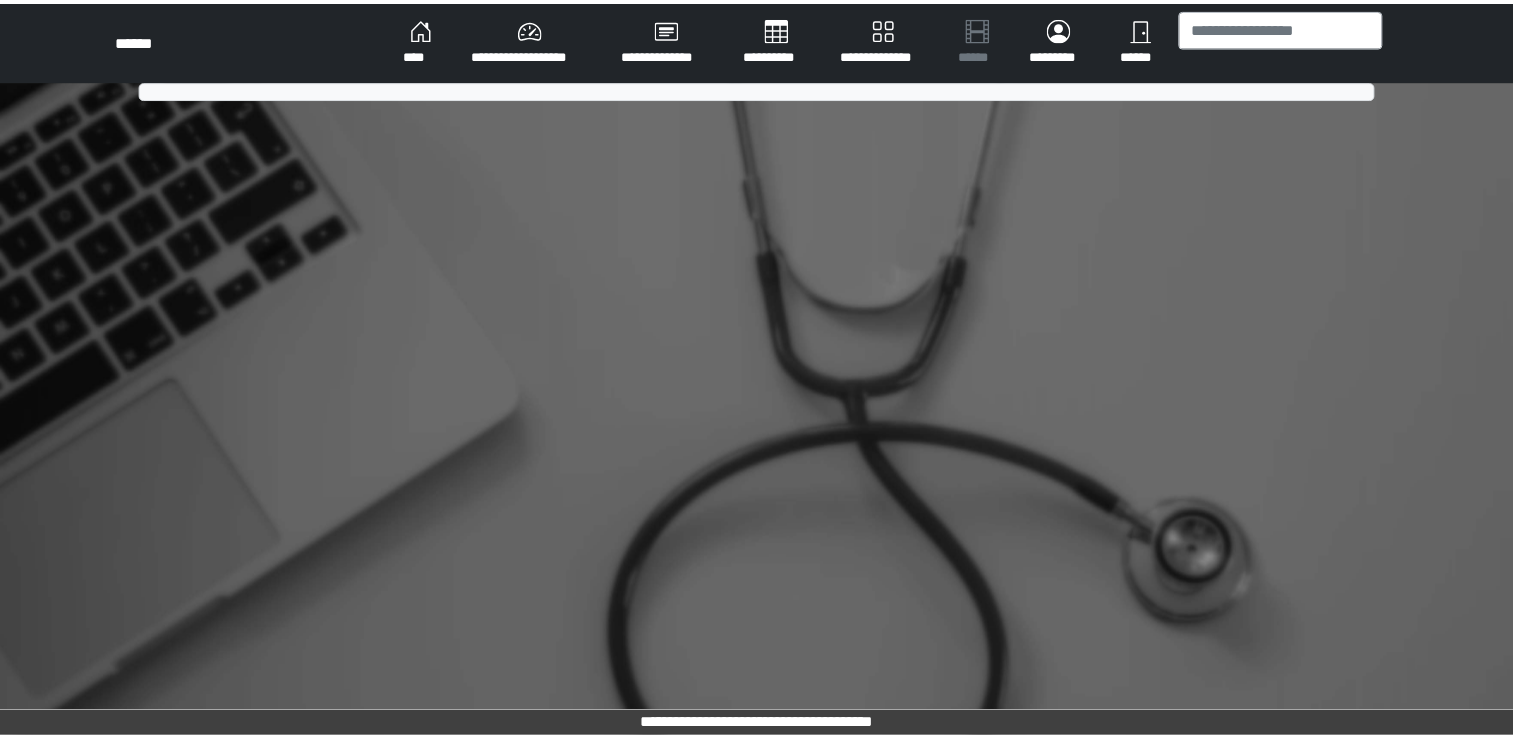 scroll, scrollTop: 0, scrollLeft: 0, axis: both 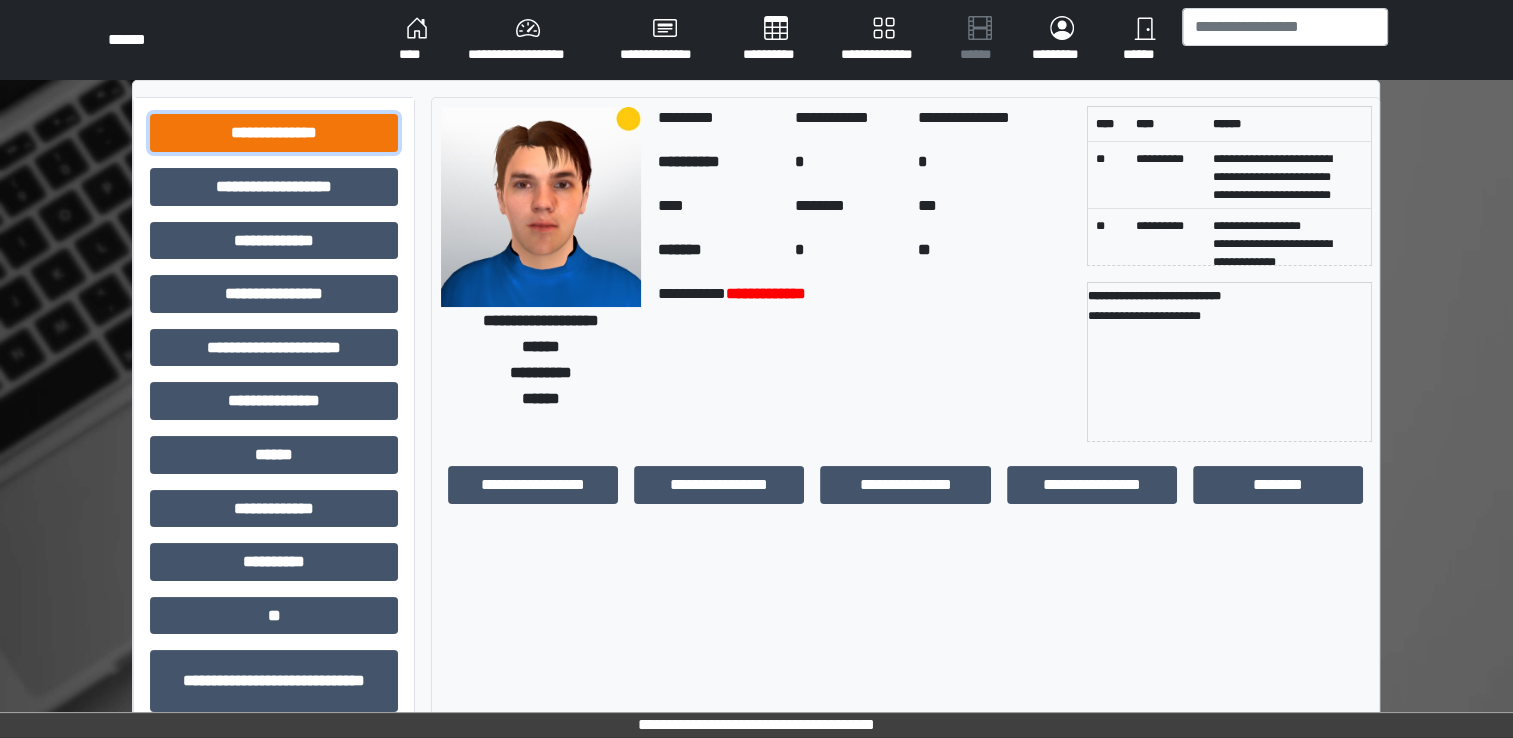 click on "**********" at bounding box center (274, 133) 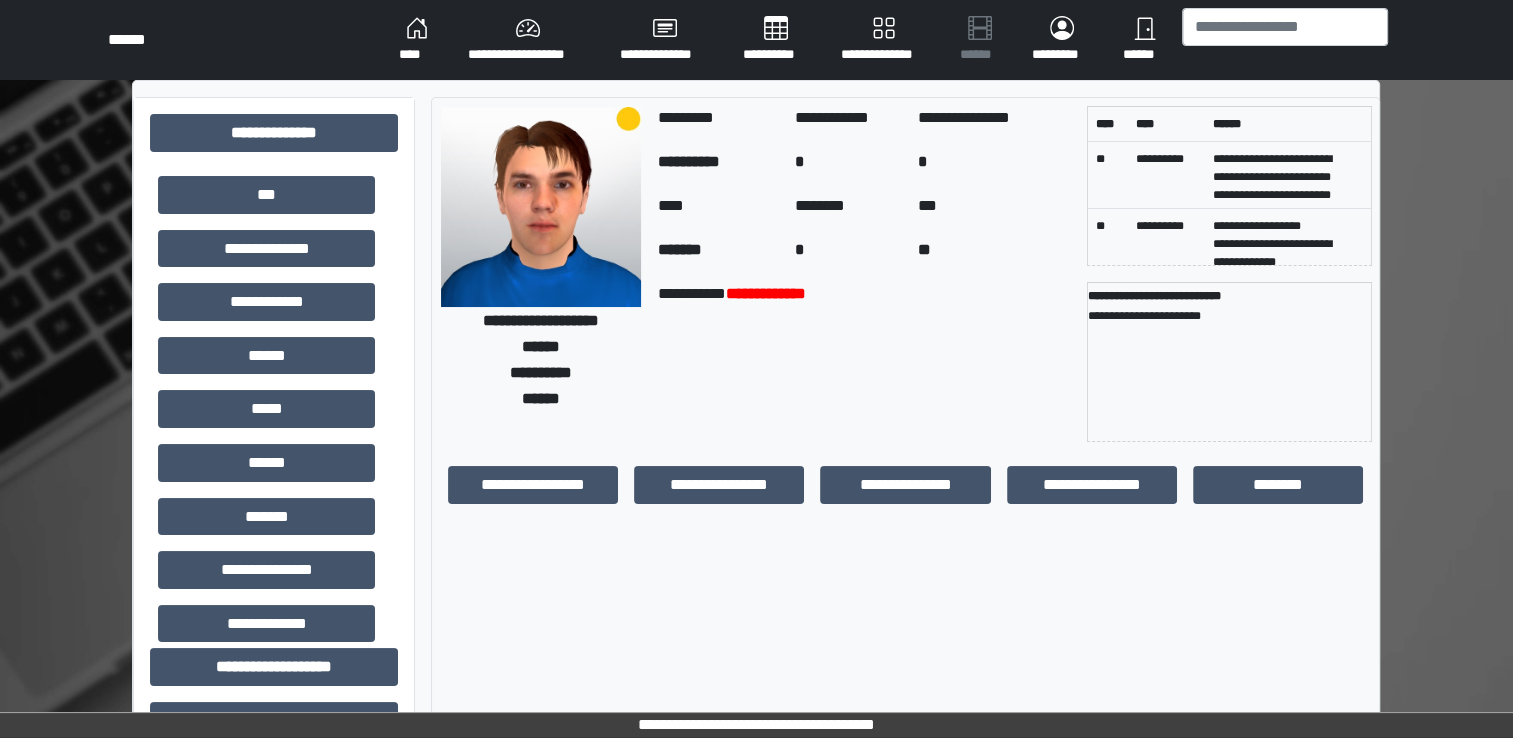 click on "**********" at bounding box center [864, 362] 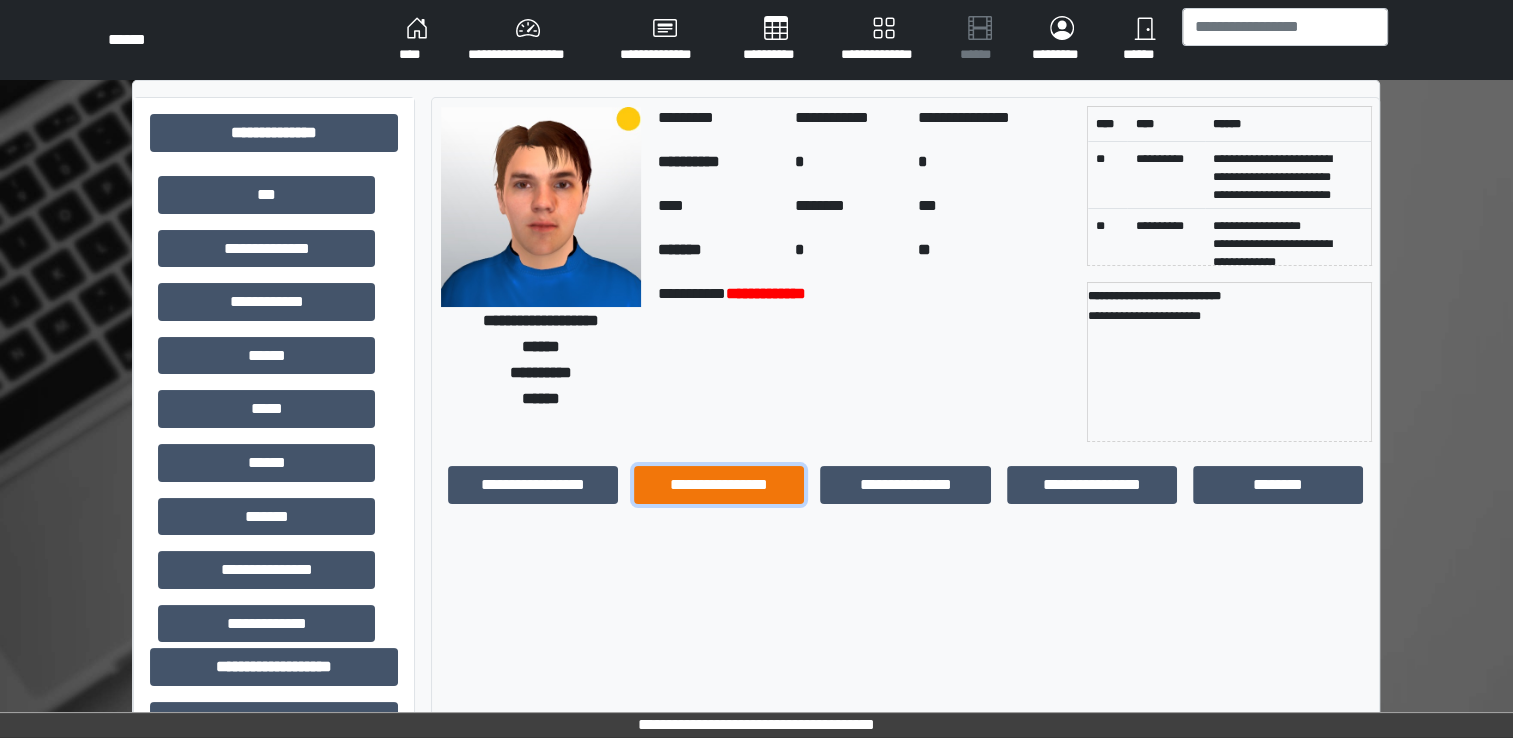 click on "**********" at bounding box center (719, 485) 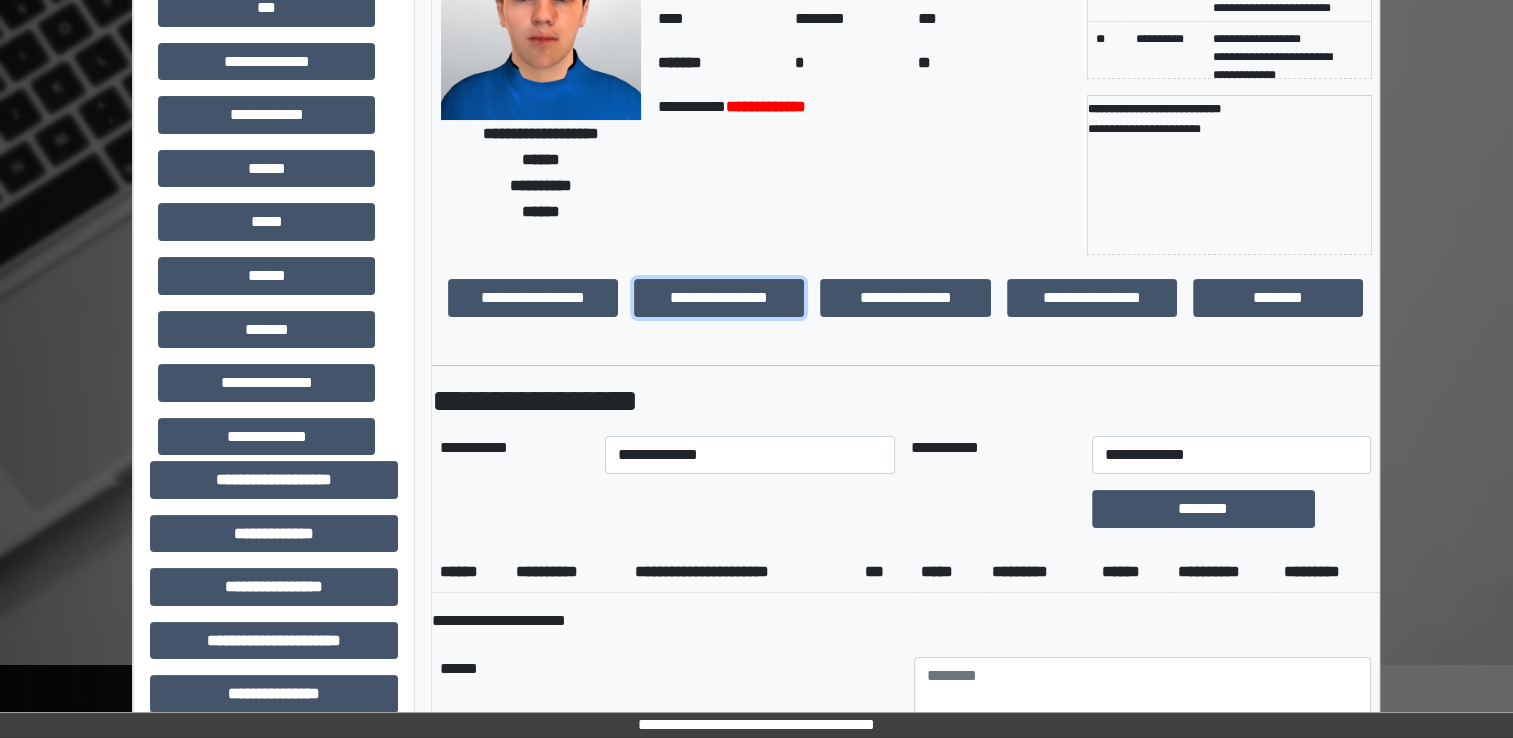 scroll, scrollTop: 200, scrollLeft: 0, axis: vertical 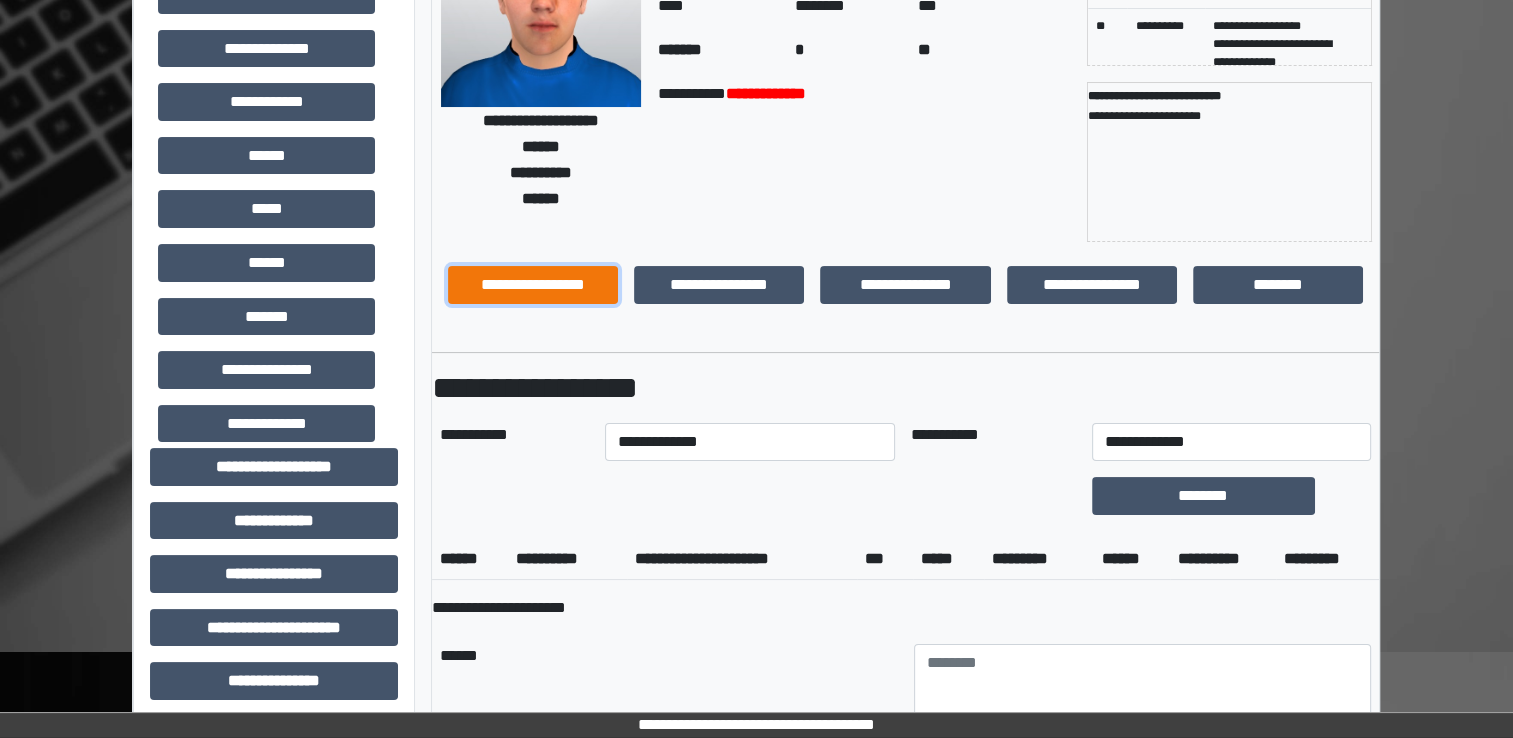 click on "**********" at bounding box center [533, 285] 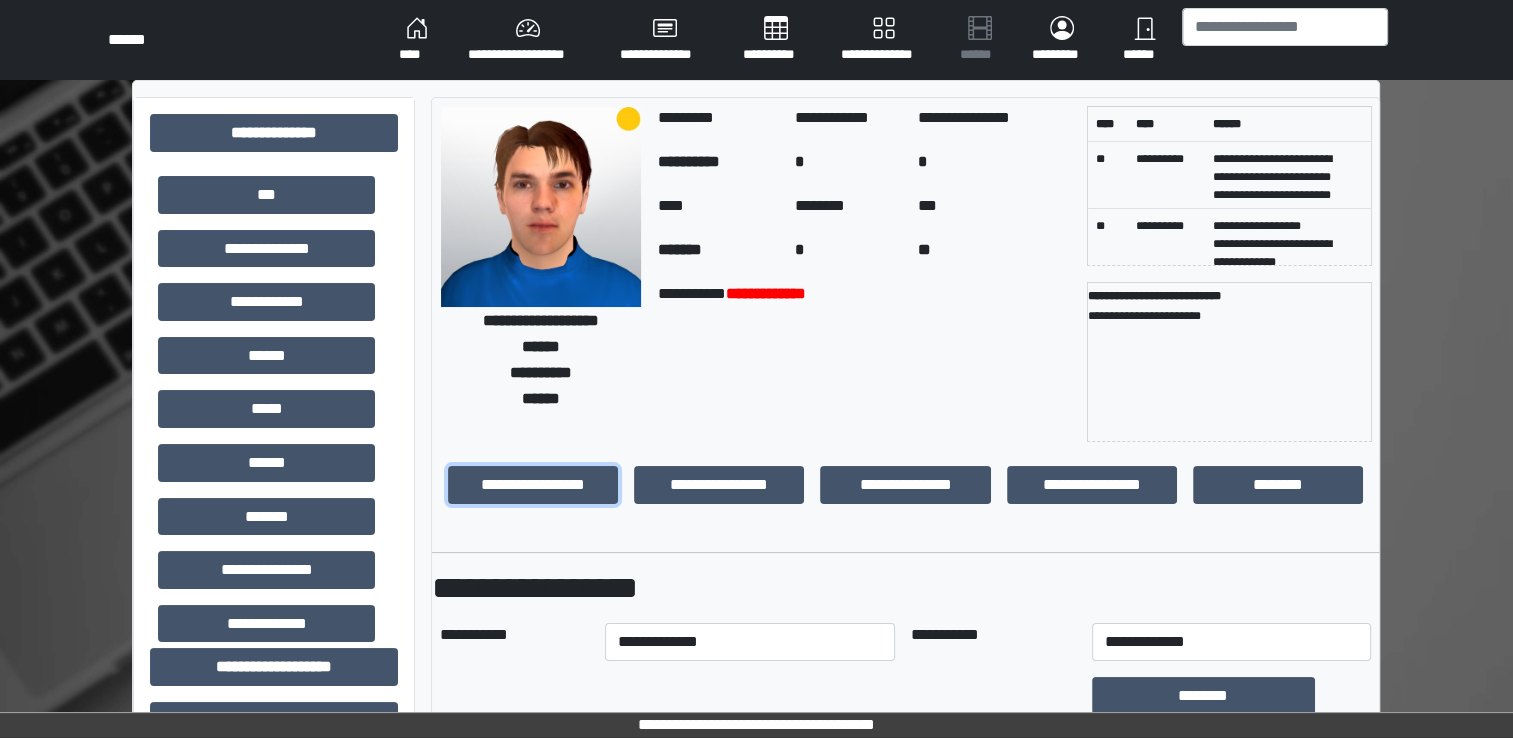 scroll, scrollTop: 0, scrollLeft: 0, axis: both 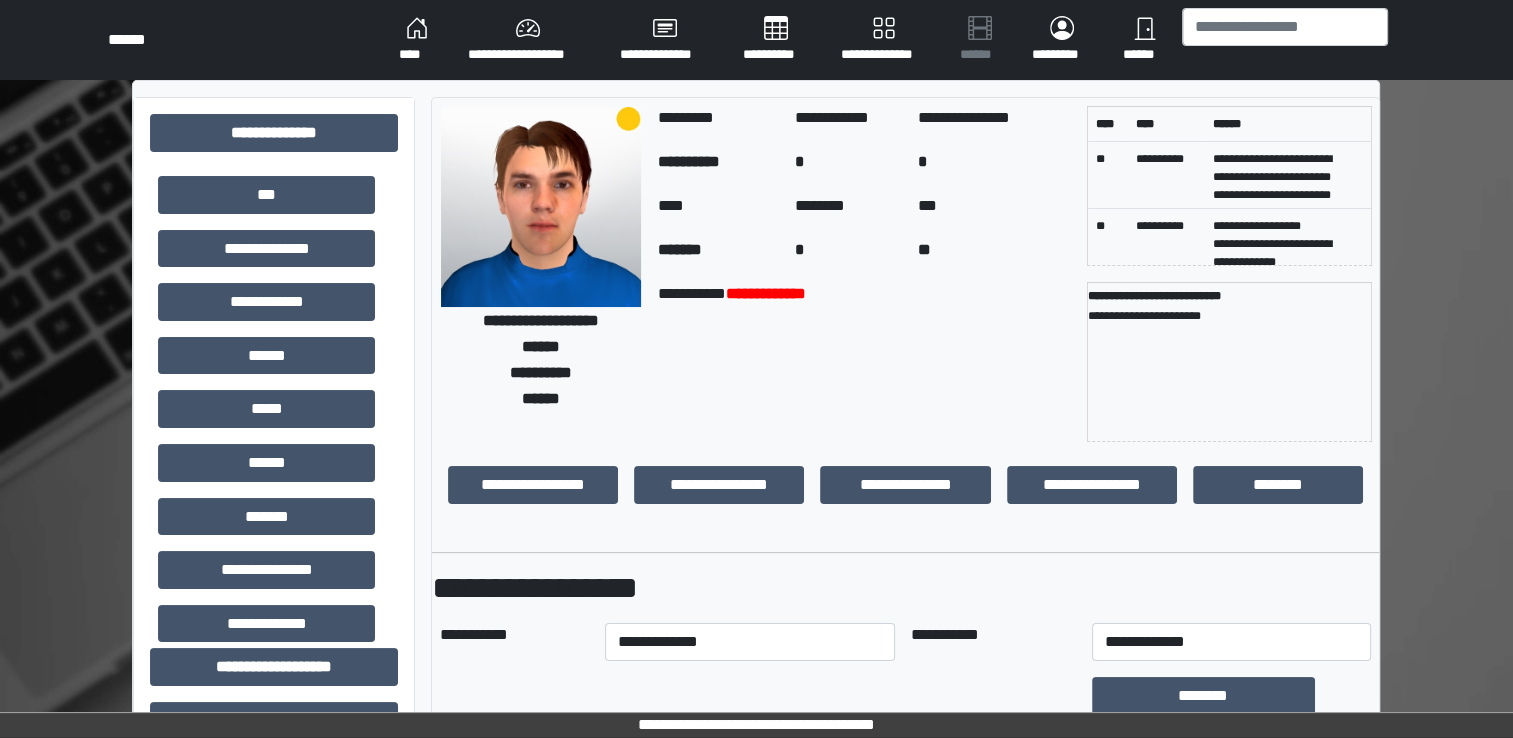 click on "****" at bounding box center [417, 40] 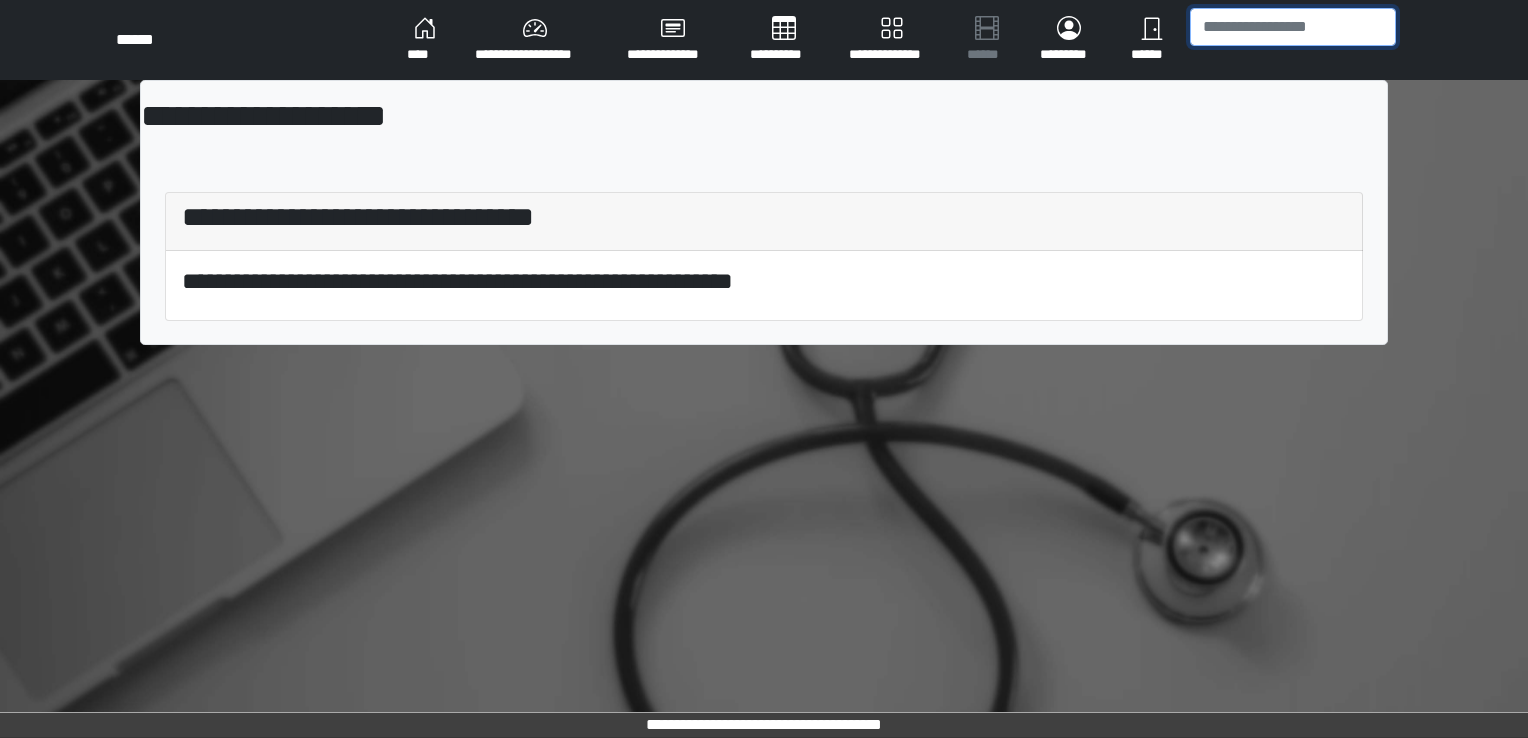 click at bounding box center (1293, 27) 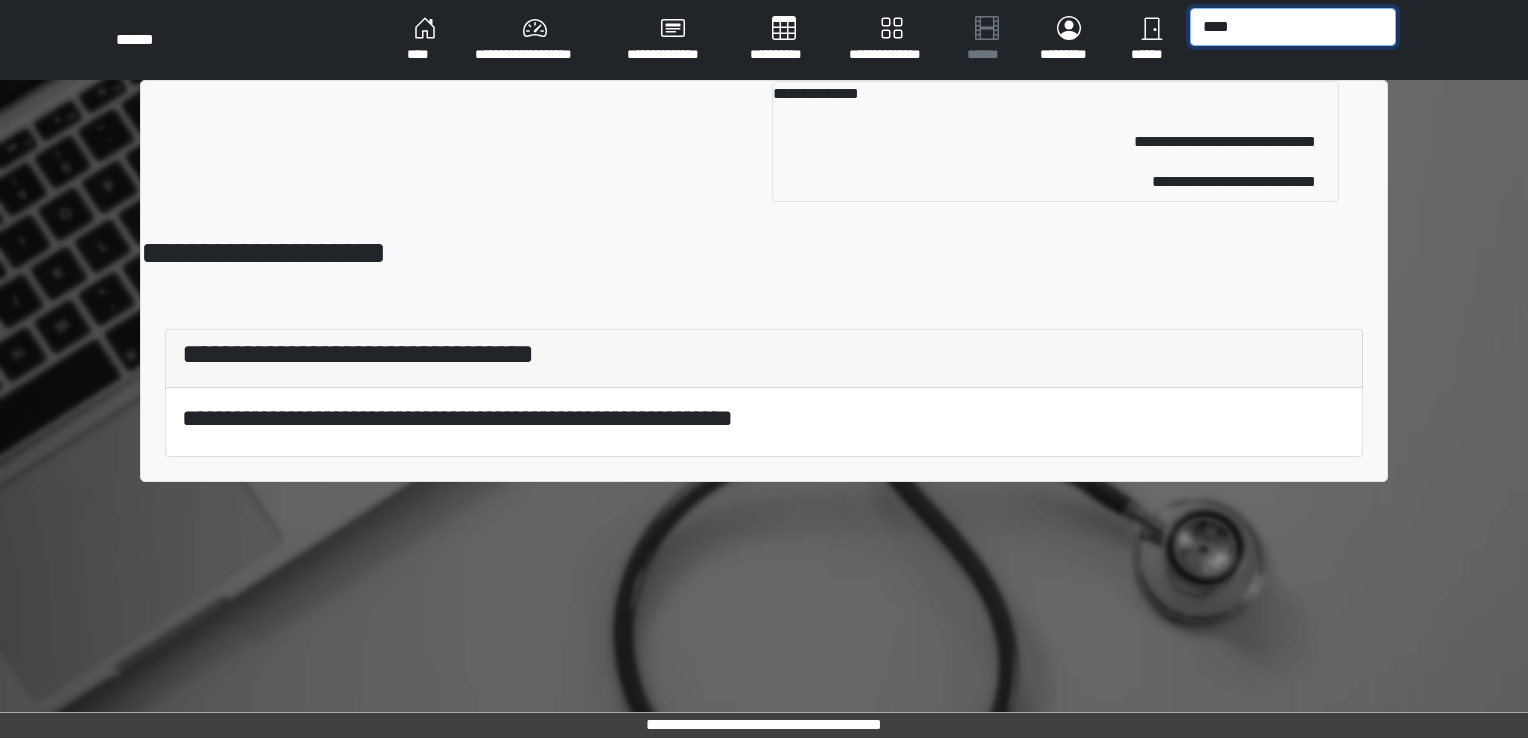 type on "****" 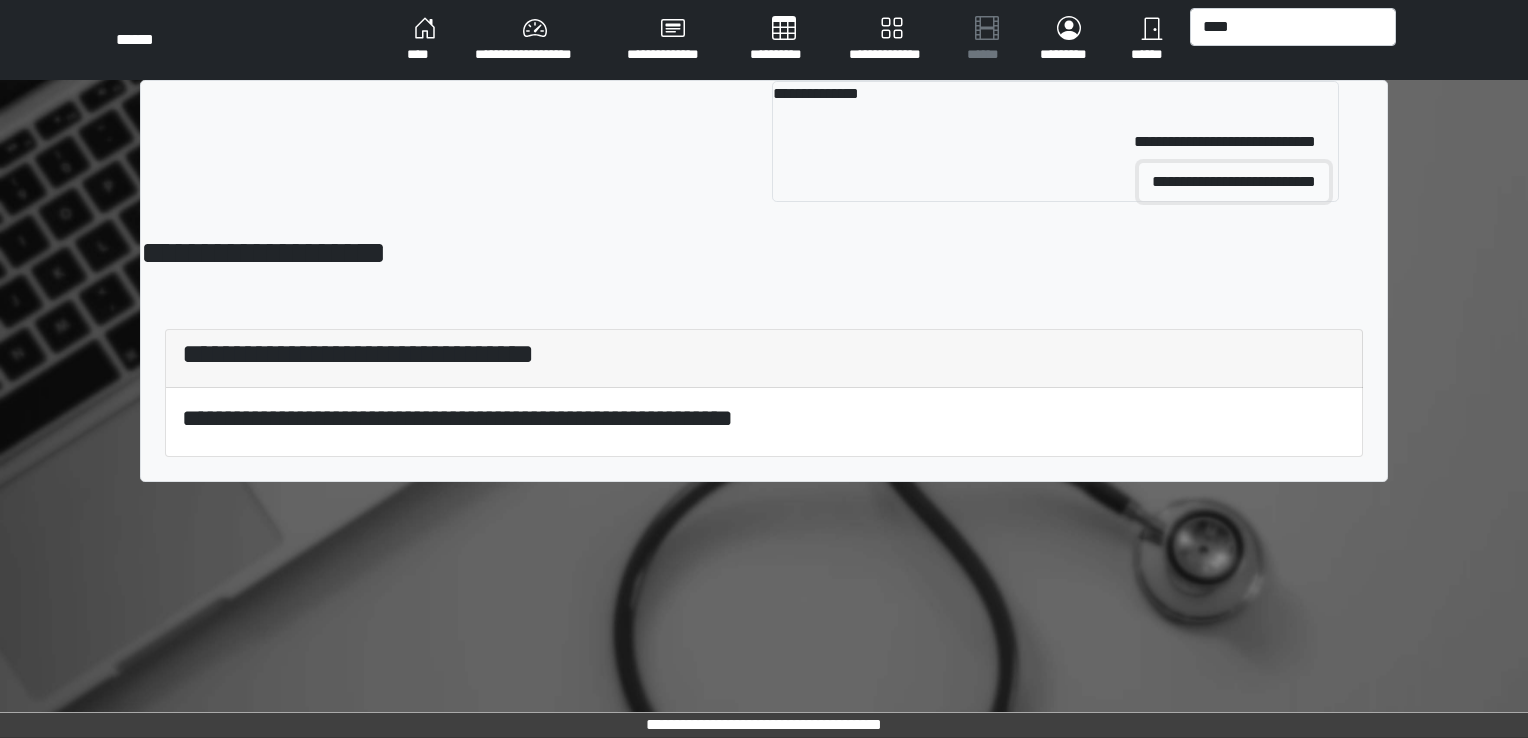 click on "**********" at bounding box center [1234, 182] 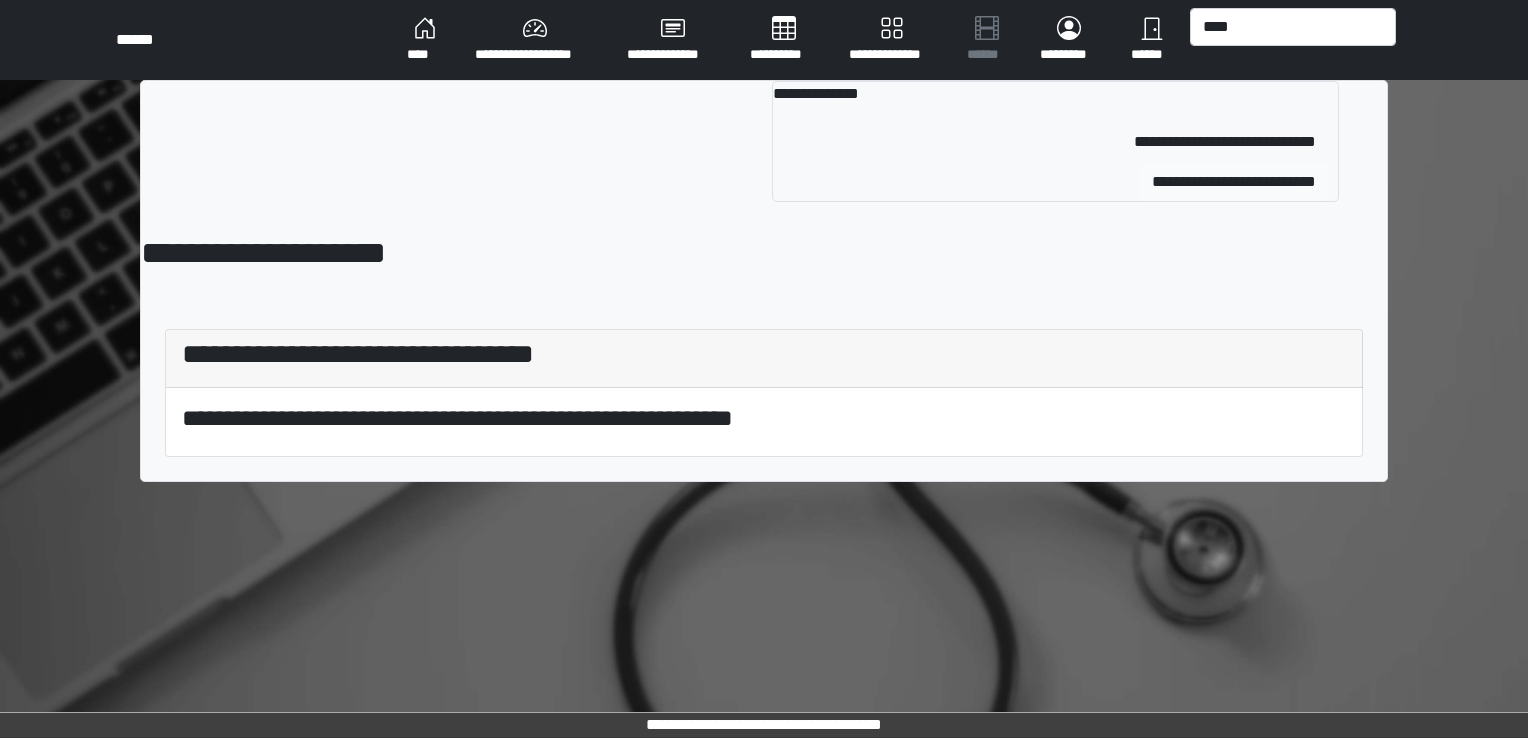 type 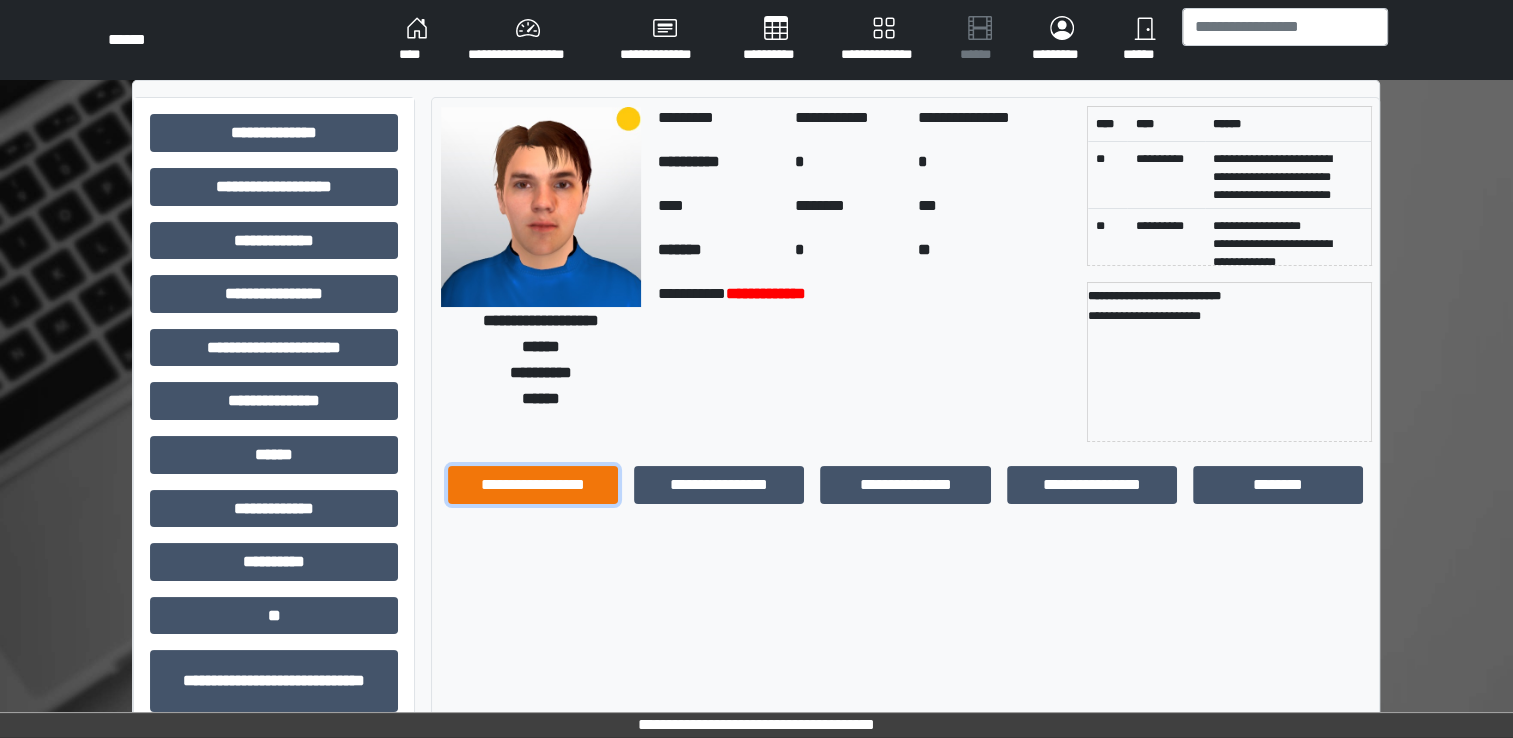 drag, startPoint x: 546, startPoint y: 493, endPoint x: 572, endPoint y: 494, distance: 26.019224 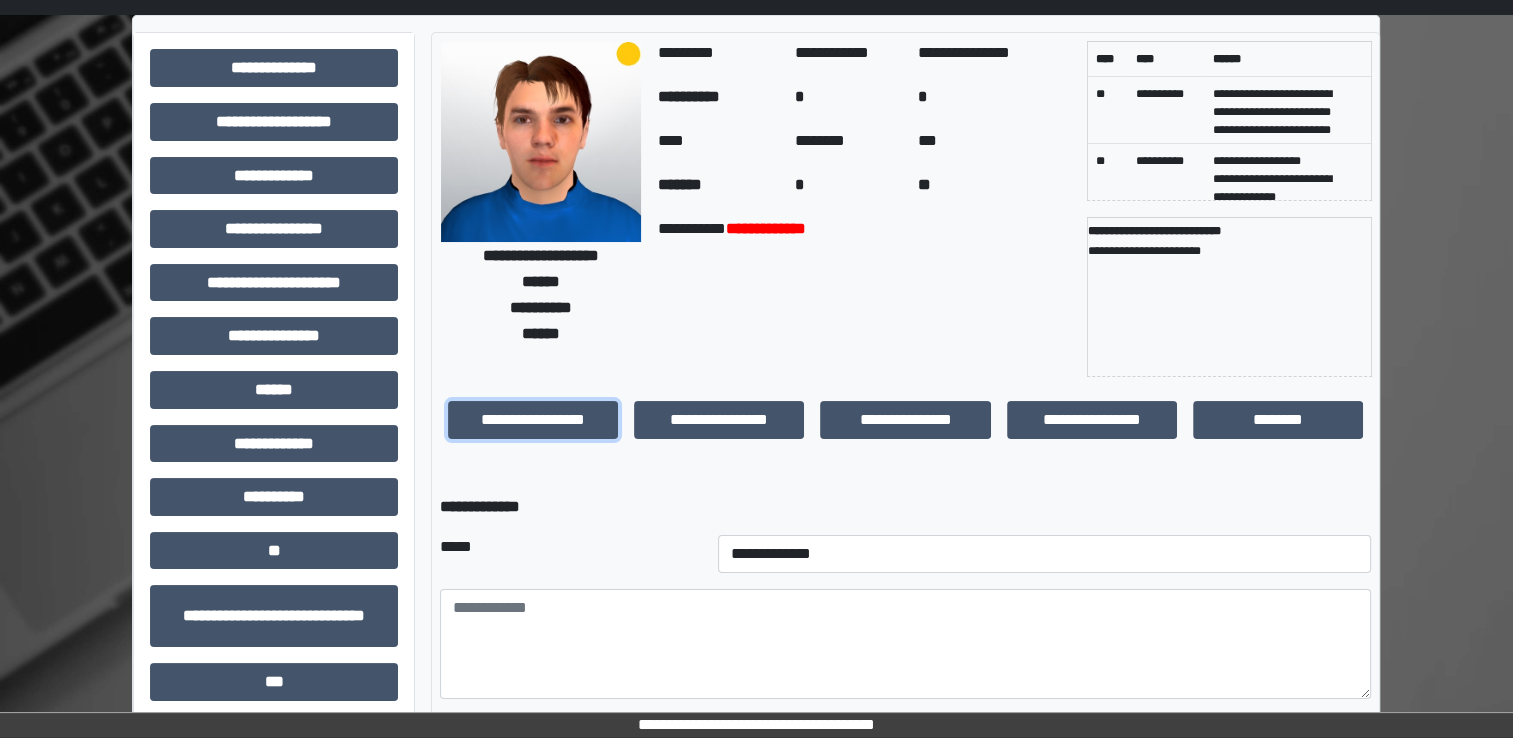scroll, scrollTop: 100, scrollLeft: 0, axis: vertical 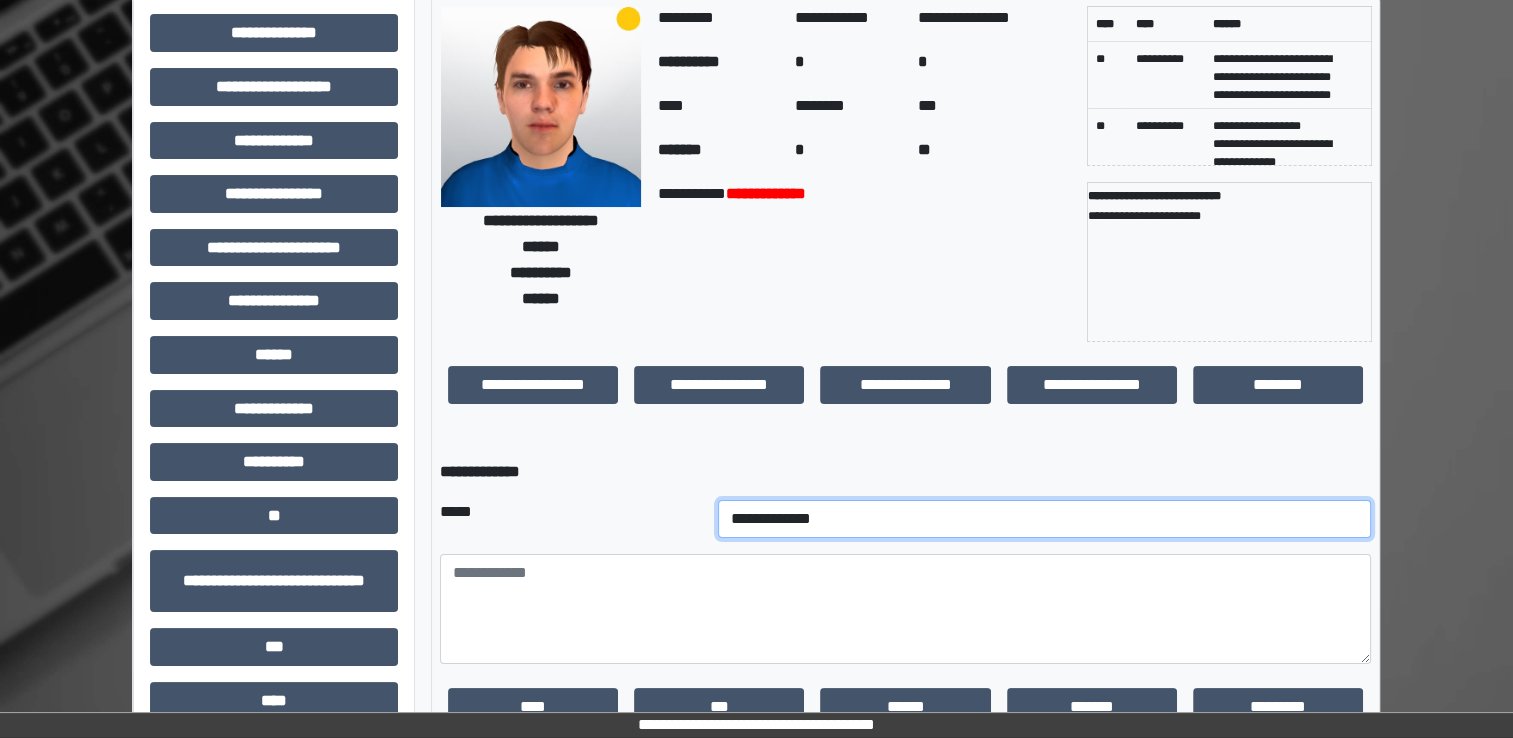 click on "**********" at bounding box center (1045, 519) 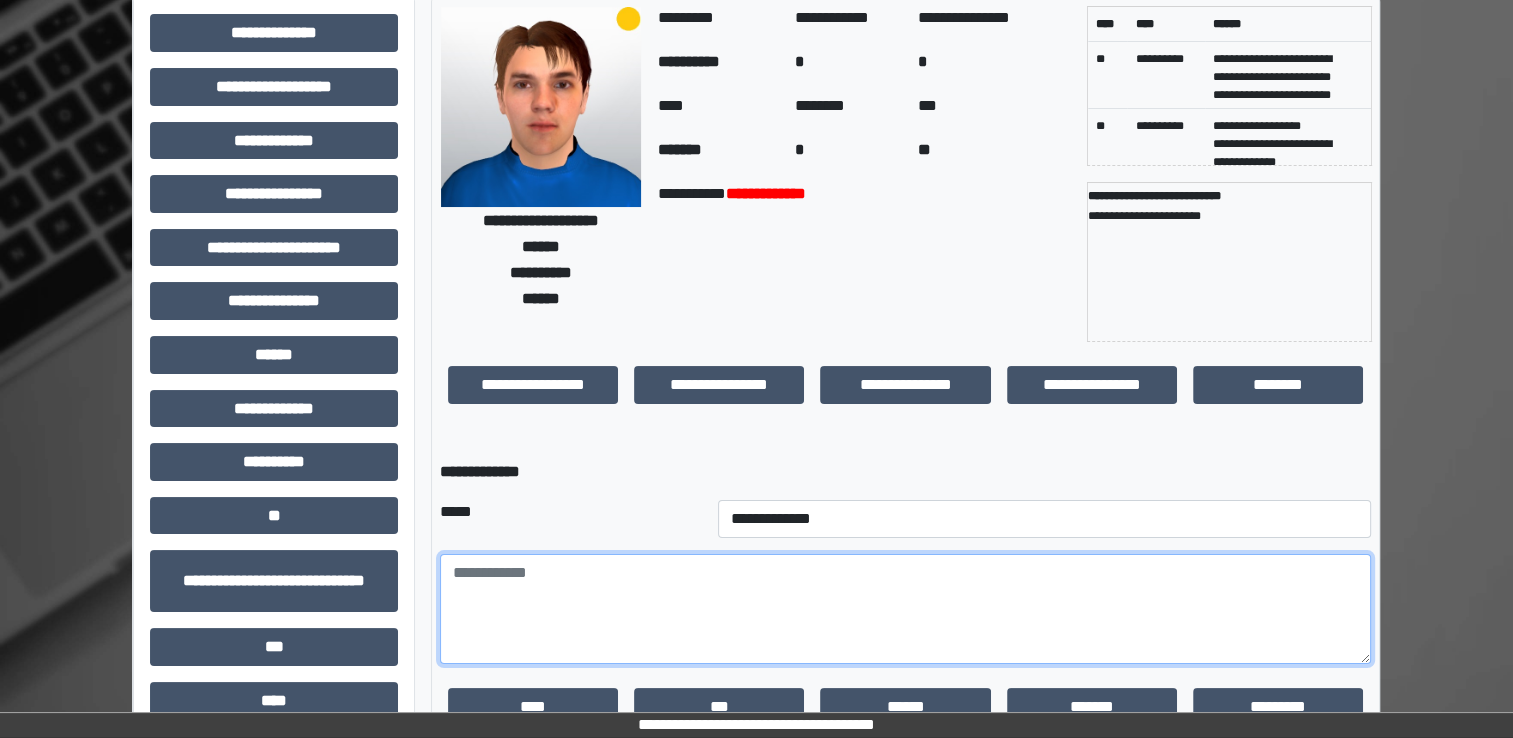 click at bounding box center [905, 609] 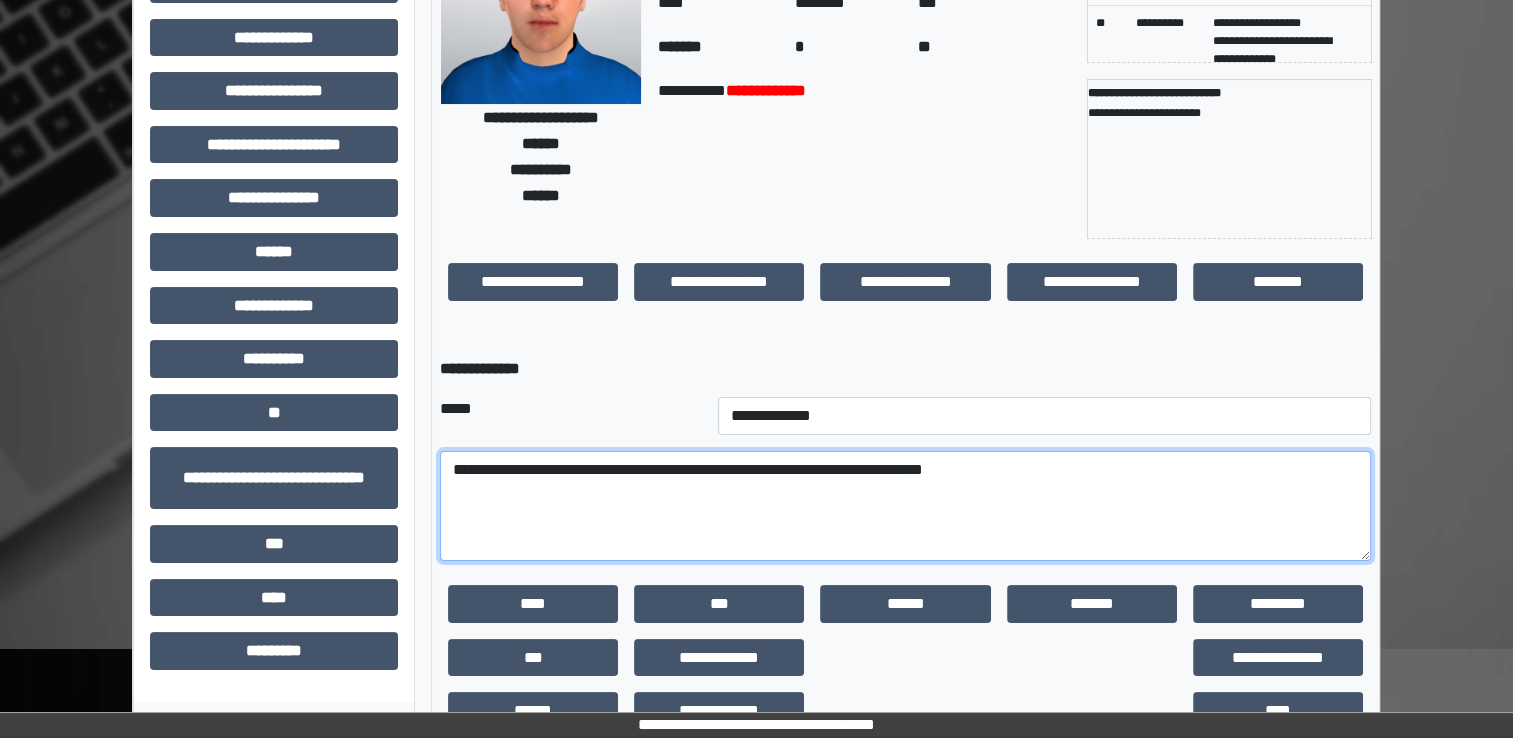 scroll, scrollTop: 259, scrollLeft: 0, axis: vertical 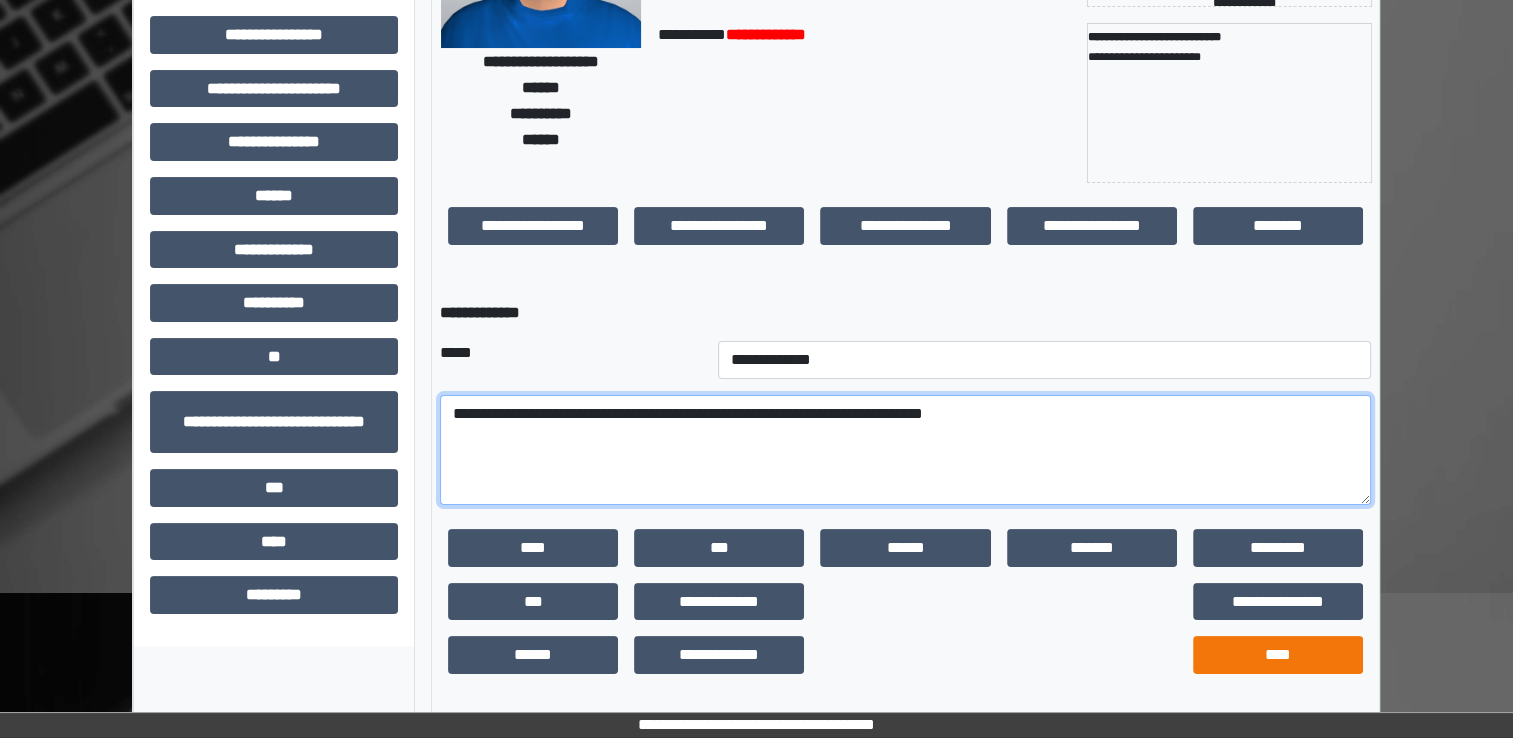 type on "**********" 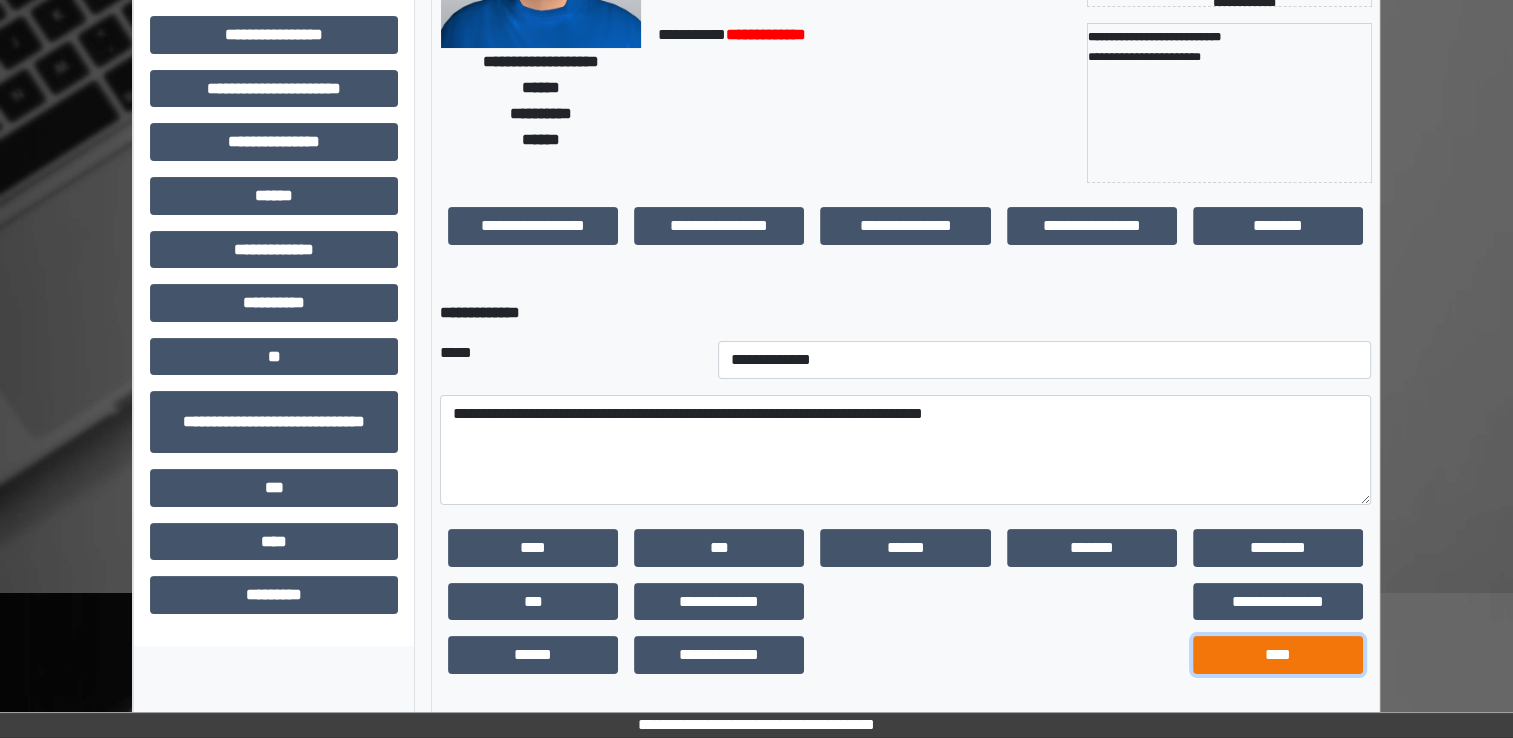 click on "****" at bounding box center [1278, 655] 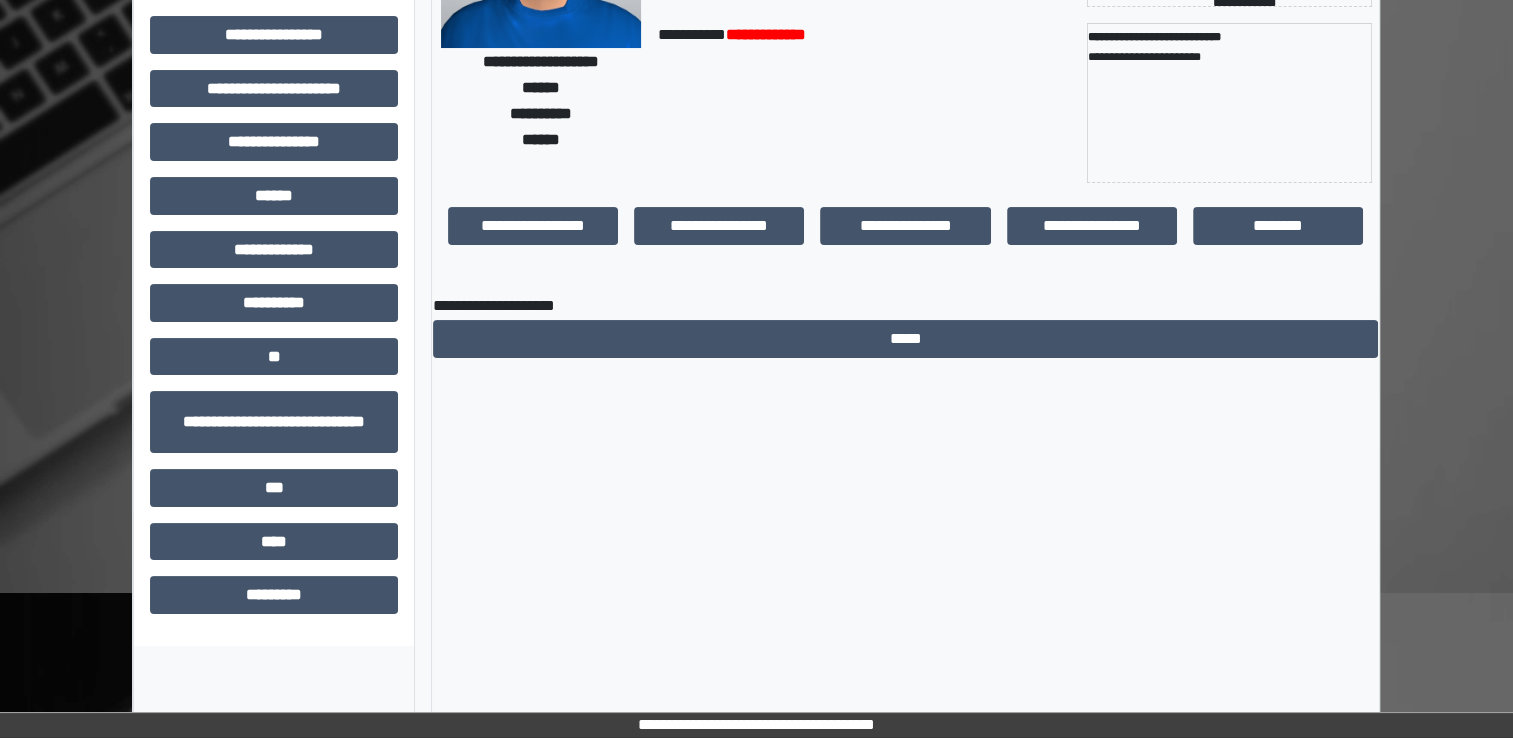 scroll, scrollTop: 184, scrollLeft: 0, axis: vertical 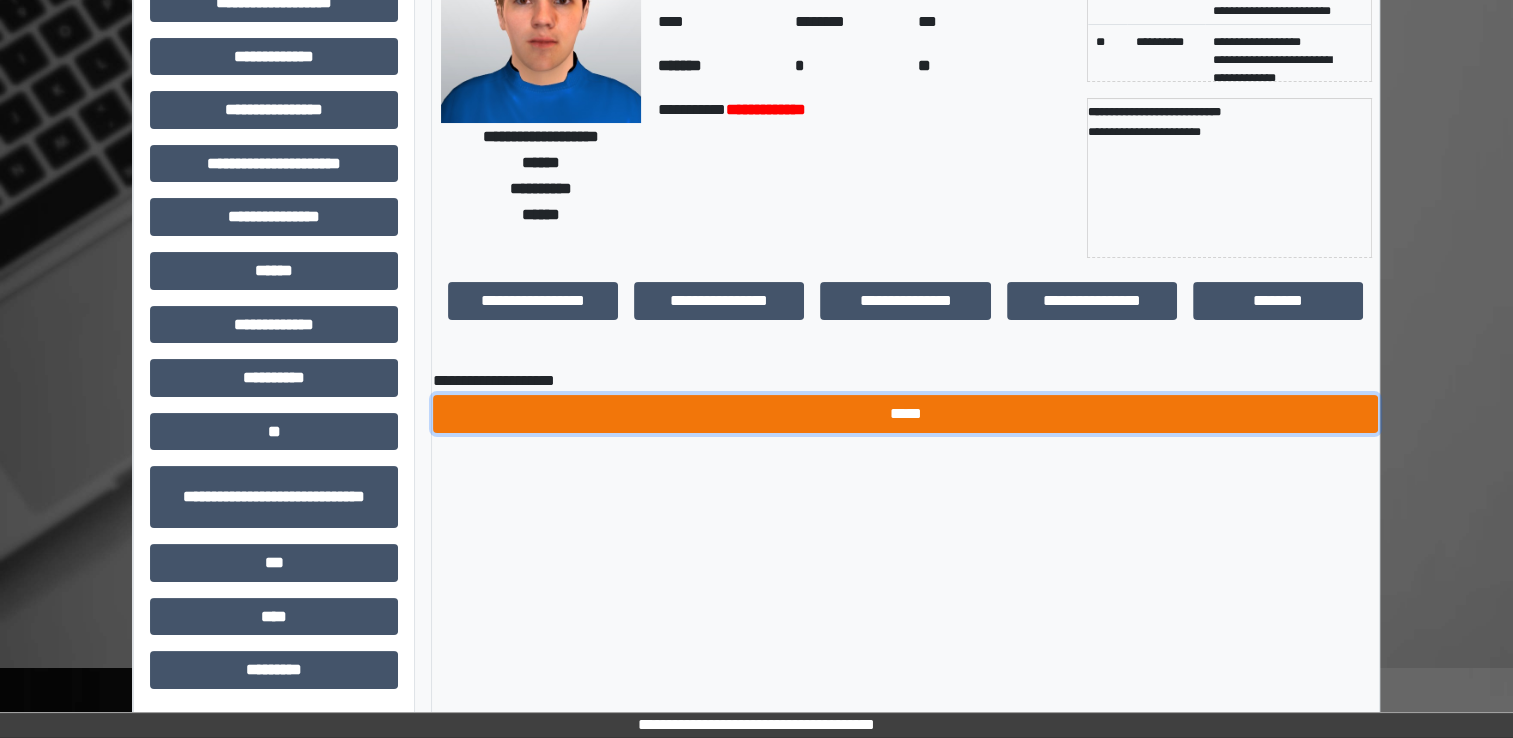click on "*****" at bounding box center (905, 414) 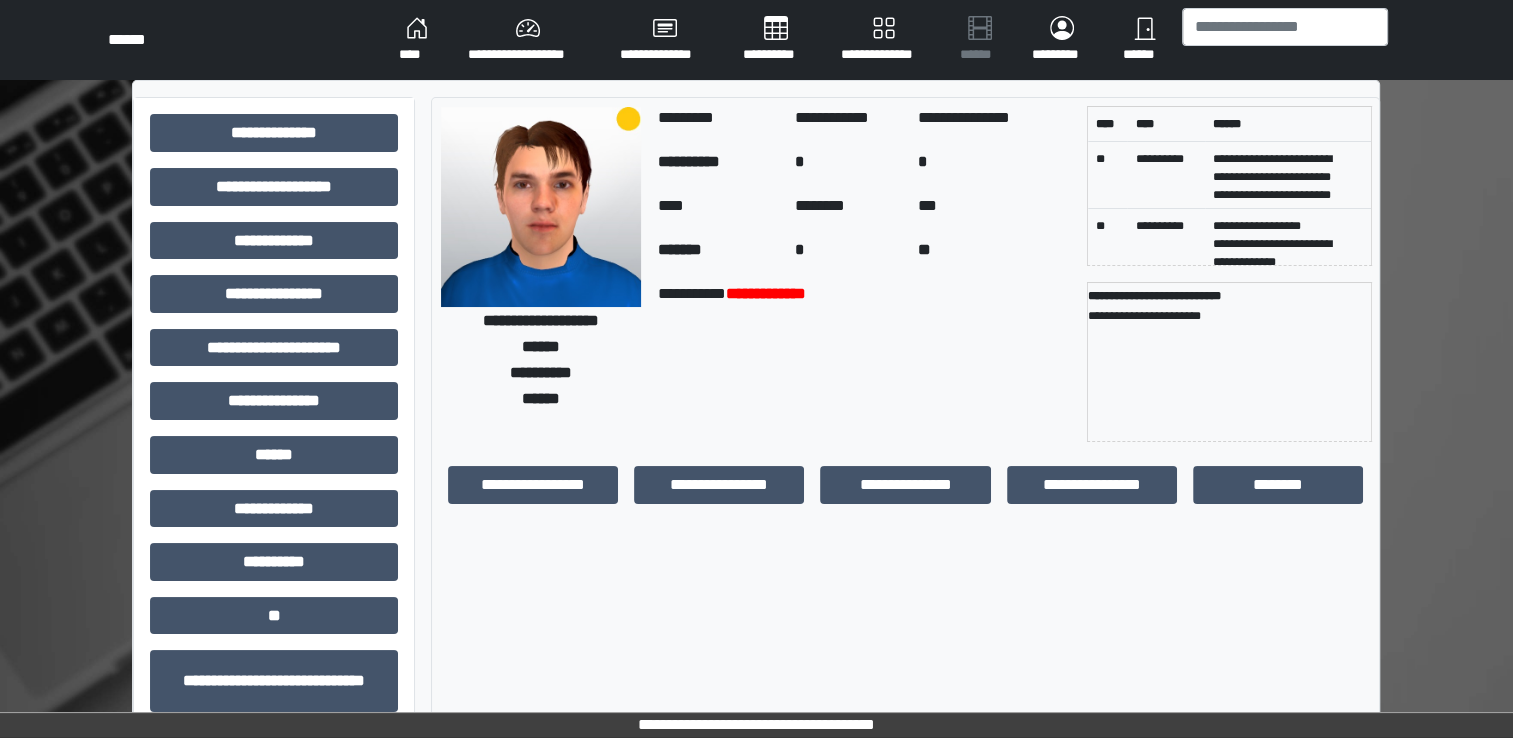 scroll, scrollTop: 0, scrollLeft: 0, axis: both 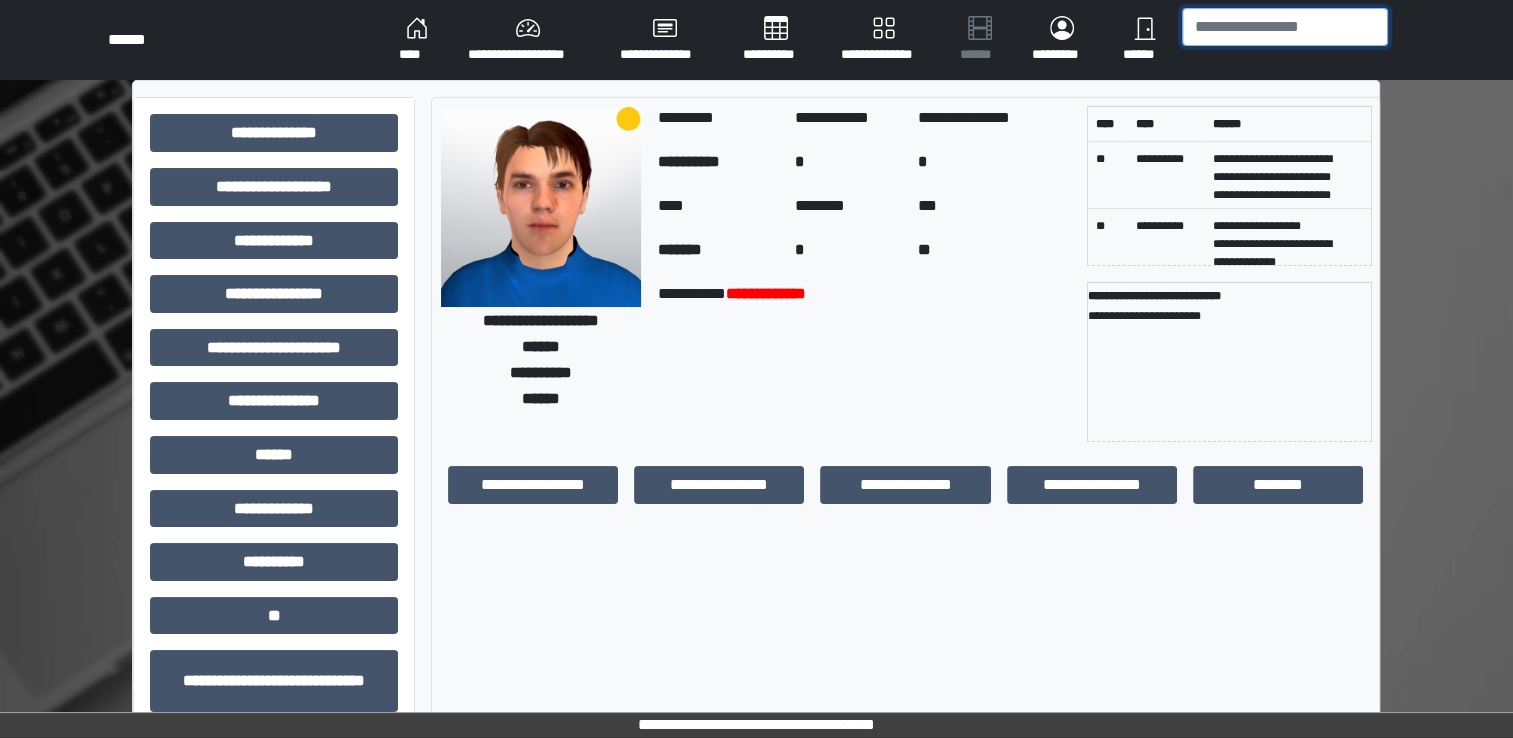 click at bounding box center (1285, 27) 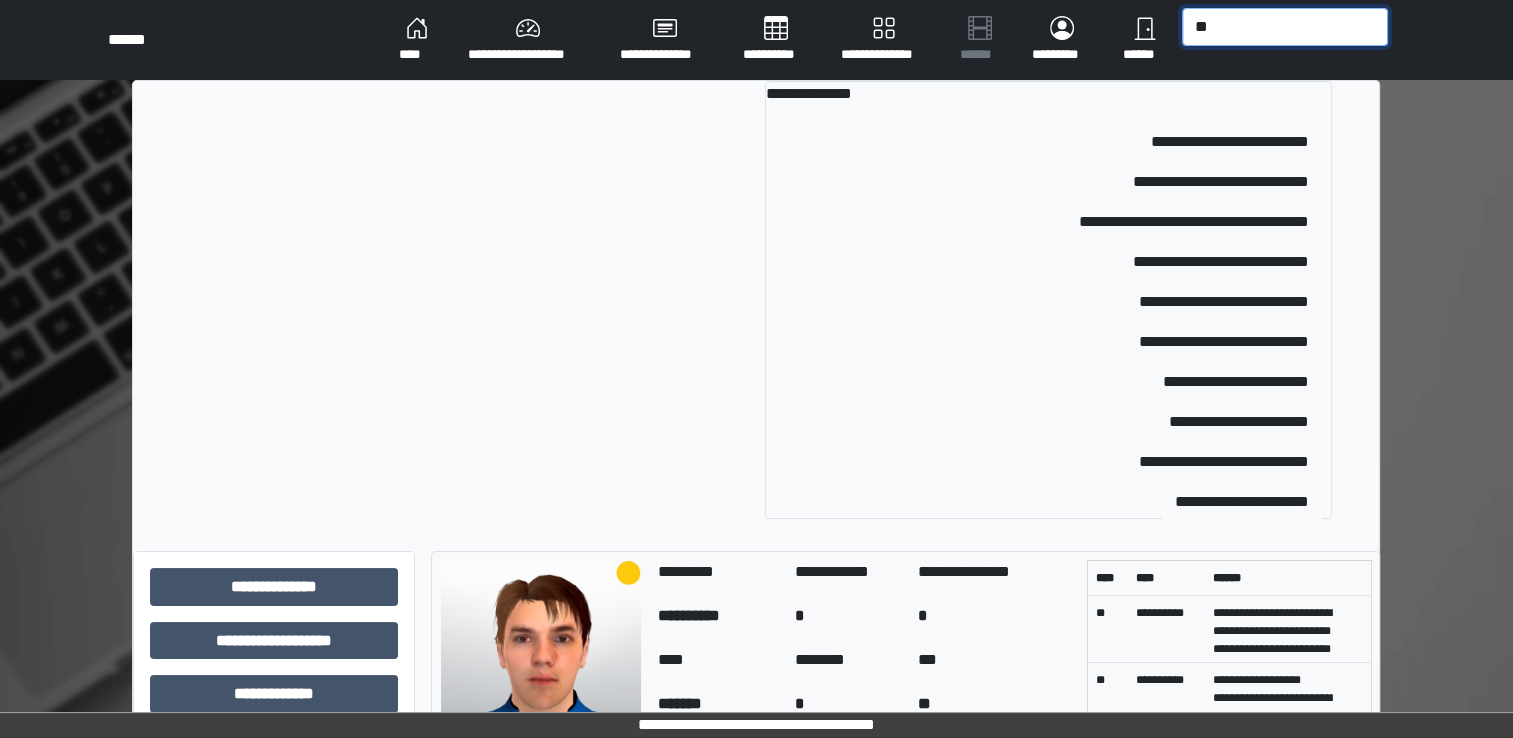 type on "**" 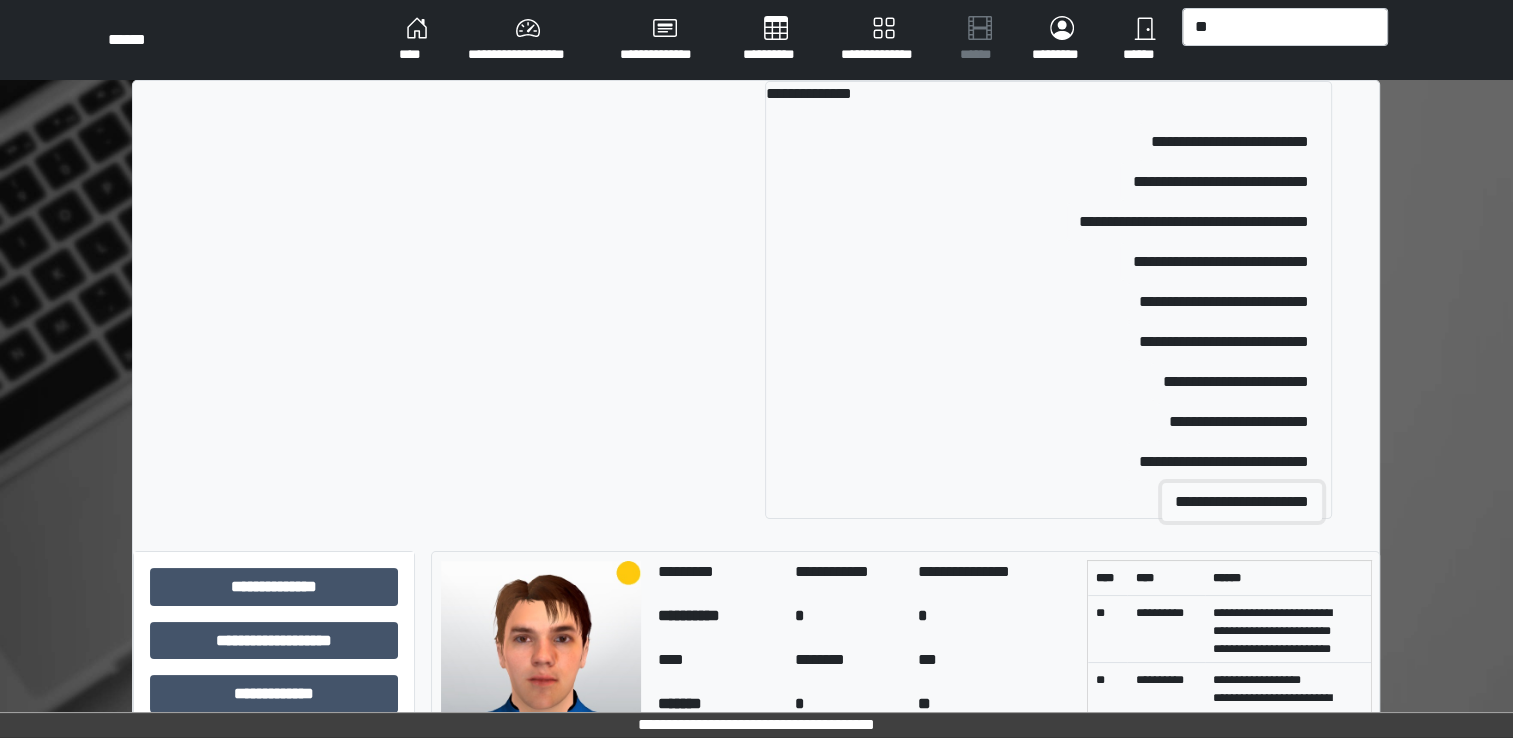 click on "**********" at bounding box center [1242, 502] 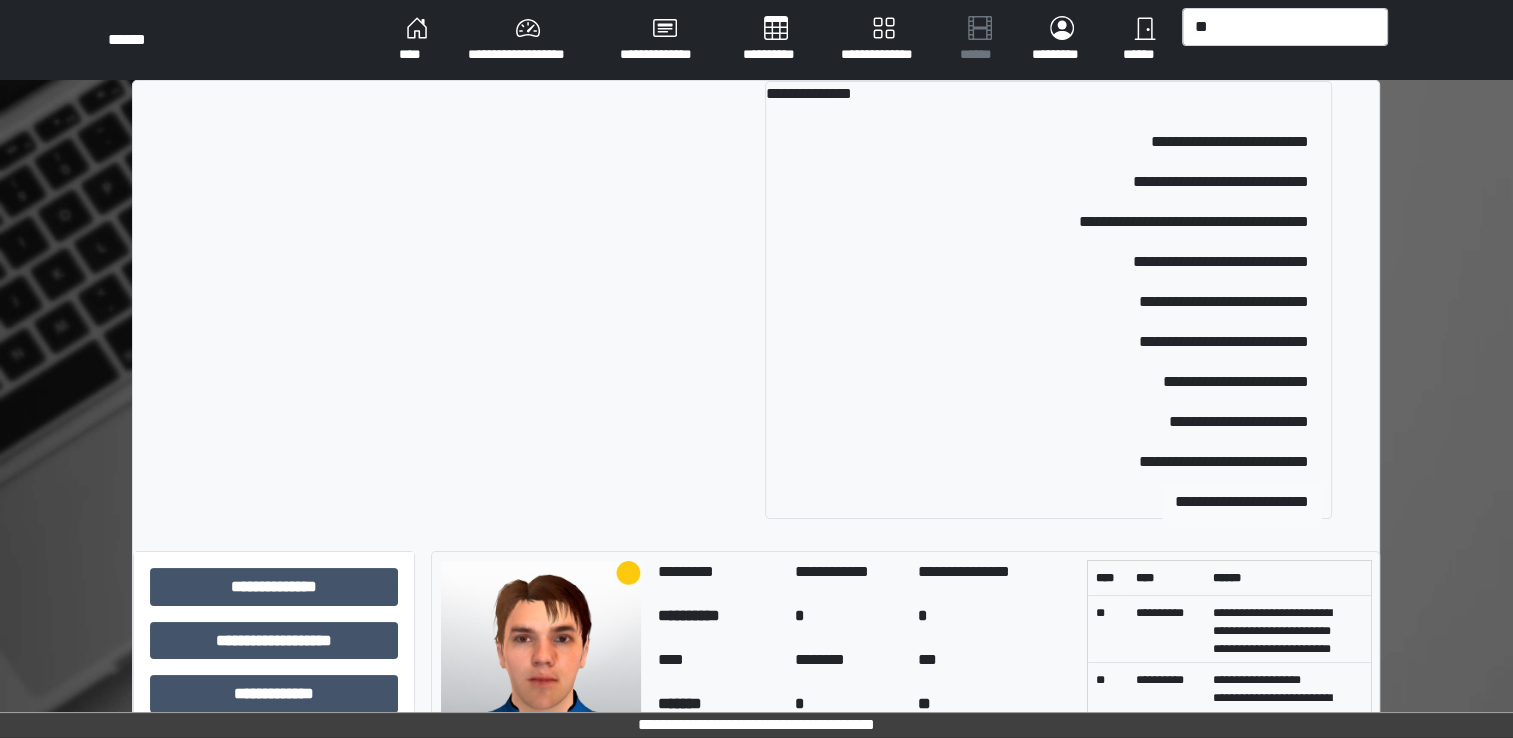 type 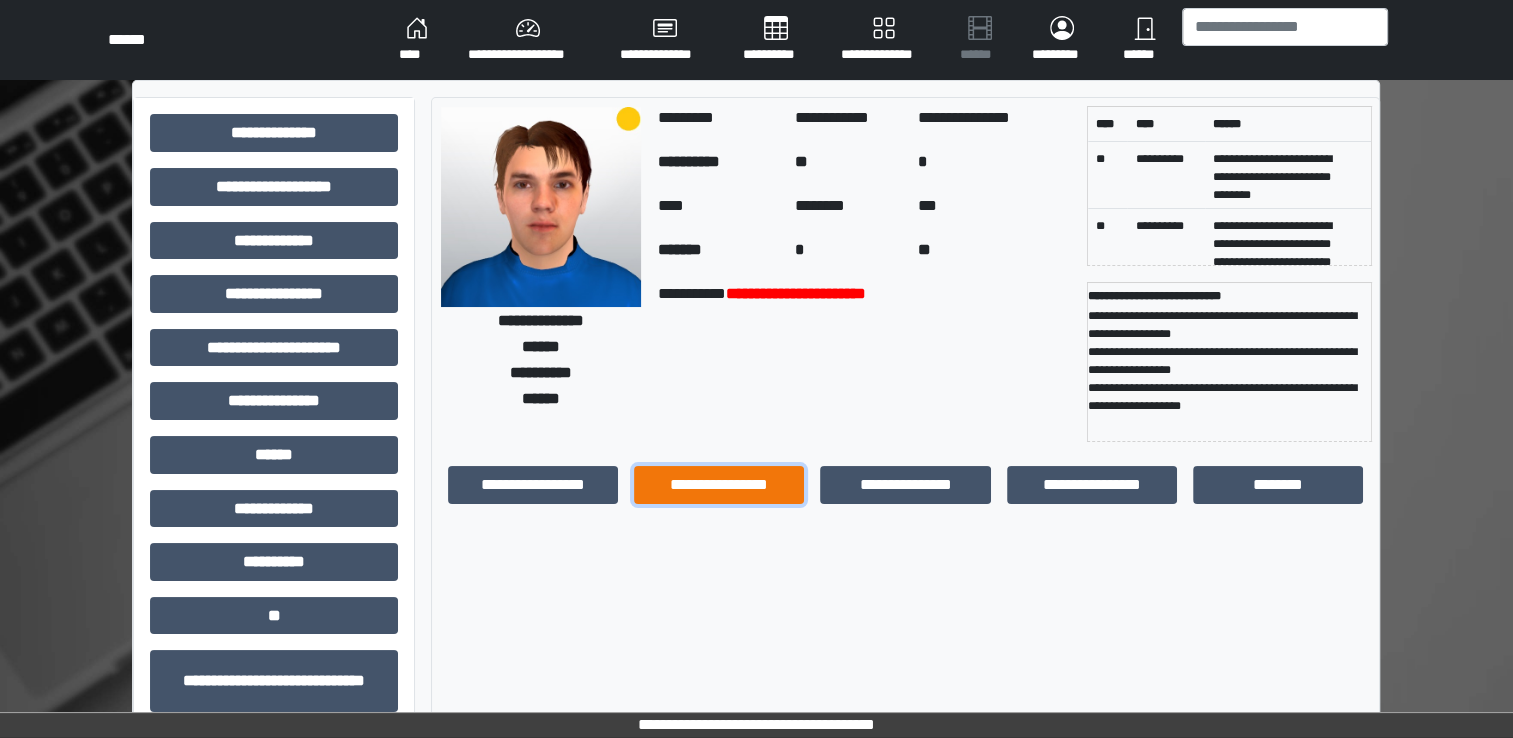 click on "**********" at bounding box center [719, 485] 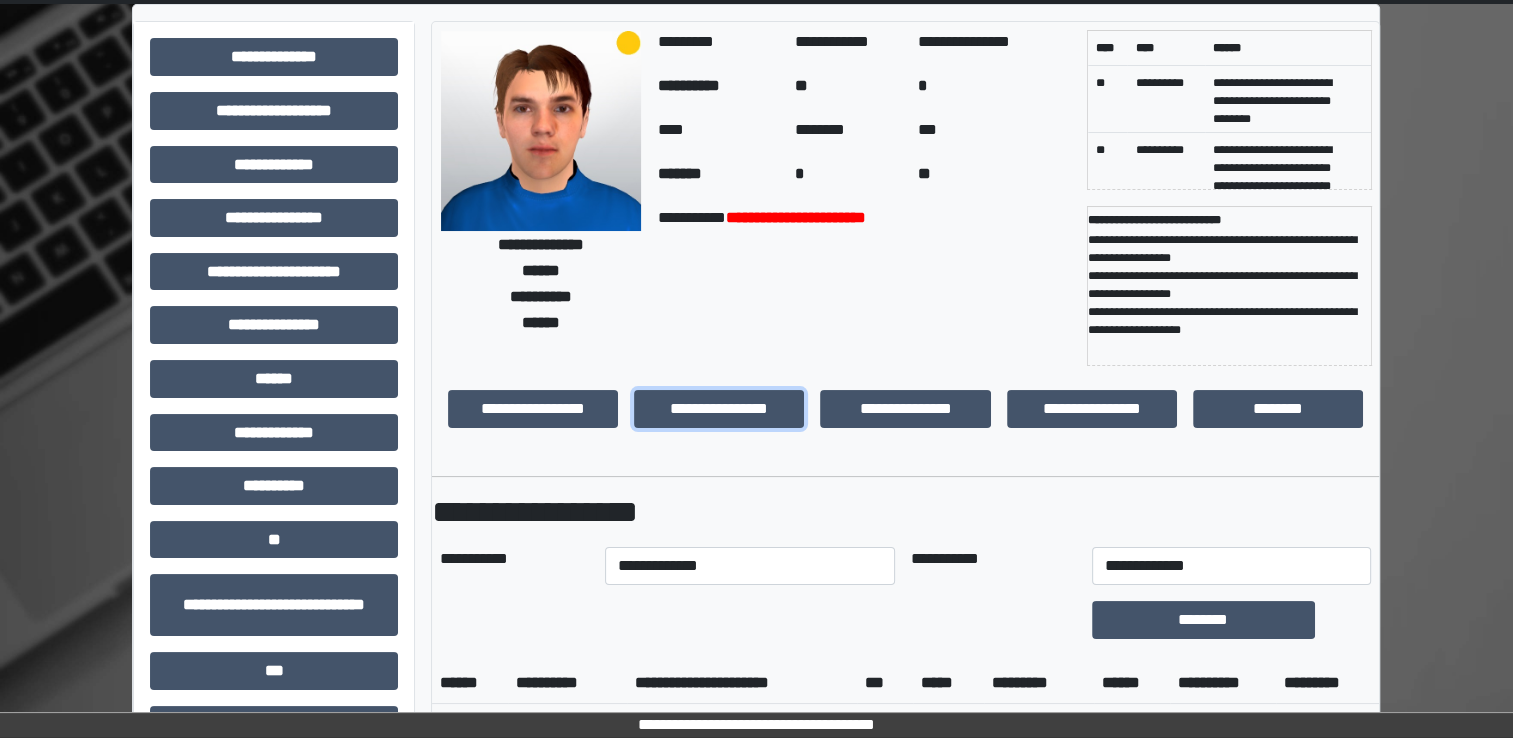 scroll, scrollTop: 200, scrollLeft: 0, axis: vertical 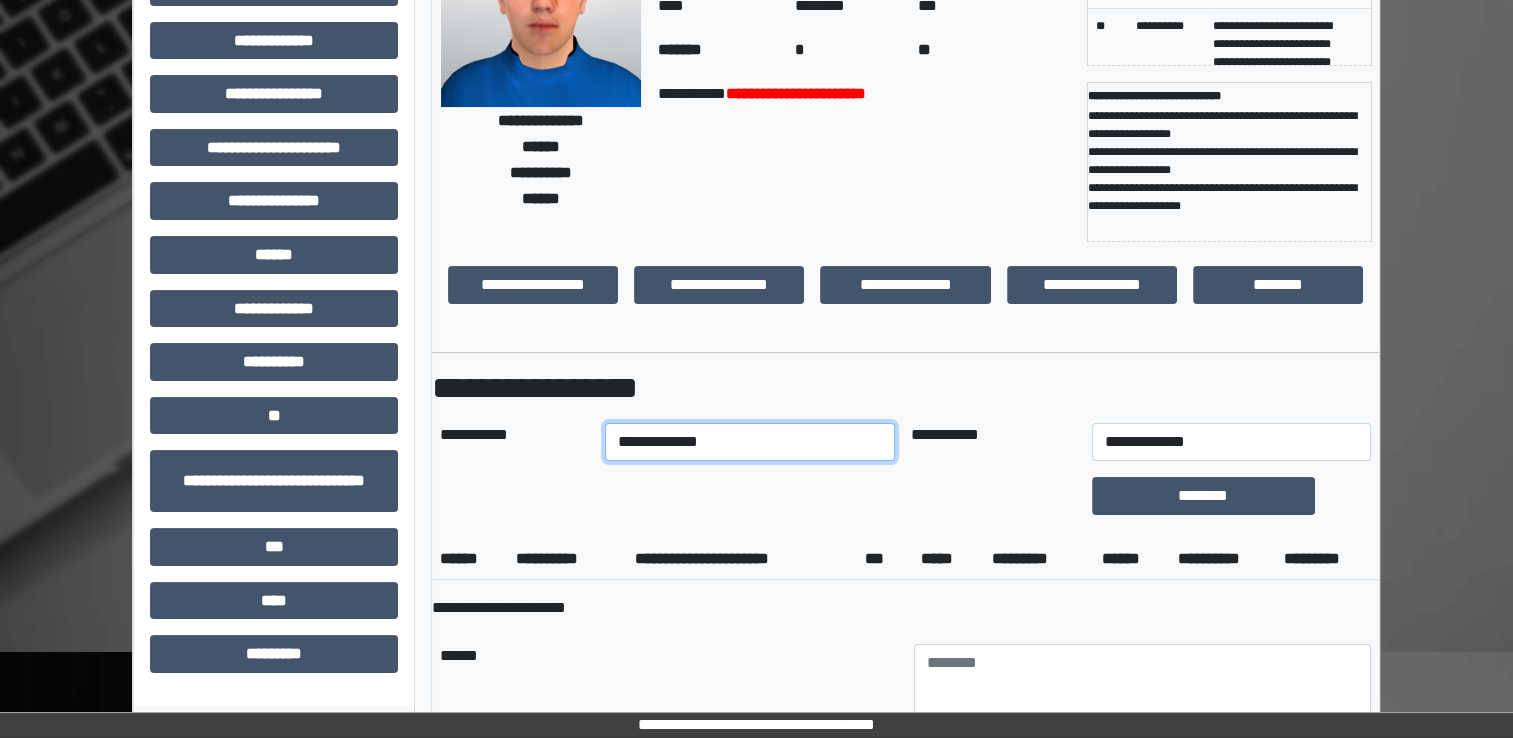 click on "**********" at bounding box center (750, 442) 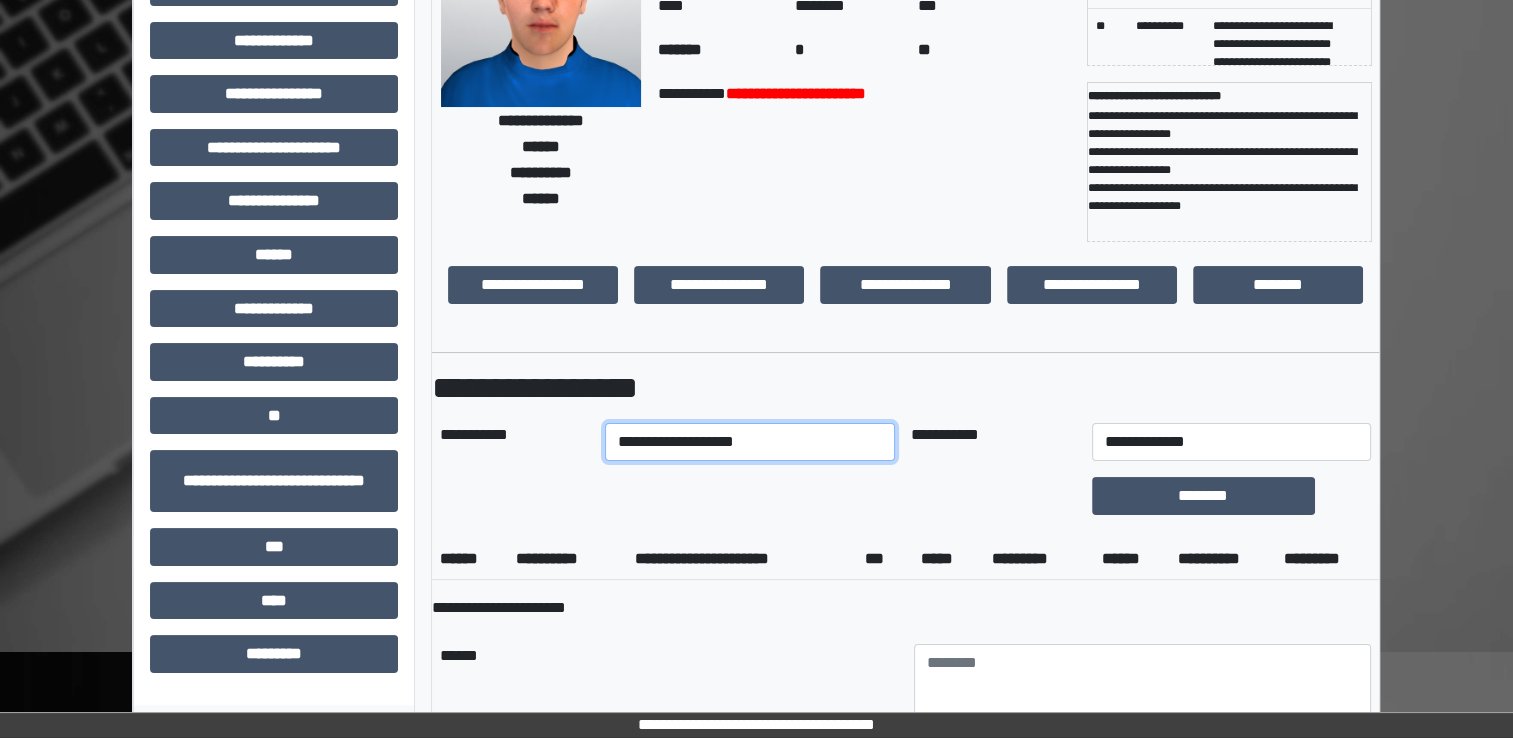 click on "**********" at bounding box center (750, 442) 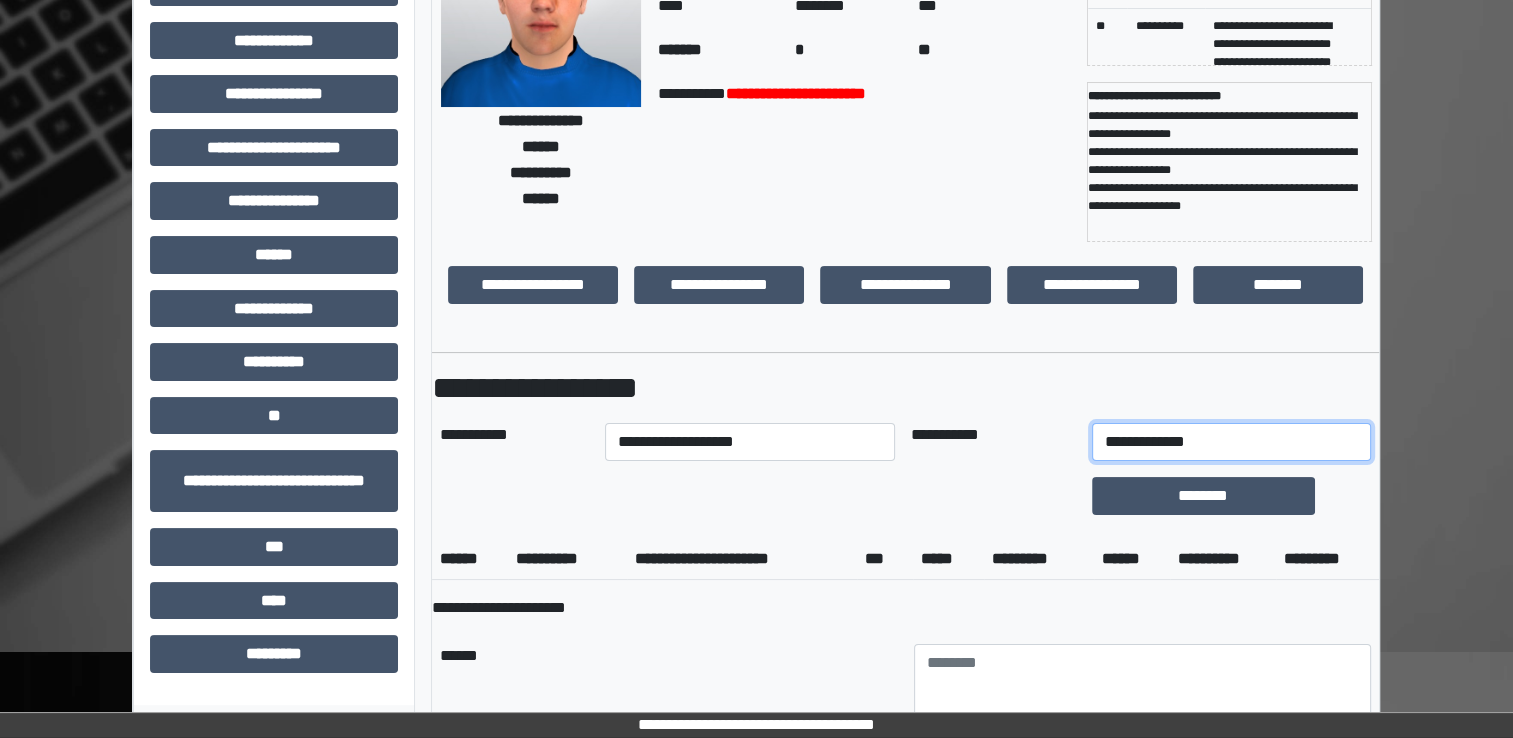 click on "**********" at bounding box center [1231, 442] 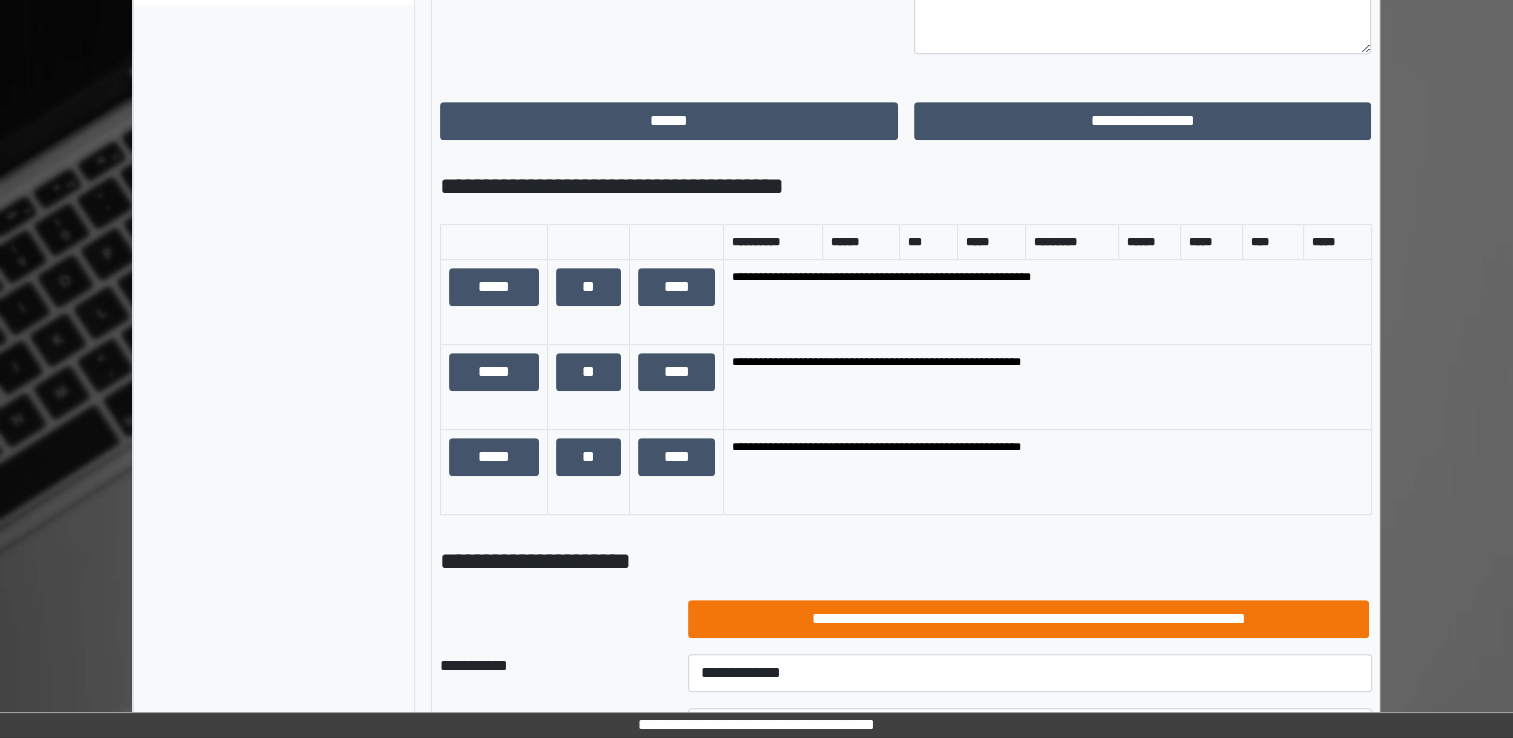 scroll, scrollTop: 1000, scrollLeft: 0, axis: vertical 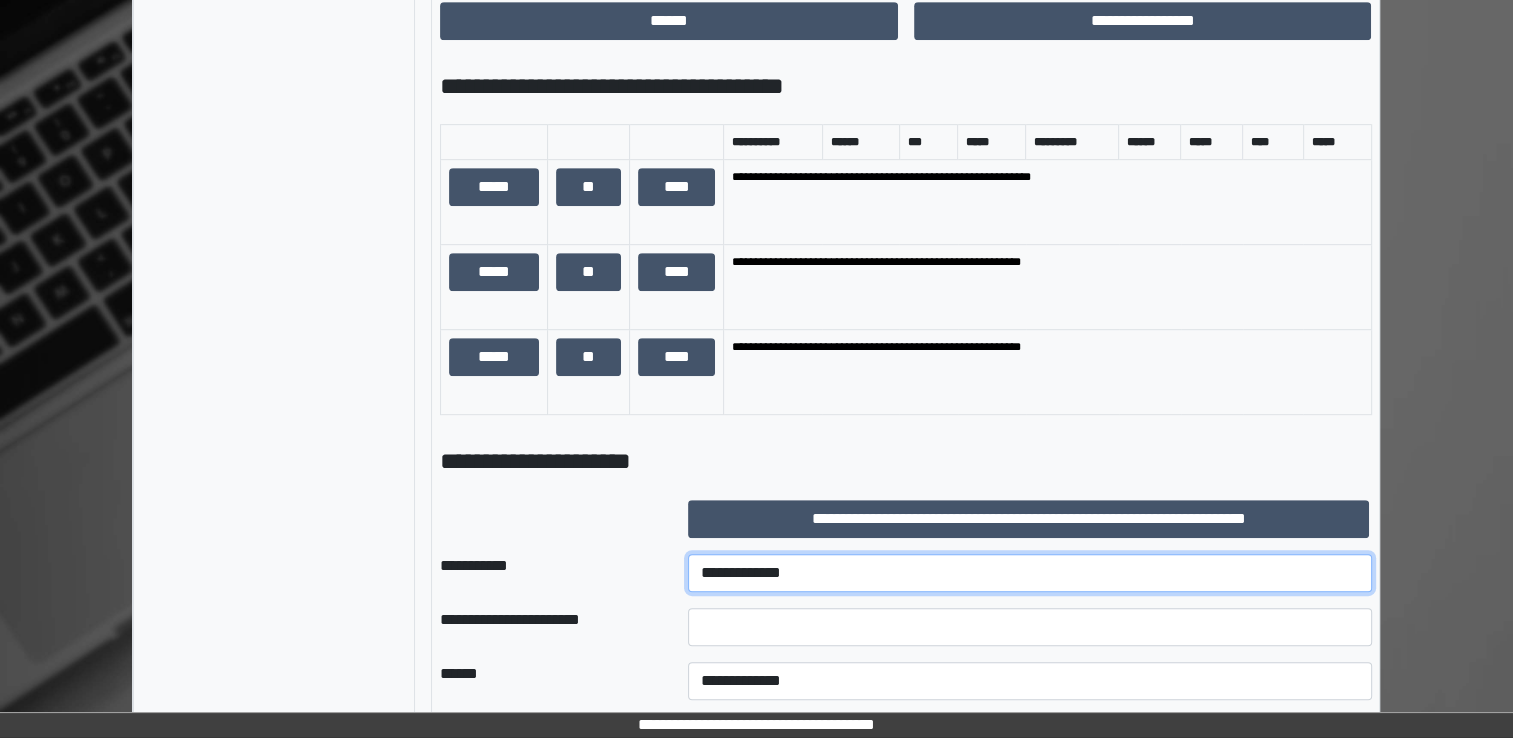 click on "**********" at bounding box center [1030, 573] 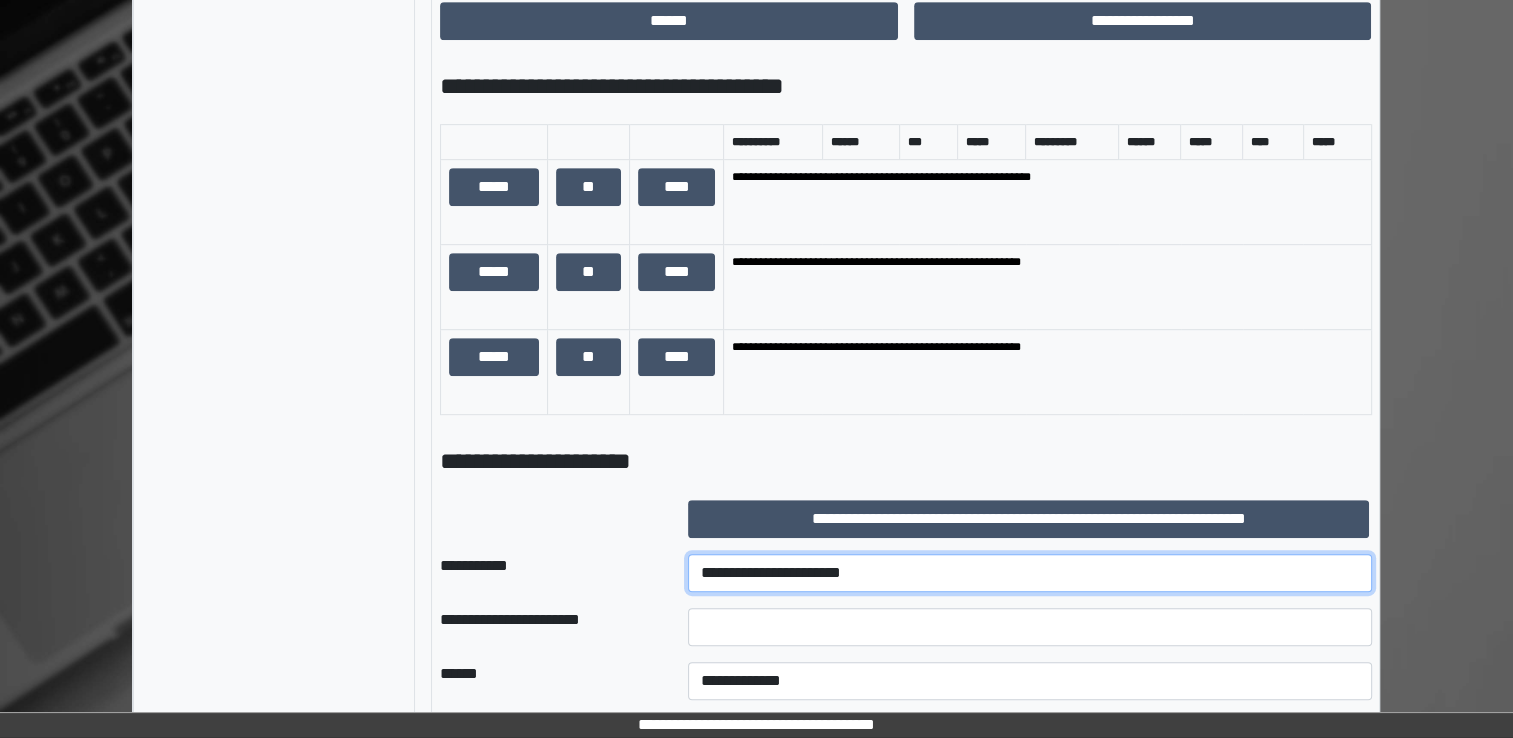 click on "**********" at bounding box center (1030, 573) 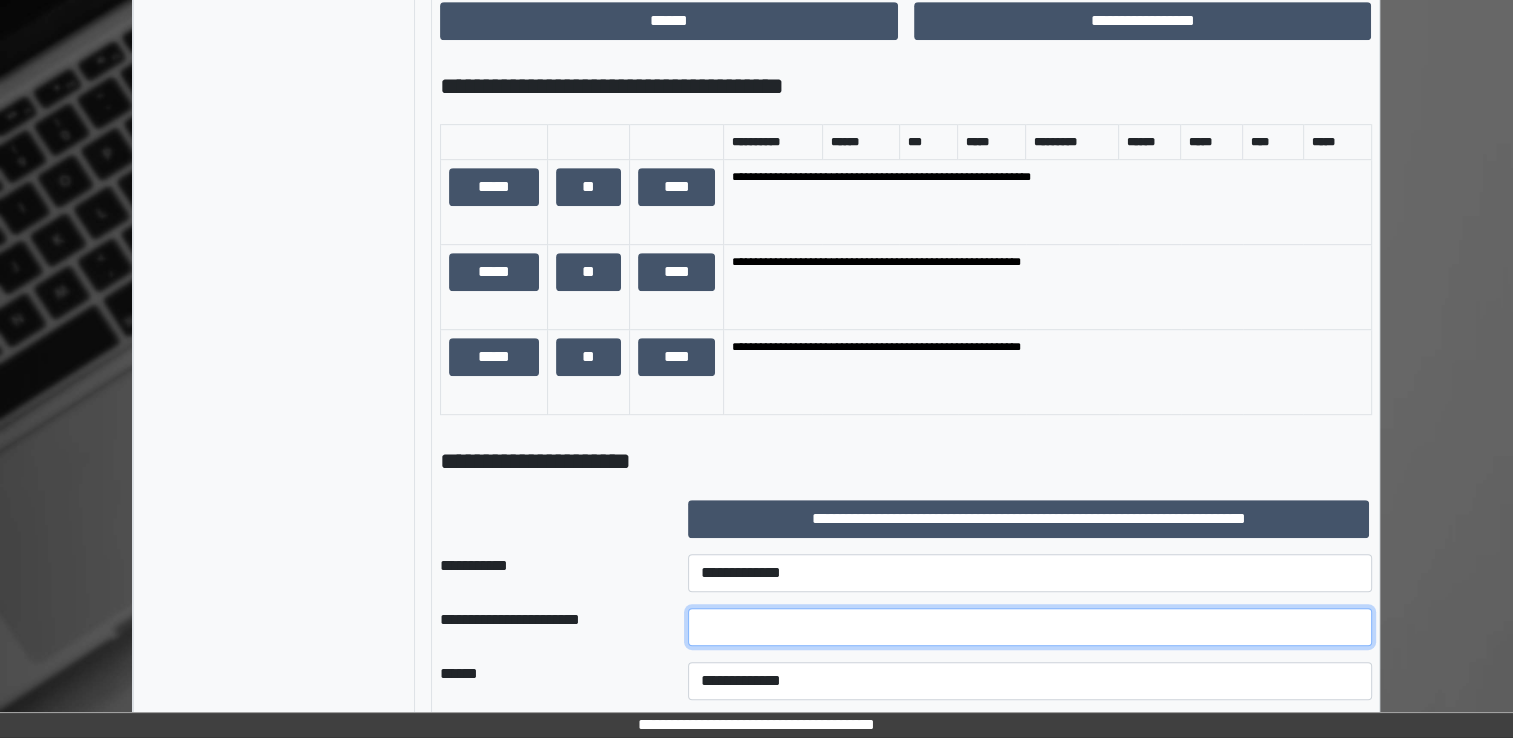 click at bounding box center (1030, 627) 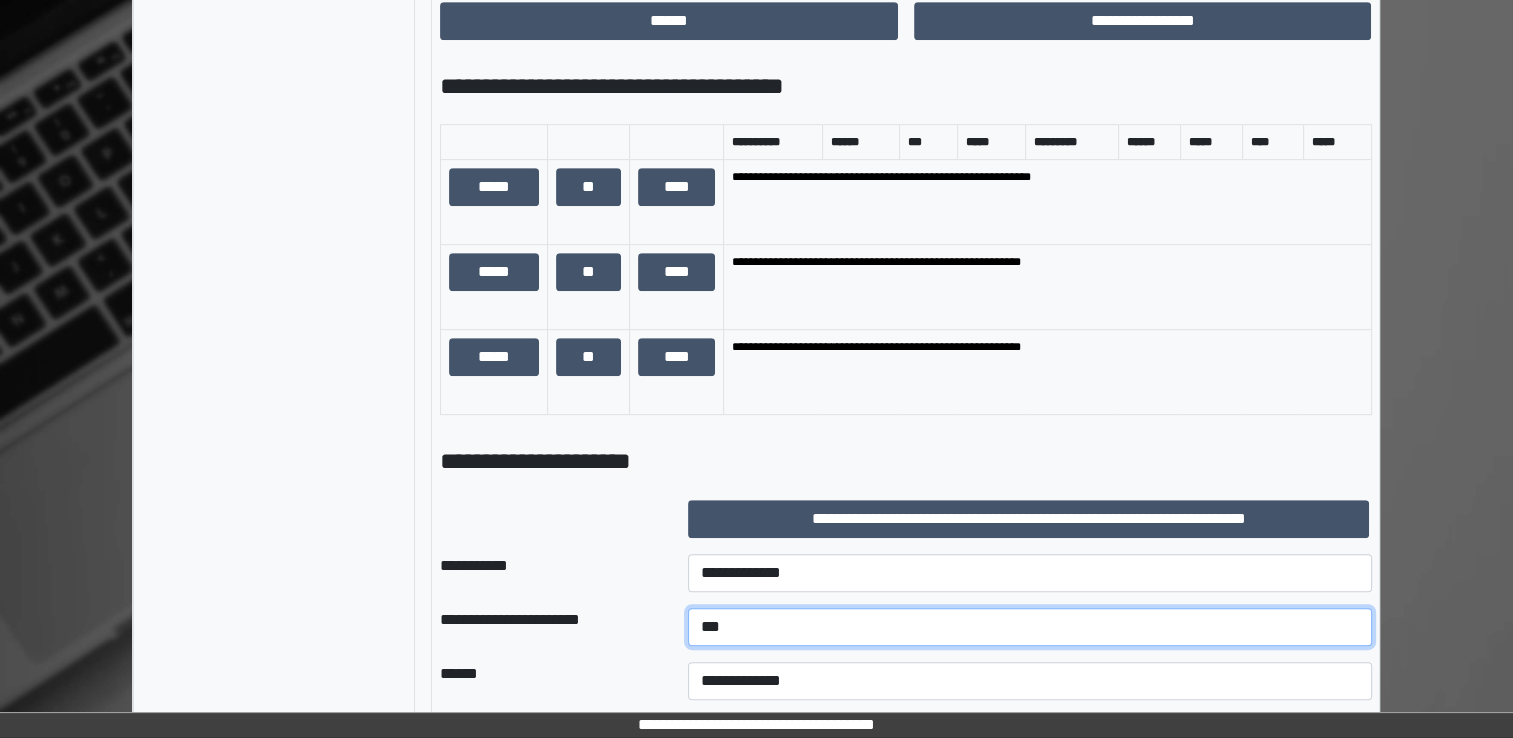 type on "***" 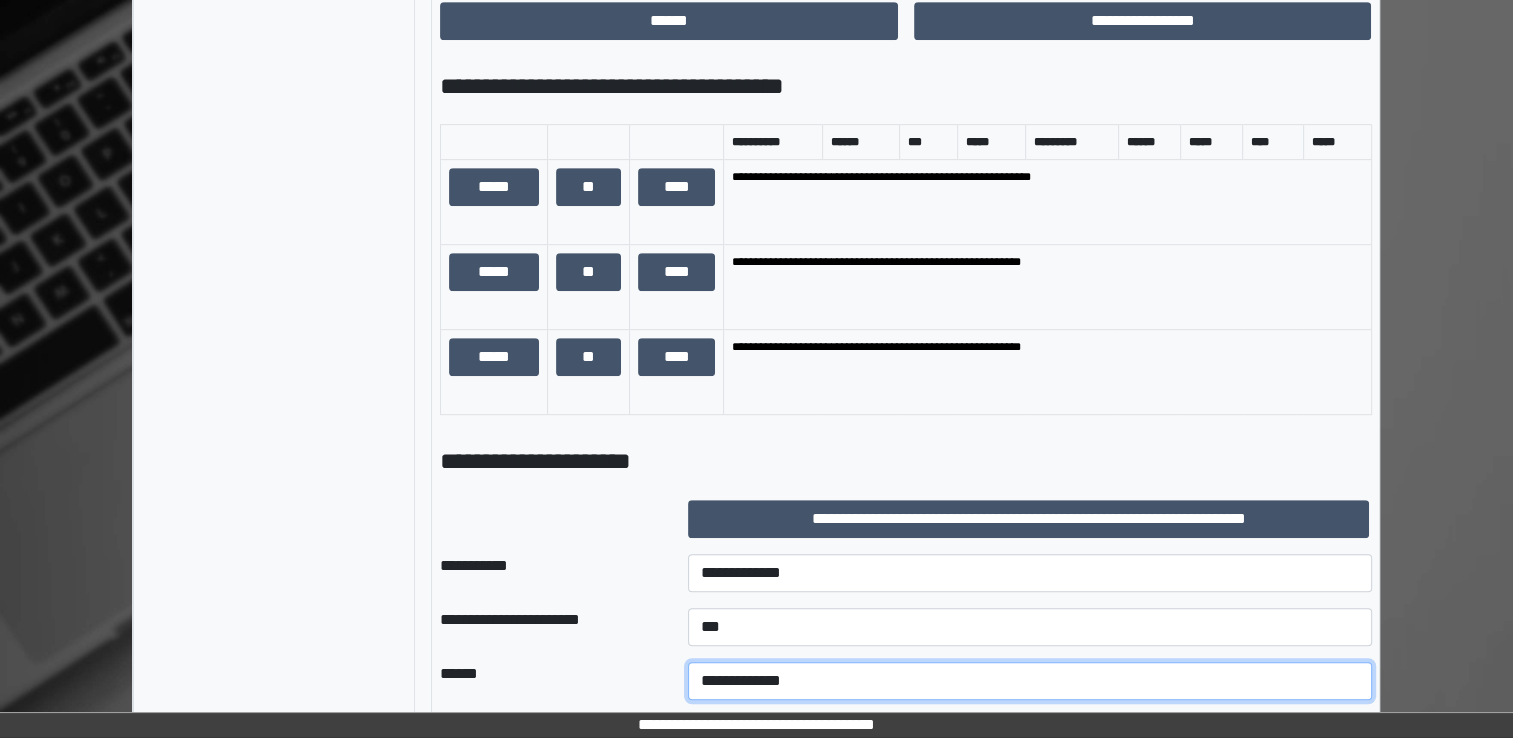 click on "**********" at bounding box center (1030, 681) 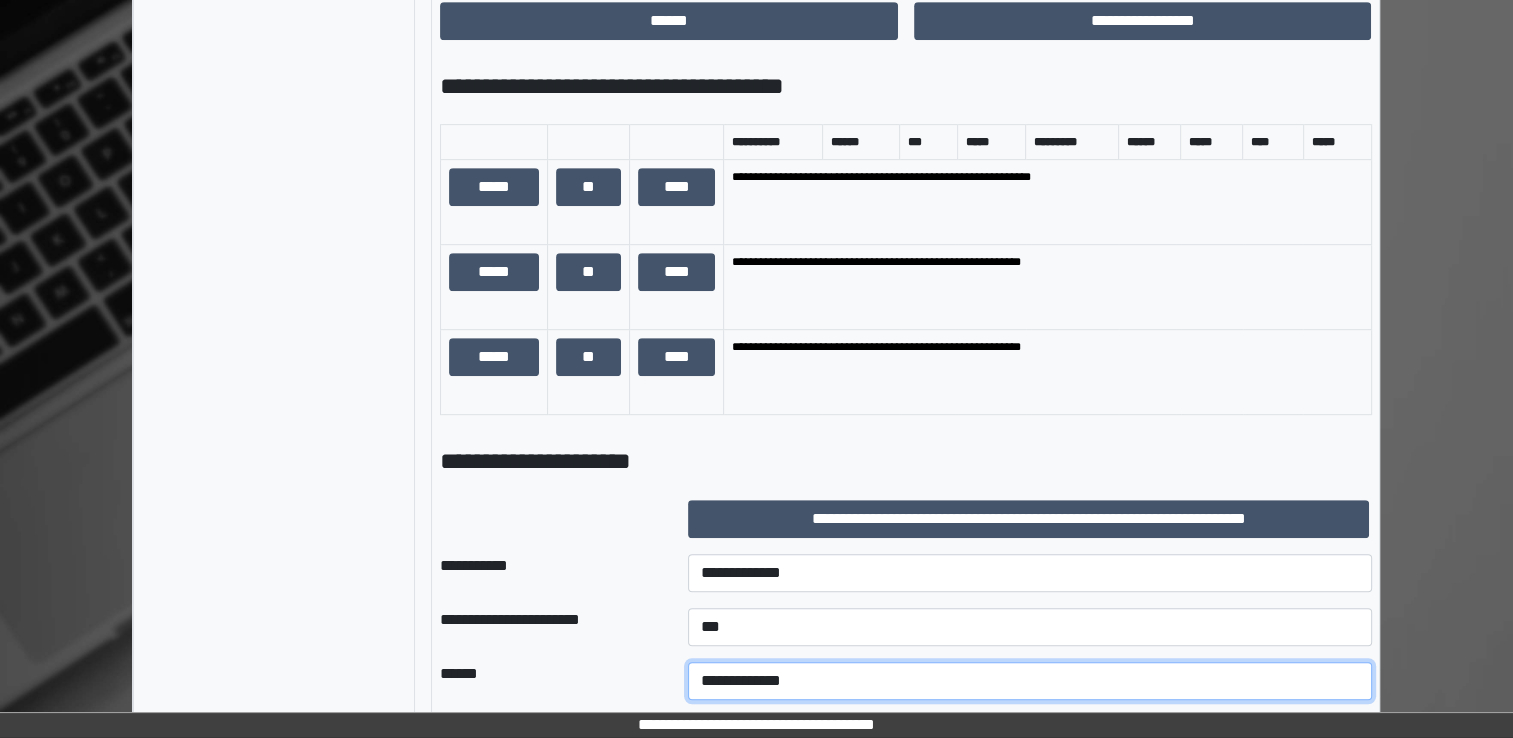 select on "*" 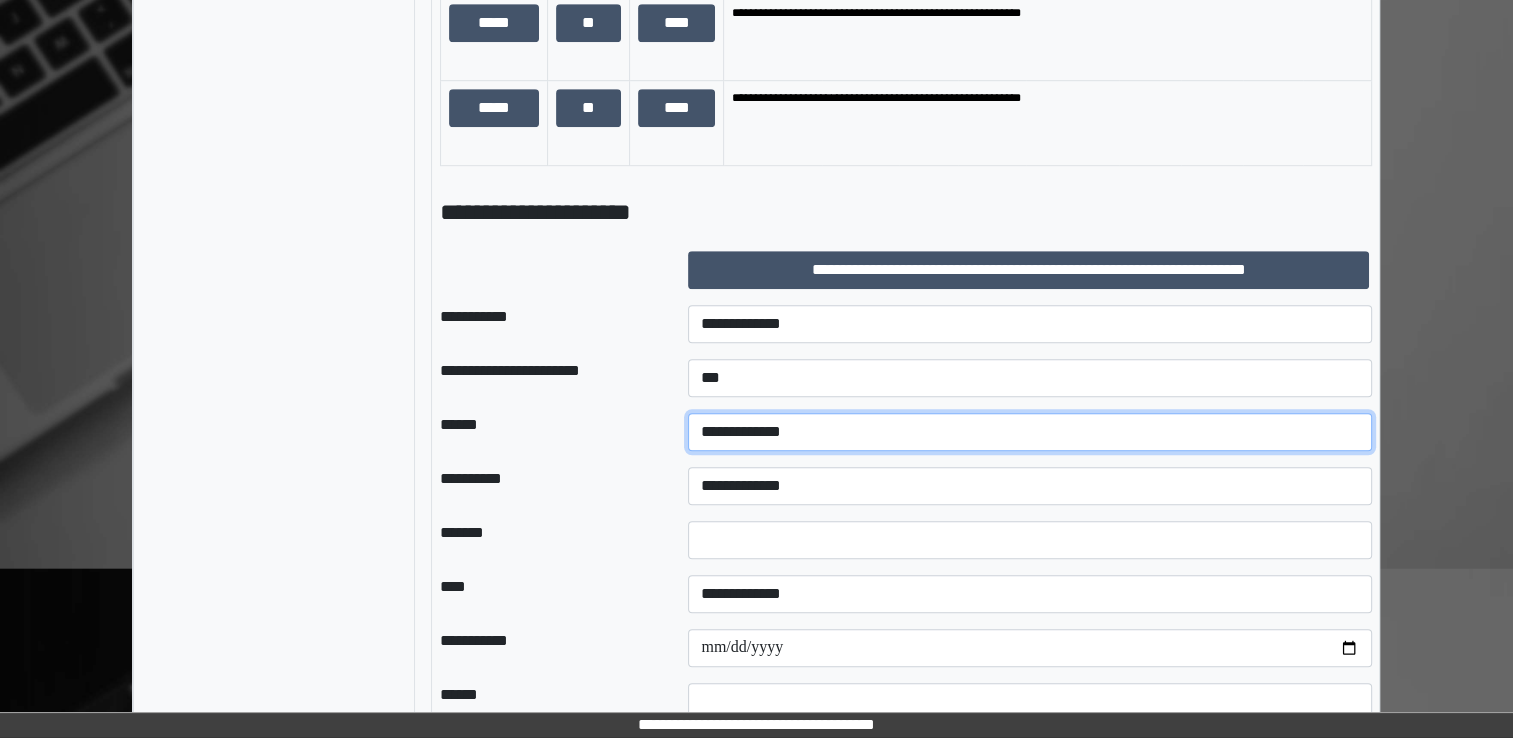 scroll, scrollTop: 1300, scrollLeft: 0, axis: vertical 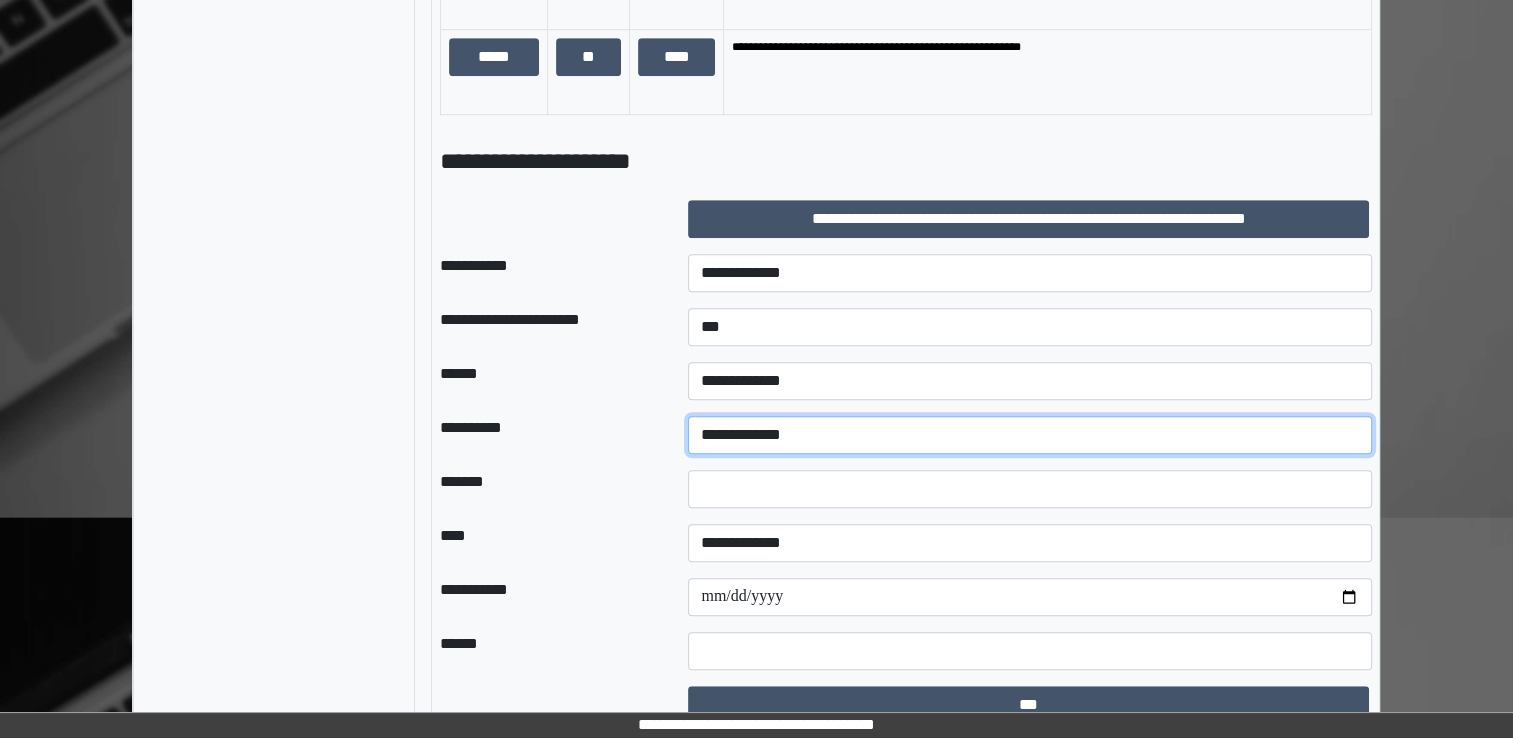 click on "**********" at bounding box center (1030, 435) 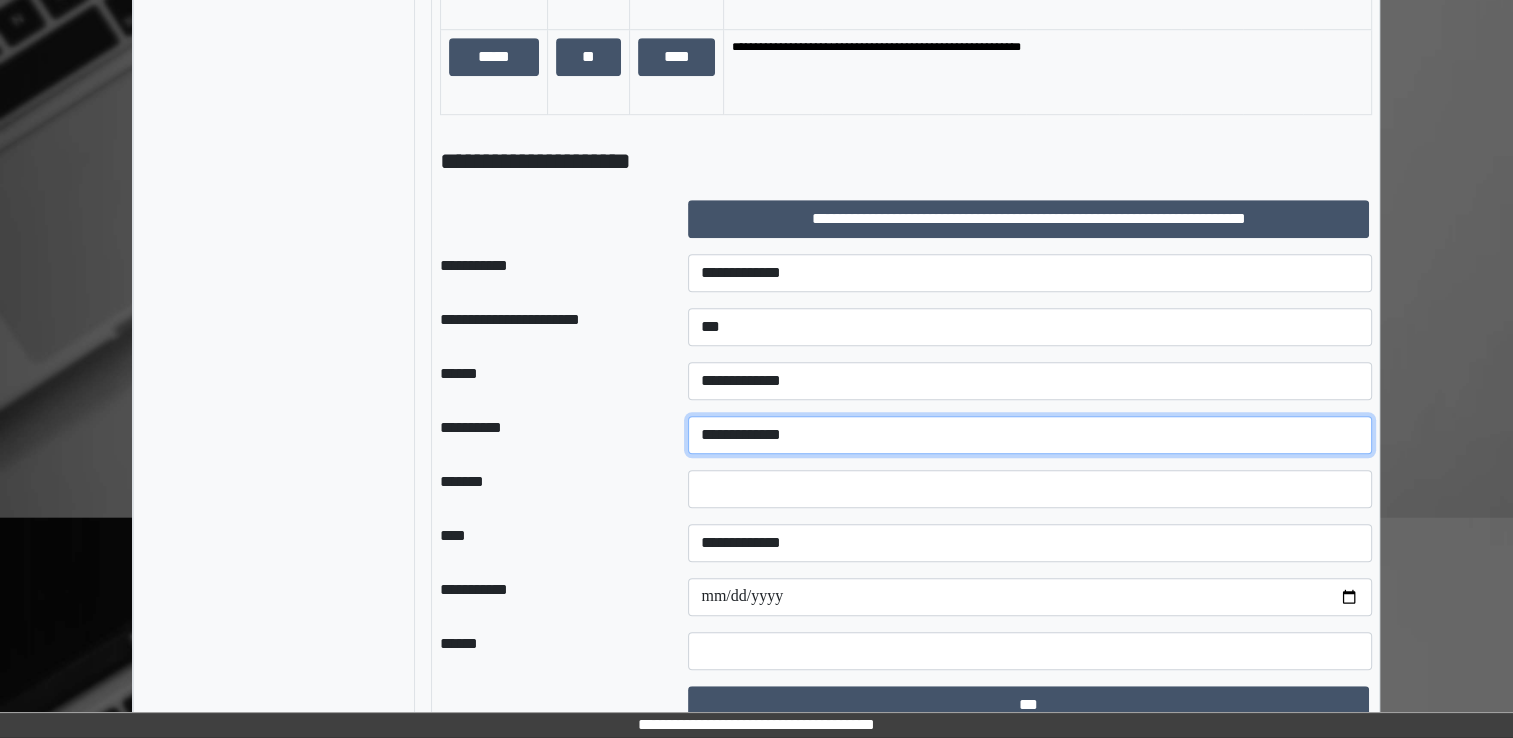 select on "*" 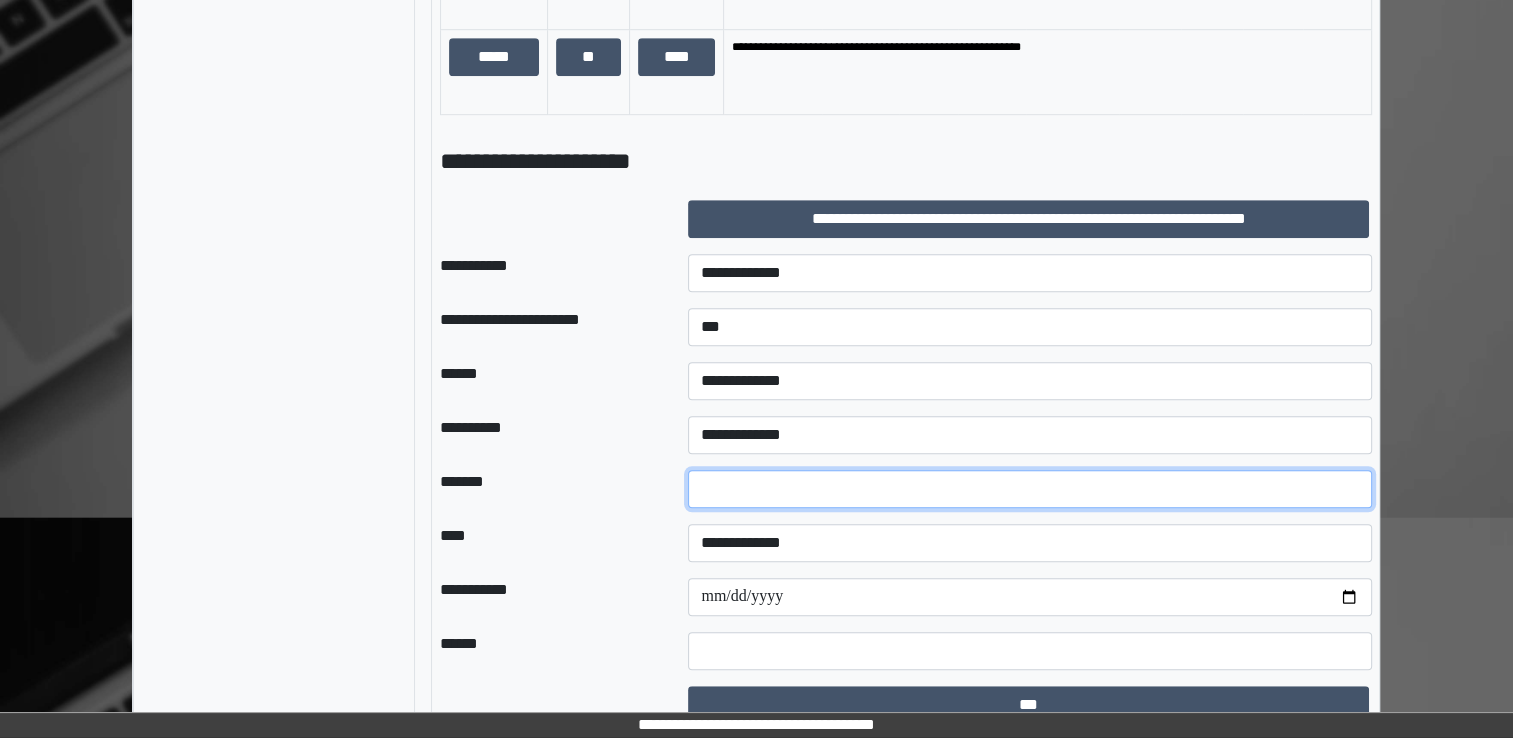 click at bounding box center [1030, 489] 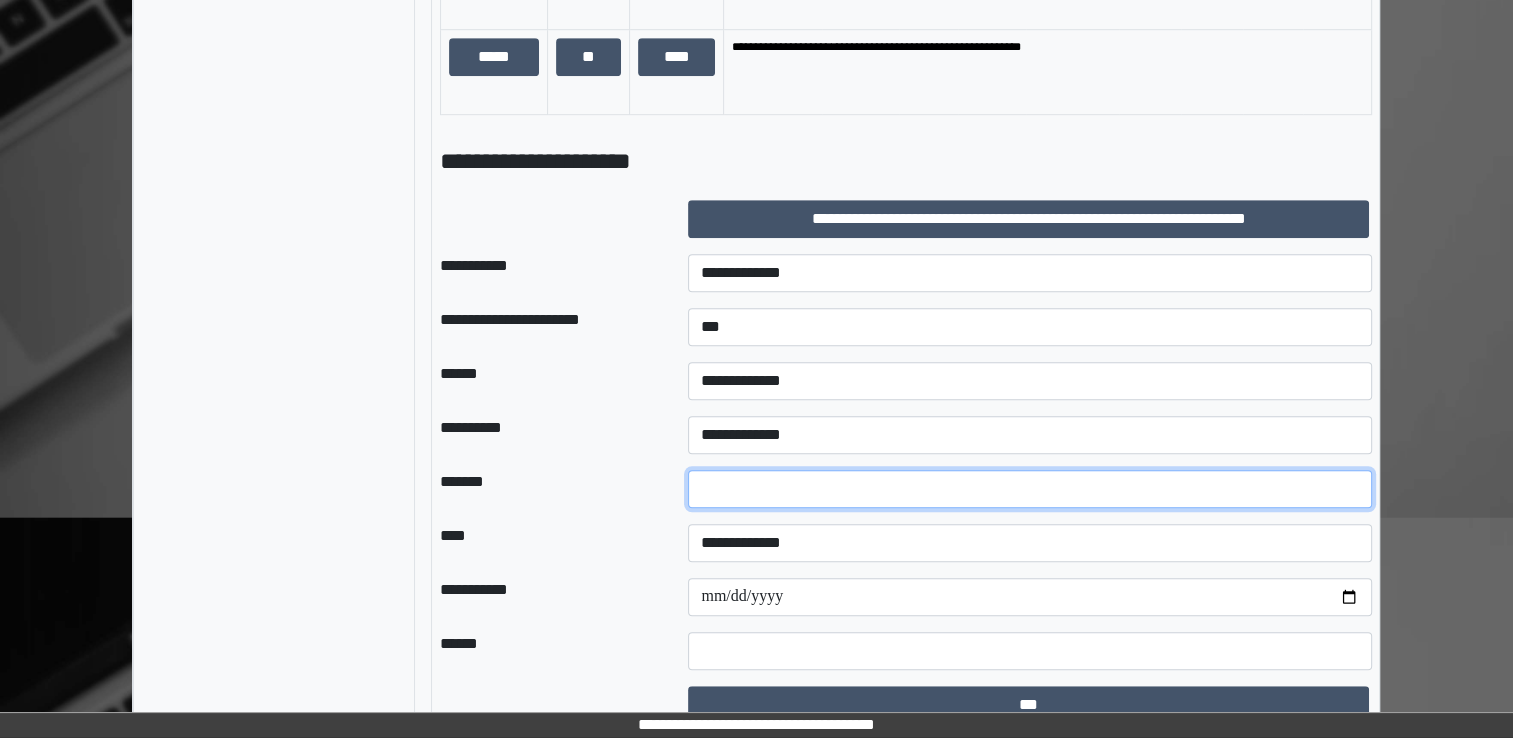 type on "**" 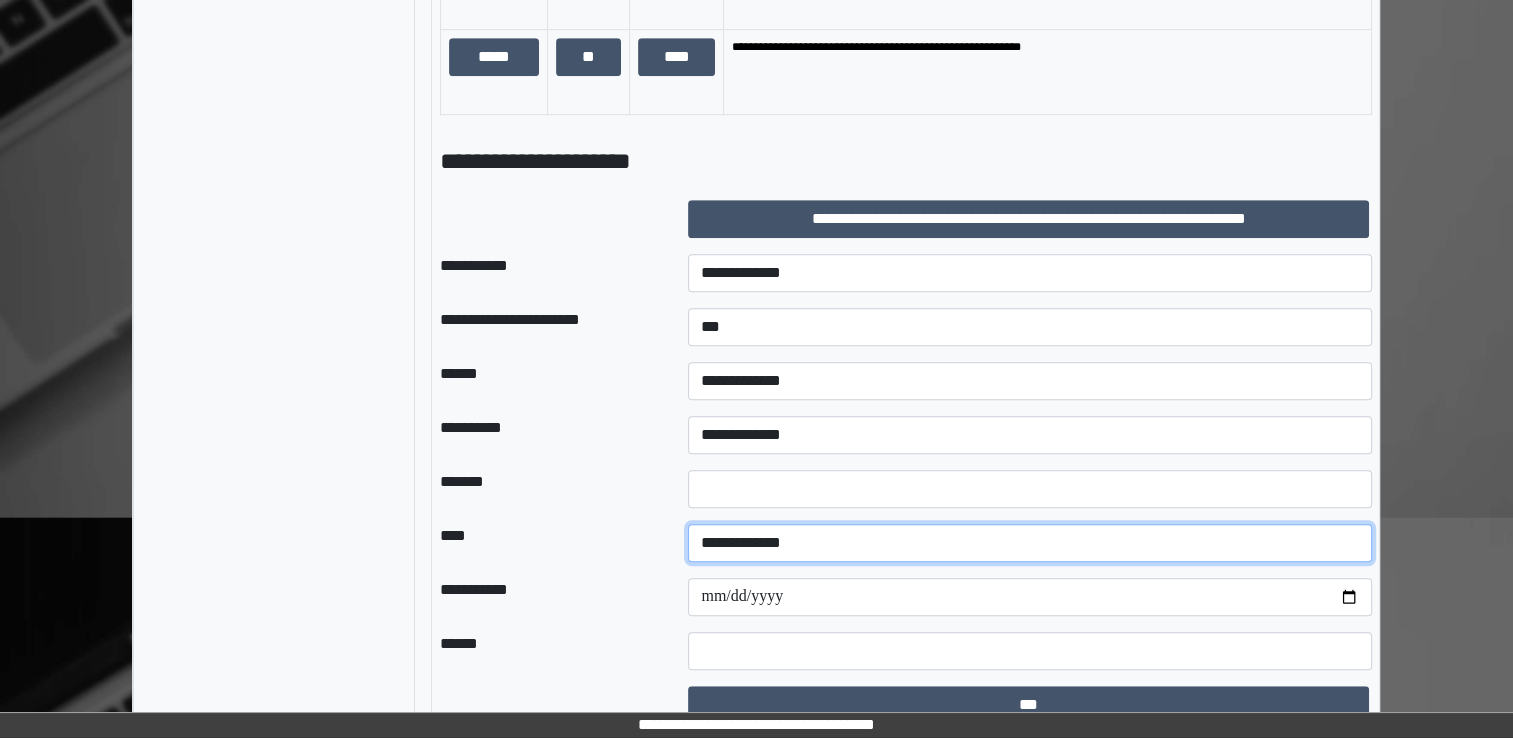 click on "**********" at bounding box center [1030, 543] 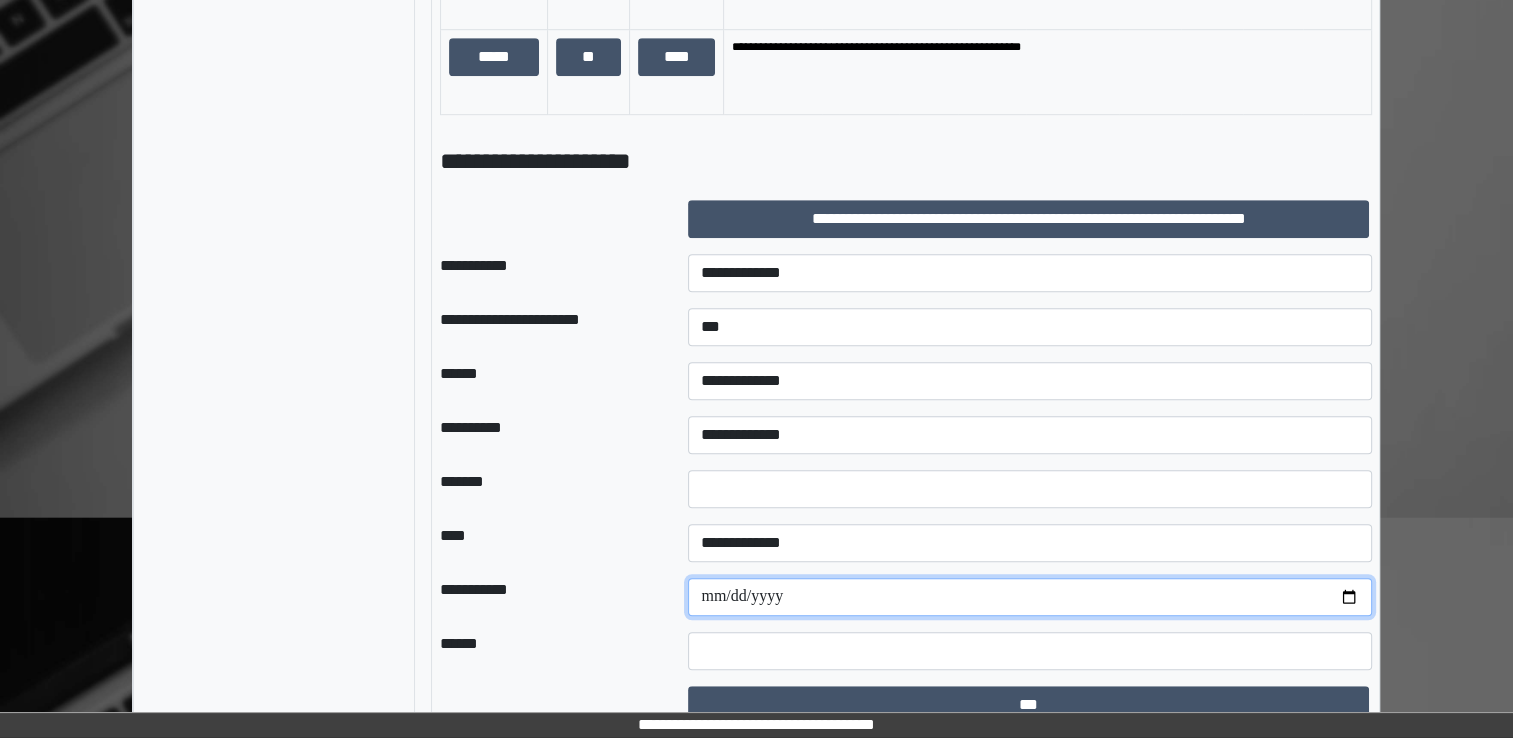 click at bounding box center [1030, 597] 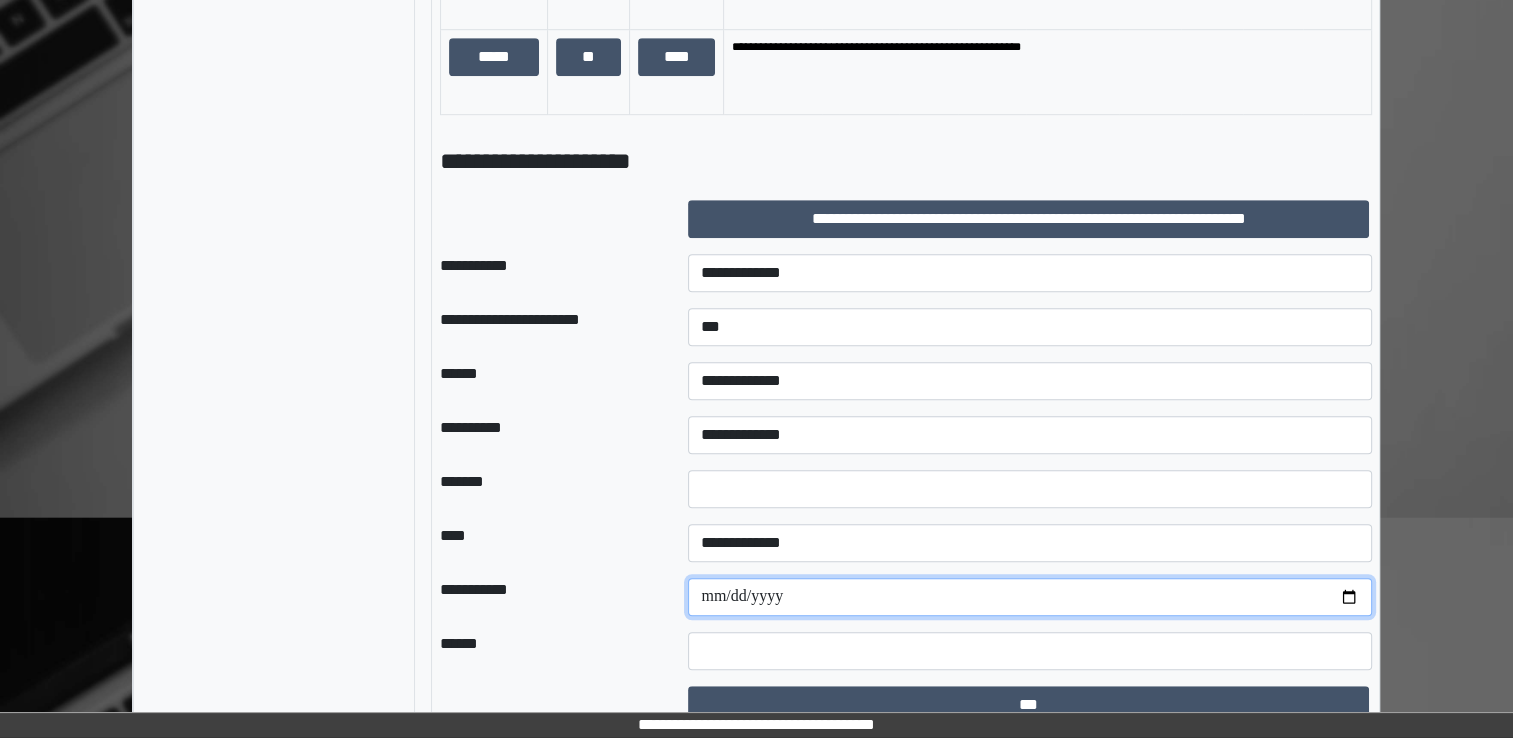 type on "**********" 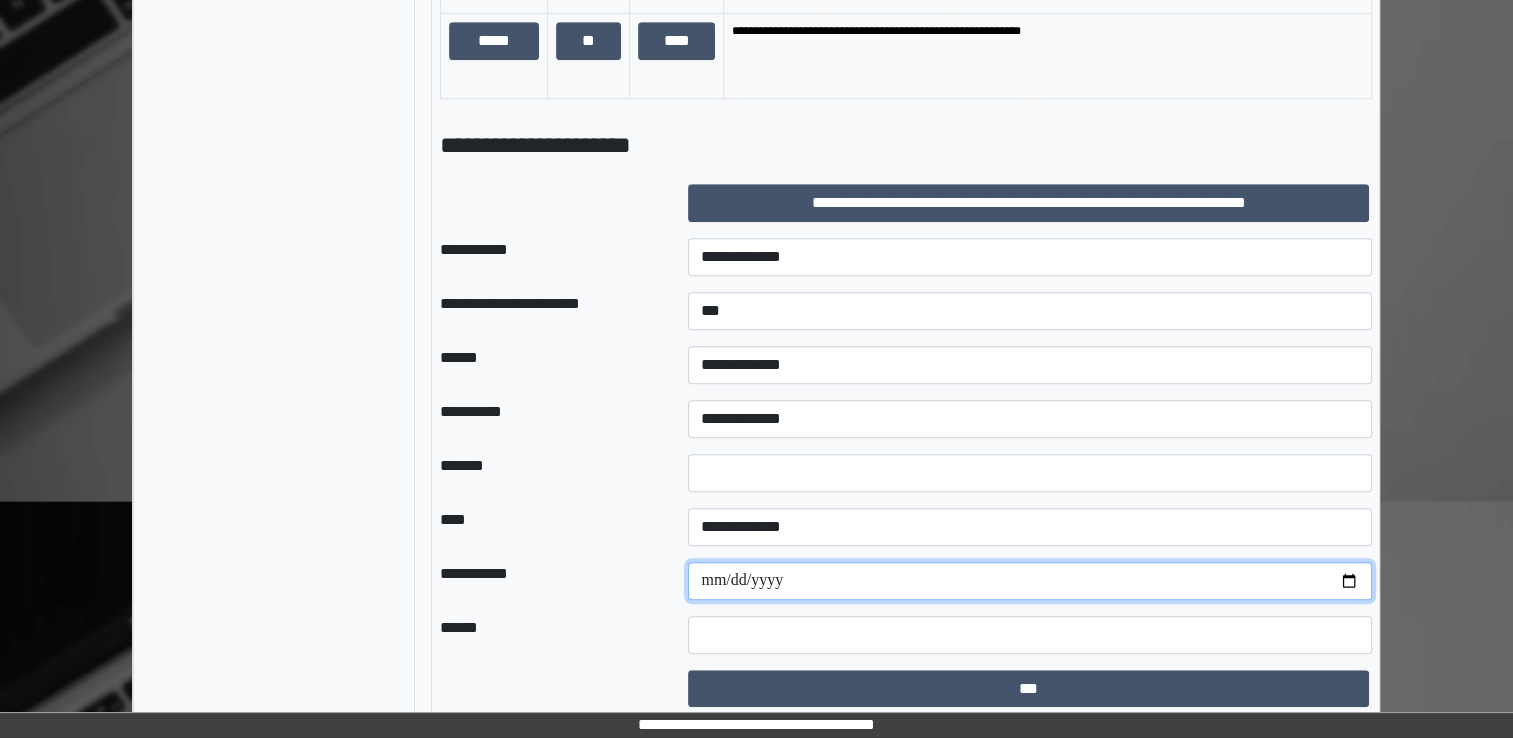 scroll, scrollTop: 1320, scrollLeft: 0, axis: vertical 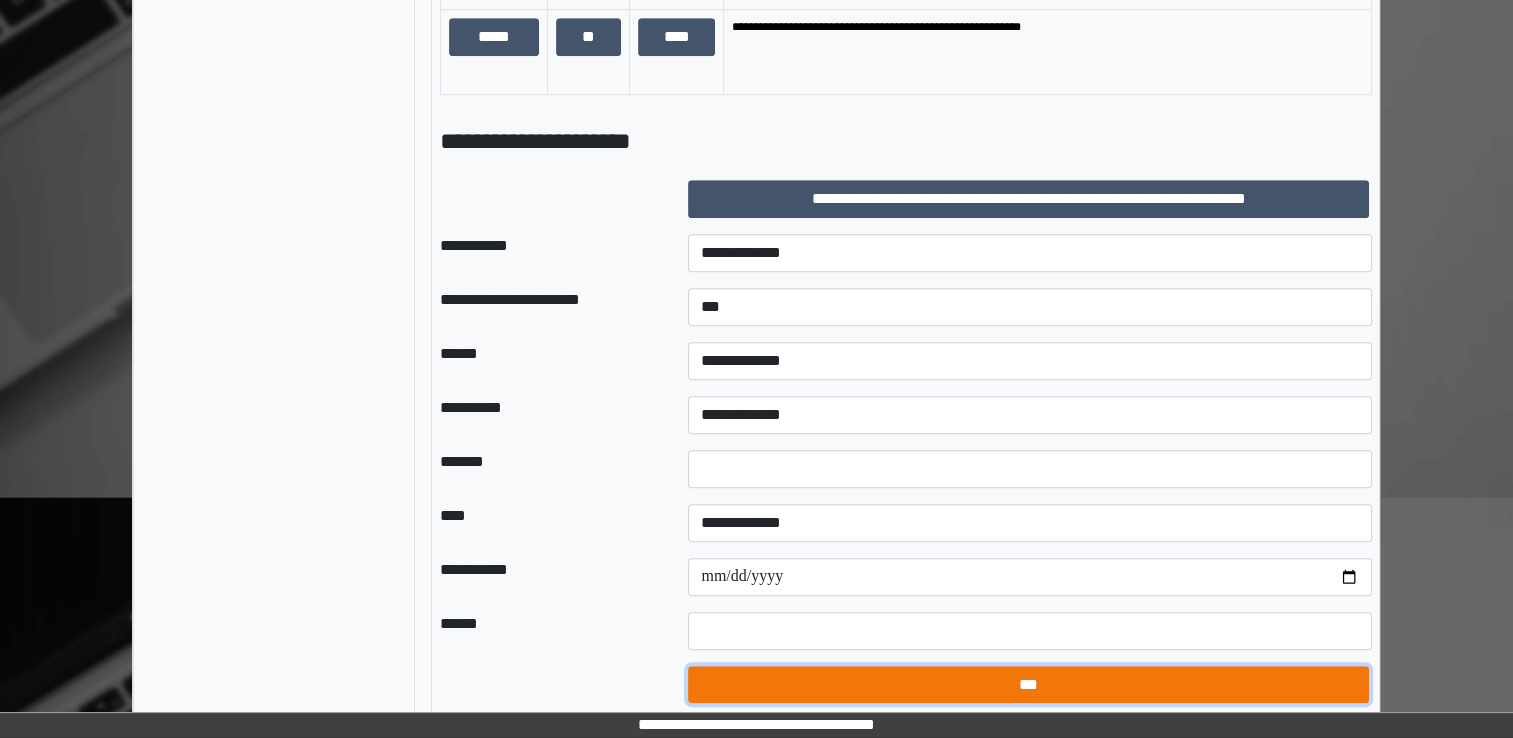 drag, startPoint x: 995, startPoint y: 674, endPoint x: 1011, endPoint y: 613, distance: 63.06346 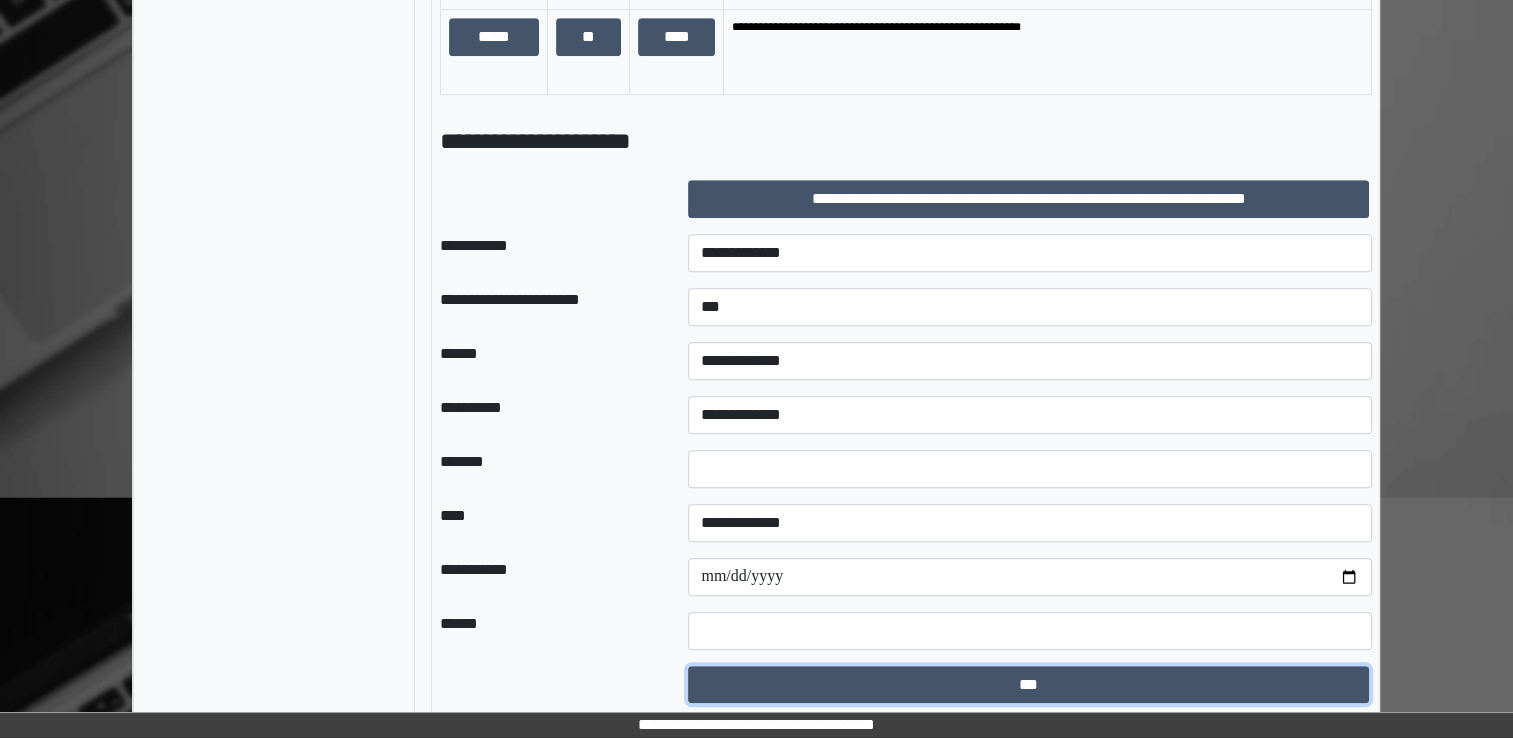 select on "*" 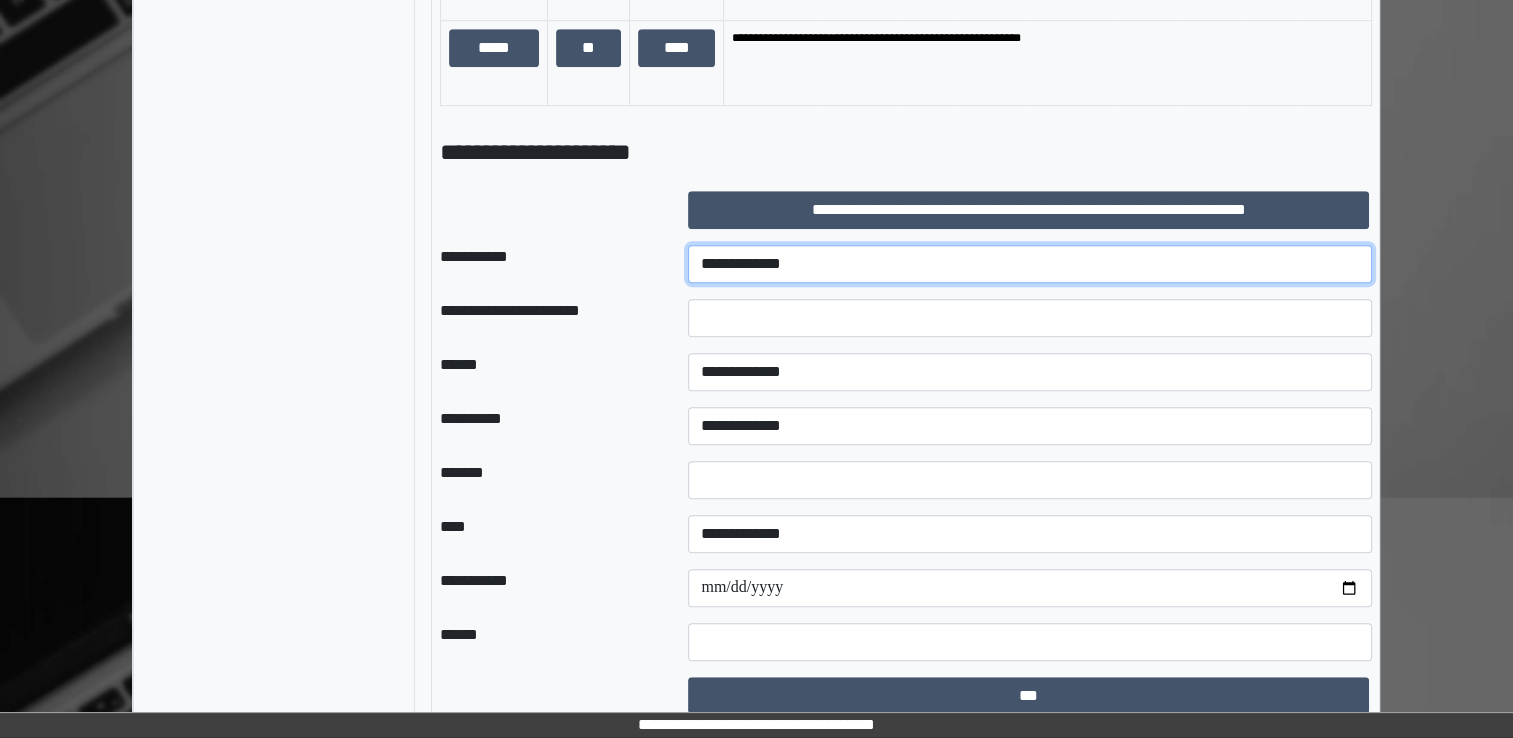 click on "**********" at bounding box center [1030, 264] 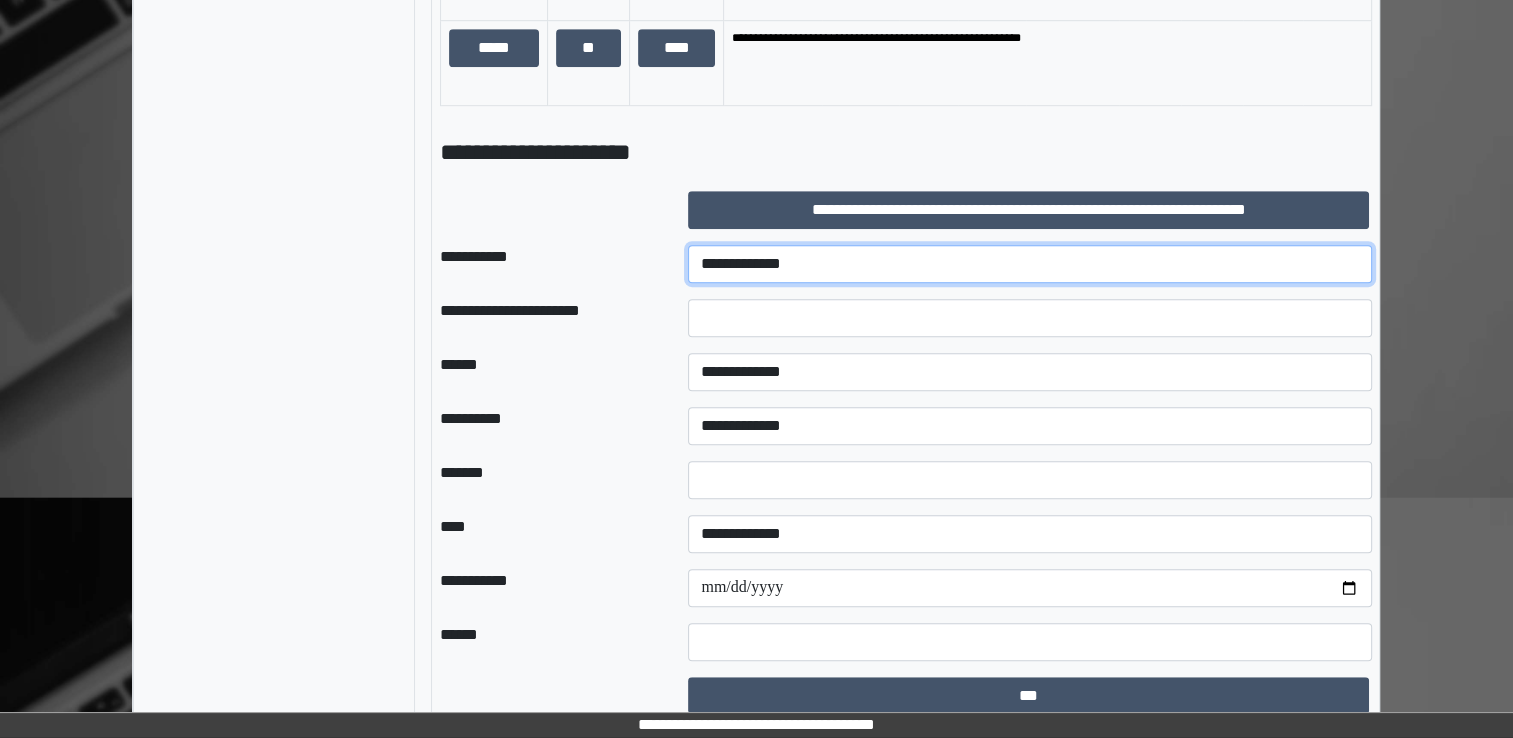 click on "**********" at bounding box center (1030, 264) 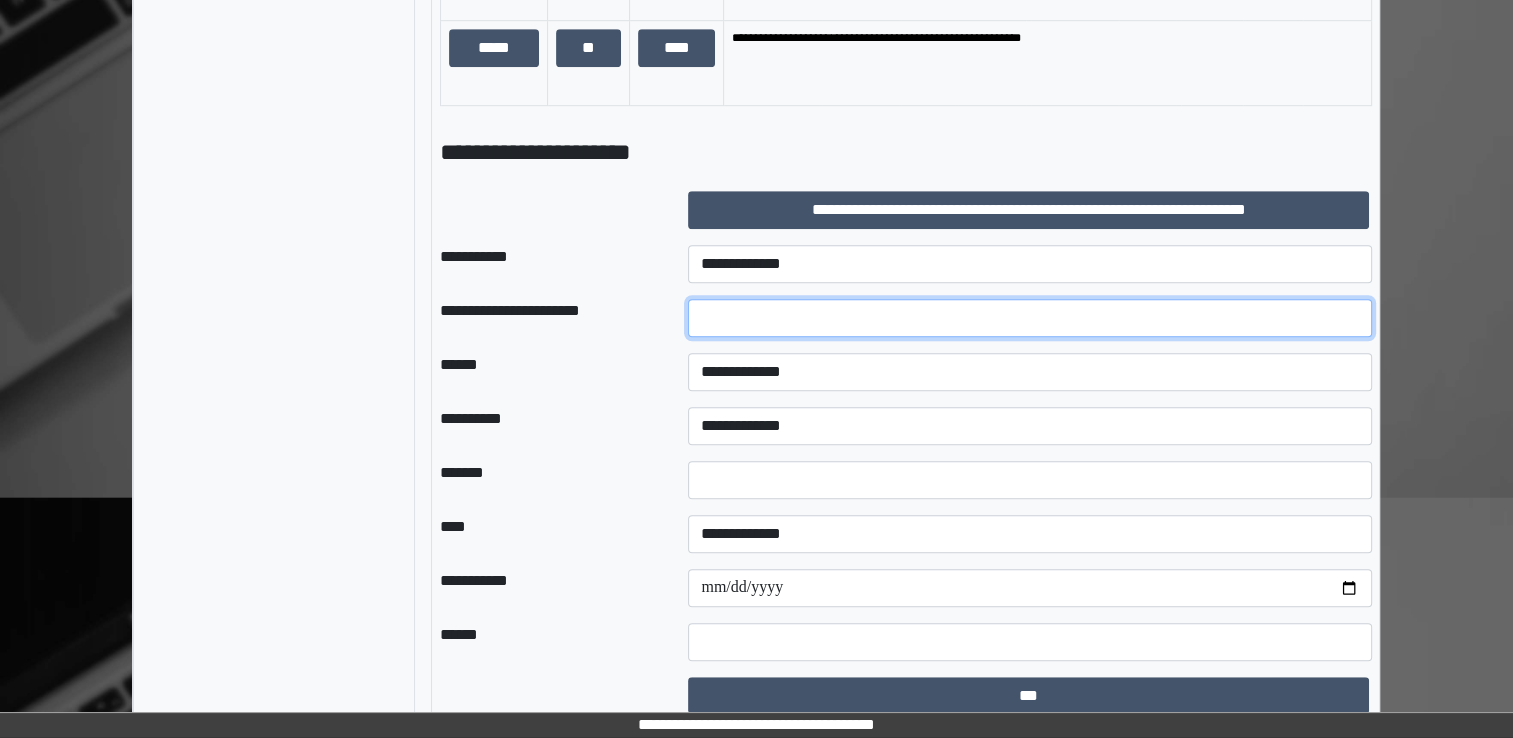 click at bounding box center (1030, 318) 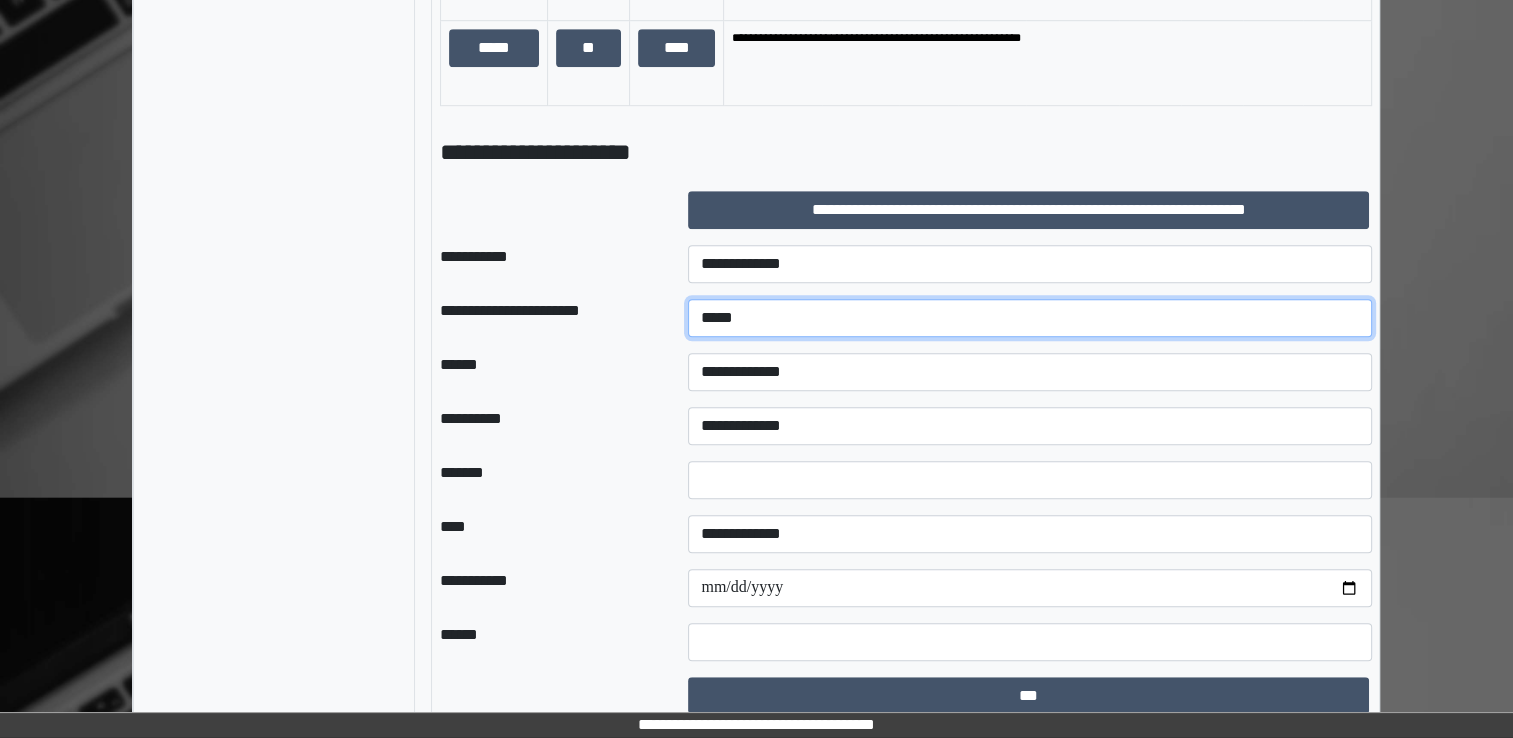 type on "*****" 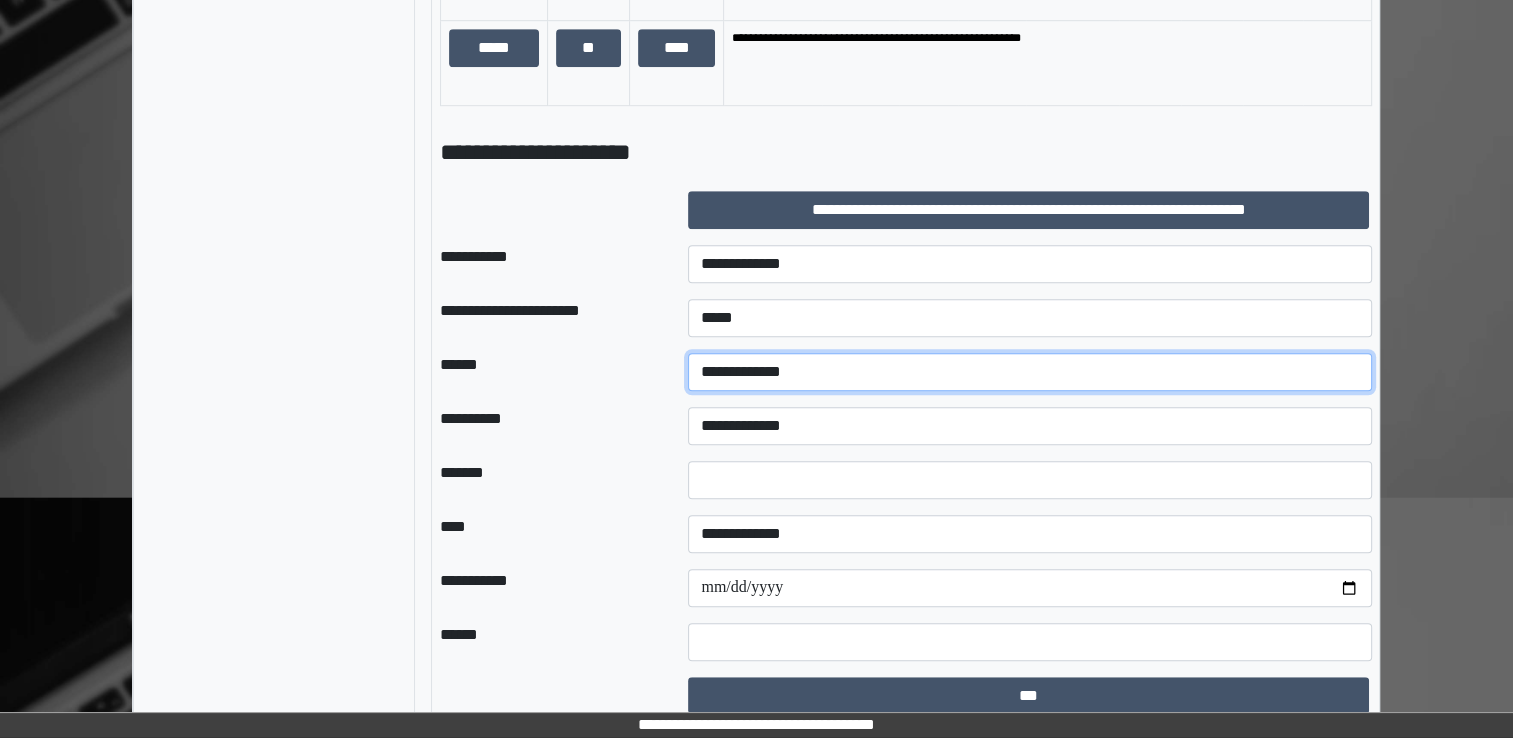 click on "**********" at bounding box center [1030, 372] 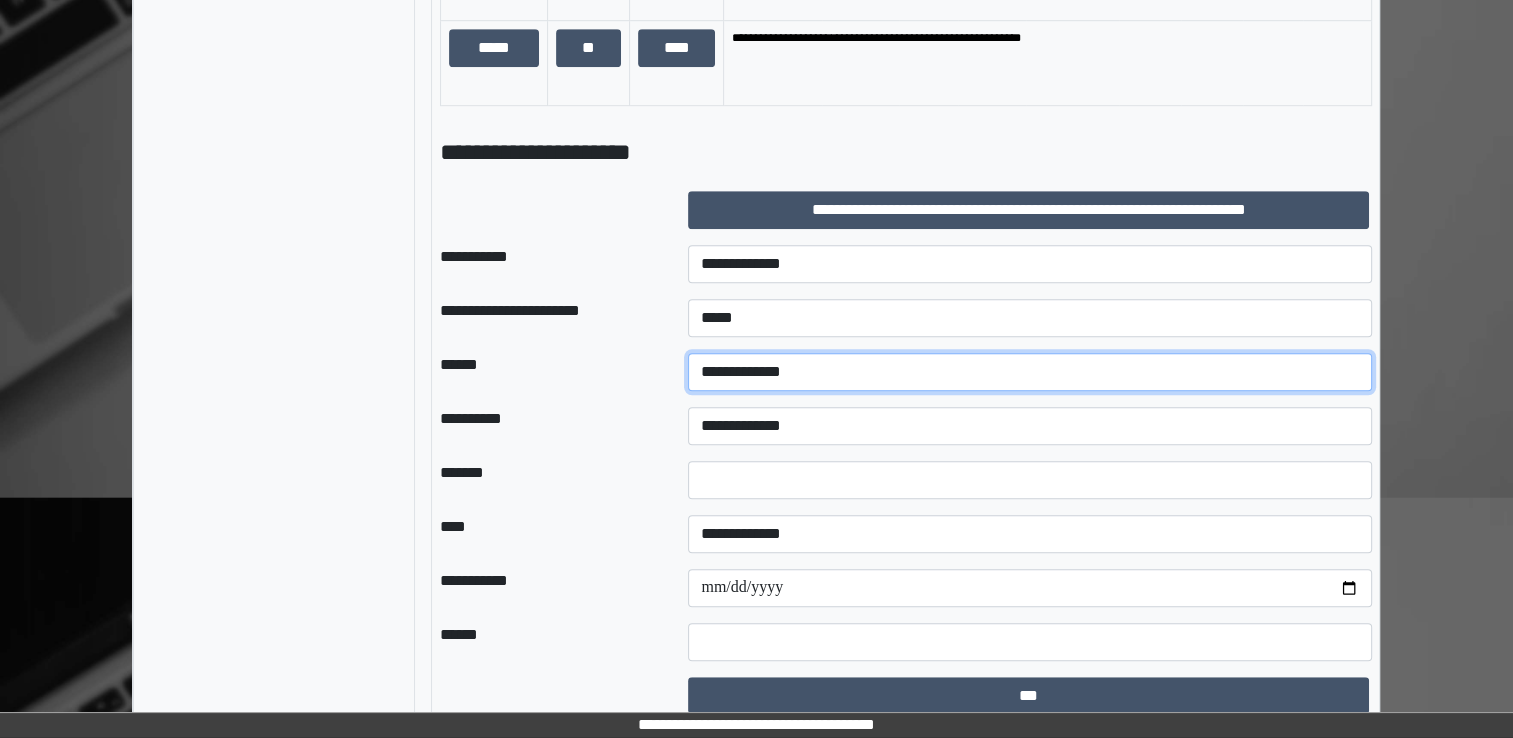 select on "*" 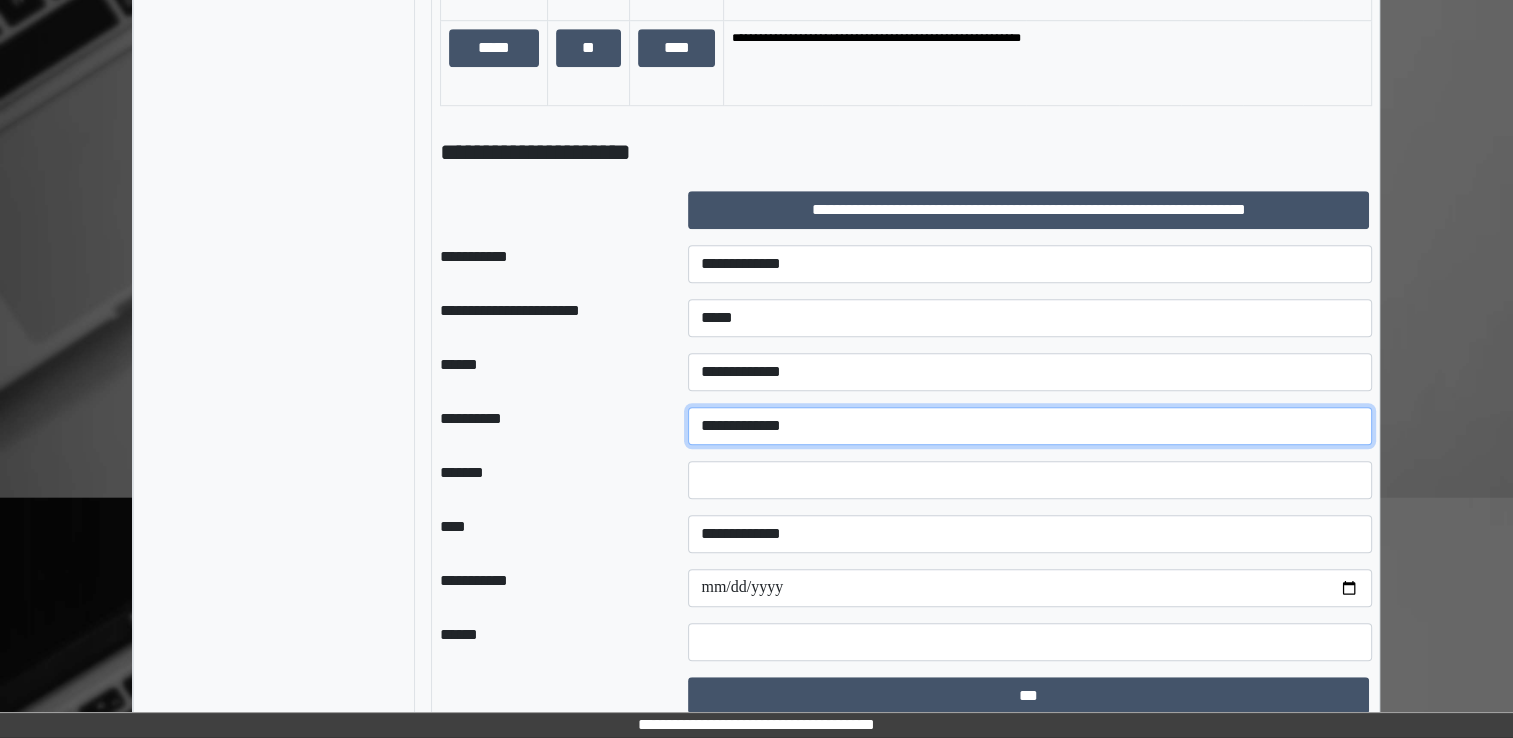 click on "**********" at bounding box center (1030, 426) 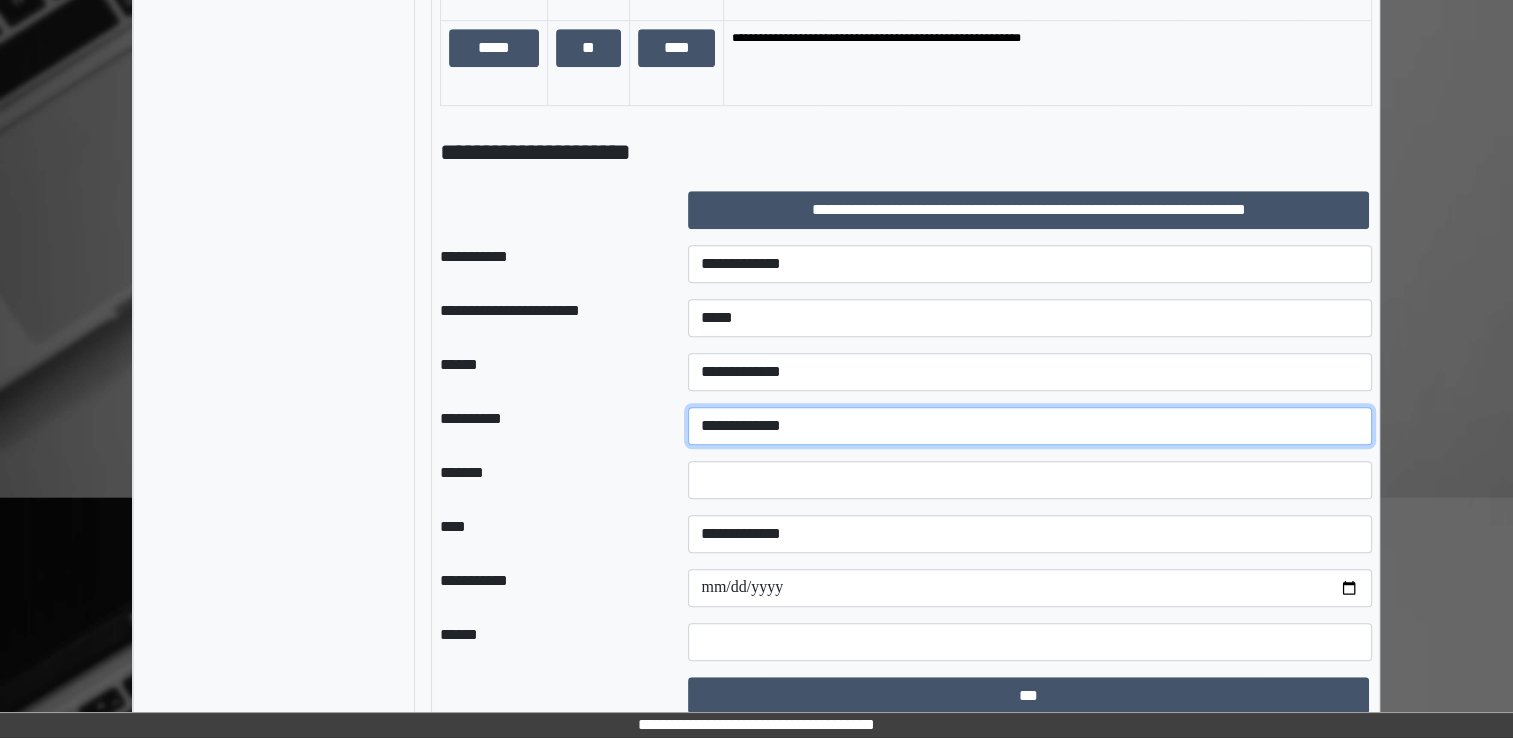 select on "*" 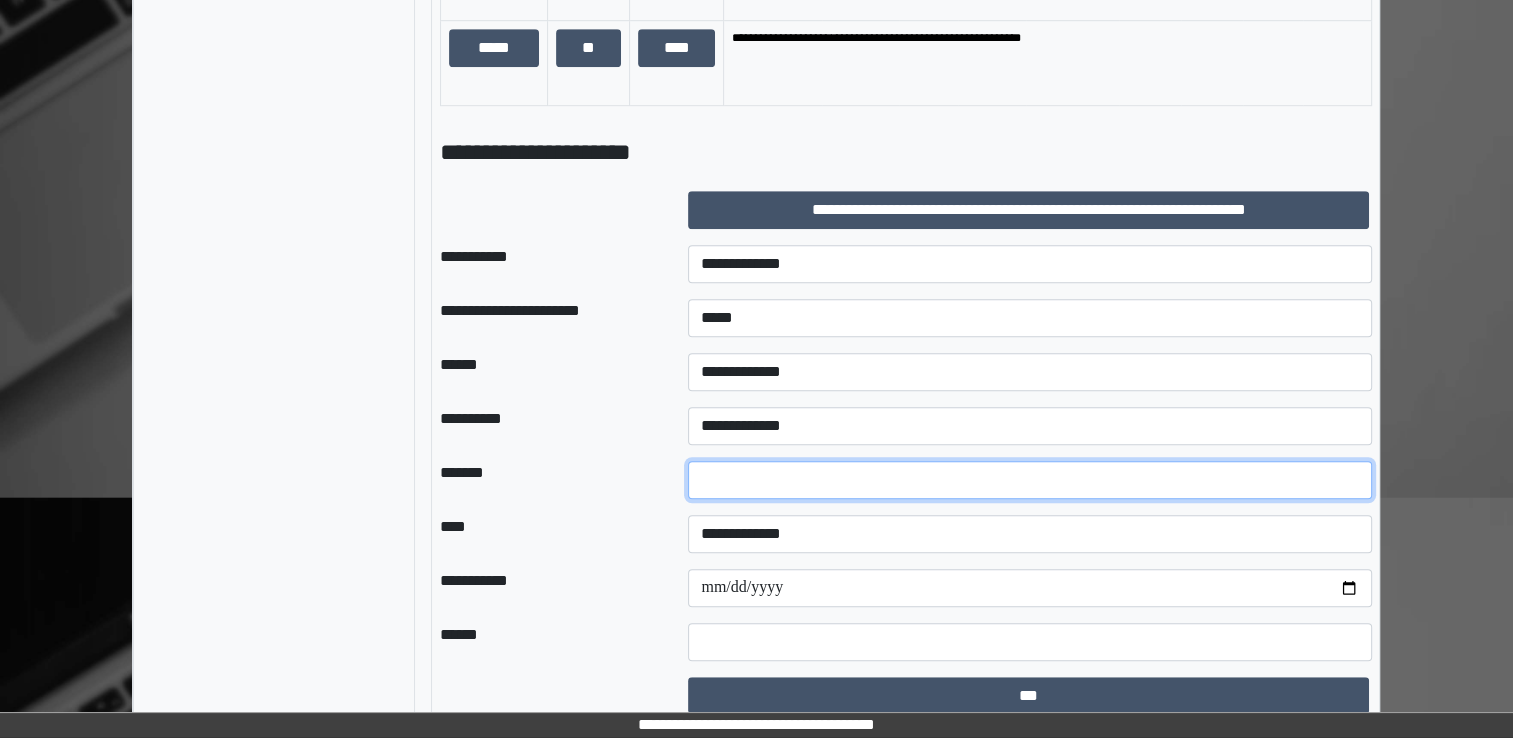 click on "*" at bounding box center (1030, 480) 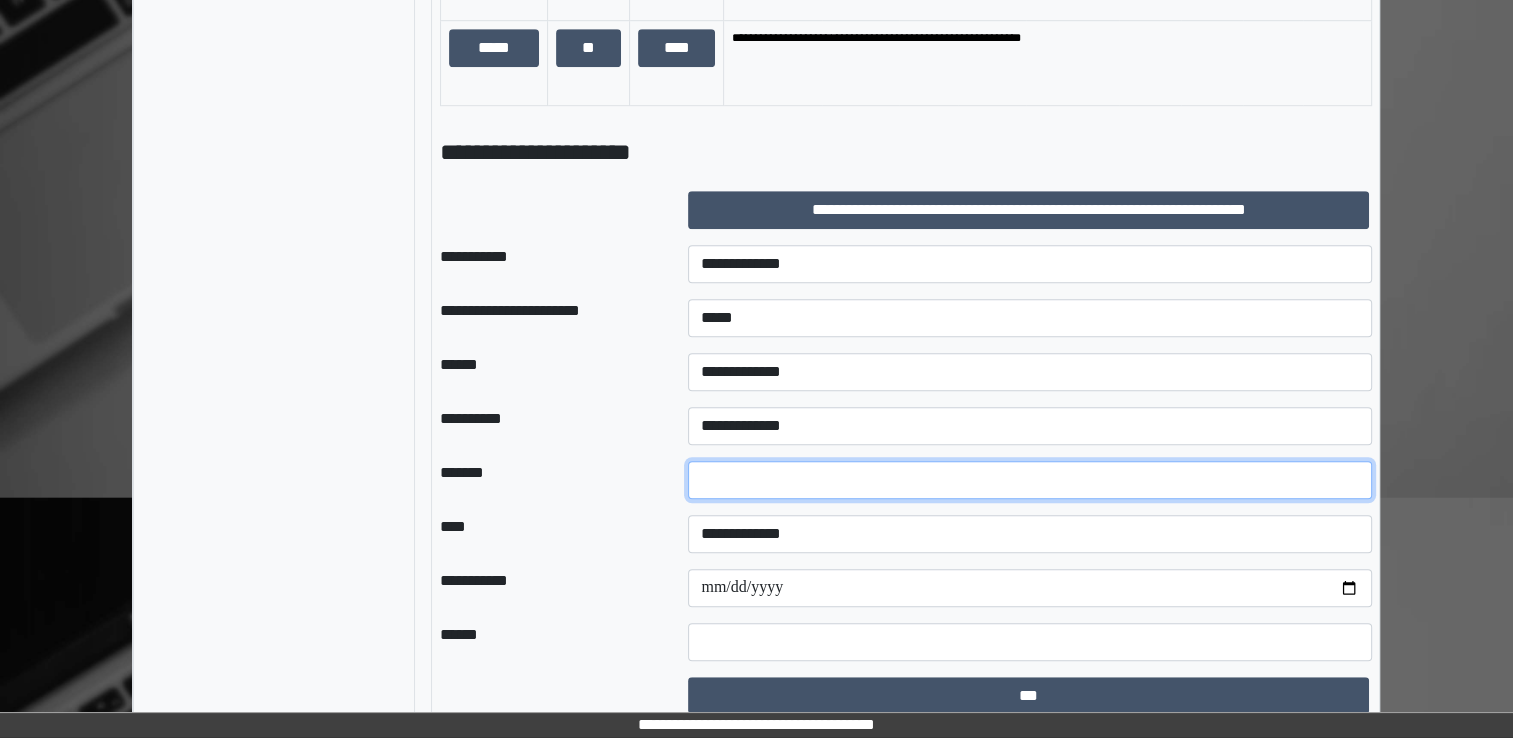 type on "**" 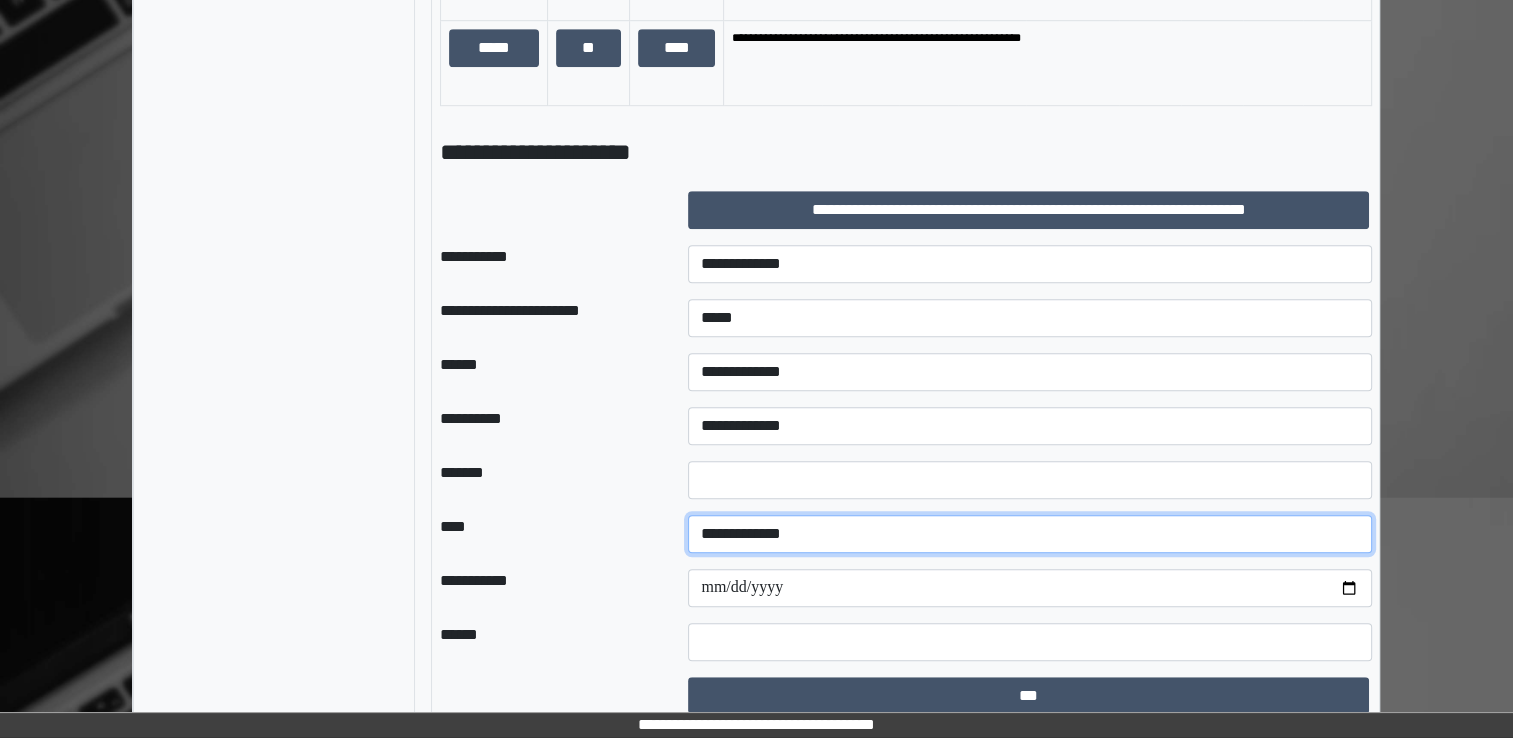 click on "**********" at bounding box center [1030, 534] 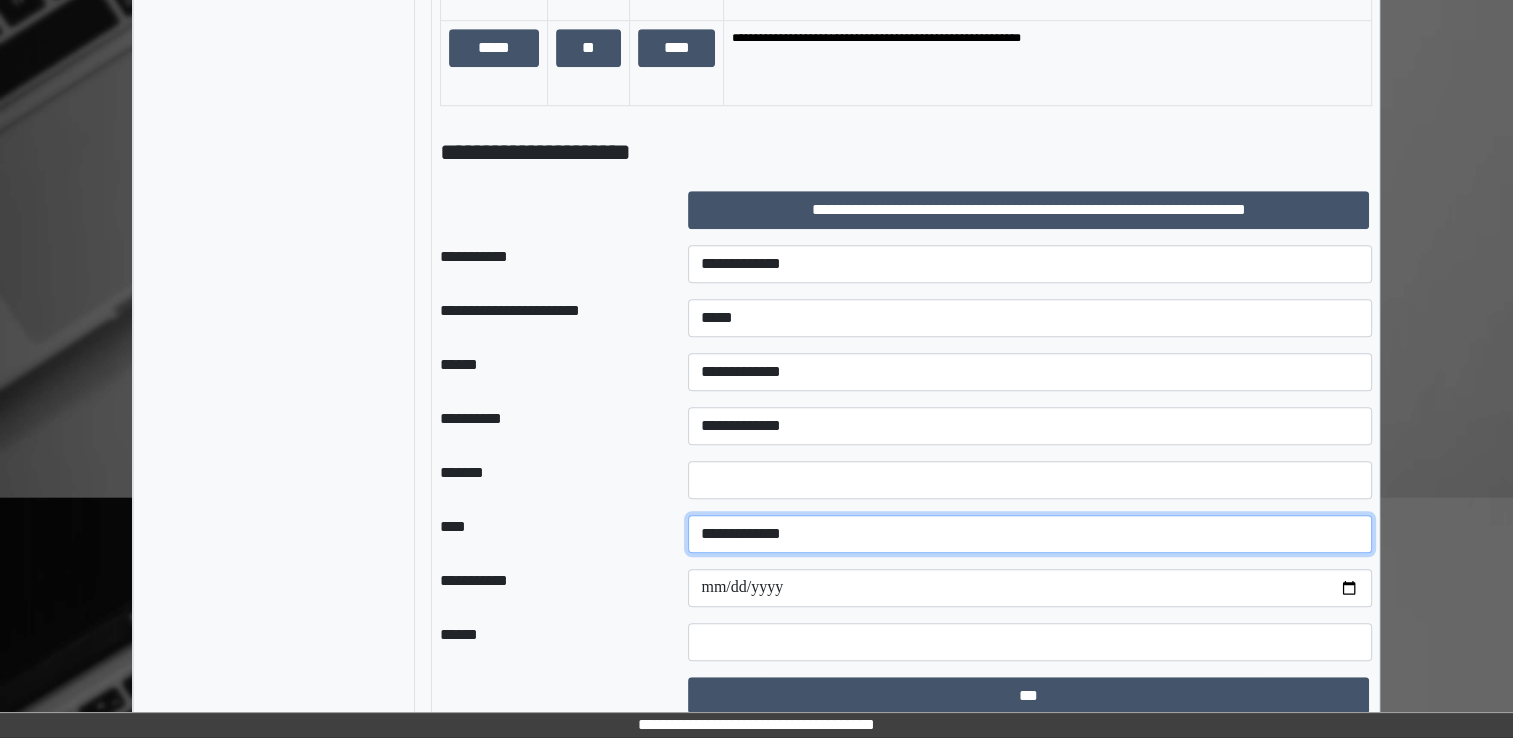 select on "*" 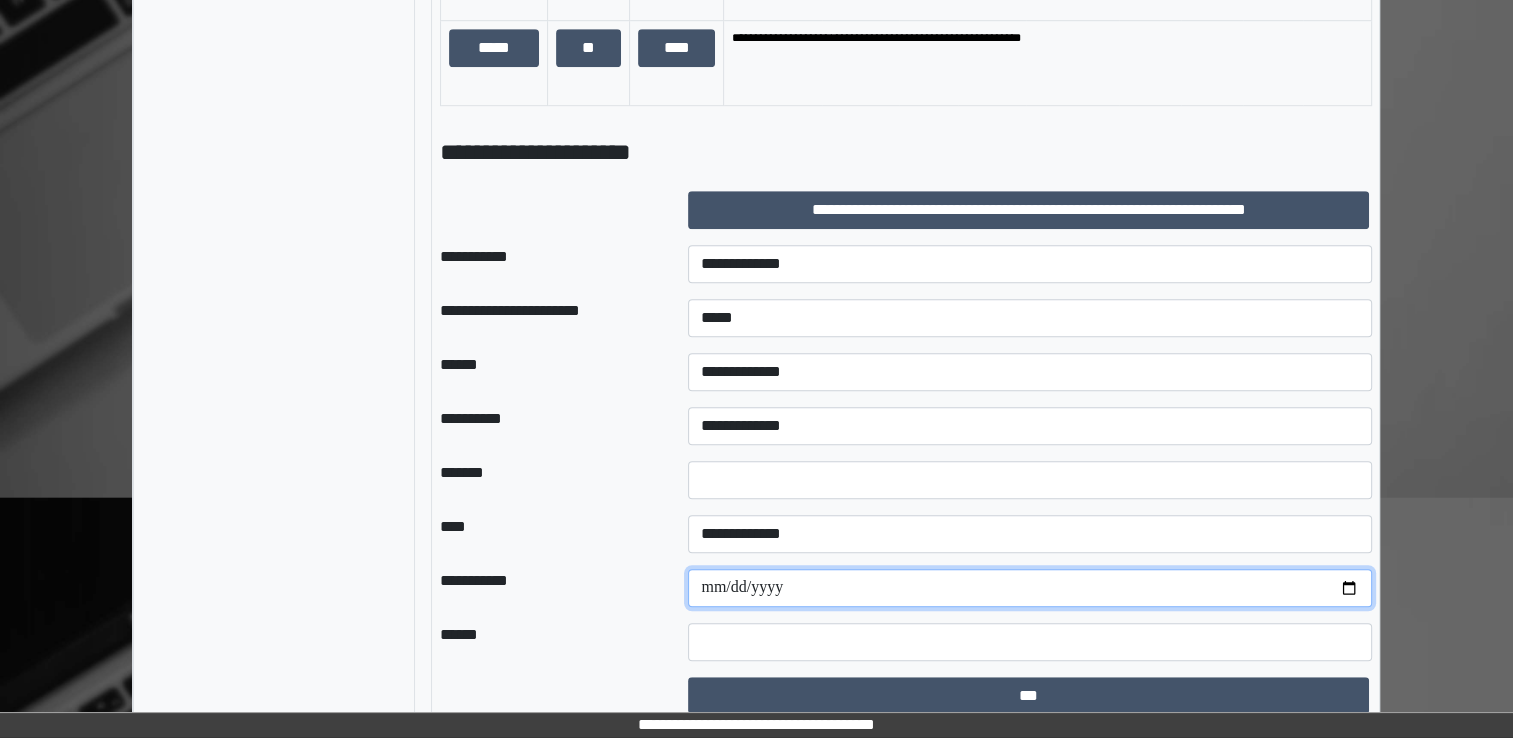 click on "**********" at bounding box center [1030, 588] 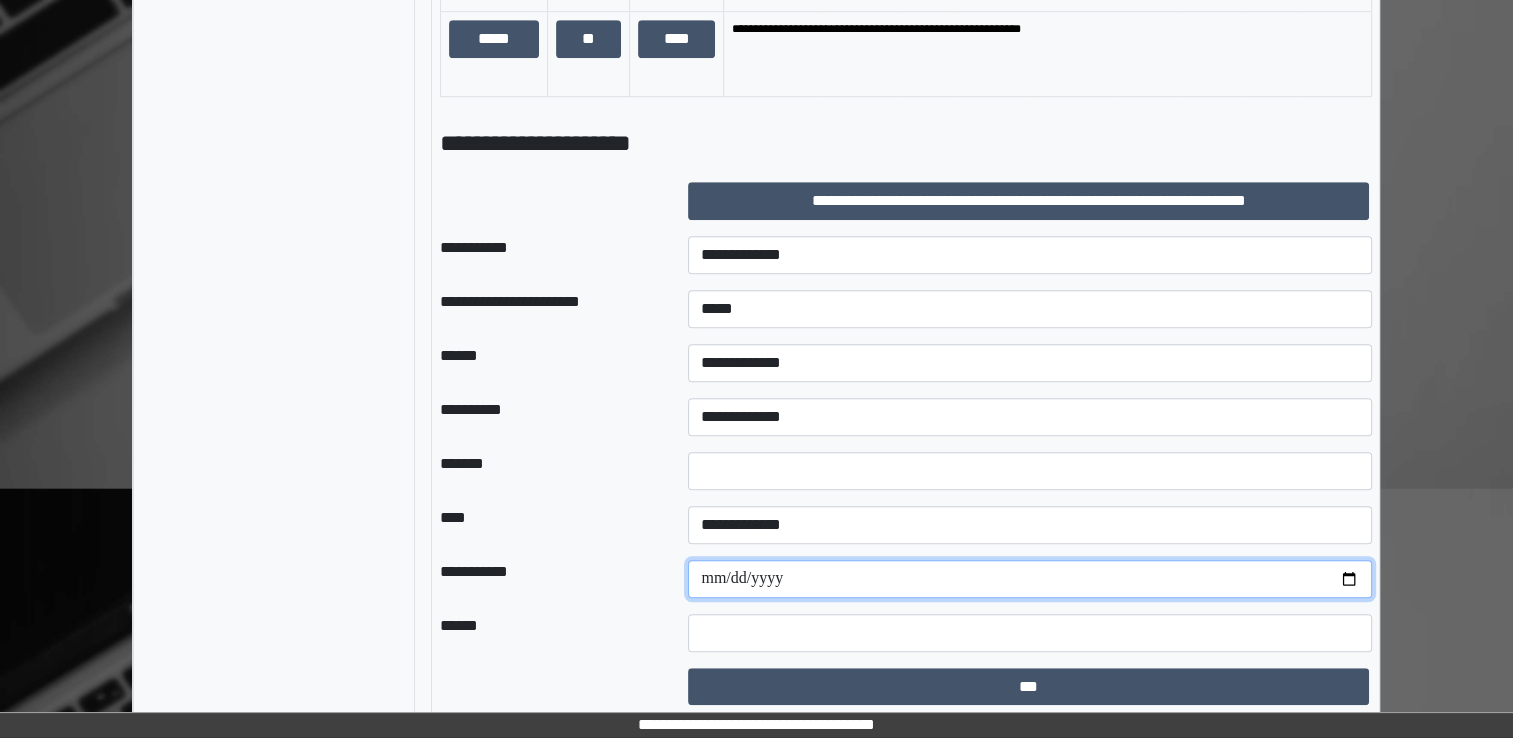 scroll, scrollTop: 1332, scrollLeft: 0, axis: vertical 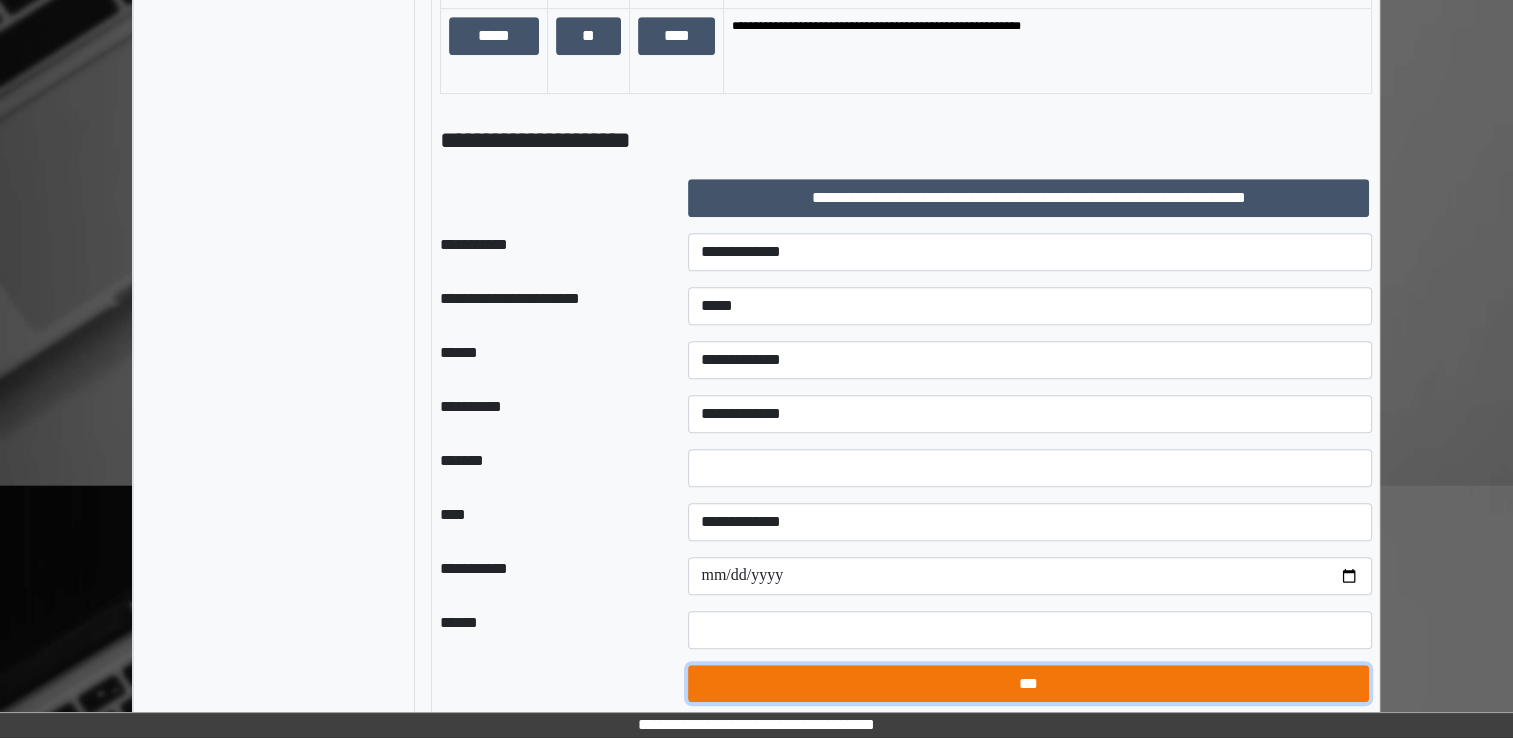 click on "***" at bounding box center [1028, 684] 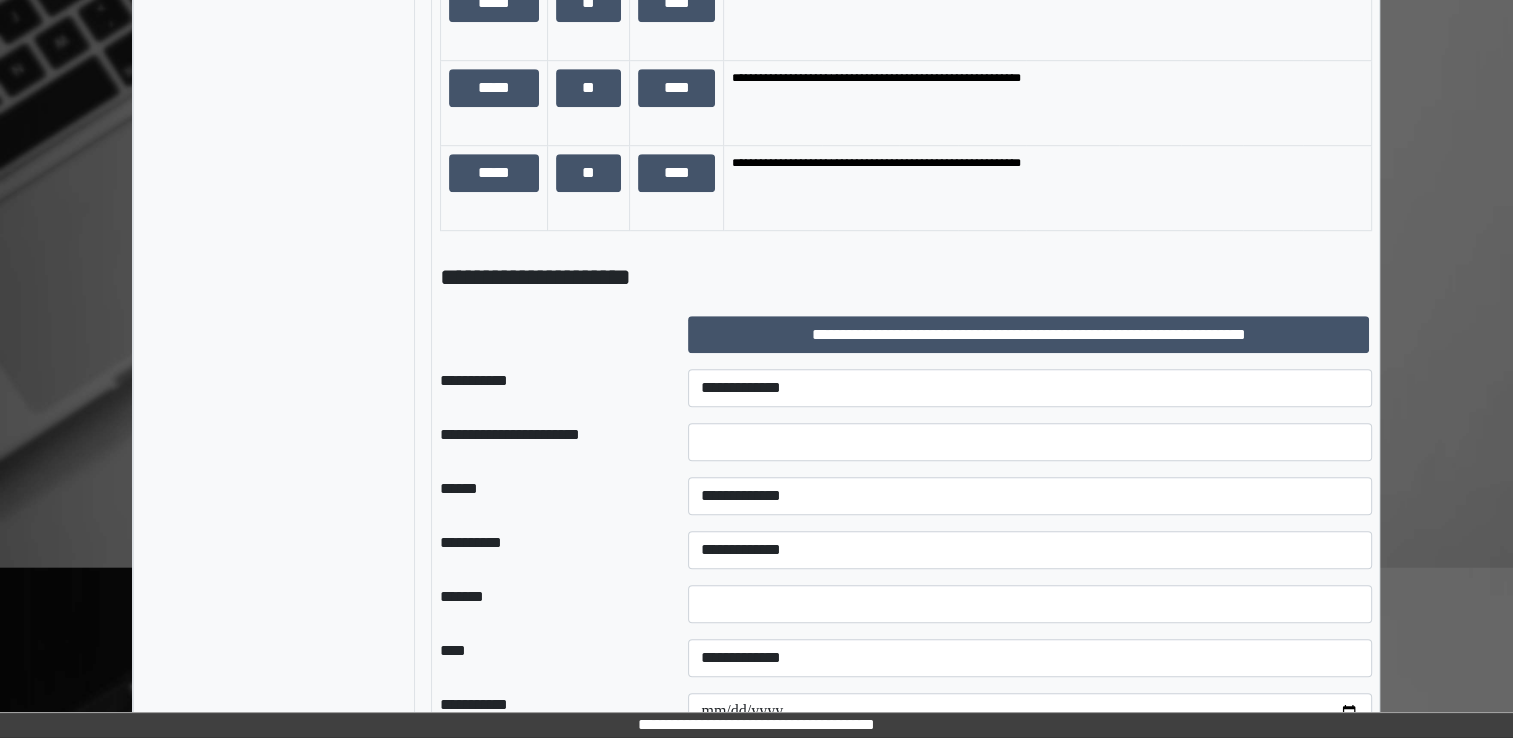 scroll, scrollTop: 986, scrollLeft: 0, axis: vertical 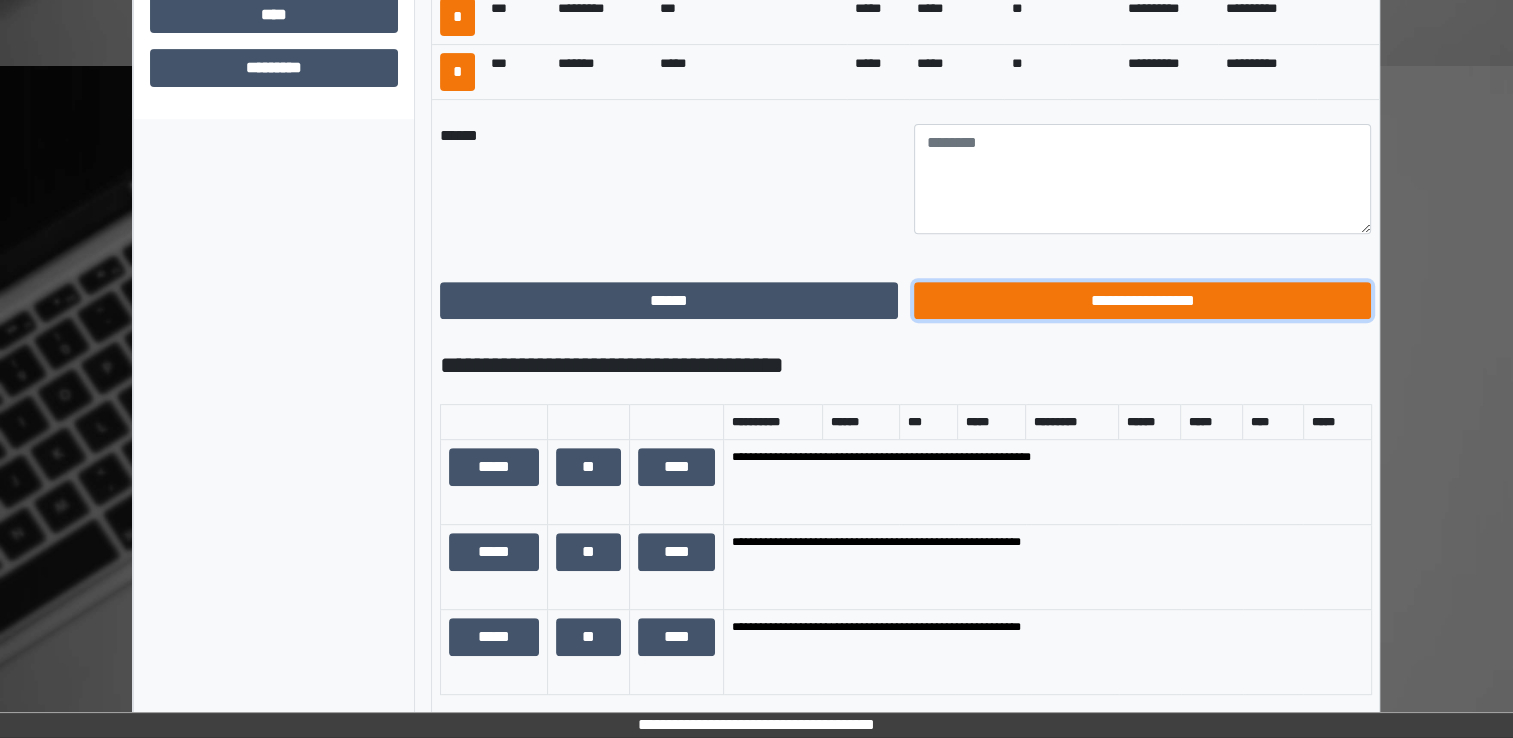 click on "**********" at bounding box center (1143, 301) 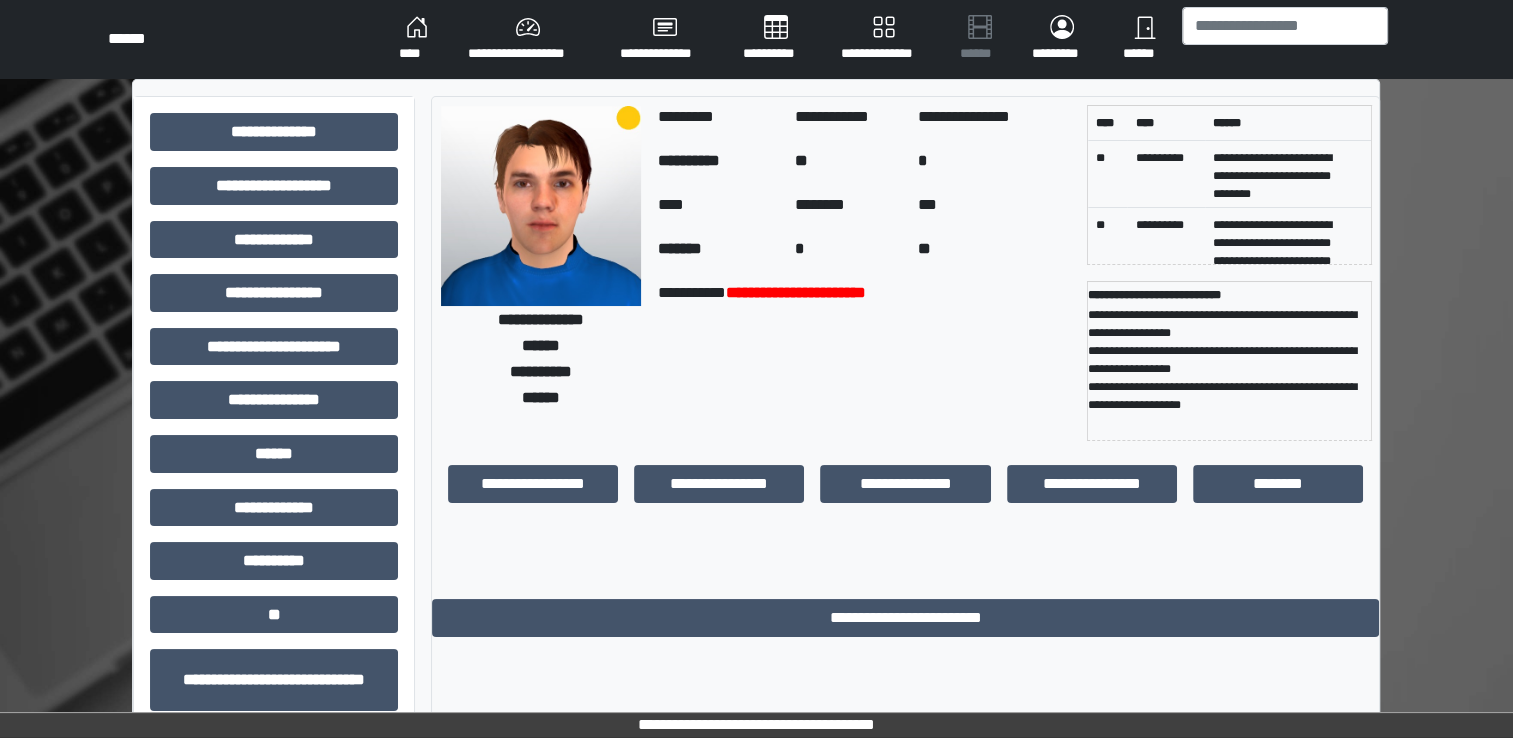 scroll, scrollTop: 0, scrollLeft: 0, axis: both 